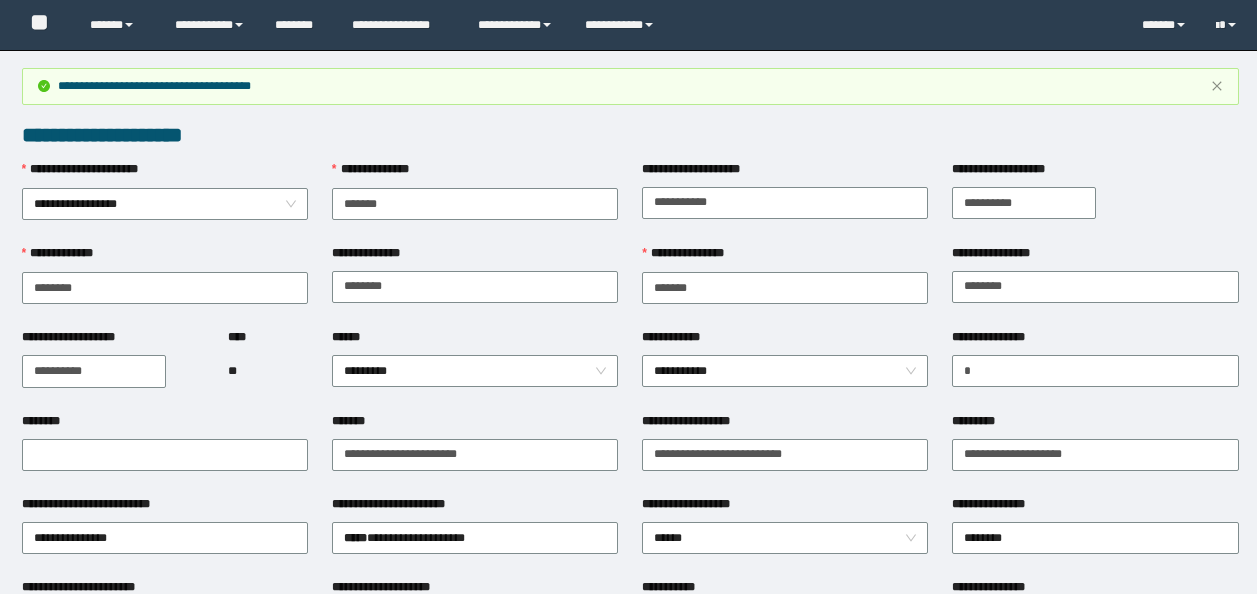 scroll, scrollTop: 1212, scrollLeft: 0, axis: vertical 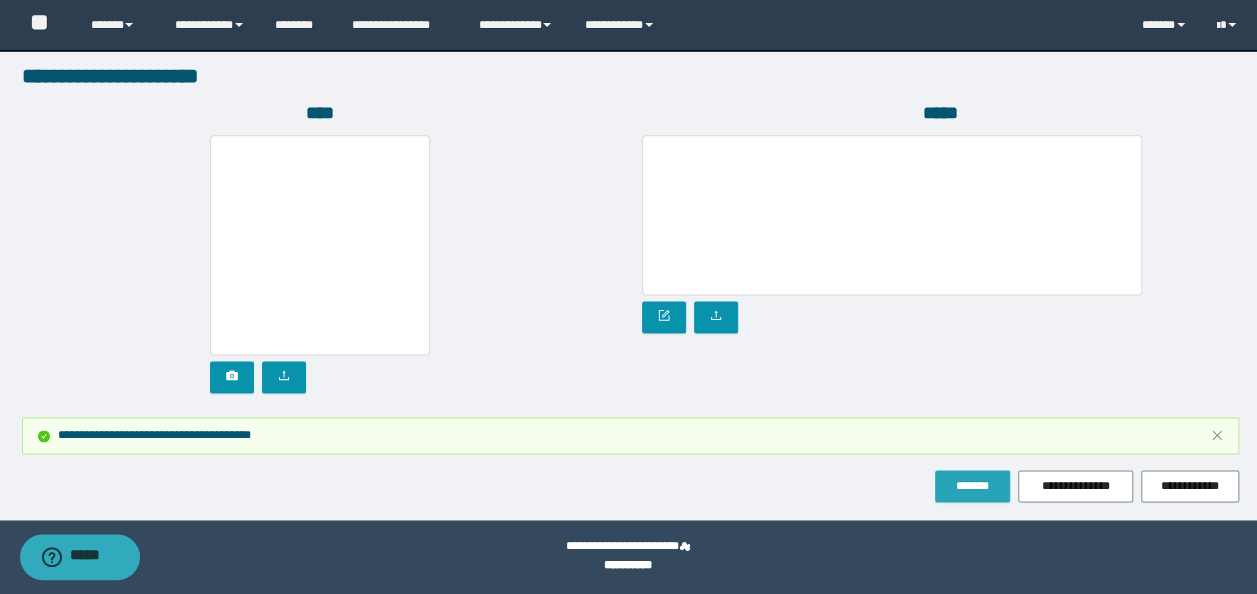 click on "*******" at bounding box center (972, 486) 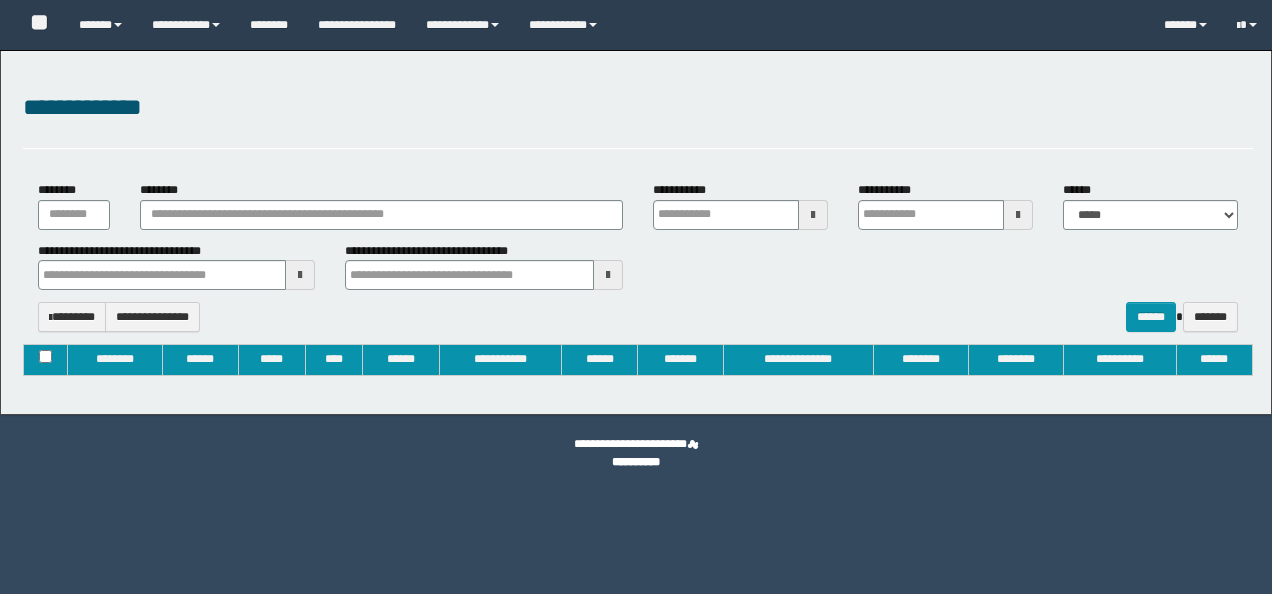 type on "**********" 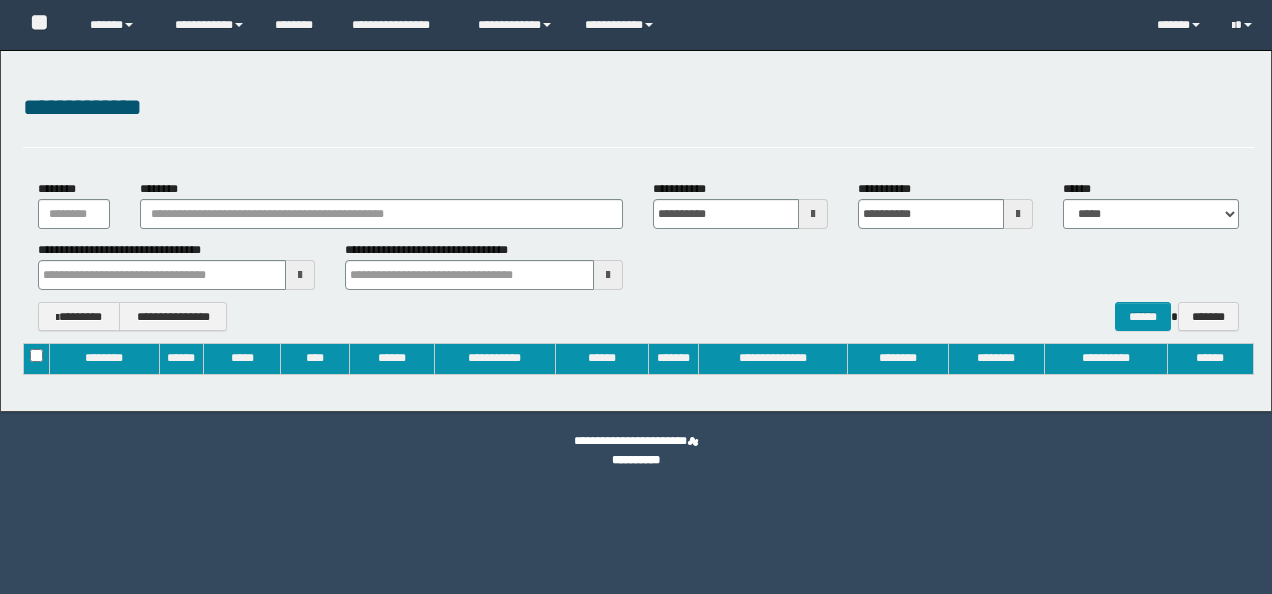 scroll, scrollTop: 0, scrollLeft: 0, axis: both 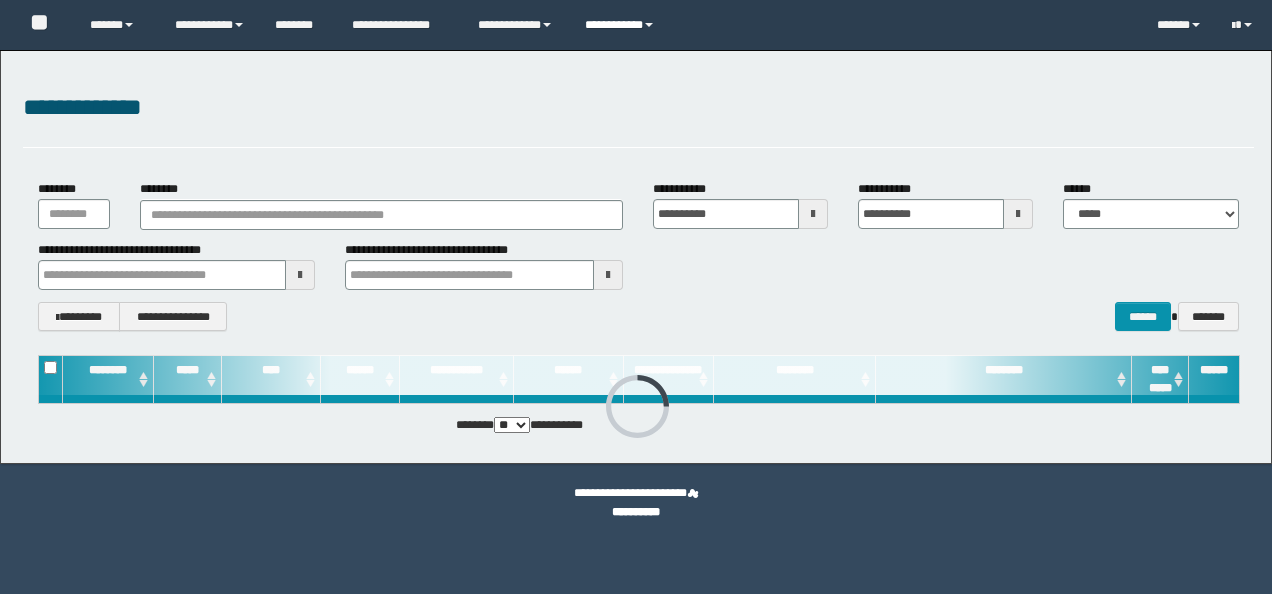 click on "**********" at bounding box center [622, 25] 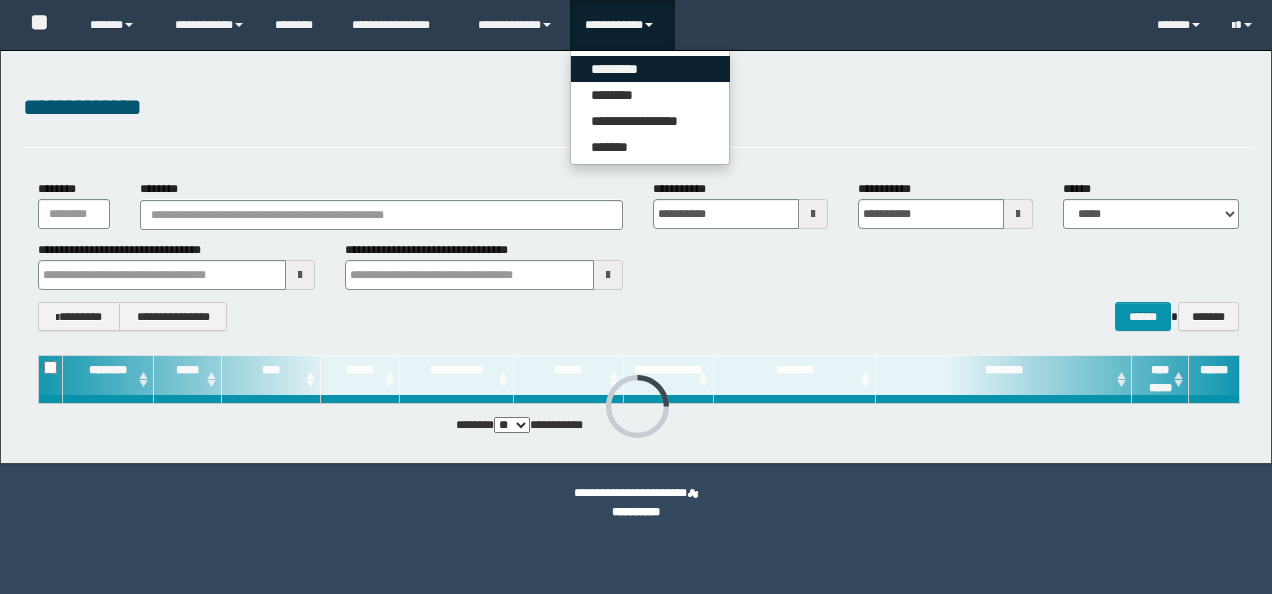 scroll, scrollTop: 0, scrollLeft: 0, axis: both 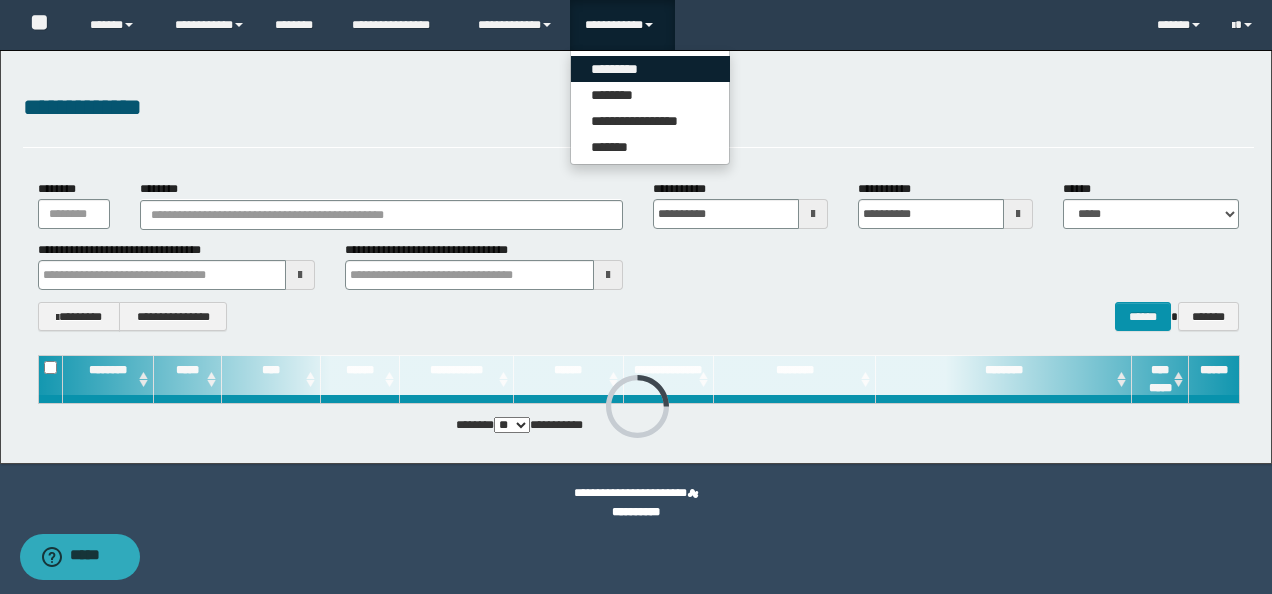 click on "*********" at bounding box center [650, 69] 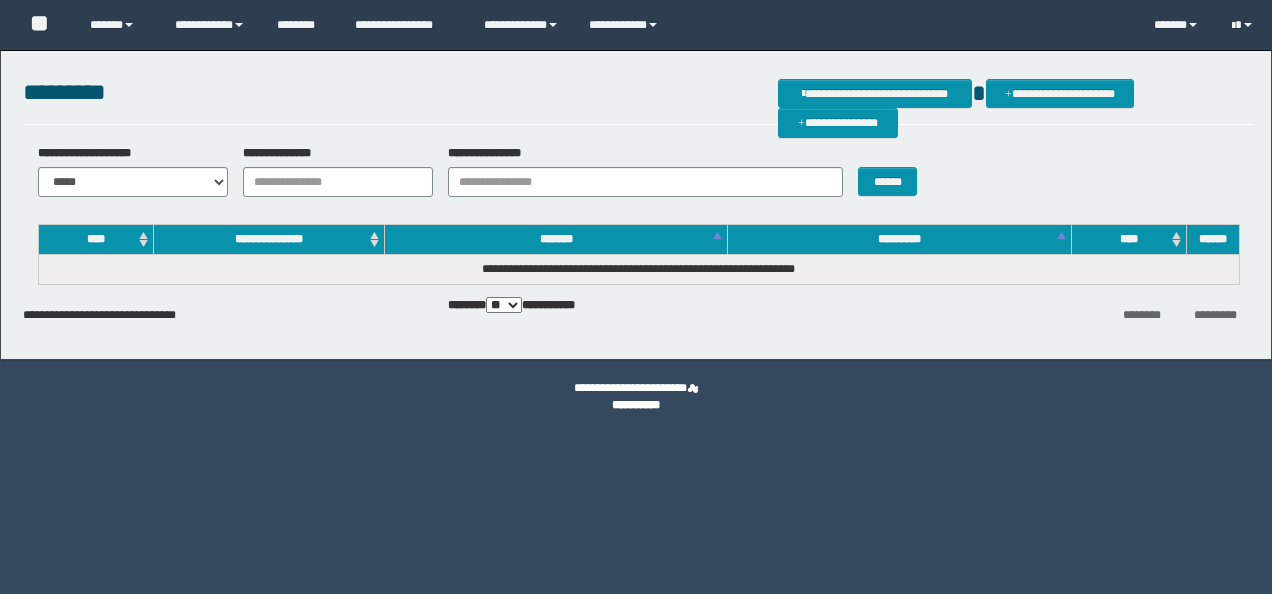 scroll, scrollTop: 0, scrollLeft: 0, axis: both 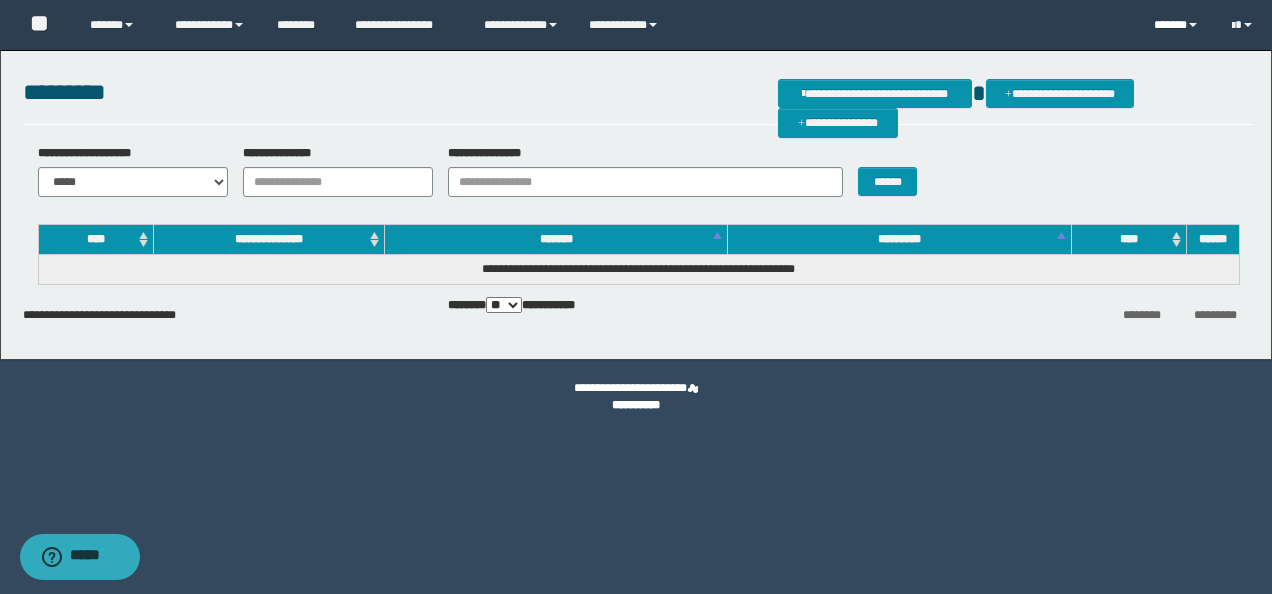 click on "******" at bounding box center (1177, 25) 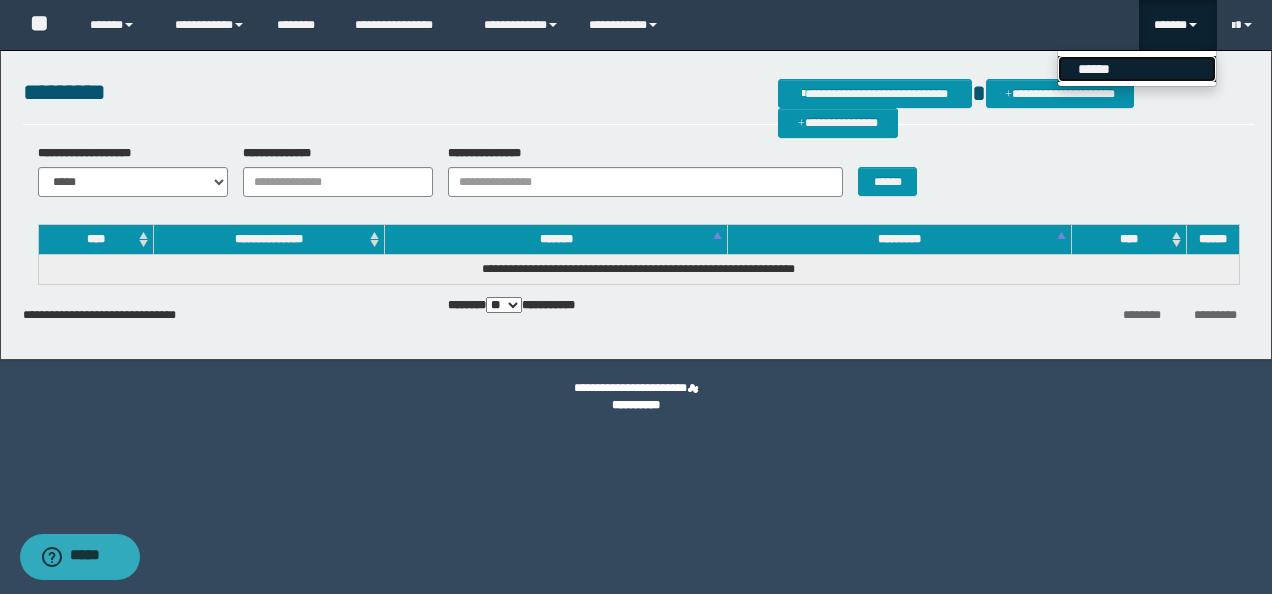 click on "******" at bounding box center [1137, 69] 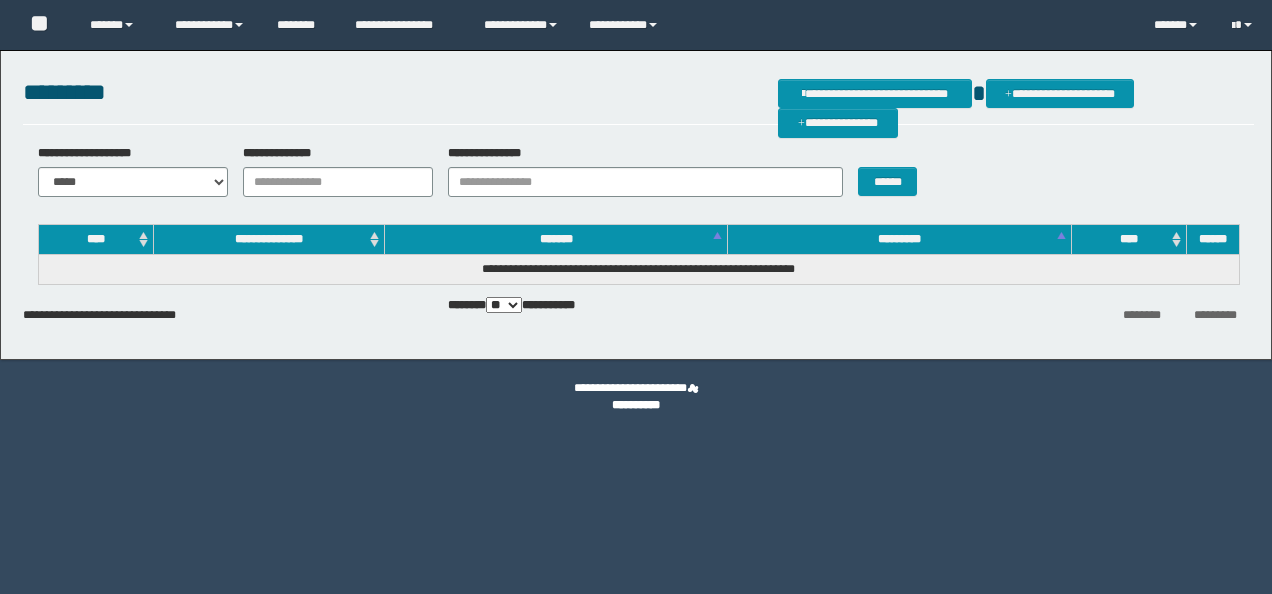 scroll, scrollTop: 0, scrollLeft: 0, axis: both 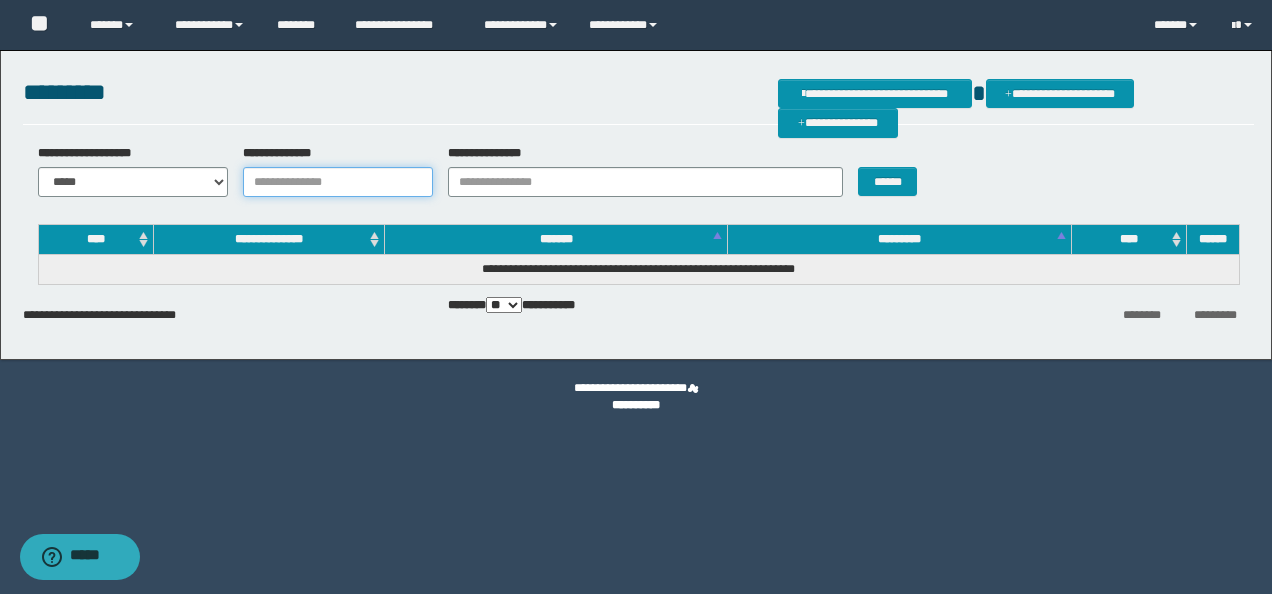 click on "**********" at bounding box center (338, 182) 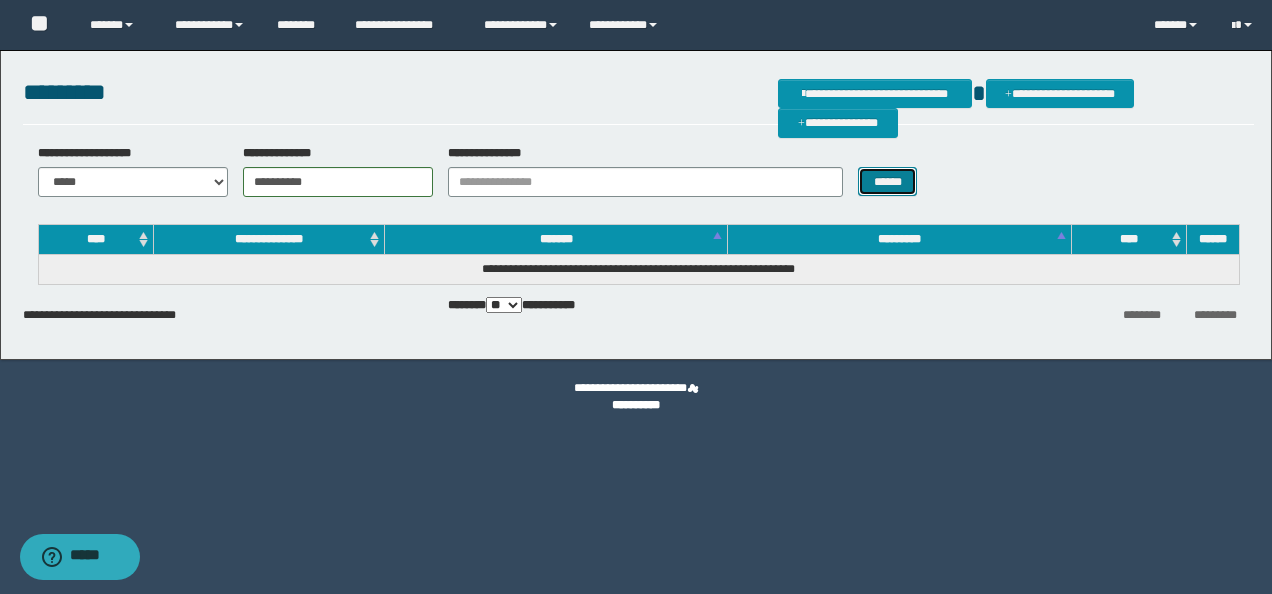 click on "******" at bounding box center [887, 181] 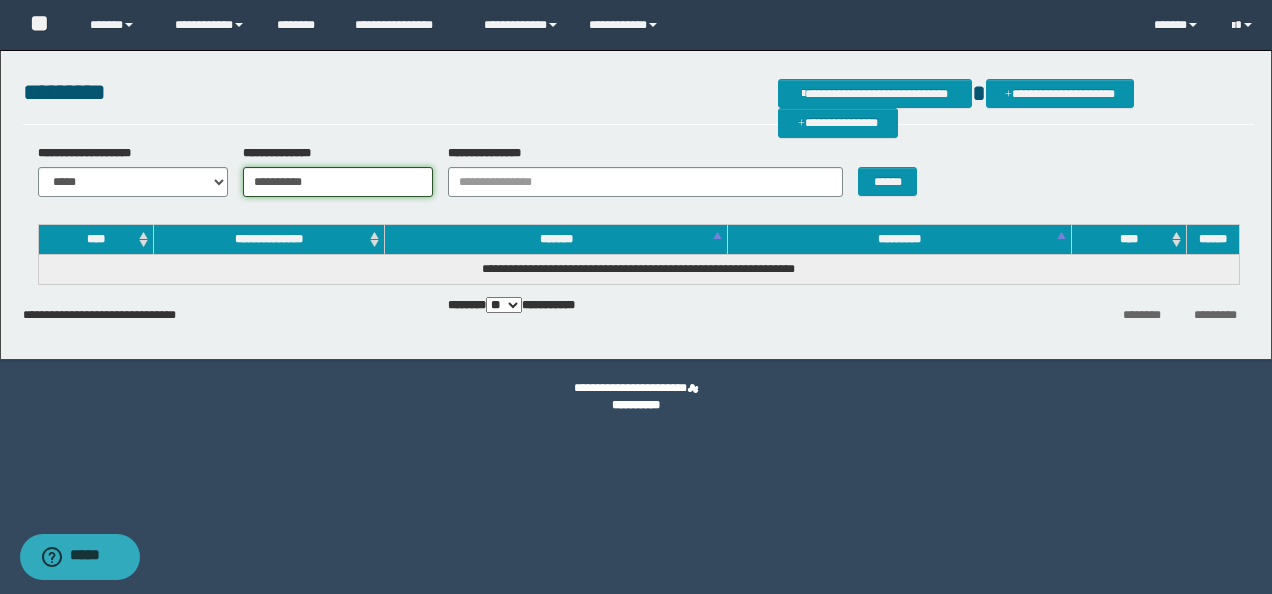 click on "**********" at bounding box center [338, 182] 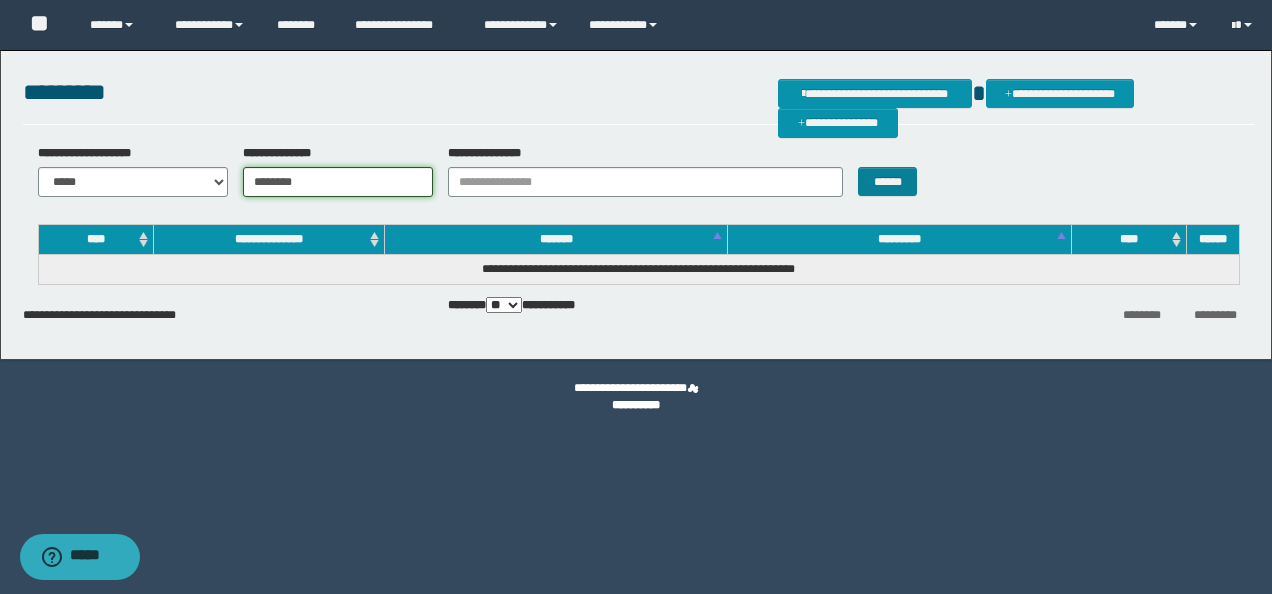 type on "********" 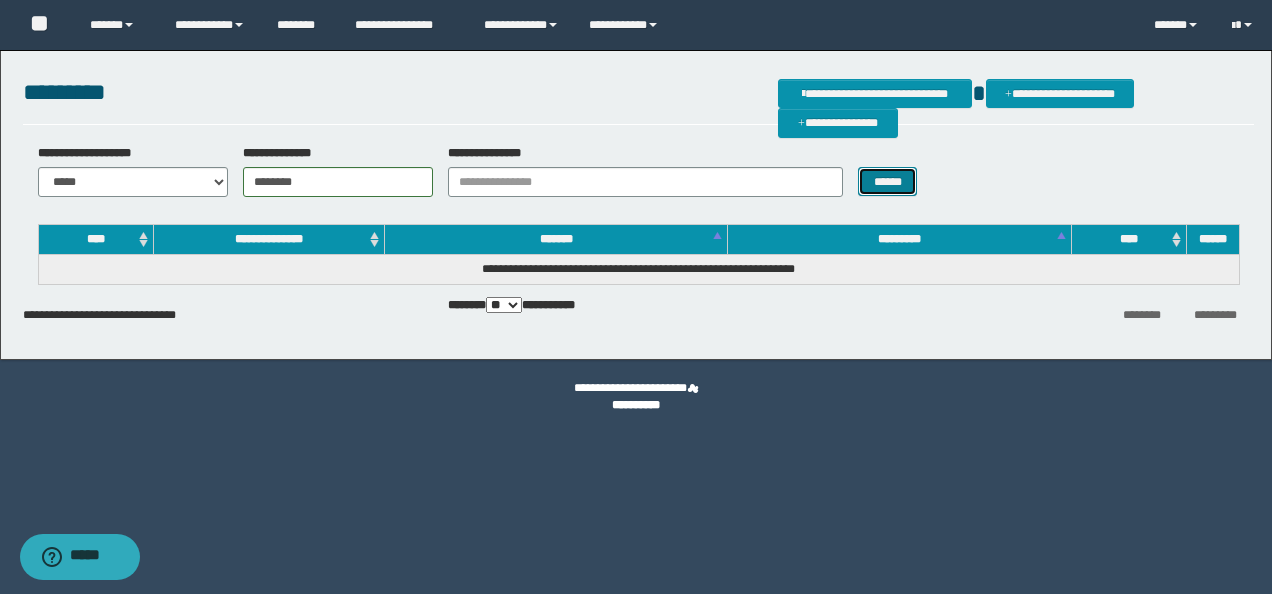 click on "******" at bounding box center (887, 181) 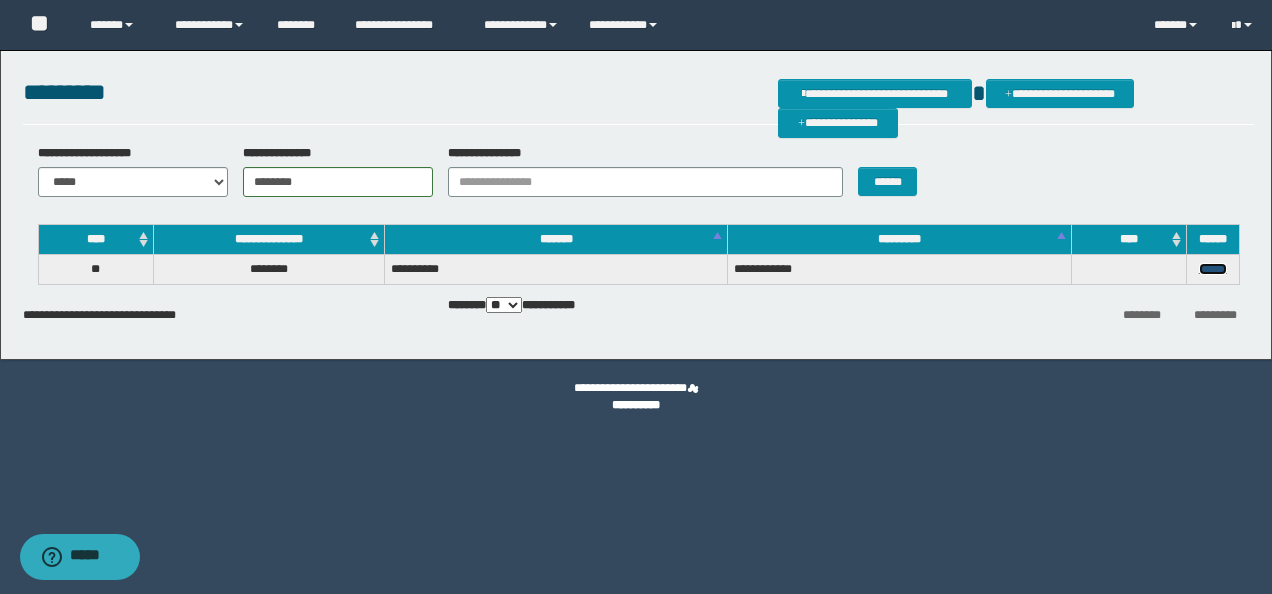 click on "******" at bounding box center (1213, 269) 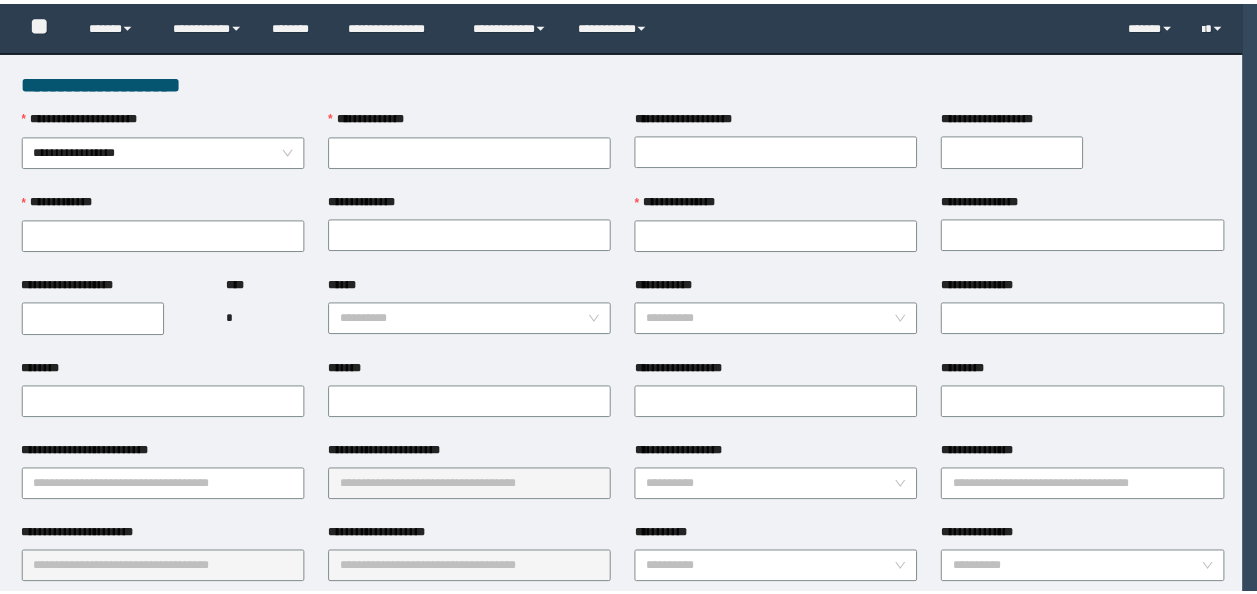 scroll, scrollTop: 0, scrollLeft: 0, axis: both 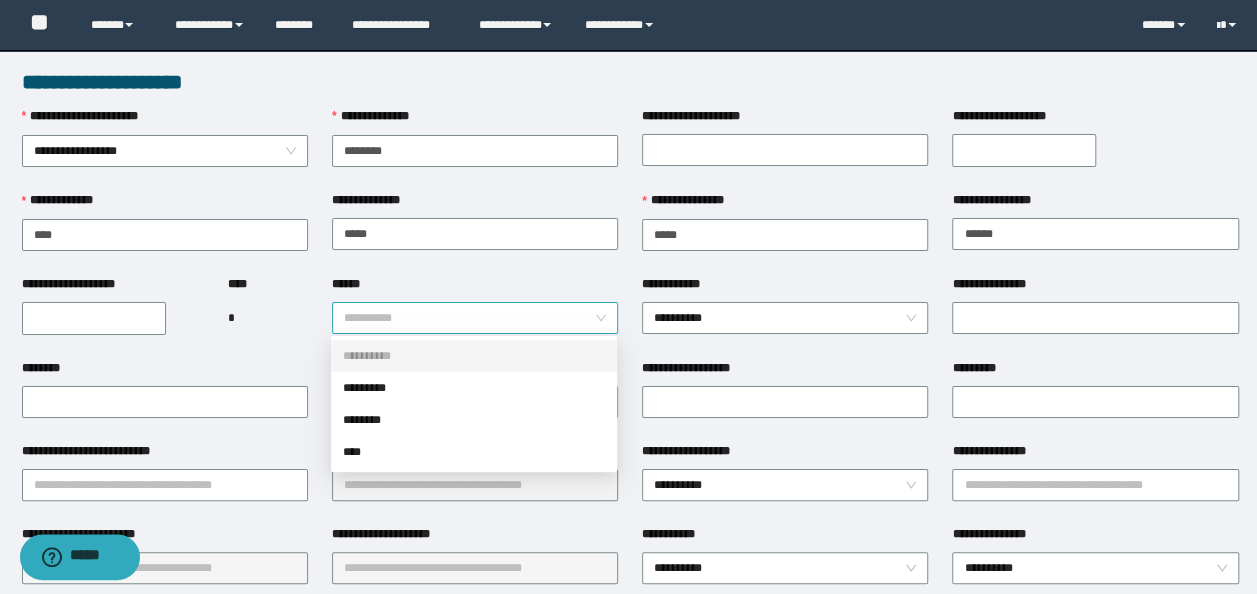 click on "**********" at bounding box center (475, 318) 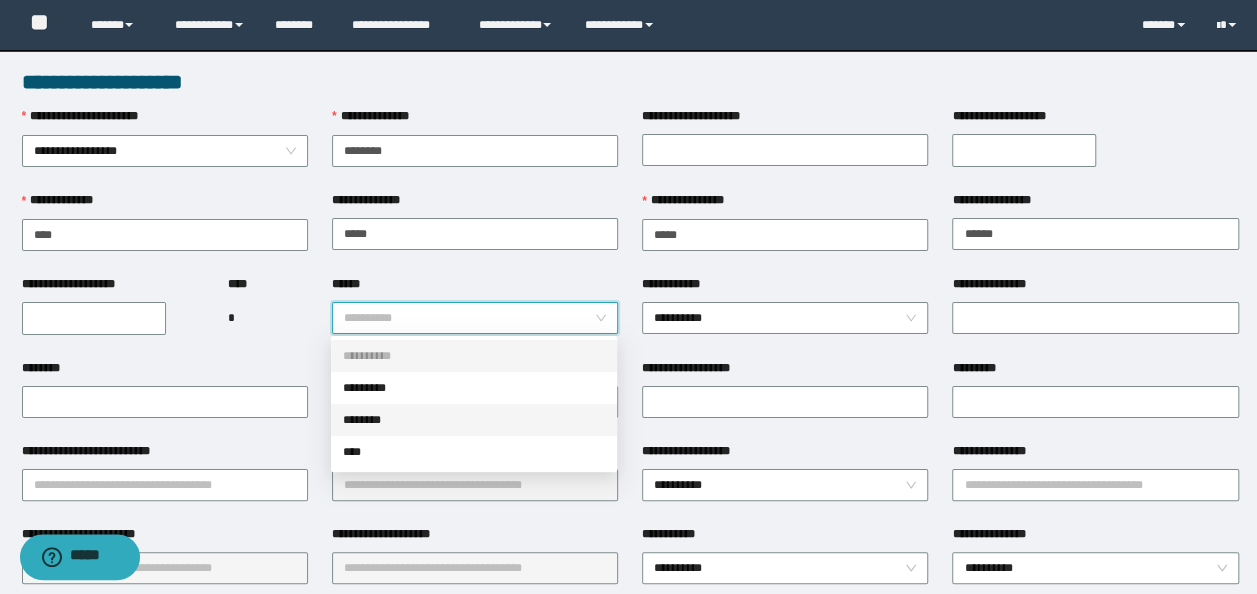 click on "********" at bounding box center (474, 420) 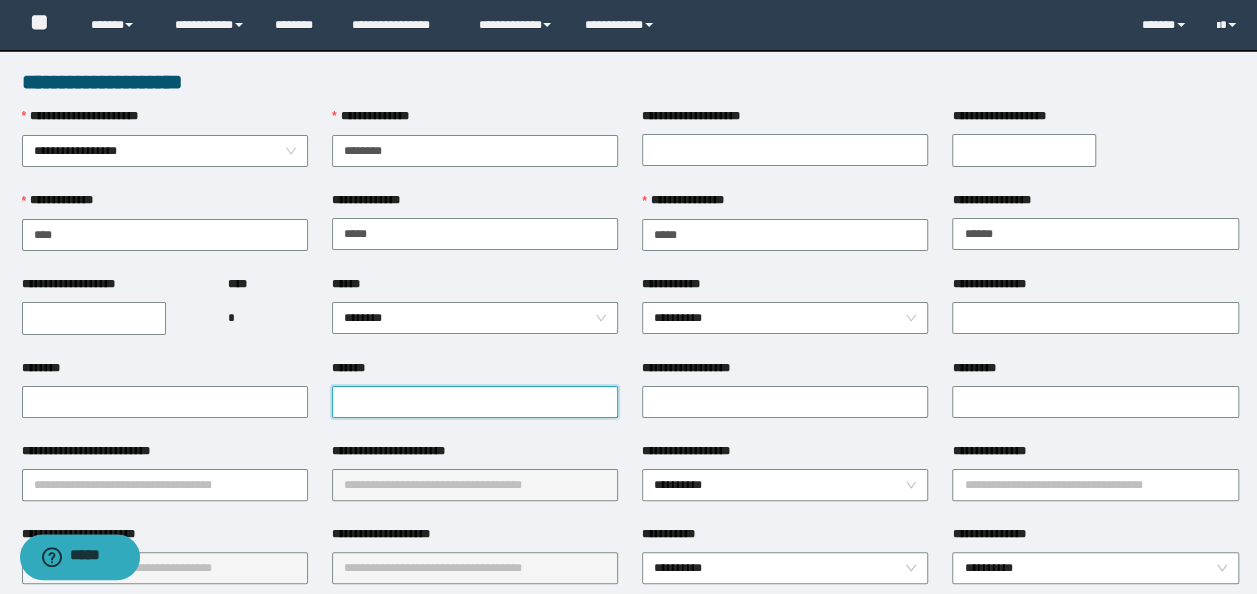 click on "*******" at bounding box center [475, 402] 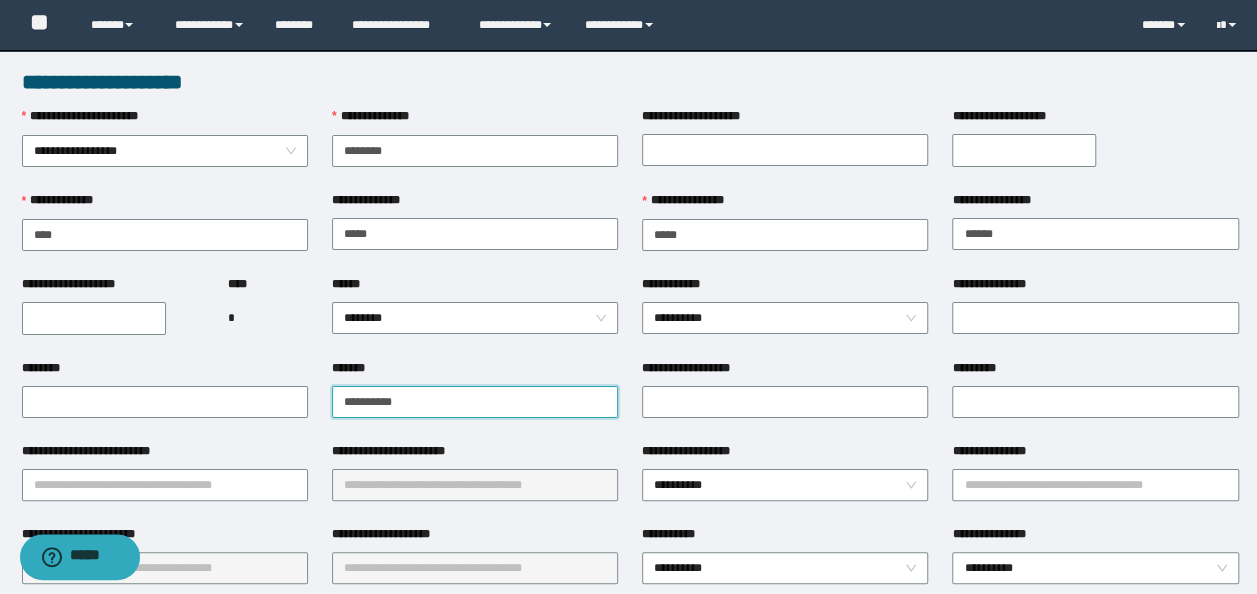 click on "**********" at bounding box center (475, 402) 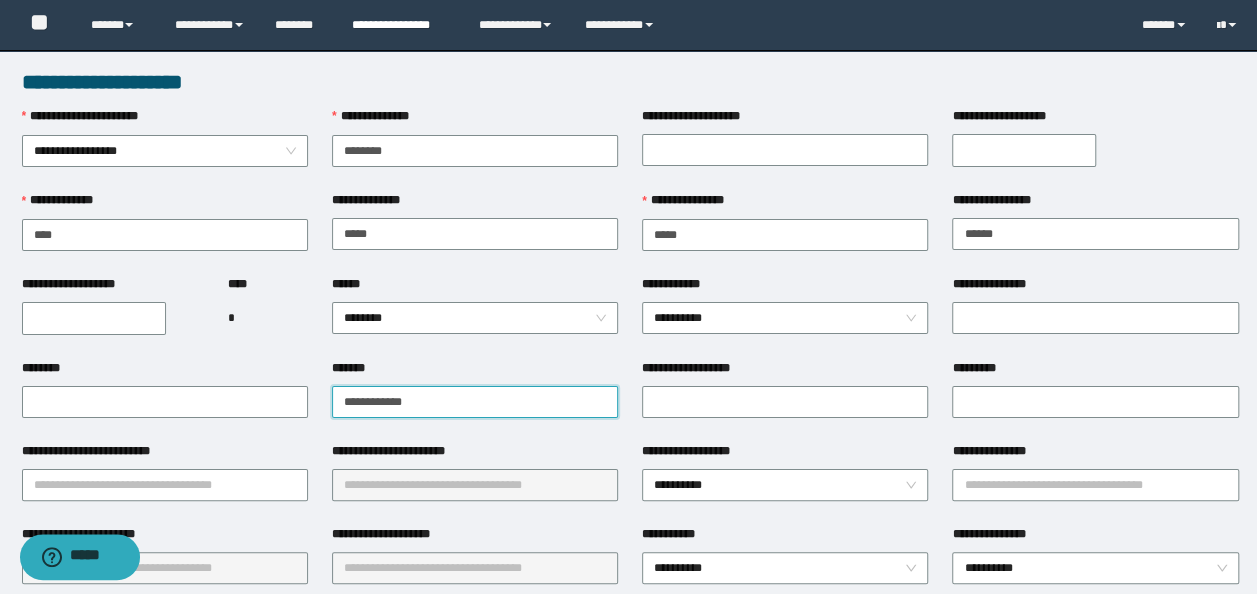 type on "**********" 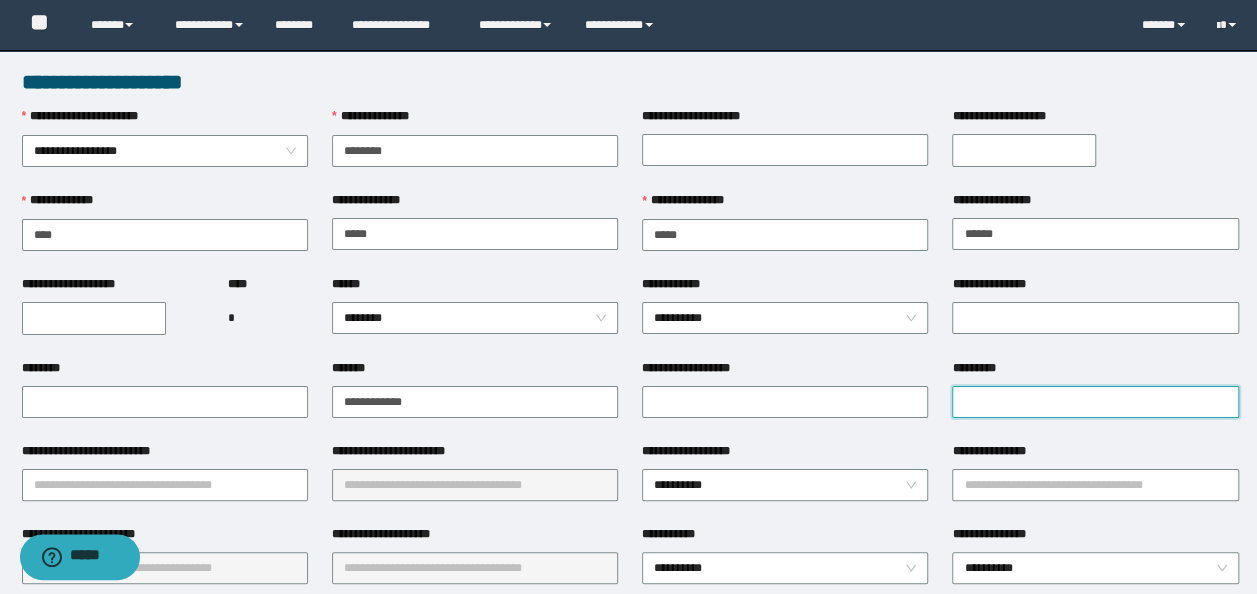 click on "*********" at bounding box center (1095, 402) 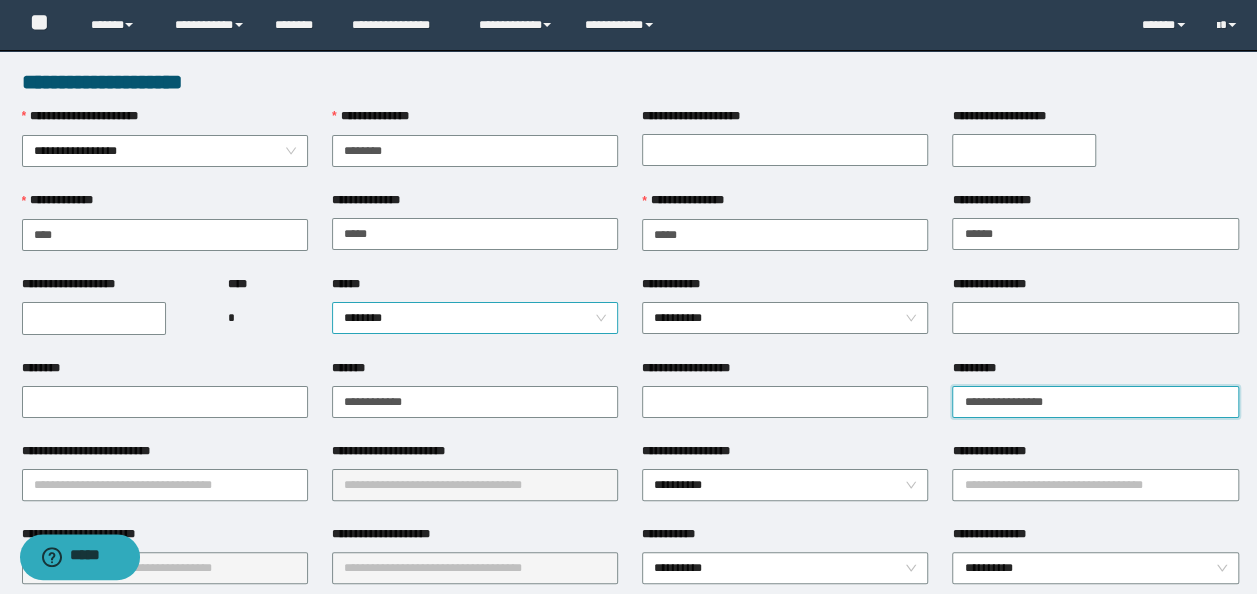 drag, startPoint x: 982, startPoint y: 400, endPoint x: 516, endPoint y: 322, distance: 472.48282 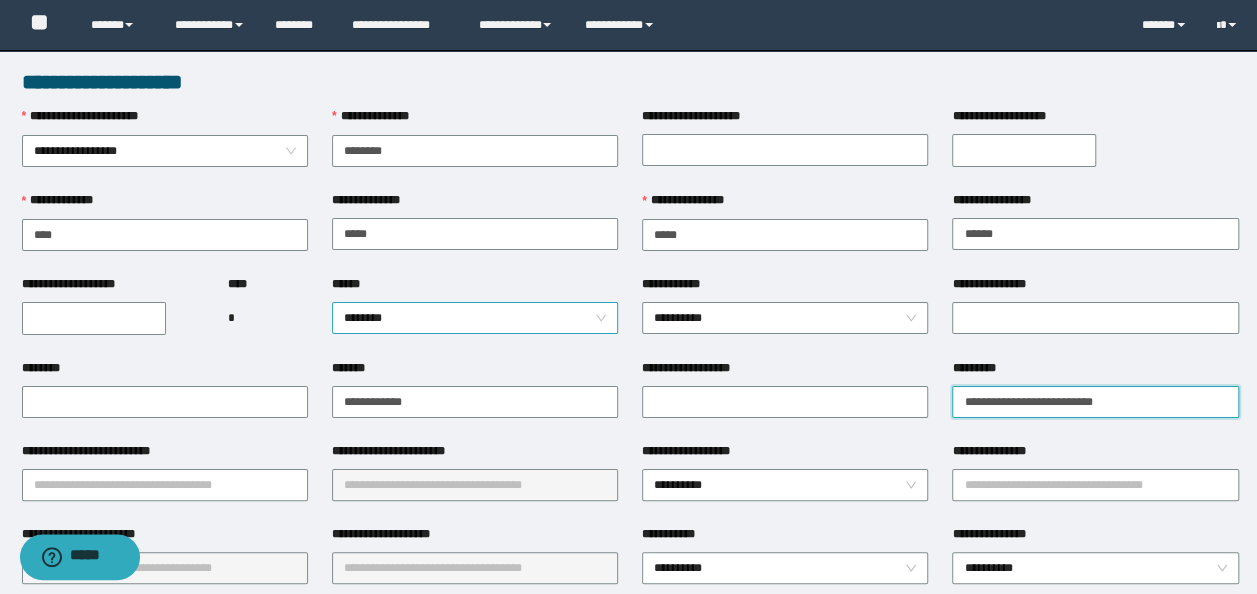 type on "**********" 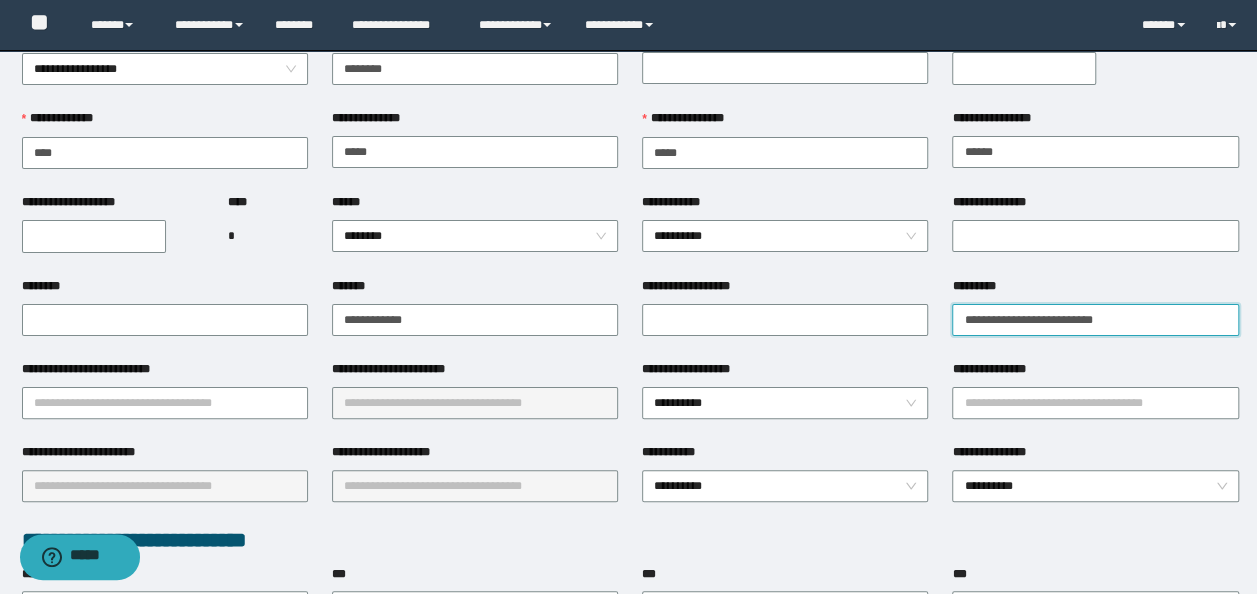 scroll, scrollTop: 100, scrollLeft: 0, axis: vertical 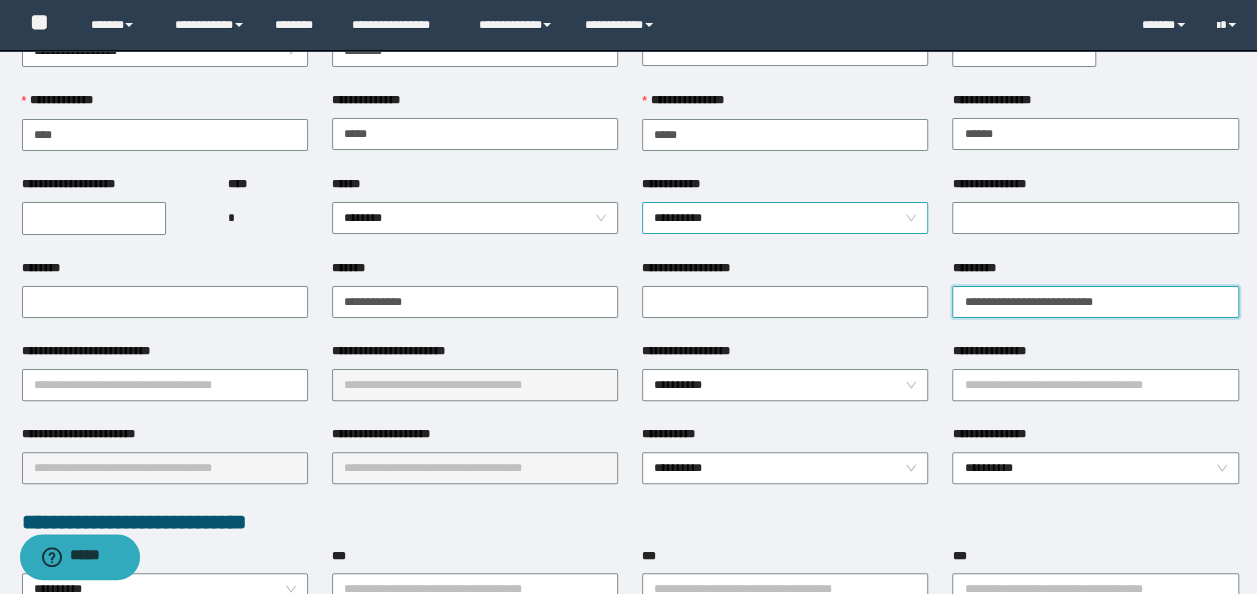 click on "**********" at bounding box center (785, 218) 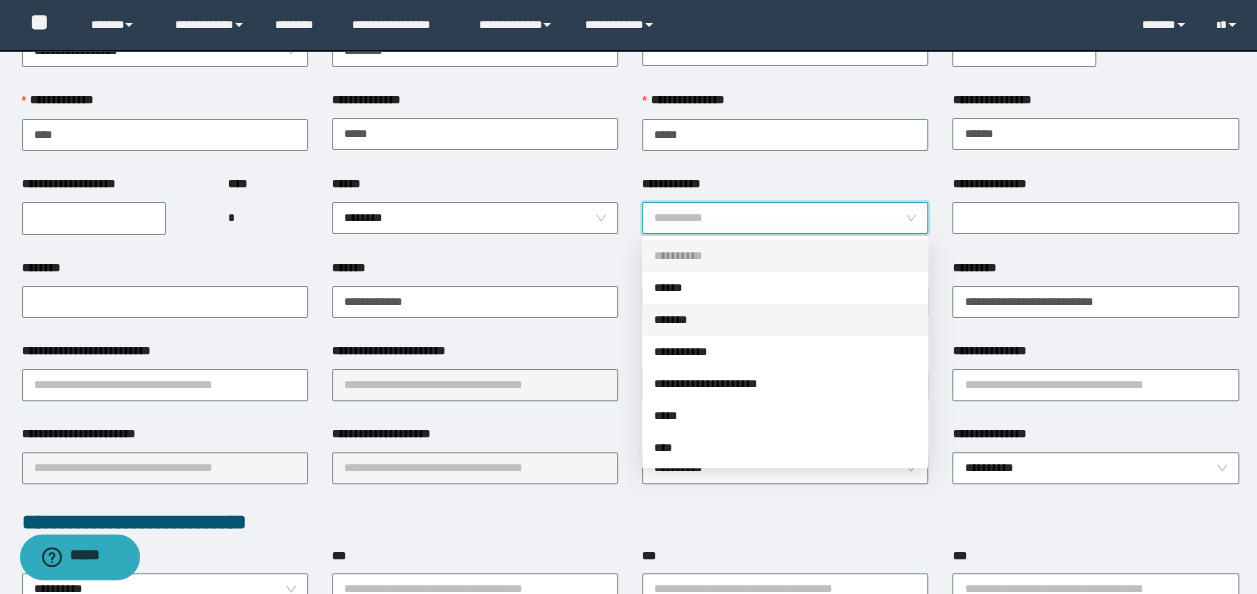 click on "*******" at bounding box center (785, 320) 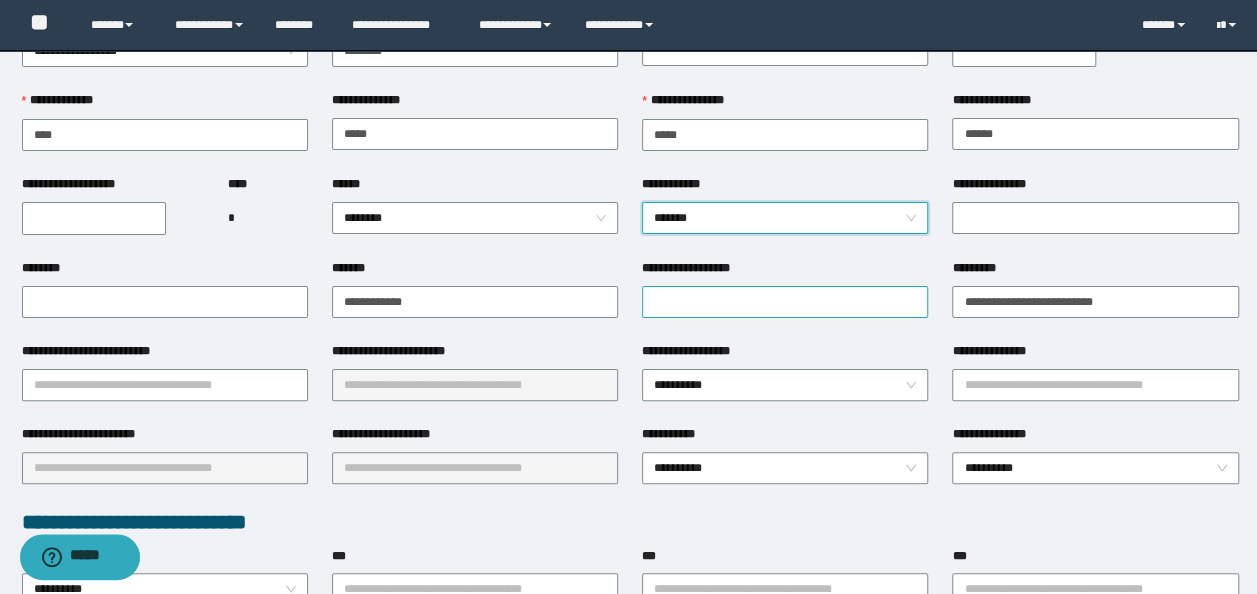 scroll, scrollTop: 200, scrollLeft: 0, axis: vertical 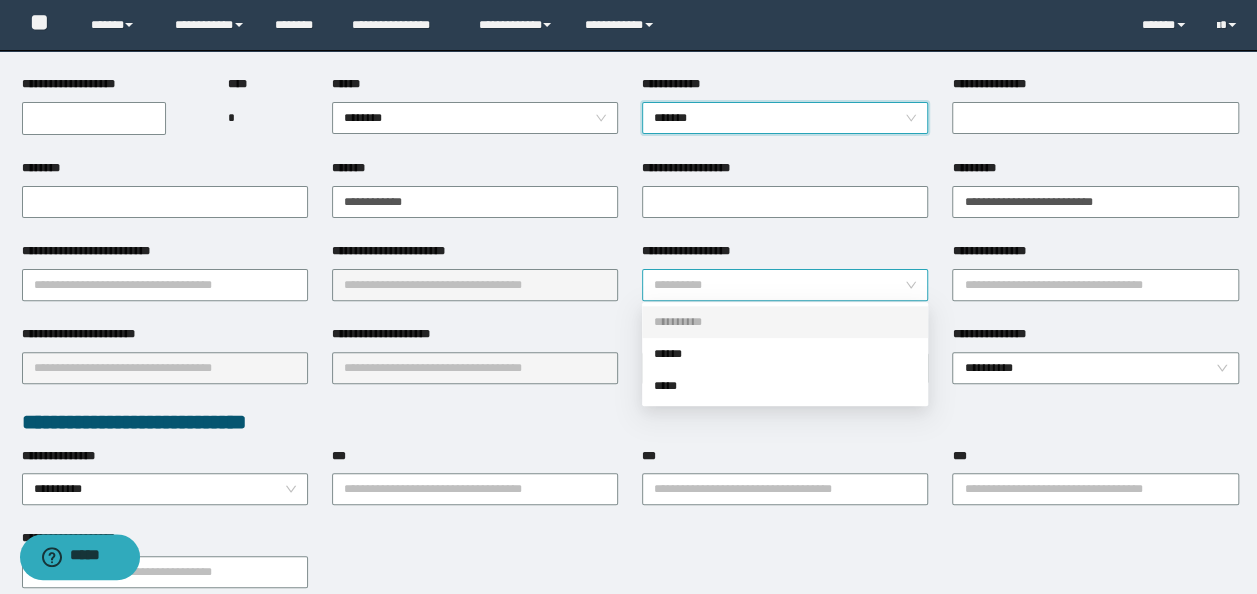 click on "**********" at bounding box center [785, 285] 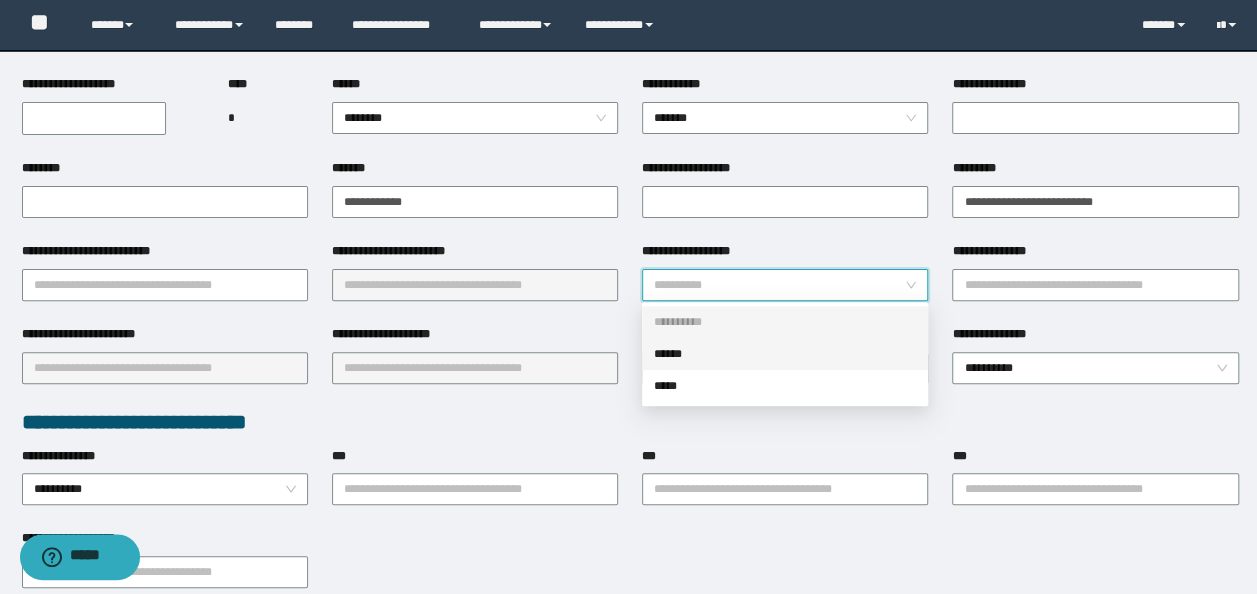 click on "******" at bounding box center (785, 354) 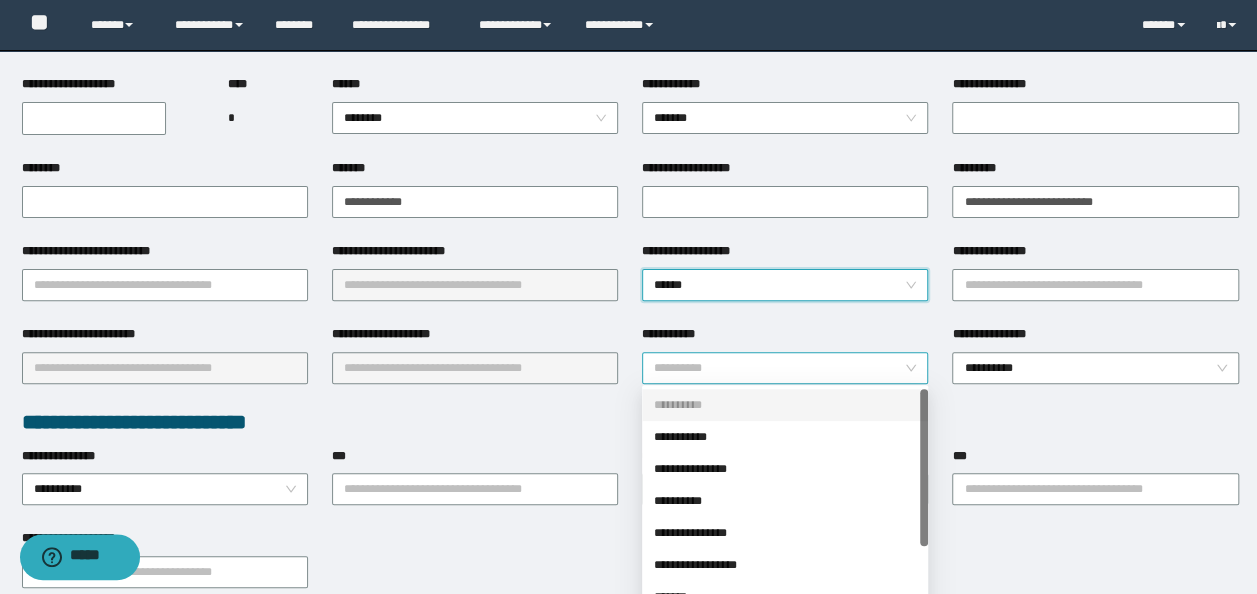 drag, startPoint x: 675, startPoint y: 369, endPoint x: 679, endPoint y: 474, distance: 105.076164 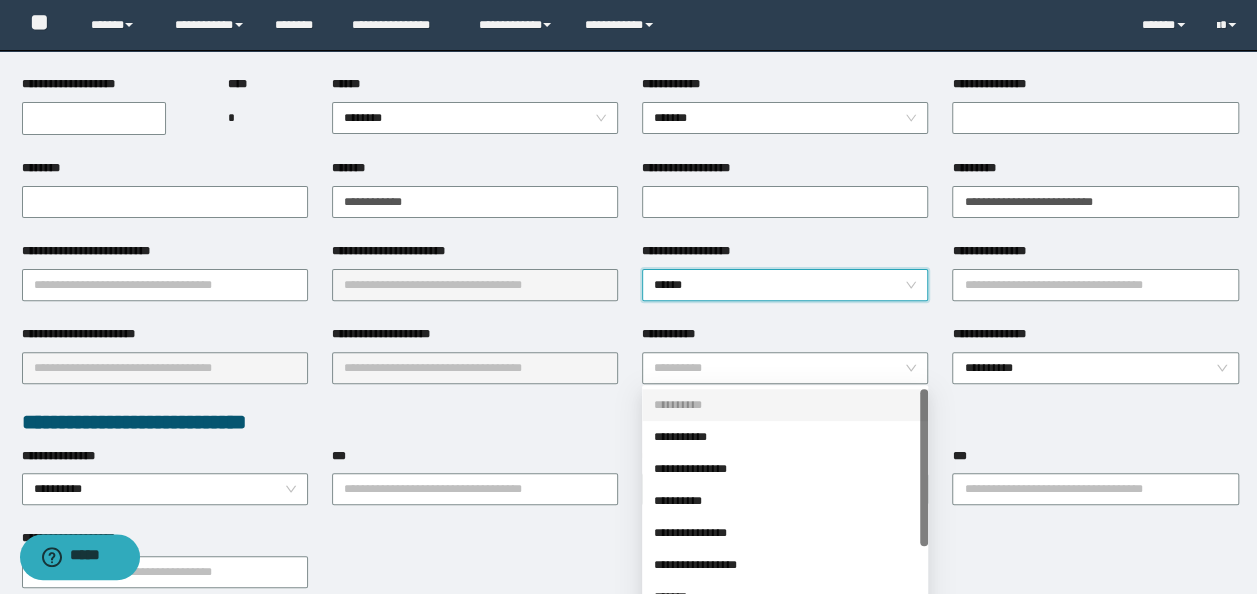 click on "**********" at bounding box center [785, 368] 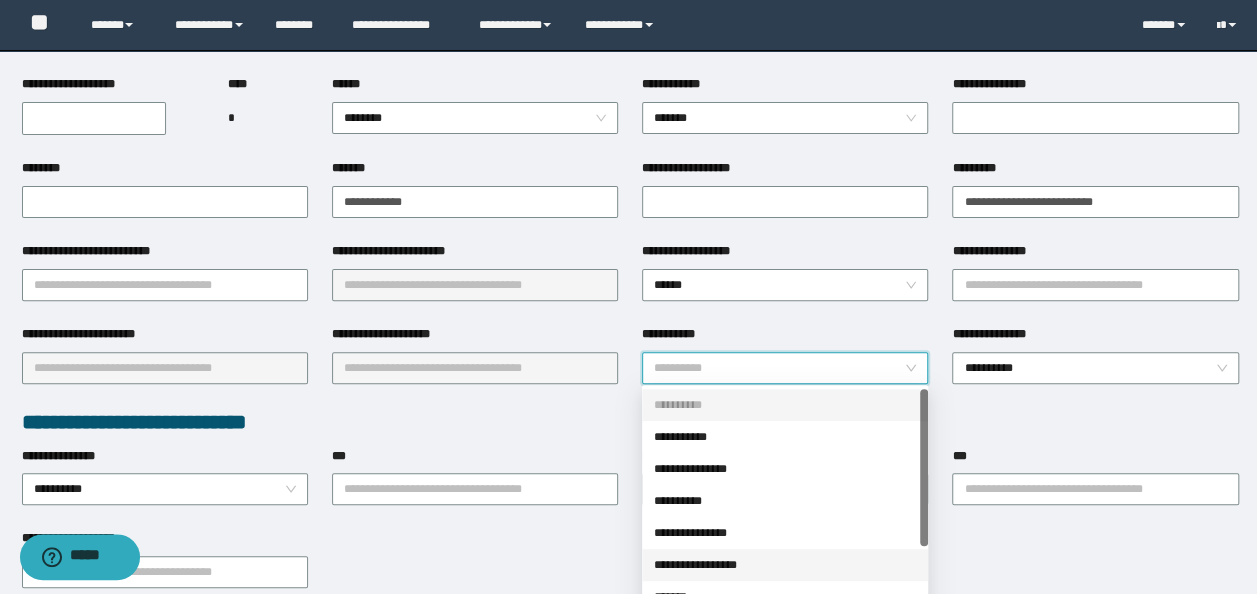 click on "**********" at bounding box center [785, 565] 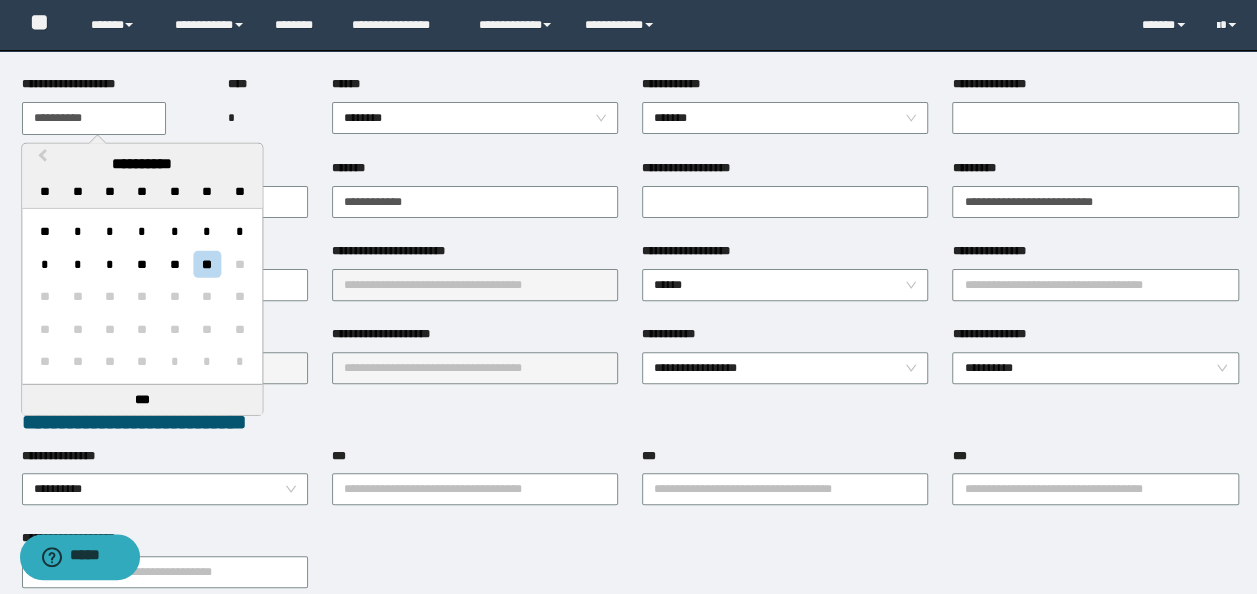 click on "**********" at bounding box center (94, 118) 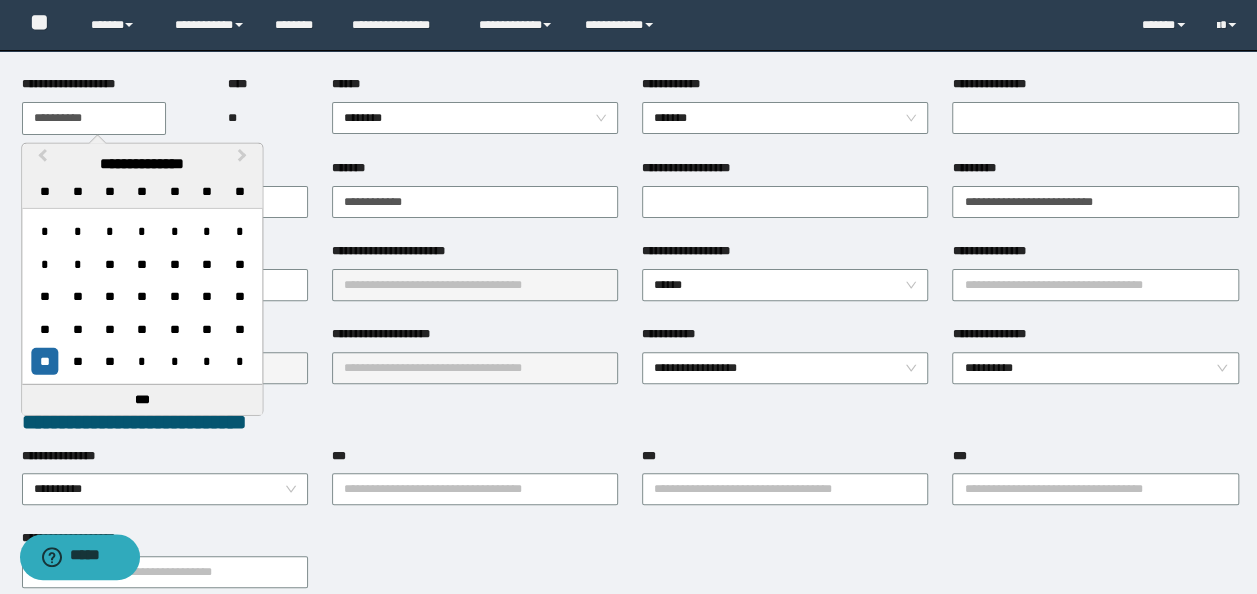 type on "**********" 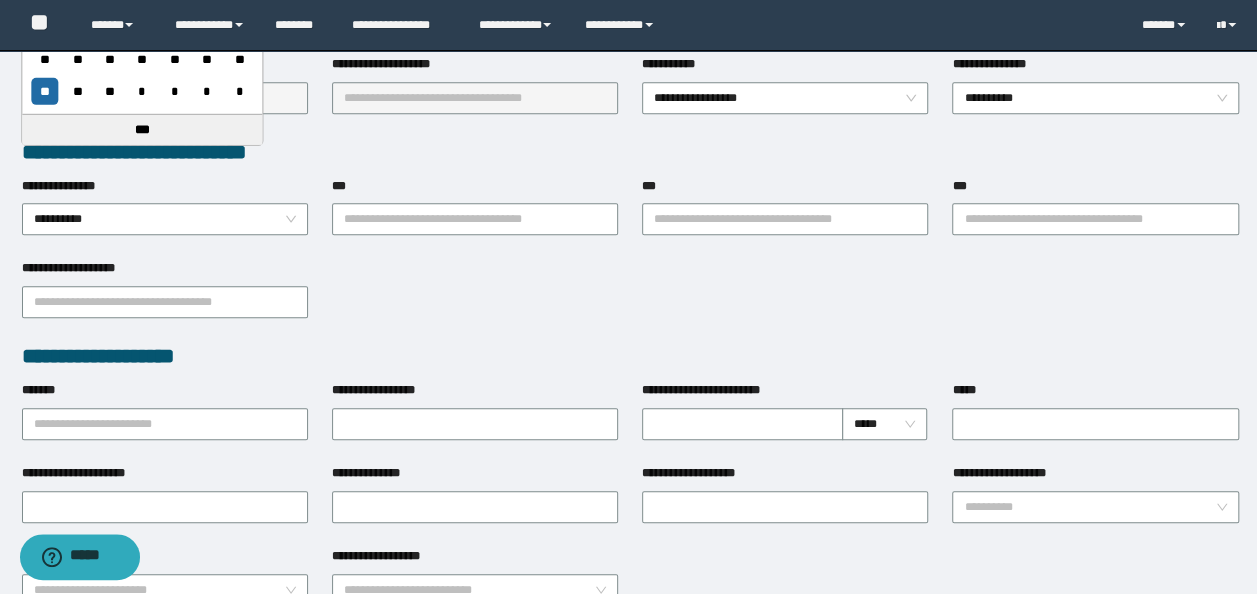 scroll, scrollTop: 500, scrollLeft: 0, axis: vertical 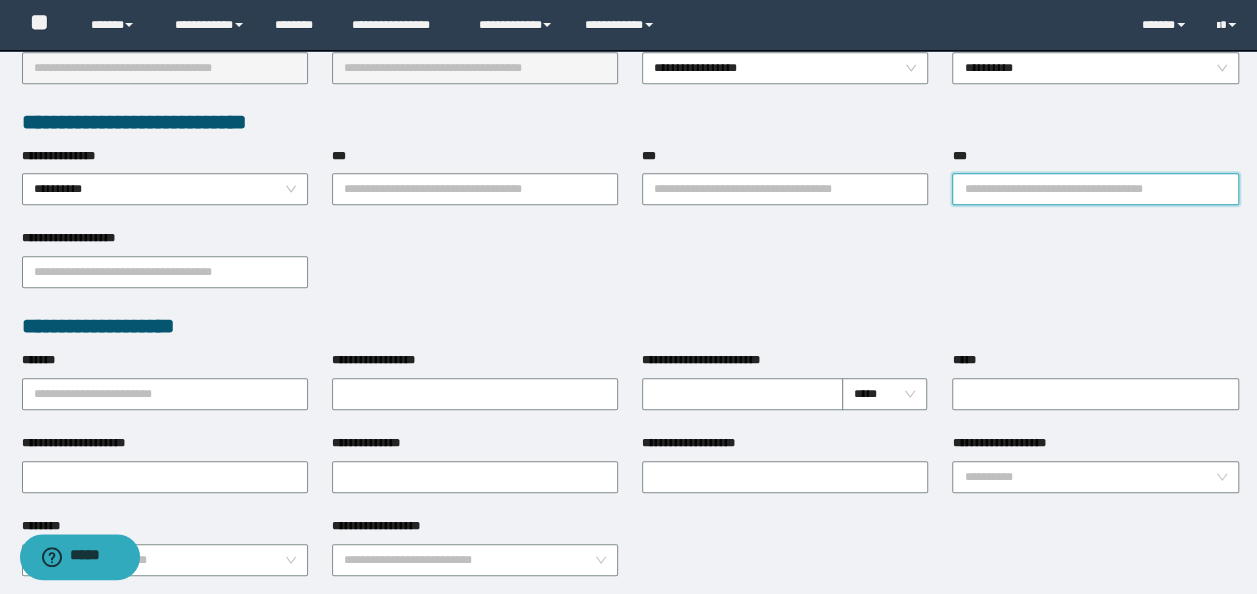 click on "***" at bounding box center (1095, 189) 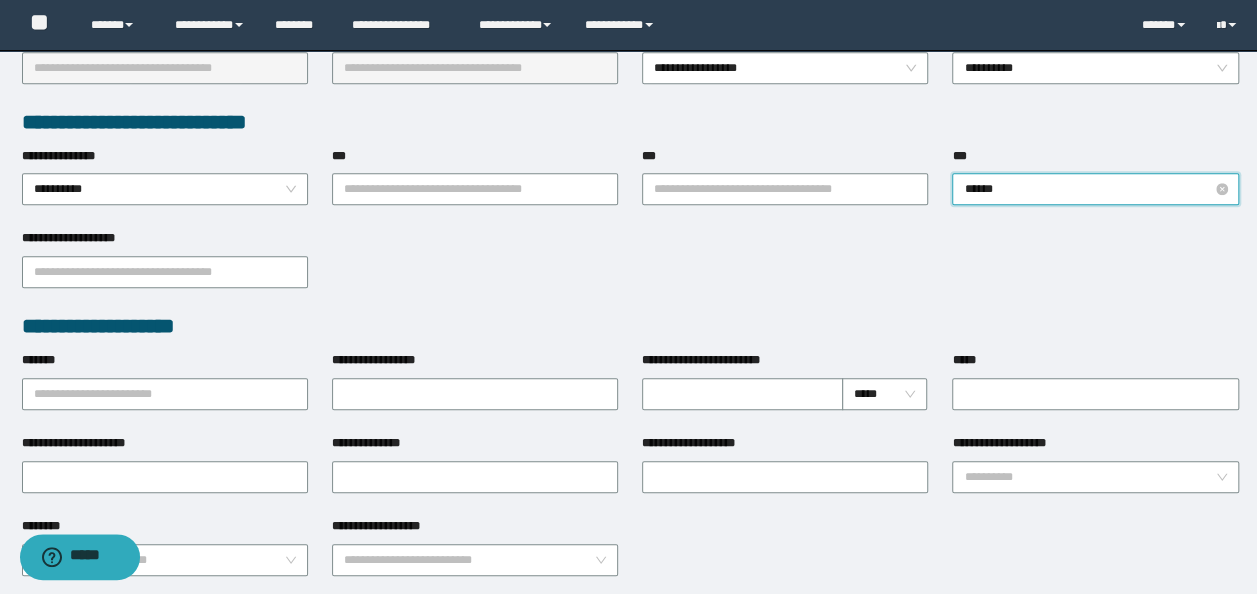 type on "*******" 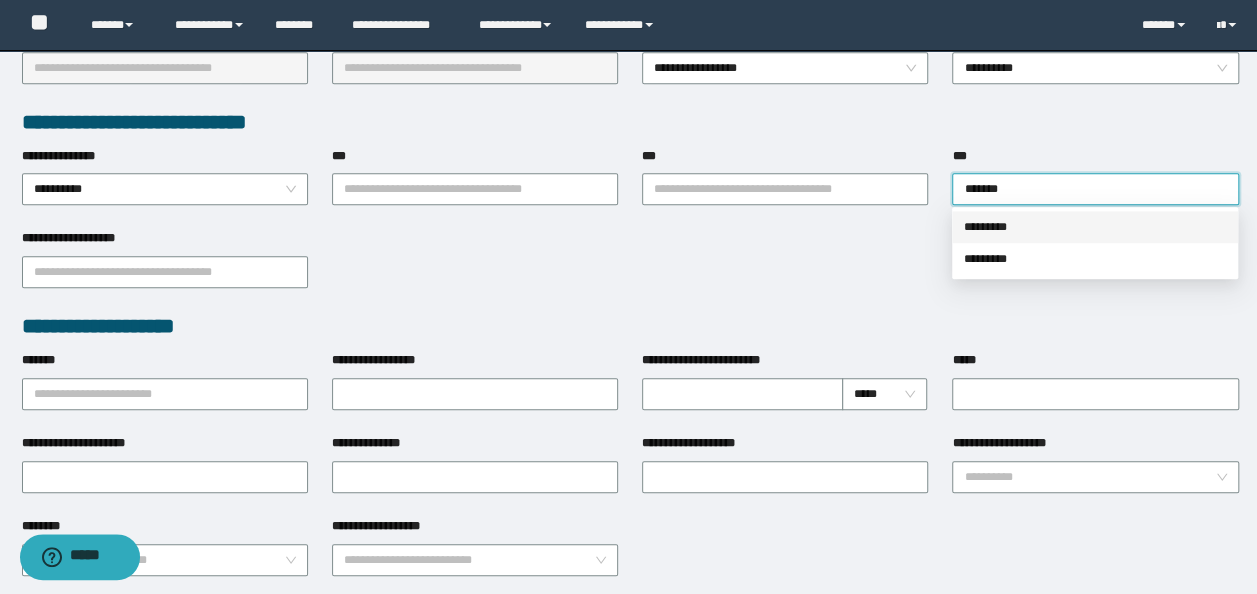 click on "*********" at bounding box center [1095, 227] 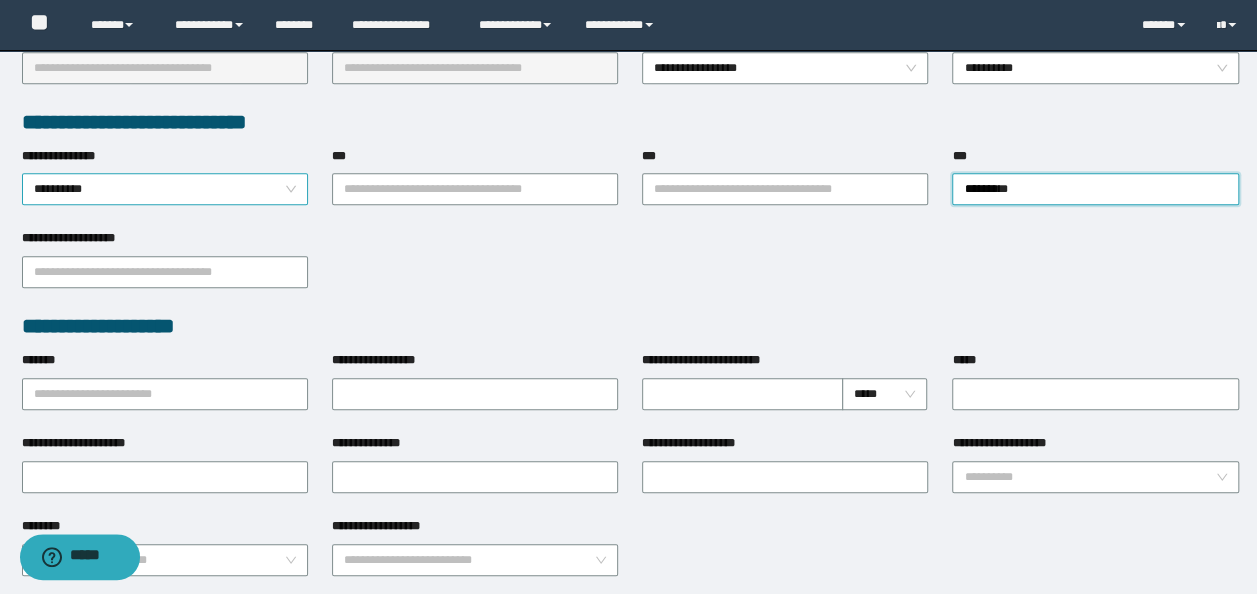 click on "**********" at bounding box center [165, 189] 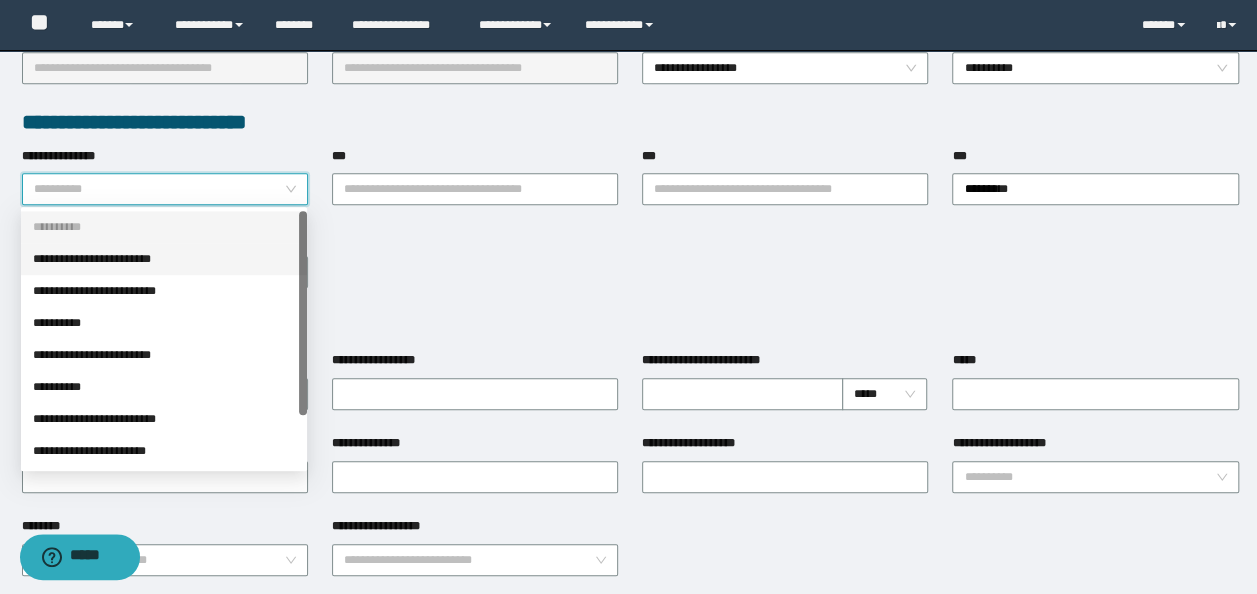 click on "**********" at bounding box center [164, 259] 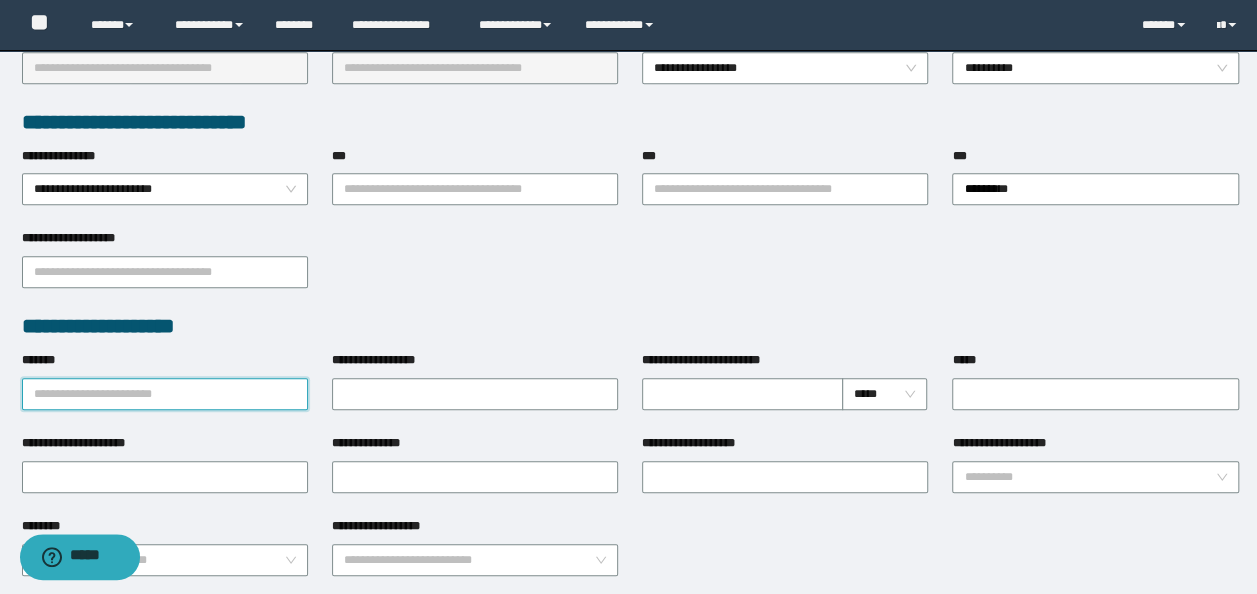 click on "*******" at bounding box center (165, 394) 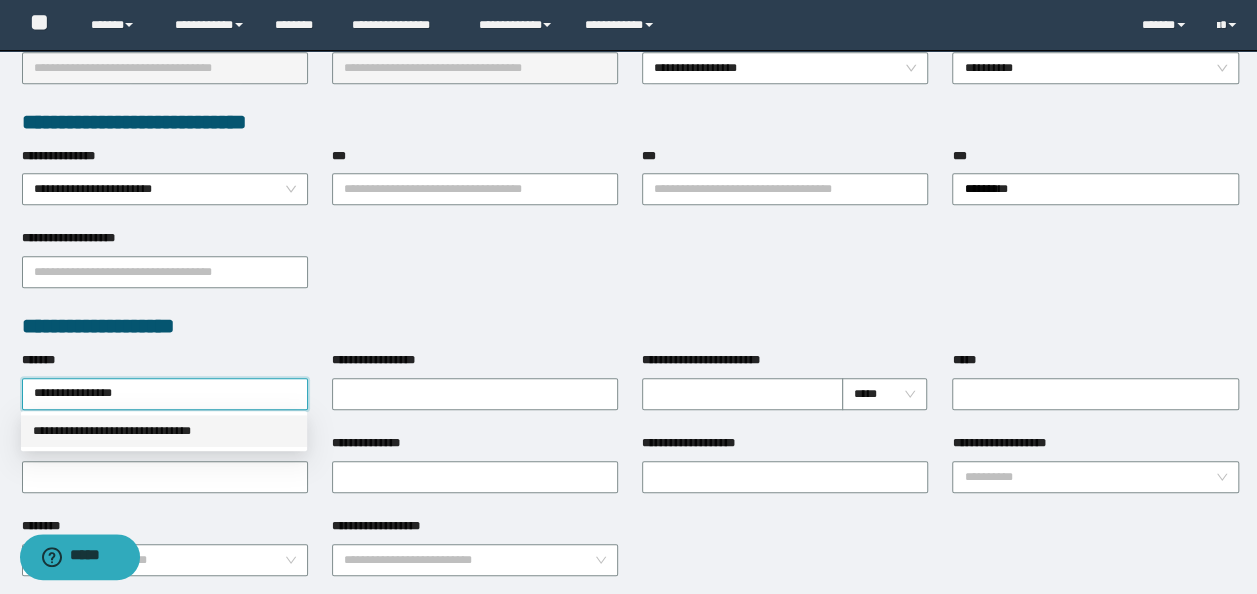 click on "**********" at bounding box center (164, 431) 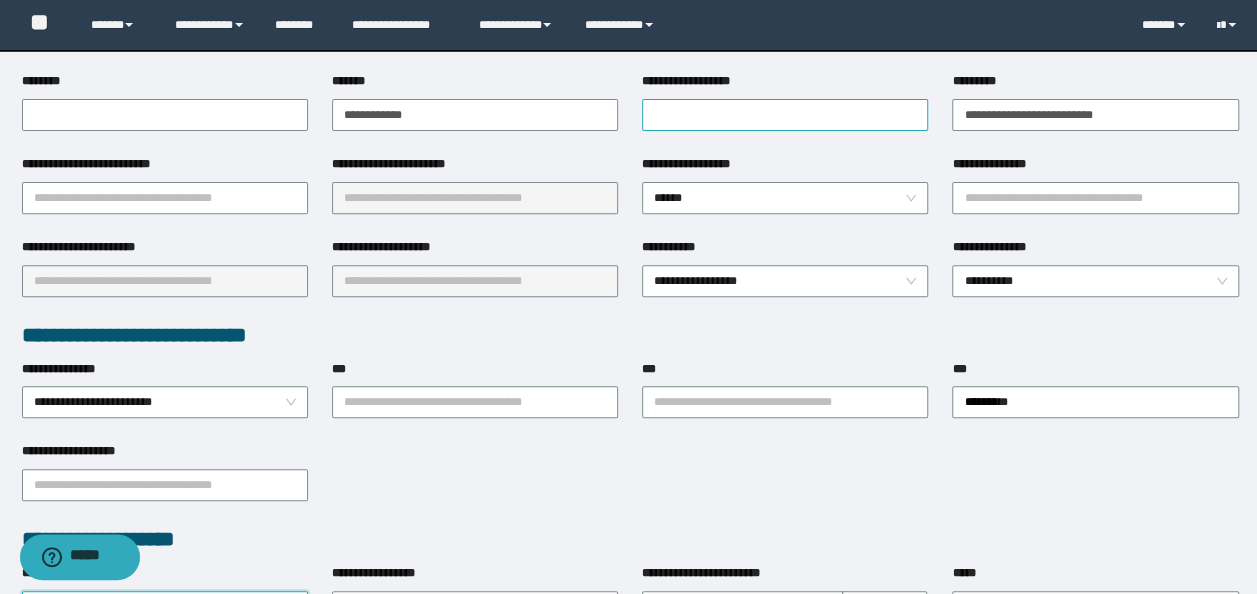 scroll, scrollTop: 100, scrollLeft: 0, axis: vertical 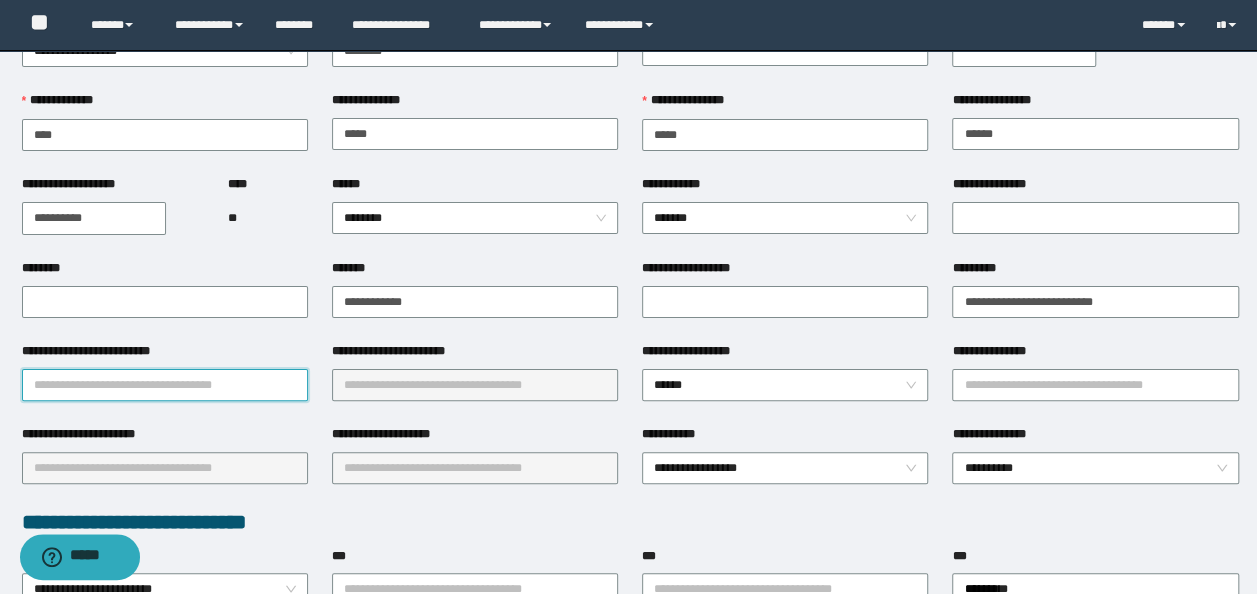 click on "**********" at bounding box center (165, 385) 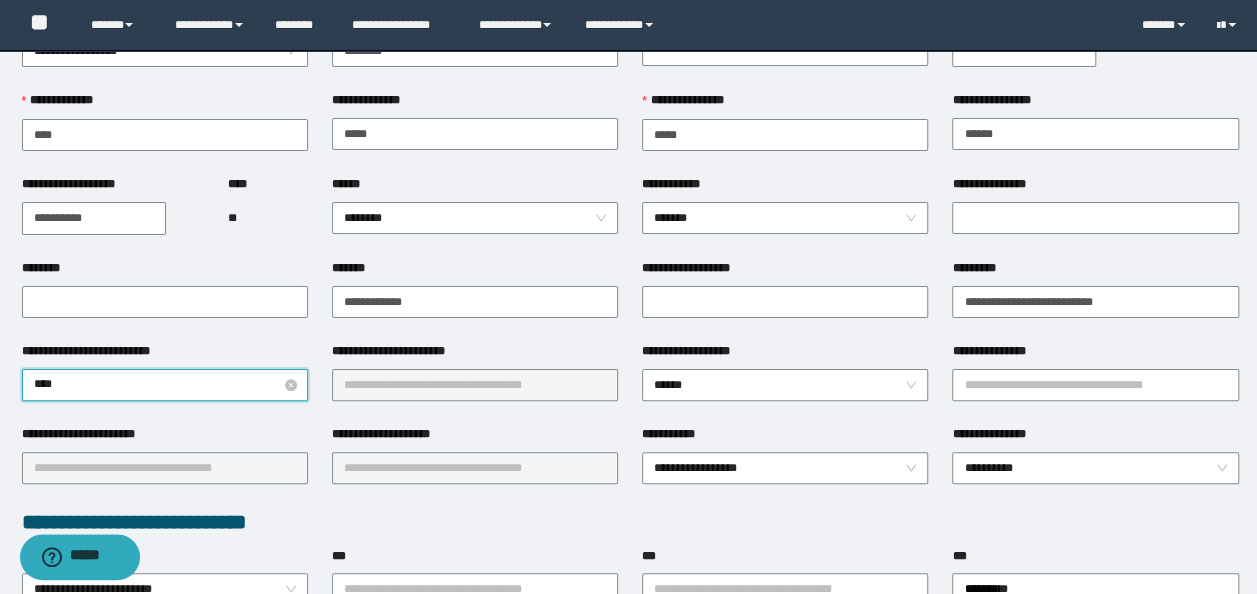 type on "*****" 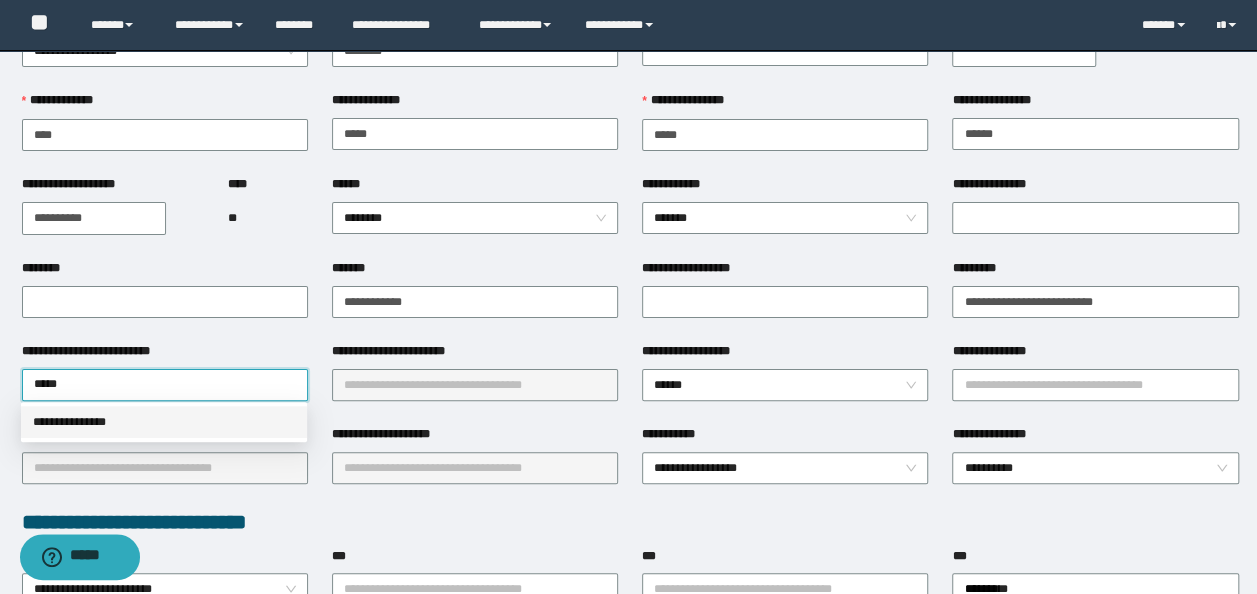 click on "**********" at bounding box center [164, 422] 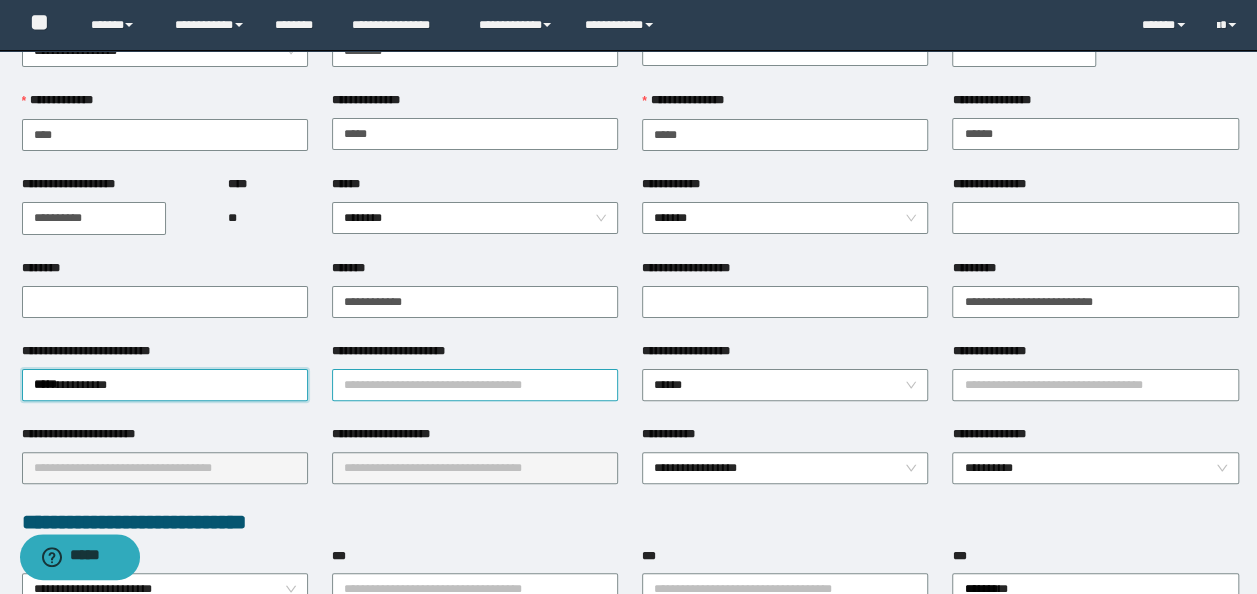 click on "**********" at bounding box center [475, 385] 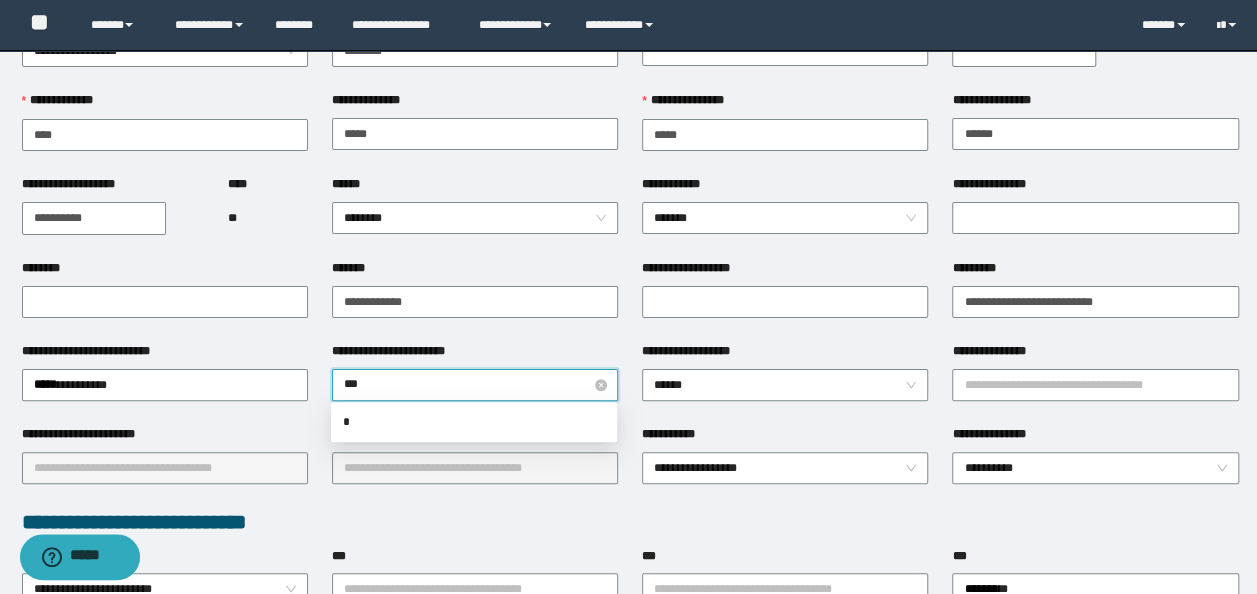 type on "****" 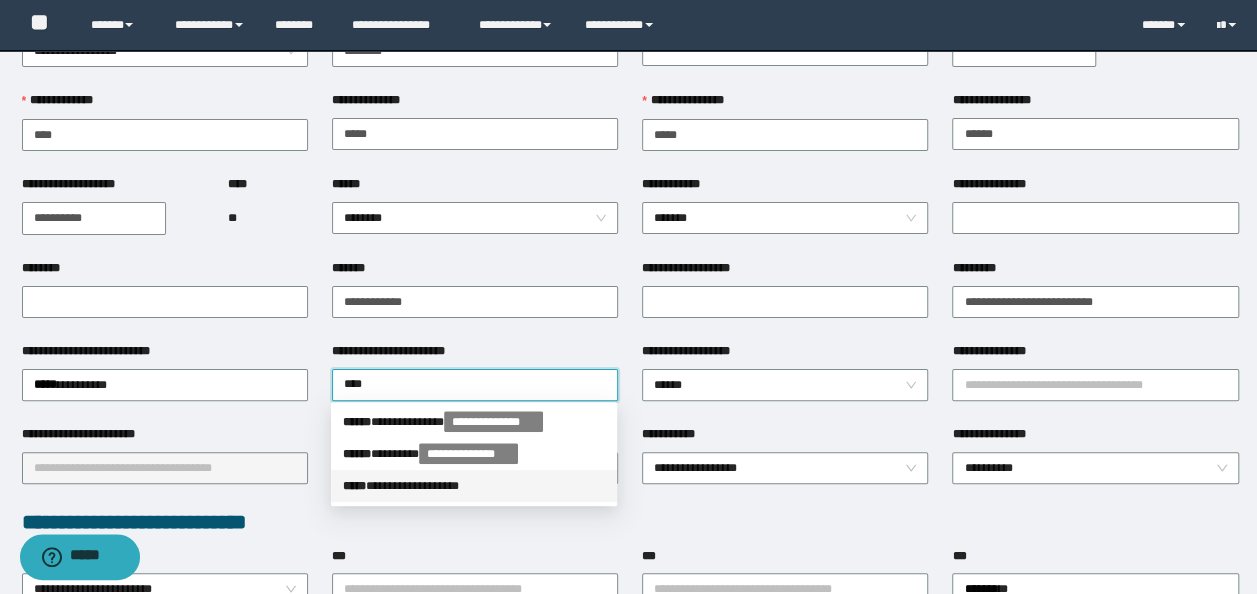 click on "**********" at bounding box center (474, 486) 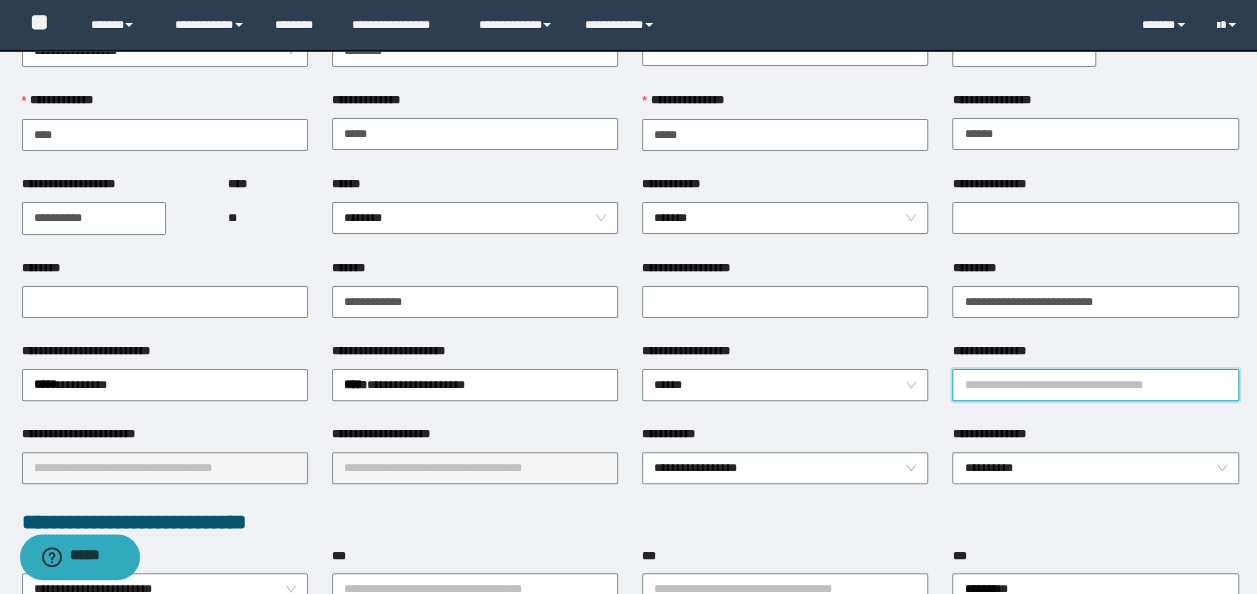 click on "**********" at bounding box center [1095, 385] 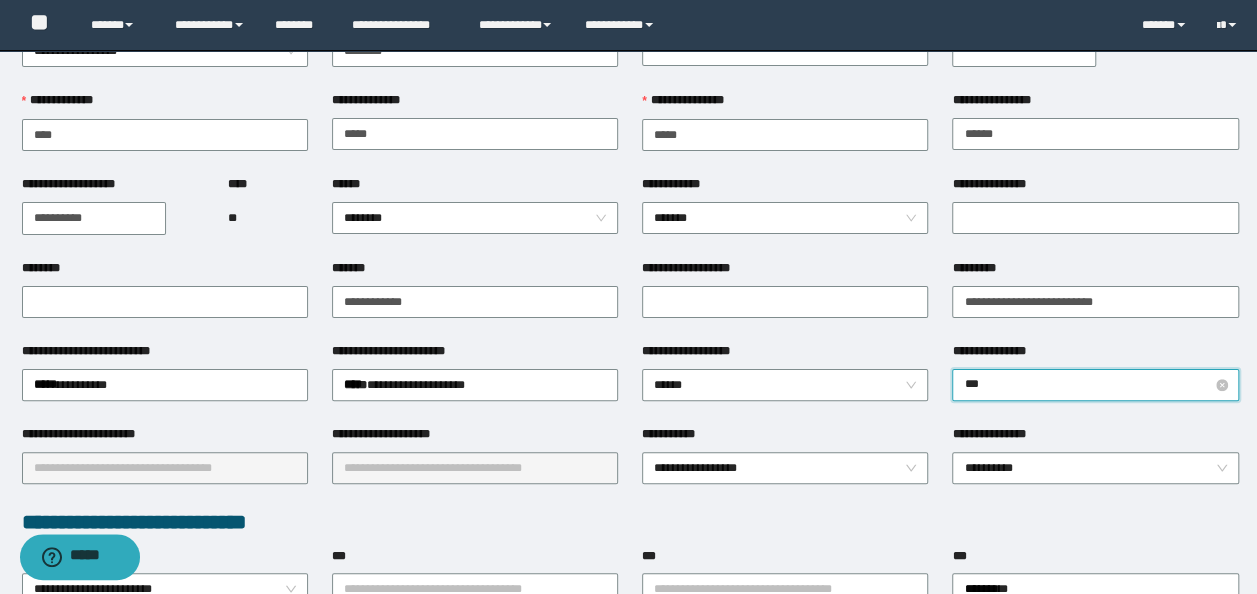 type on "****" 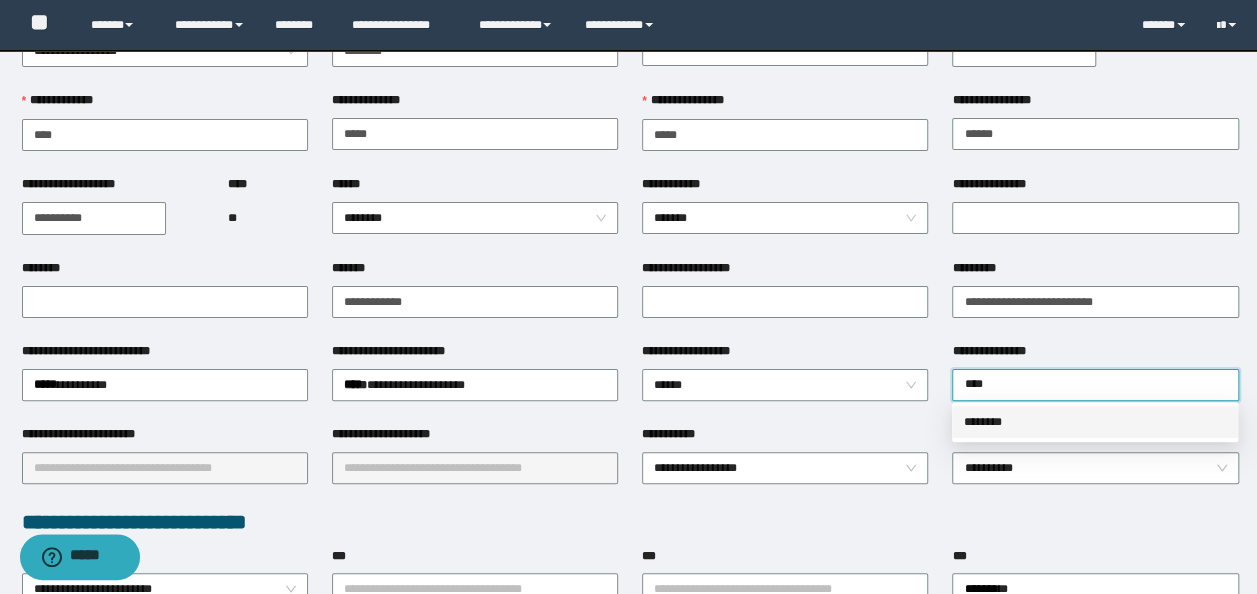 click on "********" at bounding box center [1095, 422] 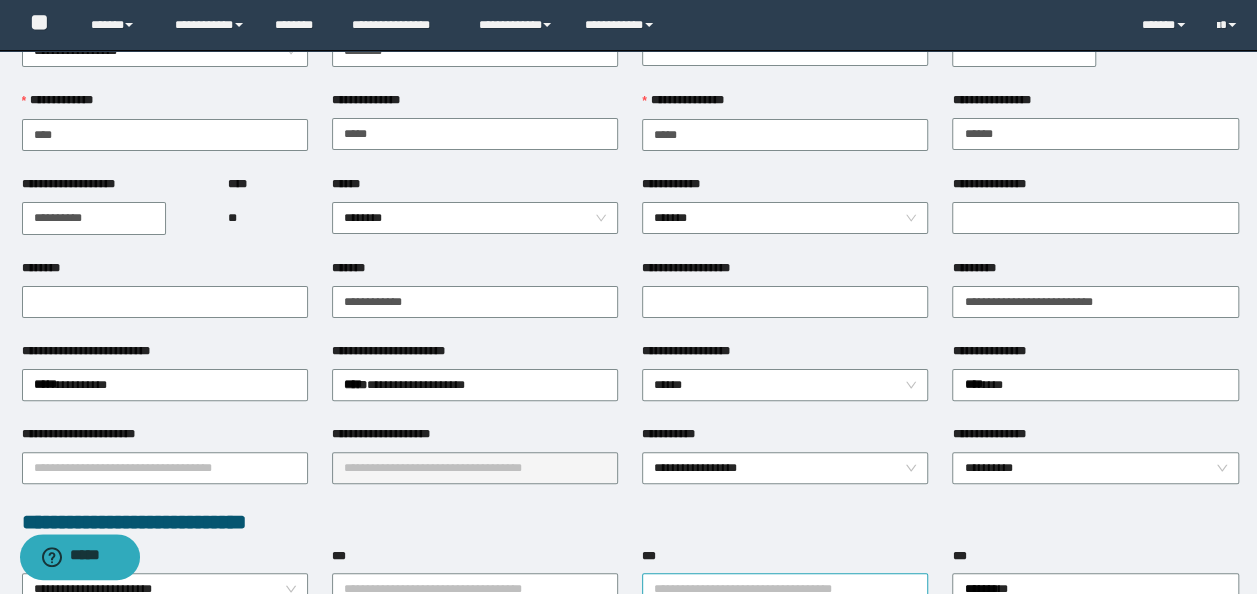 type 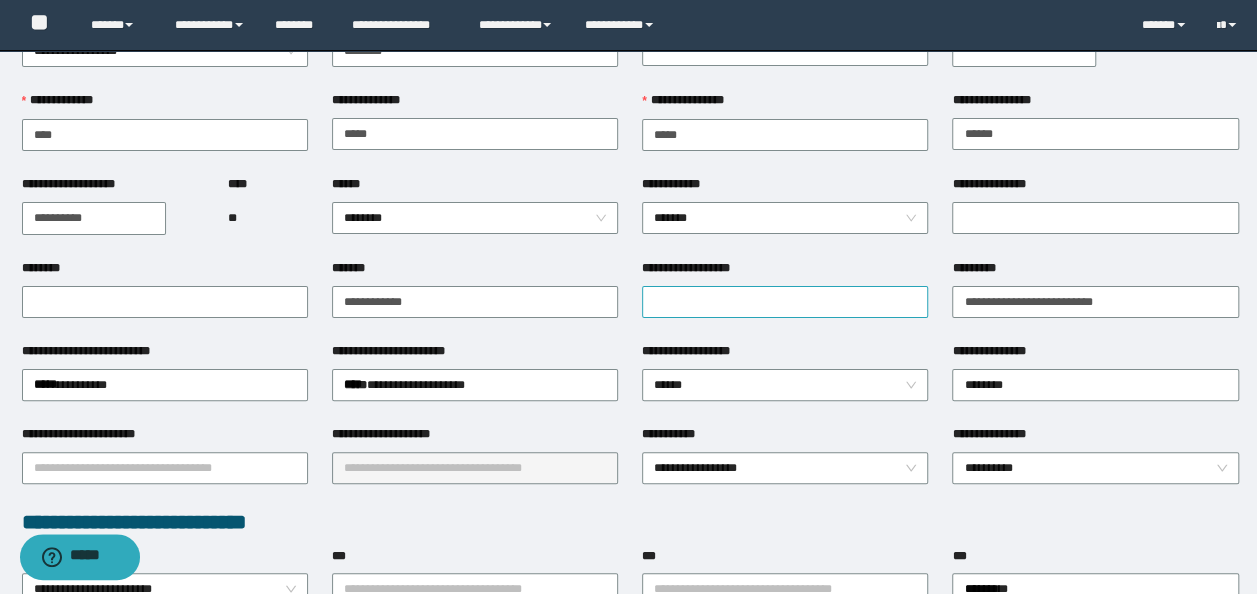 click on "**********" at bounding box center [785, 300] 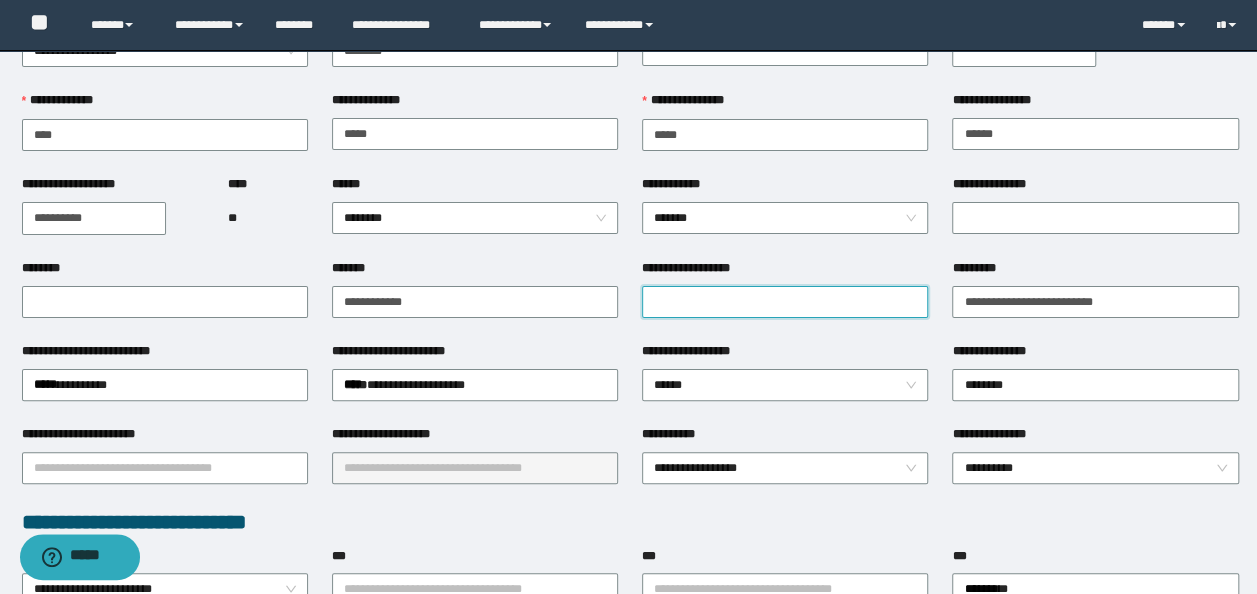 click on "**********" at bounding box center (785, 302) 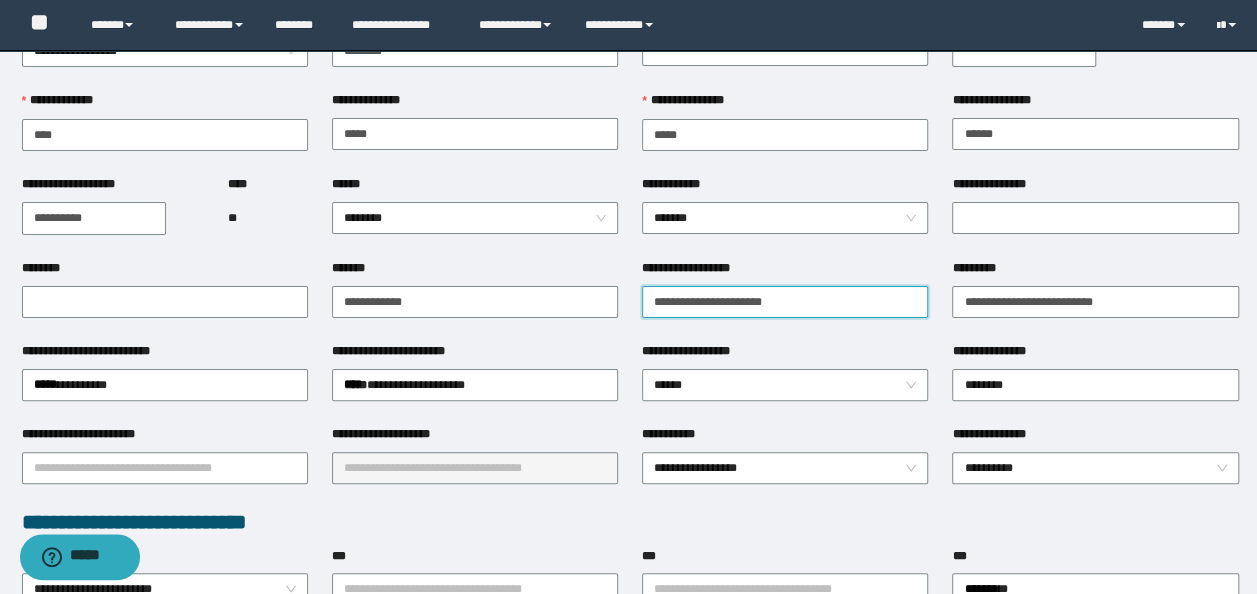 type on "**********" 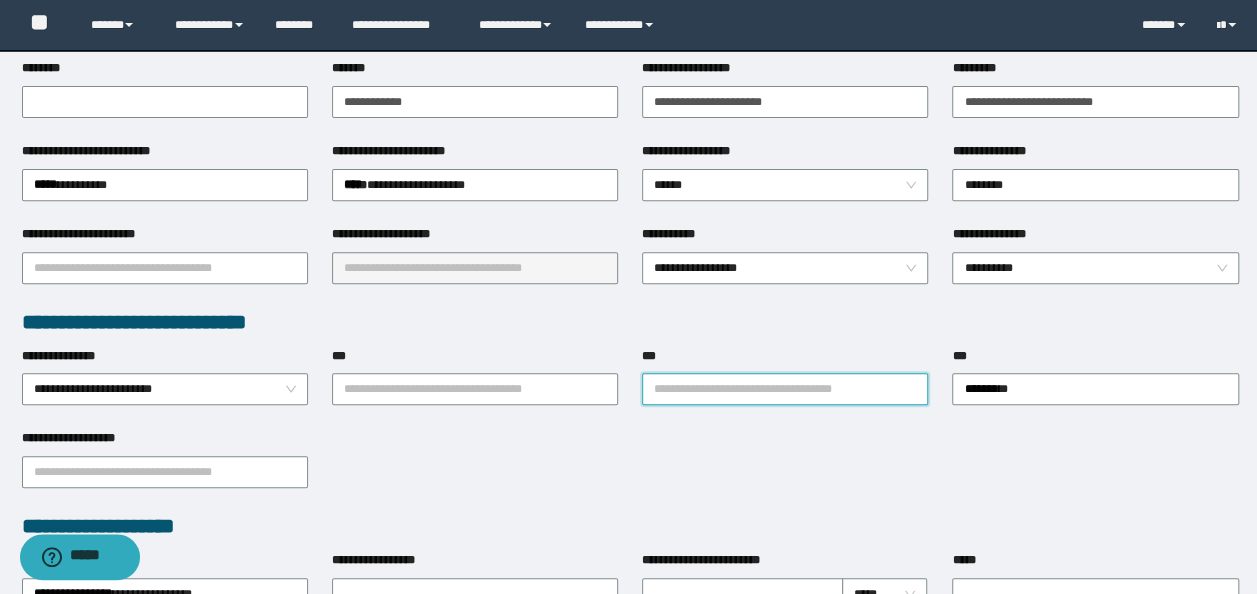 click on "***" at bounding box center [785, 389] 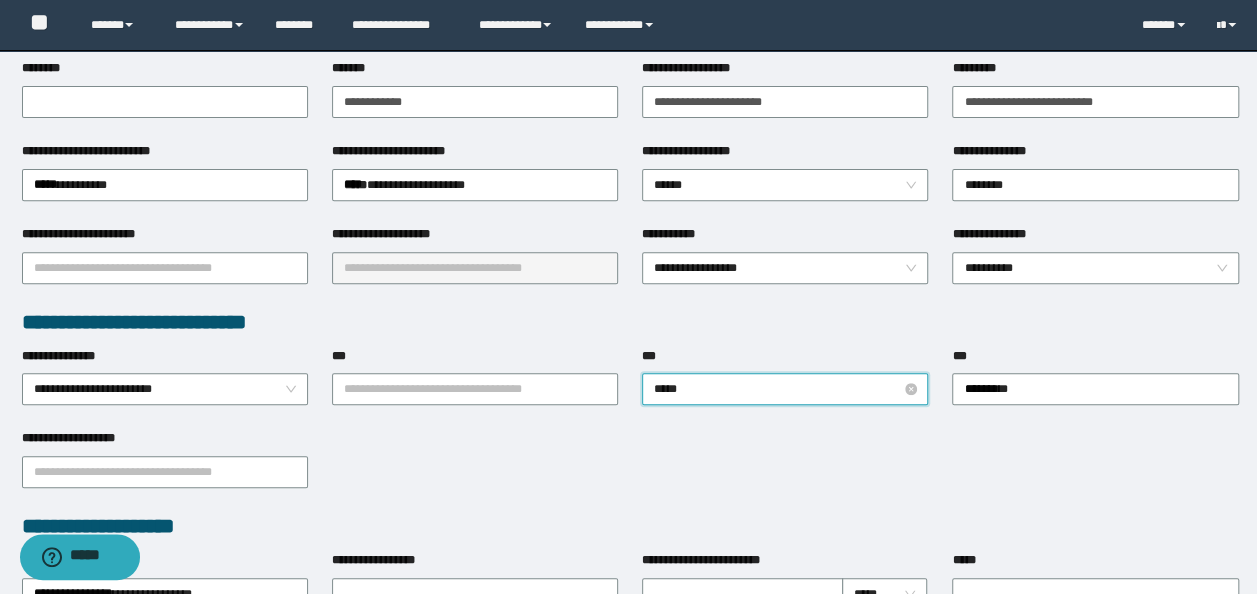 type on "******" 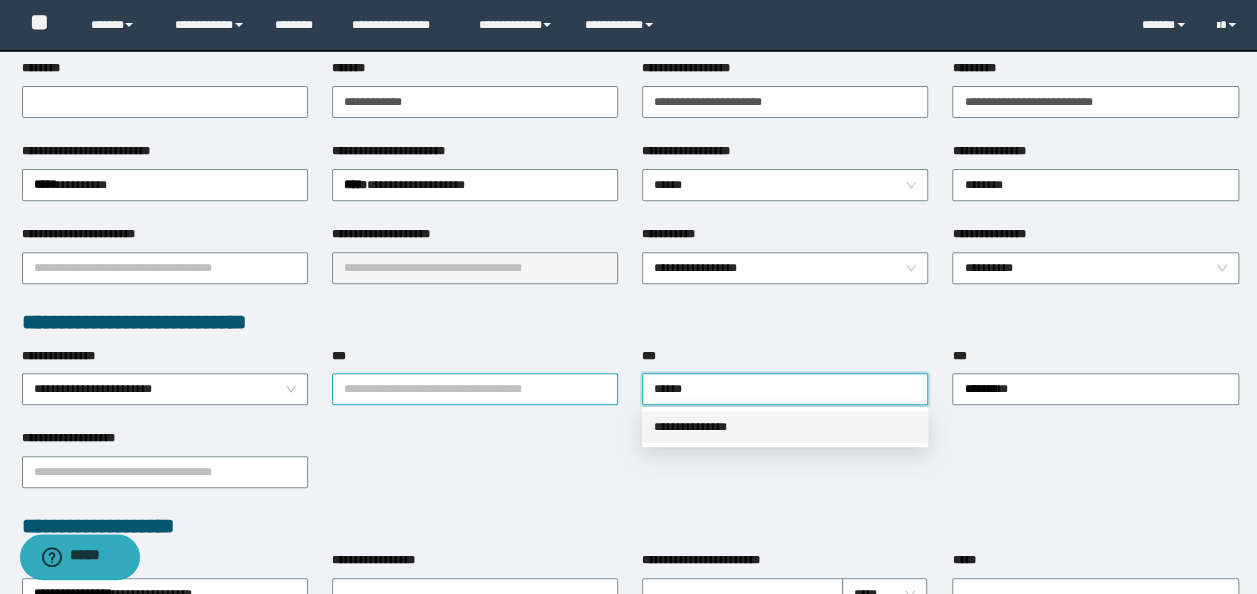 drag, startPoint x: 715, startPoint y: 433, endPoint x: 488, endPoint y: 391, distance: 230.85277 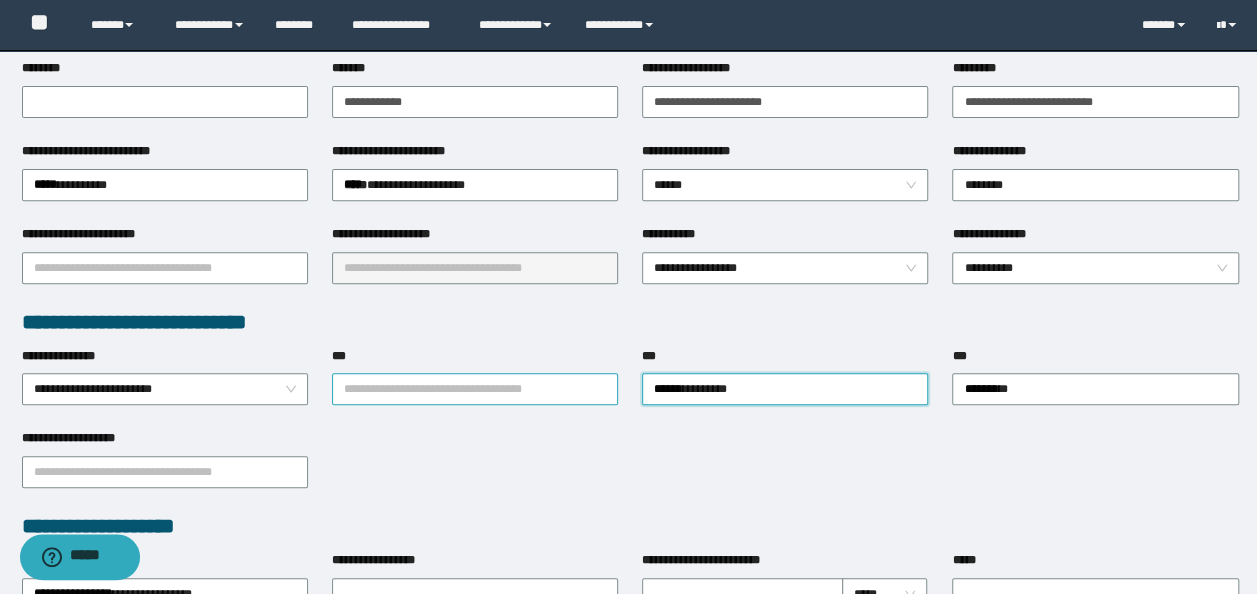 click on "***" at bounding box center (475, 389) 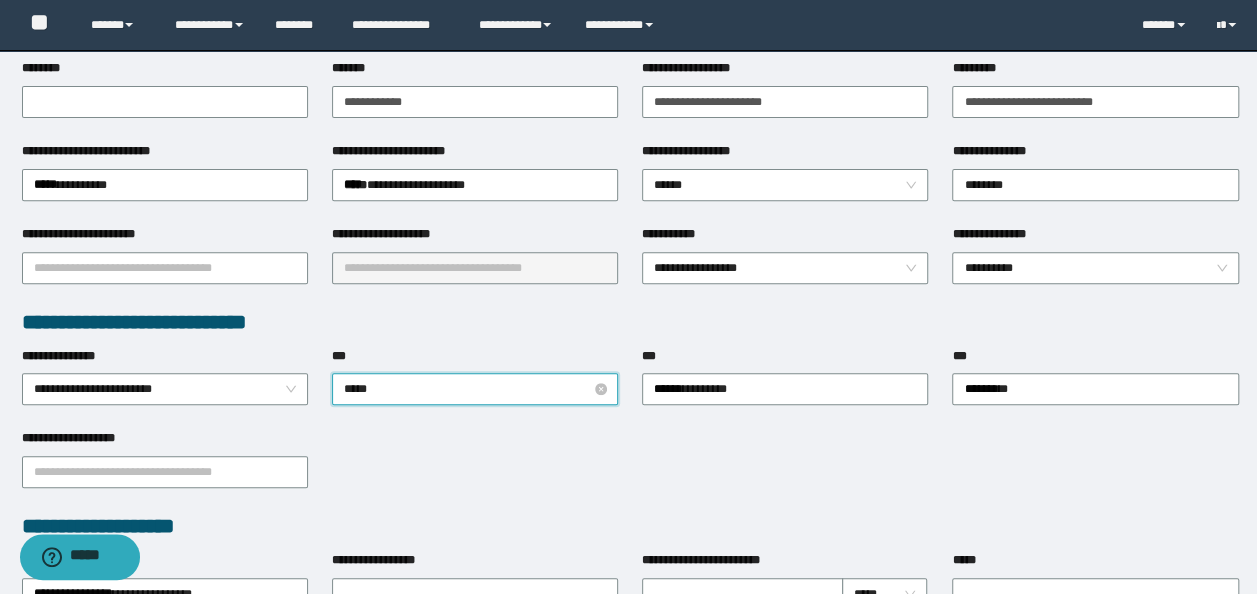 type on "******" 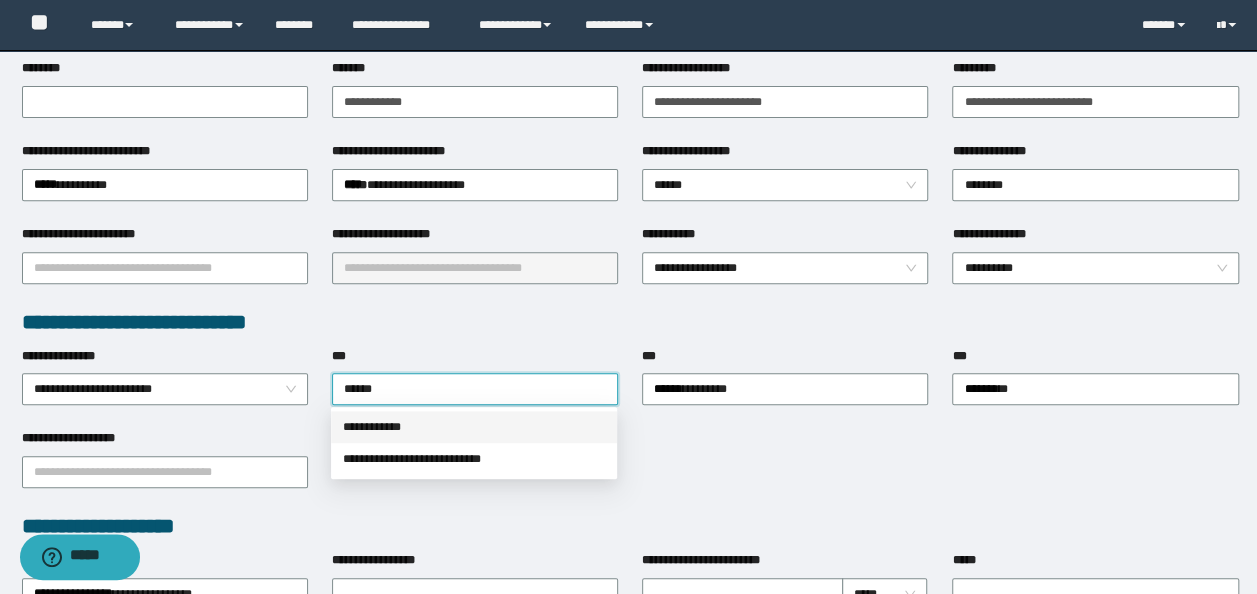 click on "**********" at bounding box center (474, 427) 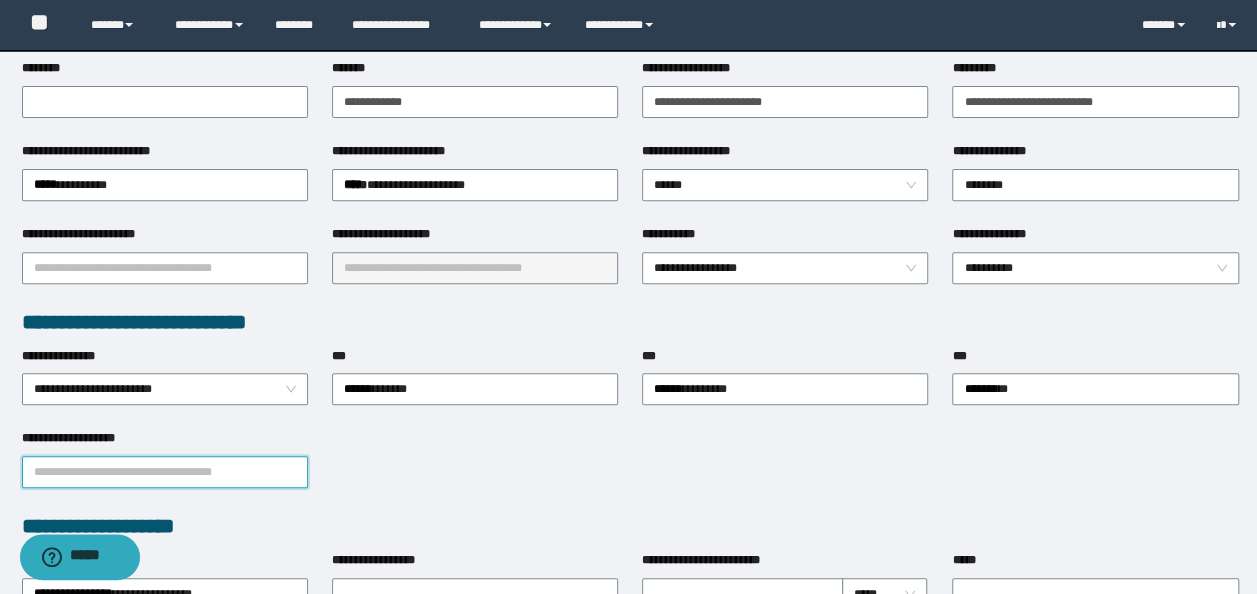 click on "**********" at bounding box center [165, 472] 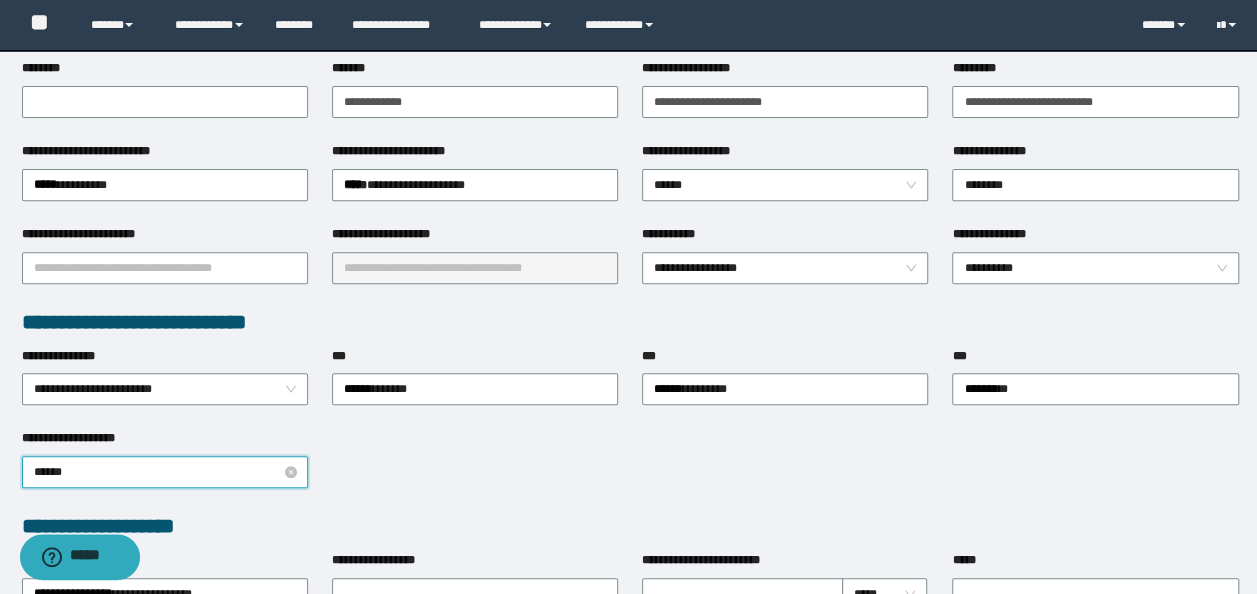 type on "*******" 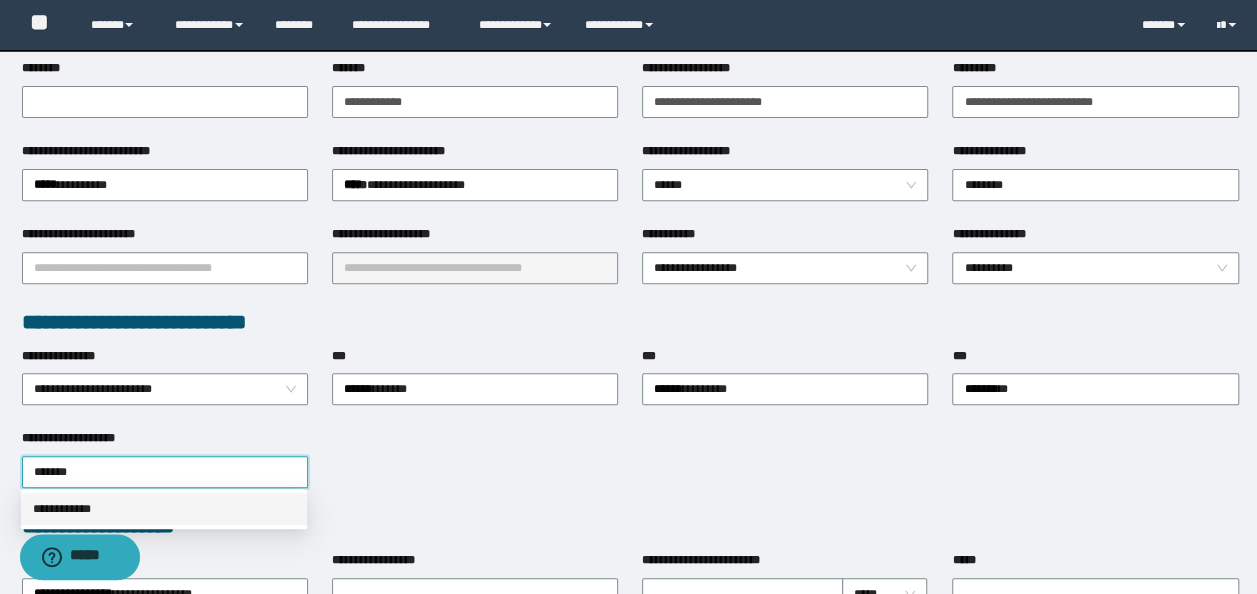 click on "**********" at bounding box center [164, 509] 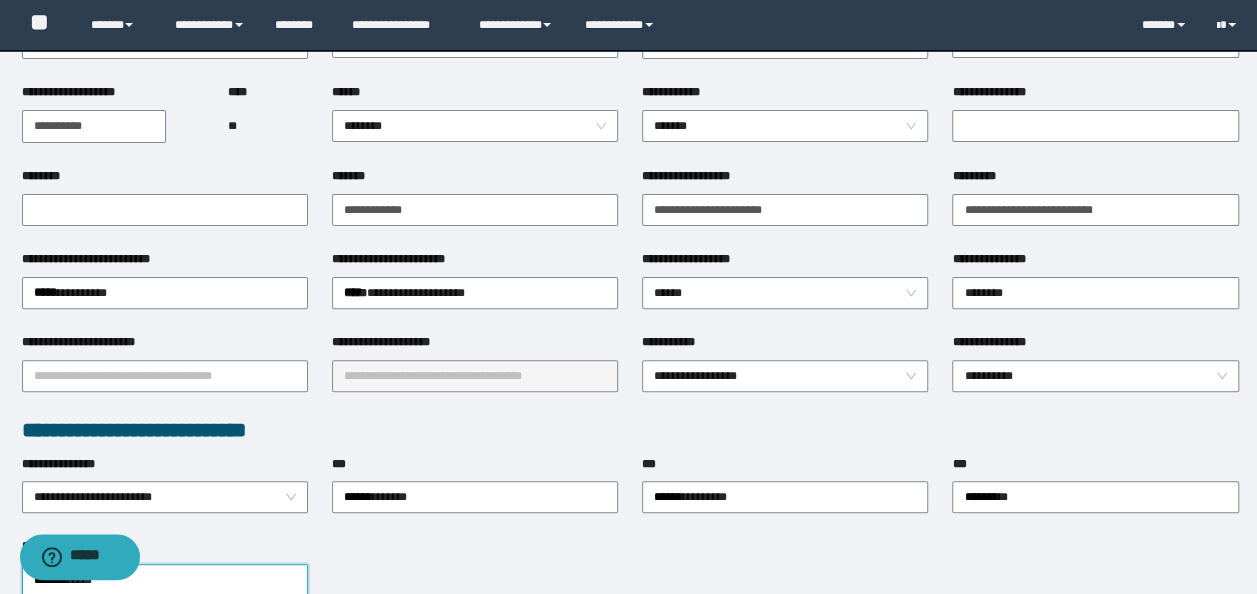 scroll, scrollTop: 0, scrollLeft: 0, axis: both 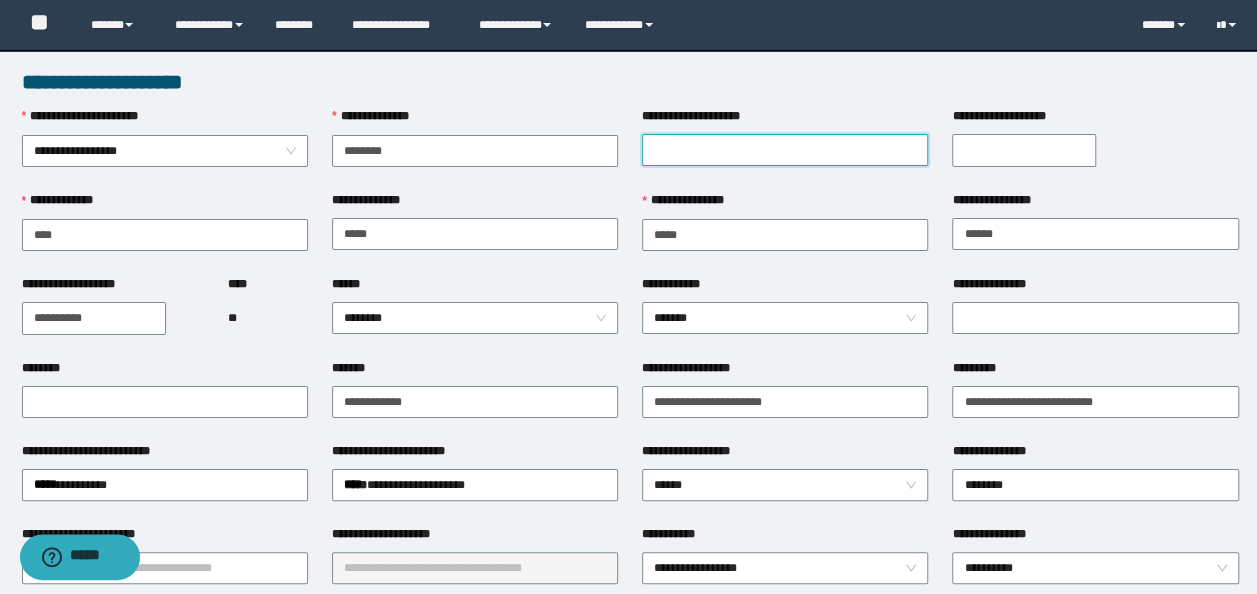 click on "**********" at bounding box center (785, 150) 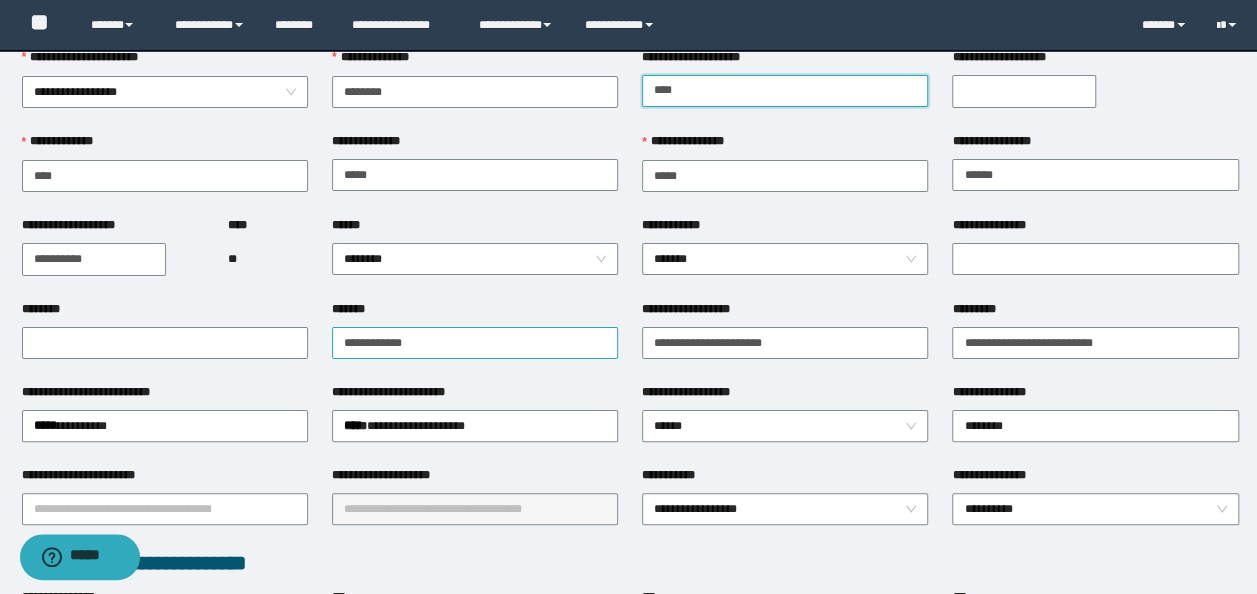 scroll, scrollTop: 100, scrollLeft: 0, axis: vertical 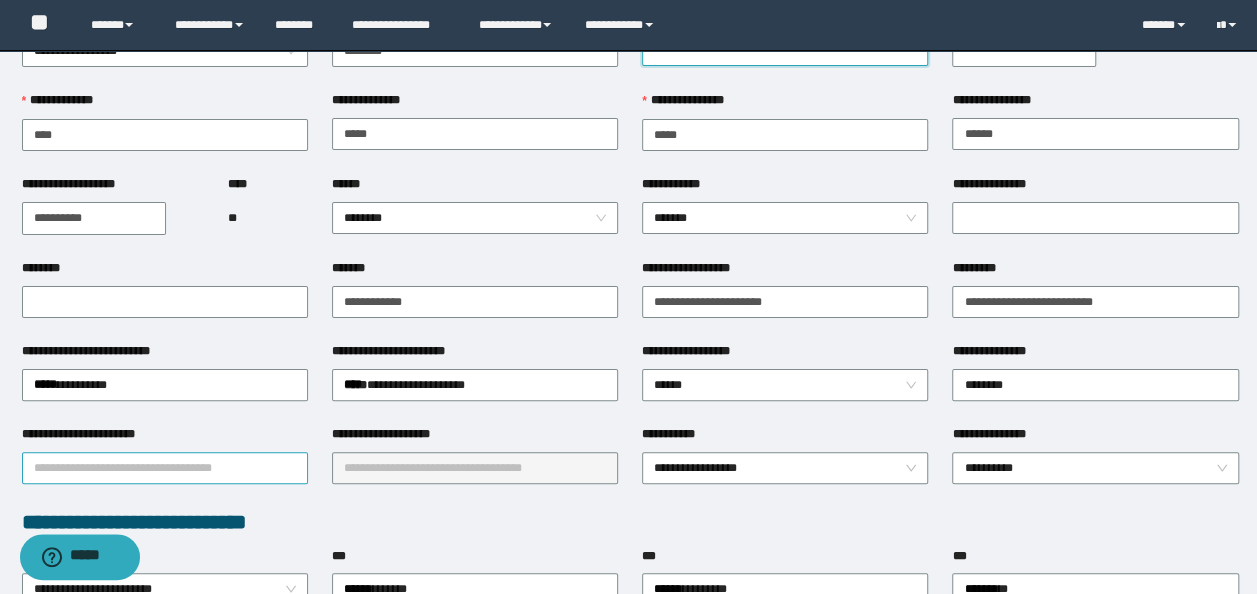 type on "****" 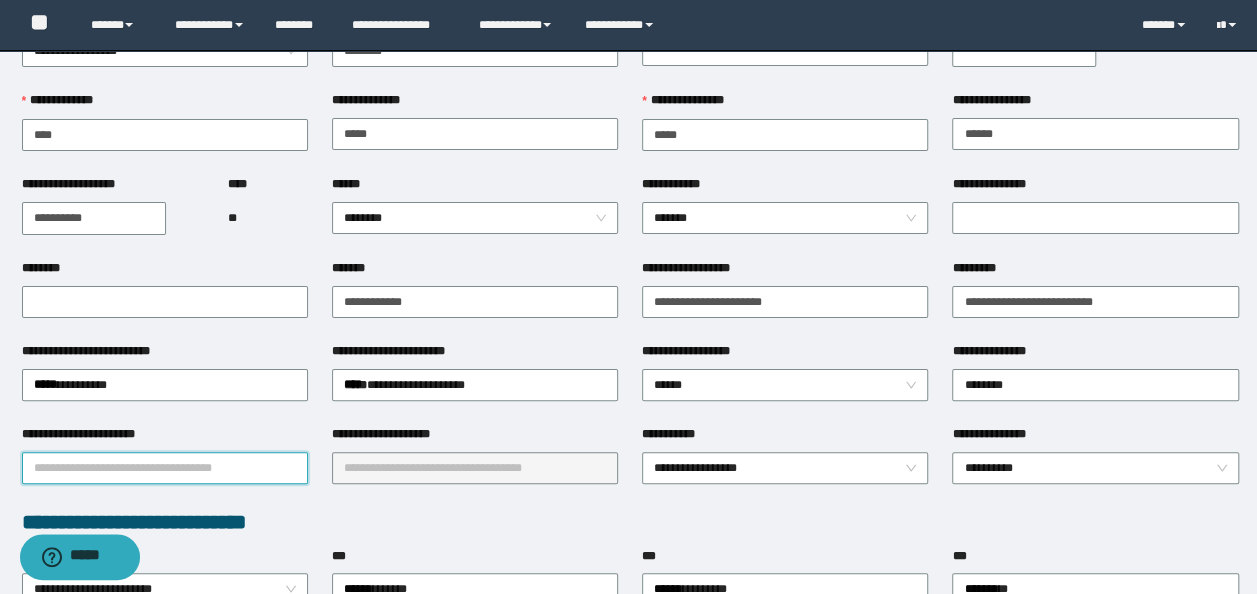 click on "**********" at bounding box center (165, 468) 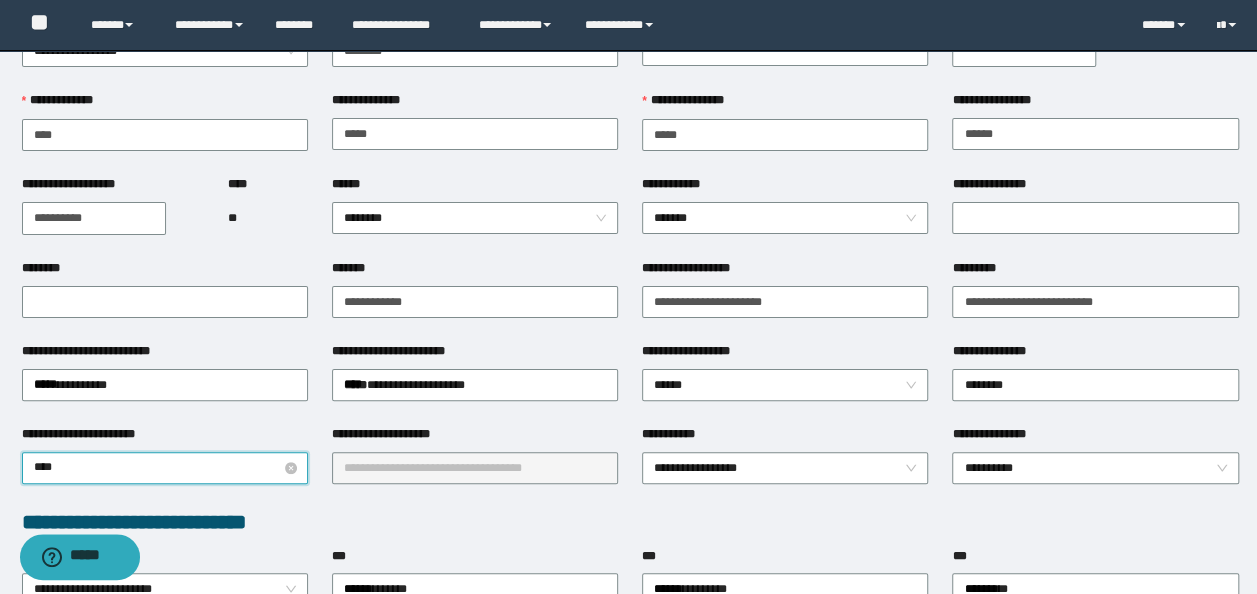 type on "*****" 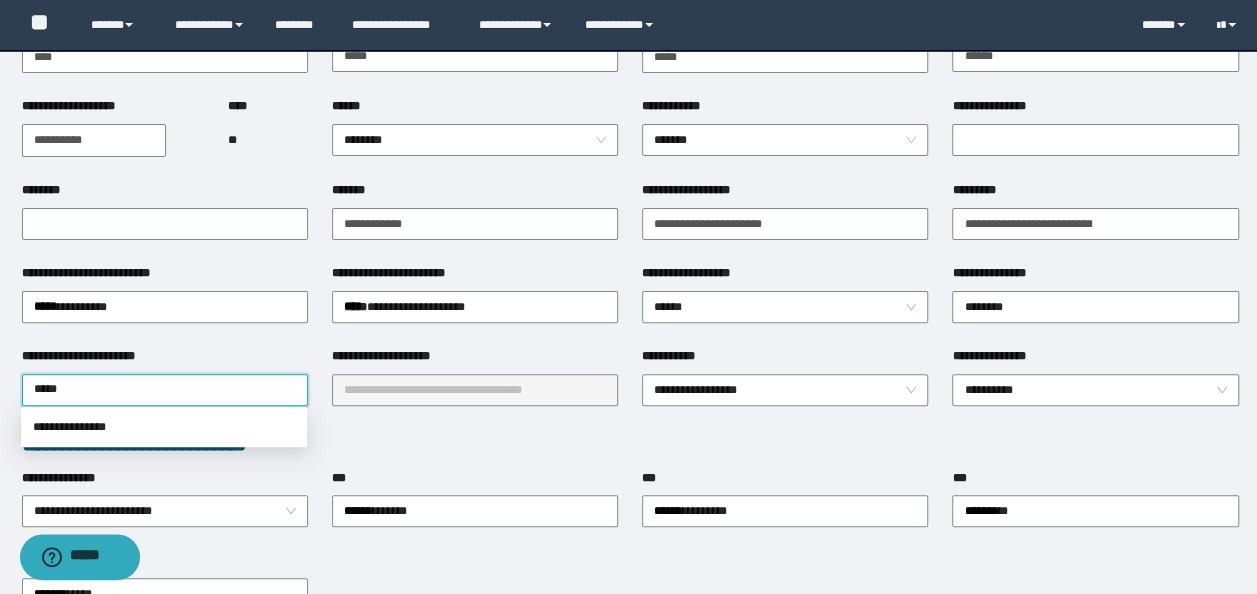 scroll, scrollTop: 300, scrollLeft: 0, axis: vertical 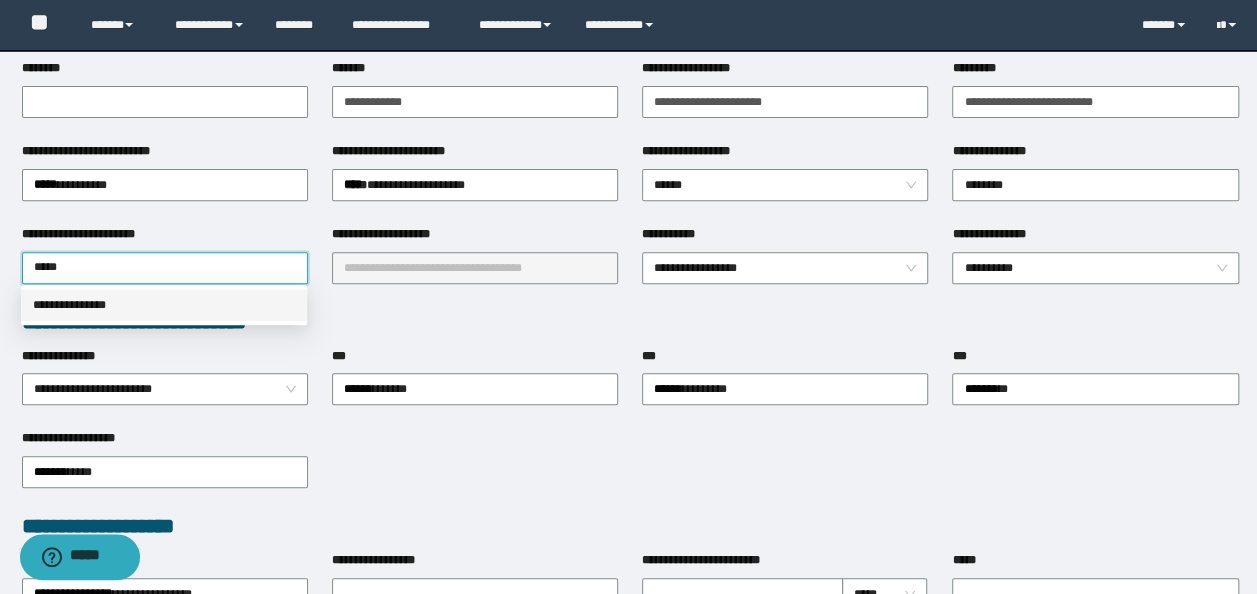 drag, startPoint x: 116, startPoint y: 309, endPoint x: 174, endPoint y: 304, distance: 58.21512 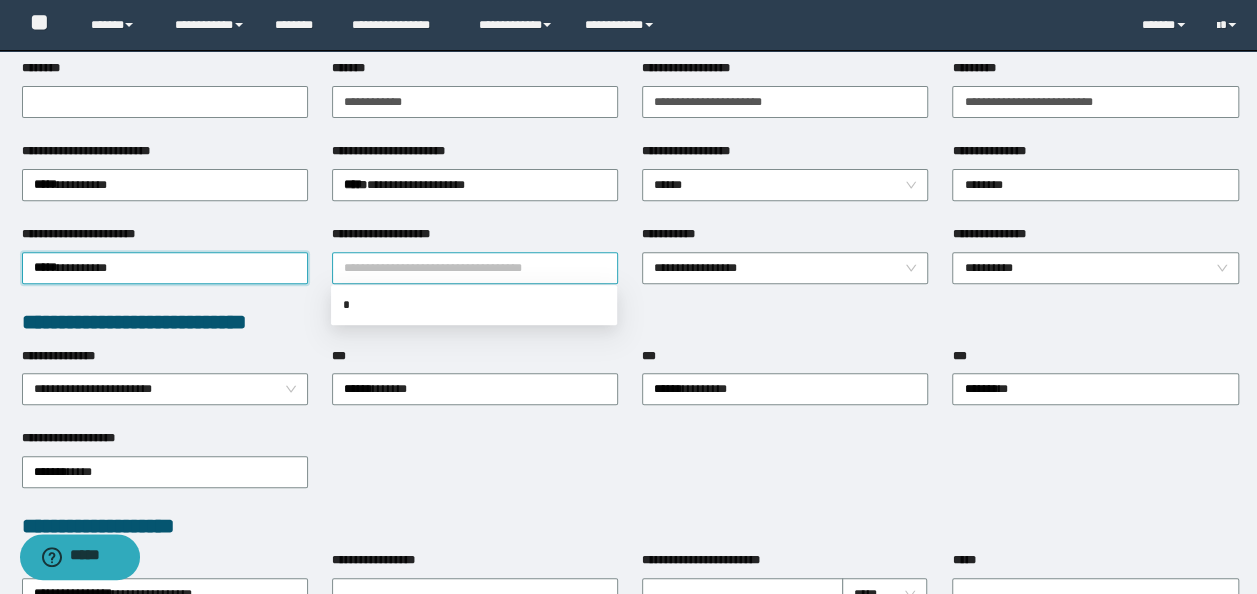 click at bounding box center (475, 268) 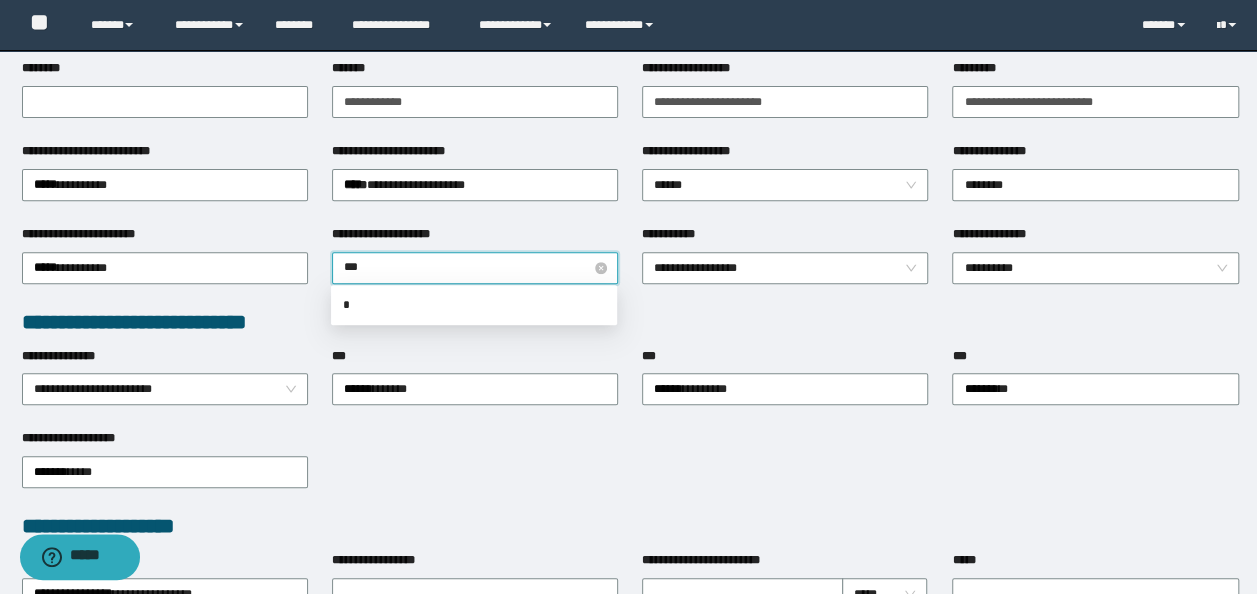 type on "****" 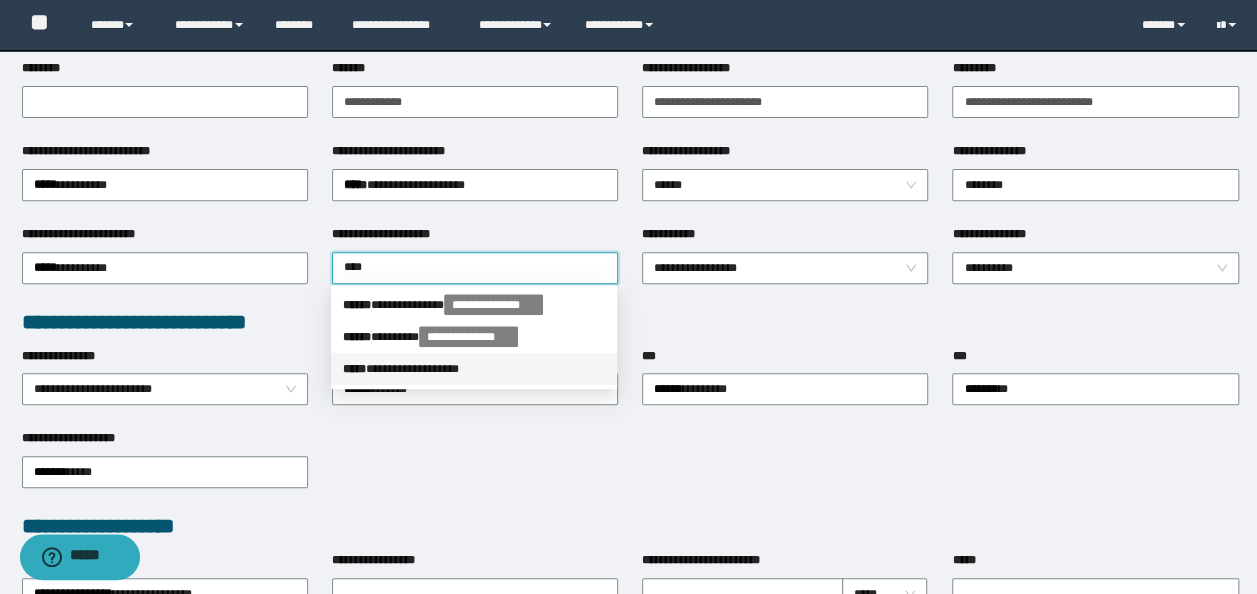 click on "**********" at bounding box center (474, 369) 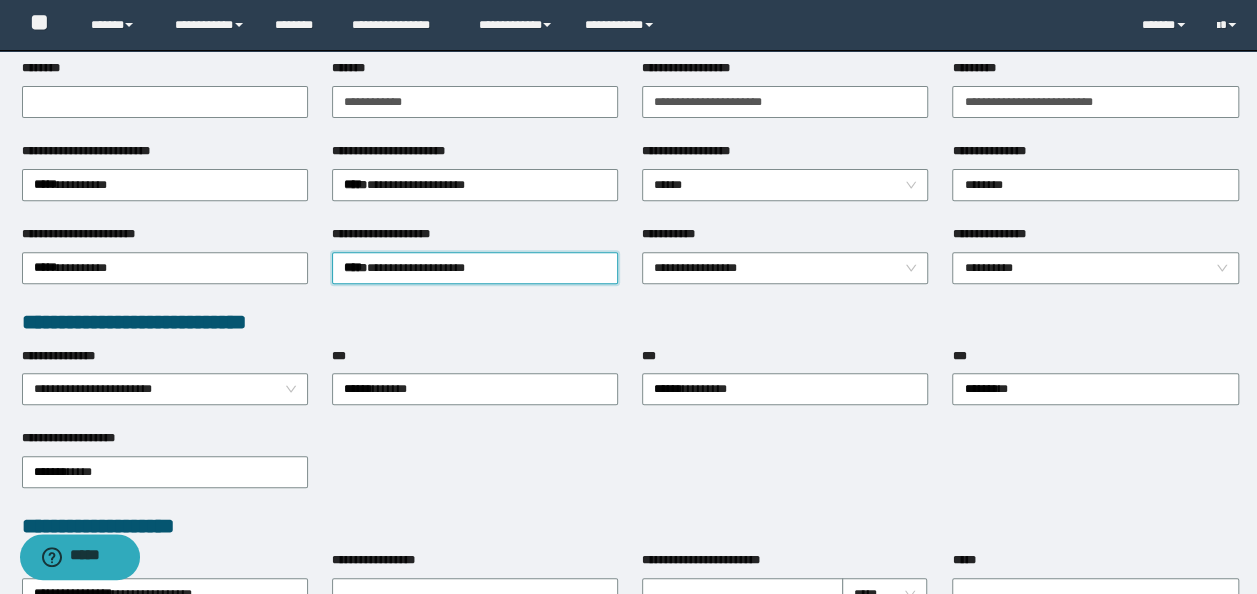 type 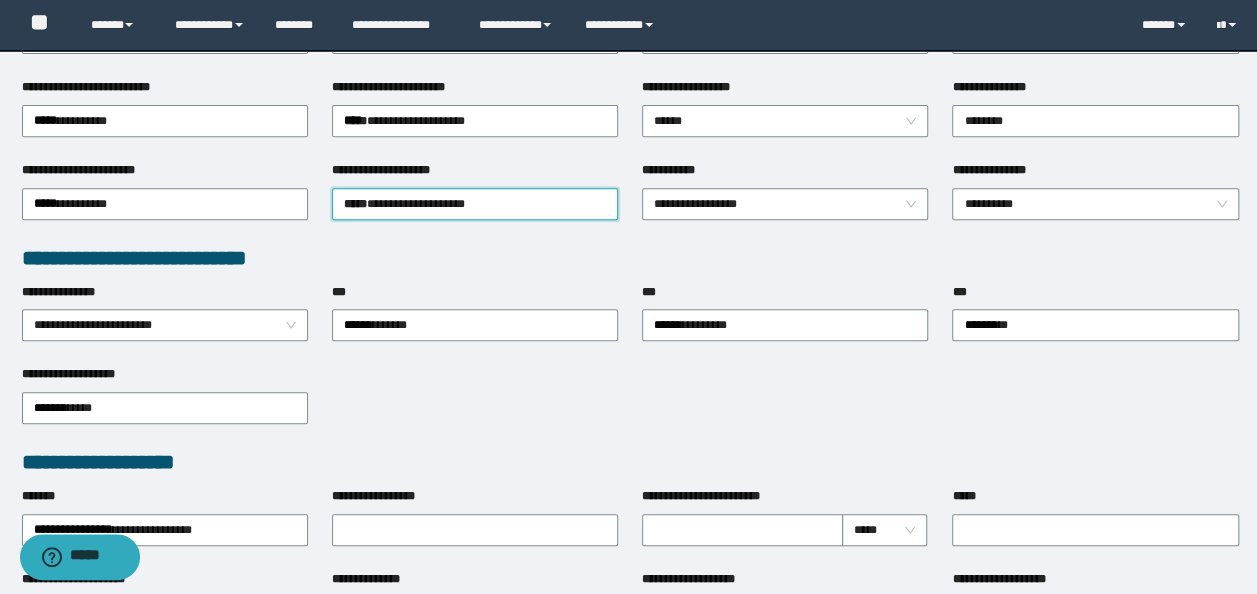 scroll, scrollTop: 200, scrollLeft: 0, axis: vertical 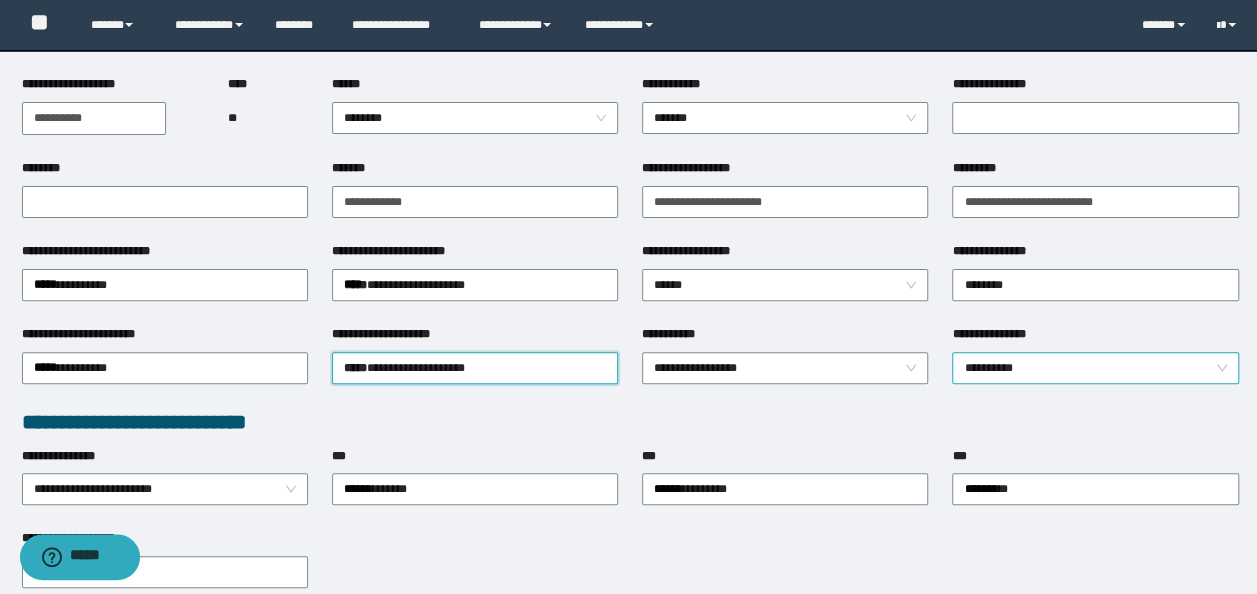 click on "**********" at bounding box center [1095, 368] 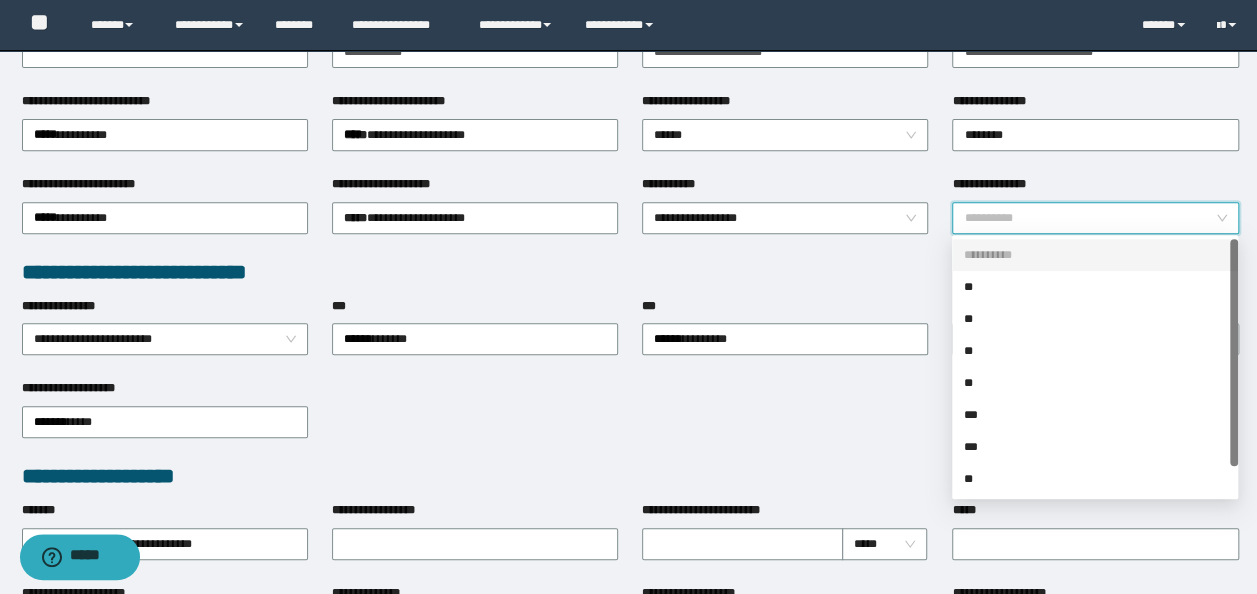 scroll, scrollTop: 400, scrollLeft: 0, axis: vertical 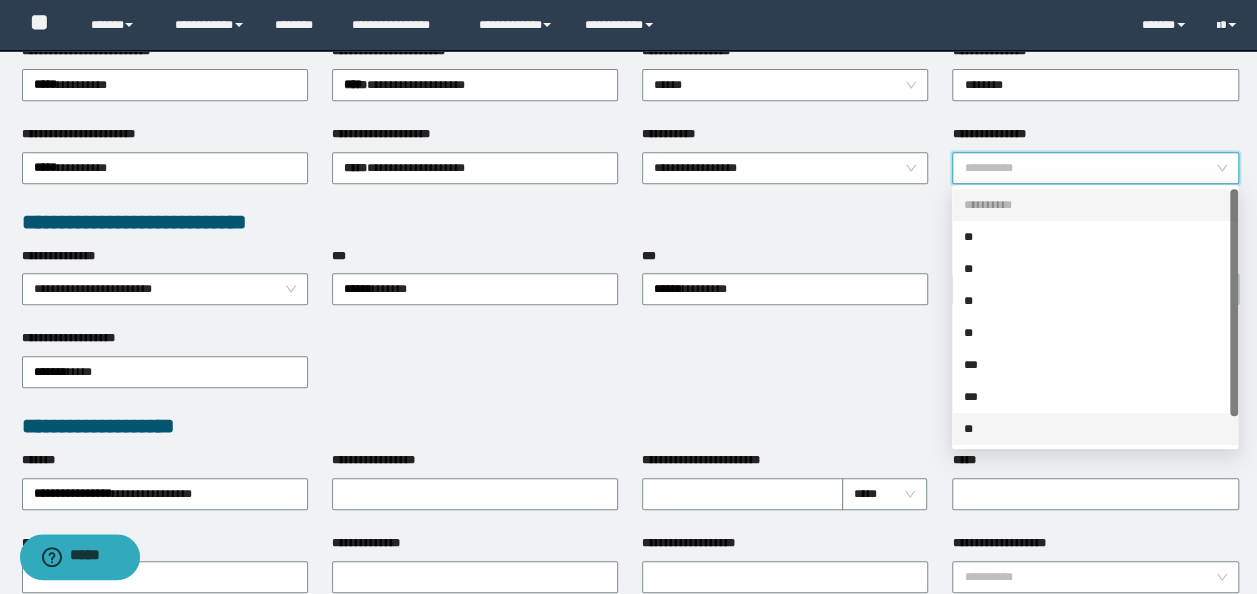 click on "**" at bounding box center [1095, 429] 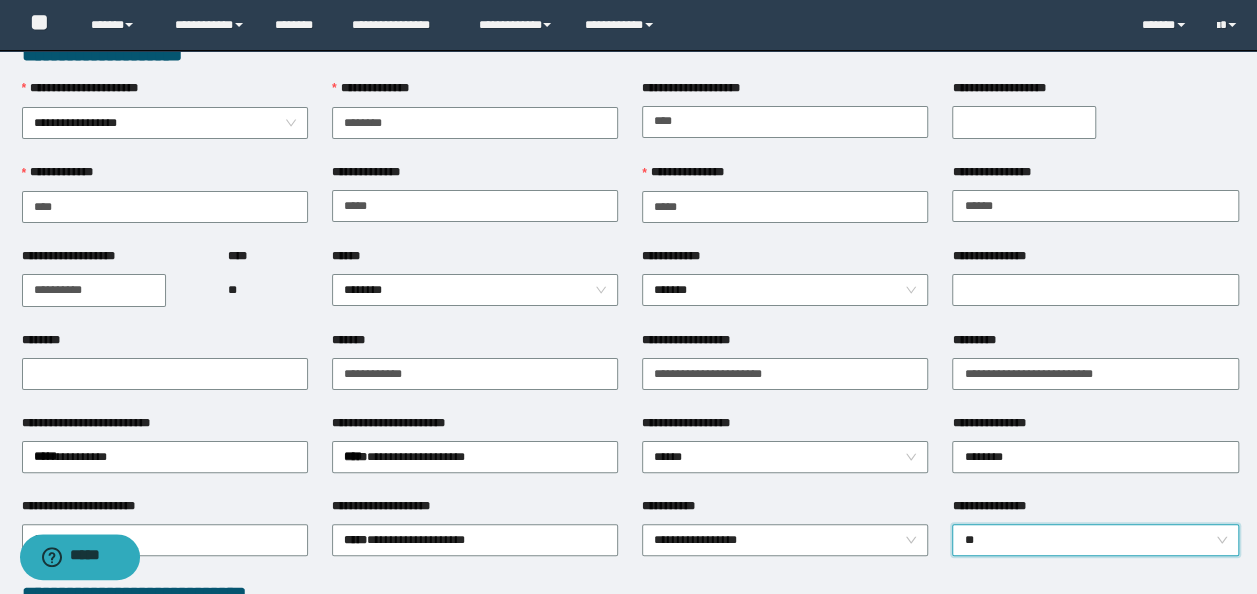 scroll, scrollTop: 0, scrollLeft: 0, axis: both 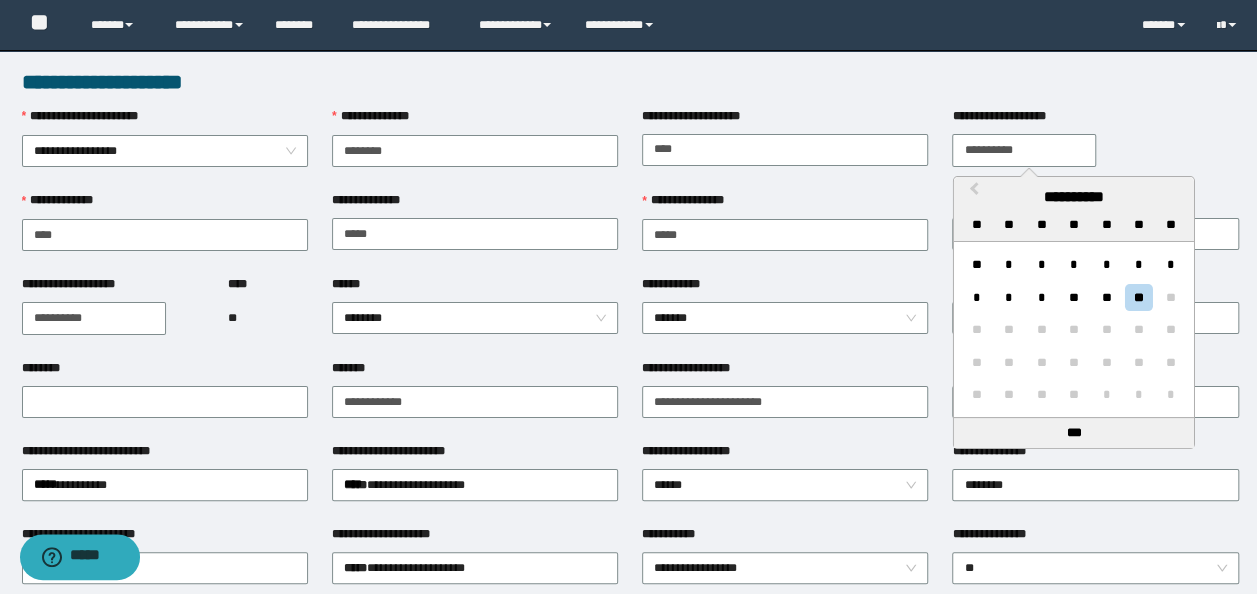 click on "**********" at bounding box center (1024, 150) 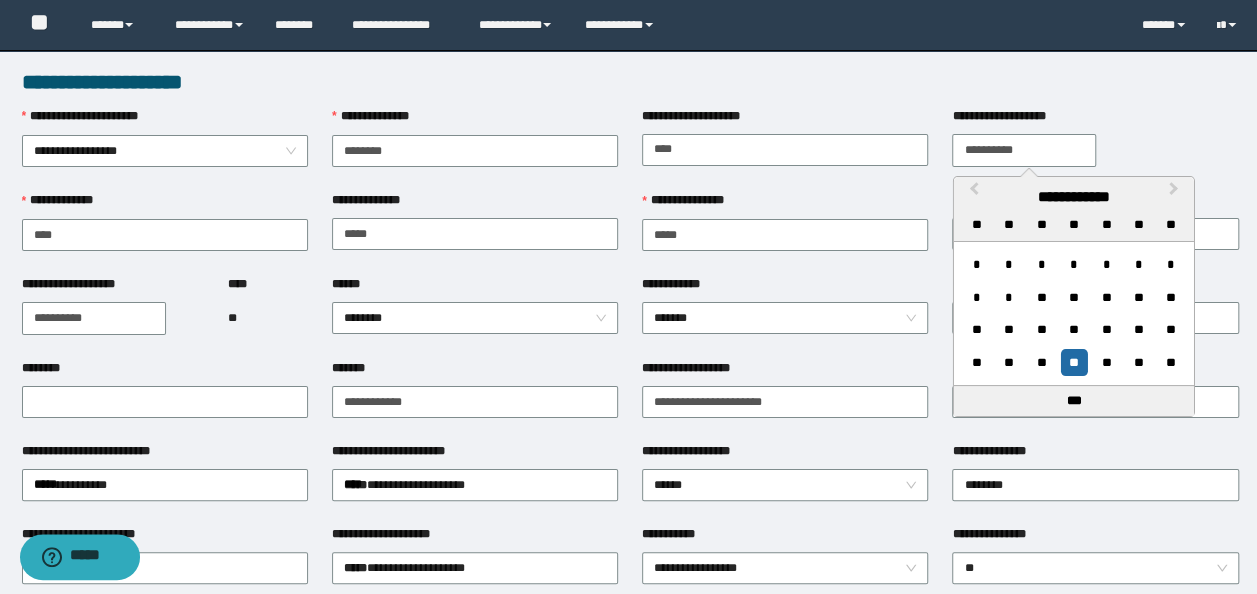 type on "**********" 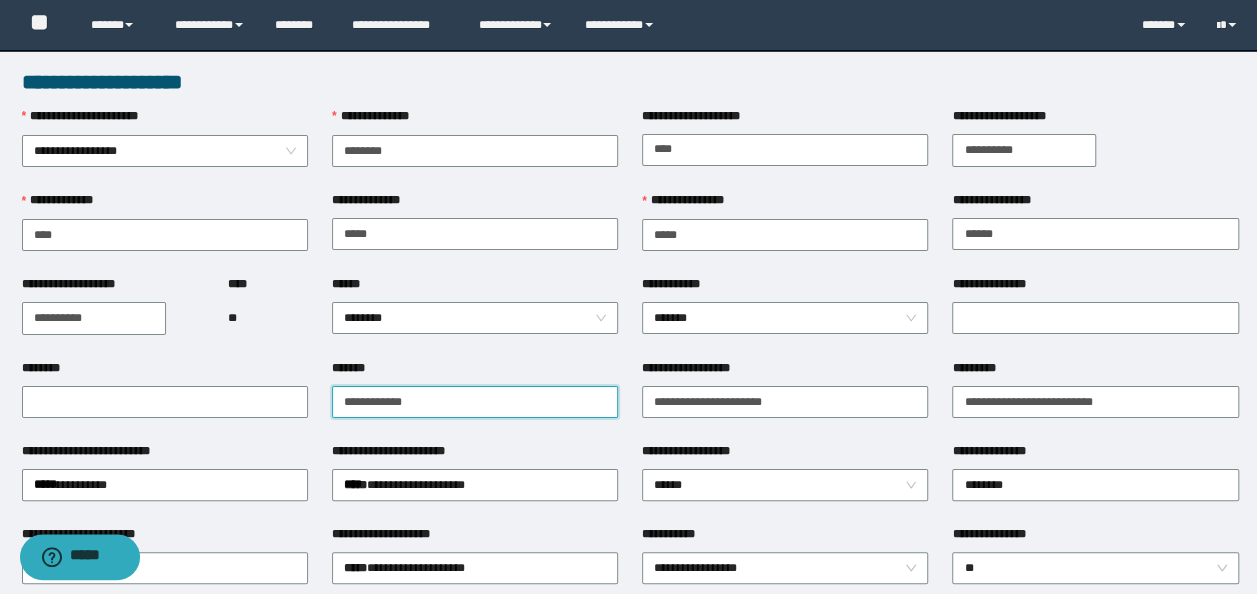 drag, startPoint x: 459, startPoint y: 404, endPoint x: 4, endPoint y: 382, distance: 455.53156 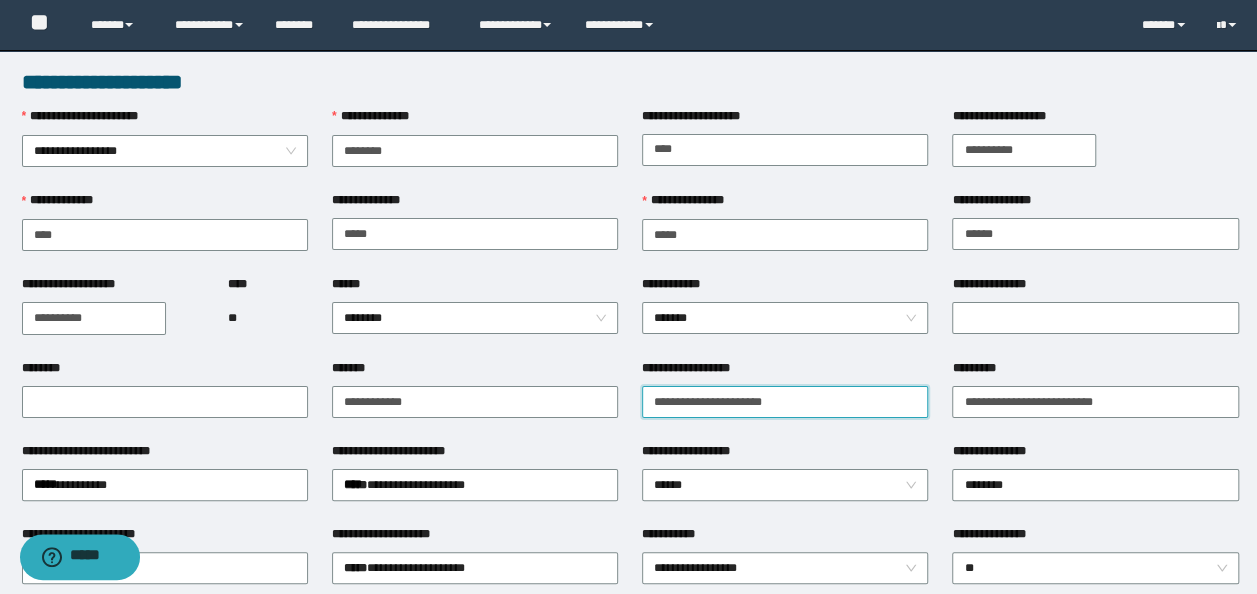 drag, startPoint x: 847, startPoint y: 399, endPoint x: 106, endPoint y: 366, distance: 741.73444 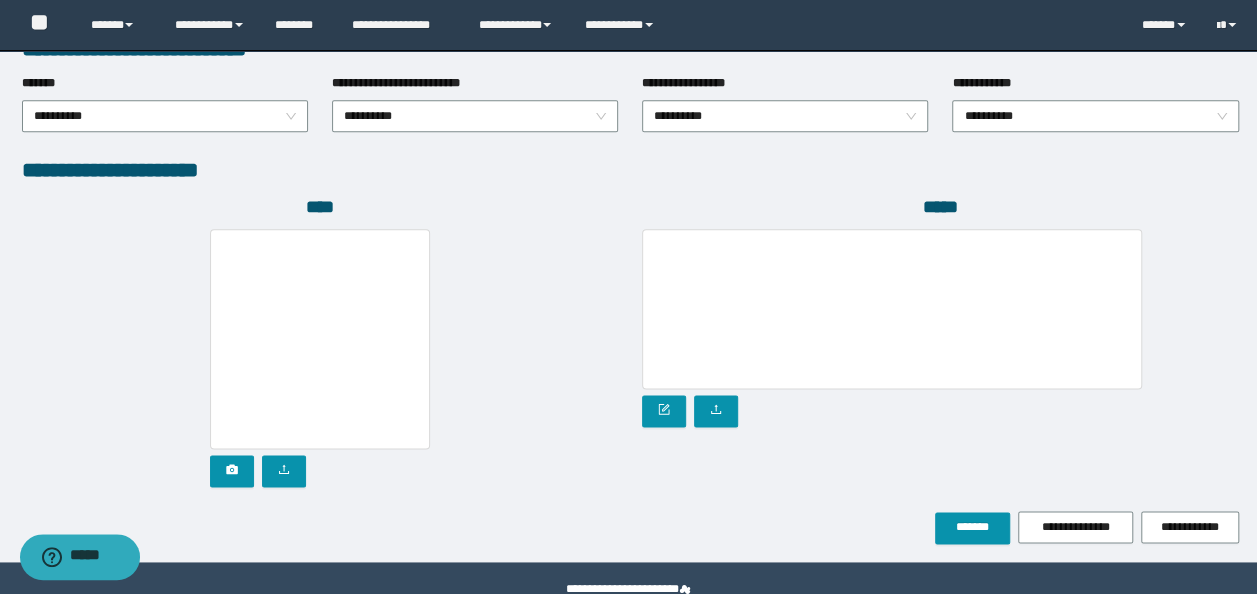 scroll, scrollTop: 1108, scrollLeft: 0, axis: vertical 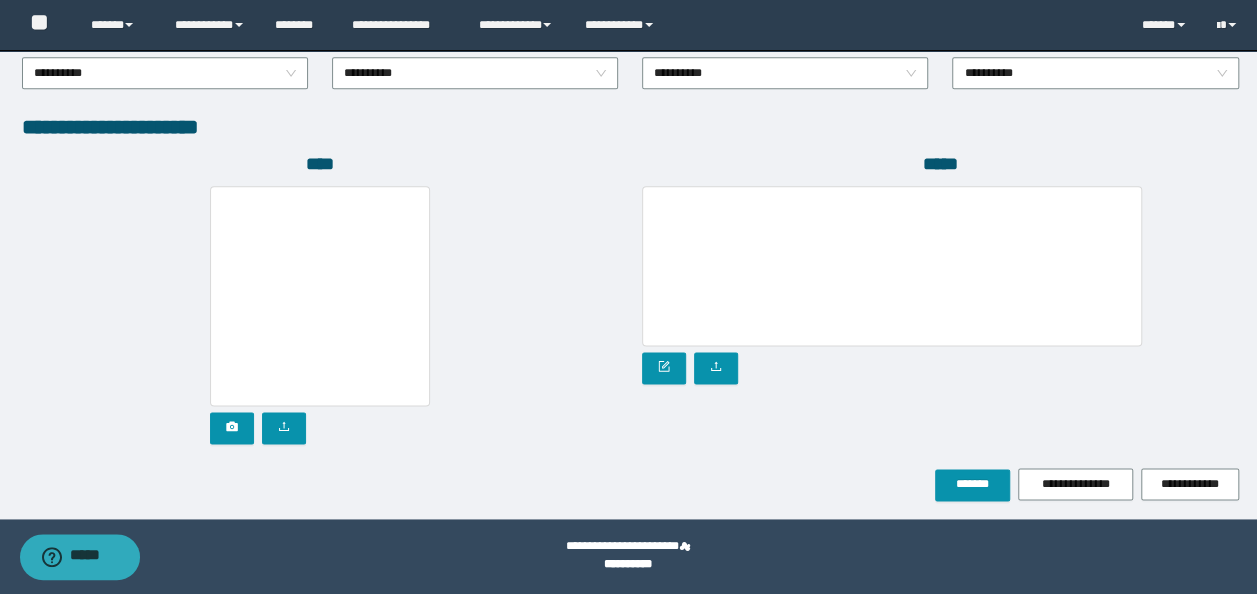 click on "**********" at bounding box center [1095, 72] 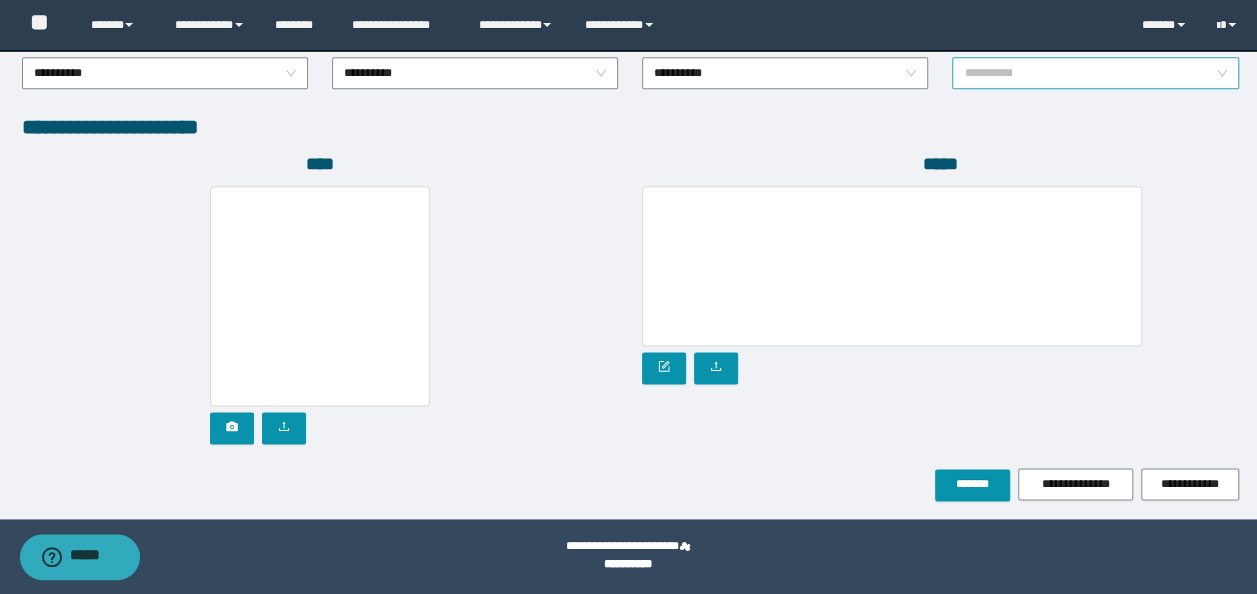 click on "**********" at bounding box center [1095, 73] 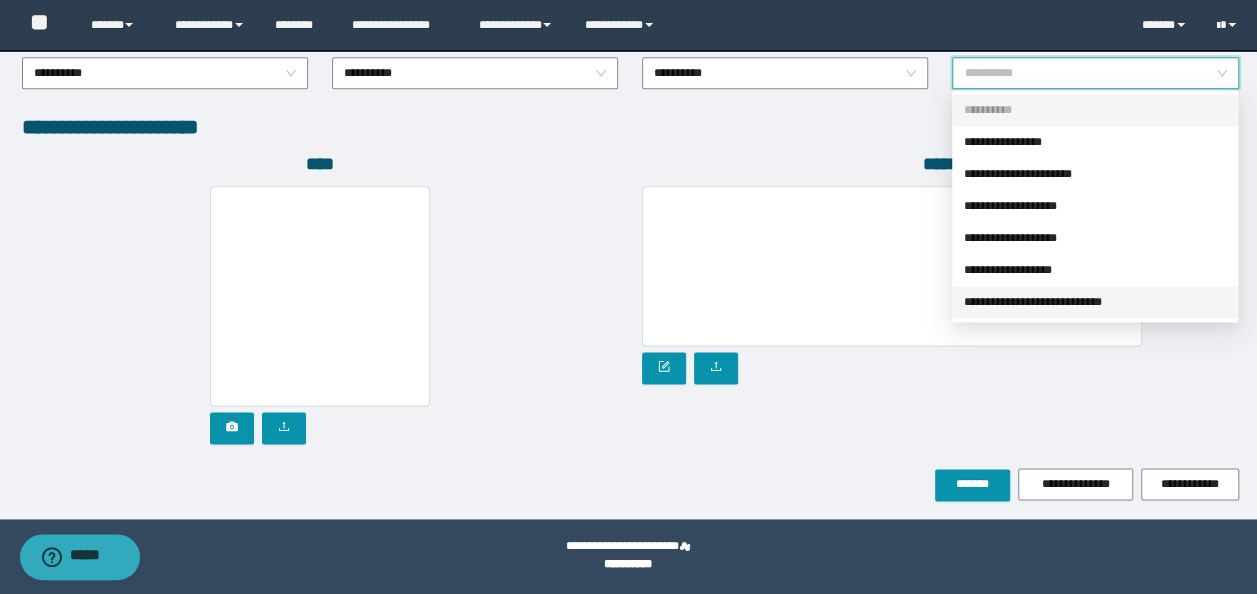 click on "**********" at bounding box center (1095, 302) 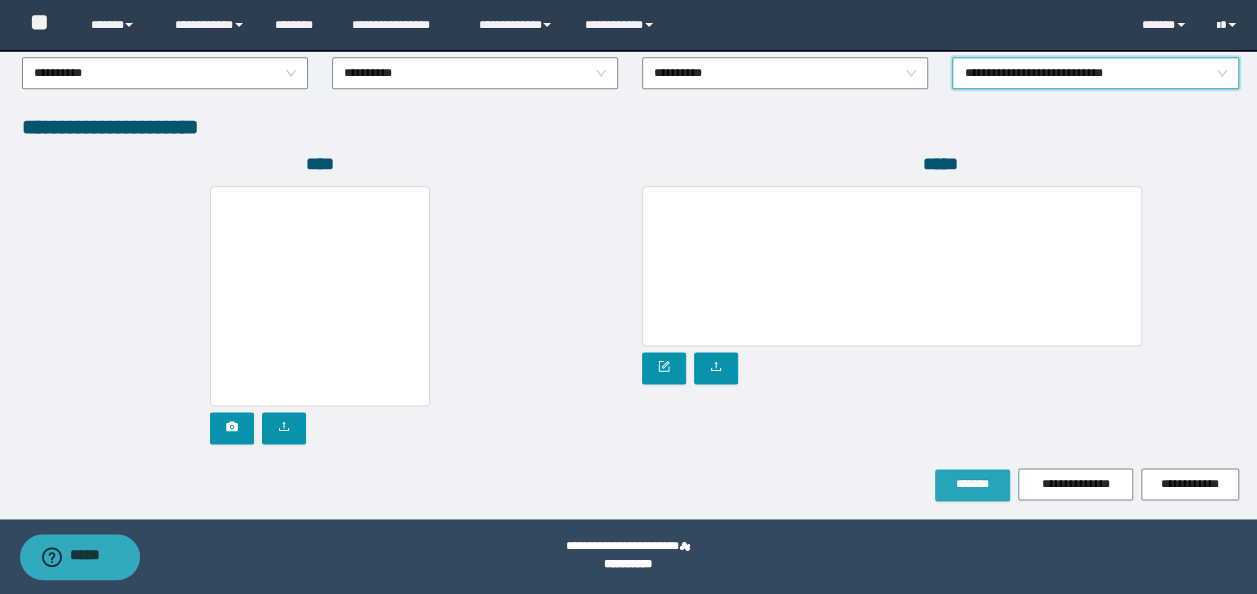 click on "*******" at bounding box center (972, 484) 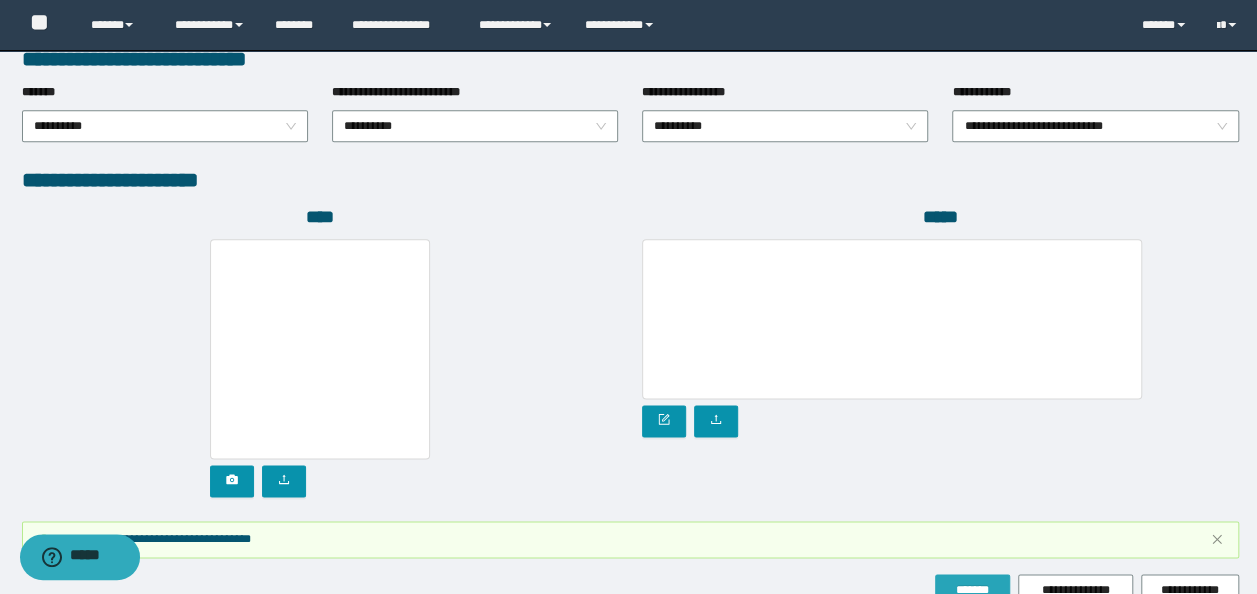 scroll, scrollTop: 1160, scrollLeft: 0, axis: vertical 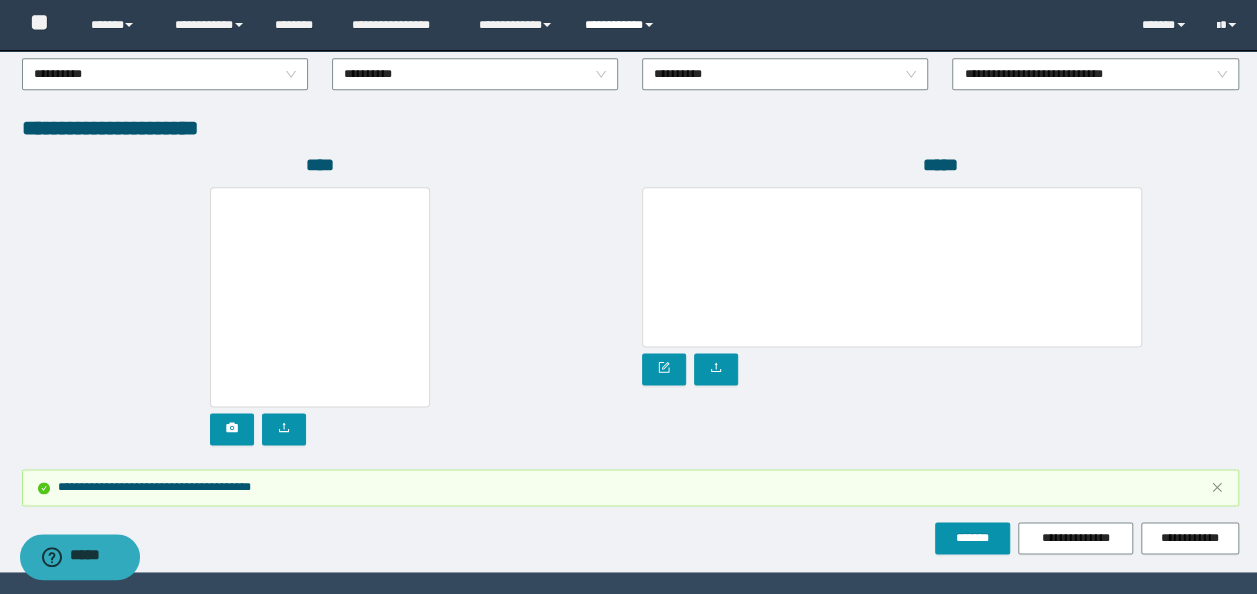 click on "**********" at bounding box center [622, 25] 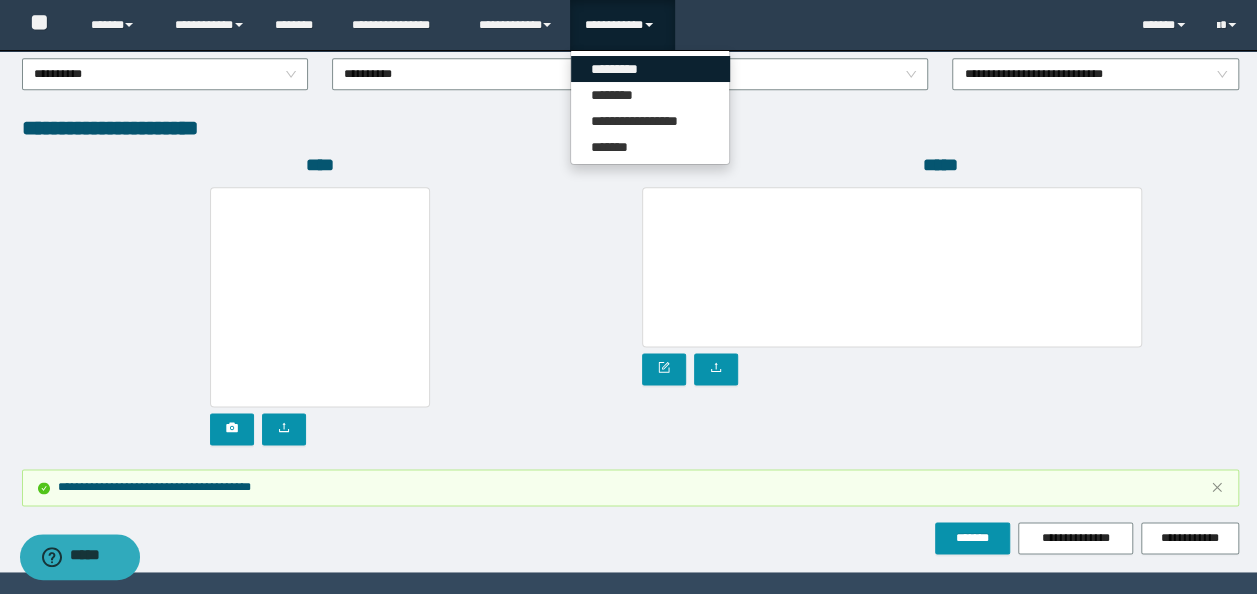 click on "*********" at bounding box center [650, 69] 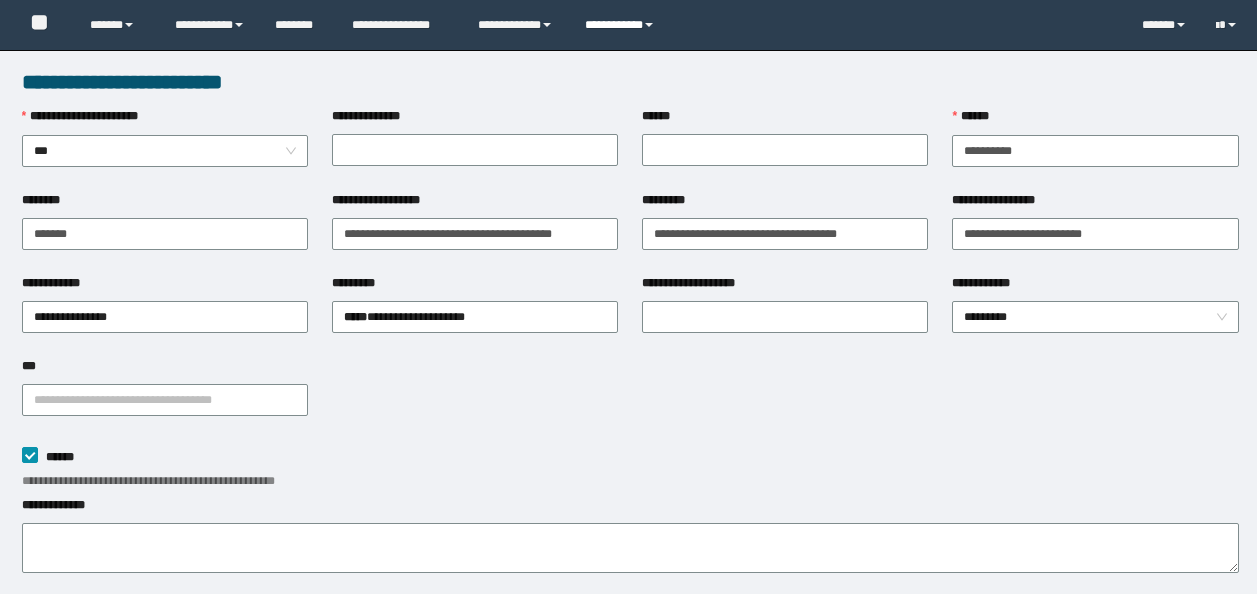 scroll, scrollTop: 0, scrollLeft: 0, axis: both 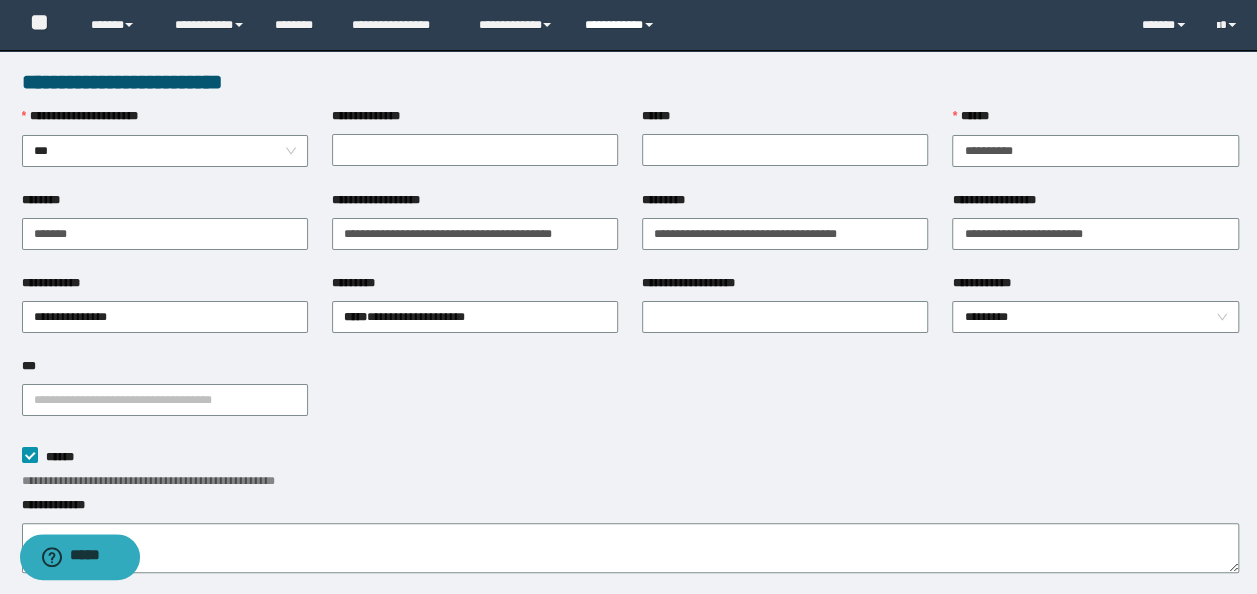 click on "**********" at bounding box center (622, 25) 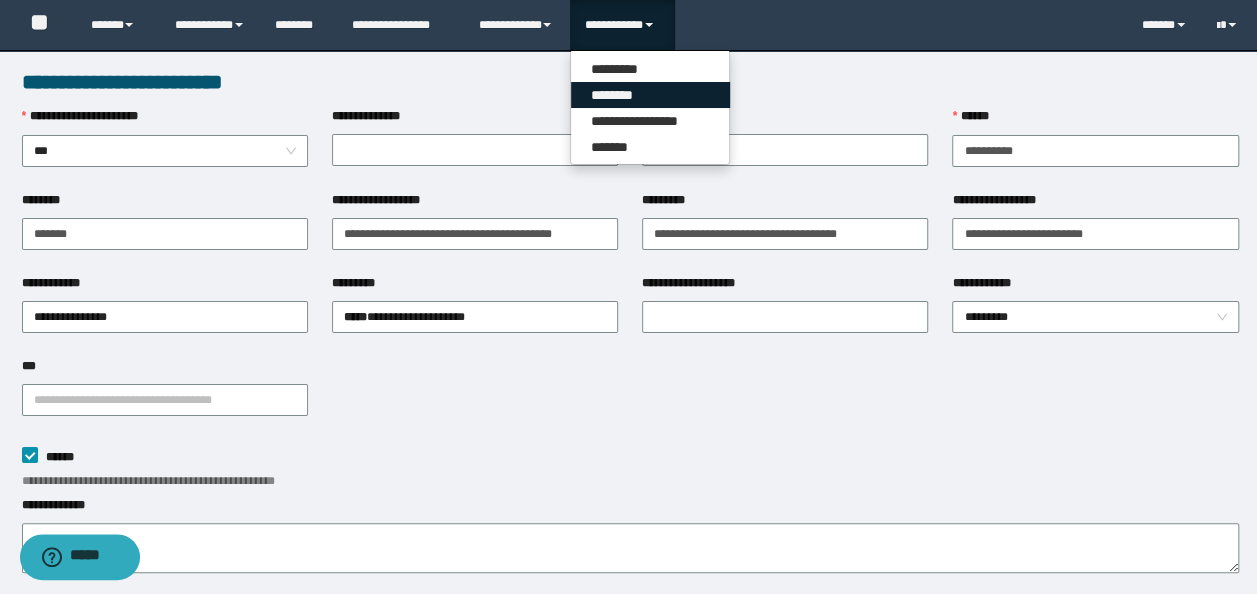 click on "********" at bounding box center [650, 95] 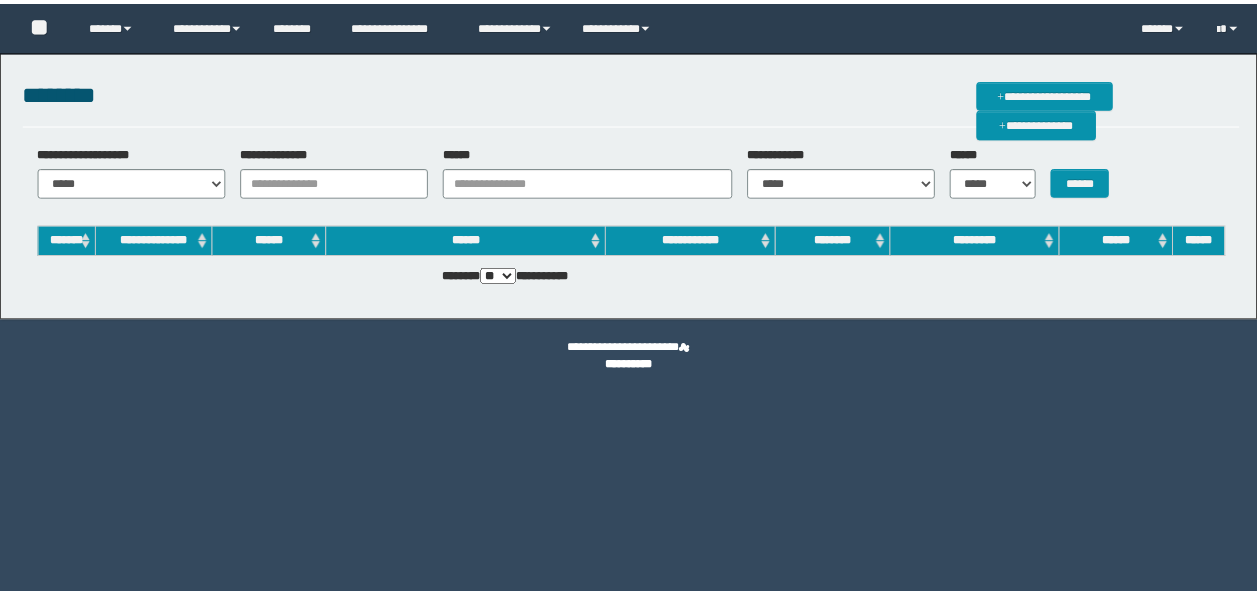 scroll, scrollTop: 0, scrollLeft: 0, axis: both 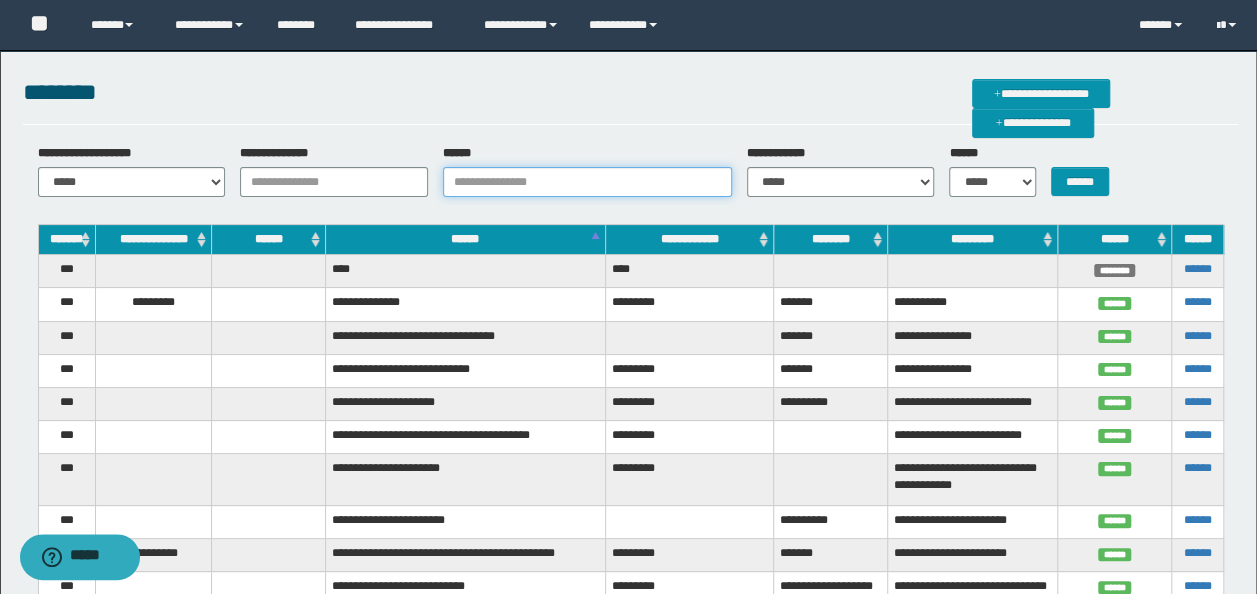click on "******" at bounding box center [587, 182] 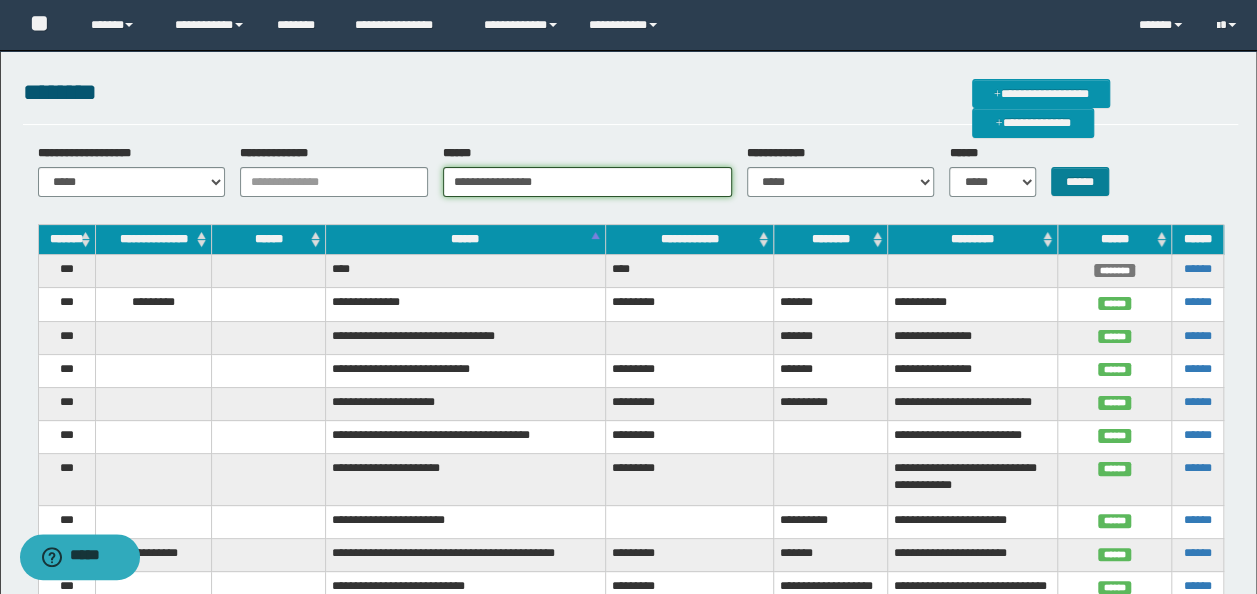 type on "**********" 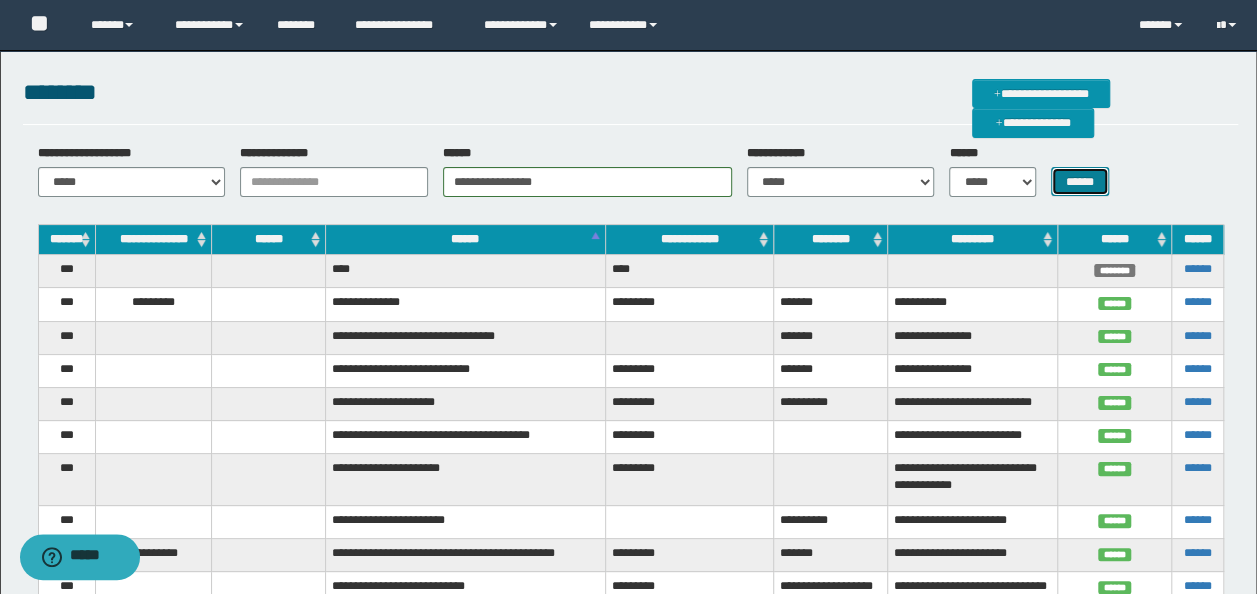 click on "******" at bounding box center [1080, 181] 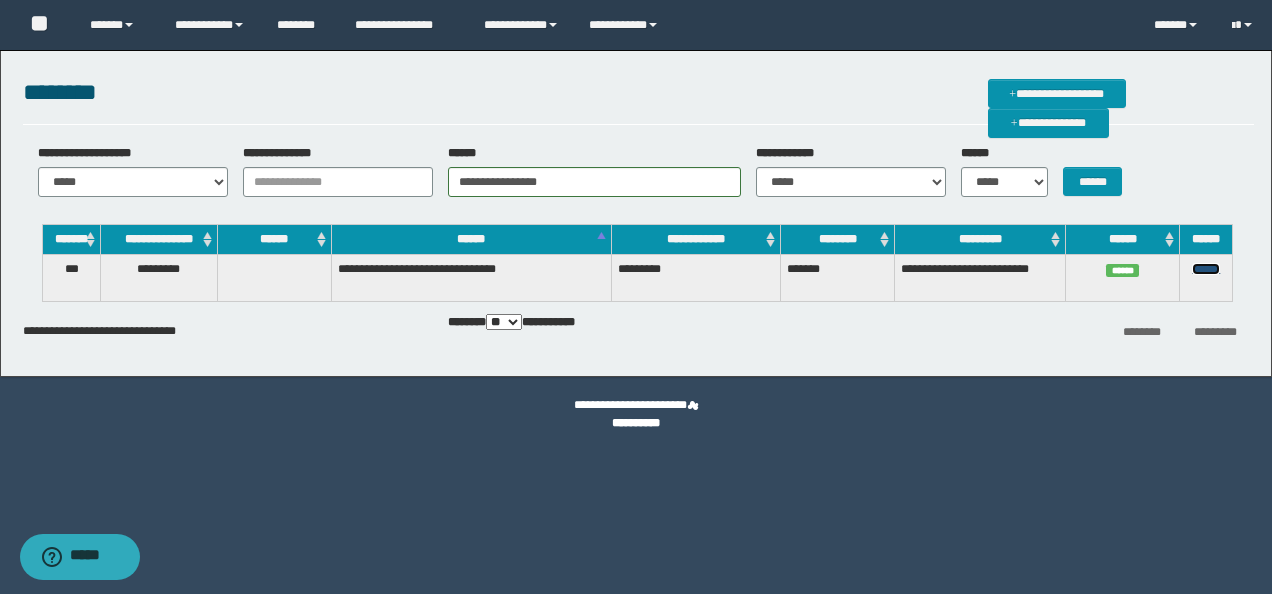 click on "******" at bounding box center [1206, 269] 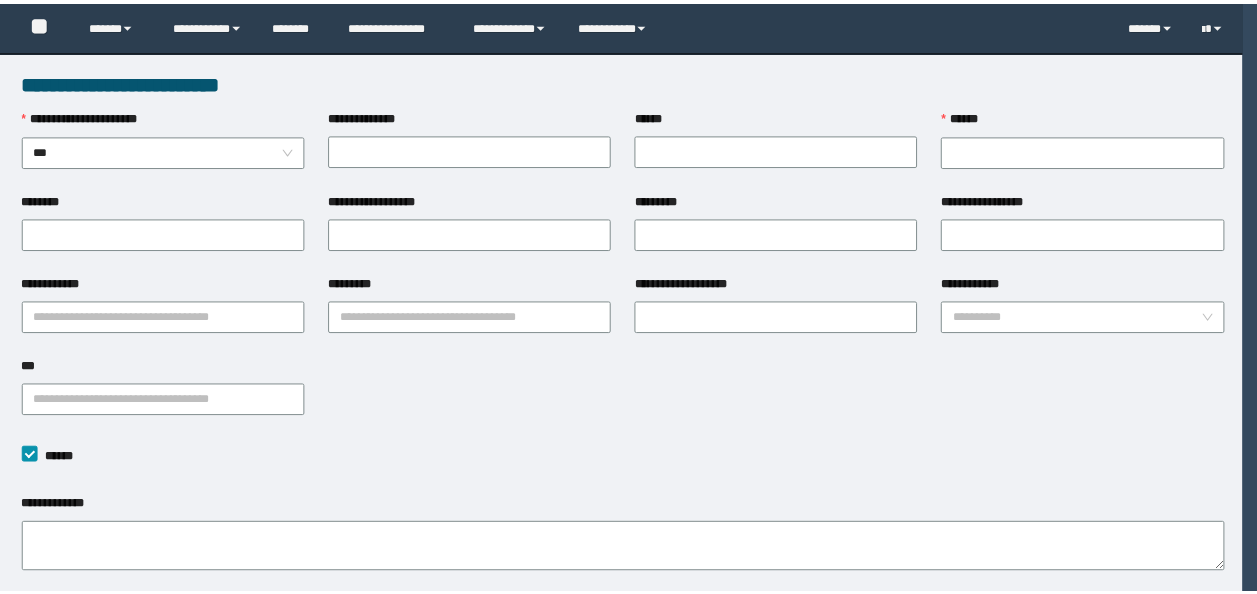scroll, scrollTop: 0, scrollLeft: 0, axis: both 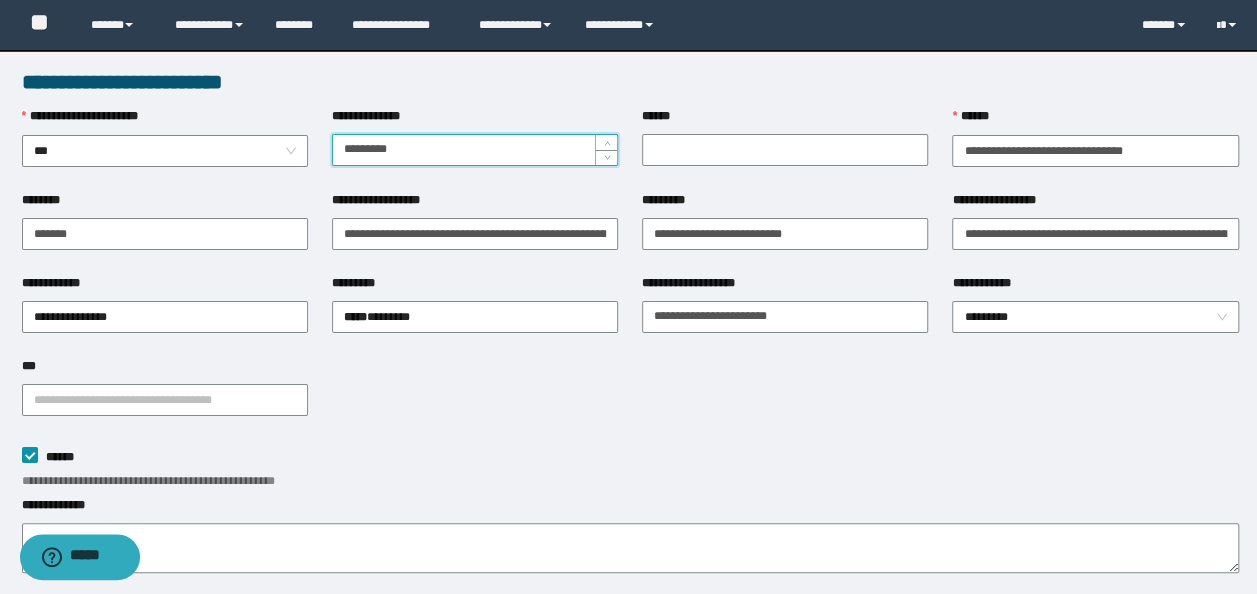 type on "*********" 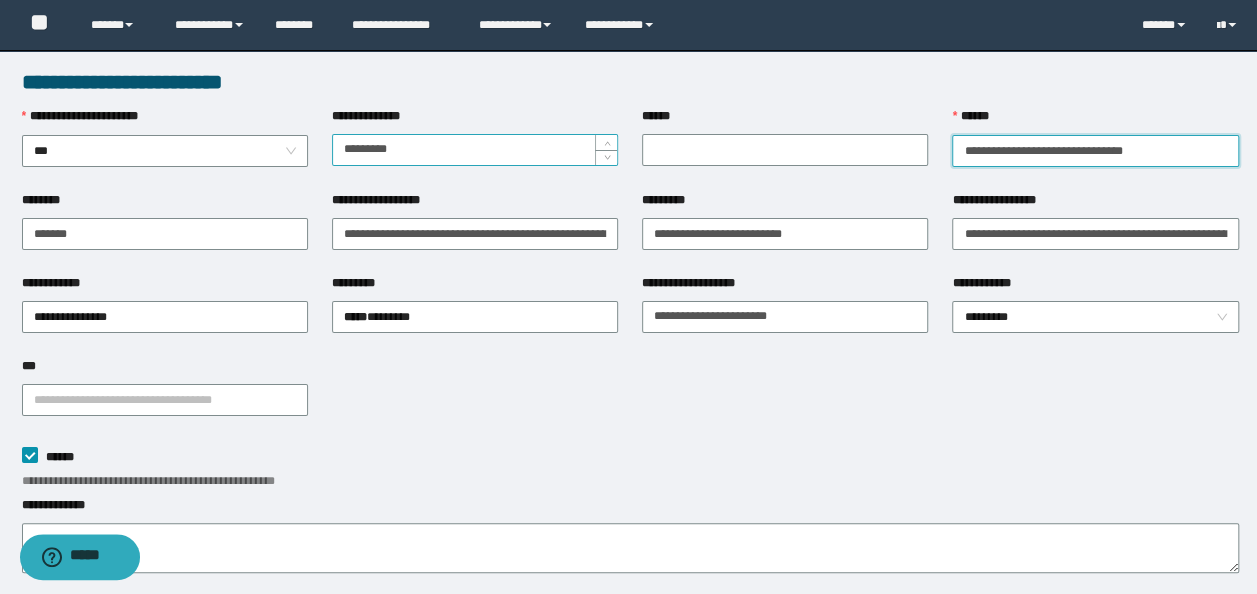drag, startPoint x: 1148, startPoint y: 158, endPoint x: 366, endPoint y: 151, distance: 782.0313 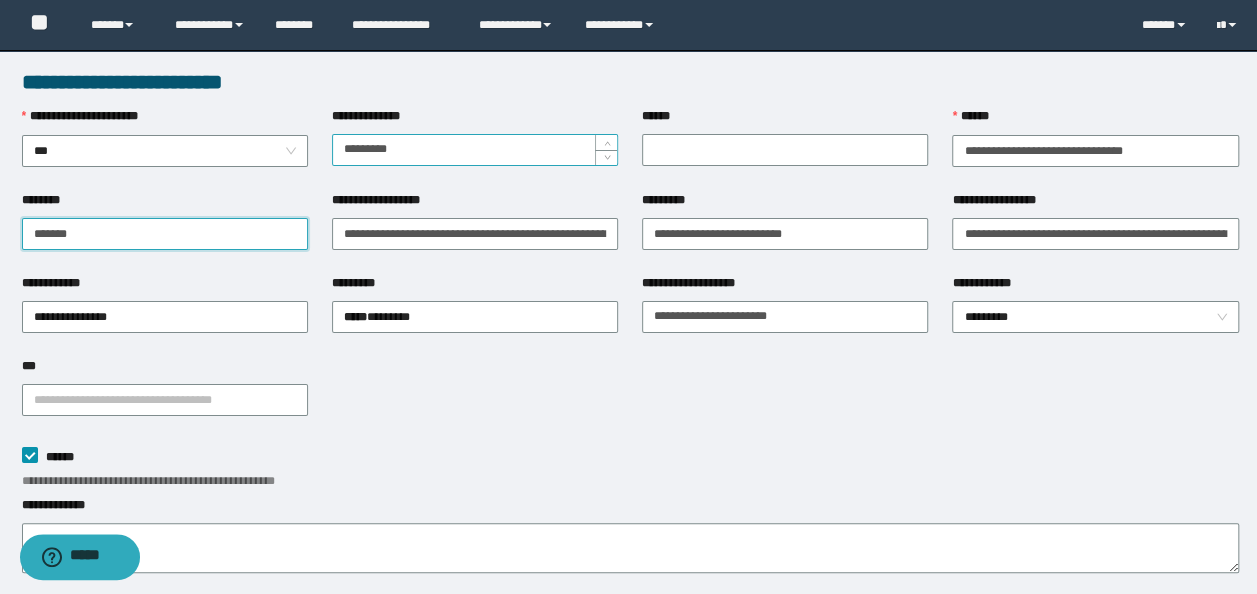 type on "*******" 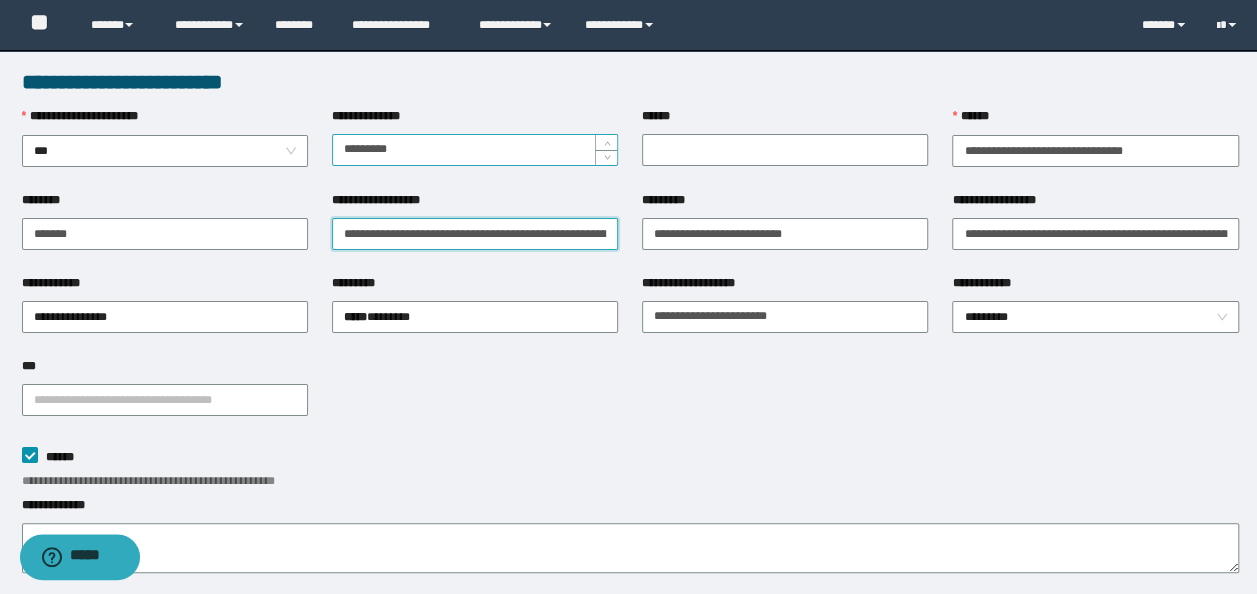 type on "**********" 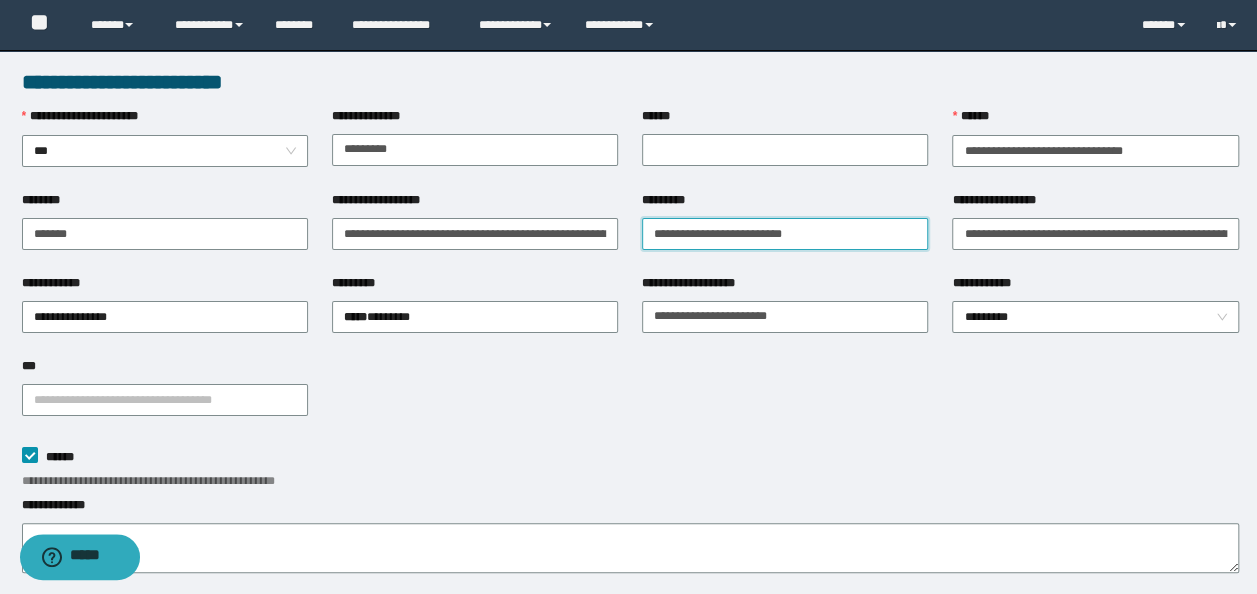 type on "**********" 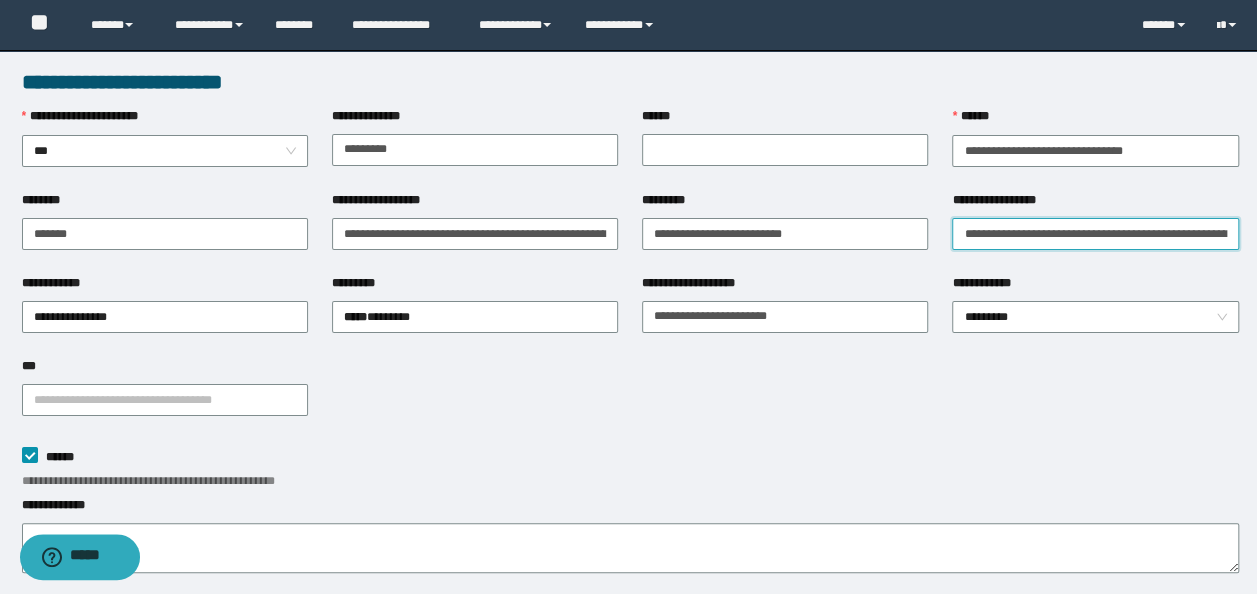 type on "**********" 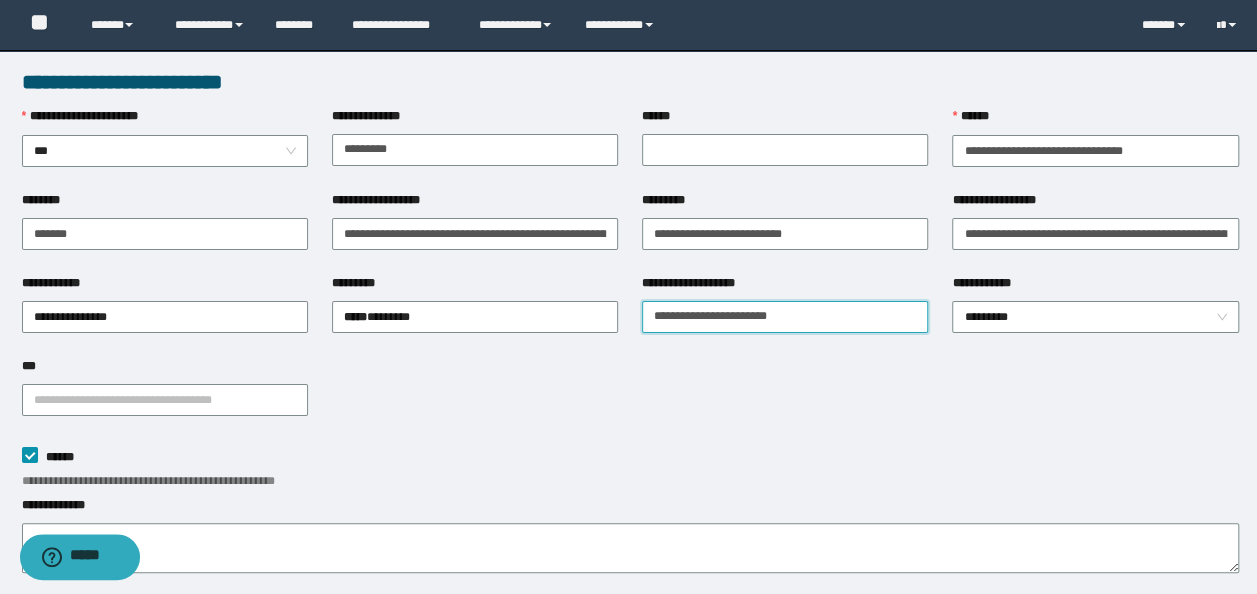 type on "**********" 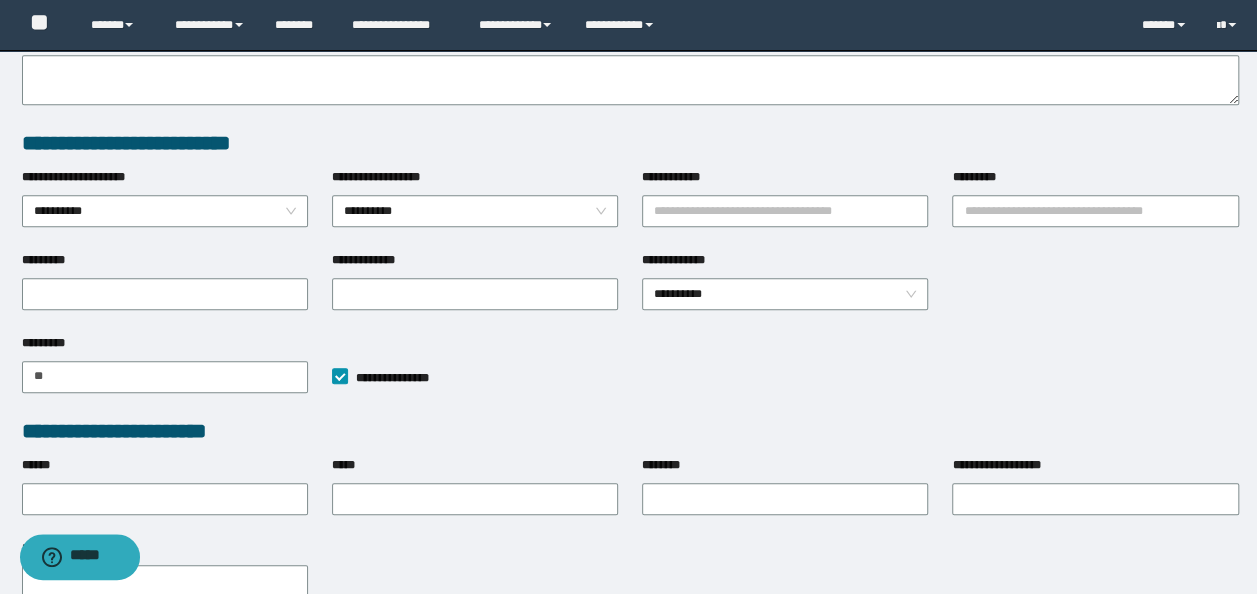scroll, scrollTop: 500, scrollLeft: 0, axis: vertical 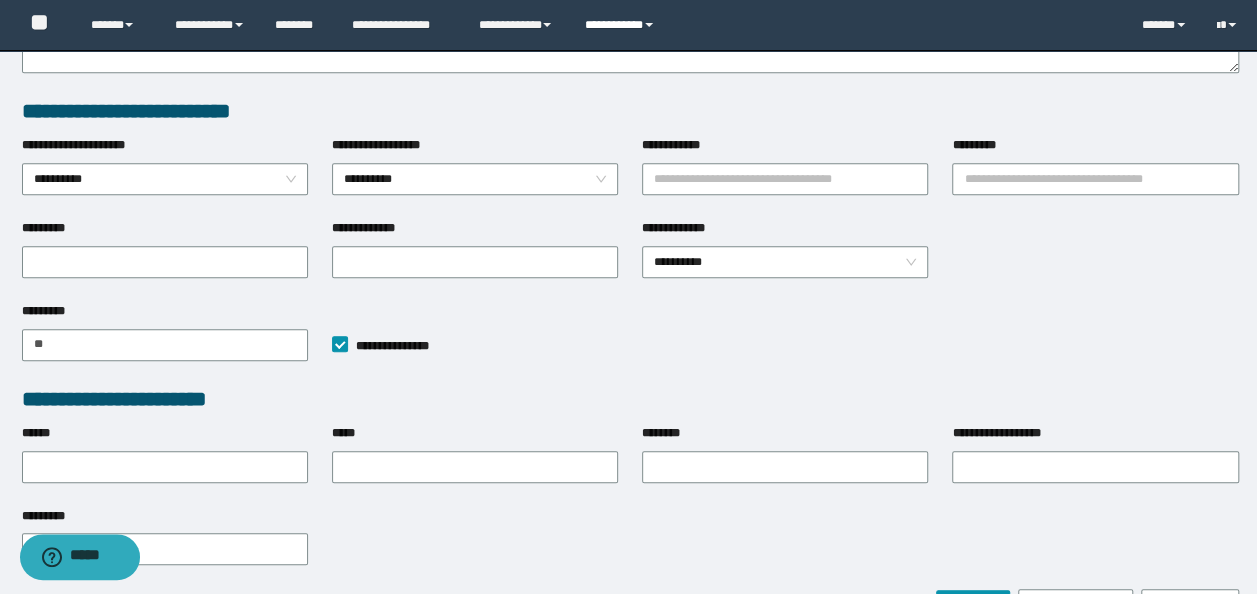 click on "**********" at bounding box center [622, 25] 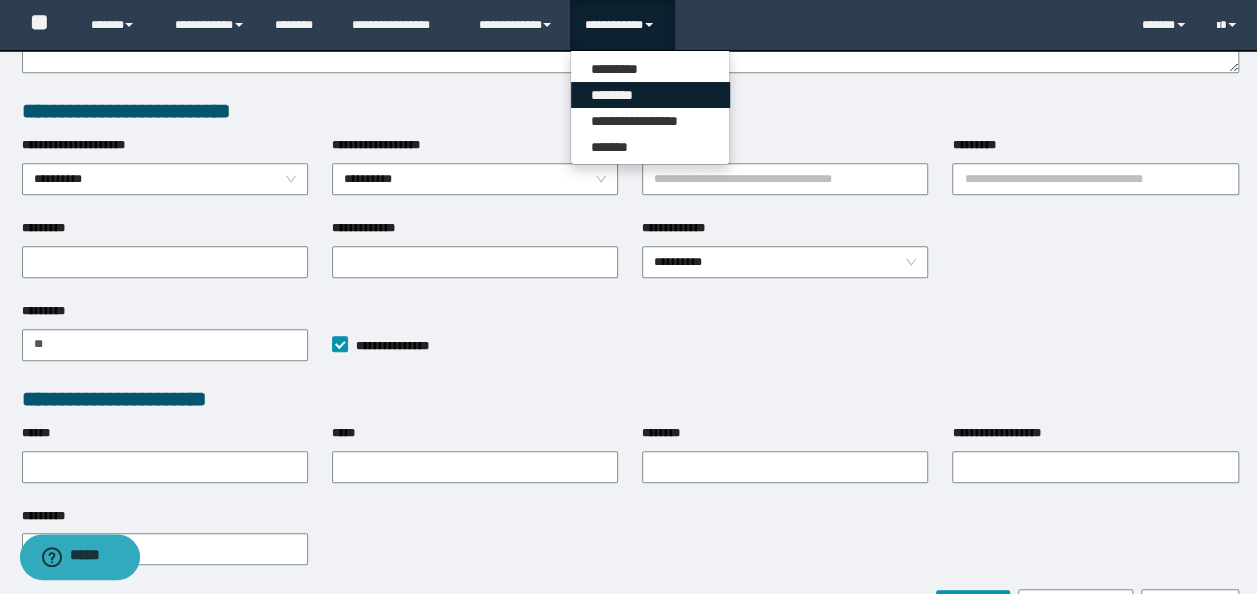 click on "********" at bounding box center [650, 95] 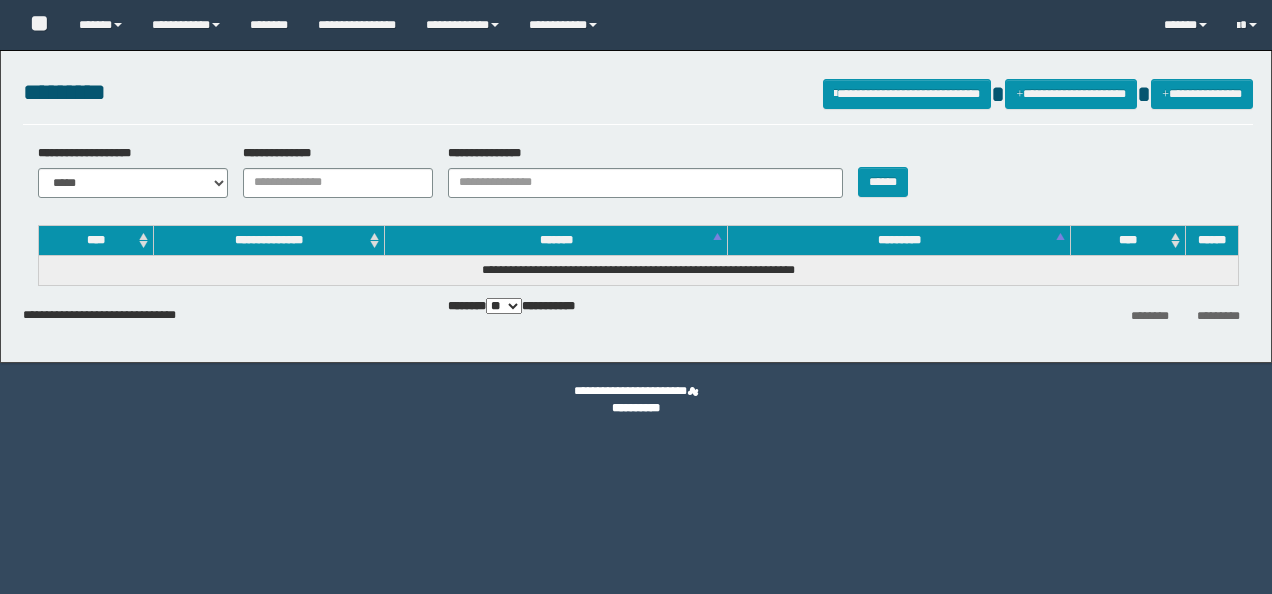 scroll, scrollTop: 0, scrollLeft: 0, axis: both 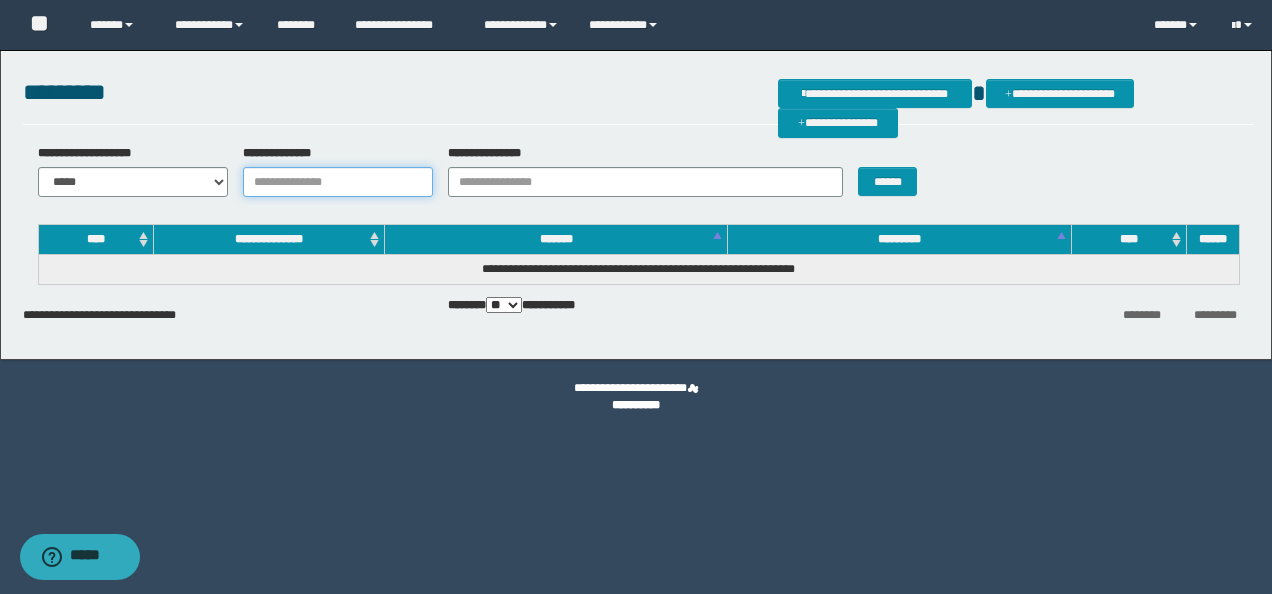 click on "**********" at bounding box center [338, 182] 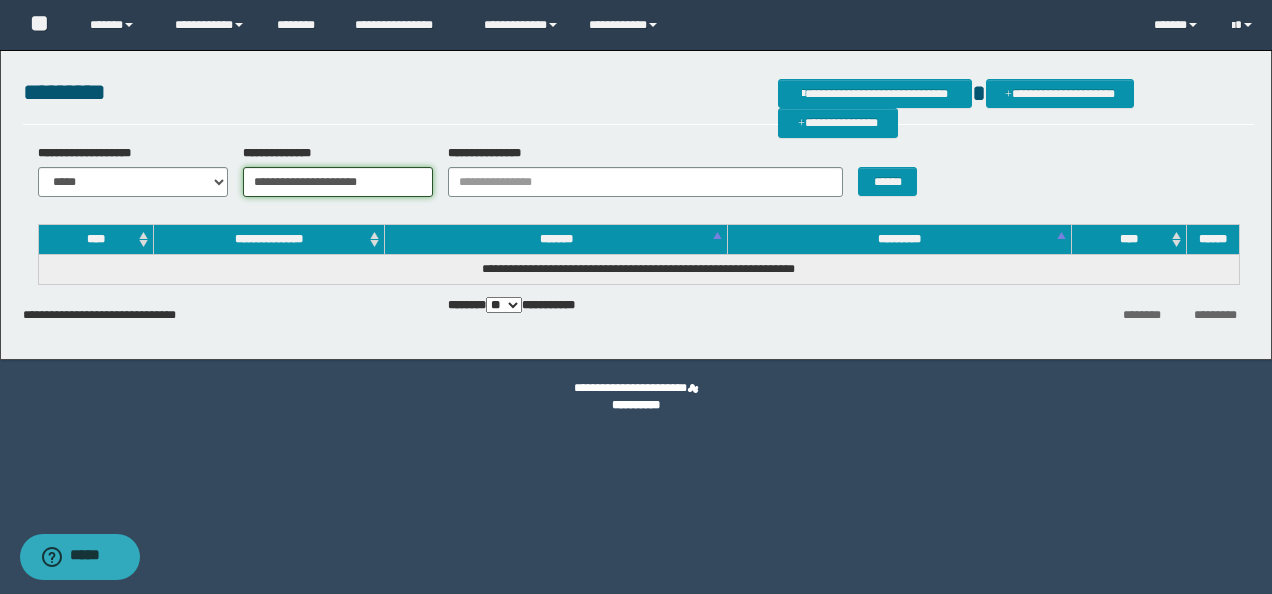 drag, startPoint x: 420, startPoint y: 180, endPoint x: -4, endPoint y: 108, distance: 430.06976 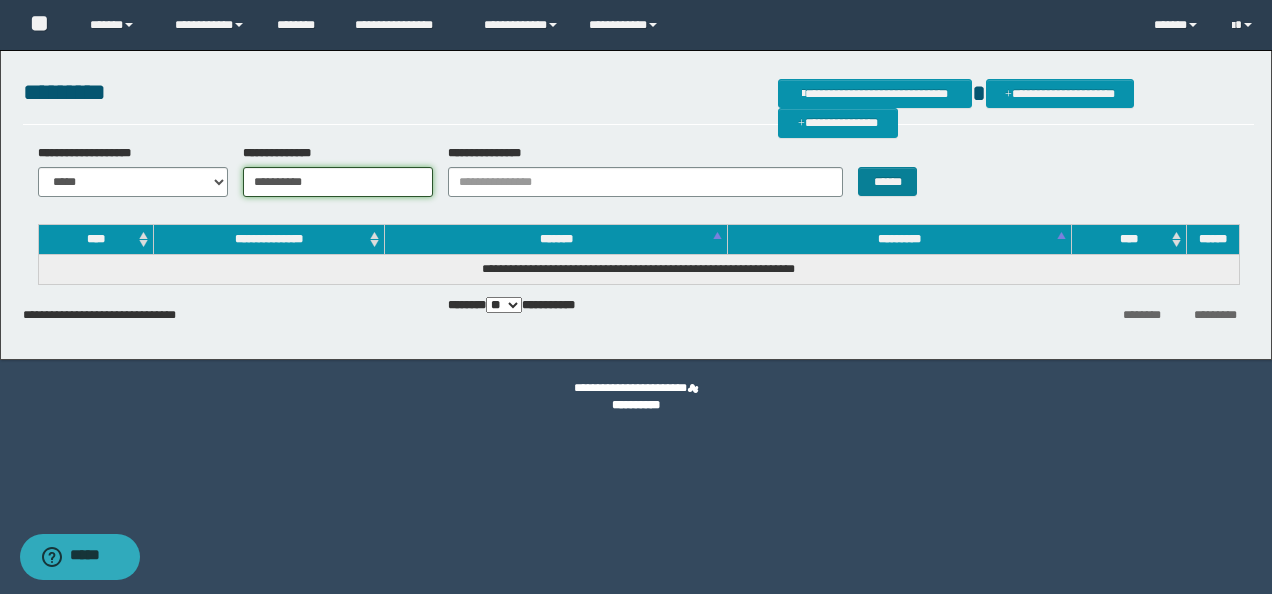 type on "**********" 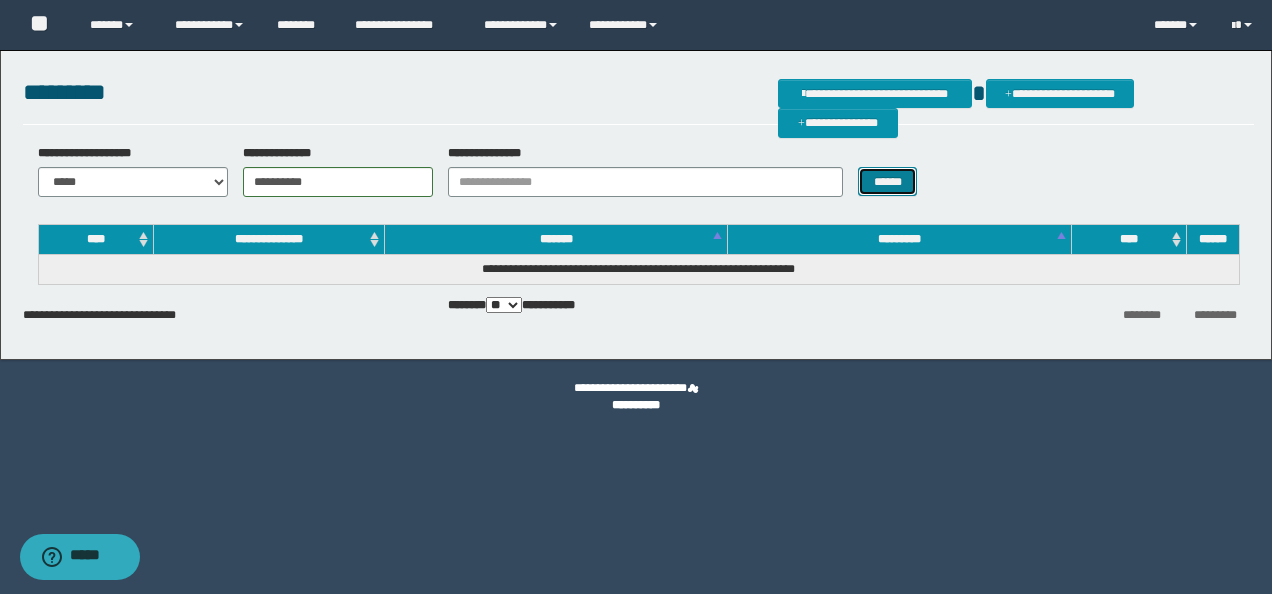 click on "******" at bounding box center (887, 181) 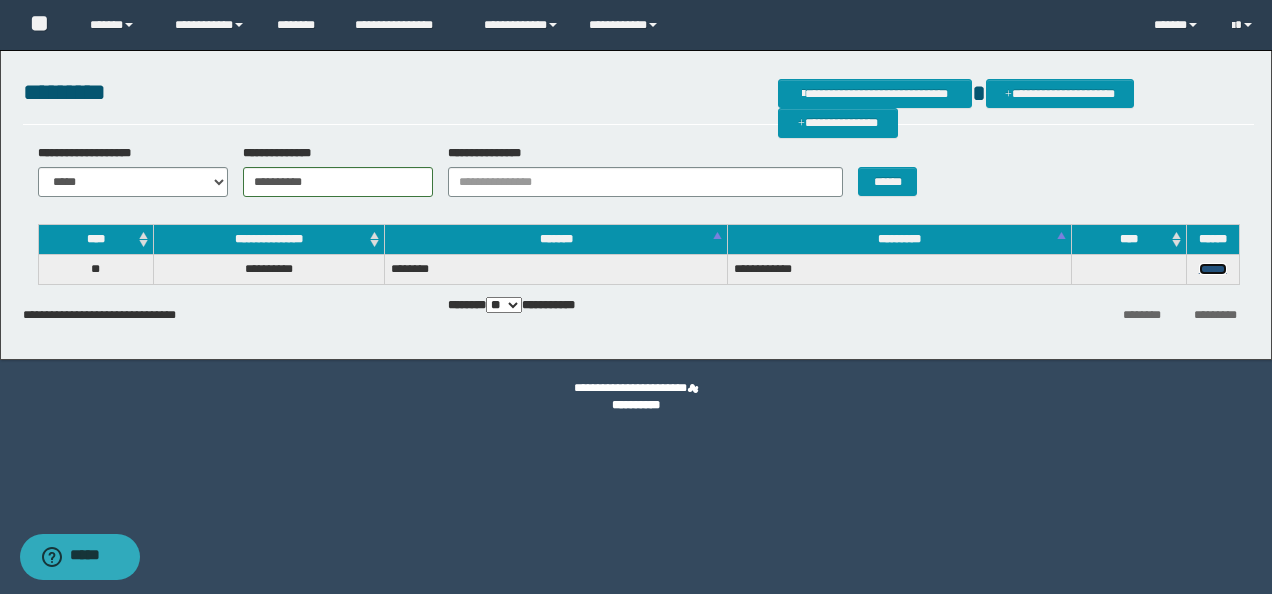 click on "******" at bounding box center [1213, 269] 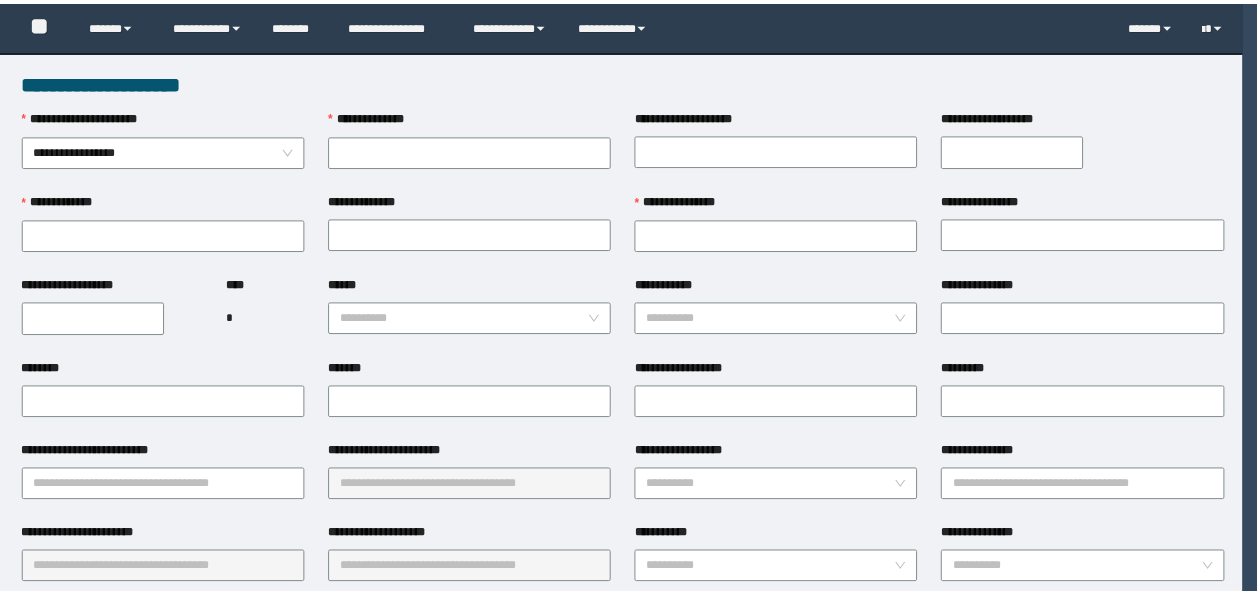 scroll, scrollTop: 0, scrollLeft: 0, axis: both 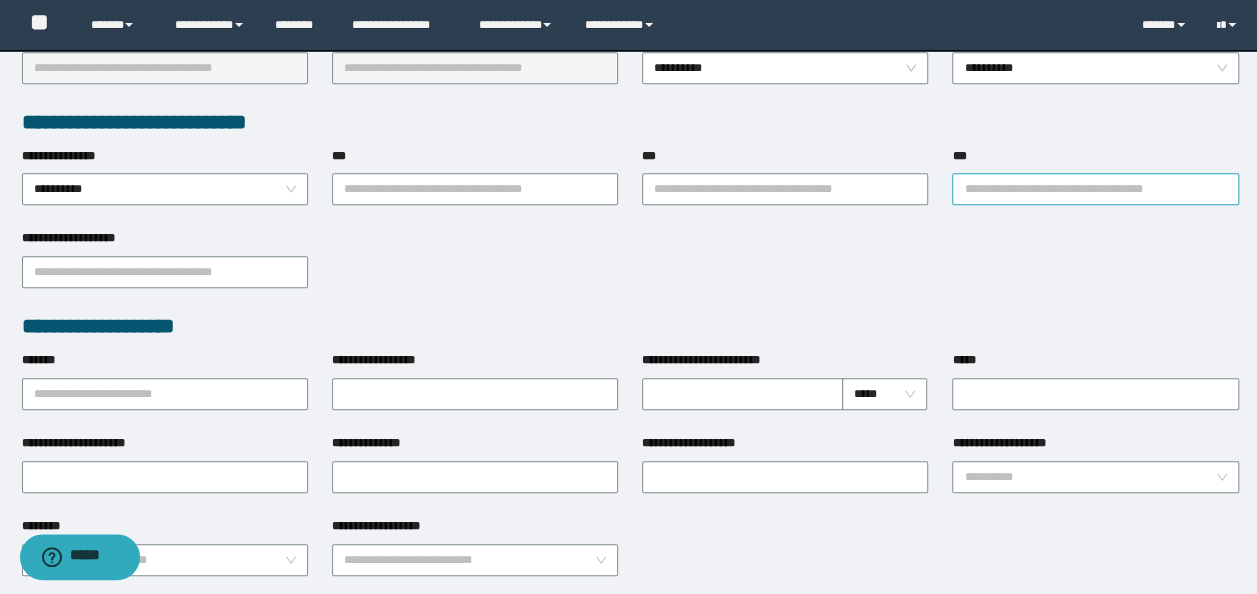 click on "***" at bounding box center (1095, 189) 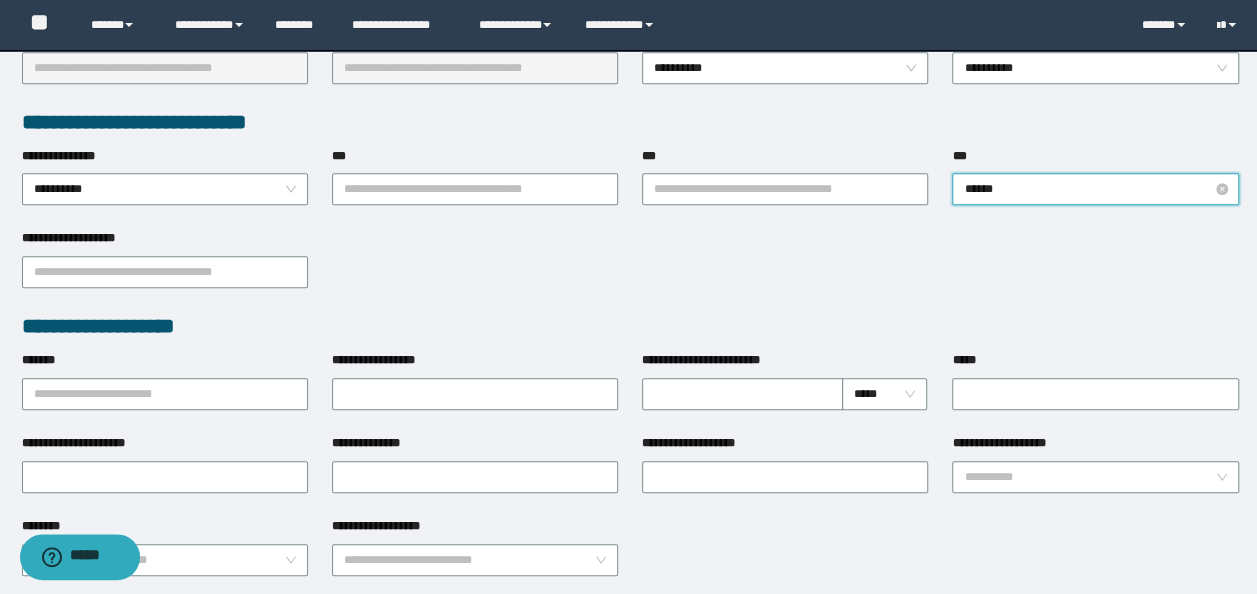 type on "*******" 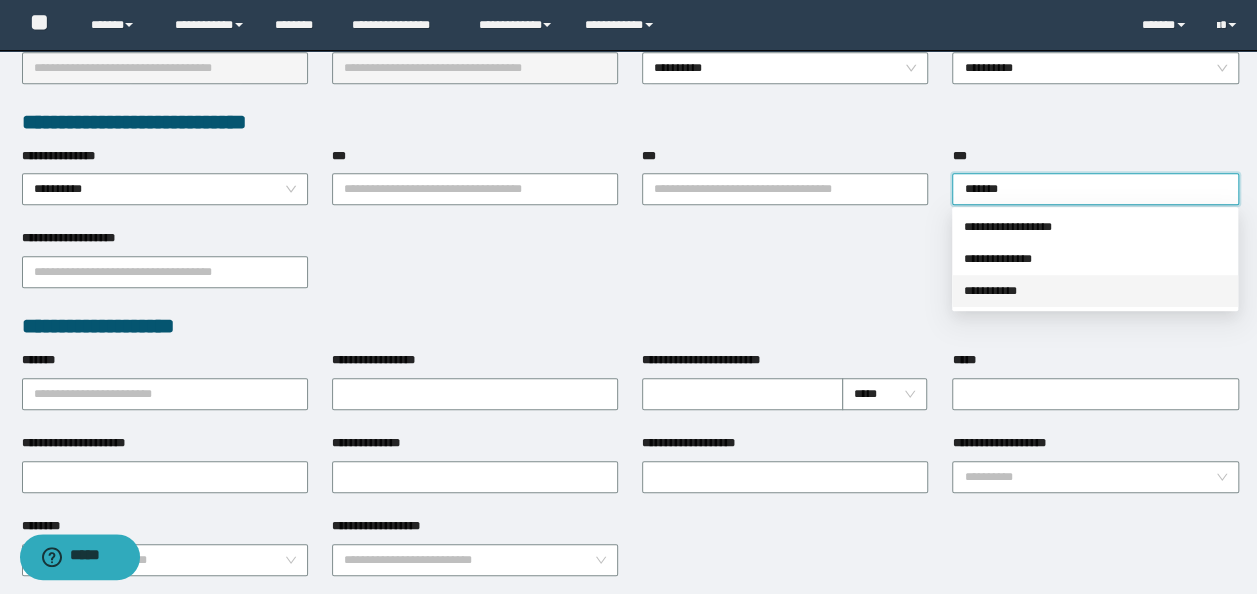click on "**********" at bounding box center (1095, 291) 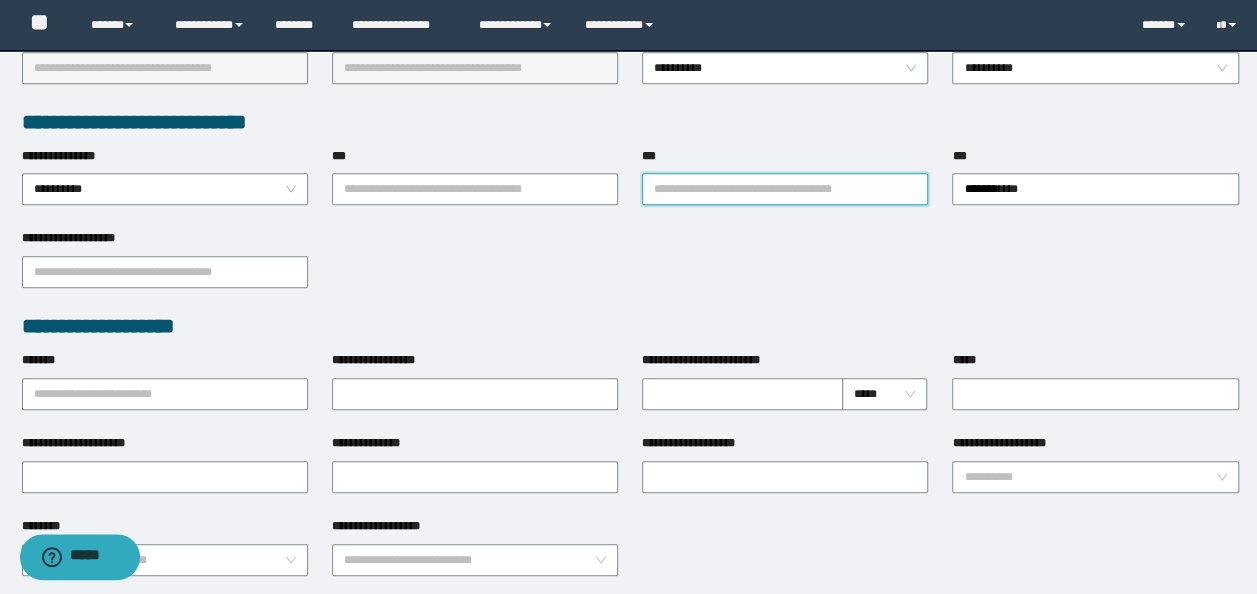 drag, startPoint x: 740, startPoint y: 172, endPoint x: 740, endPoint y: 188, distance: 16 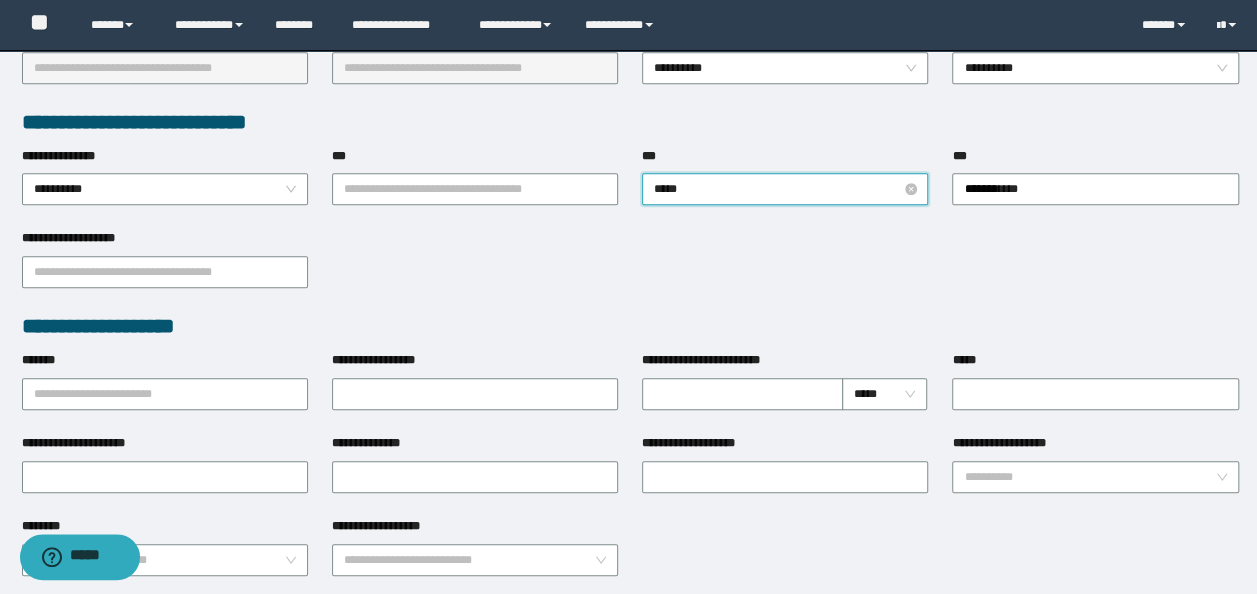 type on "******" 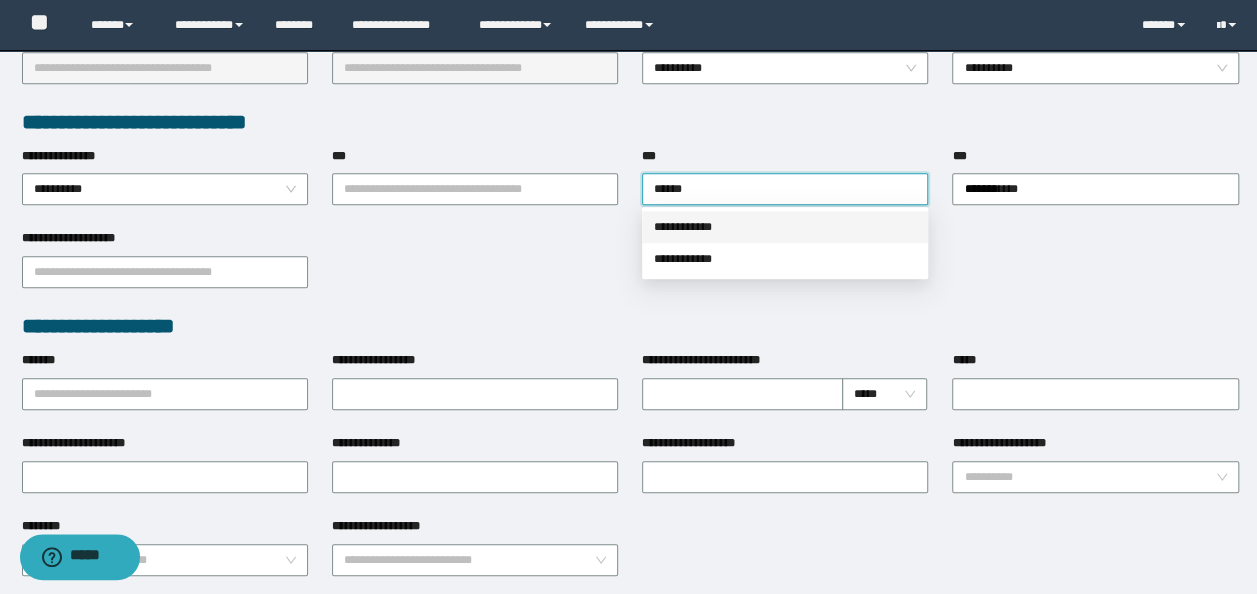 drag, startPoint x: 742, startPoint y: 226, endPoint x: 725, endPoint y: 206, distance: 26.24881 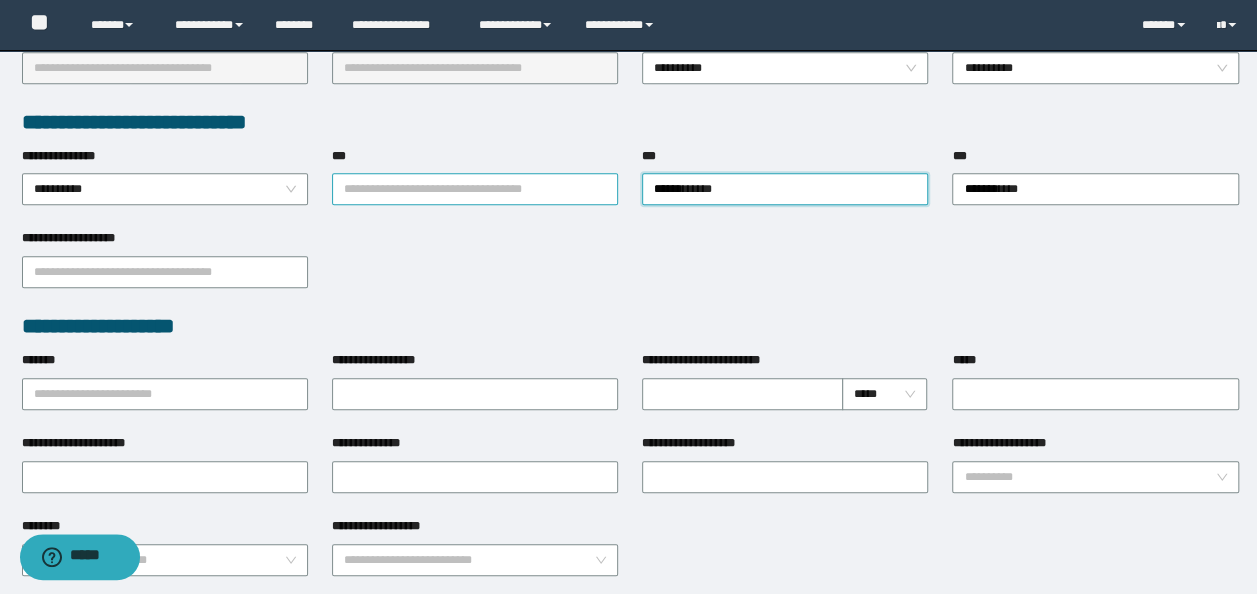 click on "***" at bounding box center [475, 189] 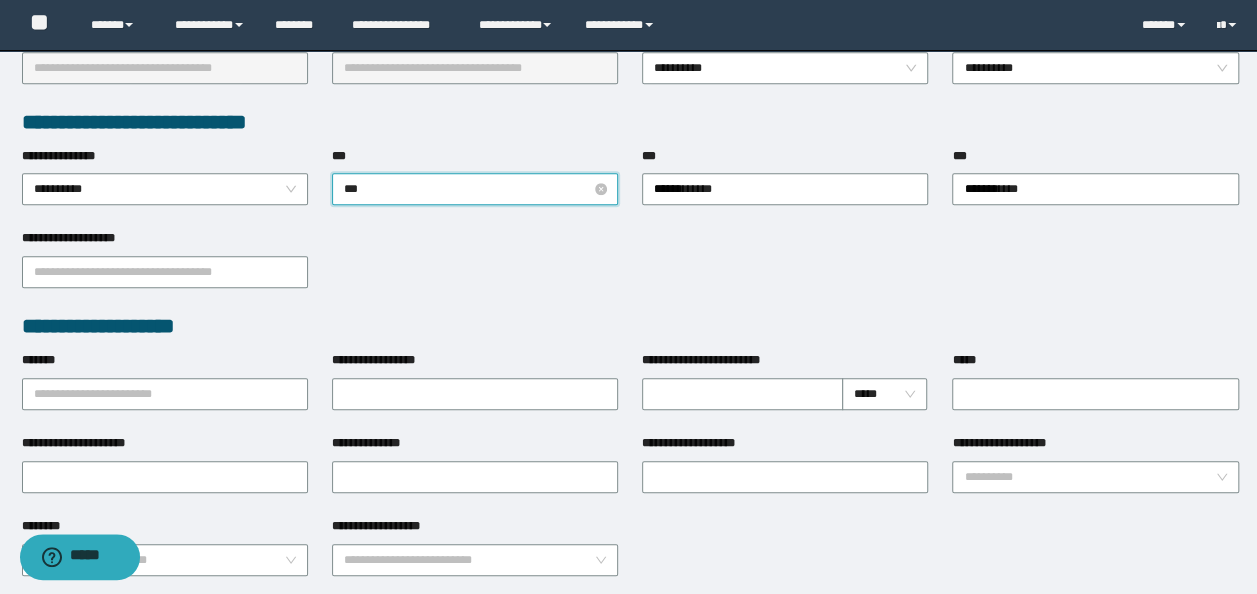 type on "****" 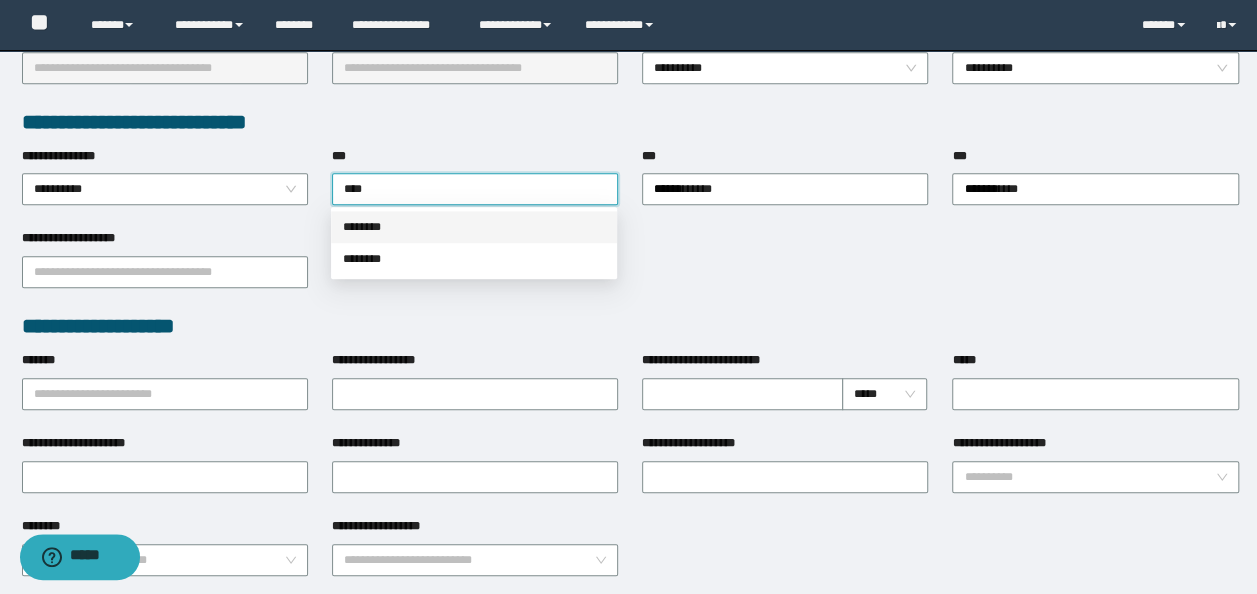 click on "********" at bounding box center (474, 227) 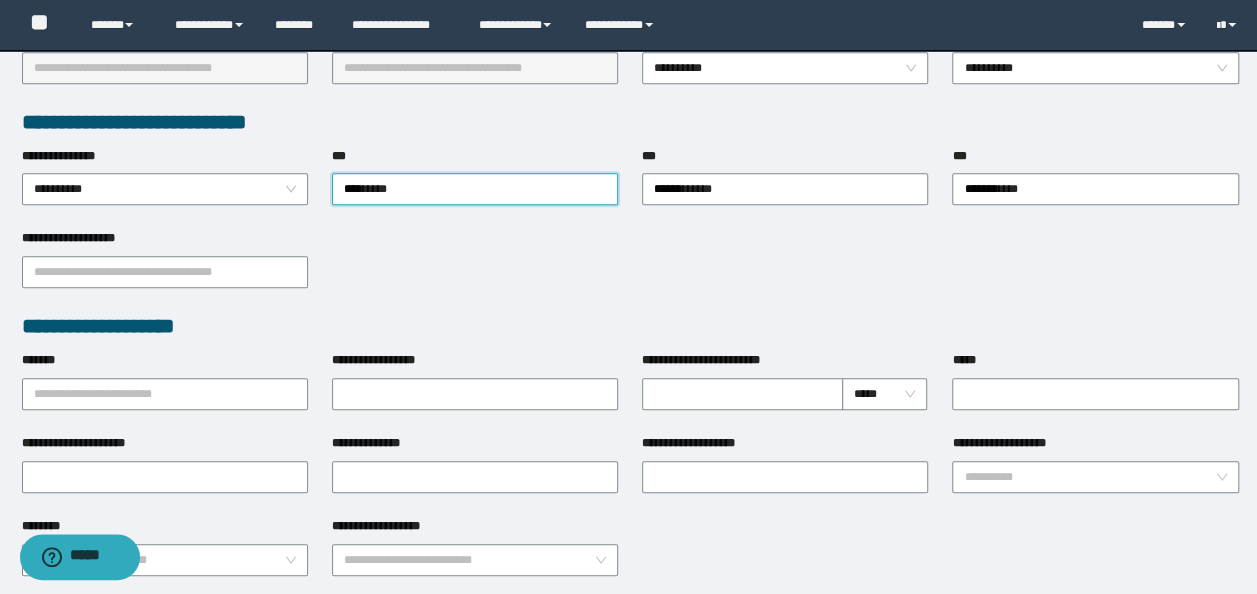 type 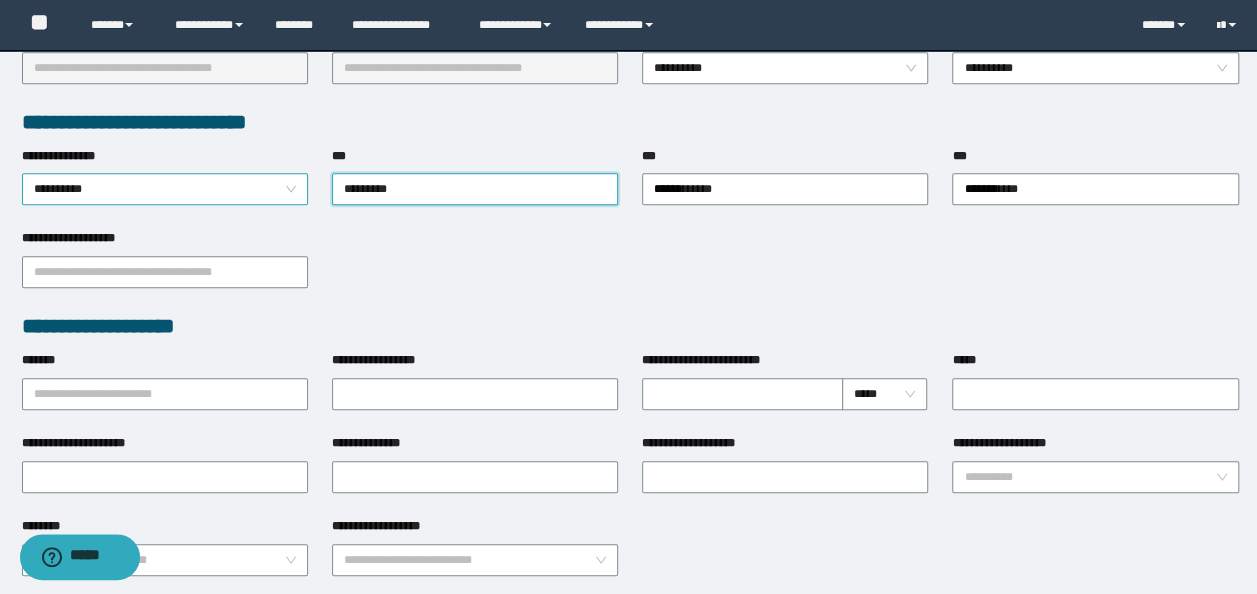 click on "**********" at bounding box center [165, 189] 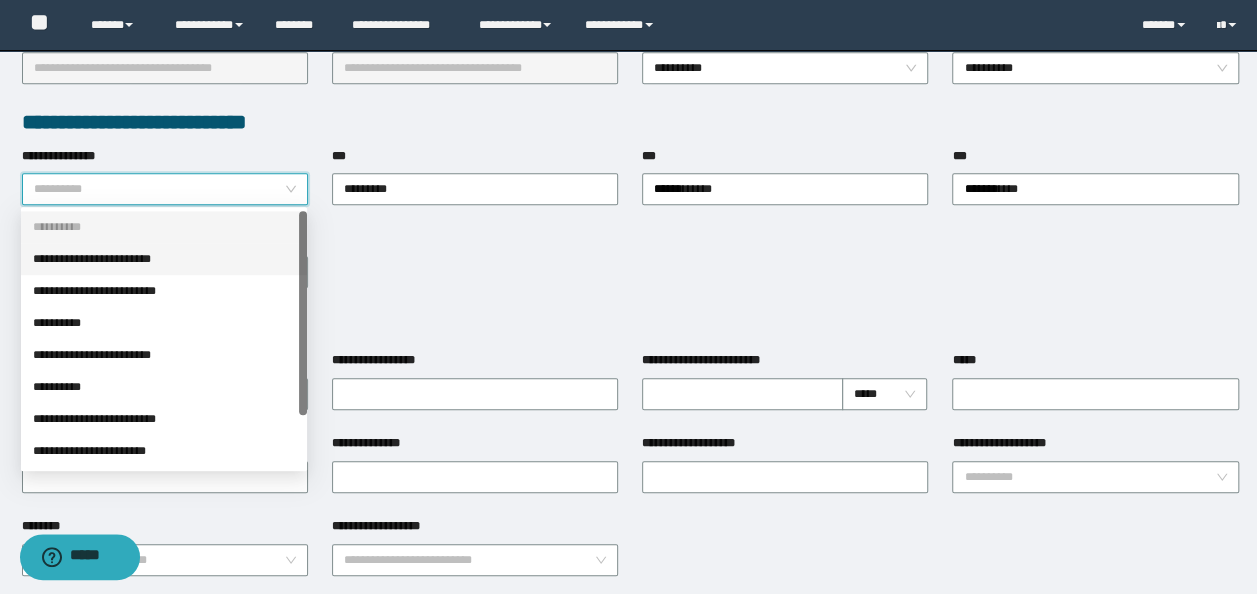 click on "**********" at bounding box center (164, 259) 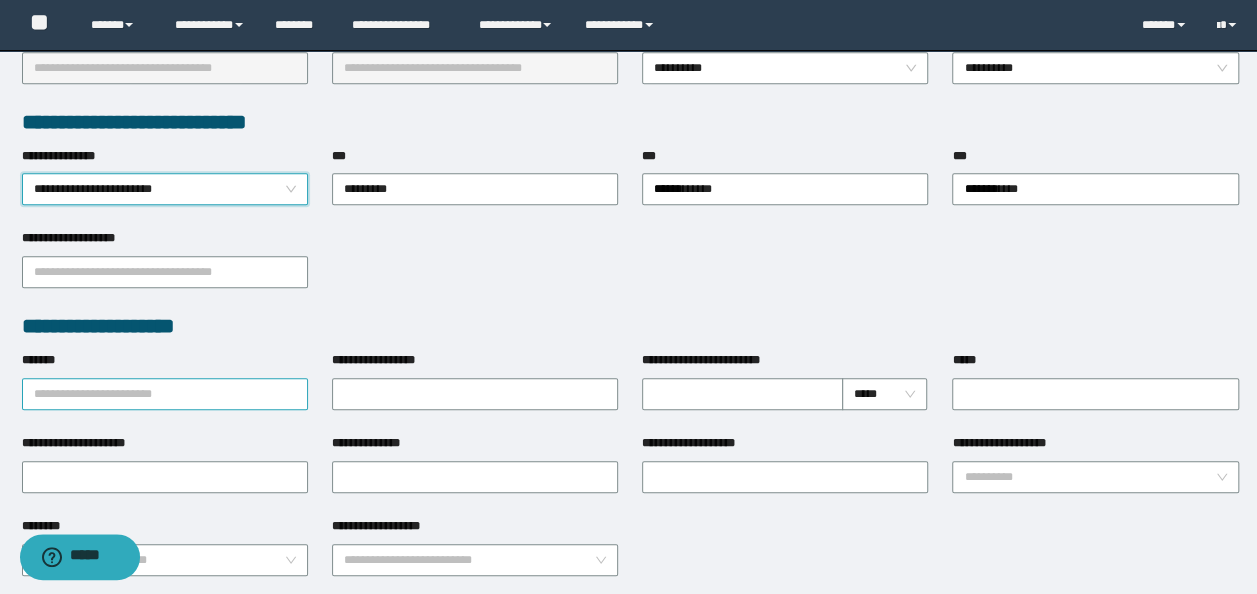 click on "*******" at bounding box center (165, 394) 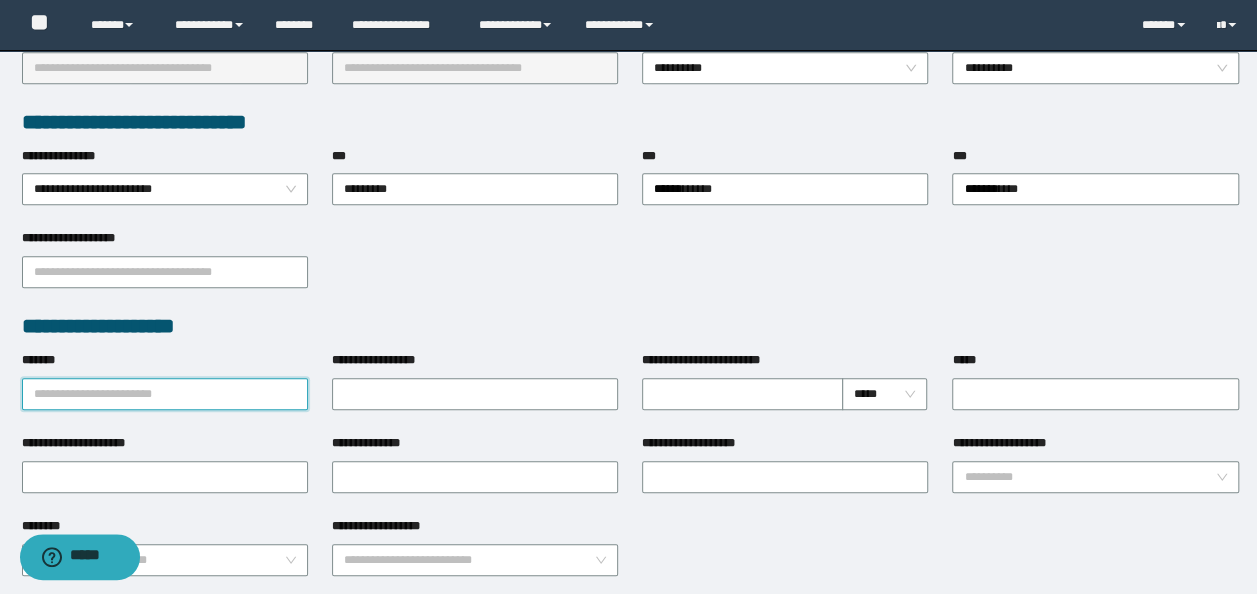 paste on "**********" 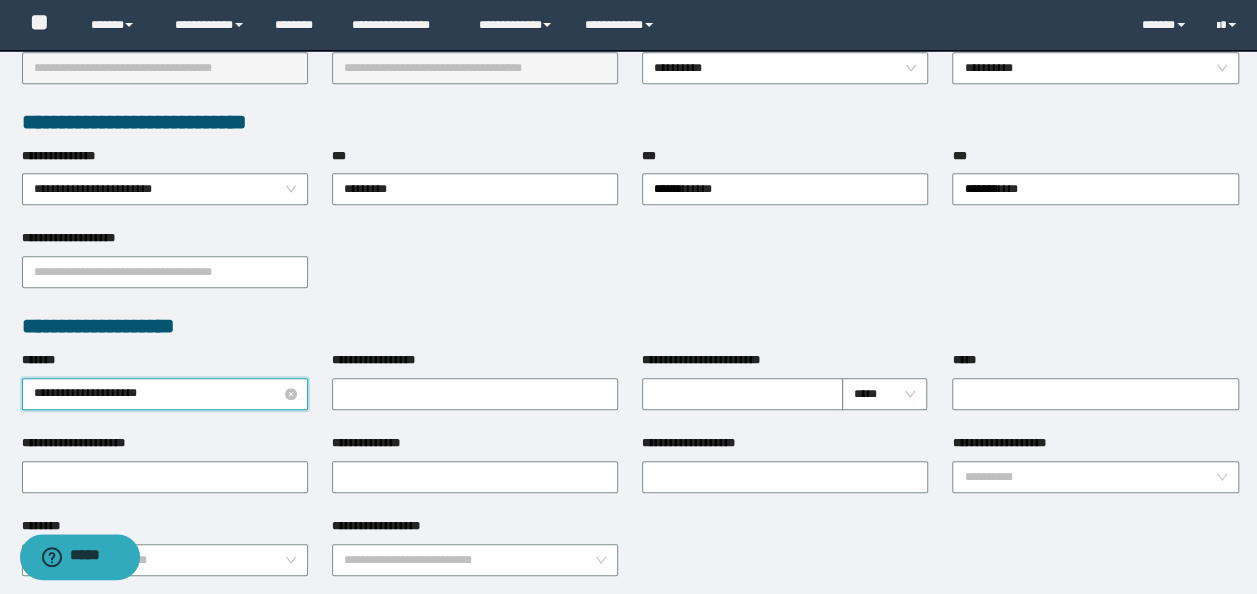 type on "**********" 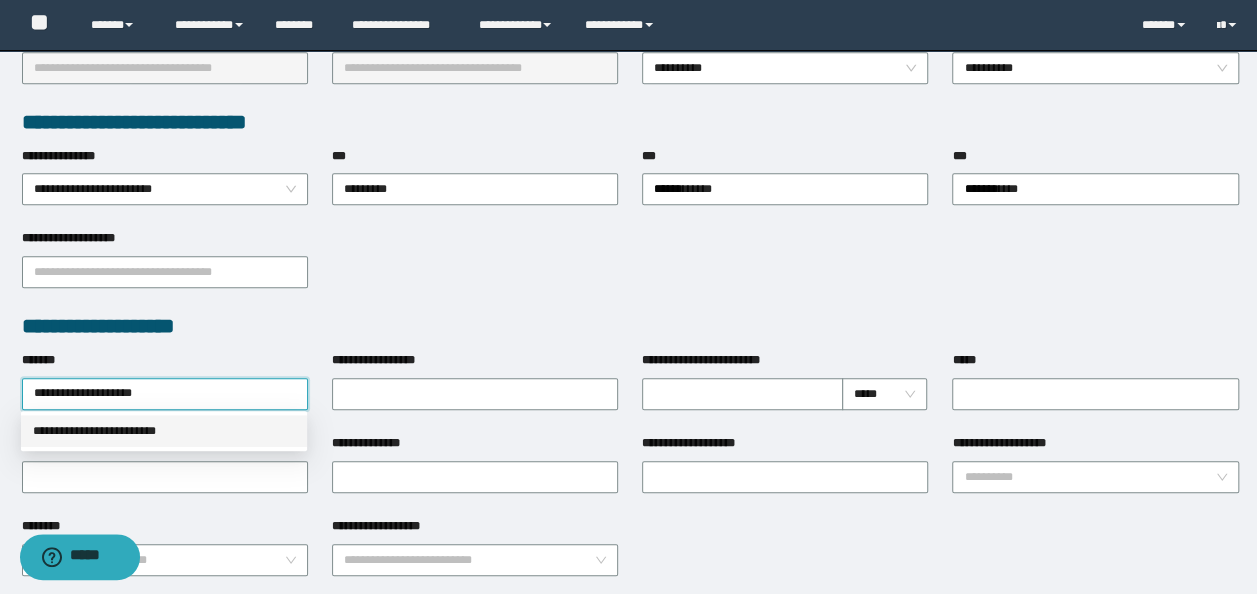 click on "**********" at bounding box center (164, 431) 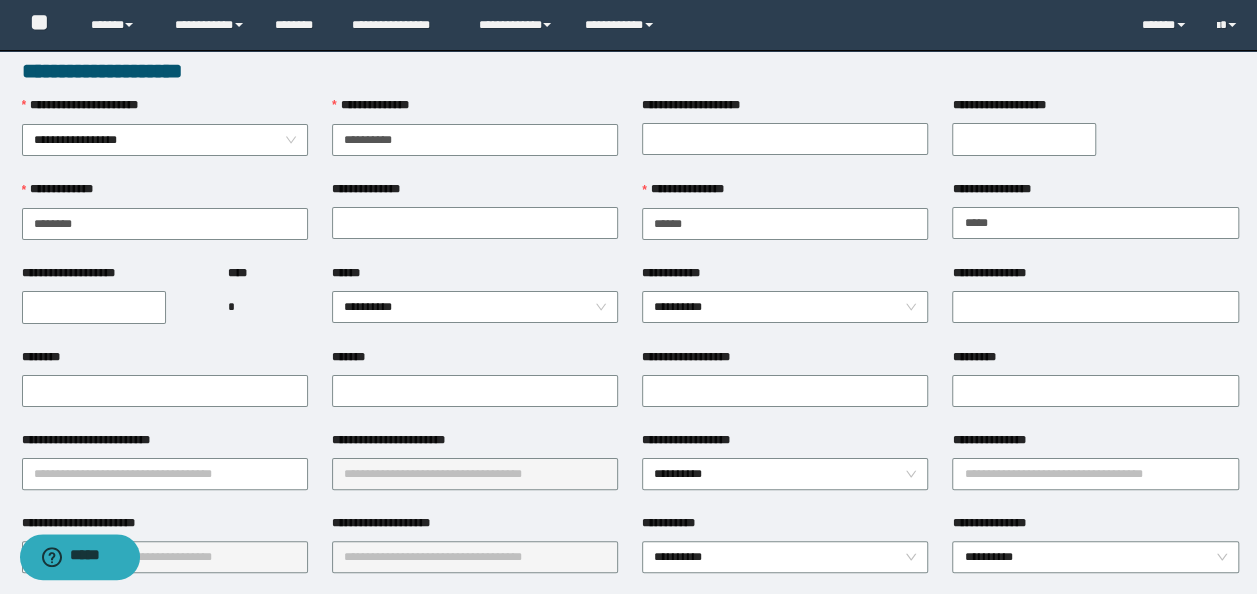 scroll, scrollTop: 0, scrollLeft: 0, axis: both 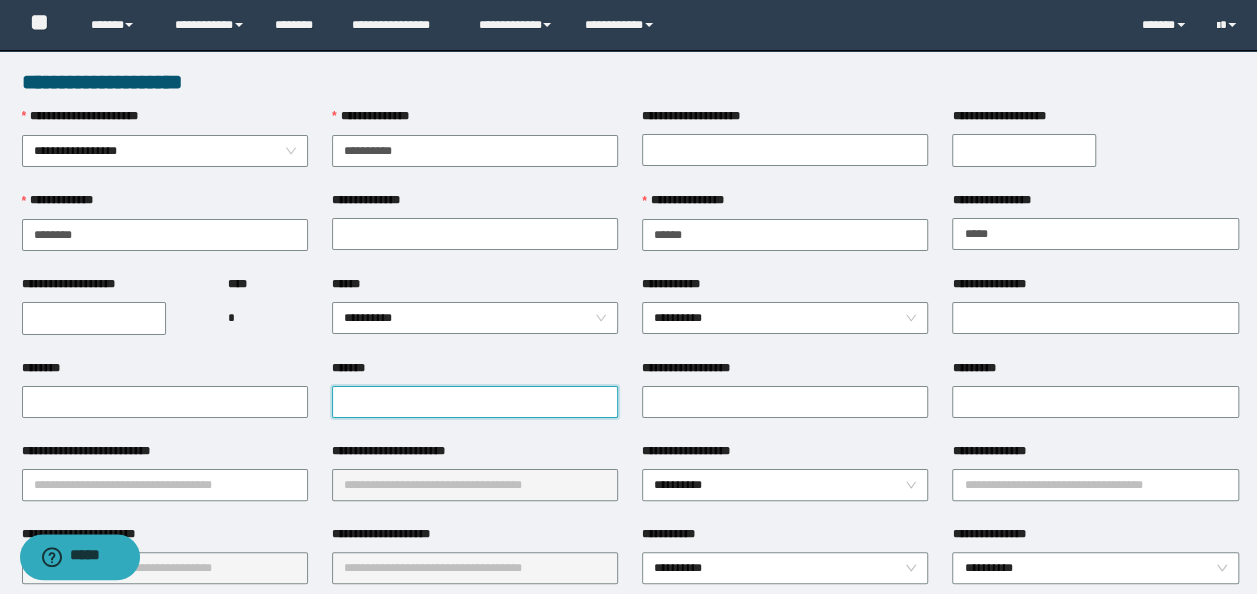 click on "*******" at bounding box center [475, 402] 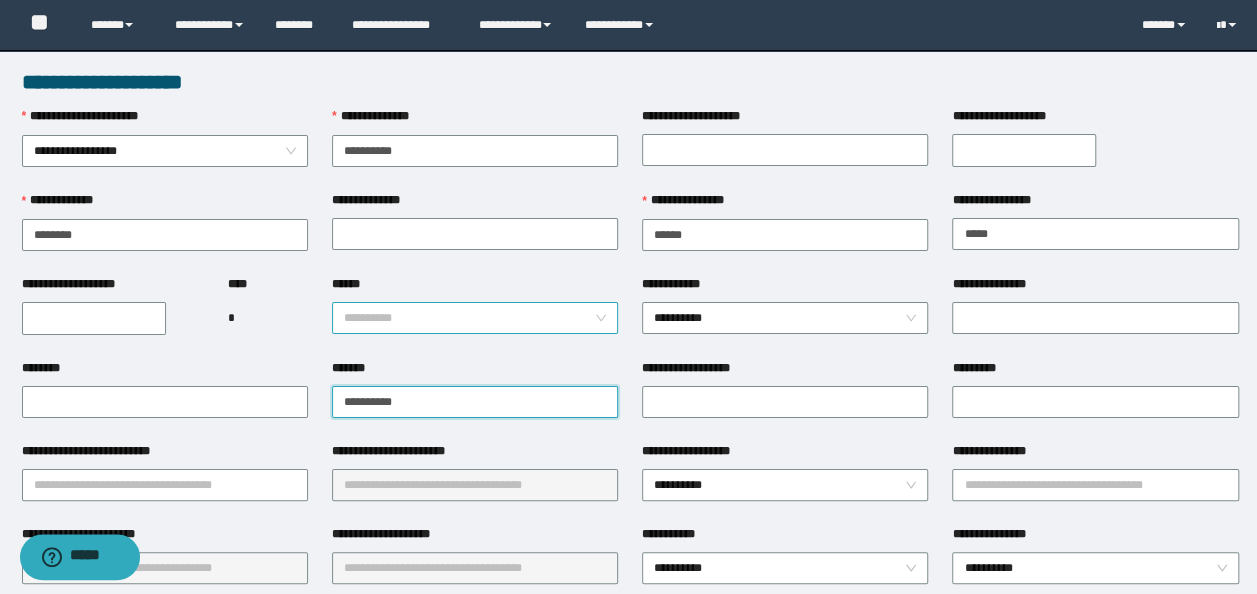 click on "**********" at bounding box center (475, 318) 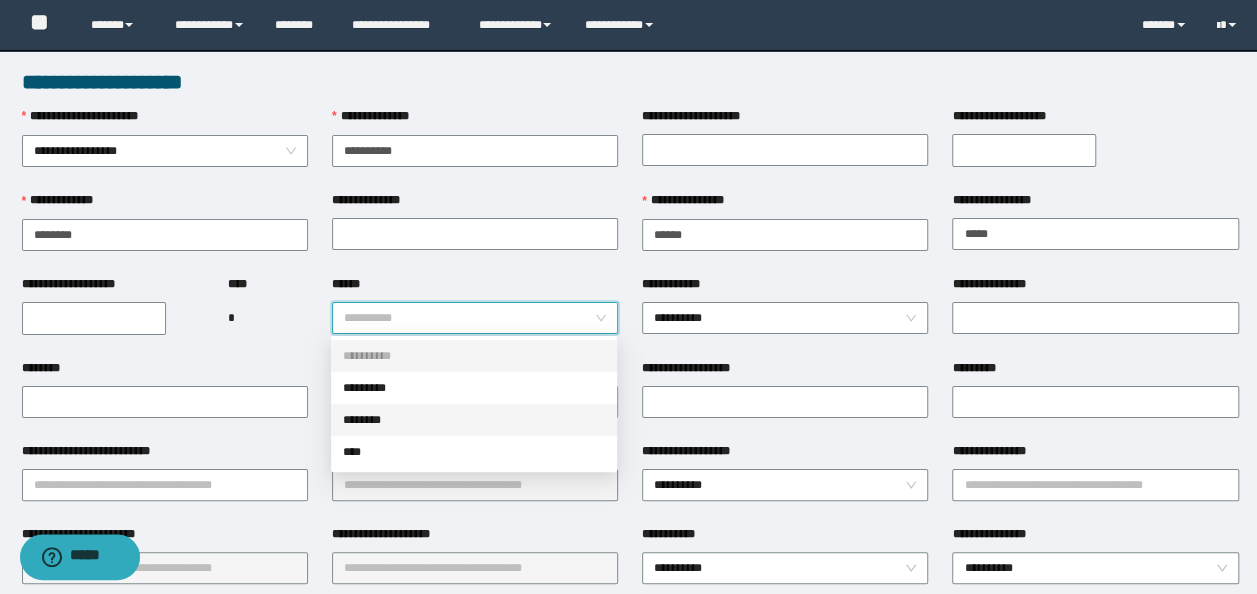 click on "********" at bounding box center (474, 420) 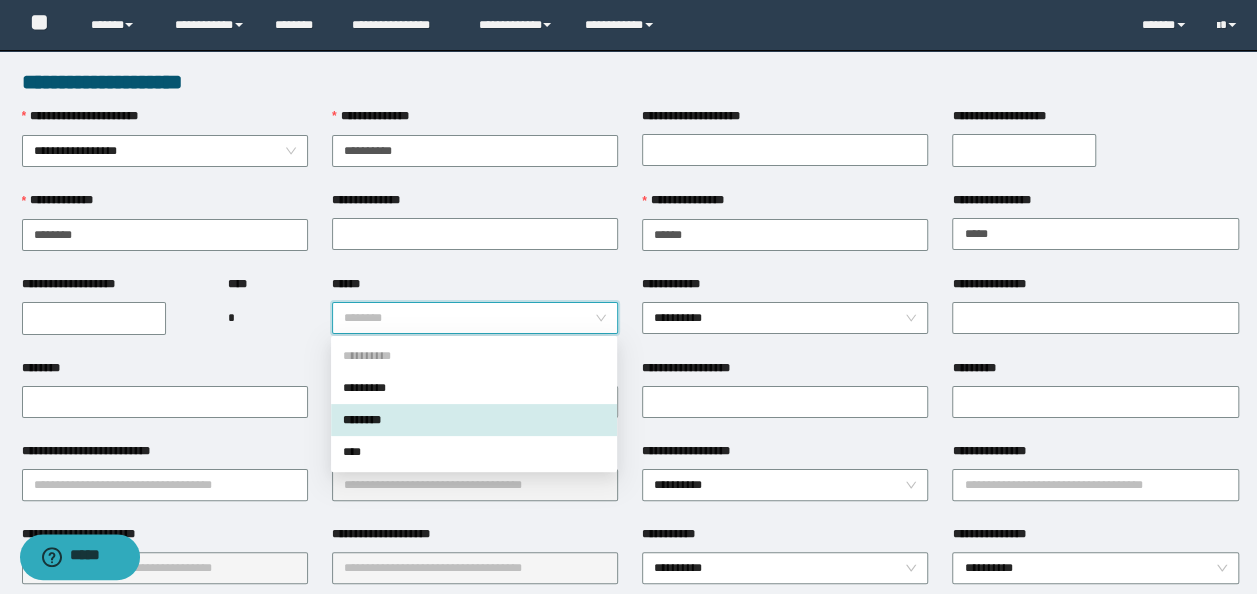 click on "********" at bounding box center [475, 318] 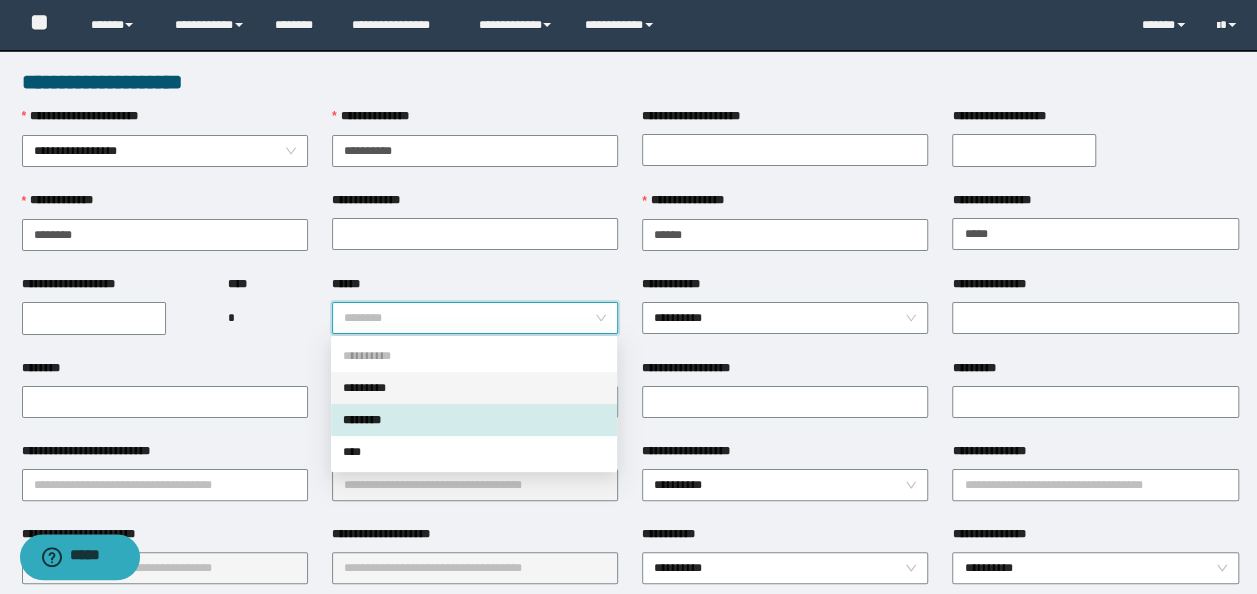 click on "*********" at bounding box center [474, 388] 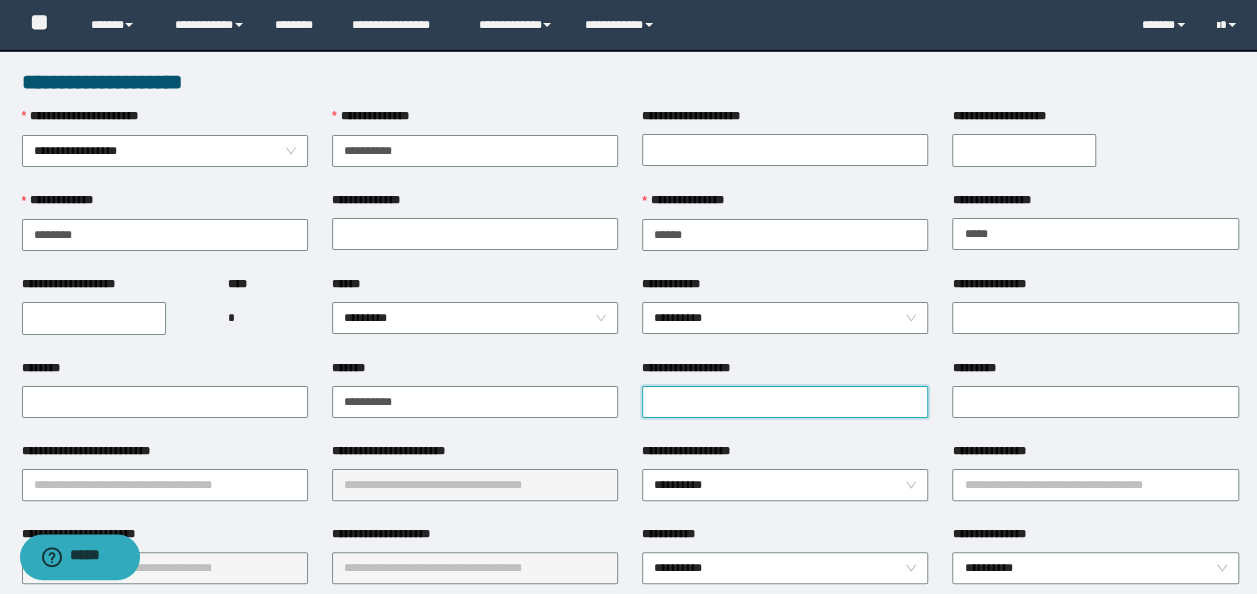 click on "**********" at bounding box center [785, 402] 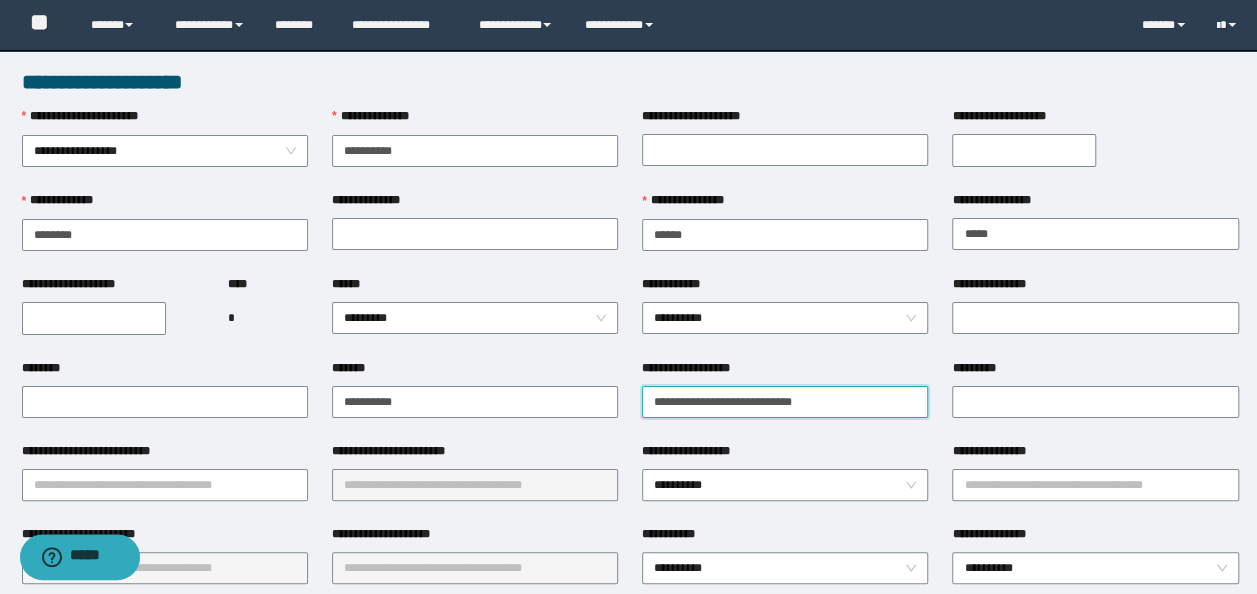 drag, startPoint x: 726, startPoint y: 406, endPoint x: 1070, endPoint y: 437, distance: 345.39398 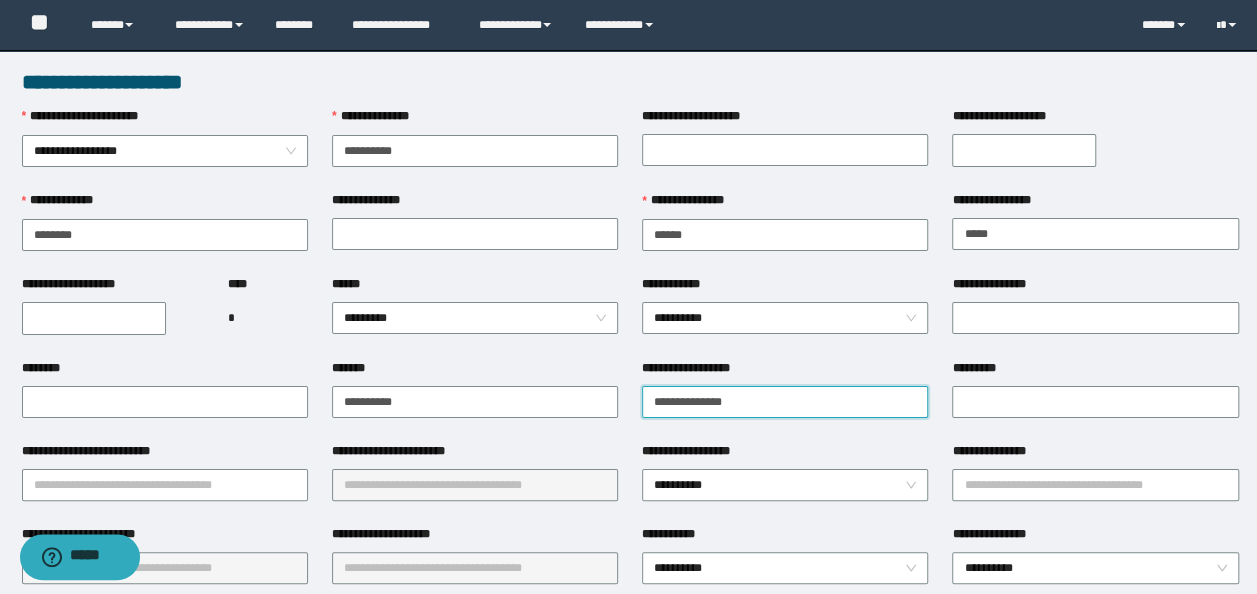type on "**********" 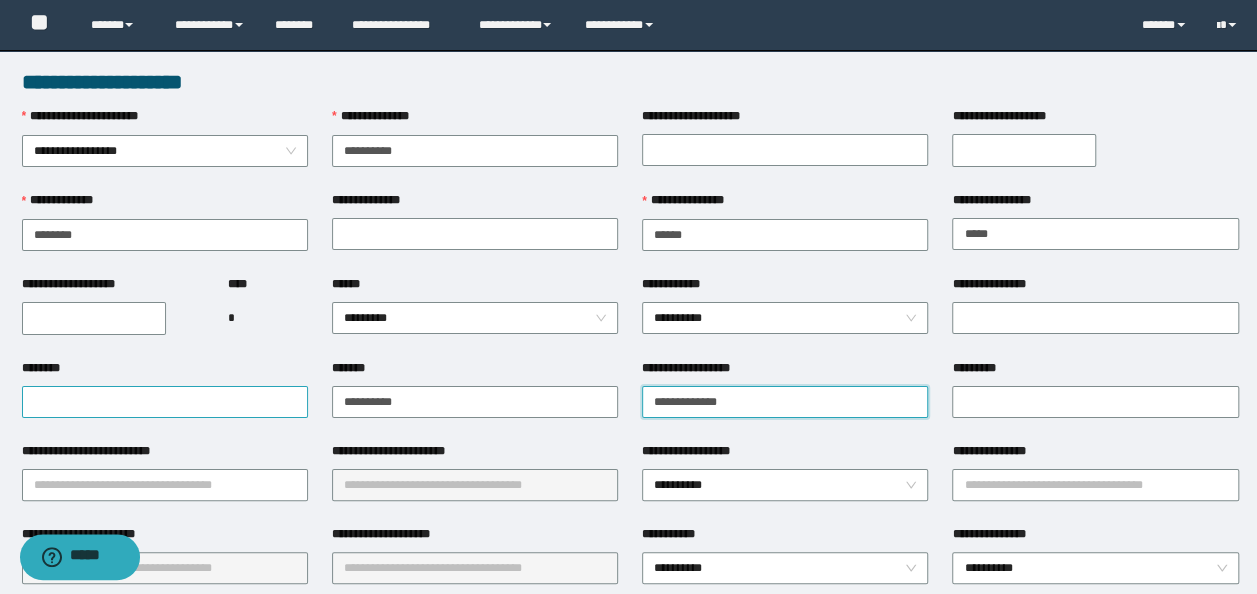 drag, startPoint x: 765, startPoint y: 404, endPoint x: 194, endPoint y: 394, distance: 571.0876 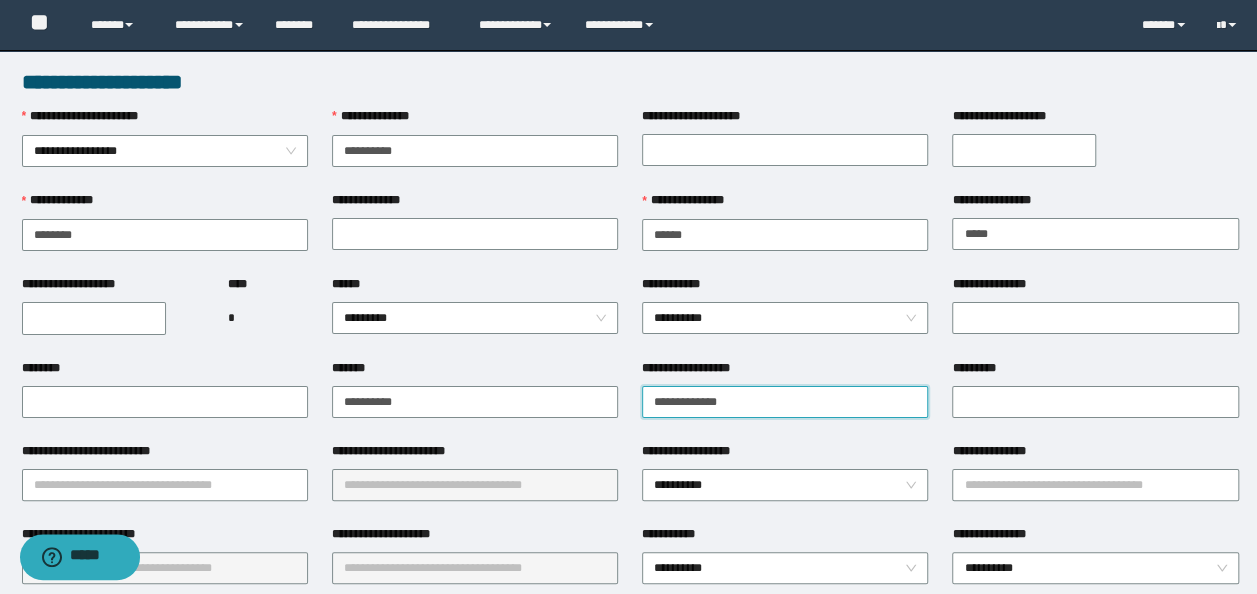 type 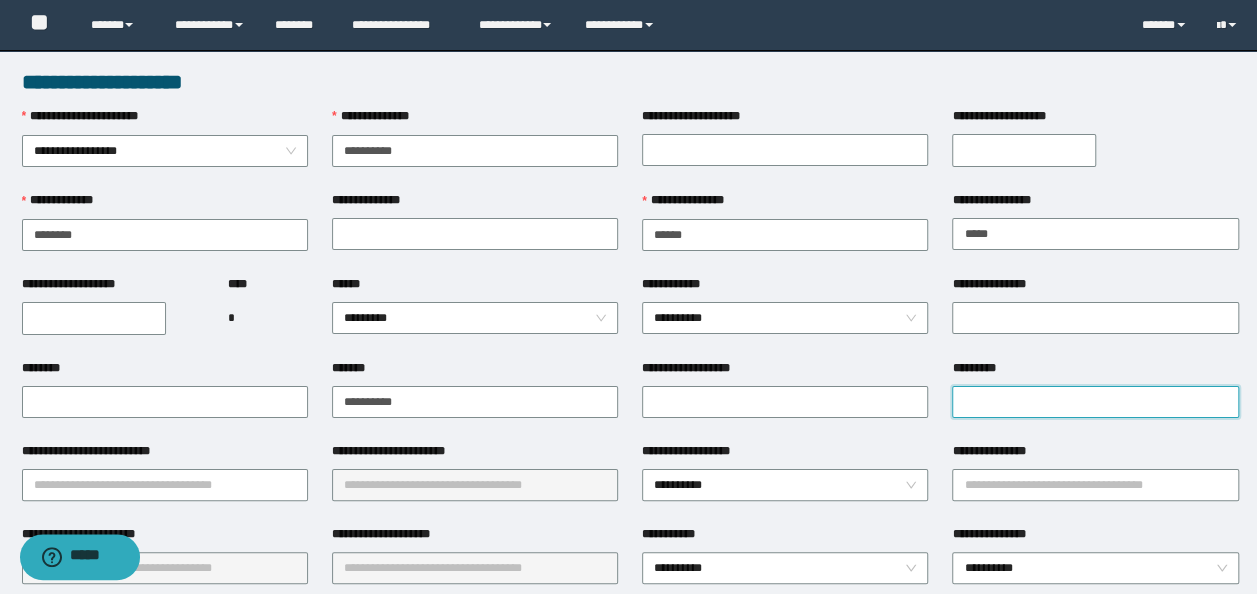 click on "*********" at bounding box center [1095, 402] 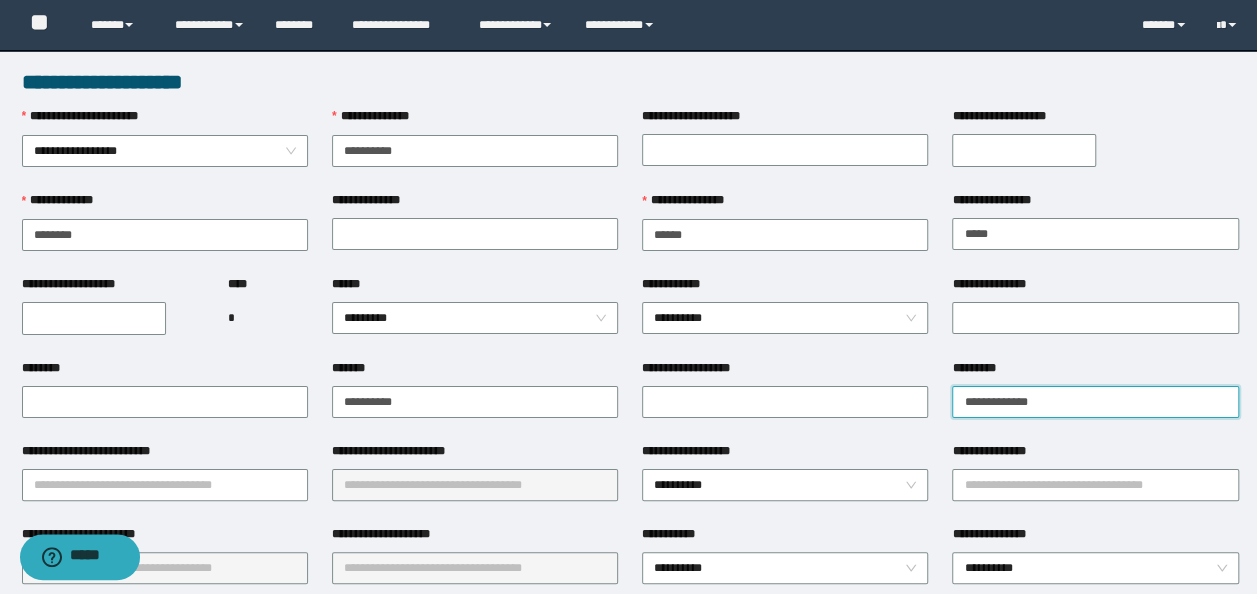 drag, startPoint x: 972, startPoint y: 406, endPoint x: 424, endPoint y: 340, distance: 551.96014 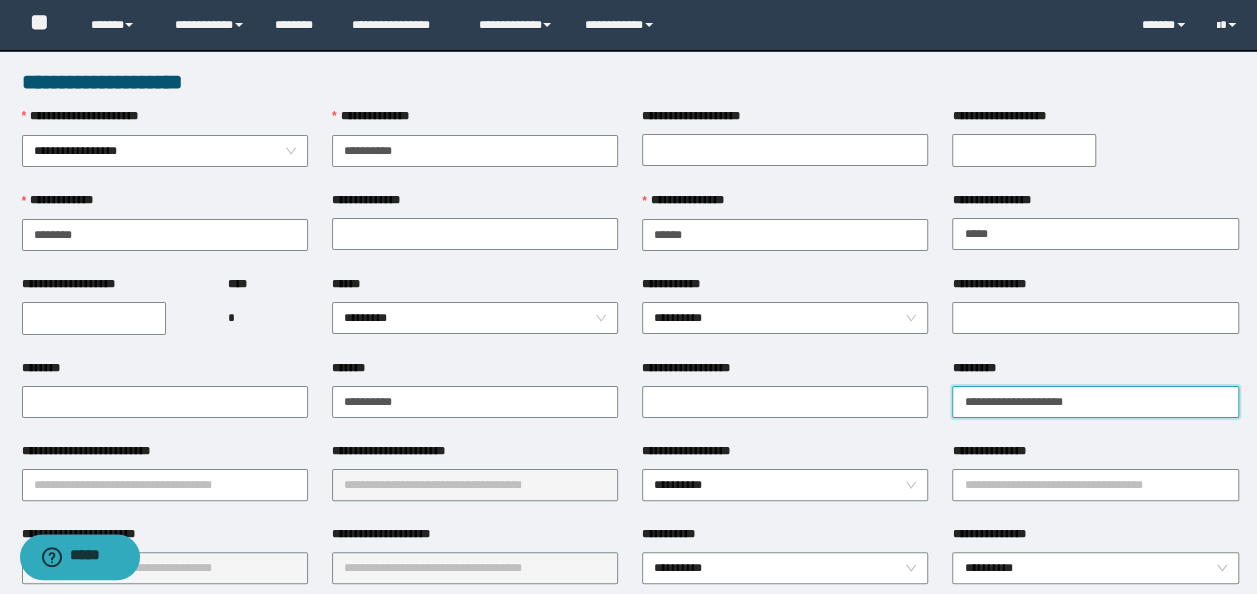 type on "**********" 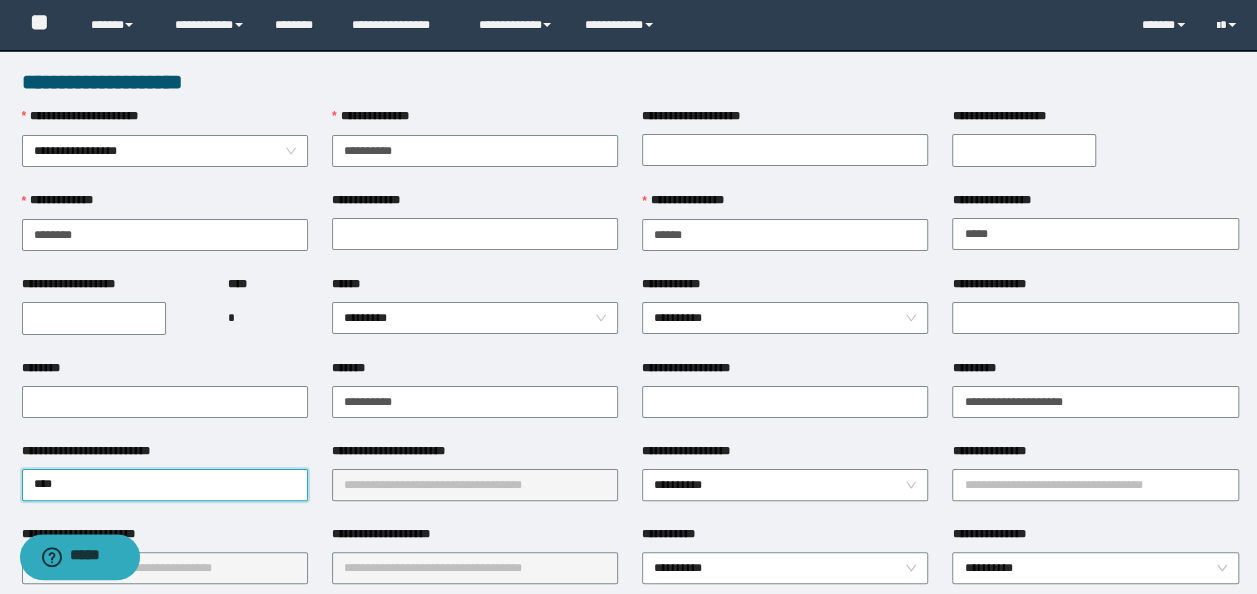 type on "*****" 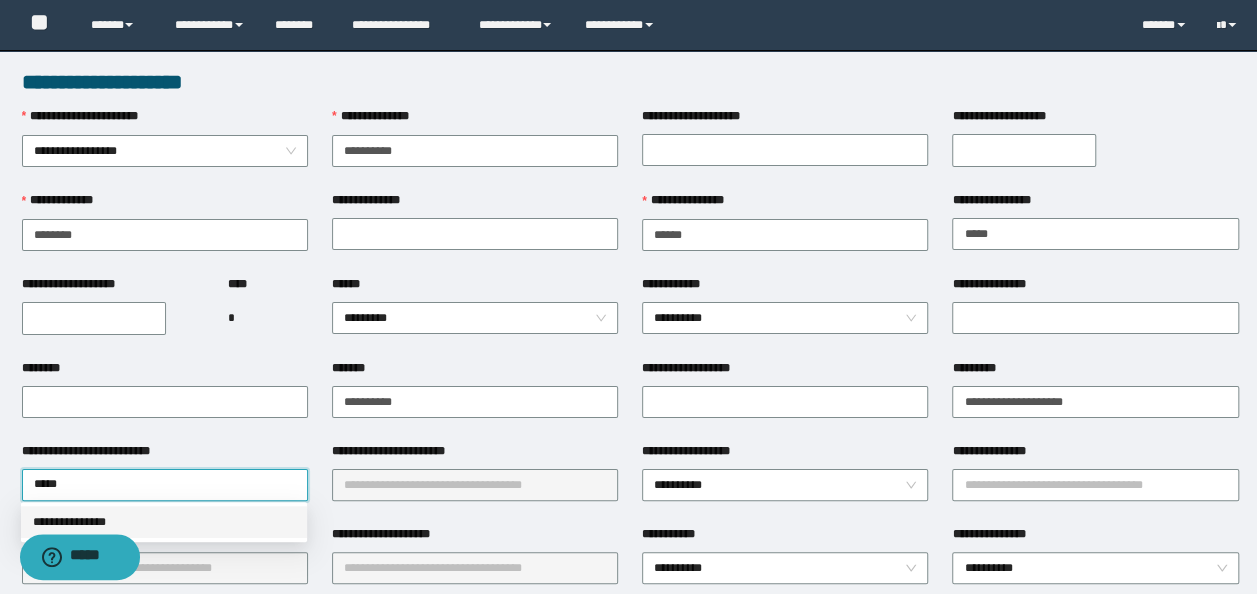 click on "**********" at bounding box center [164, 522] 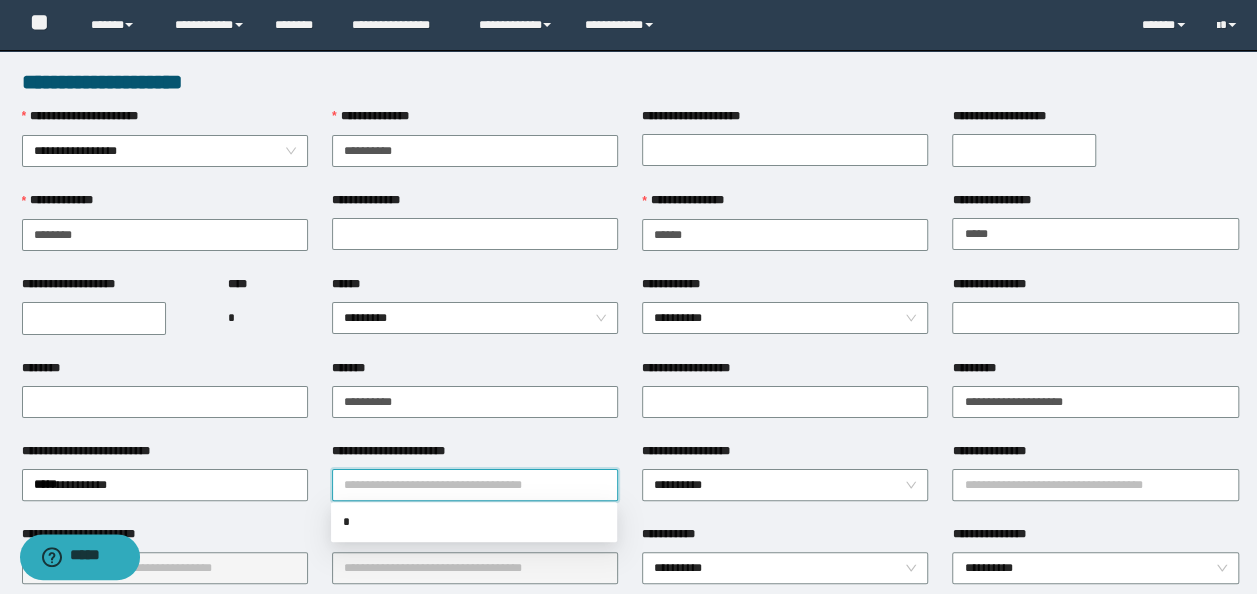 click on "**********" at bounding box center [475, 485] 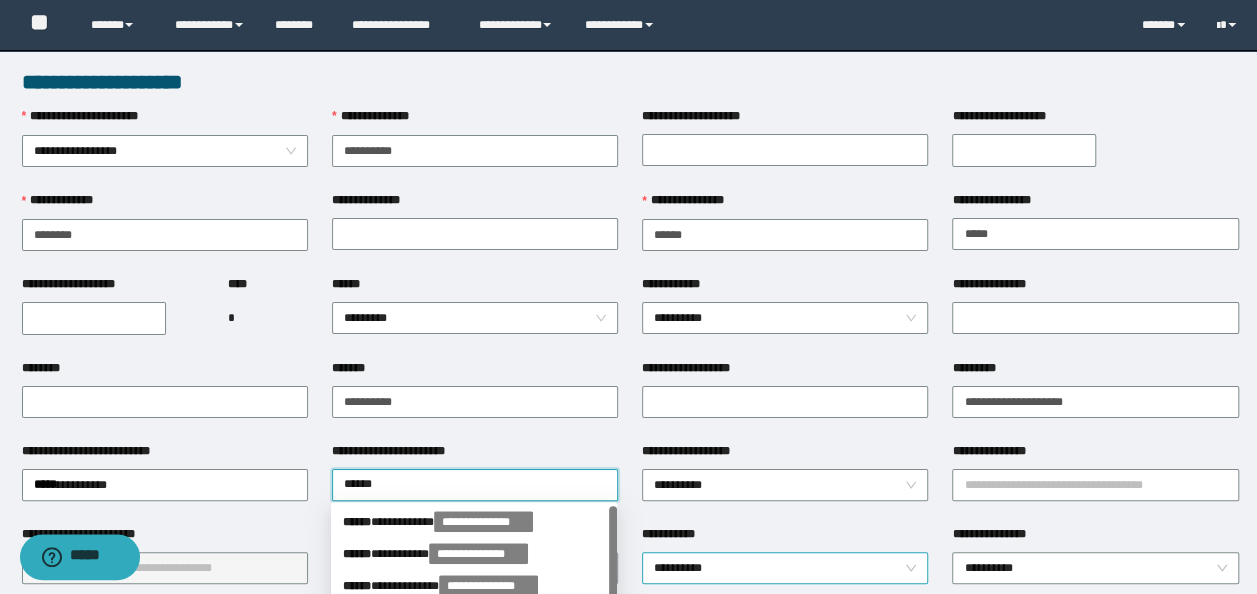 type on "*******" 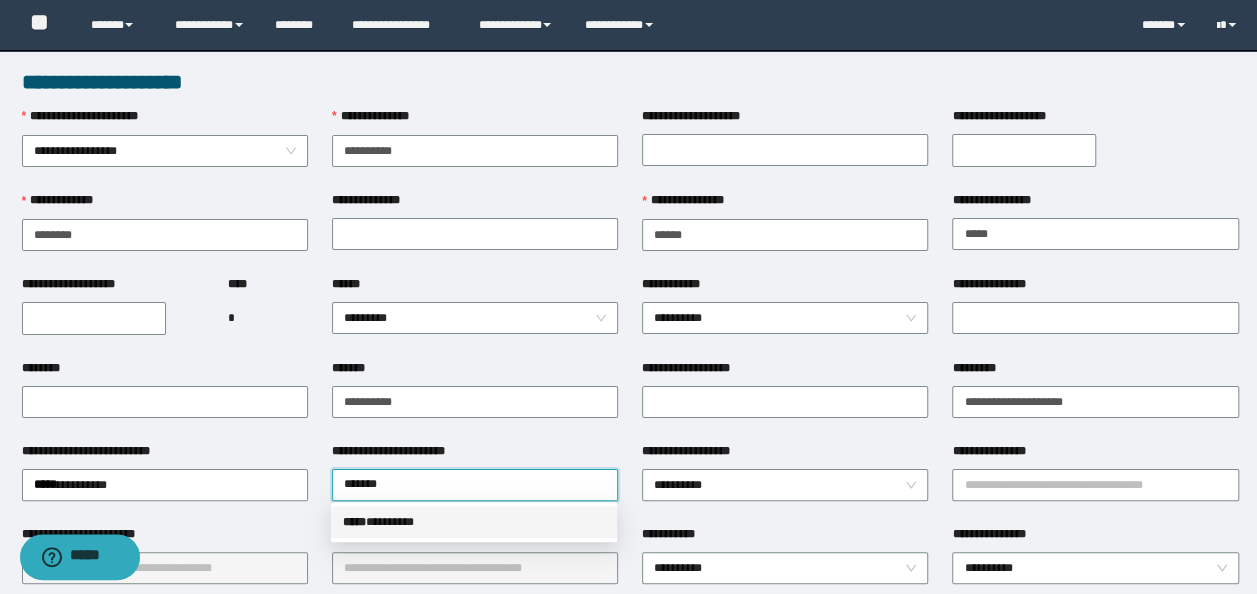click on "***** * *******" at bounding box center (474, 522) 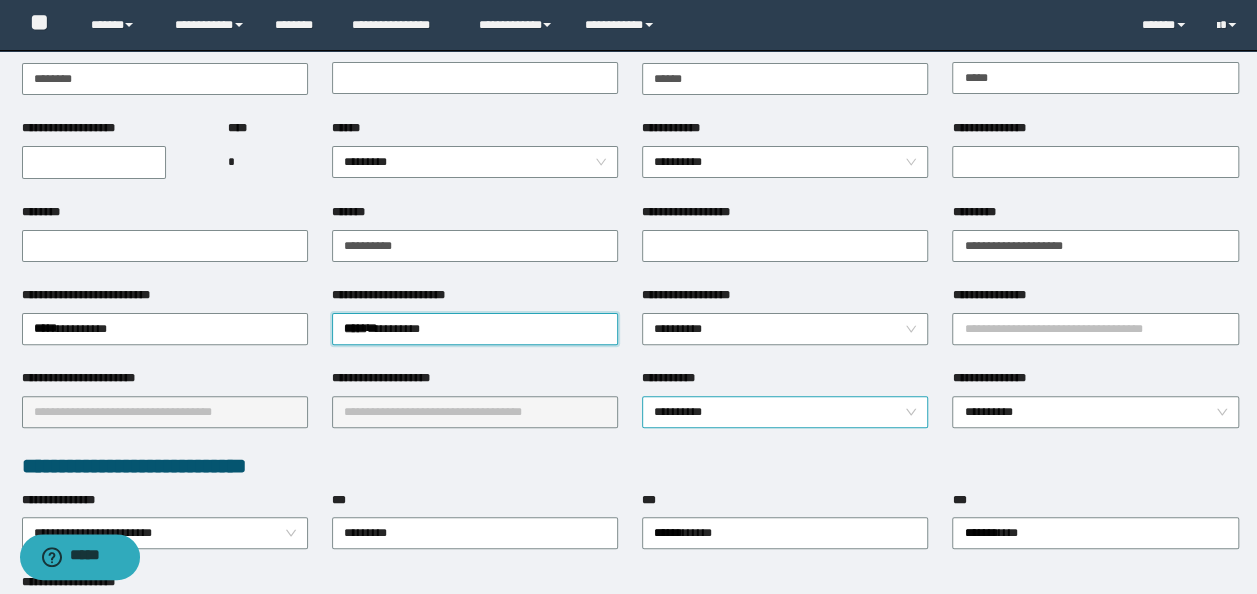 scroll, scrollTop: 200, scrollLeft: 0, axis: vertical 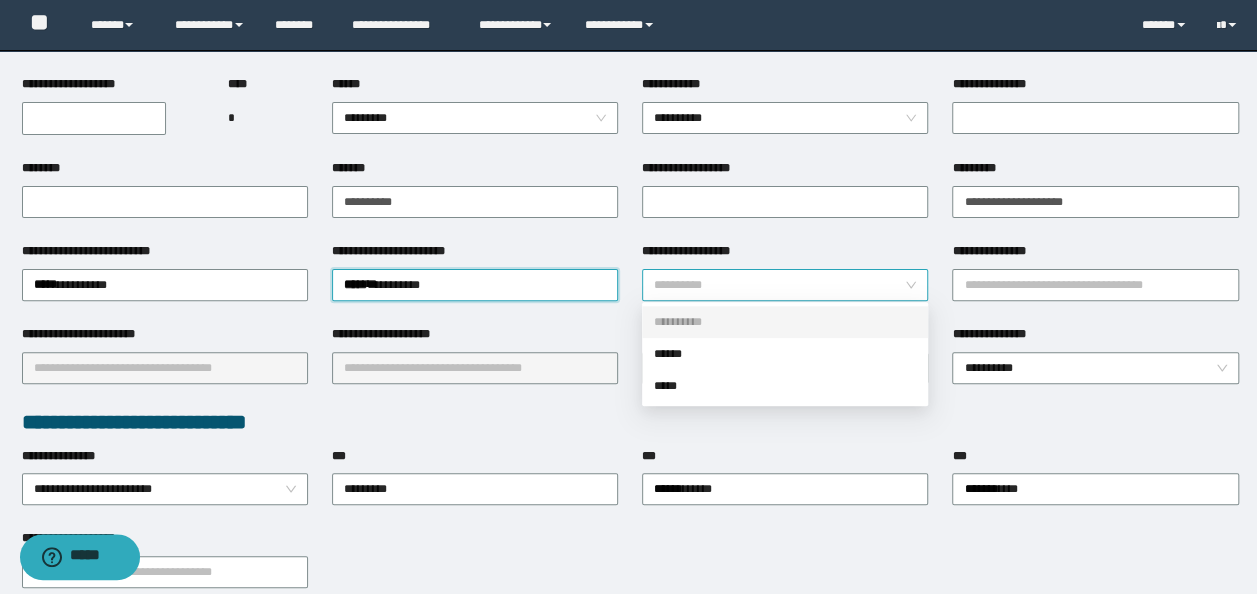 click on "**********" at bounding box center (785, 285) 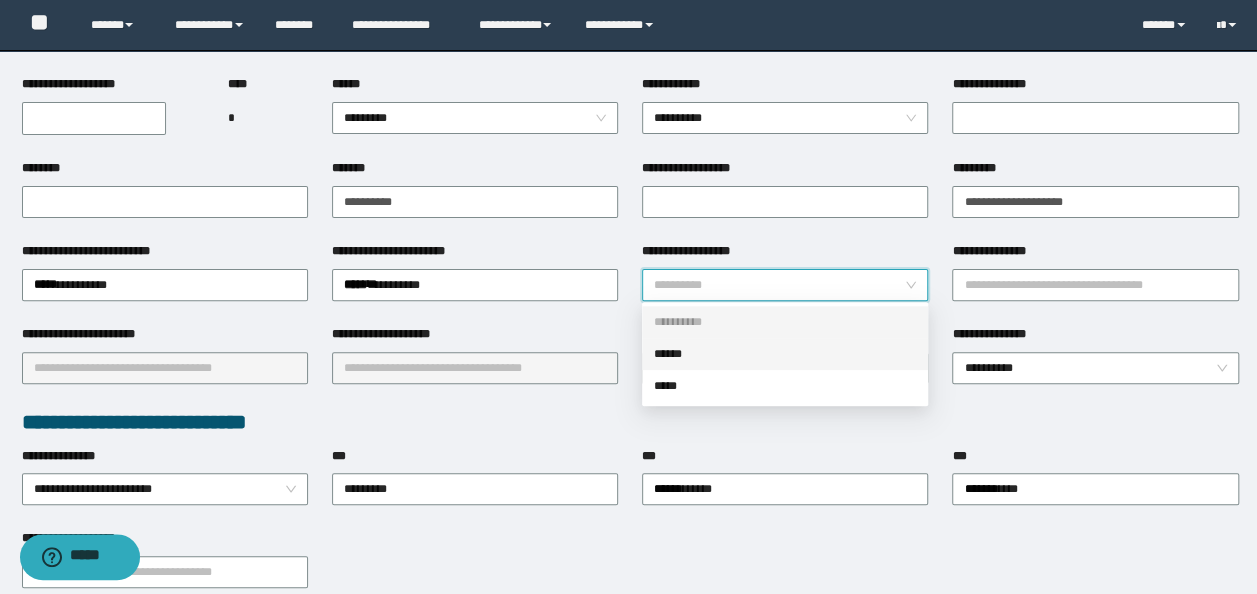 click on "******" at bounding box center [785, 354] 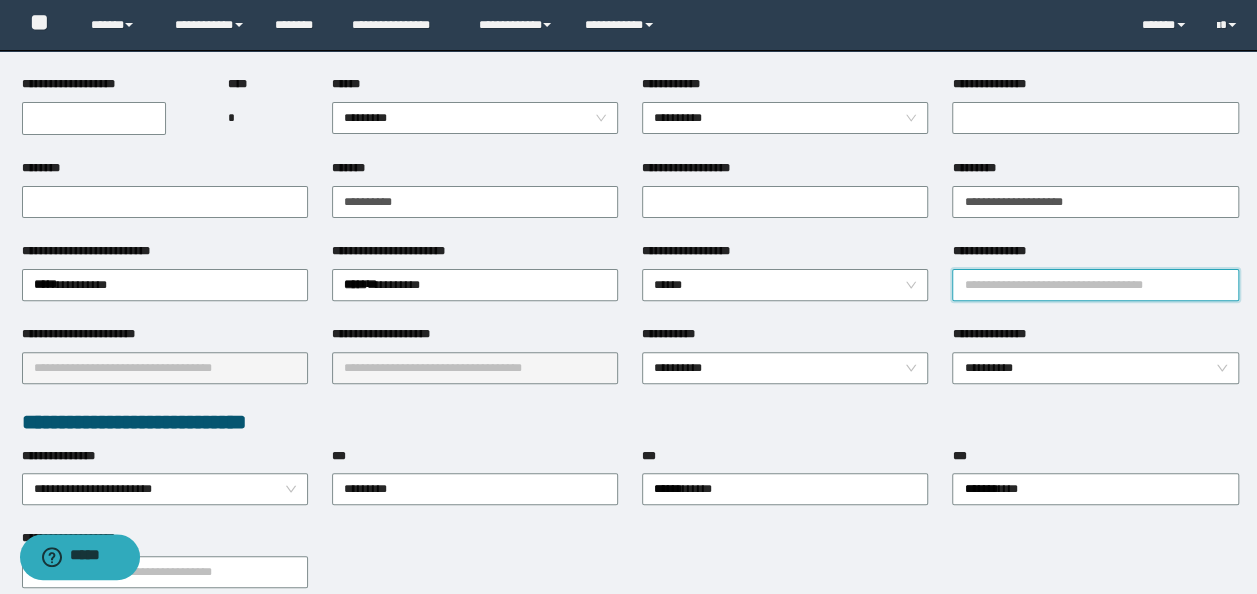 click on "**********" at bounding box center [1095, 285] 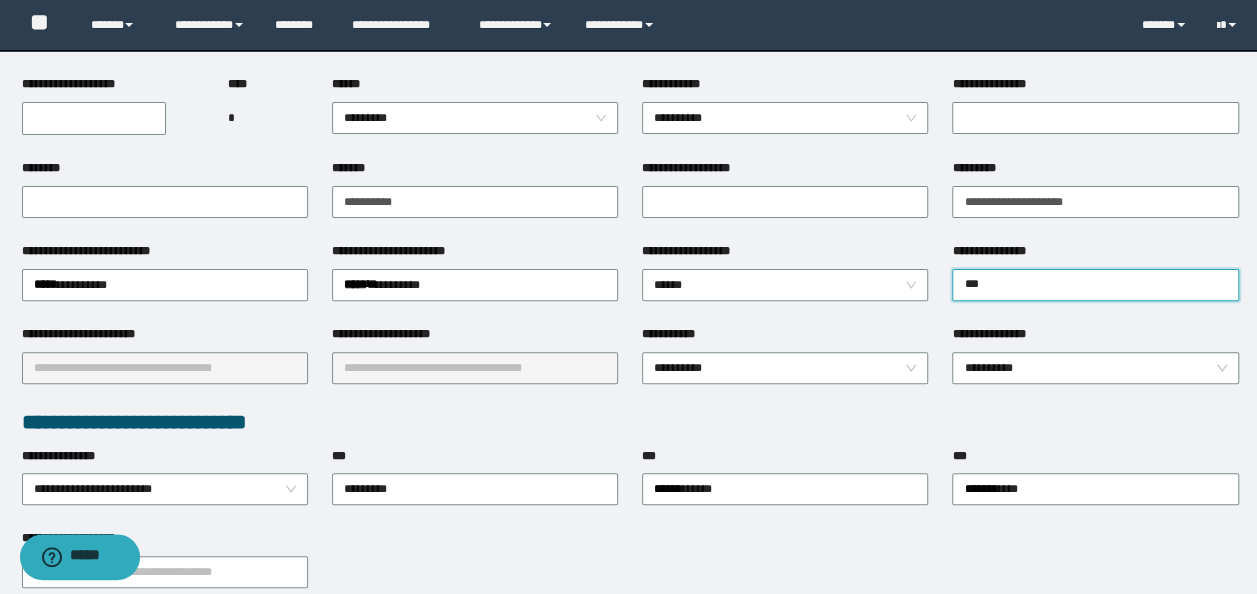 type on "****" 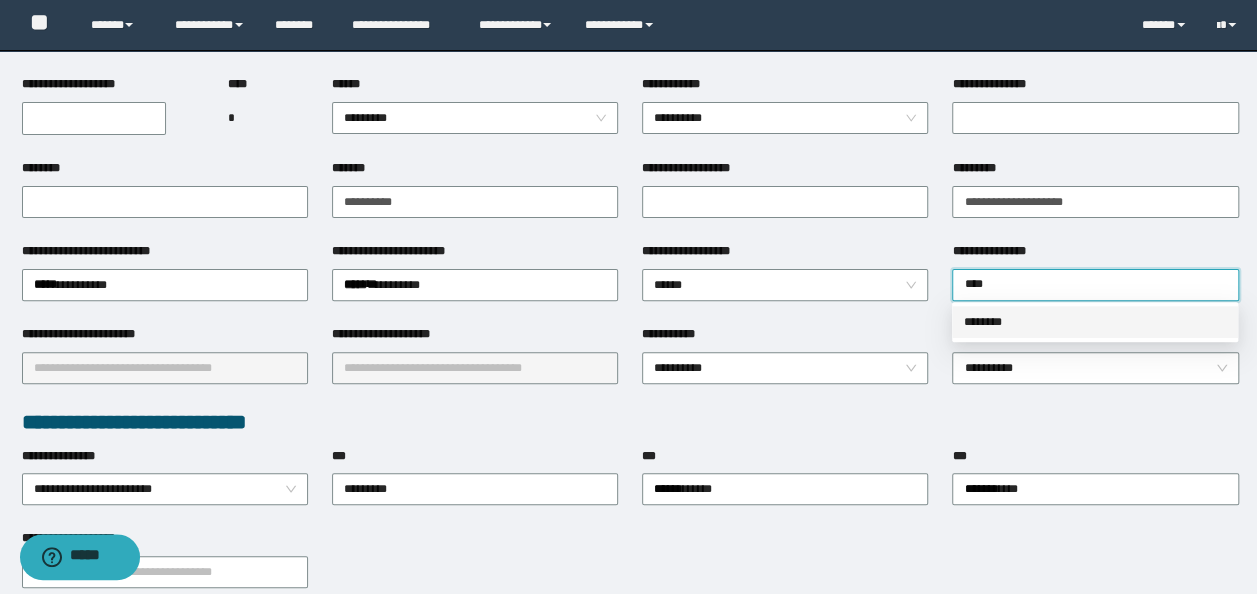 click on "********" at bounding box center [1095, 322] 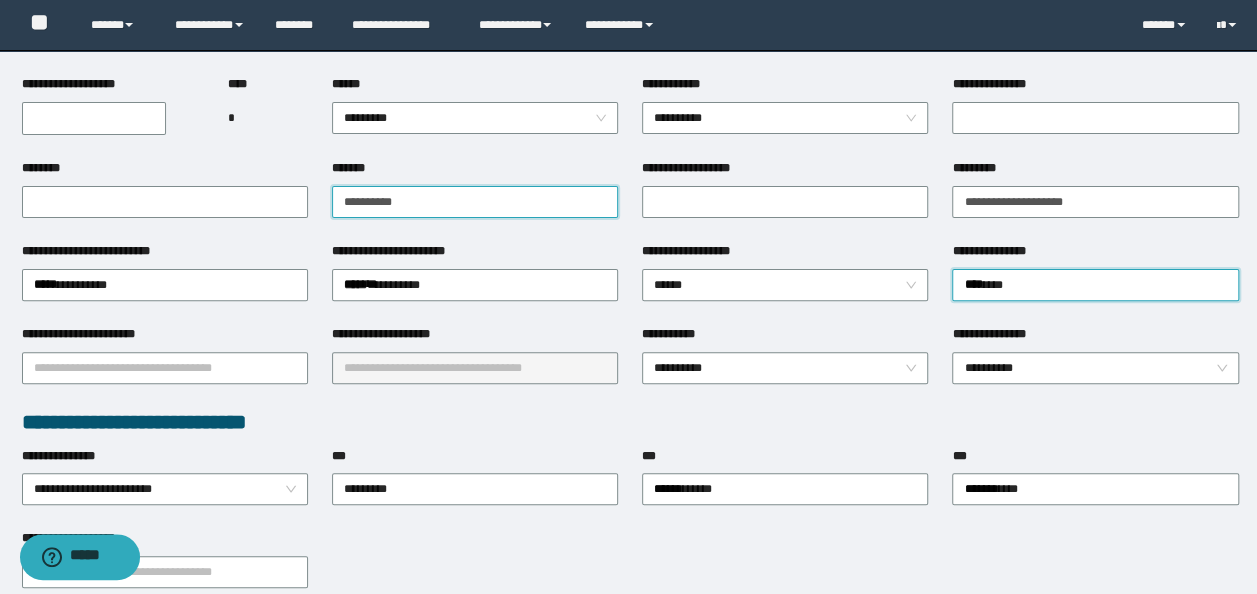click on "**********" at bounding box center (475, 202) 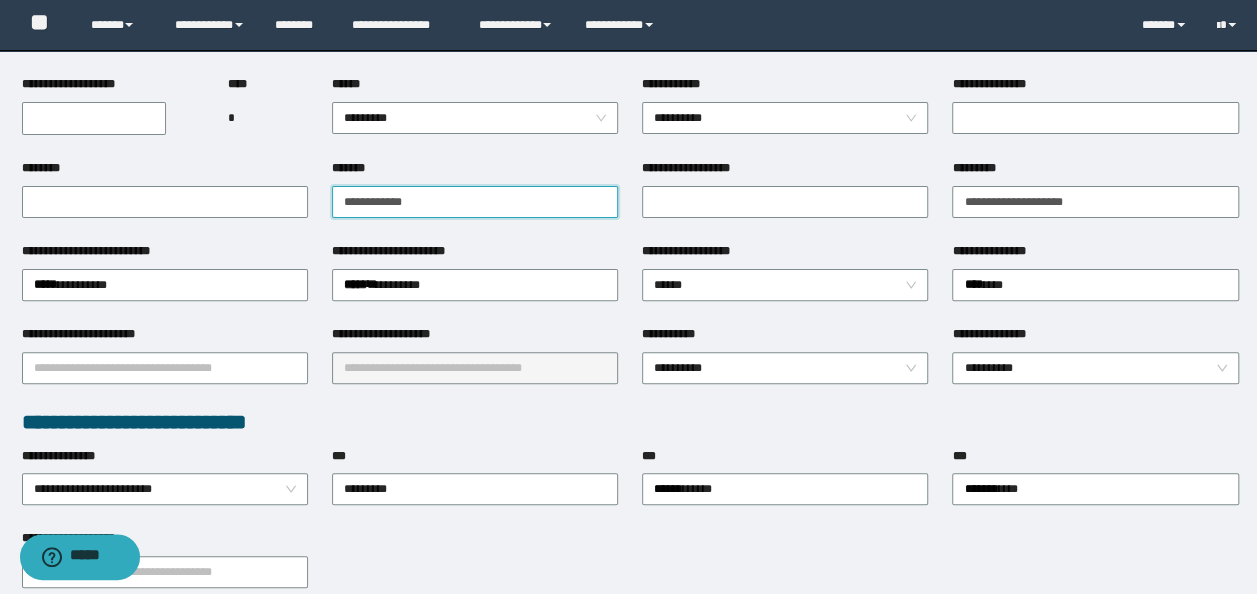 type on "**********" 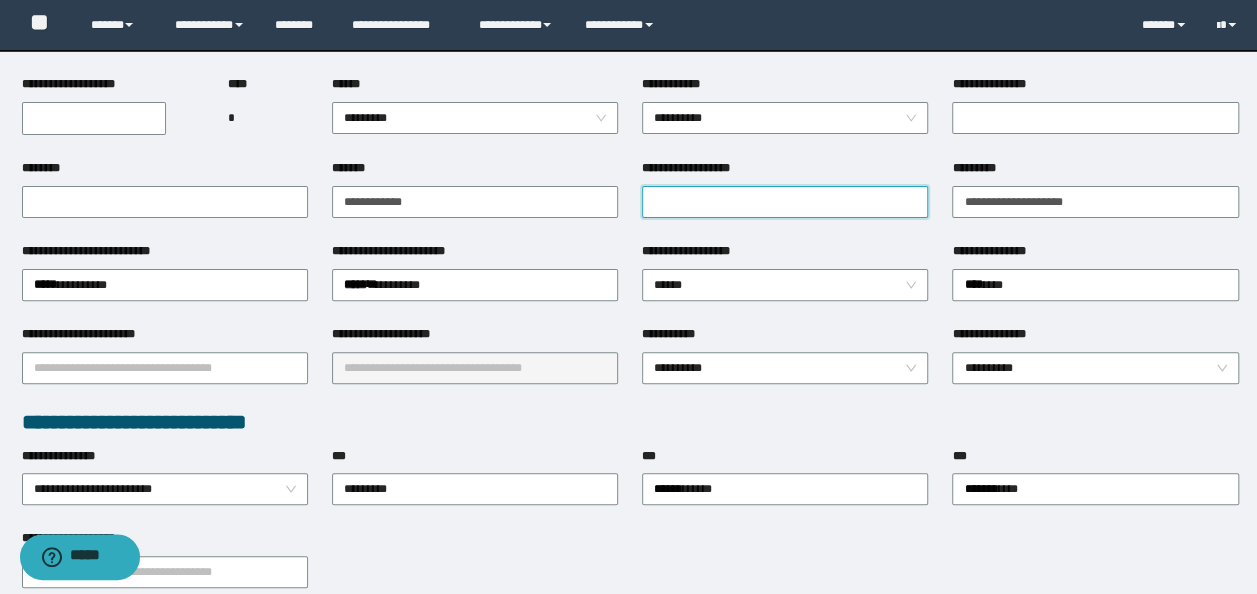 click on "**********" at bounding box center [785, 202] 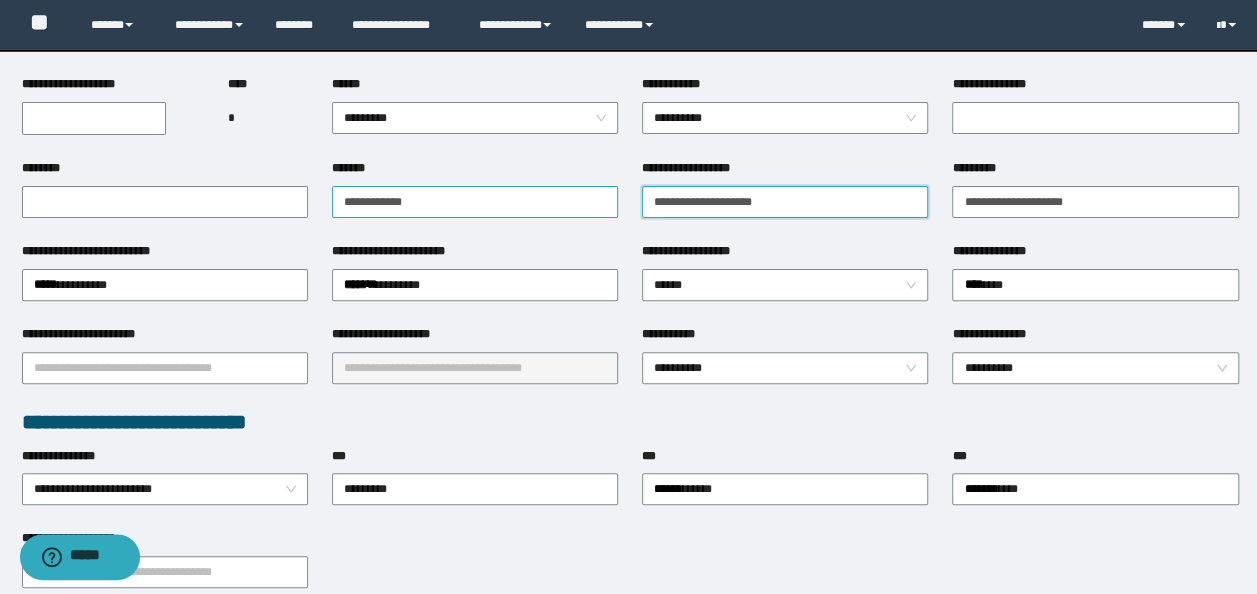 type on "**********" 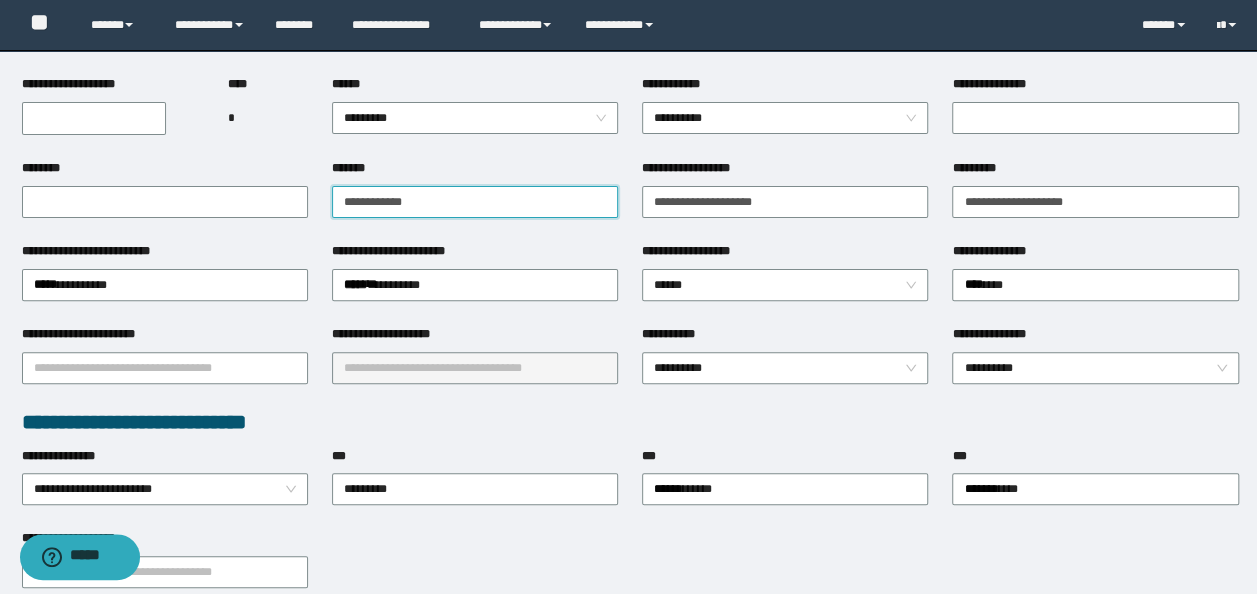 click on "**********" at bounding box center (475, 202) 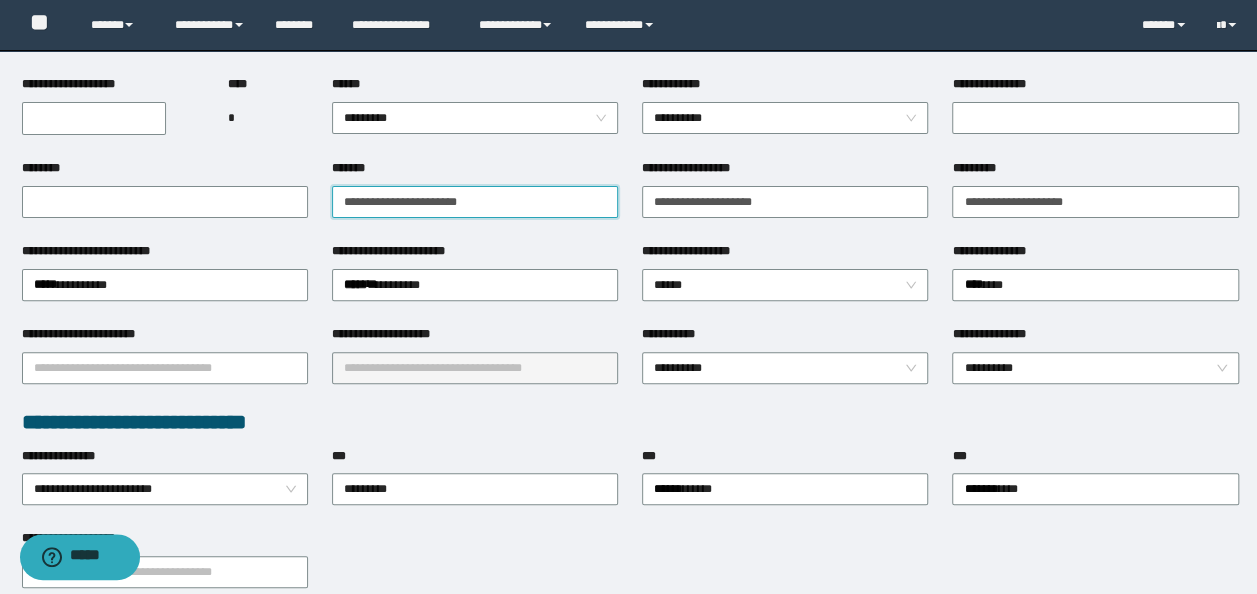 type on "**********" 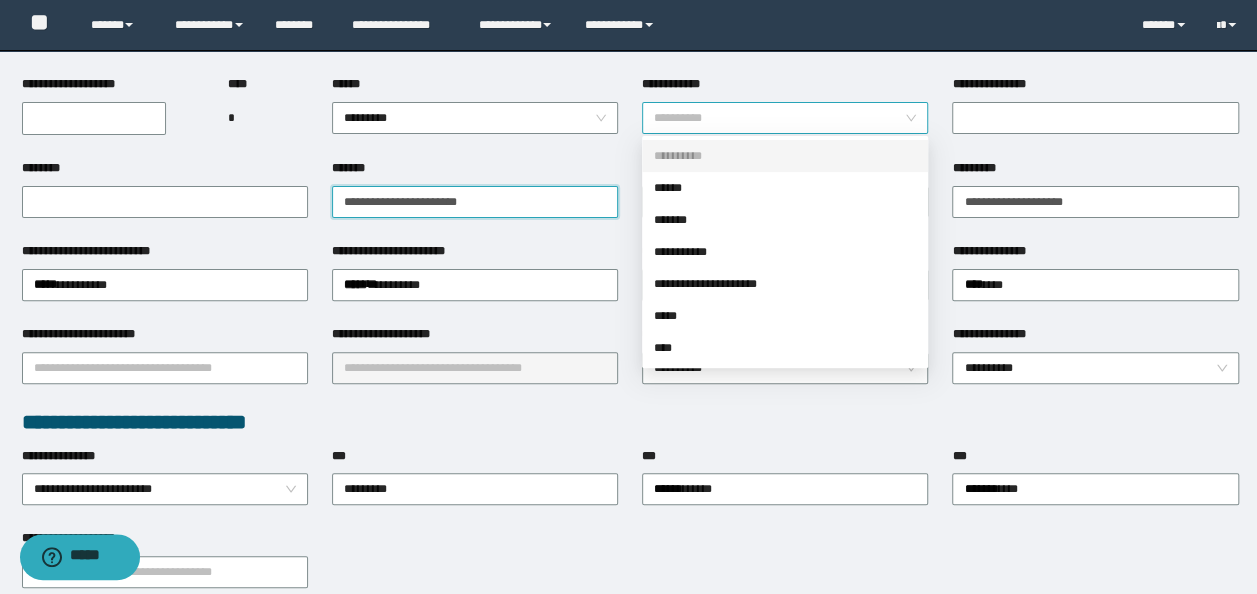 click on "**********" at bounding box center (785, 118) 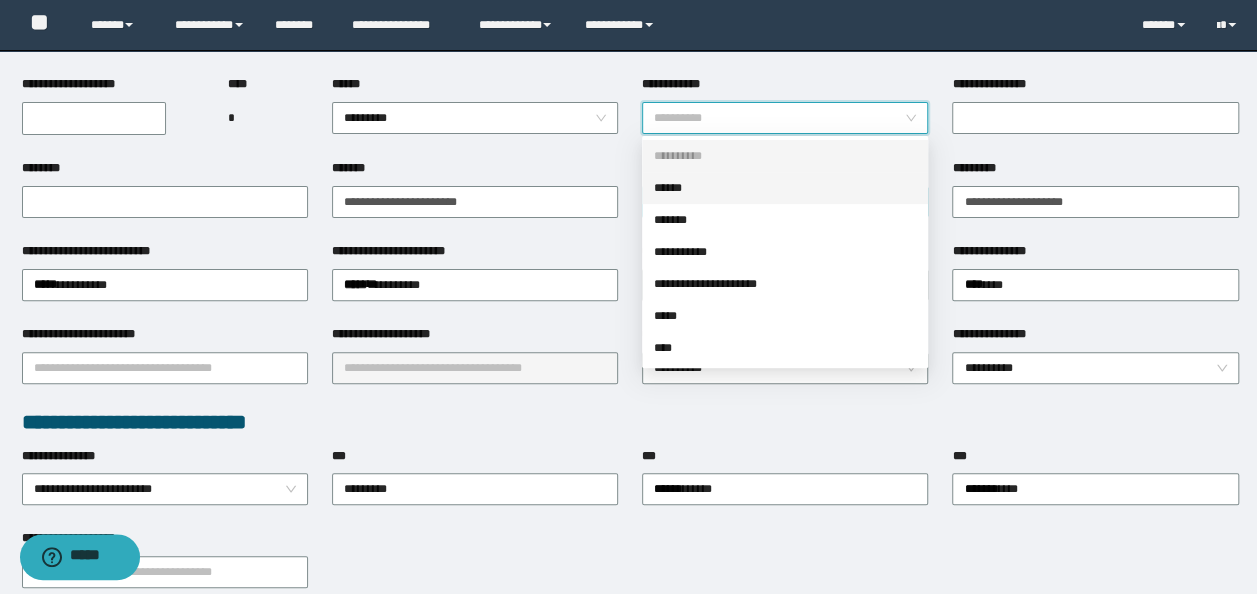 click on "******" at bounding box center [785, 188] 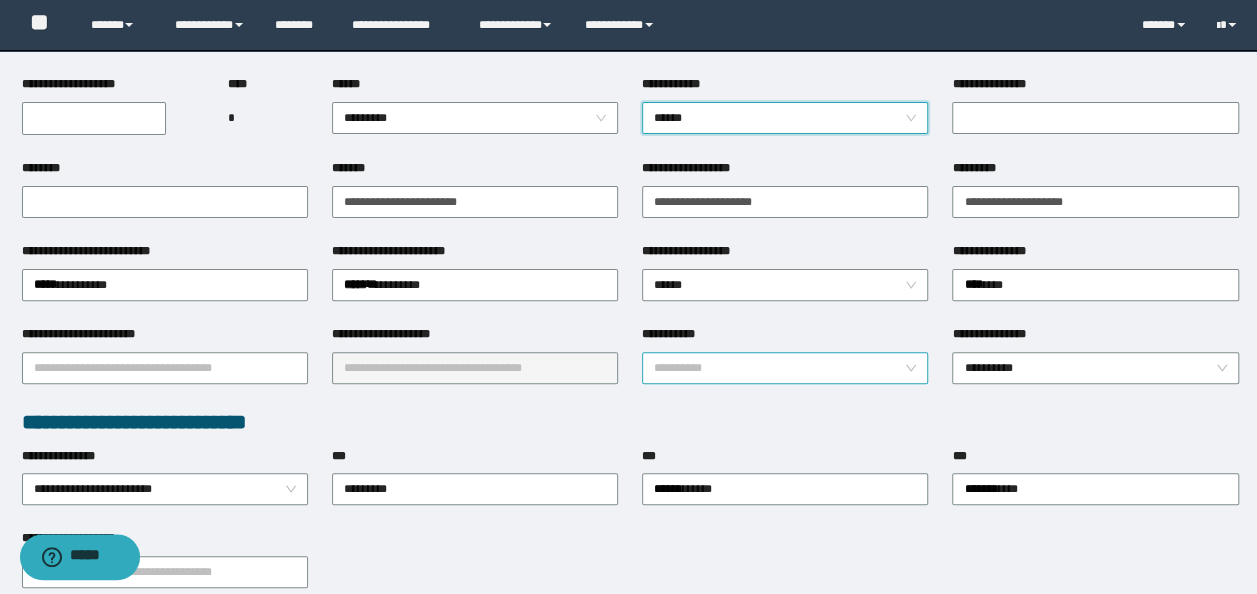 click on "**********" at bounding box center (785, 368) 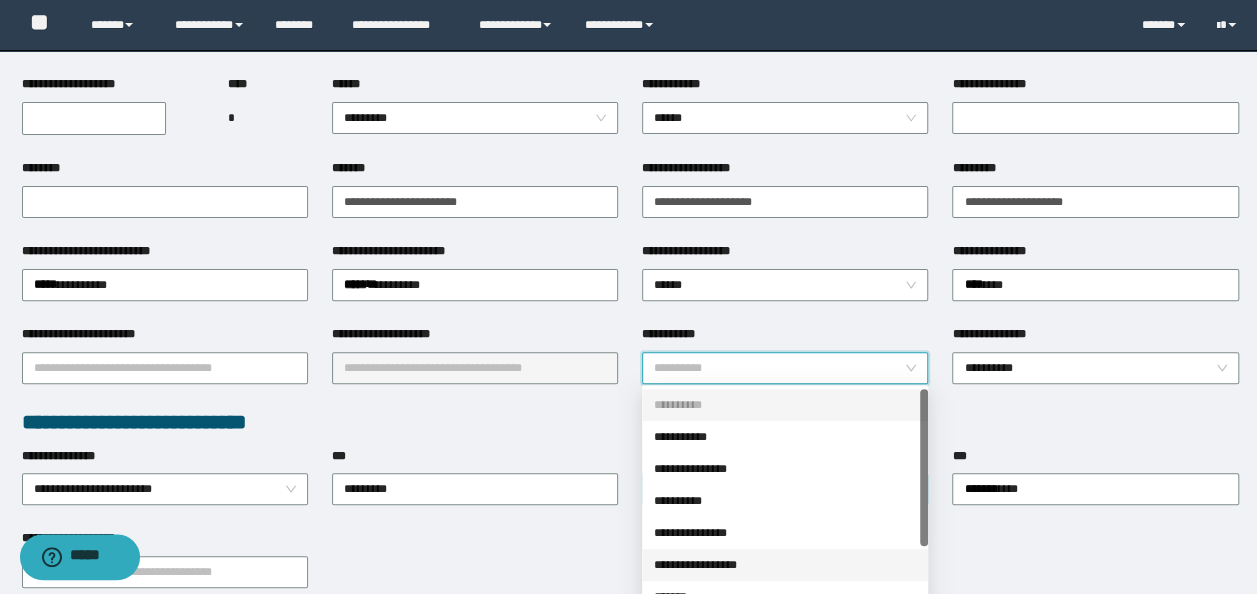 drag, startPoint x: 713, startPoint y: 566, endPoint x: 817, endPoint y: 494, distance: 126.491104 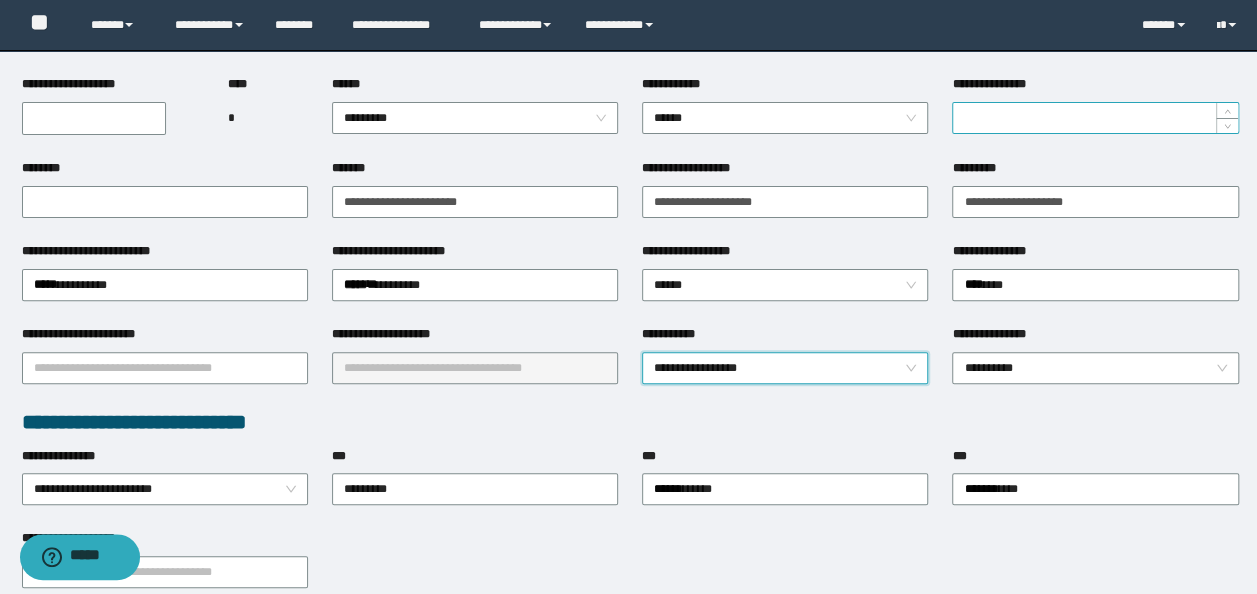 click on "**********" at bounding box center (1095, 118) 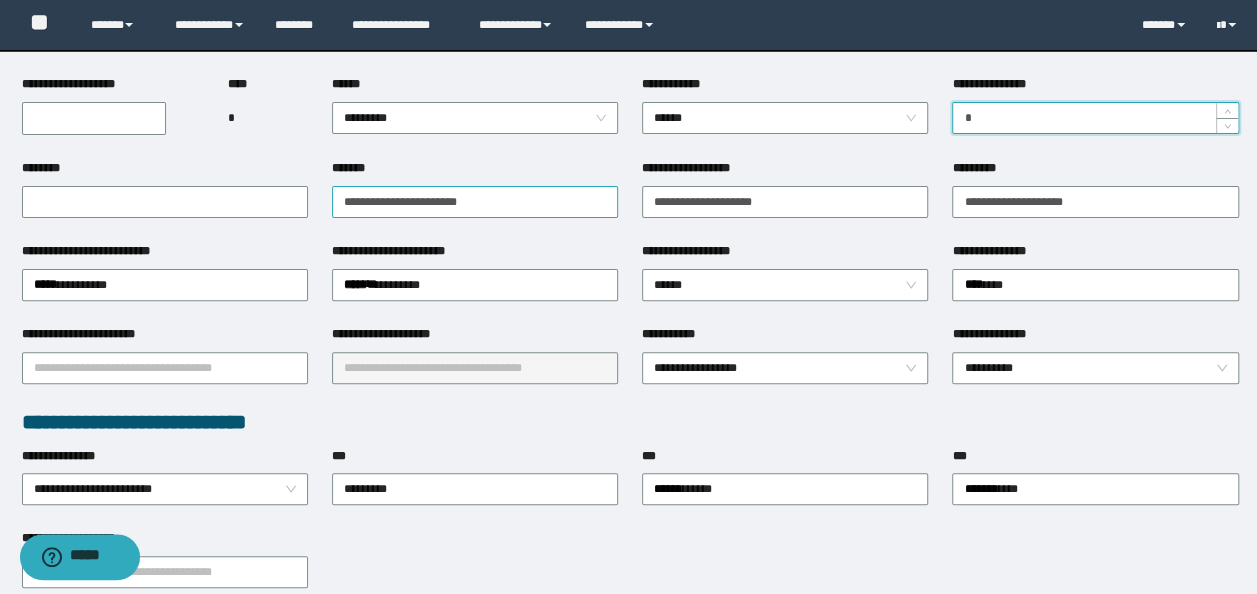 type on "*" 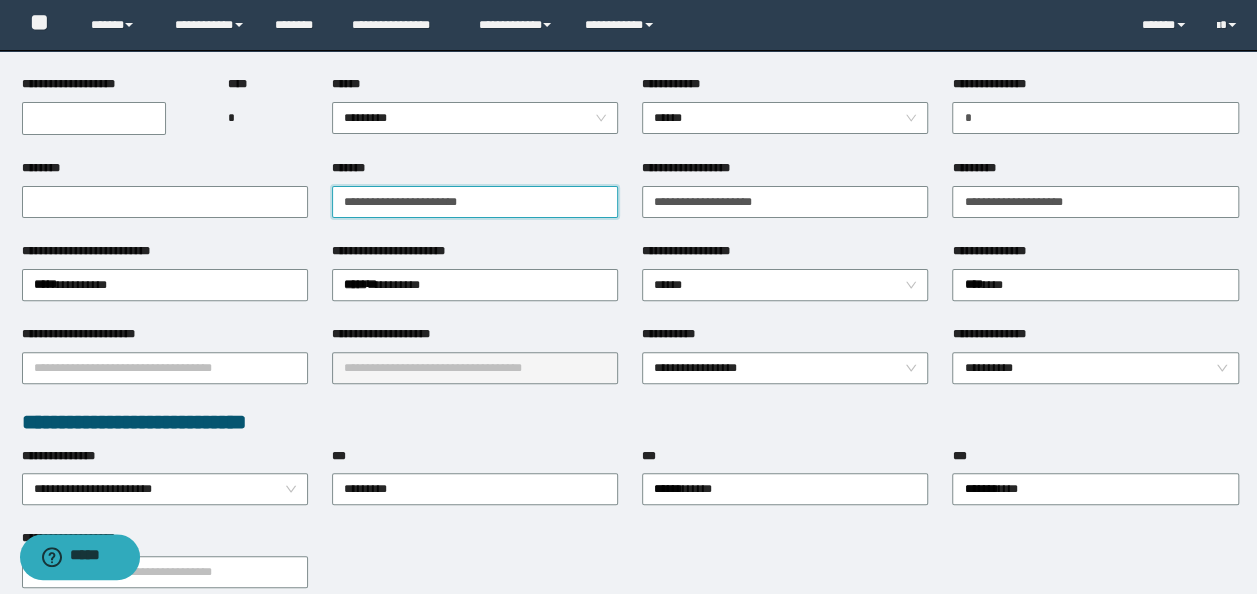 drag, startPoint x: 500, startPoint y: 202, endPoint x: -4, endPoint y: 153, distance: 506.37634 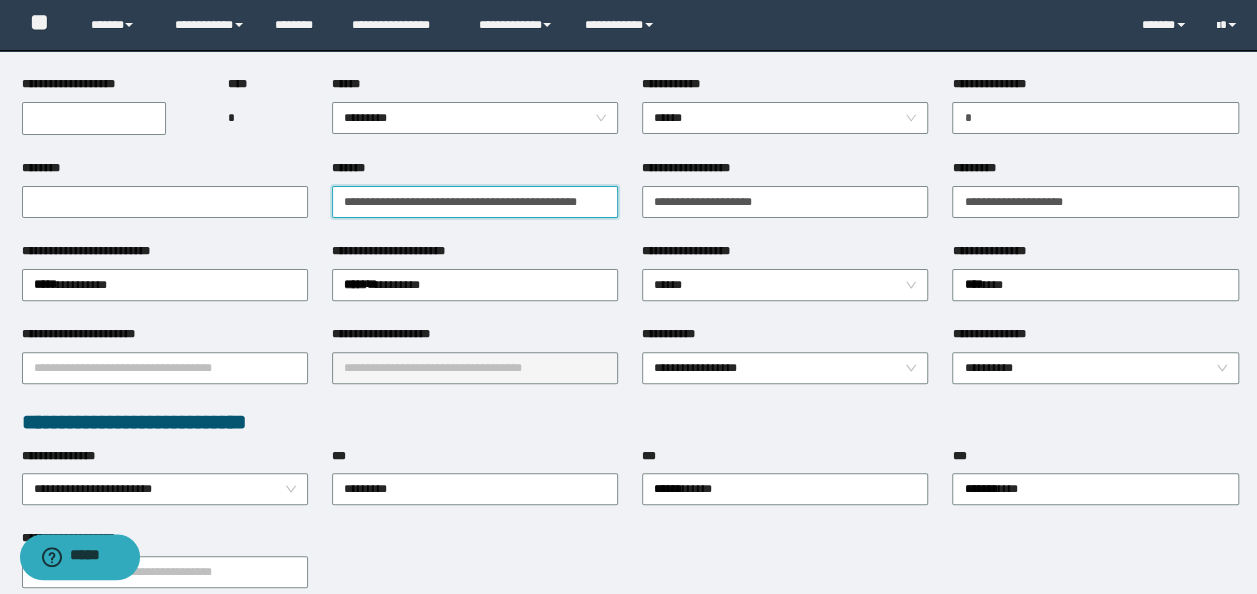 type on "**********" 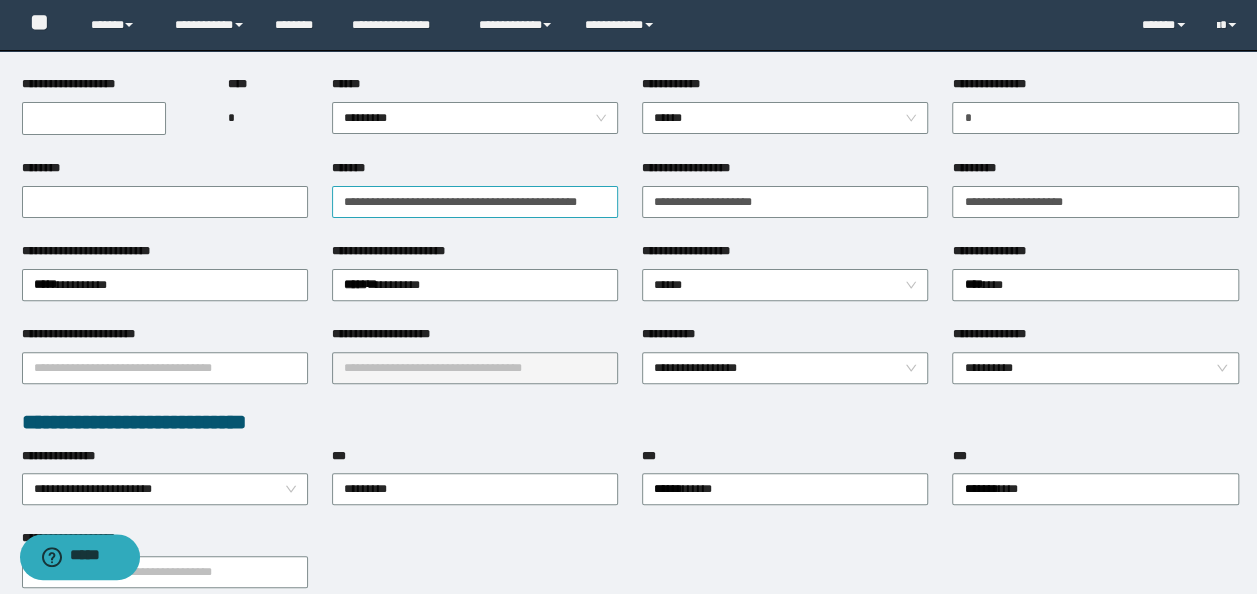 drag, startPoint x: 570, startPoint y: 226, endPoint x: 549, endPoint y: 206, distance: 29 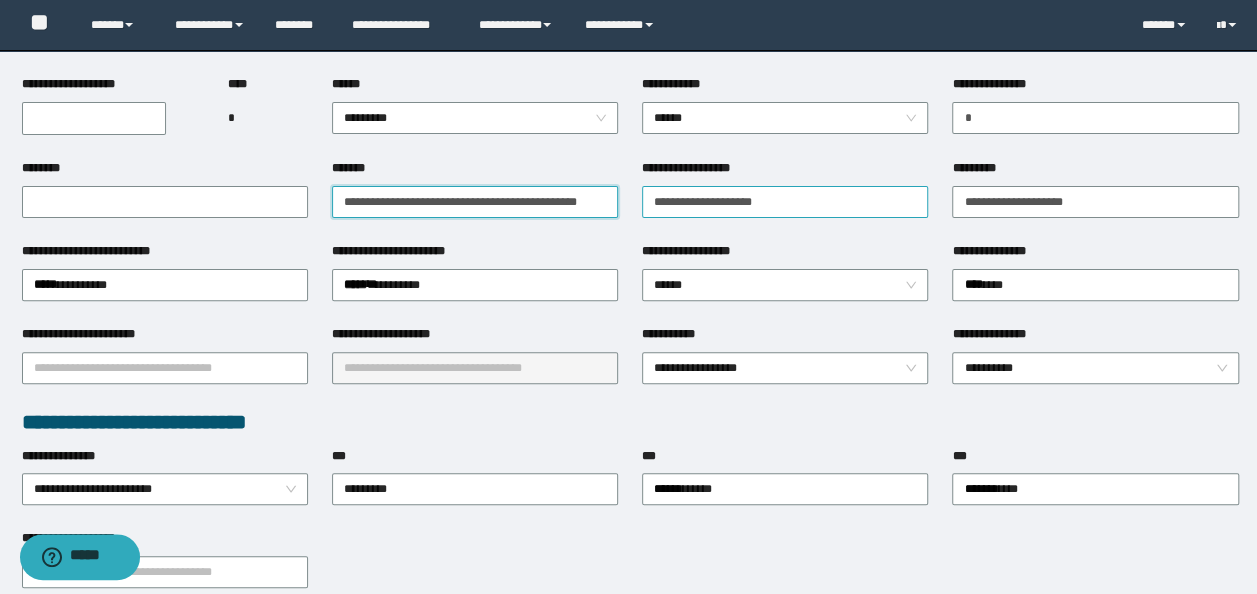 drag, startPoint x: 337, startPoint y: 199, endPoint x: 884, endPoint y: 199, distance: 547 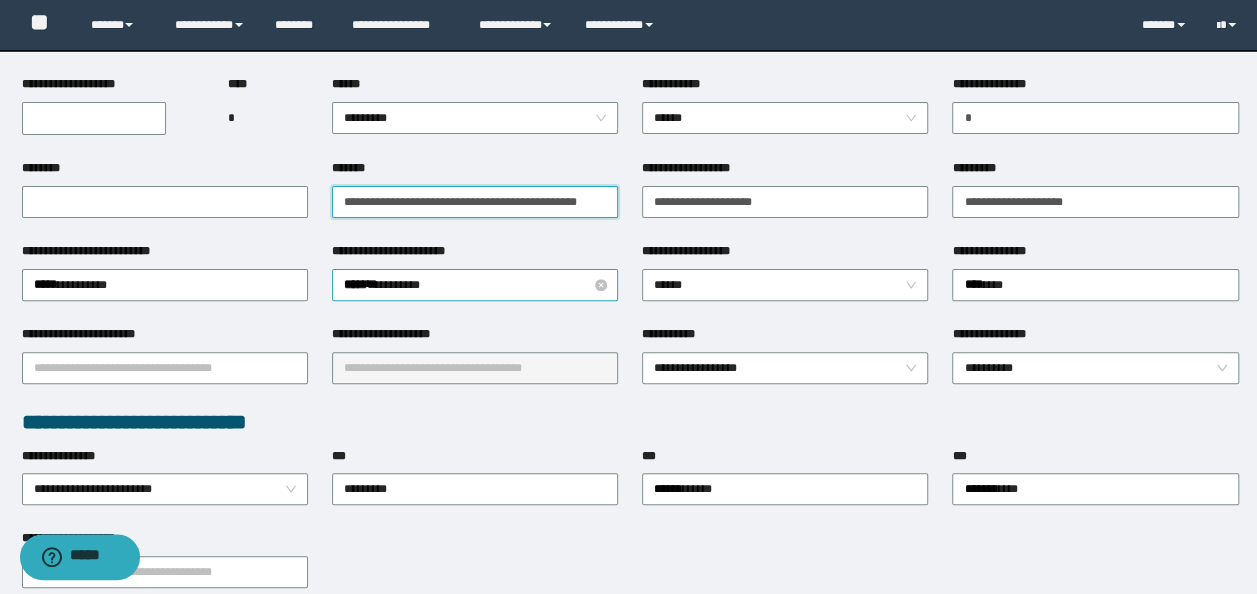scroll, scrollTop: 0, scrollLeft: 0, axis: both 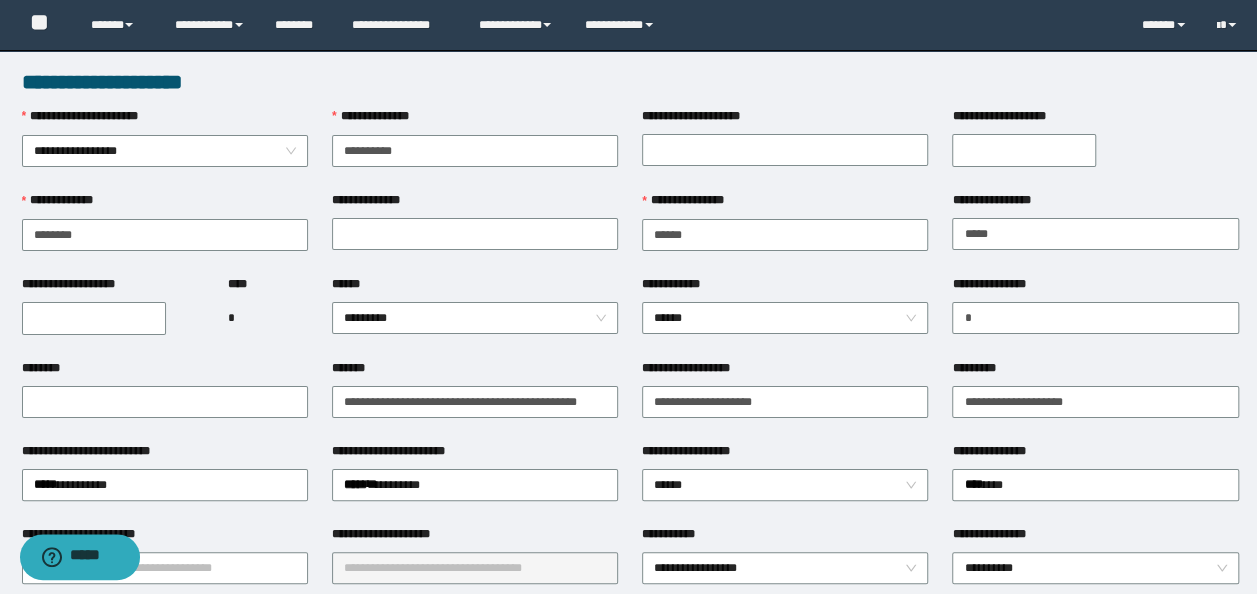click on "**********" at bounding box center (94, 318) 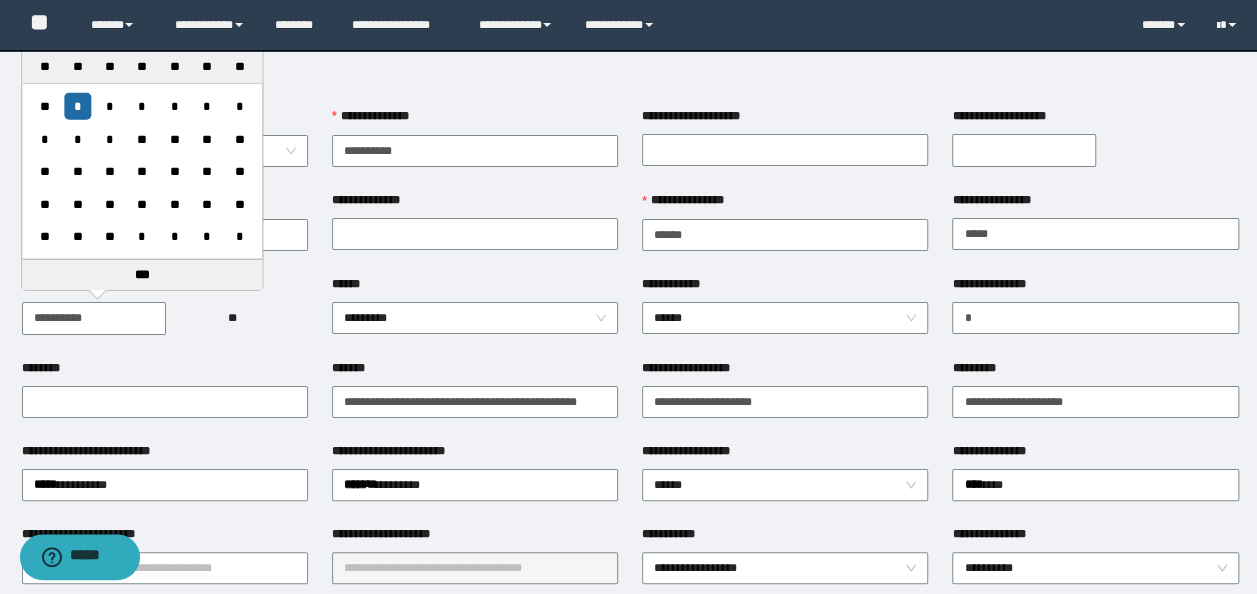 type on "**********" 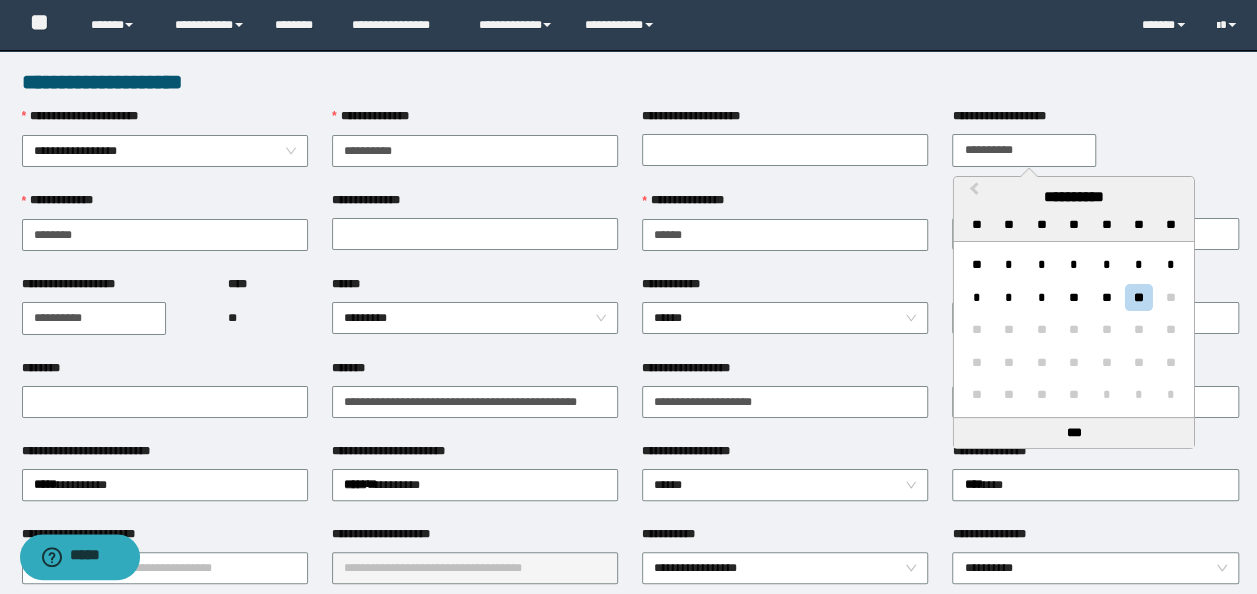 click on "**********" at bounding box center [1024, 150] 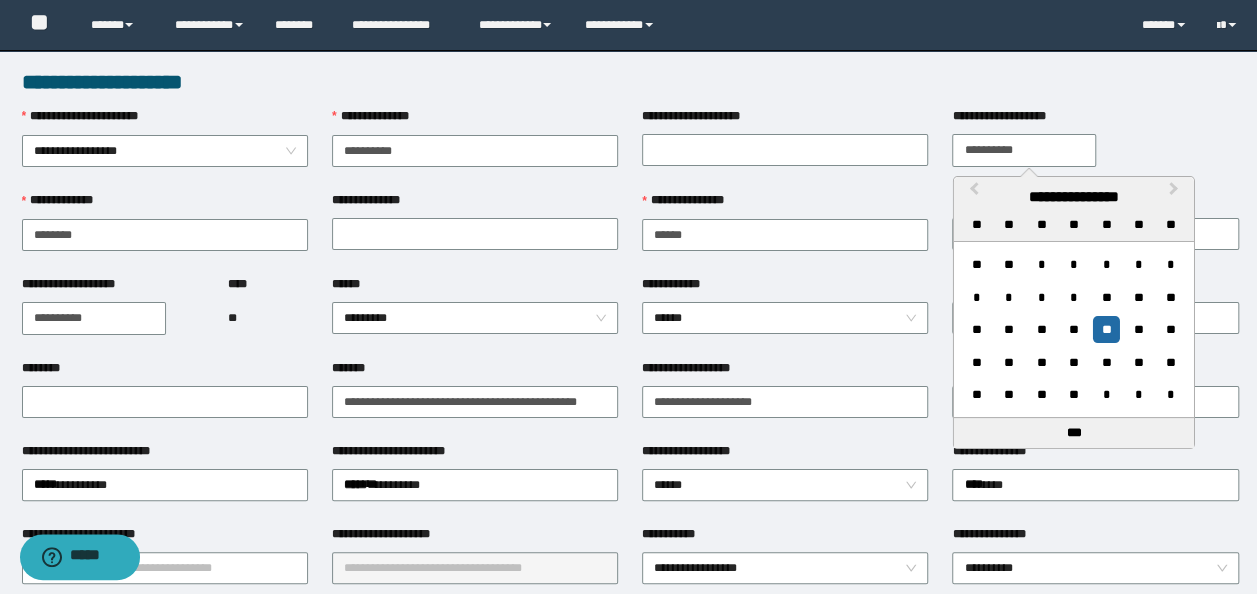 type on "**********" 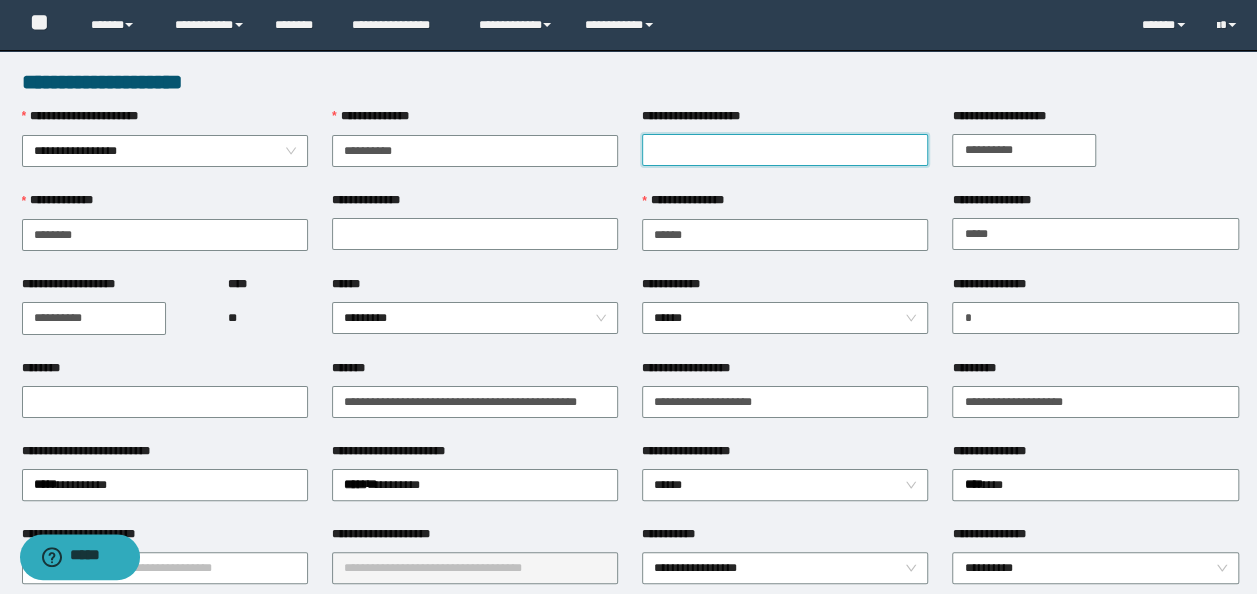 click on "**********" at bounding box center (785, 150) 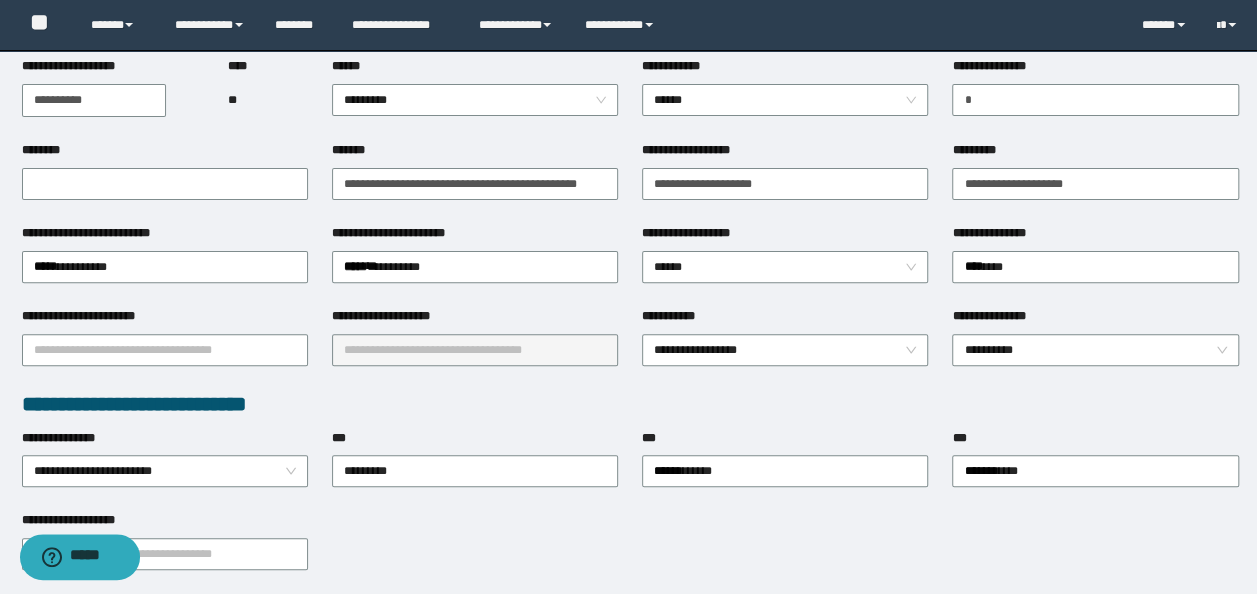 scroll, scrollTop: 300, scrollLeft: 0, axis: vertical 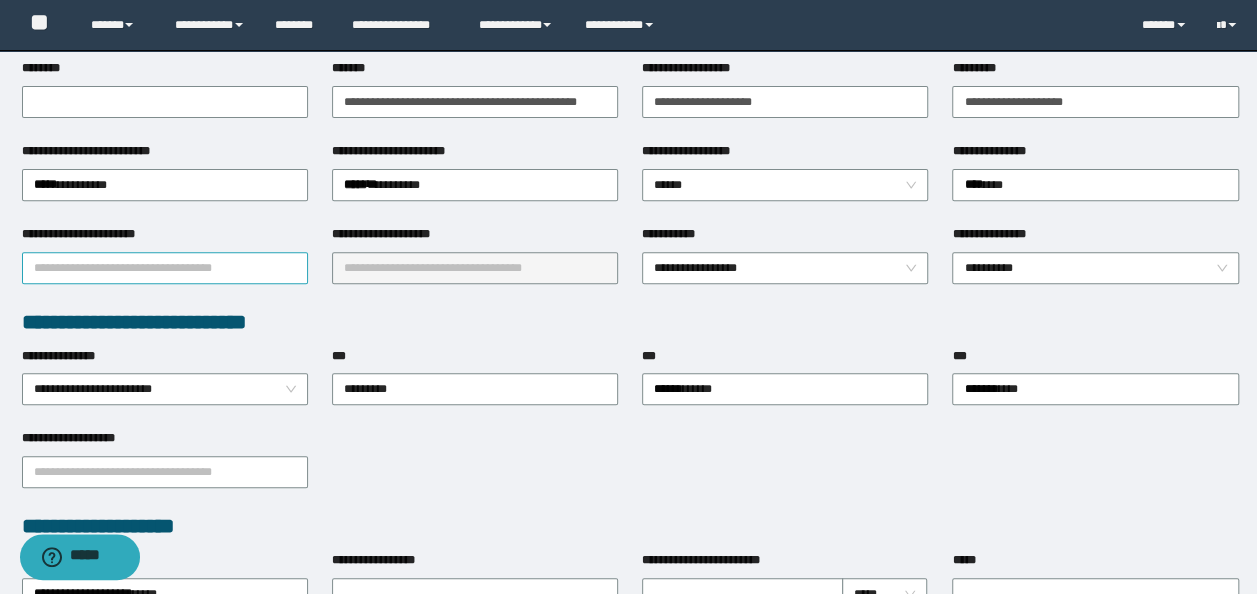 type on "*******" 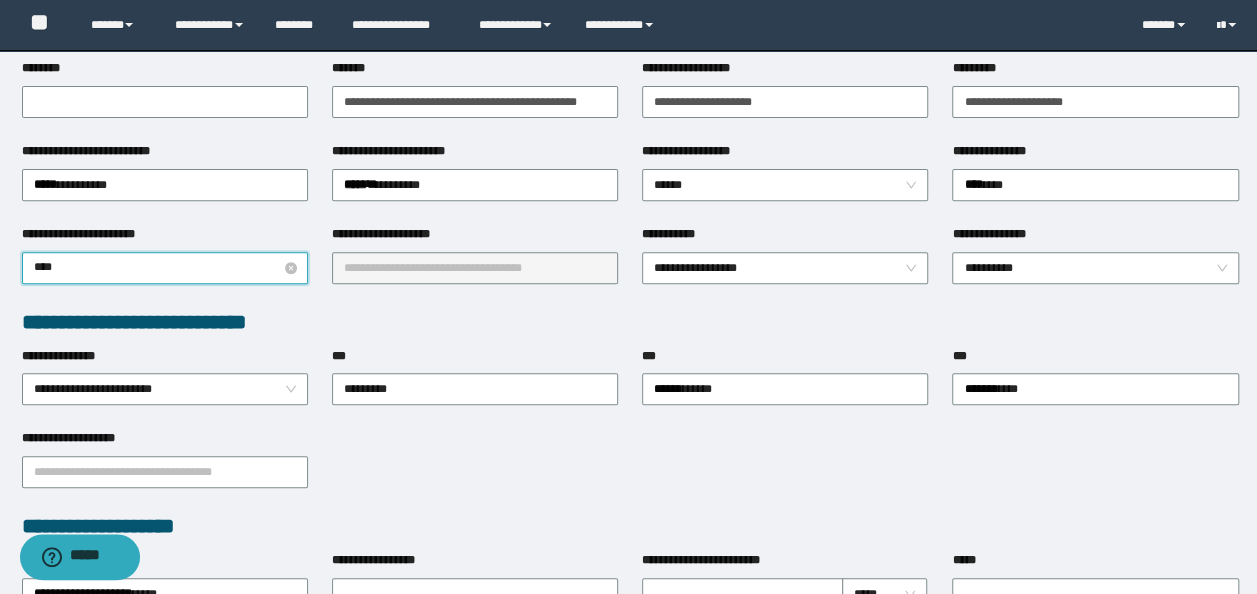type on "*****" 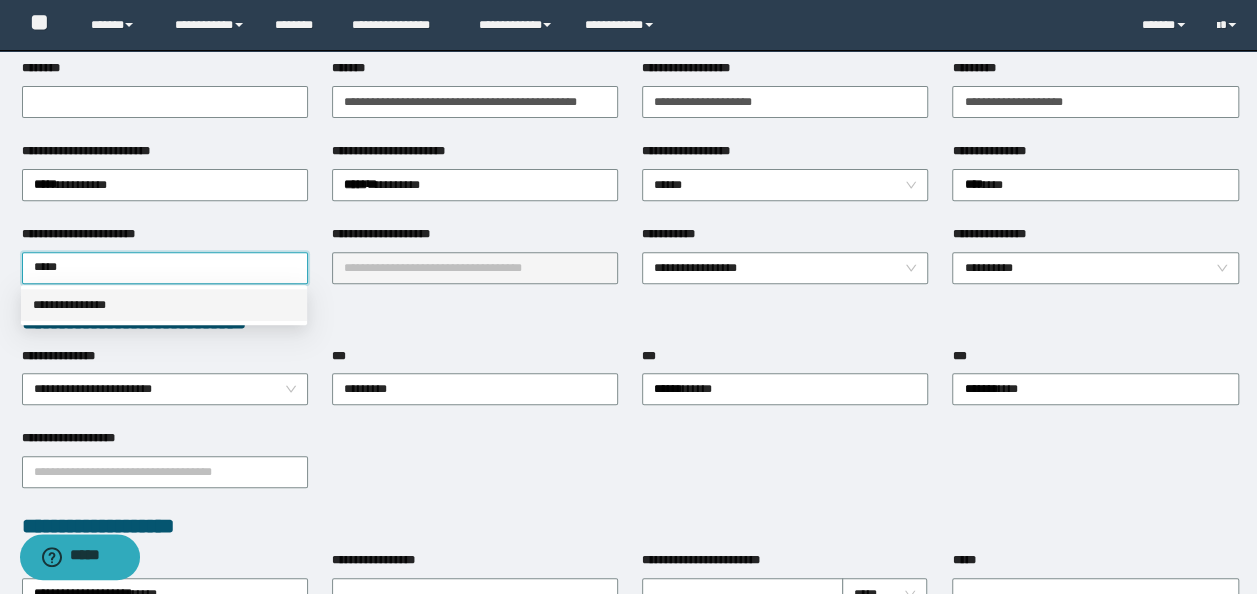 click on "**********" at bounding box center (164, 305) 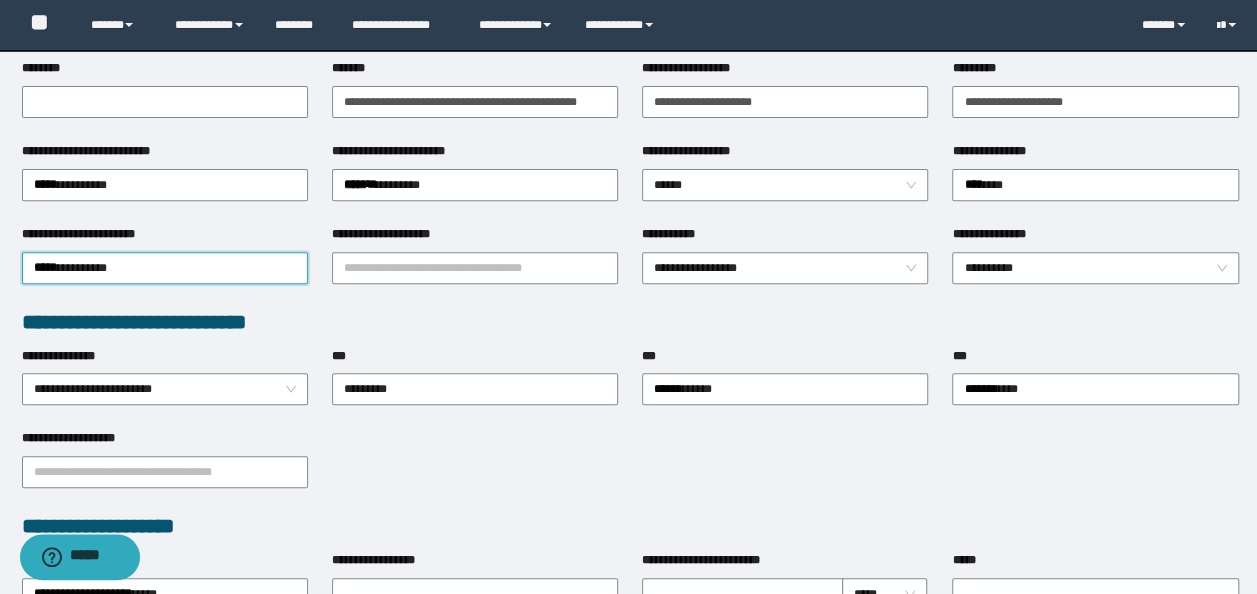 type 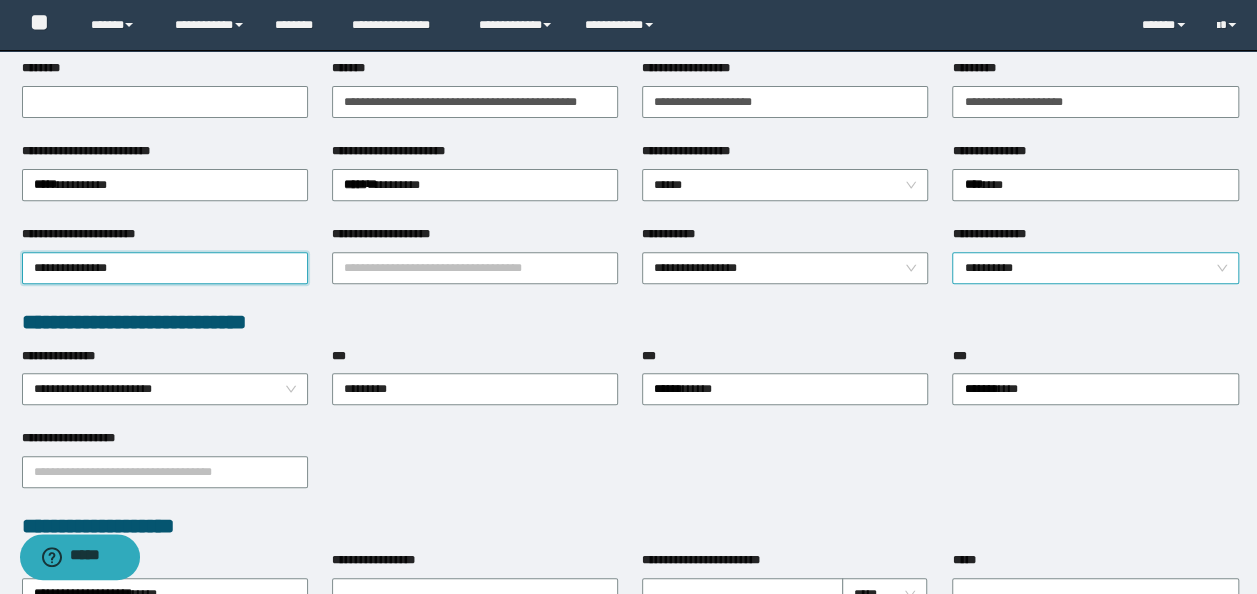 click on "**********" at bounding box center (1095, 268) 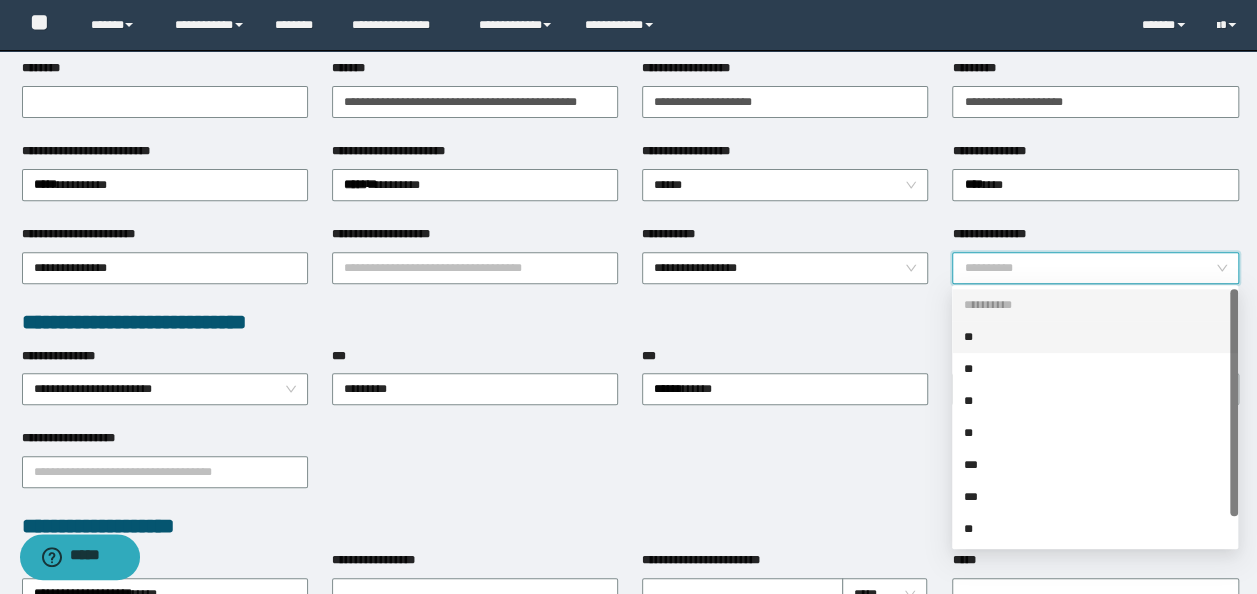 drag, startPoint x: 972, startPoint y: 340, endPoint x: 490, endPoint y: 304, distance: 483.34253 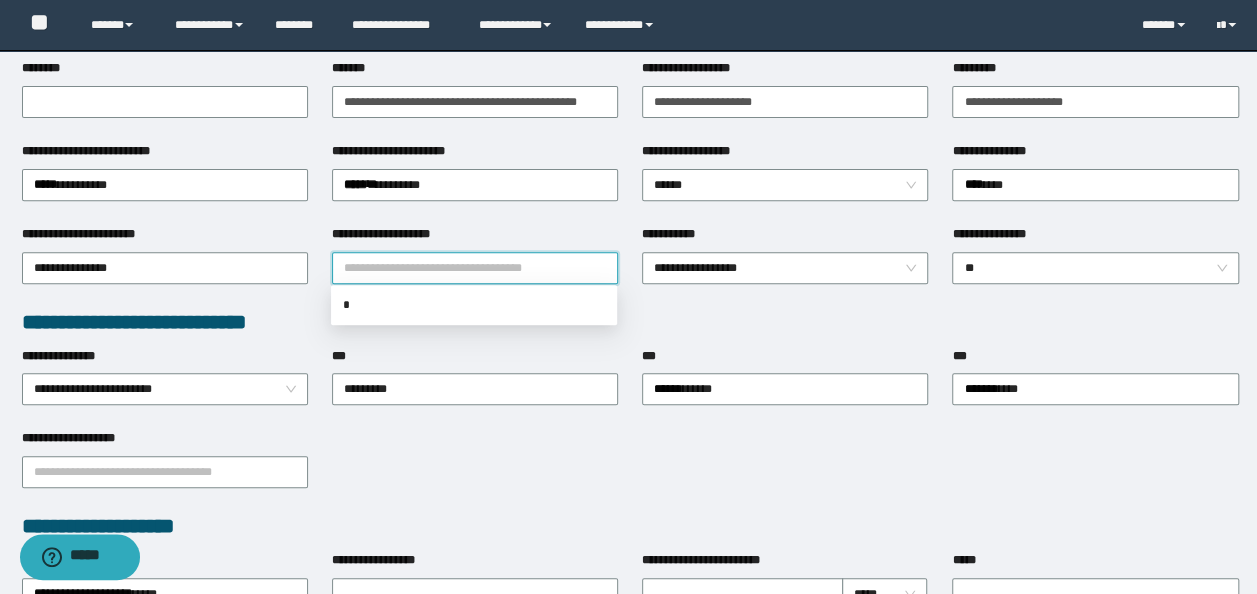 click on "**********" at bounding box center (475, 268) 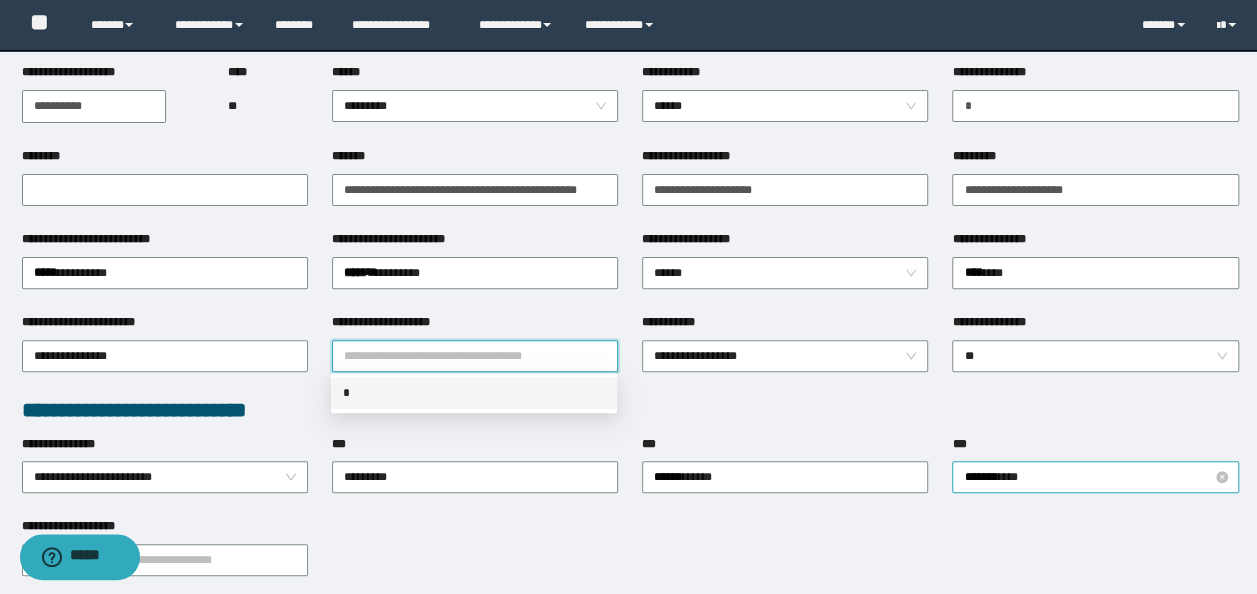scroll, scrollTop: 0, scrollLeft: 0, axis: both 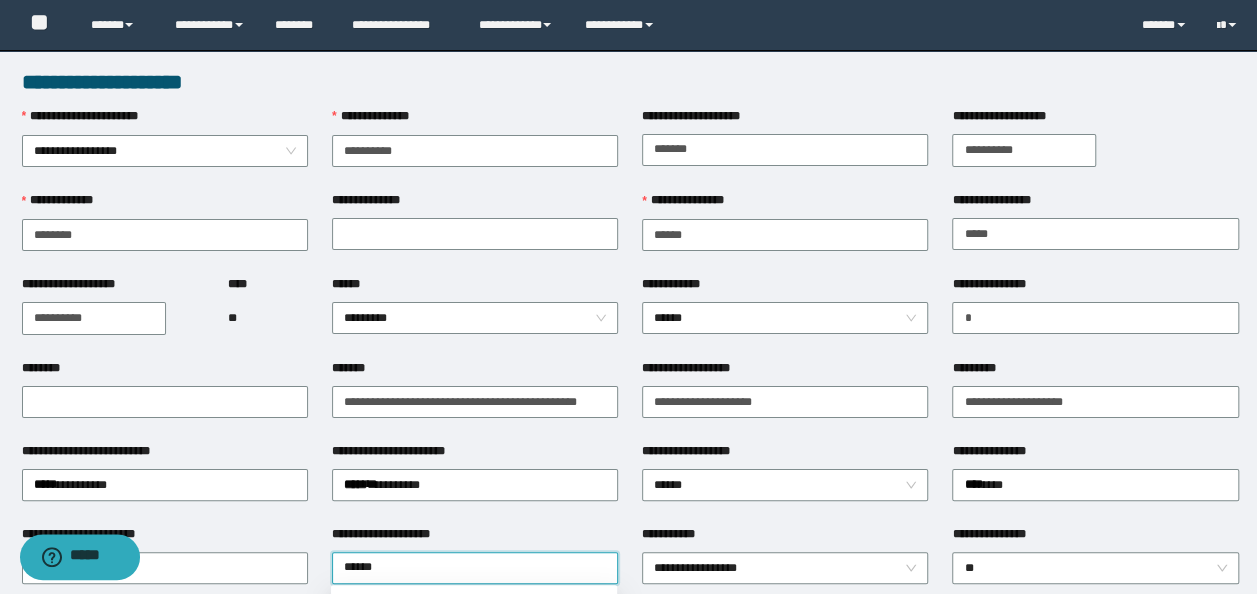 type on "*******" 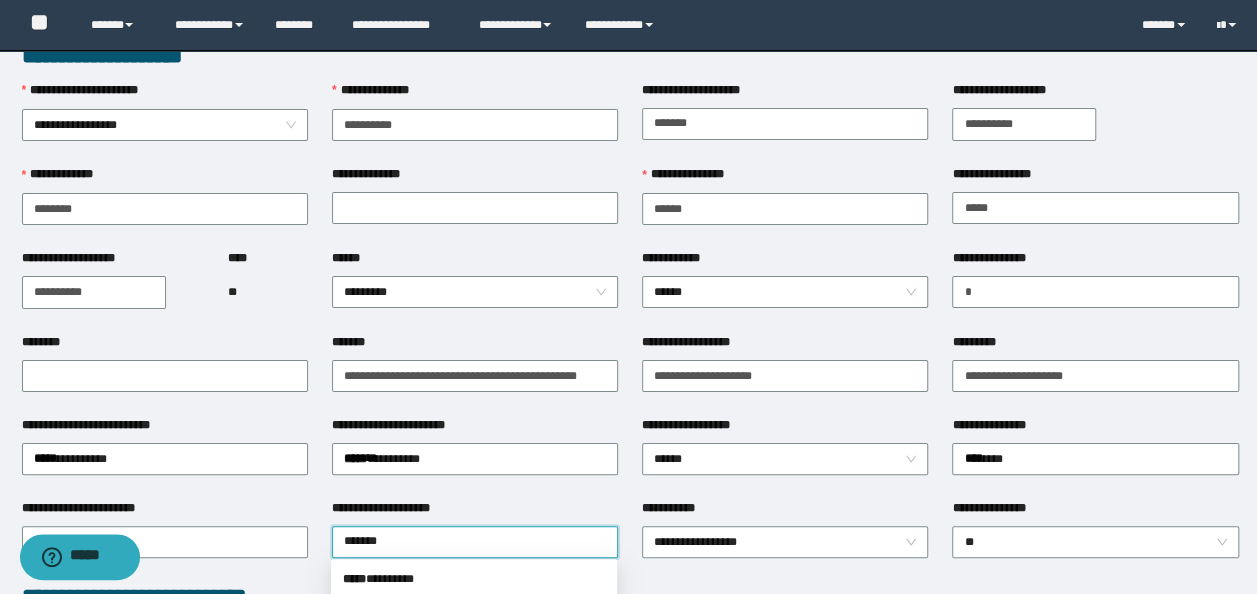 scroll, scrollTop: 200, scrollLeft: 0, axis: vertical 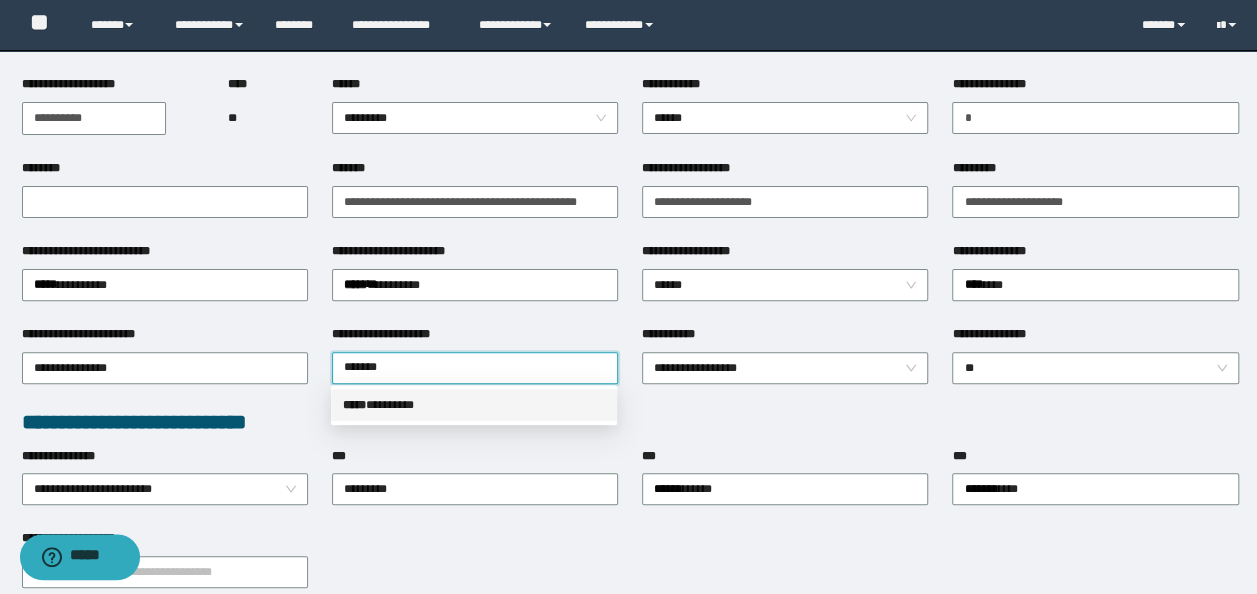 click on "***** * *******" at bounding box center (474, 405) 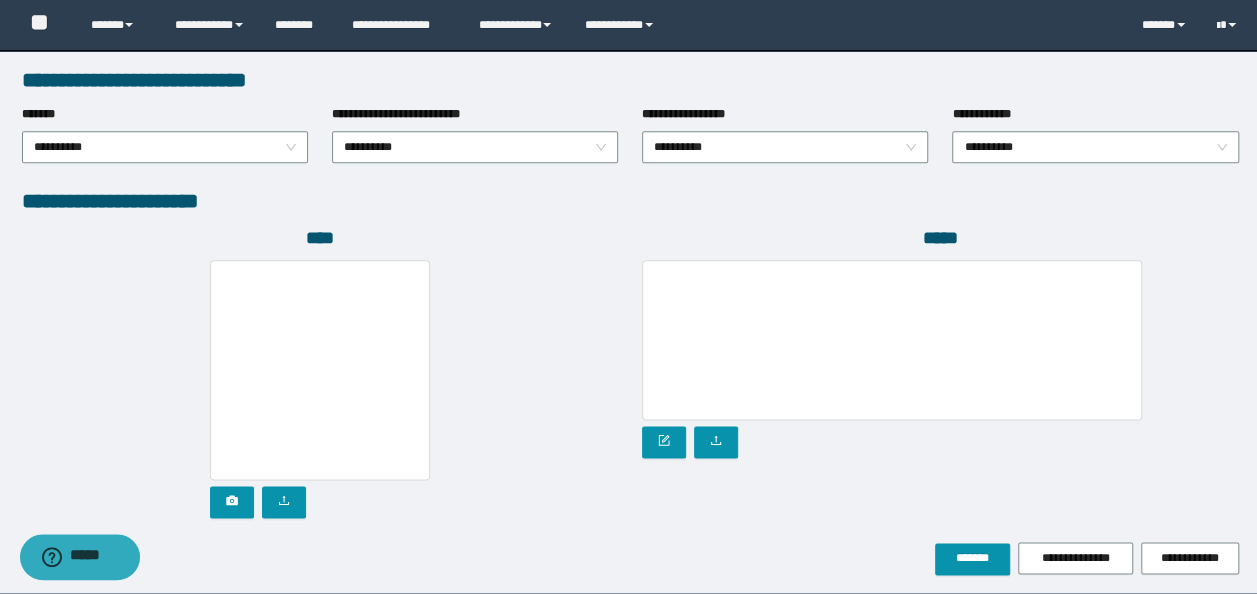 scroll, scrollTop: 1108, scrollLeft: 0, axis: vertical 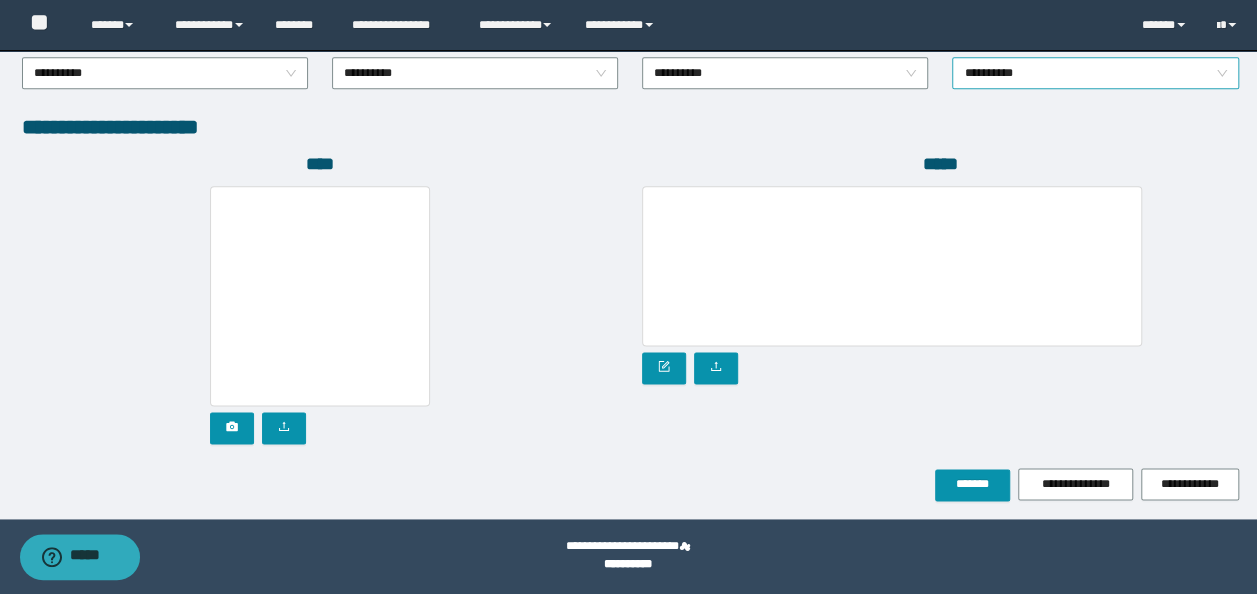 click on "**********" at bounding box center (1095, 73) 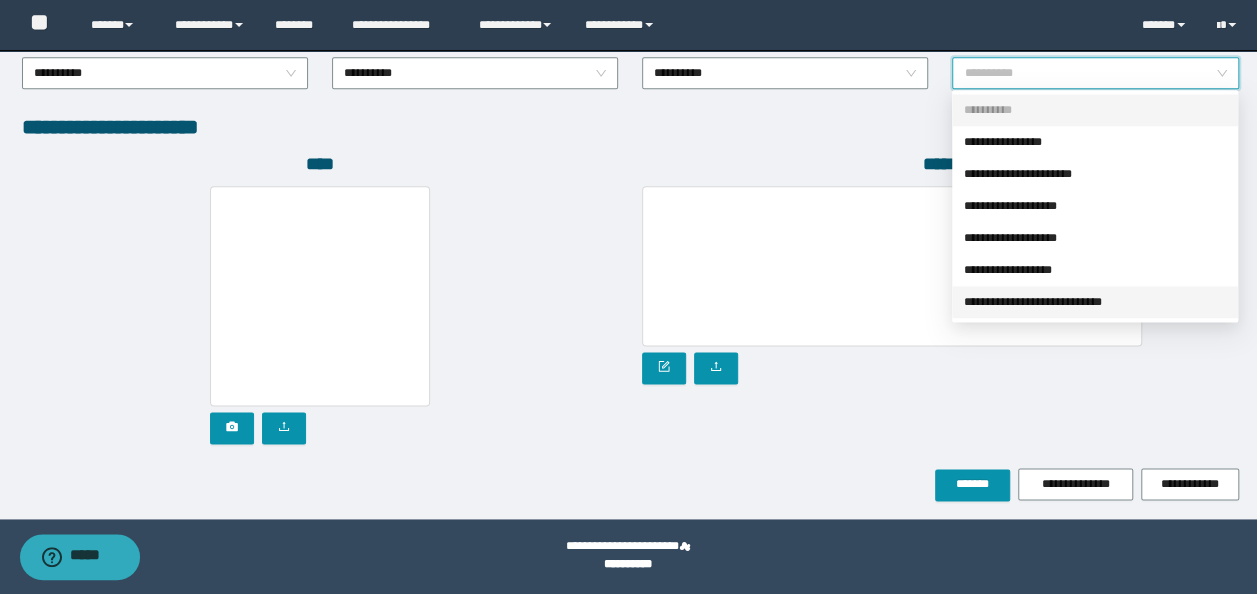 click on "**********" at bounding box center [1095, 302] 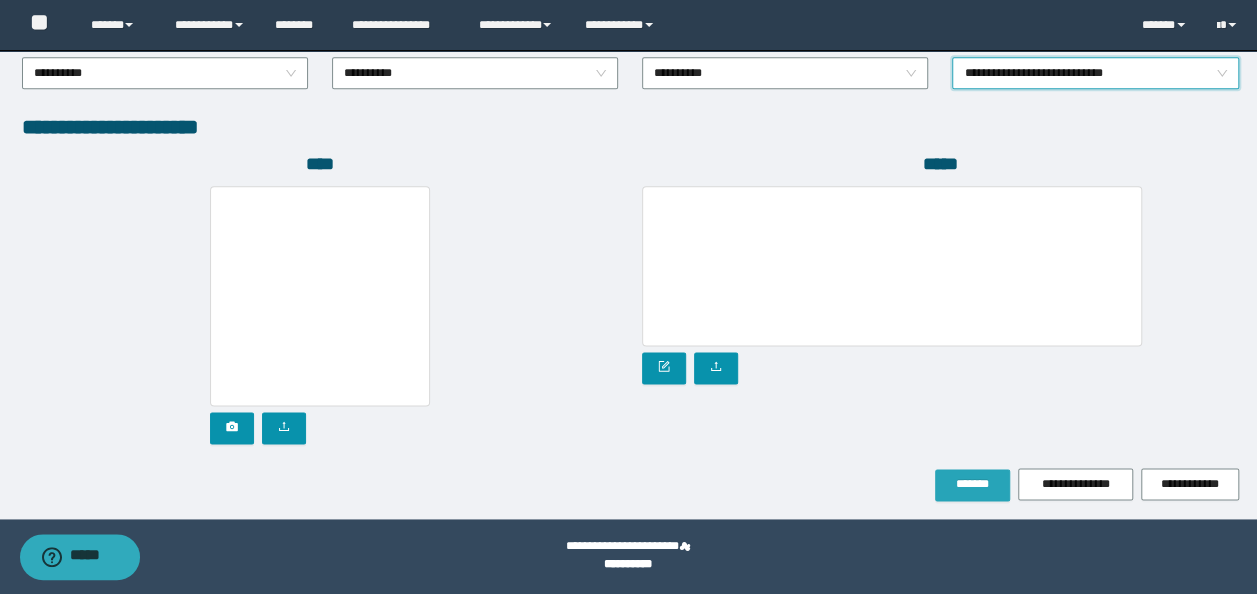click on "*******" at bounding box center (972, 484) 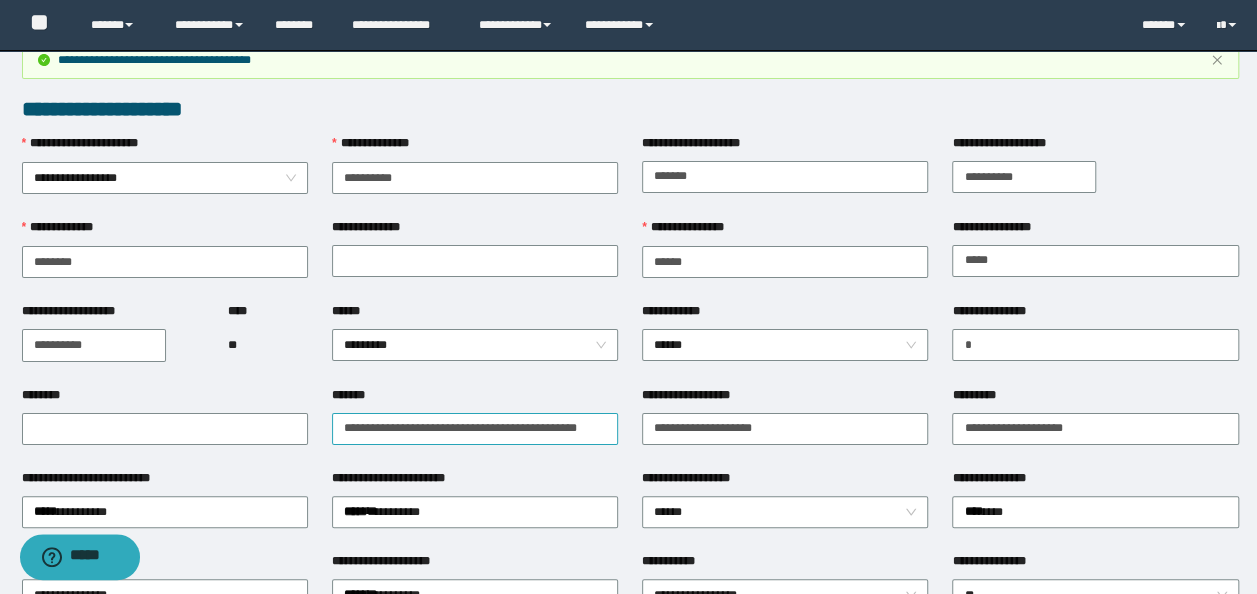 scroll, scrollTop: 0, scrollLeft: 0, axis: both 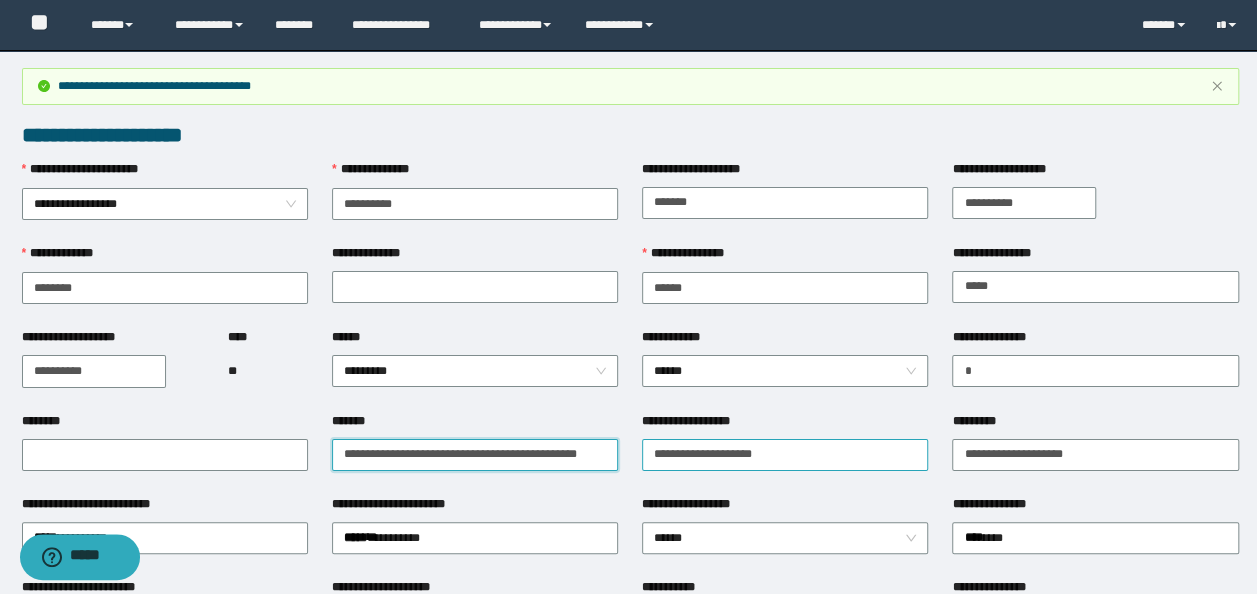 drag, startPoint x: 338, startPoint y: 454, endPoint x: 687, endPoint y: 452, distance: 349.00574 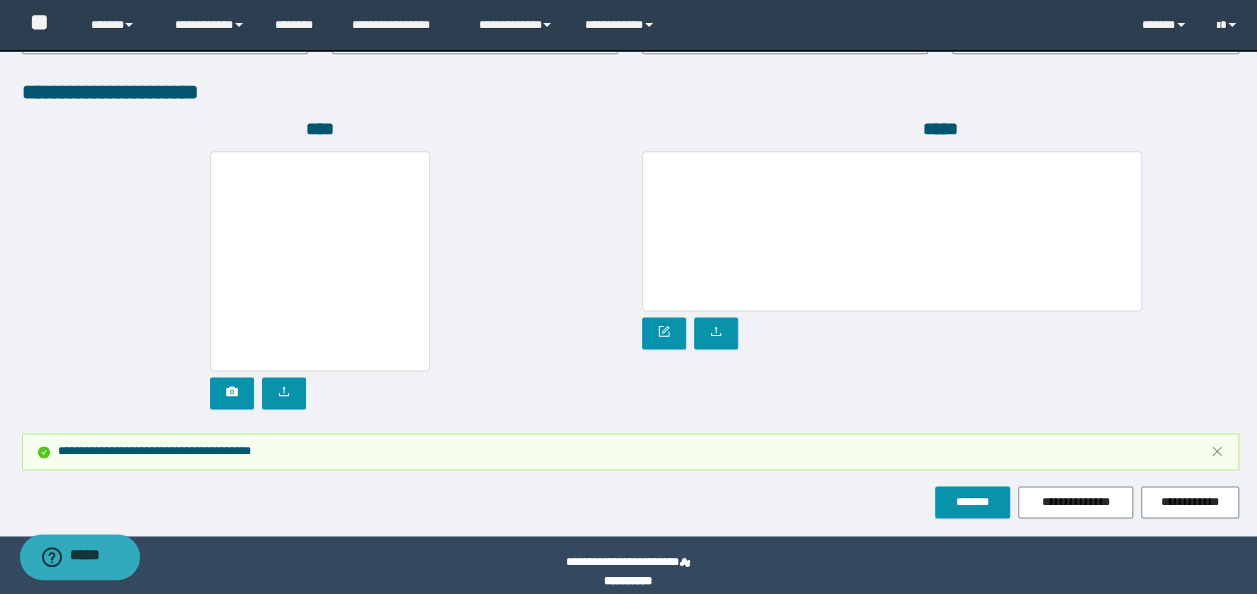 scroll, scrollTop: 1212, scrollLeft: 0, axis: vertical 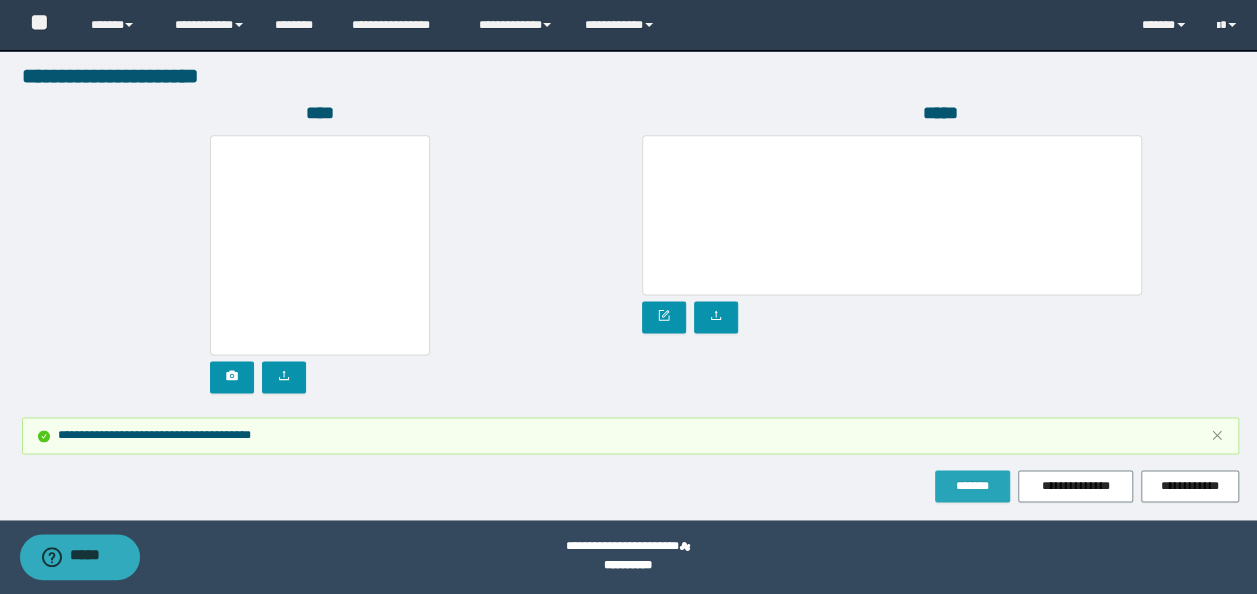 click on "*******" at bounding box center (972, 486) 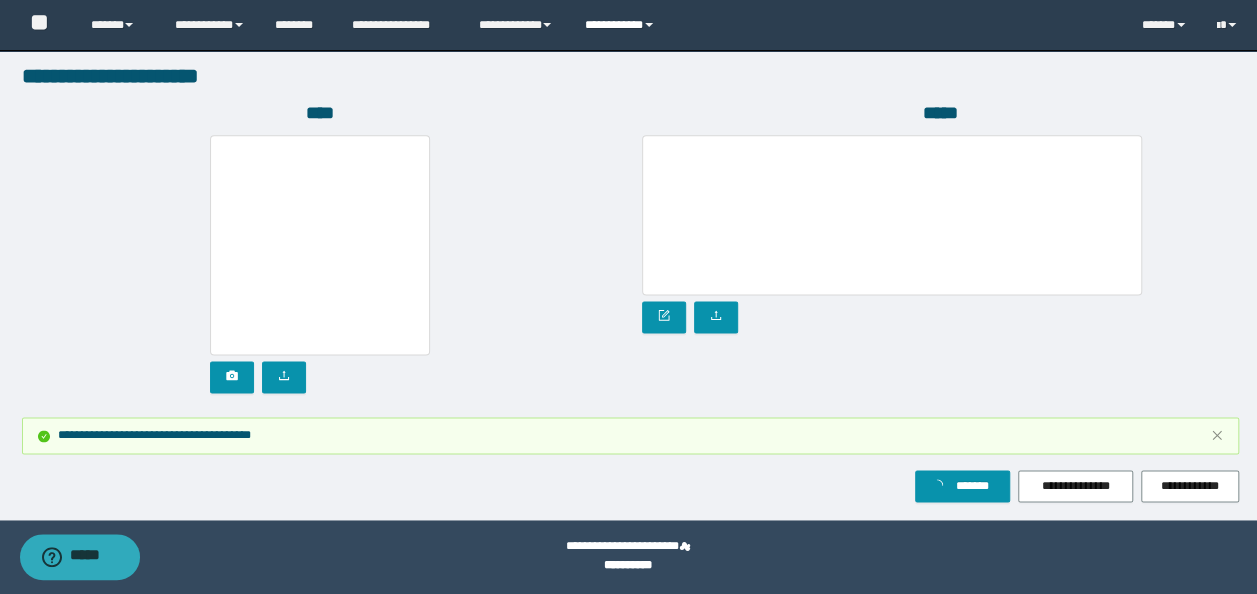 click on "**********" at bounding box center [622, 25] 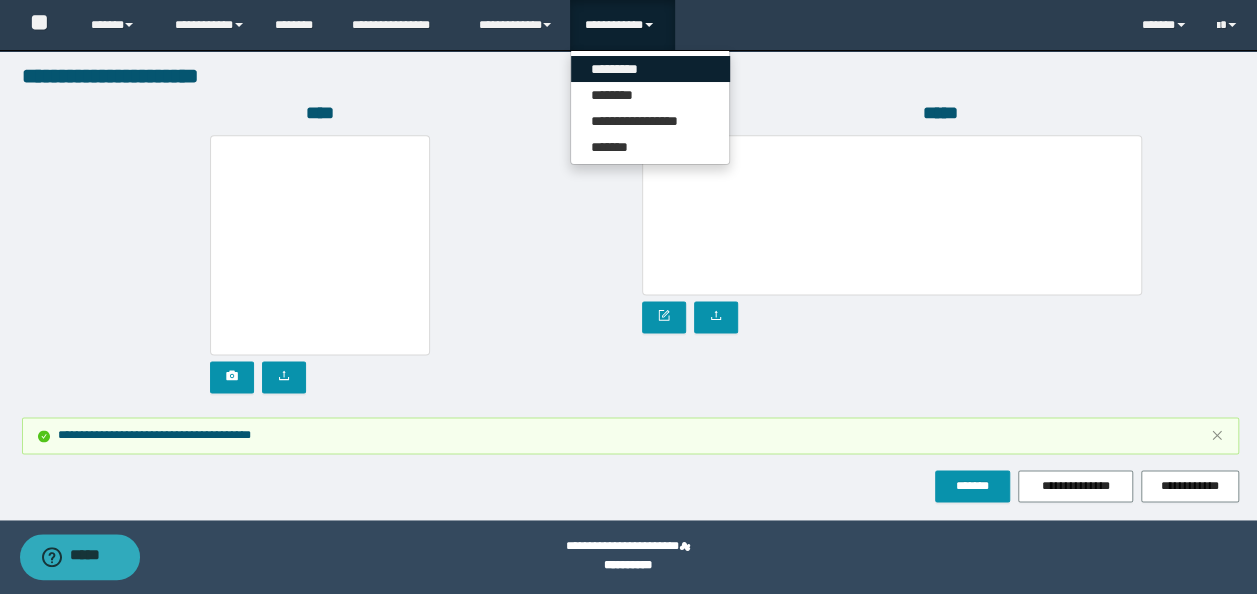 click on "*********" at bounding box center [650, 69] 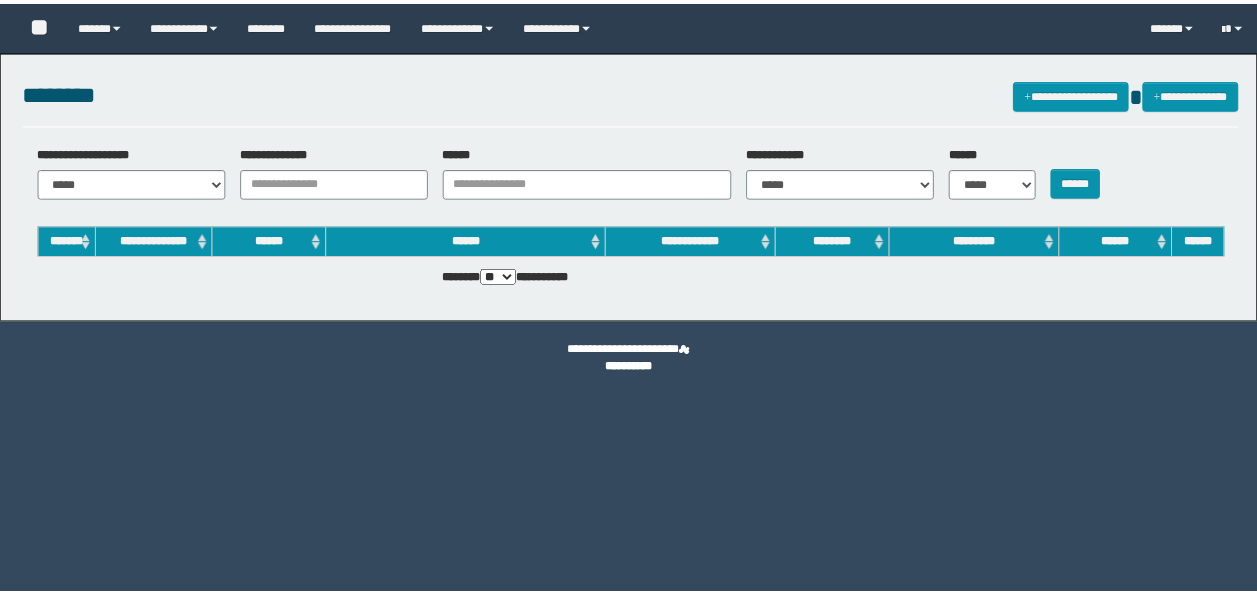 scroll, scrollTop: 0, scrollLeft: 0, axis: both 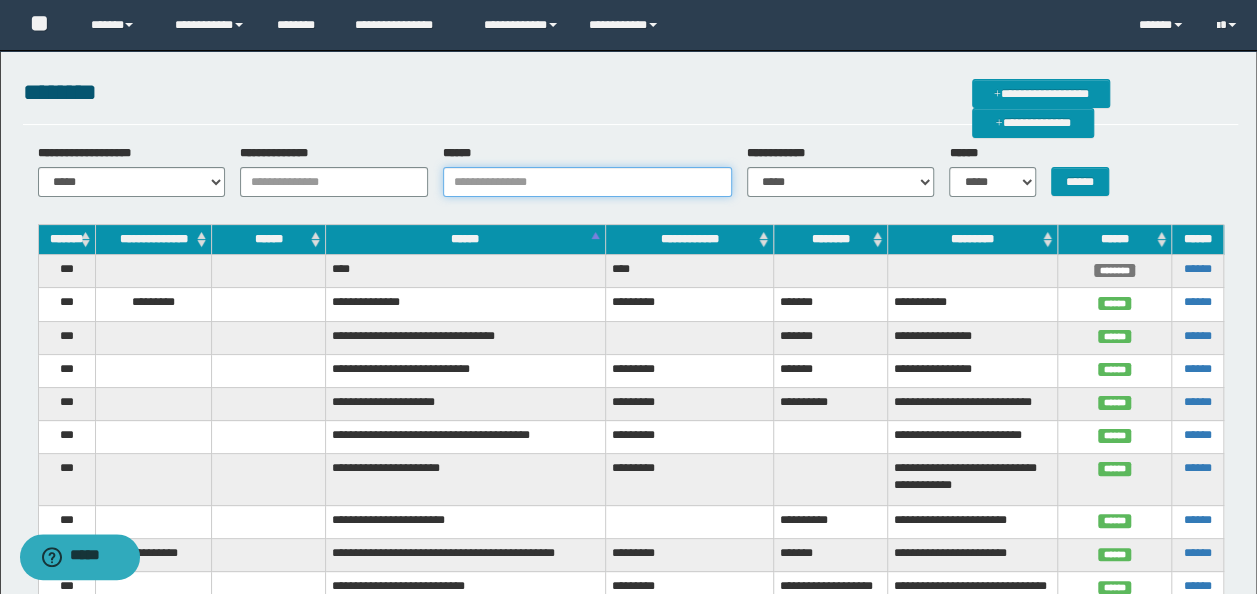 click on "******" at bounding box center [587, 182] 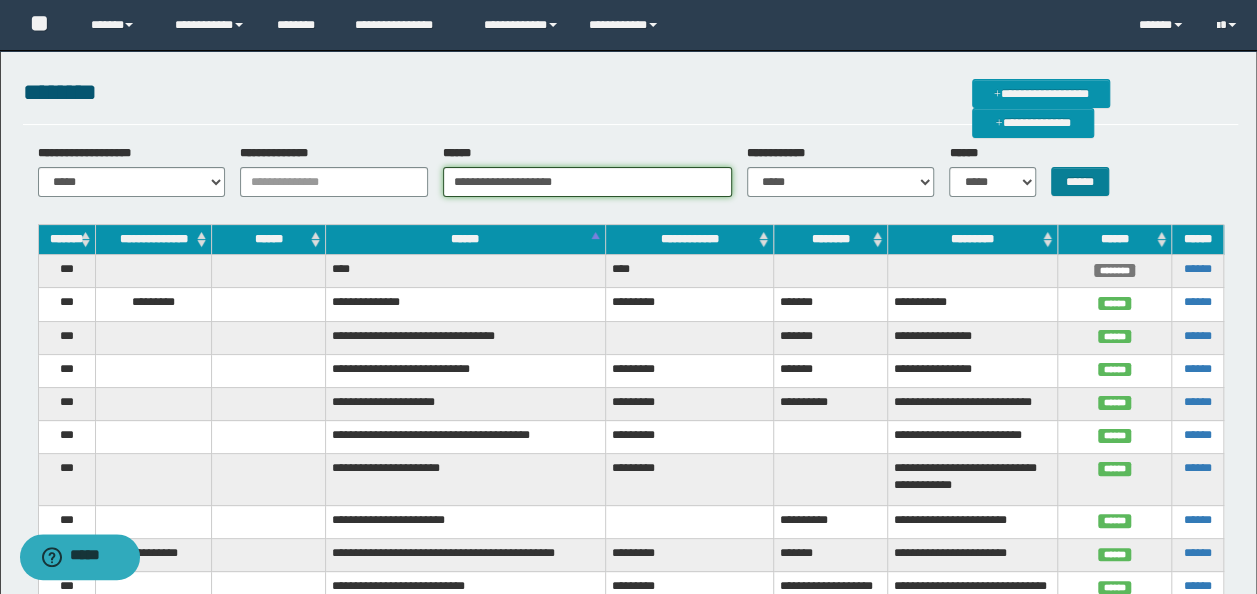 type on "**********" 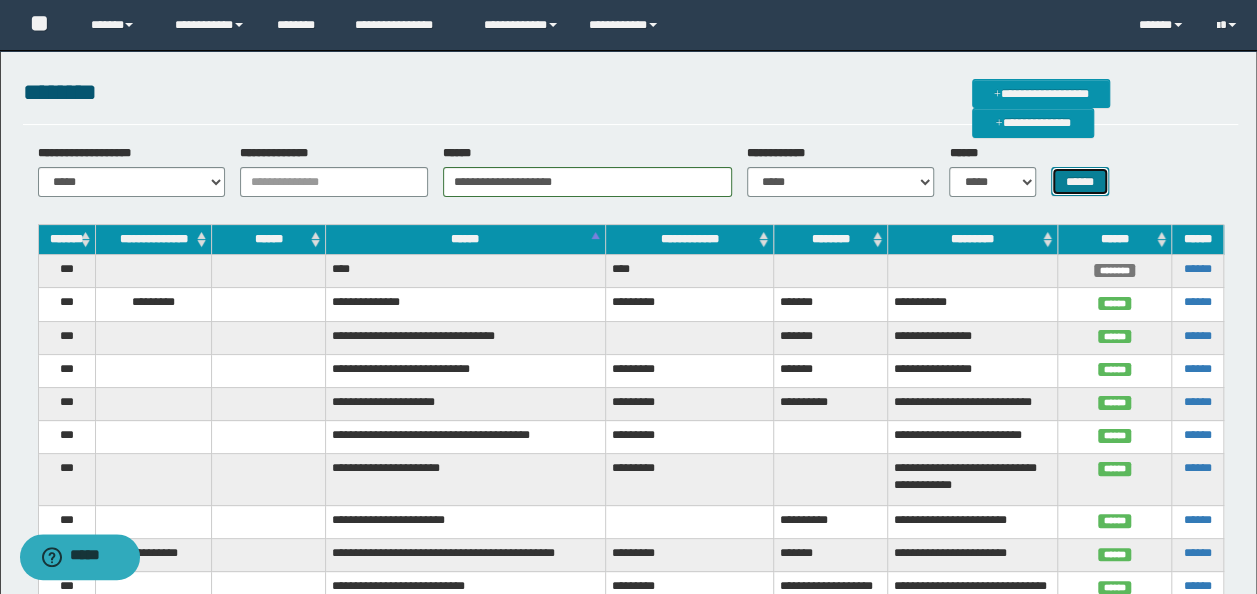 click on "******" at bounding box center [1080, 181] 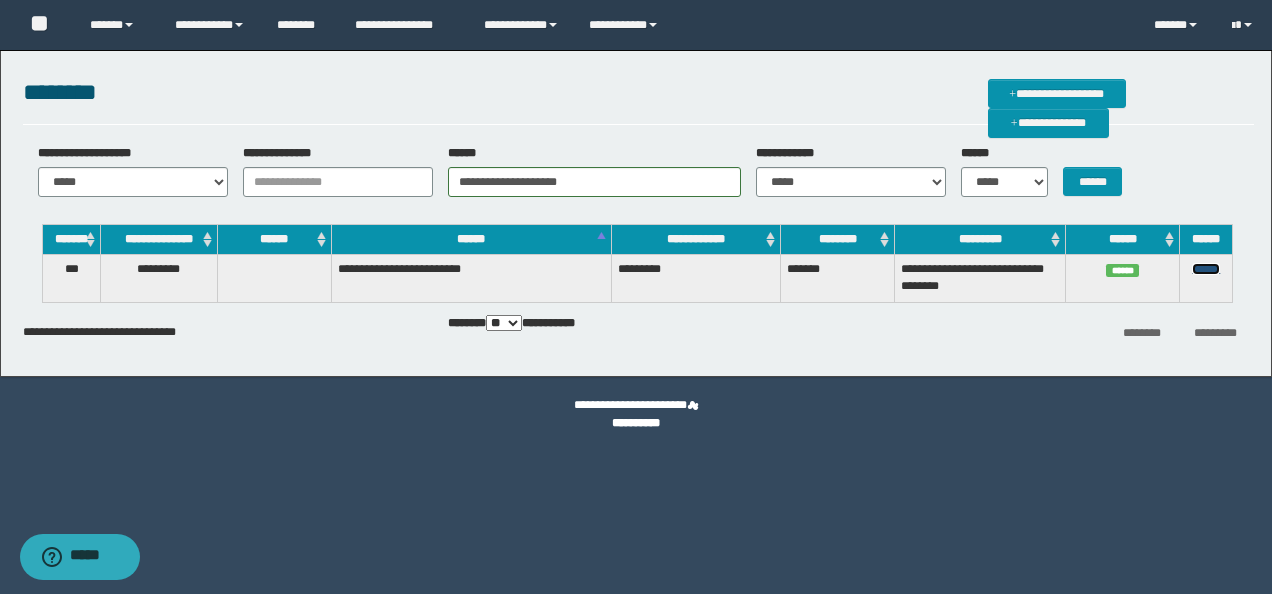 click on "******" at bounding box center [1206, 269] 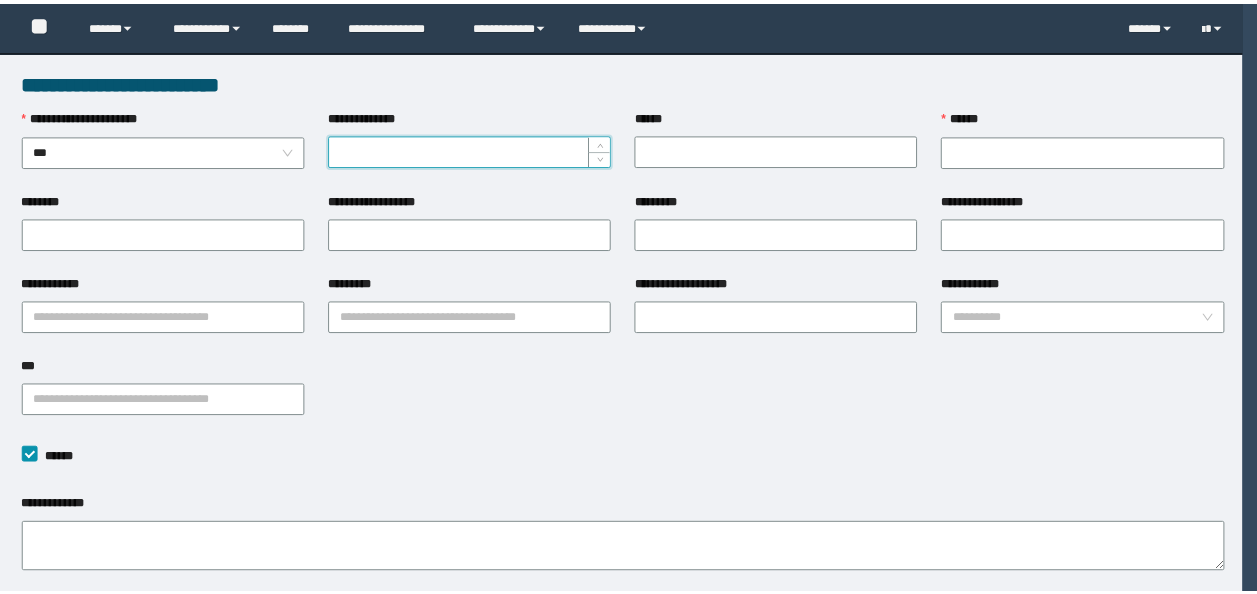 scroll, scrollTop: 0, scrollLeft: 0, axis: both 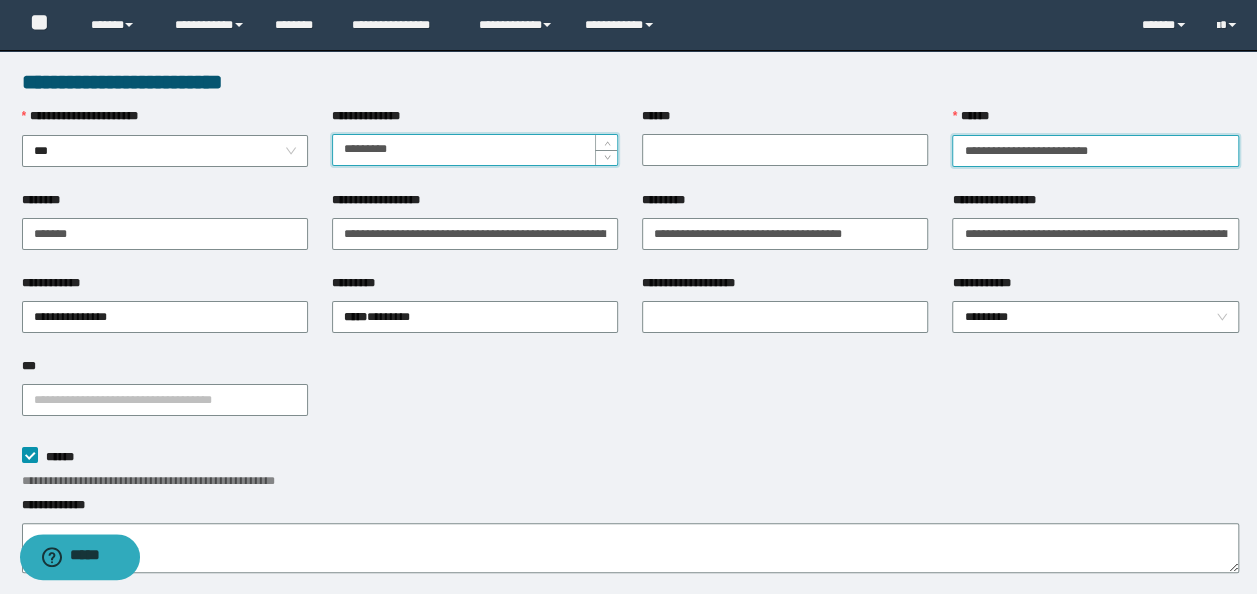 click on "******" at bounding box center (1095, 151) 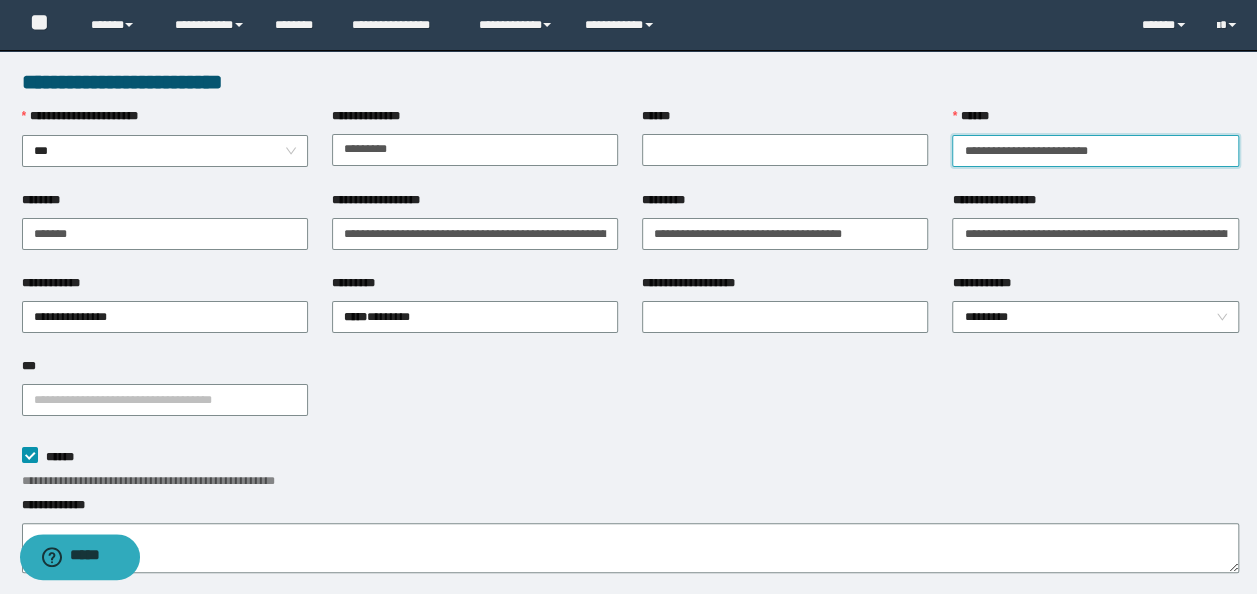 drag, startPoint x: 1164, startPoint y: 152, endPoint x: 286, endPoint y: 125, distance: 878.41504 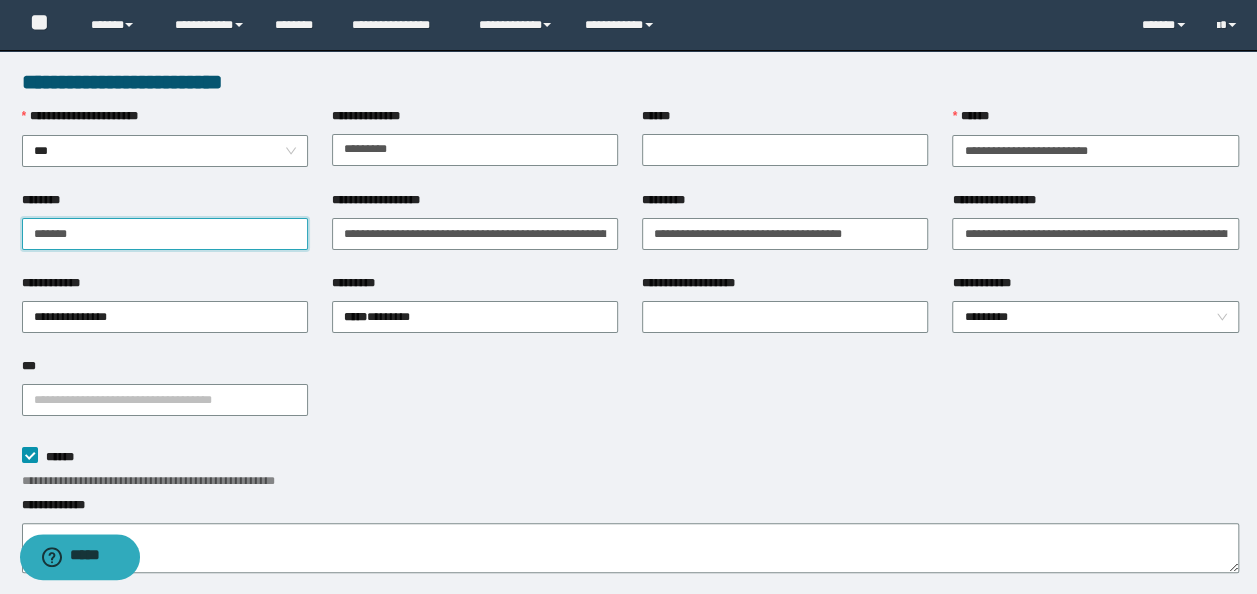 type on "*******" 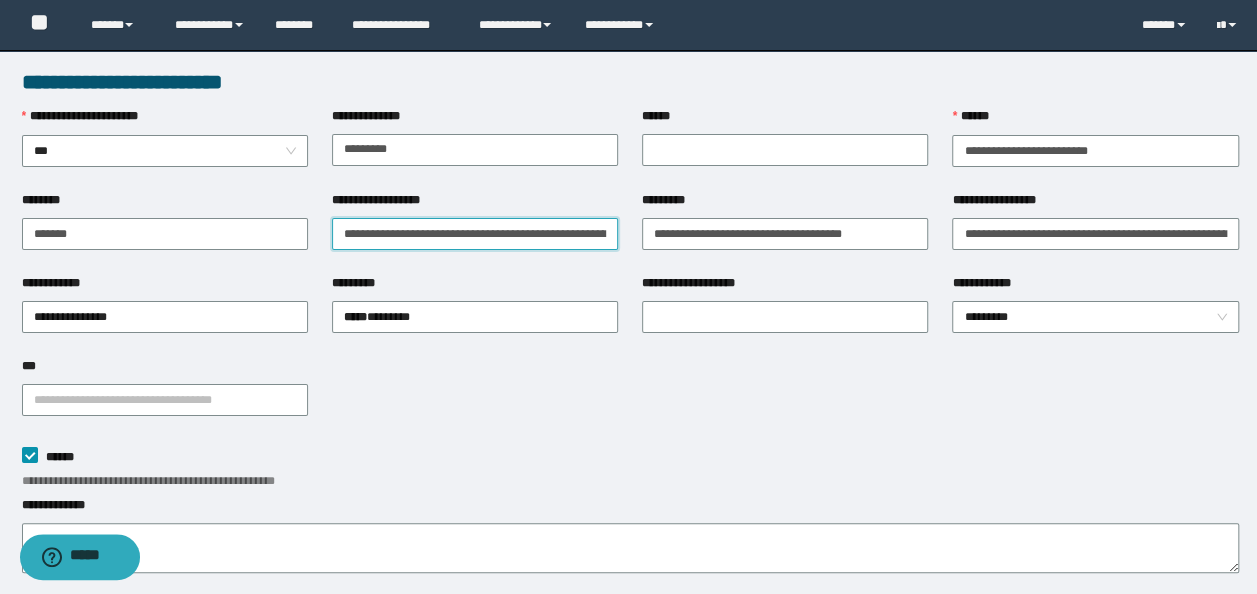 type on "**********" 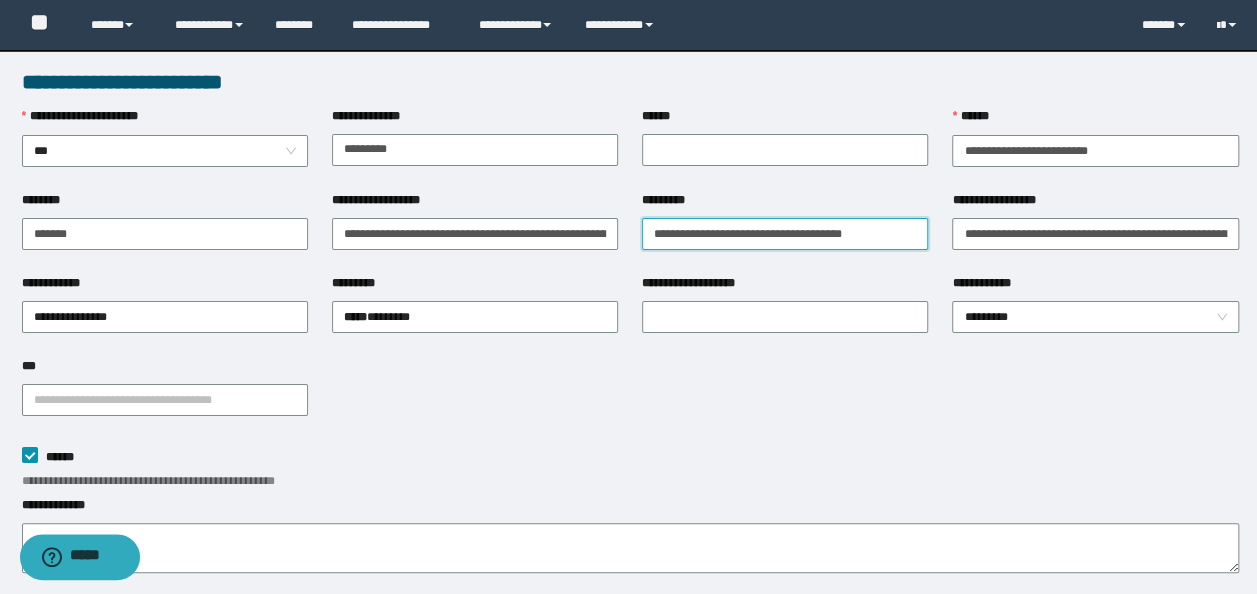 type on "**********" 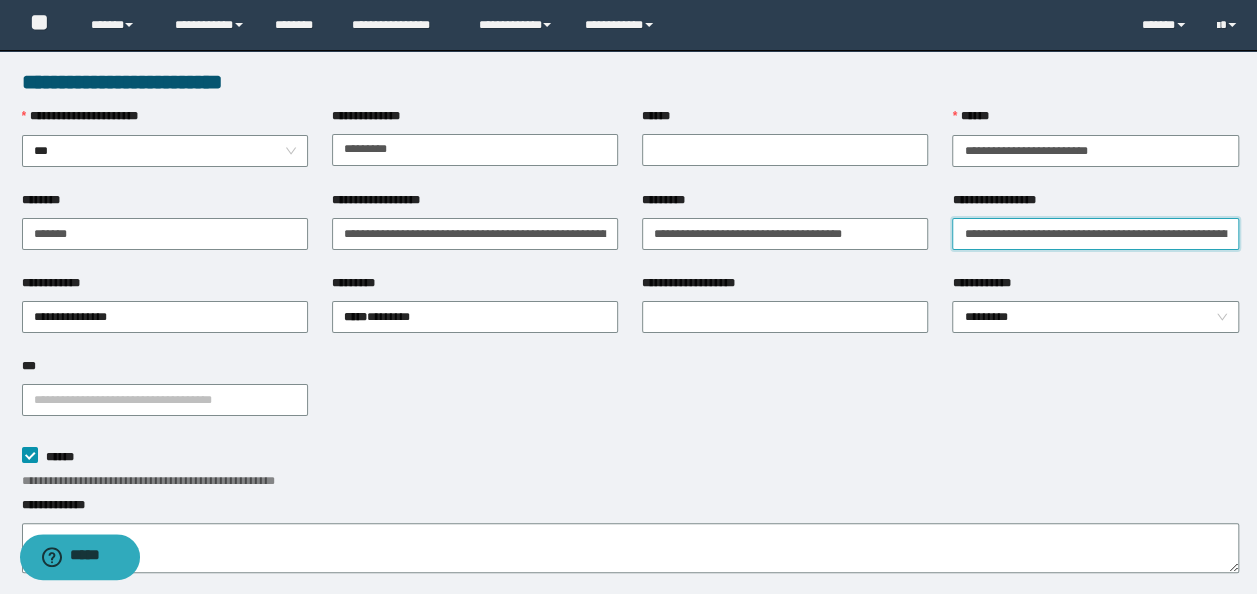 type on "**********" 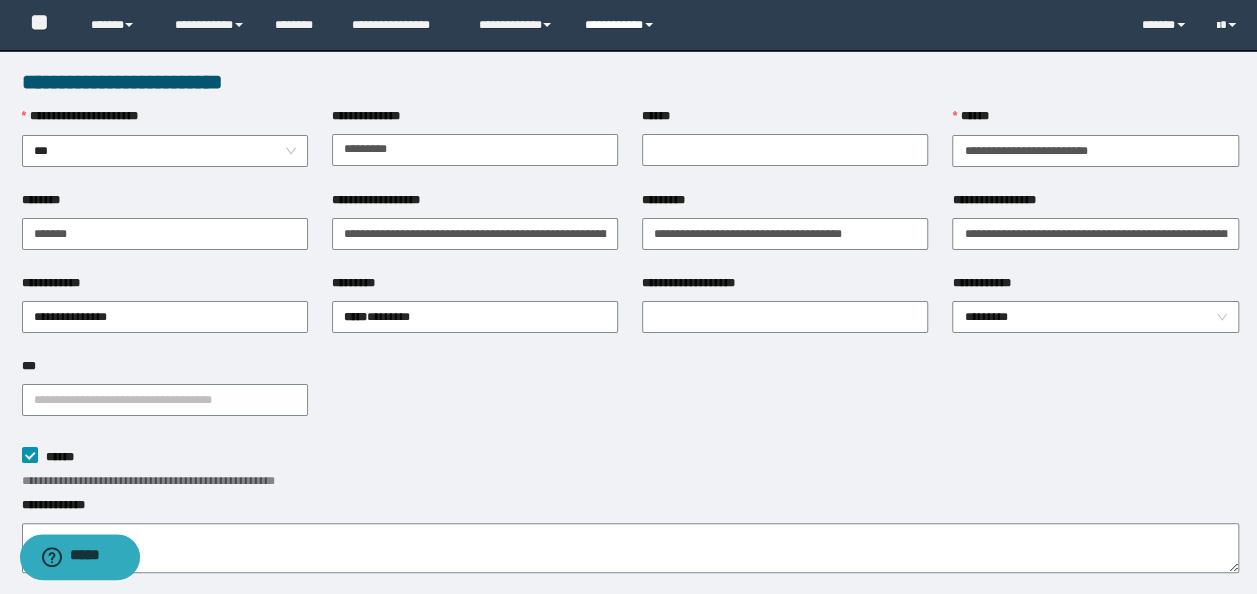 click on "**********" at bounding box center [622, 25] 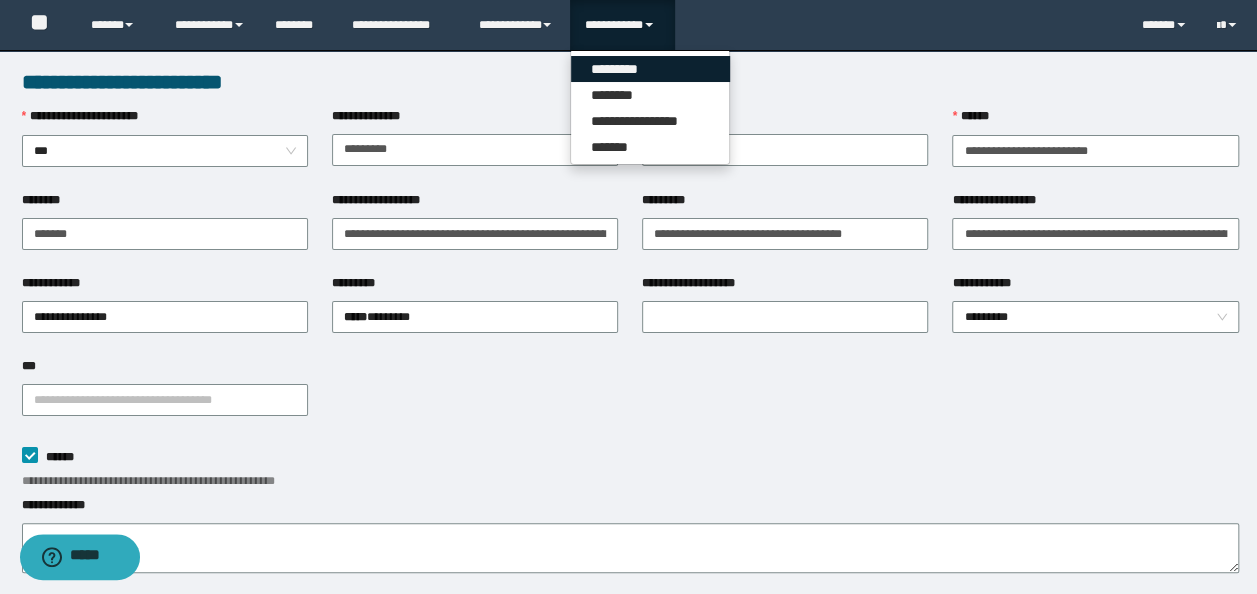 click on "*********" at bounding box center [650, 69] 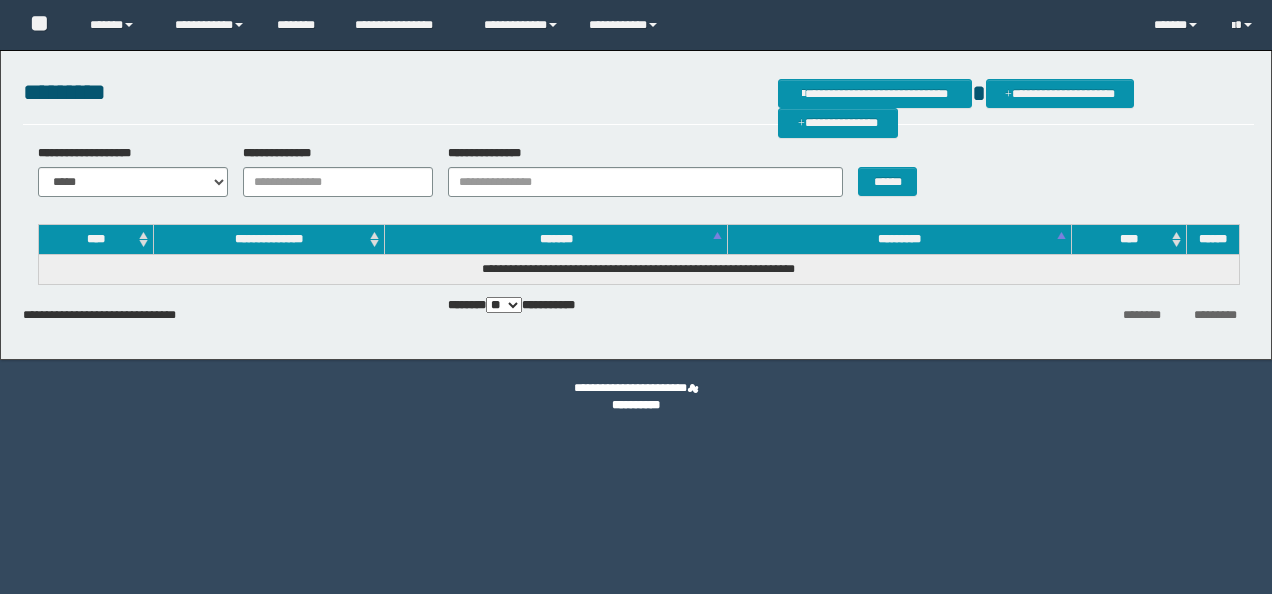 scroll, scrollTop: 0, scrollLeft: 0, axis: both 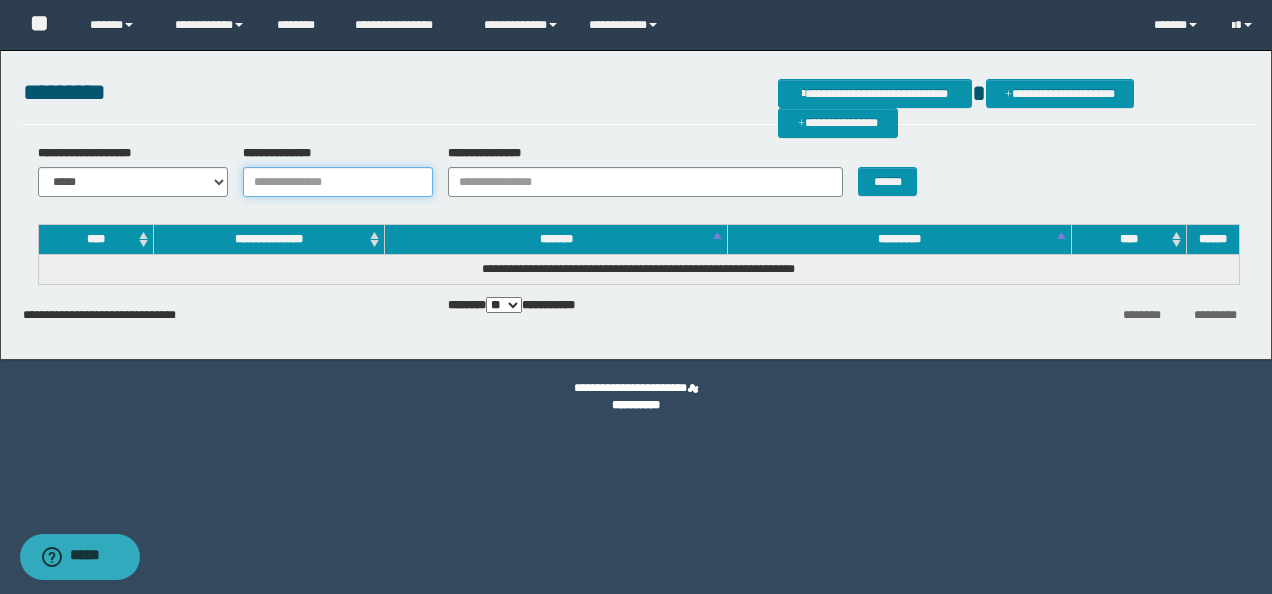 click on "**********" at bounding box center [338, 182] 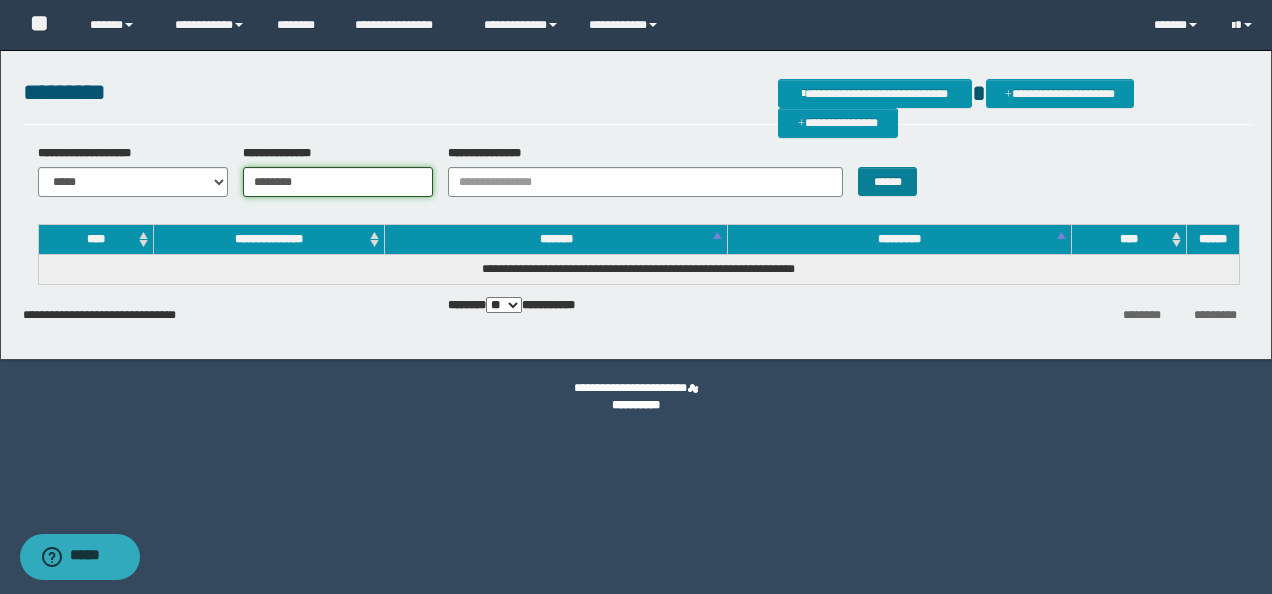 type on "********" 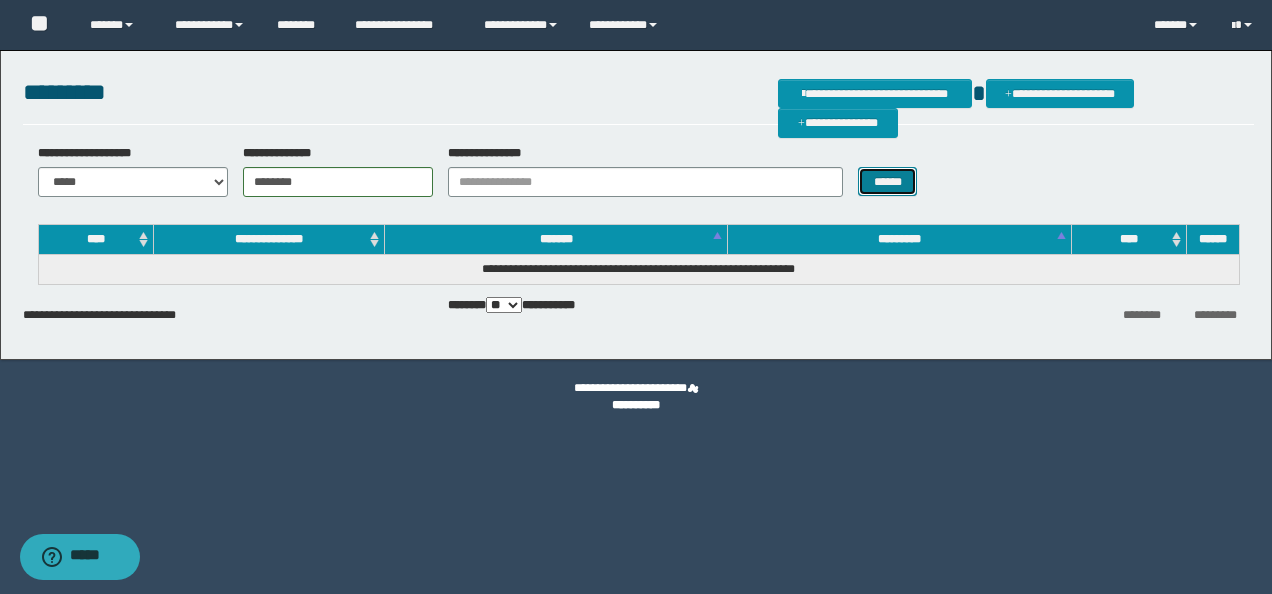 click on "******" at bounding box center (887, 181) 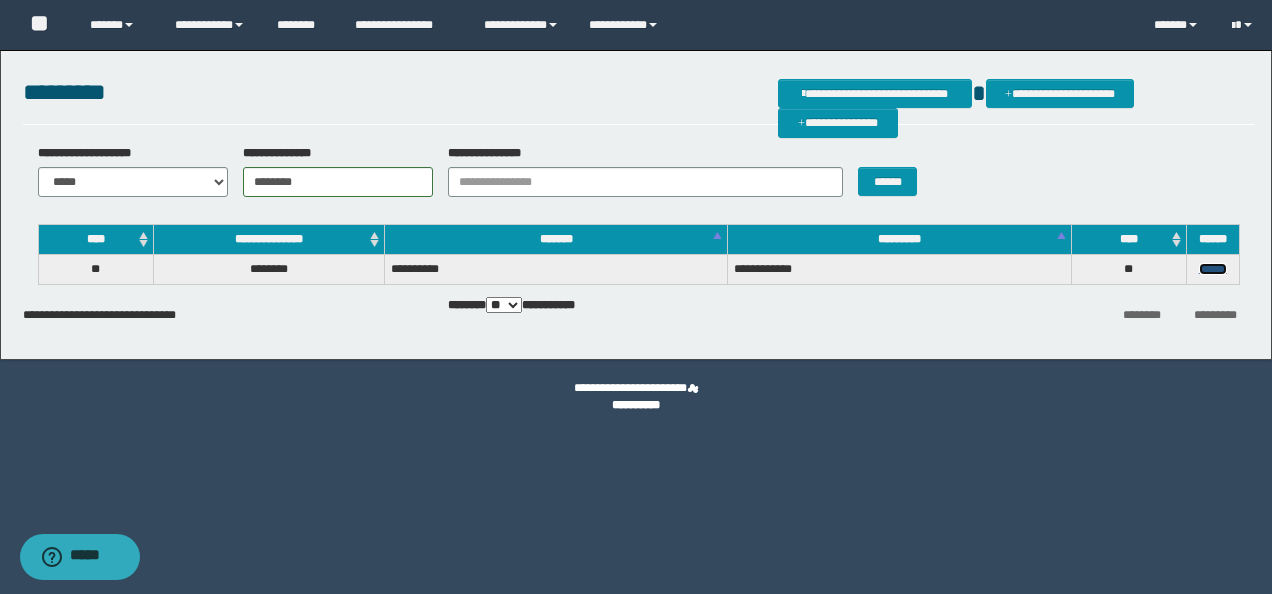 click on "******" at bounding box center [1213, 269] 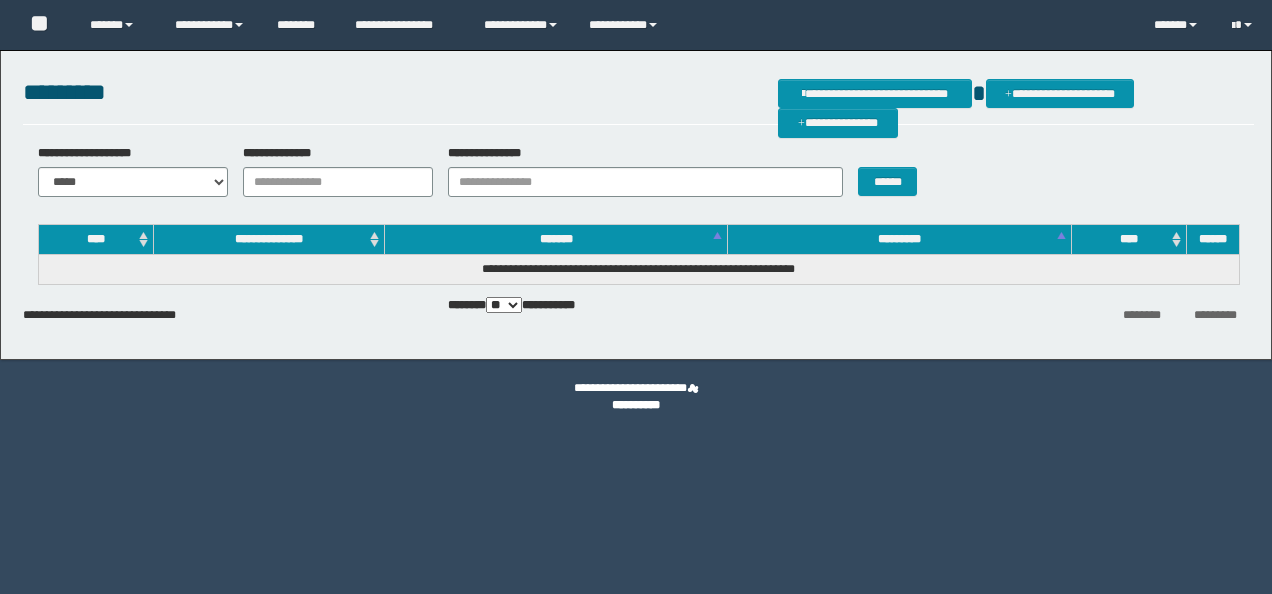 scroll, scrollTop: 0, scrollLeft: 0, axis: both 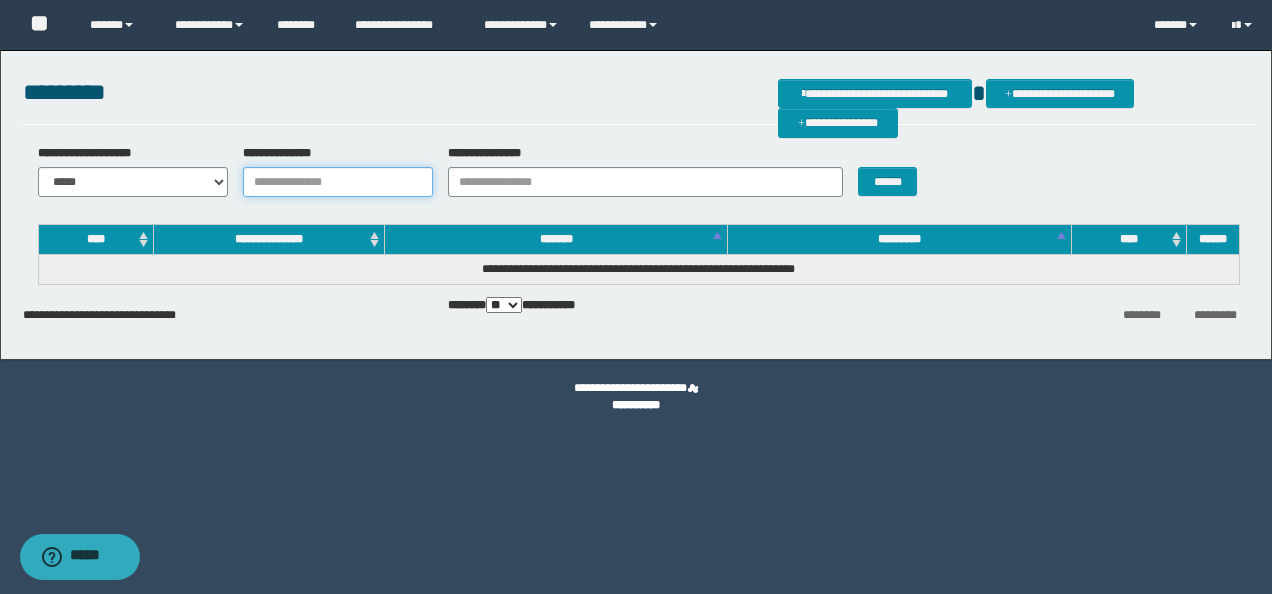 click on "**********" at bounding box center [338, 182] 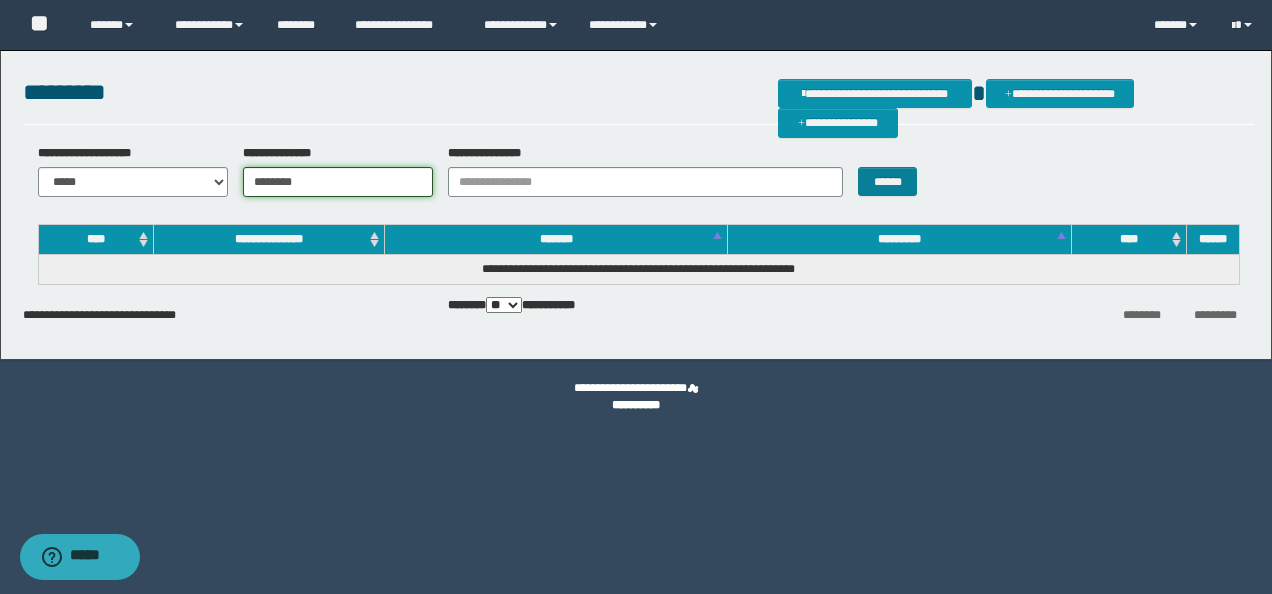 type on "********" 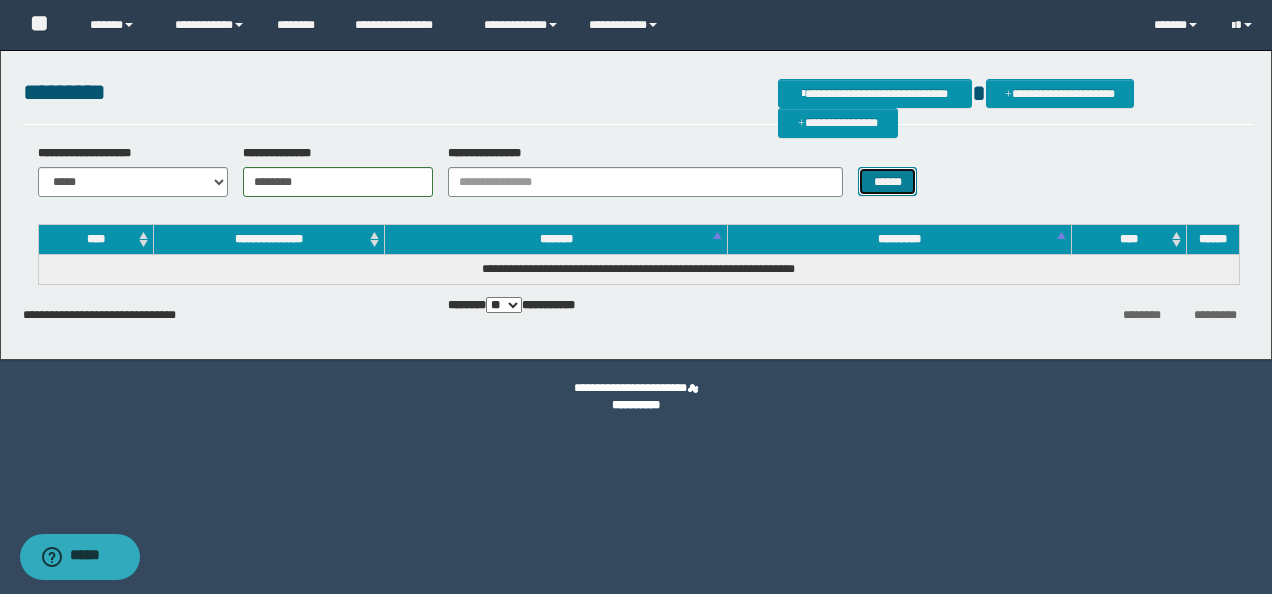 click on "******" at bounding box center (887, 181) 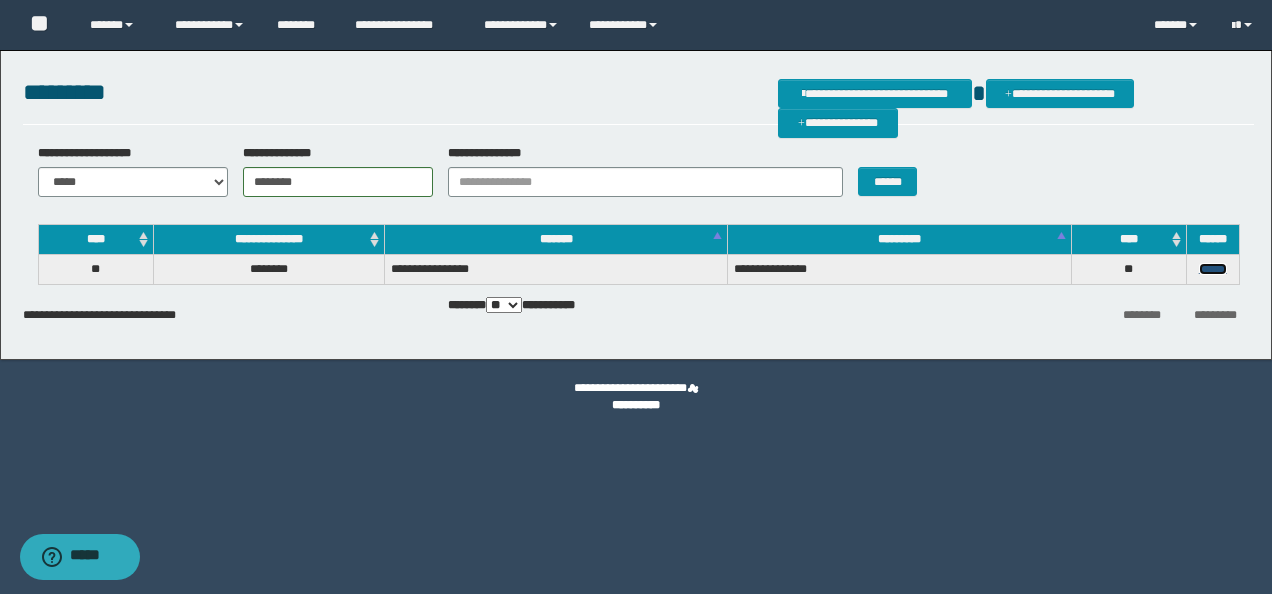 click on "******" at bounding box center (1213, 269) 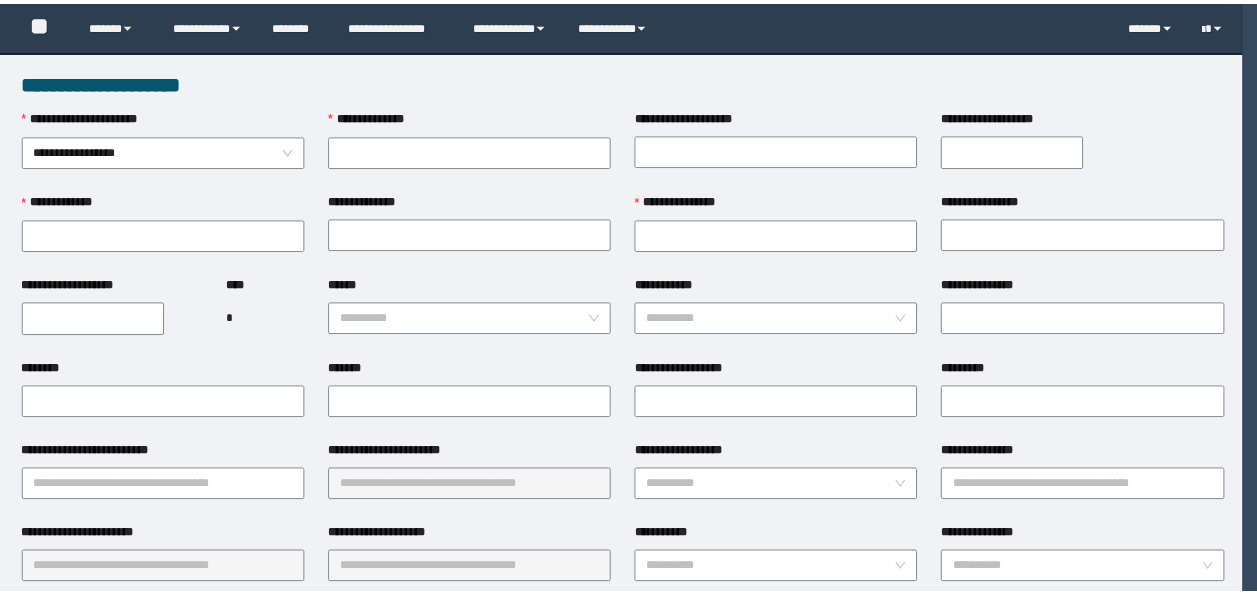 scroll, scrollTop: 0, scrollLeft: 0, axis: both 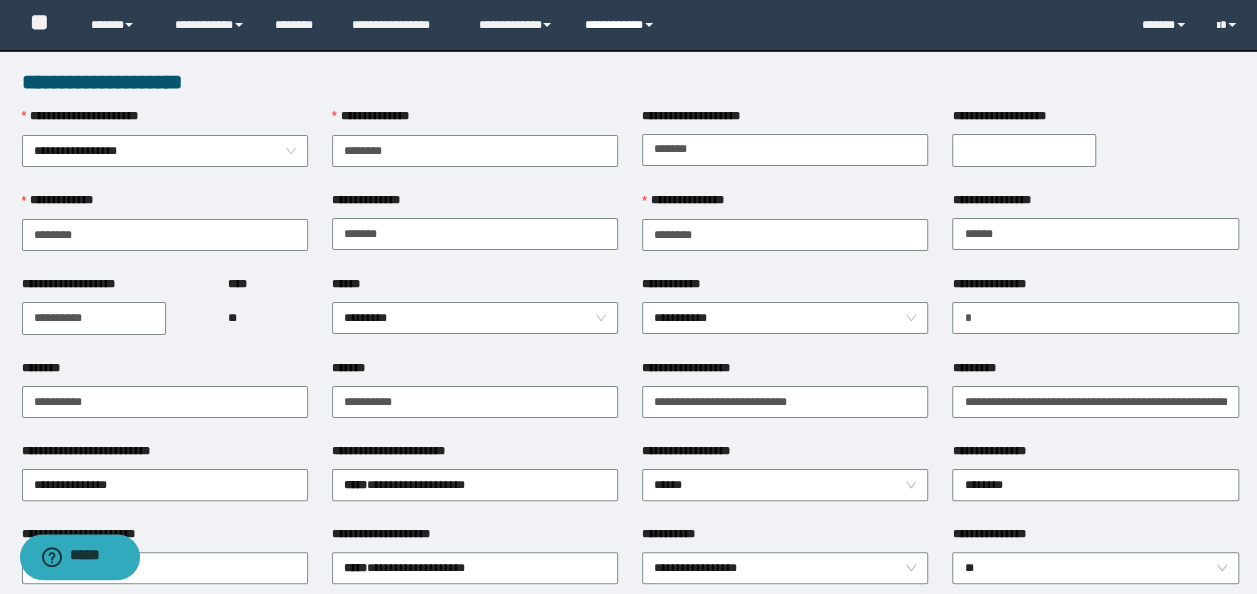 click on "**********" at bounding box center [622, 25] 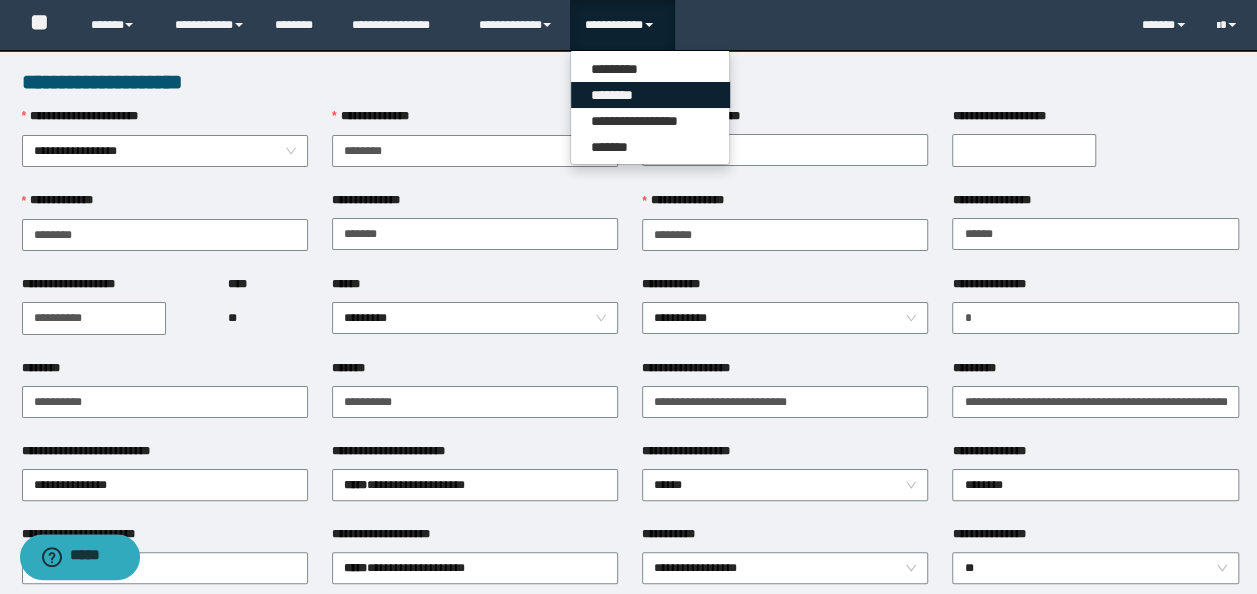 click on "********" at bounding box center [650, 95] 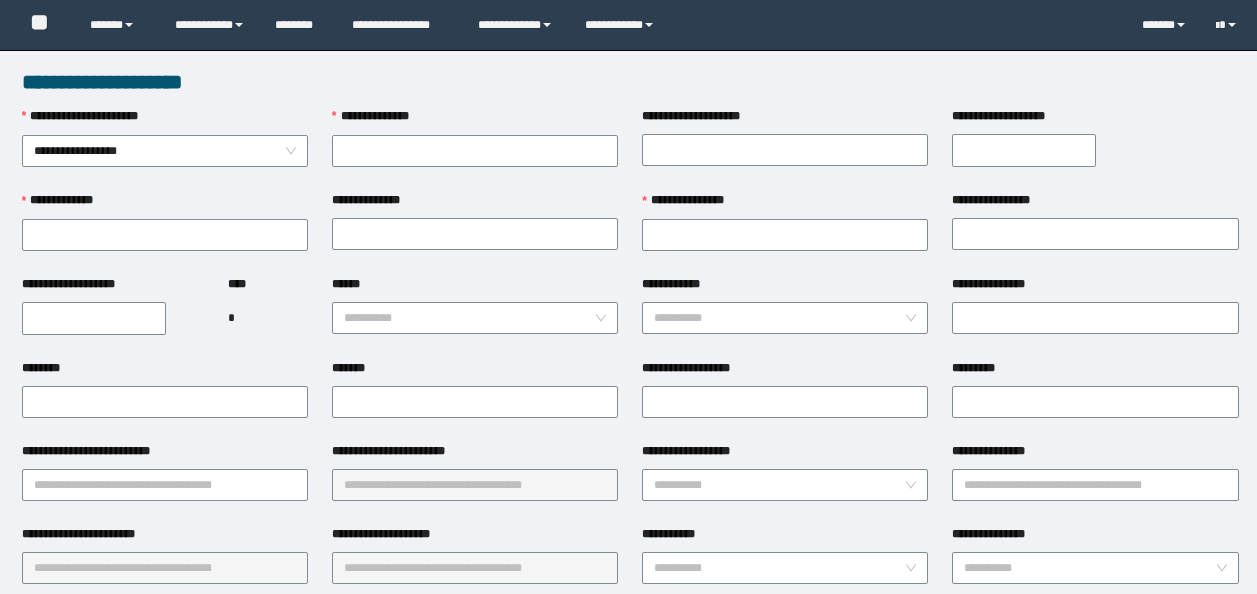 scroll, scrollTop: 0, scrollLeft: 0, axis: both 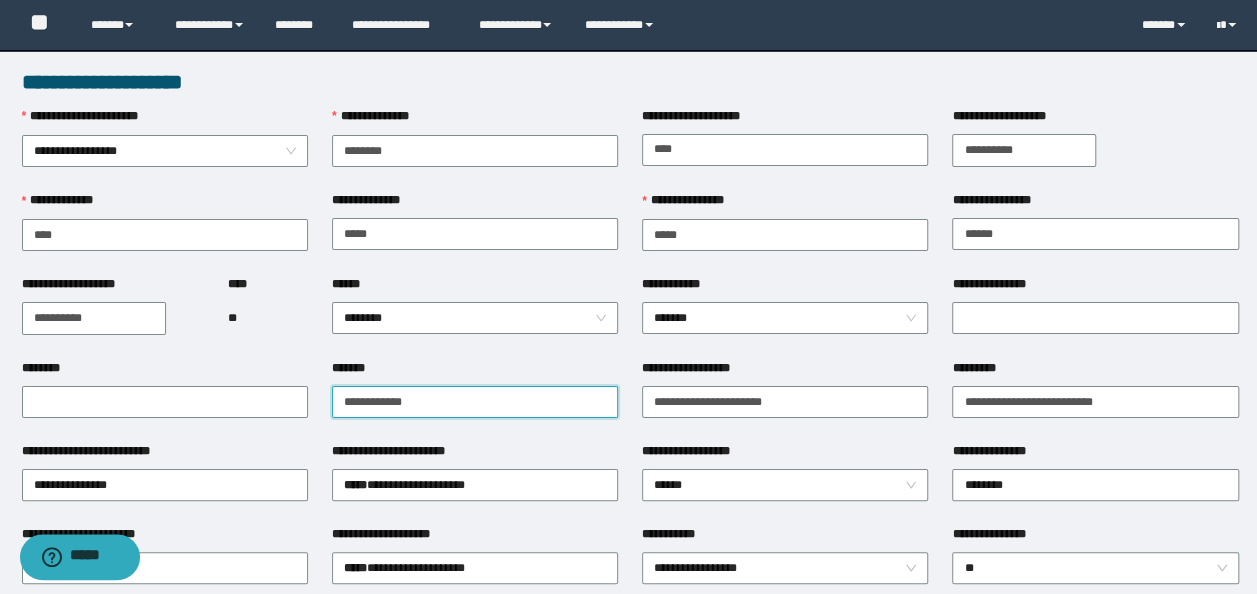 click on "*******" at bounding box center [475, 402] 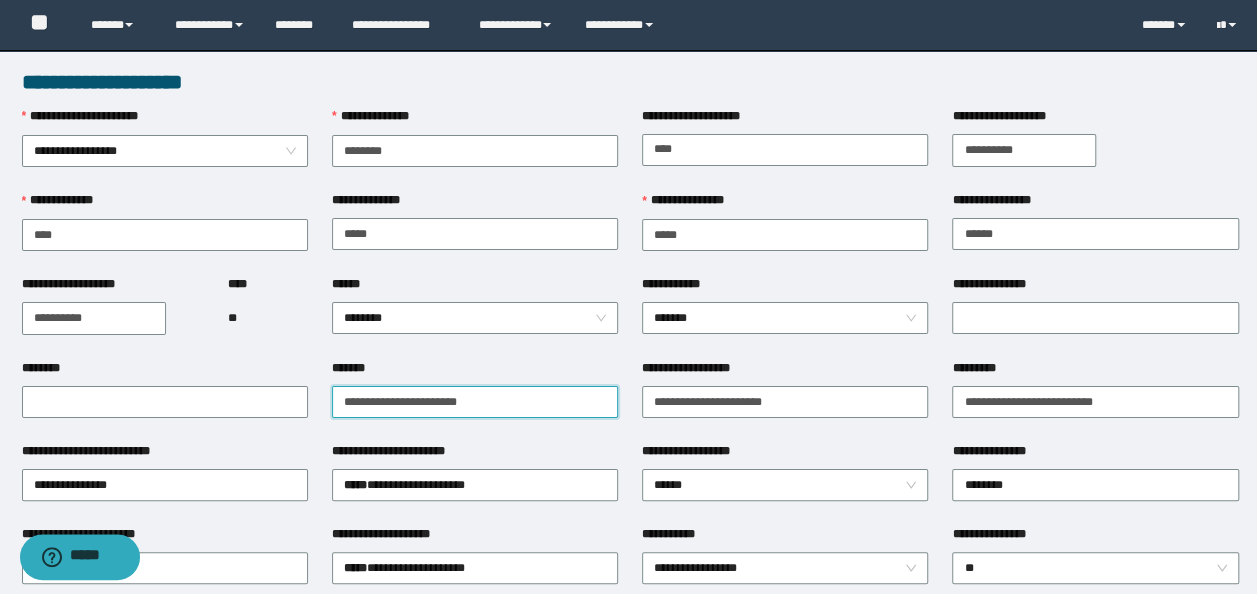 drag, startPoint x: 493, startPoint y: 400, endPoint x: -4, endPoint y: 391, distance: 497.08148 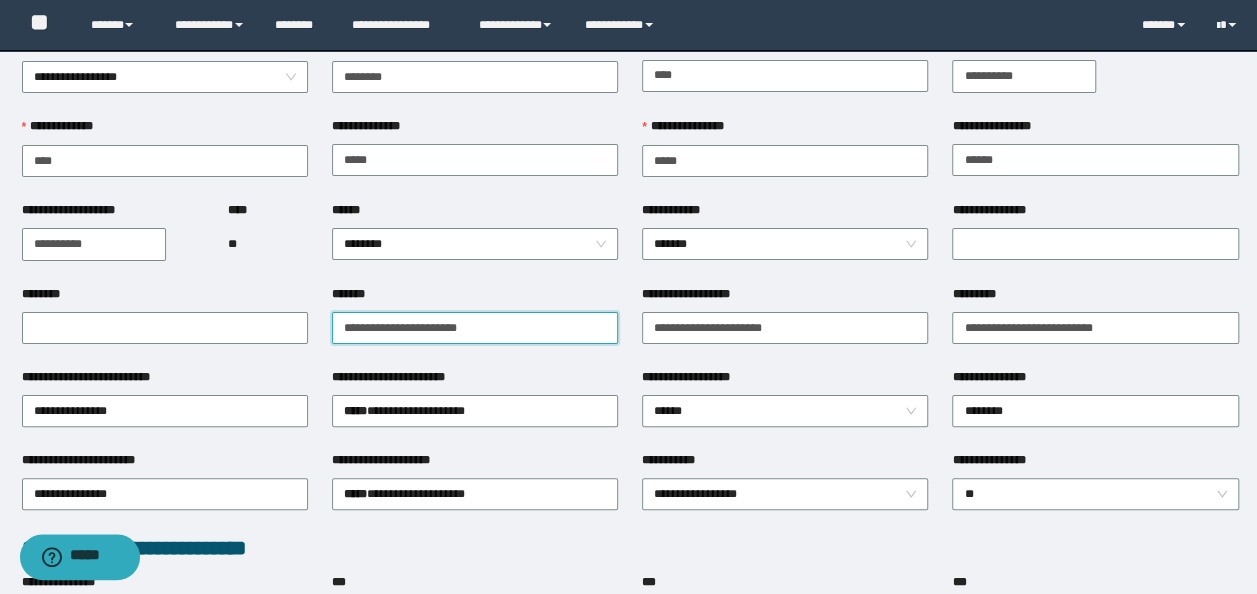 scroll, scrollTop: 100, scrollLeft: 0, axis: vertical 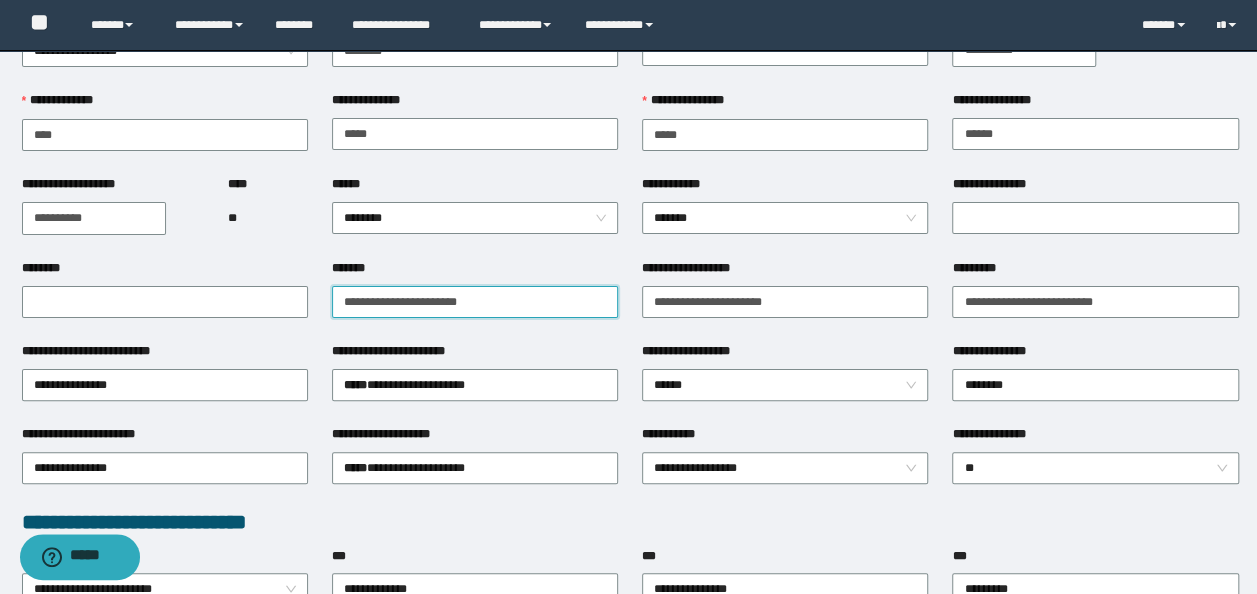 click on "**********" at bounding box center (475, 302) 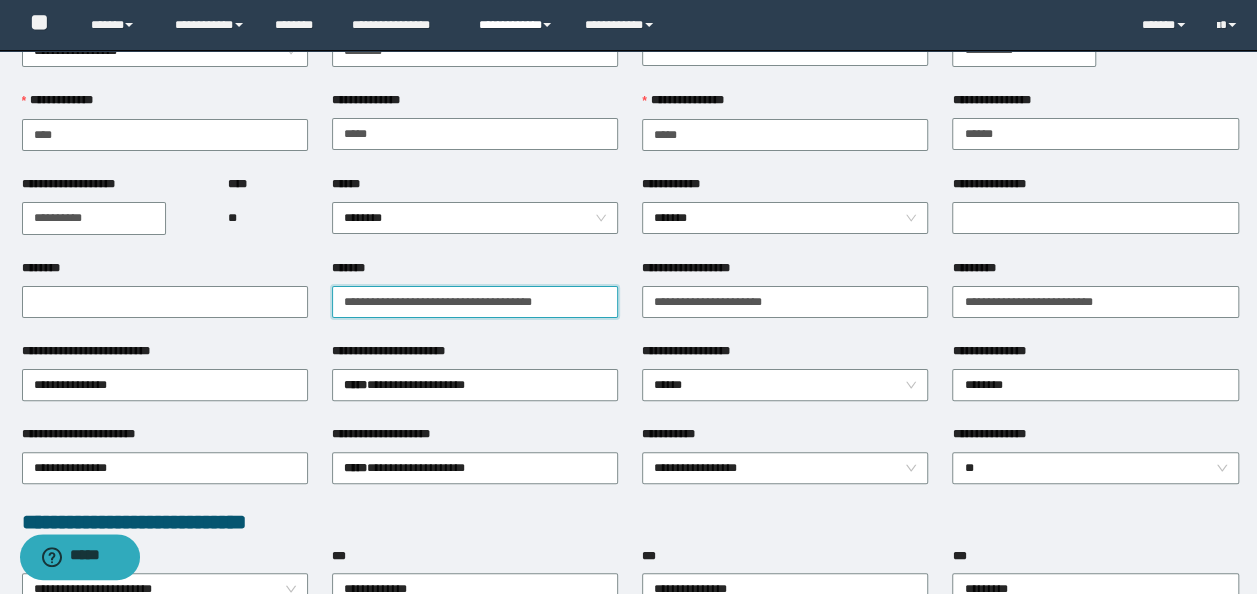 type on "**********" 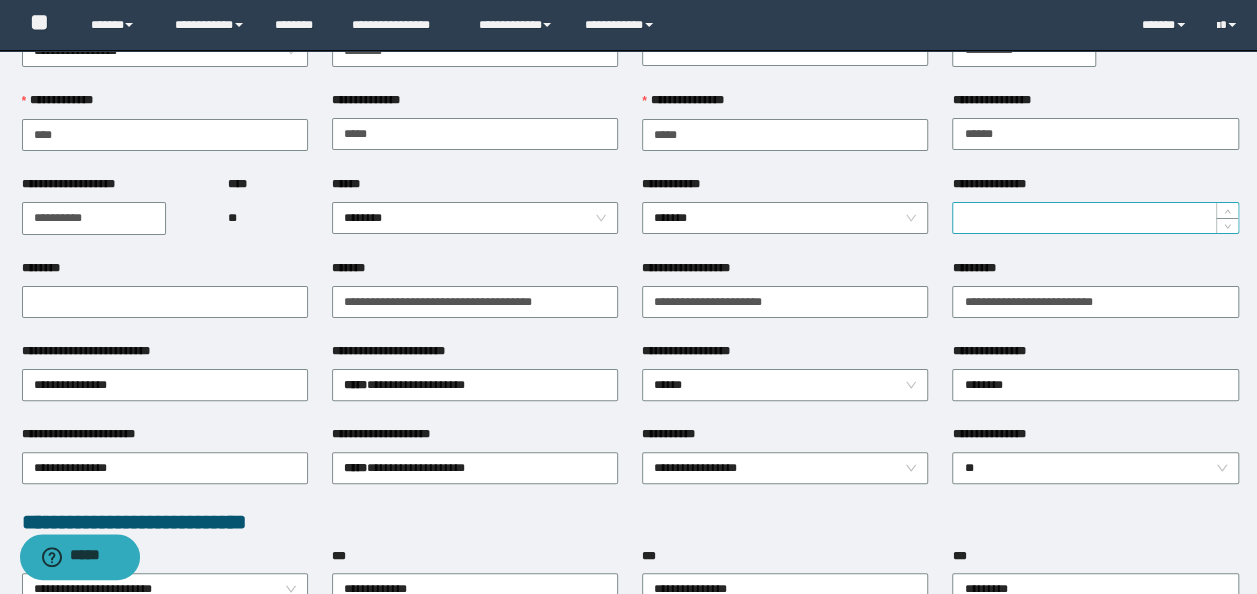 click on "**********" at bounding box center [1095, 218] 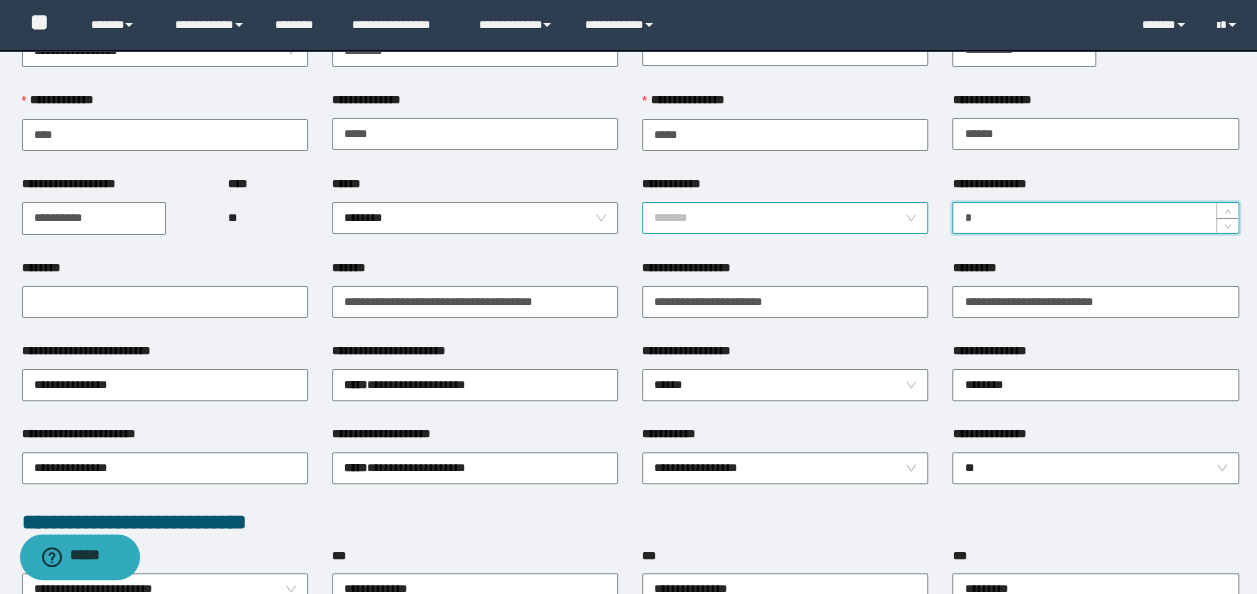 drag, startPoint x: 724, startPoint y: 227, endPoint x: 742, endPoint y: 260, distance: 37.589893 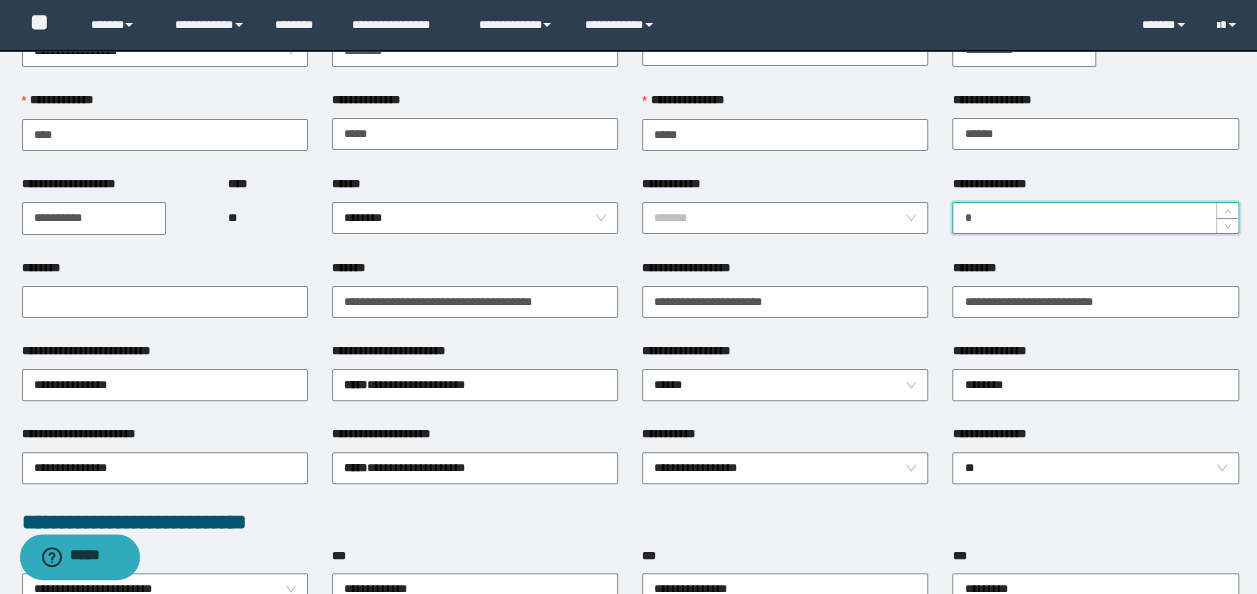 click on "*******" at bounding box center [785, 218] 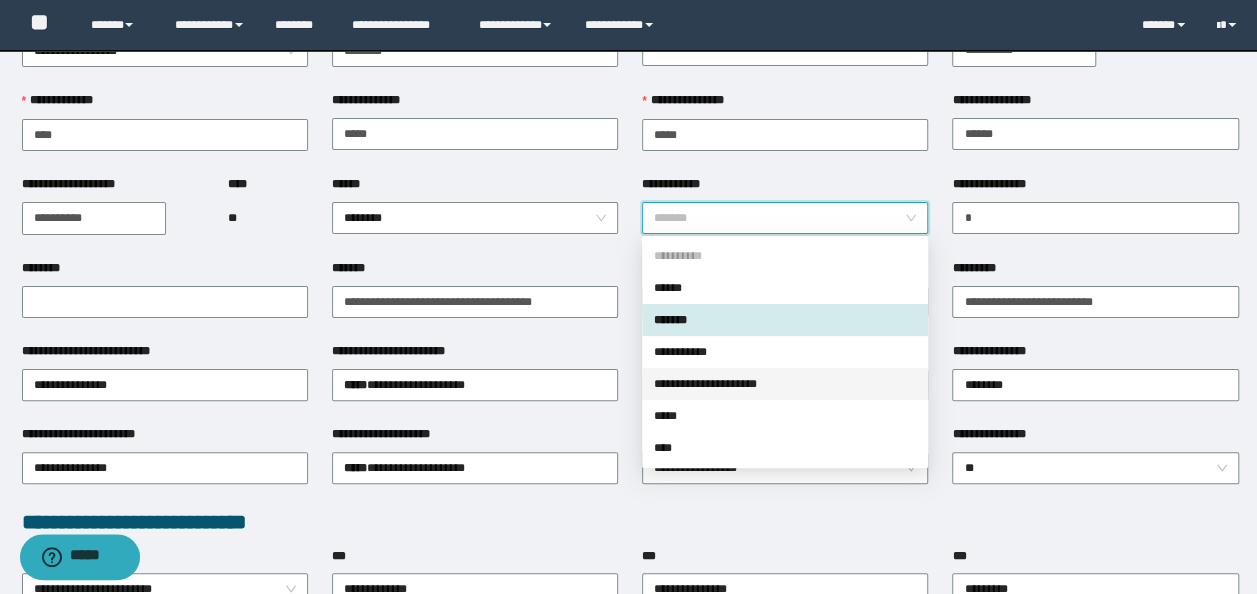 click on "**********" at bounding box center (785, 384) 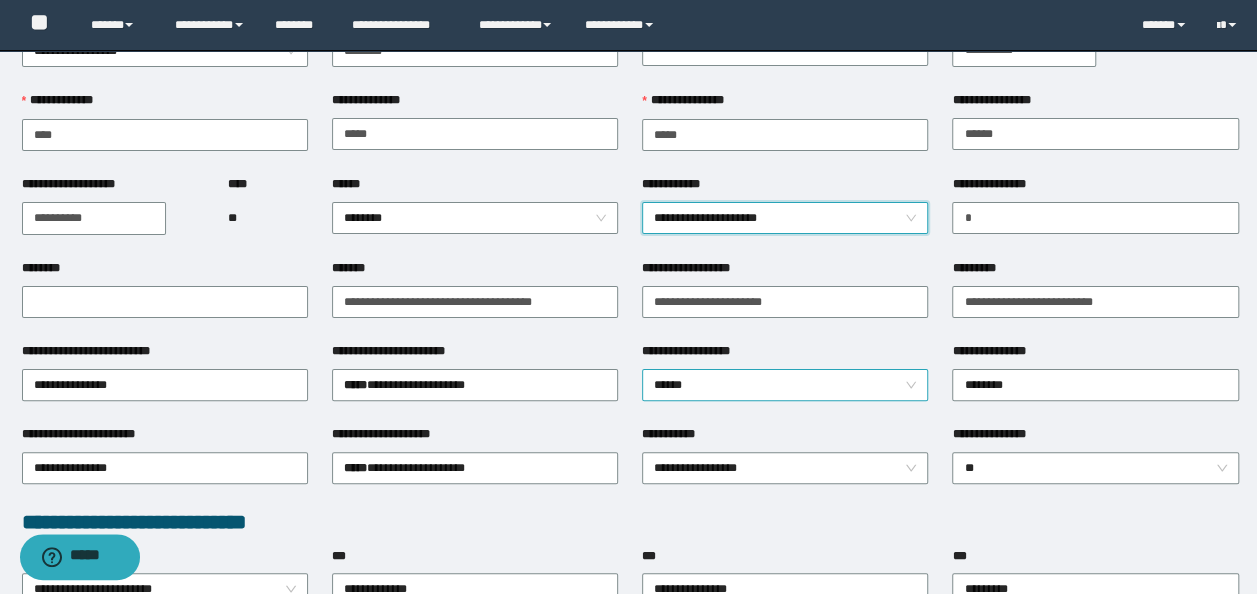 scroll, scrollTop: 200, scrollLeft: 0, axis: vertical 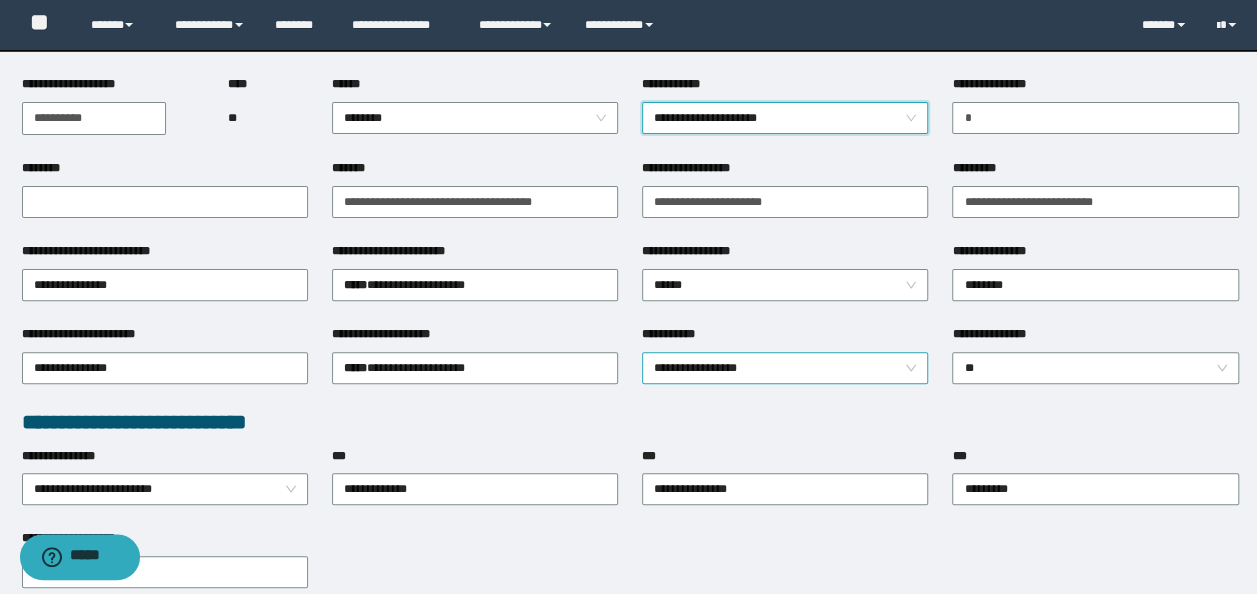 click on "**********" at bounding box center [785, 368] 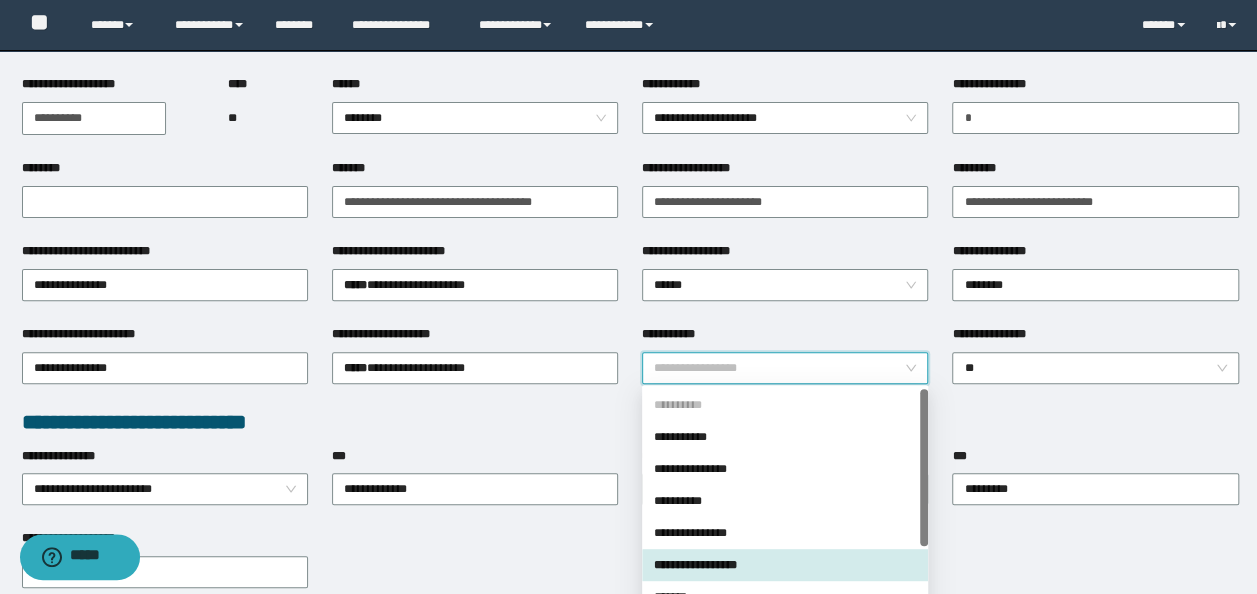 click on "**********" at bounding box center (785, 565) 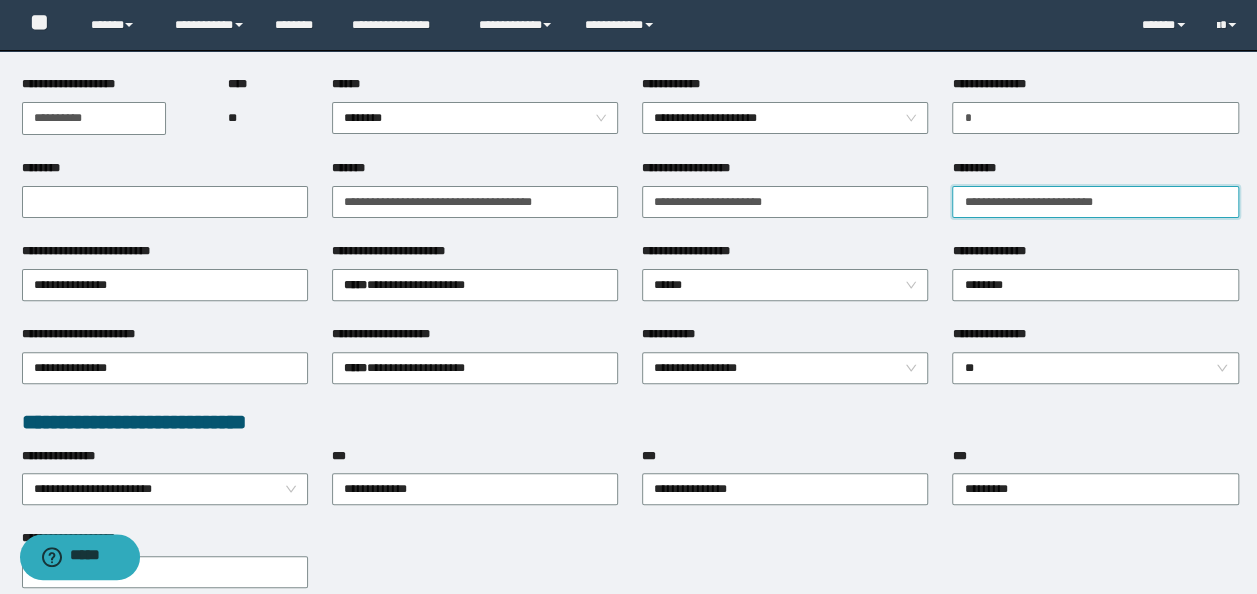 drag, startPoint x: 1005, startPoint y: 201, endPoint x: 1275, endPoint y: 200, distance: 270.00186 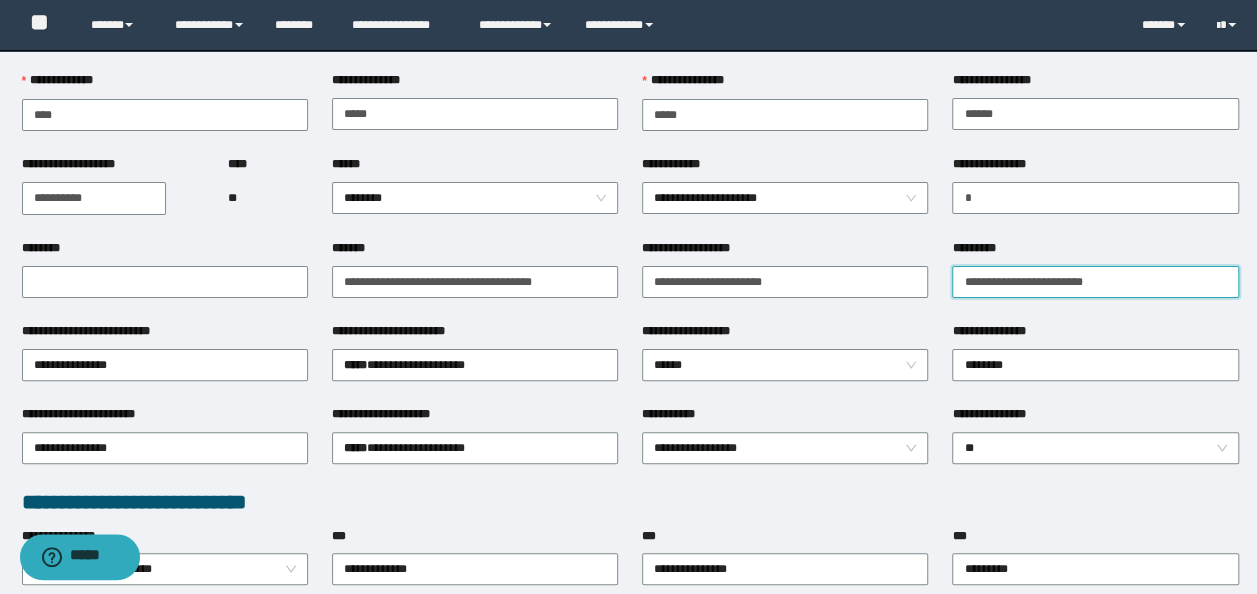 scroll, scrollTop: 0, scrollLeft: 0, axis: both 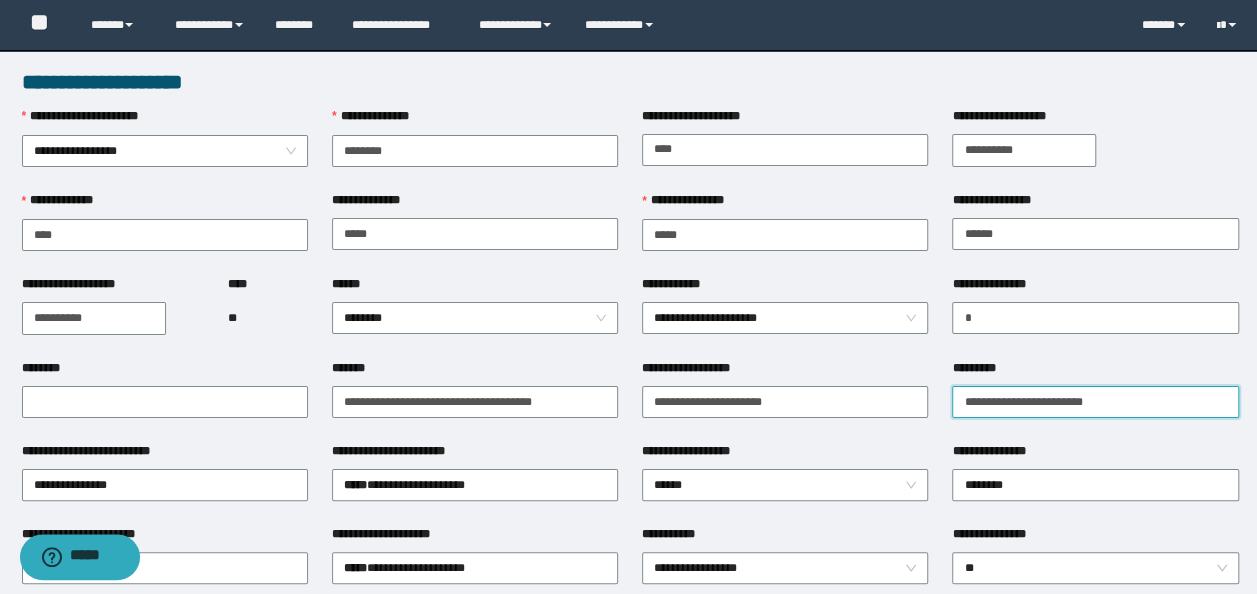 click on "**********" at bounding box center [1095, 402] 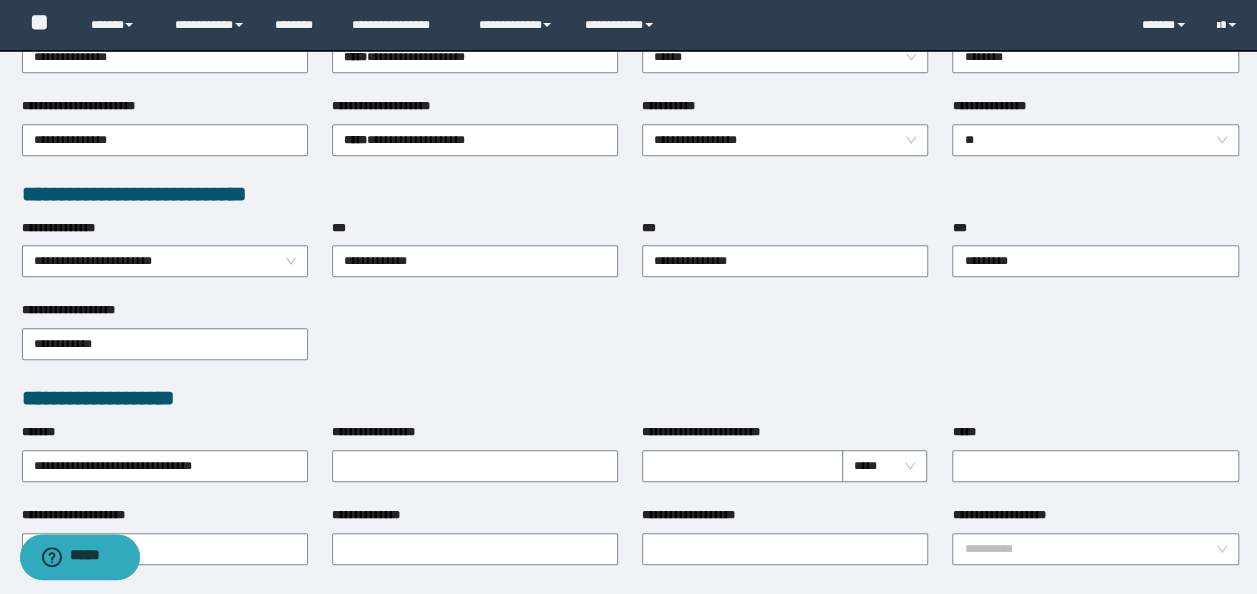 scroll, scrollTop: 500, scrollLeft: 0, axis: vertical 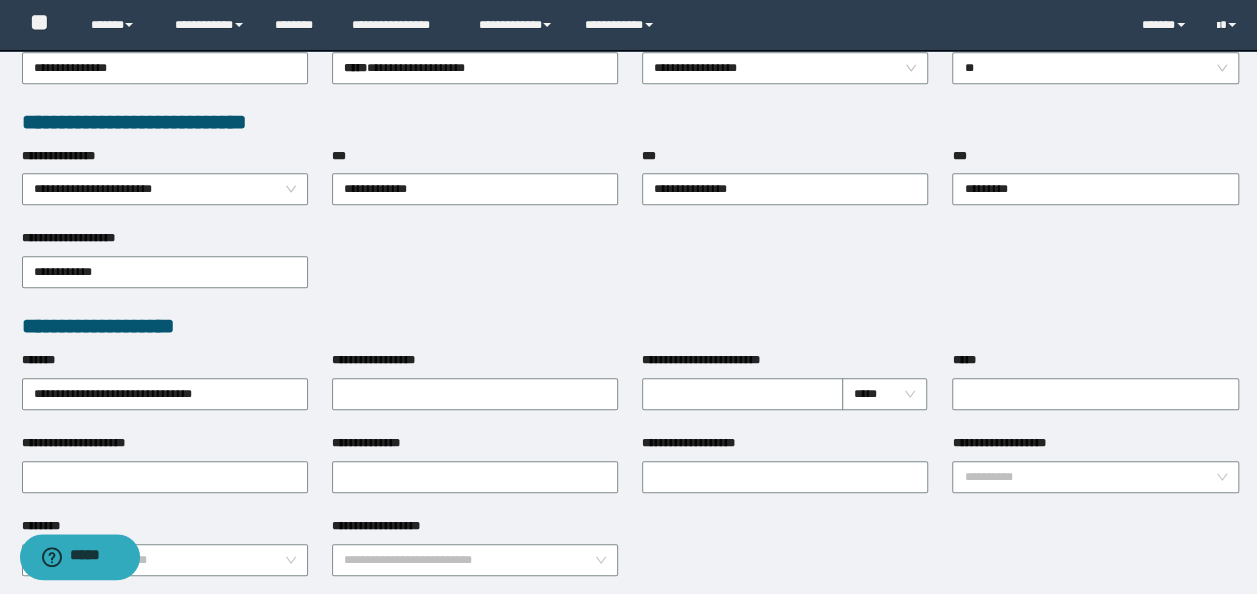 type on "**********" 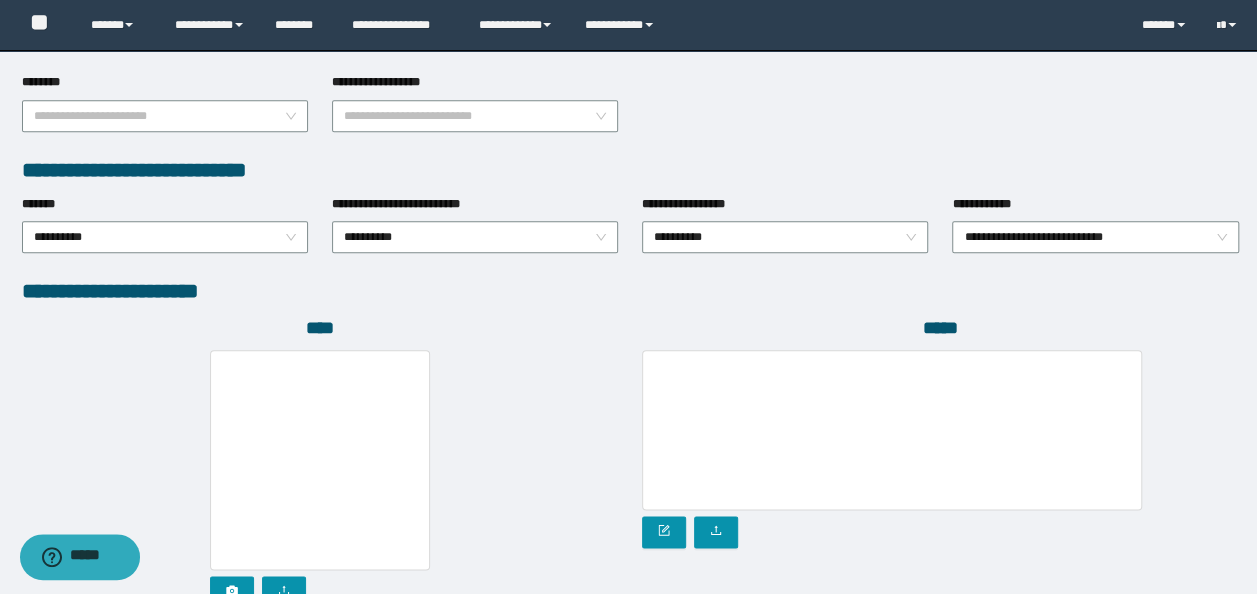 scroll, scrollTop: 1108, scrollLeft: 0, axis: vertical 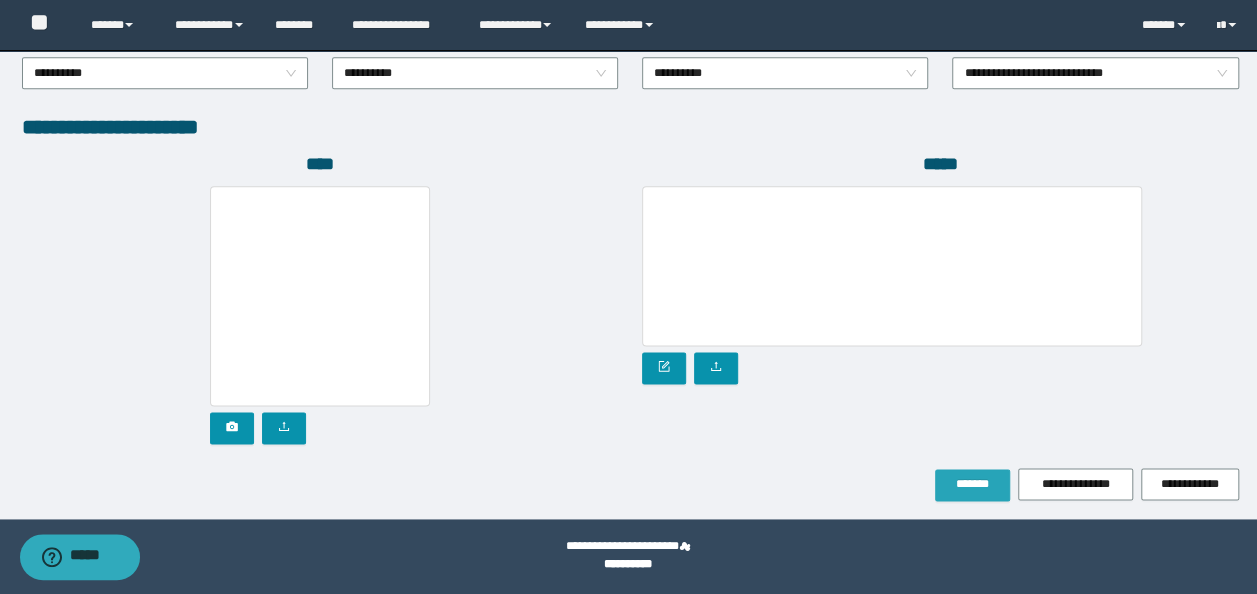 click on "*******" at bounding box center (972, 485) 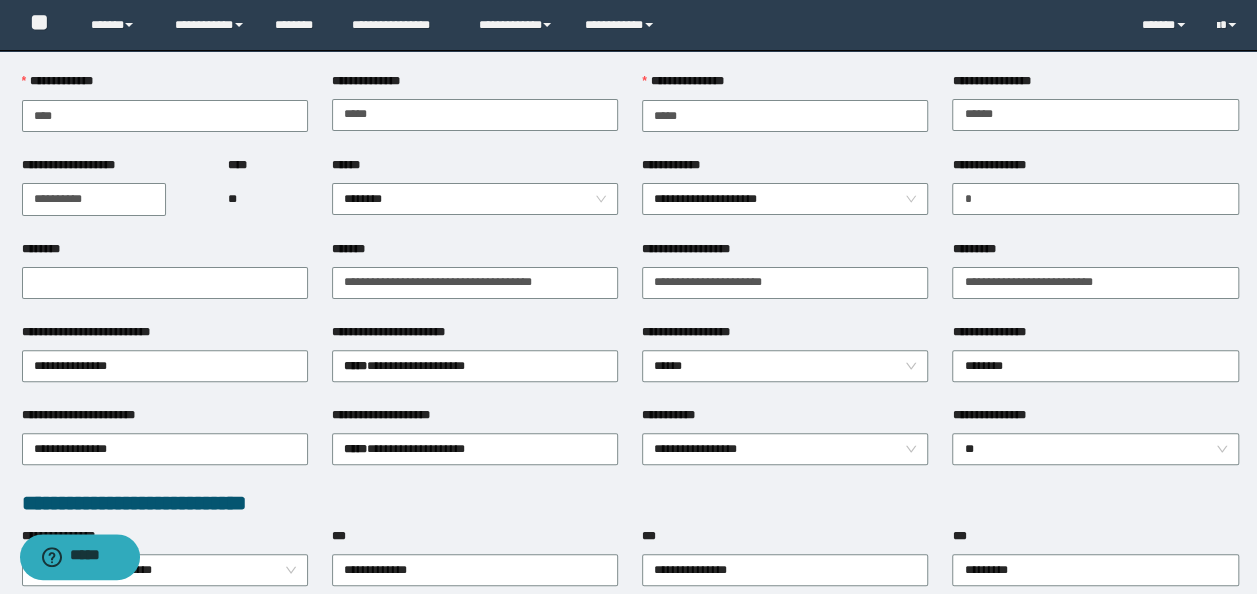 scroll, scrollTop: 160, scrollLeft: 0, axis: vertical 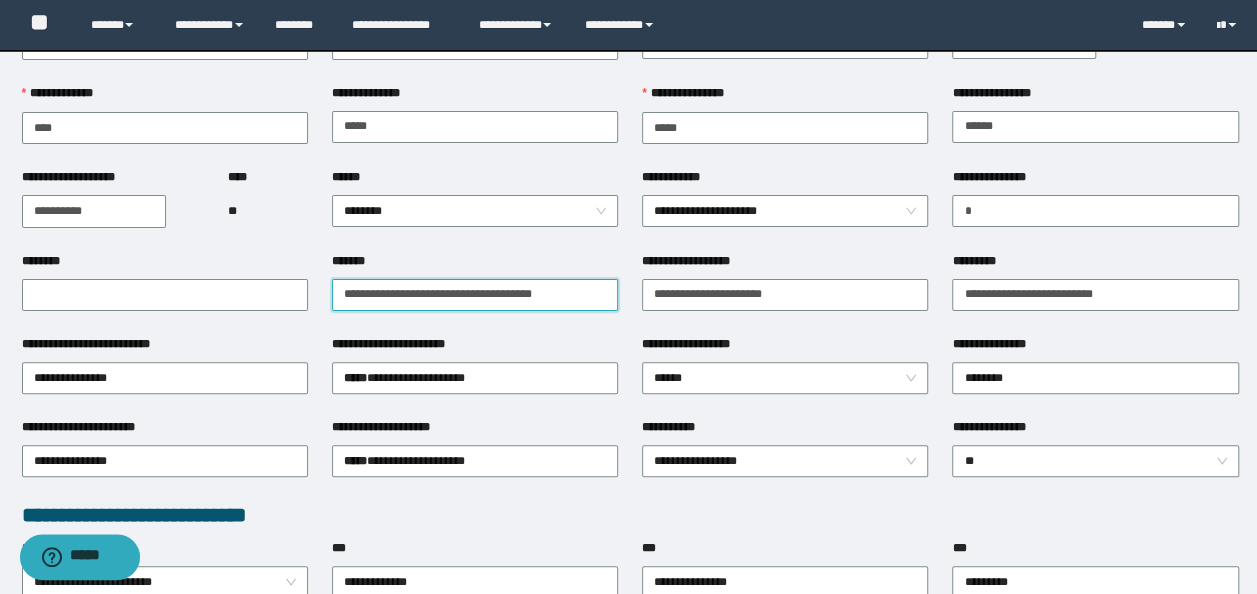 drag, startPoint x: 594, startPoint y: 296, endPoint x: 42, endPoint y: 237, distance: 555.1441 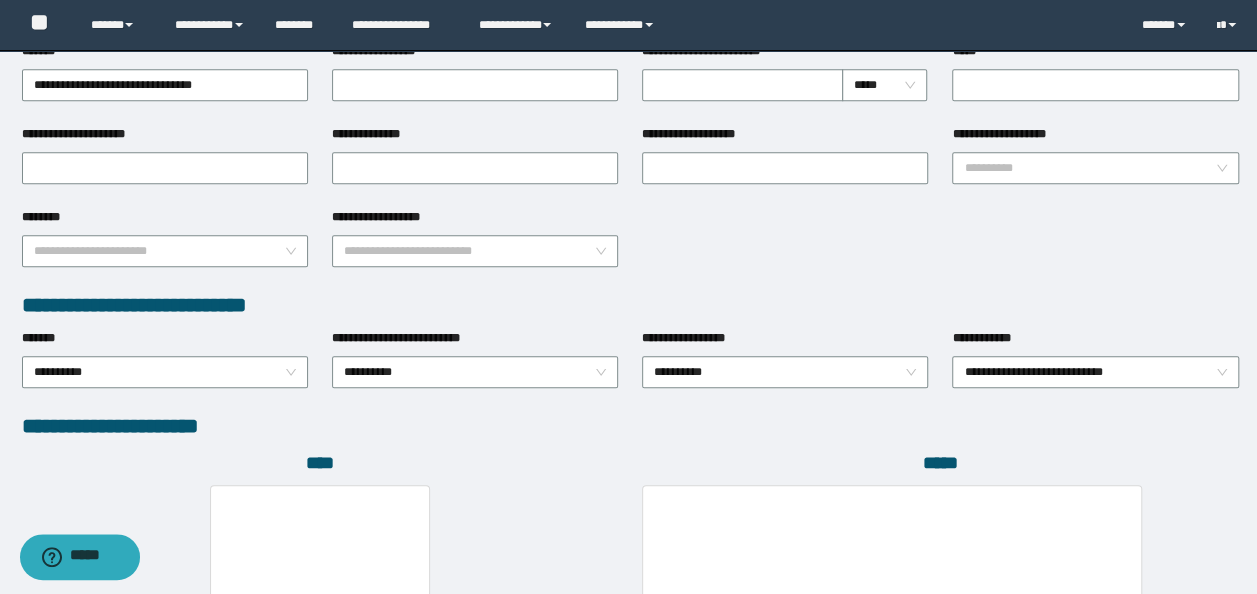scroll, scrollTop: 1212, scrollLeft: 0, axis: vertical 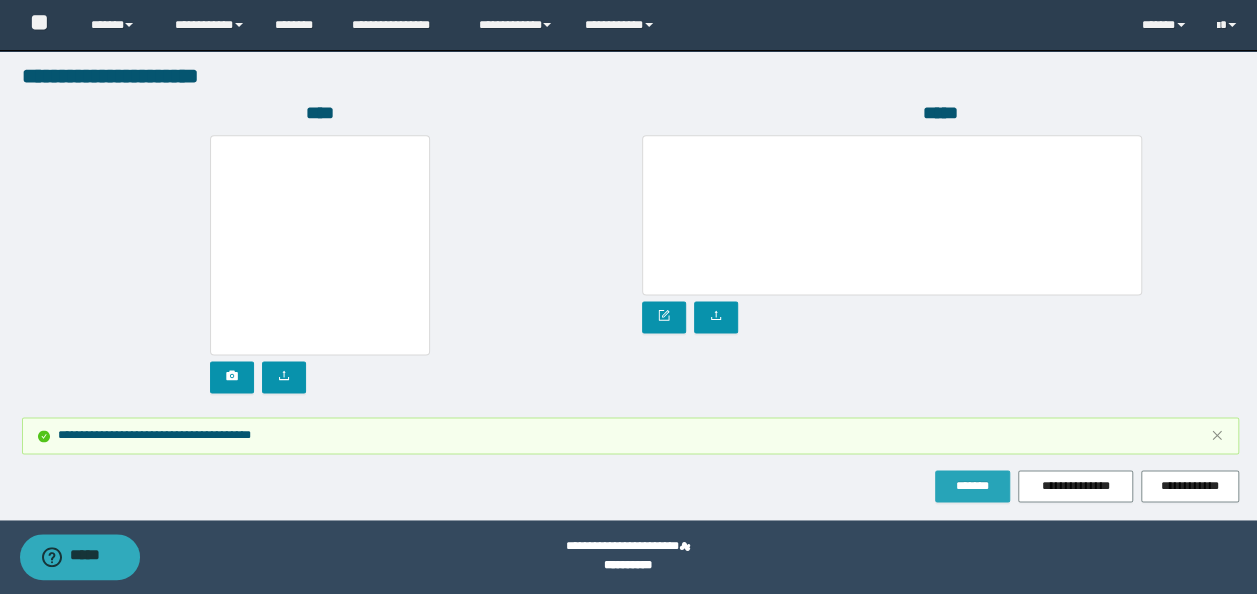 click on "*******" at bounding box center [972, 486] 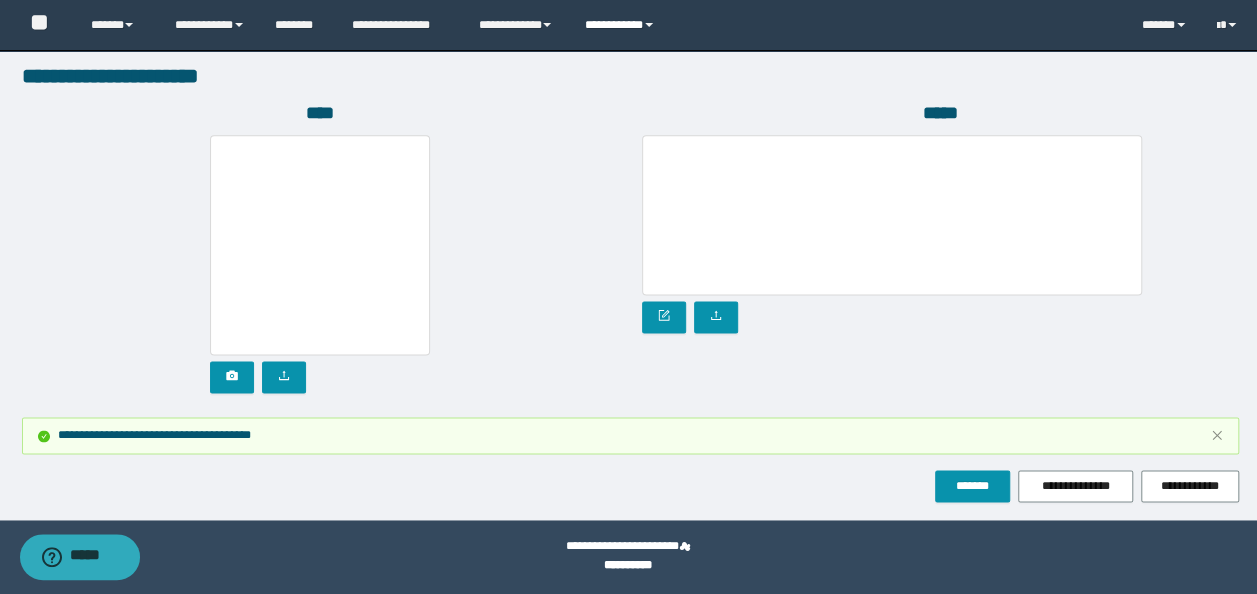 click on "**********" at bounding box center (622, 25) 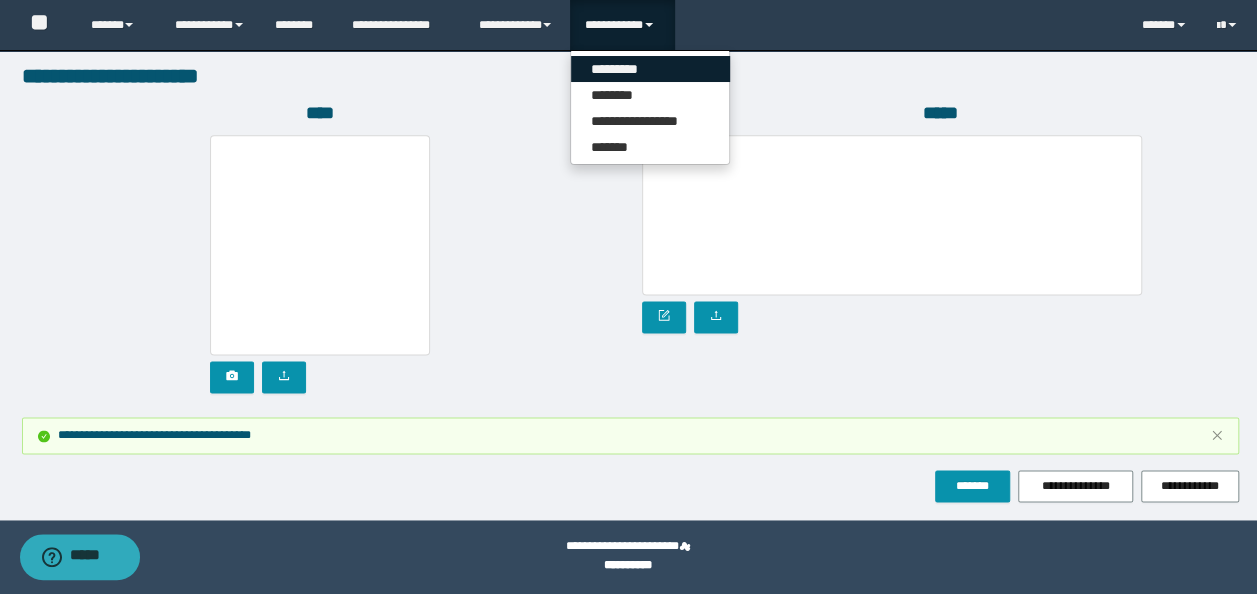 click on "*********" at bounding box center [650, 69] 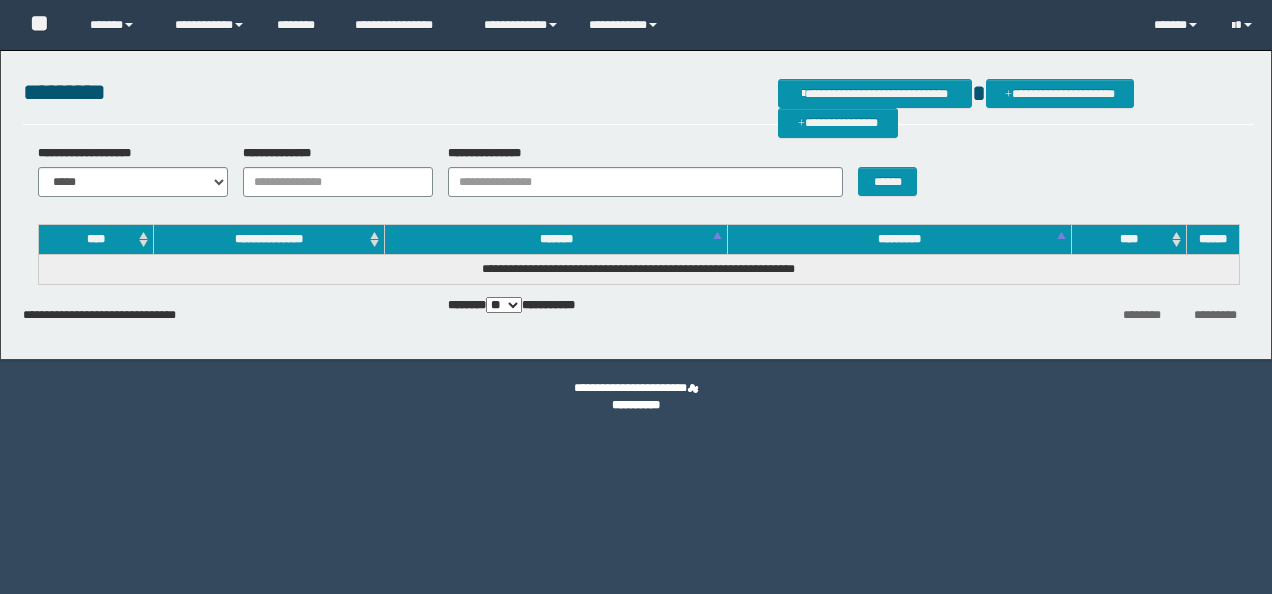scroll, scrollTop: 0, scrollLeft: 0, axis: both 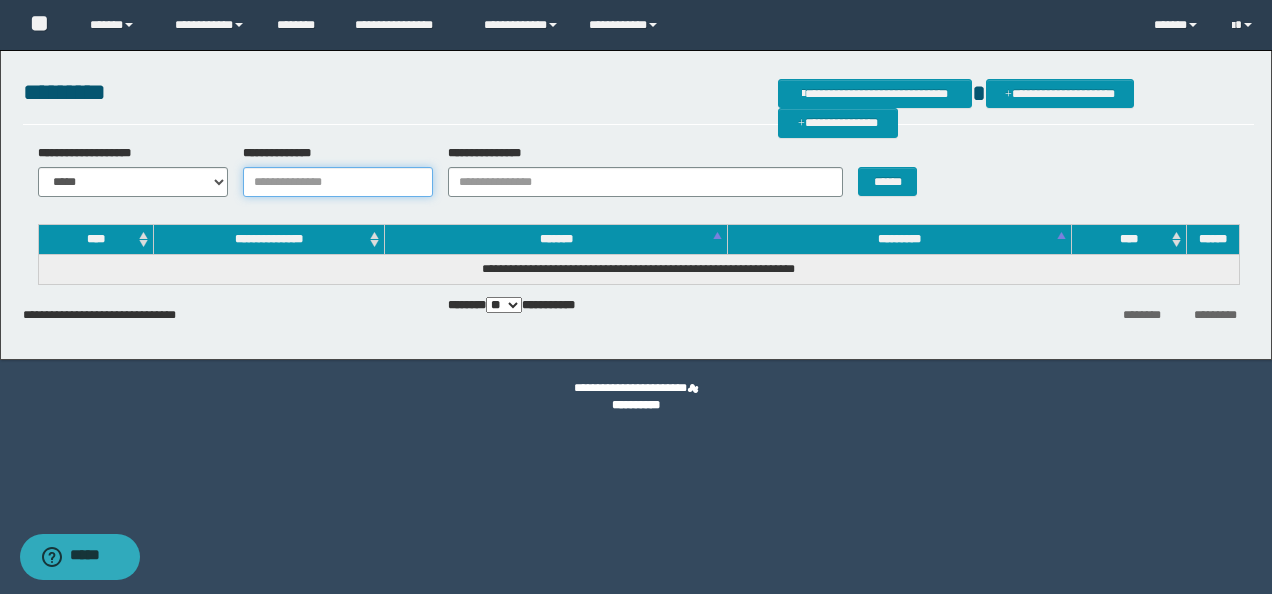 click on "**********" at bounding box center [338, 182] 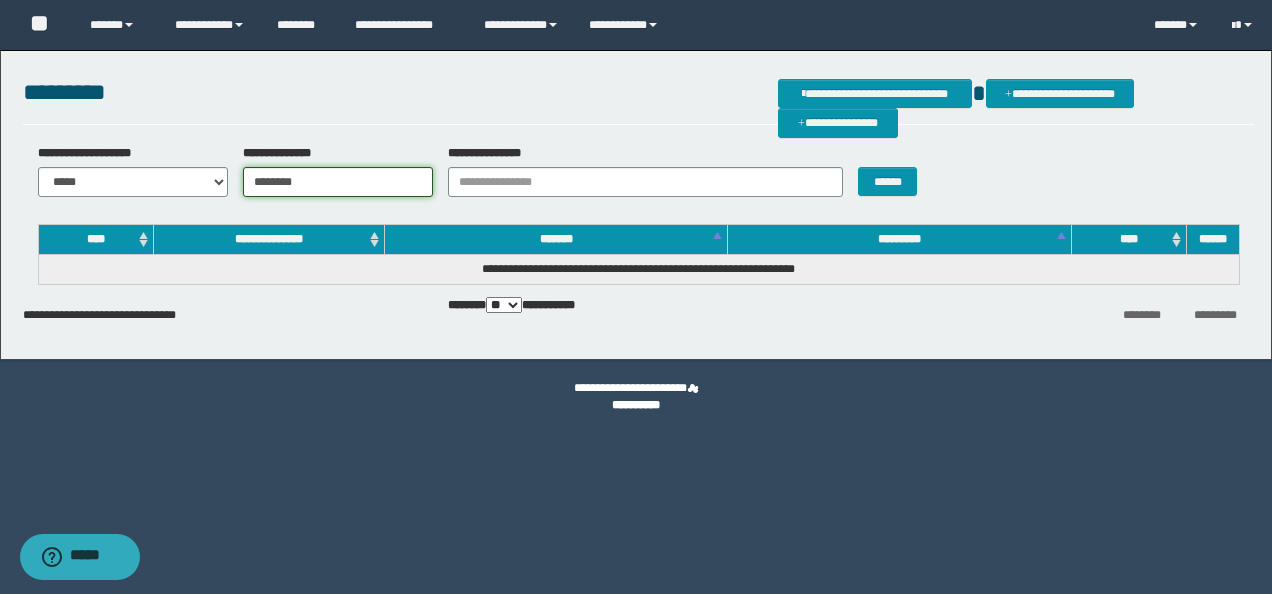 type on "********" 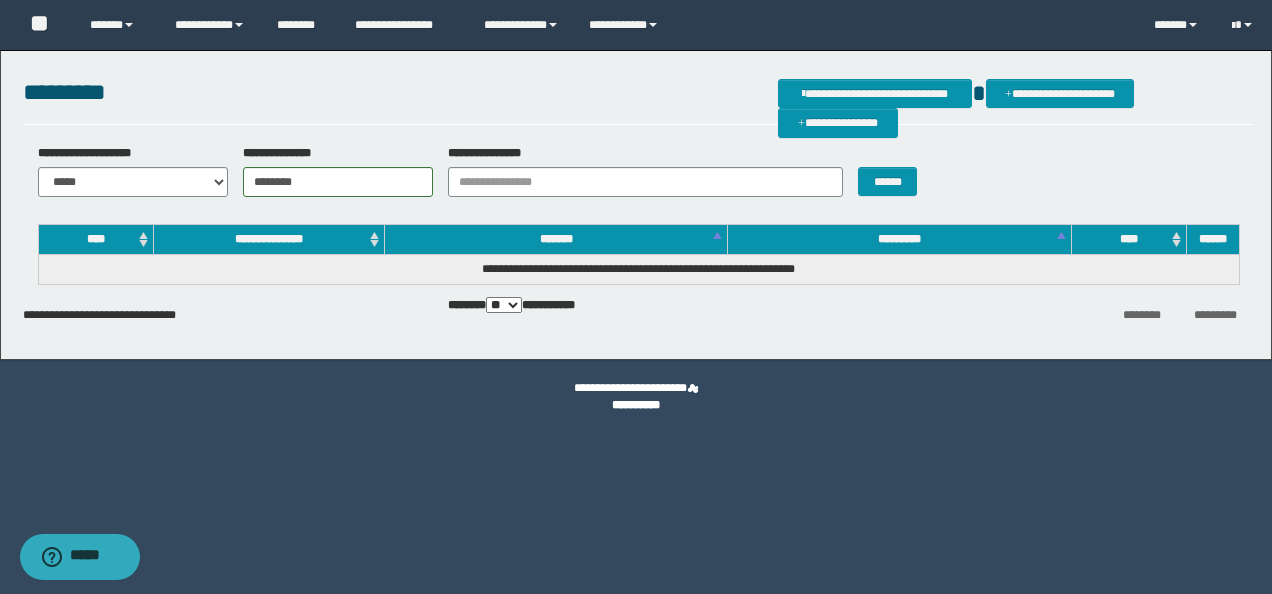 drag, startPoint x: 930, startPoint y: 184, endPoint x: 904, endPoint y: 188, distance: 26.305893 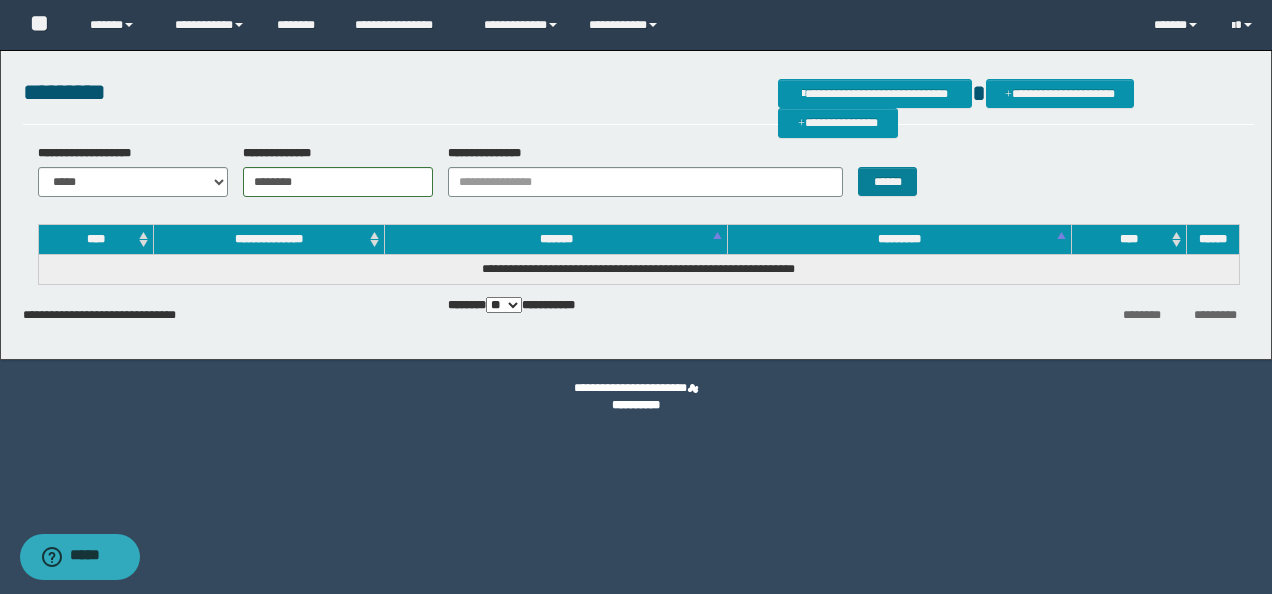 click on "******" at bounding box center (894, 170) 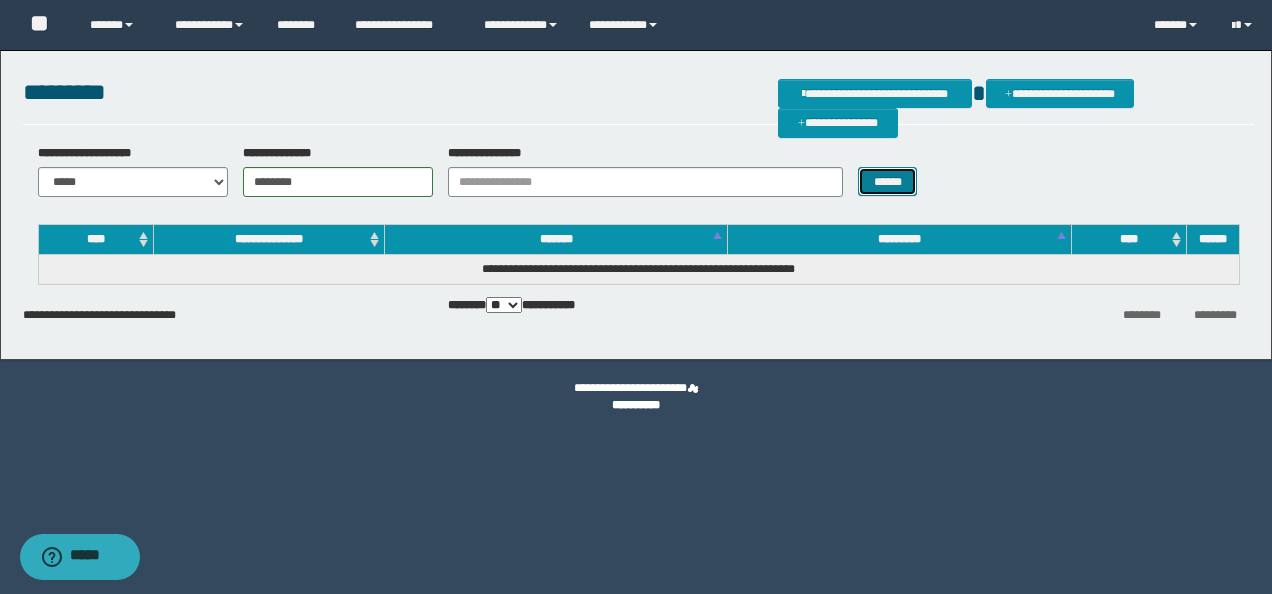 click on "******" at bounding box center [887, 181] 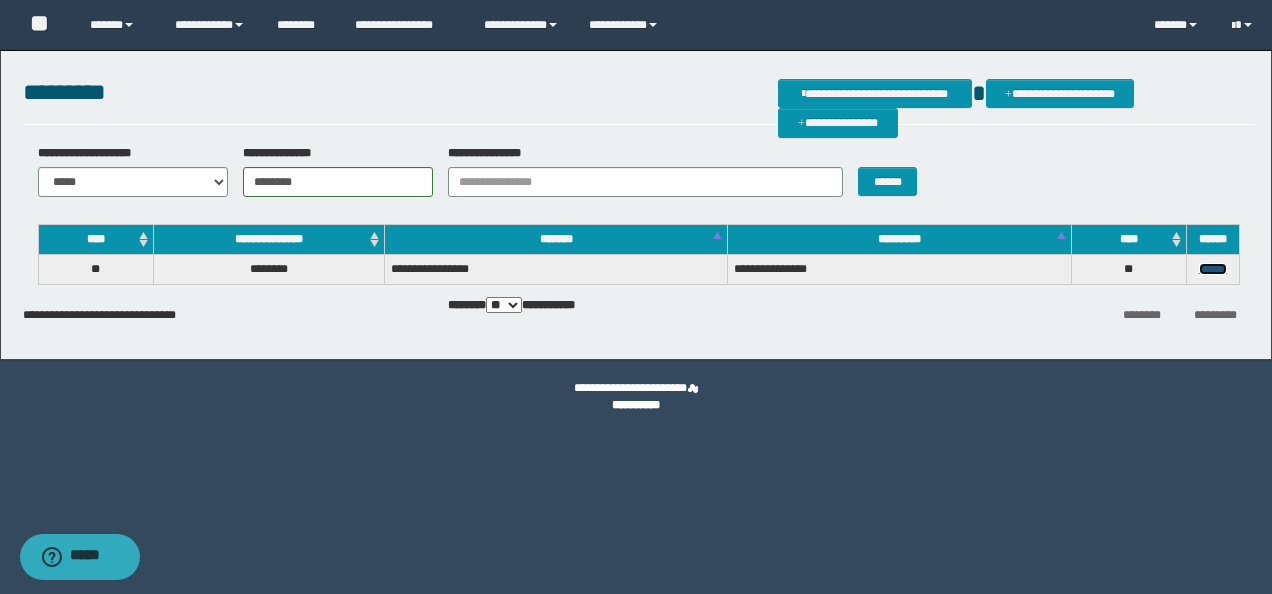 click on "******" at bounding box center [1213, 269] 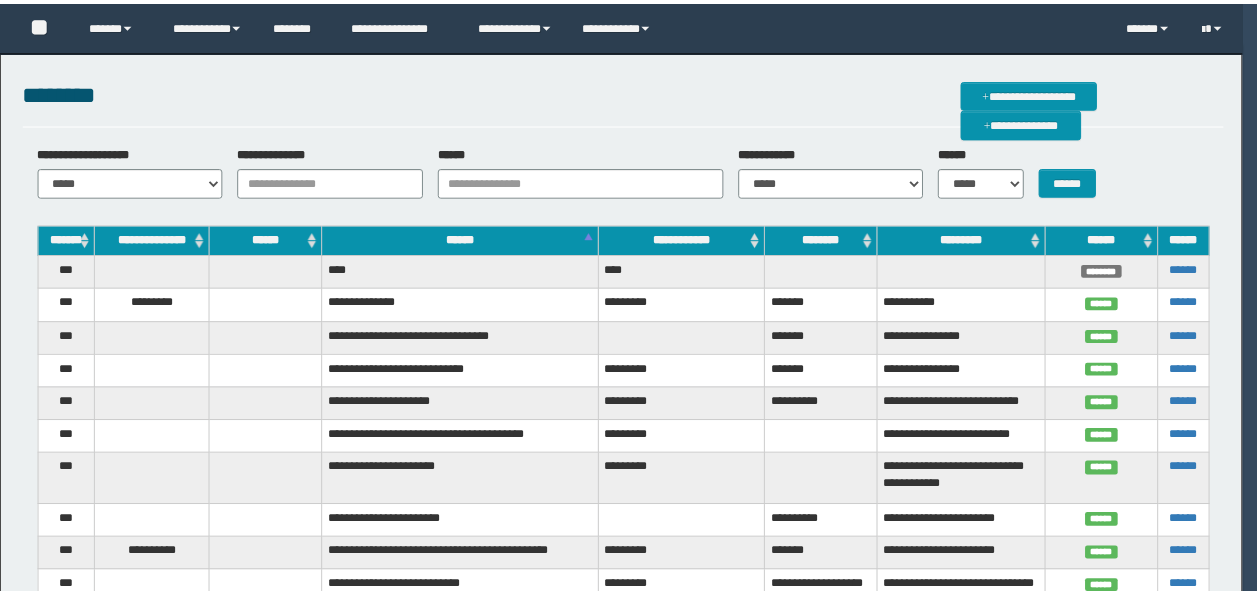 scroll, scrollTop: 0, scrollLeft: 0, axis: both 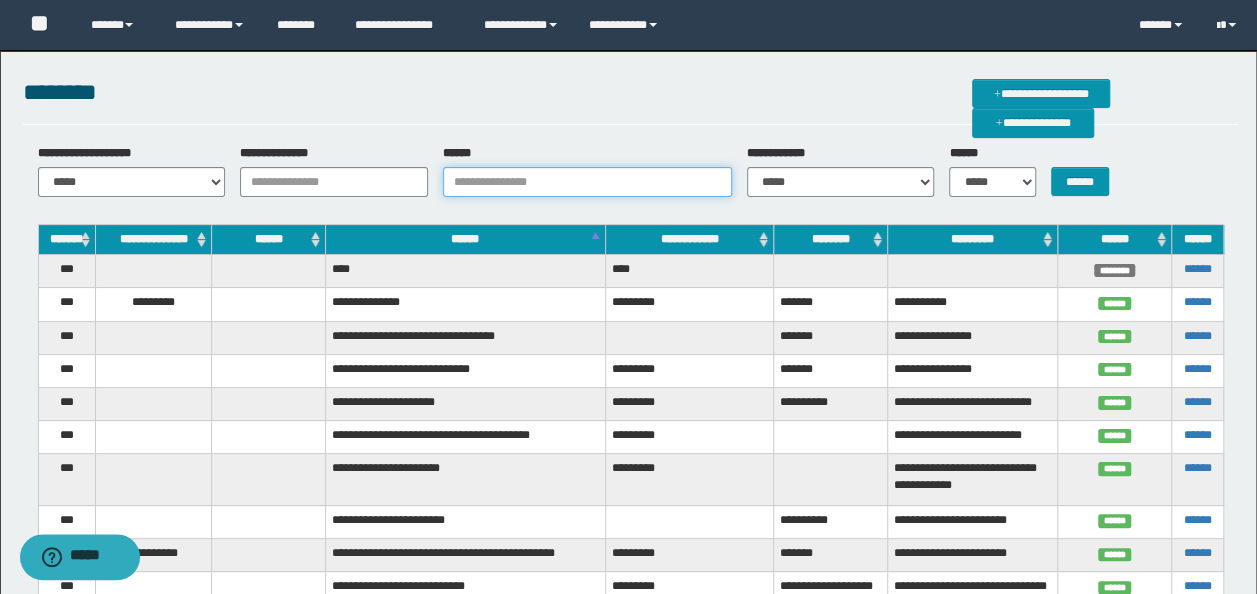 click on "******" at bounding box center (587, 182) 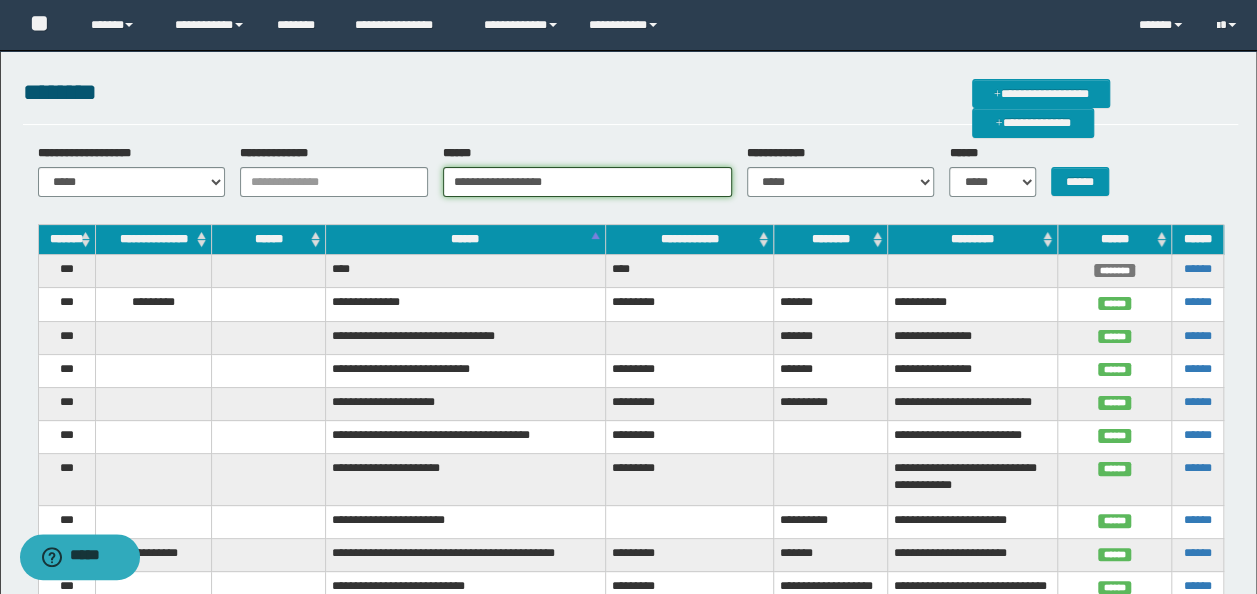 type on "**********" 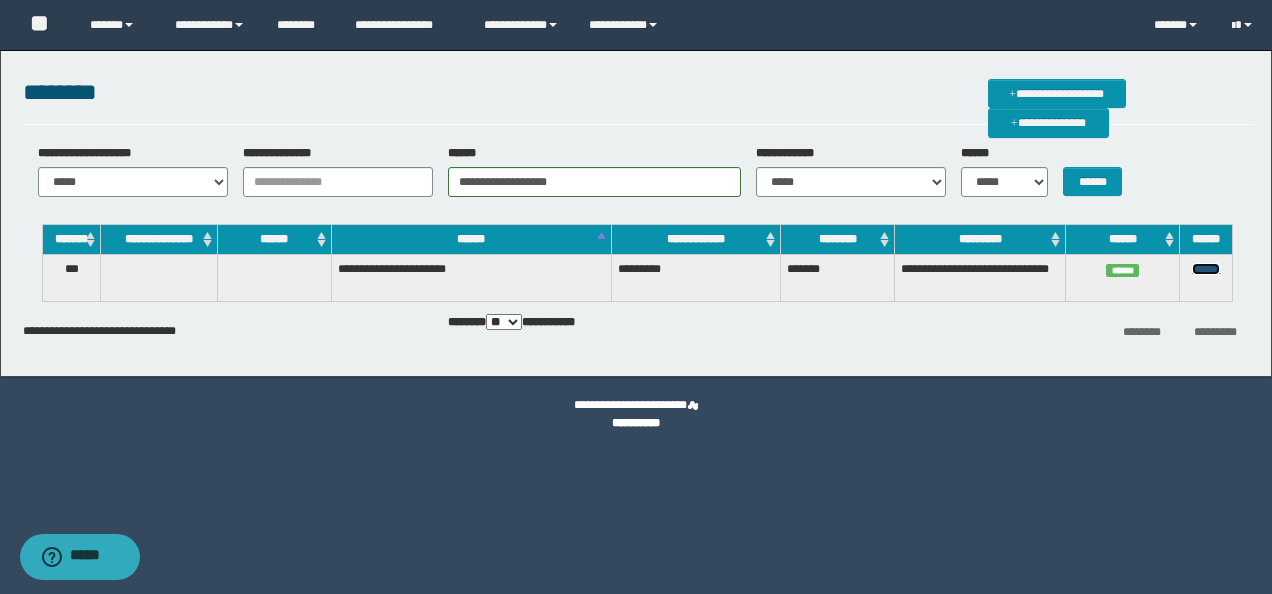 click on "******" at bounding box center [1206, 269] 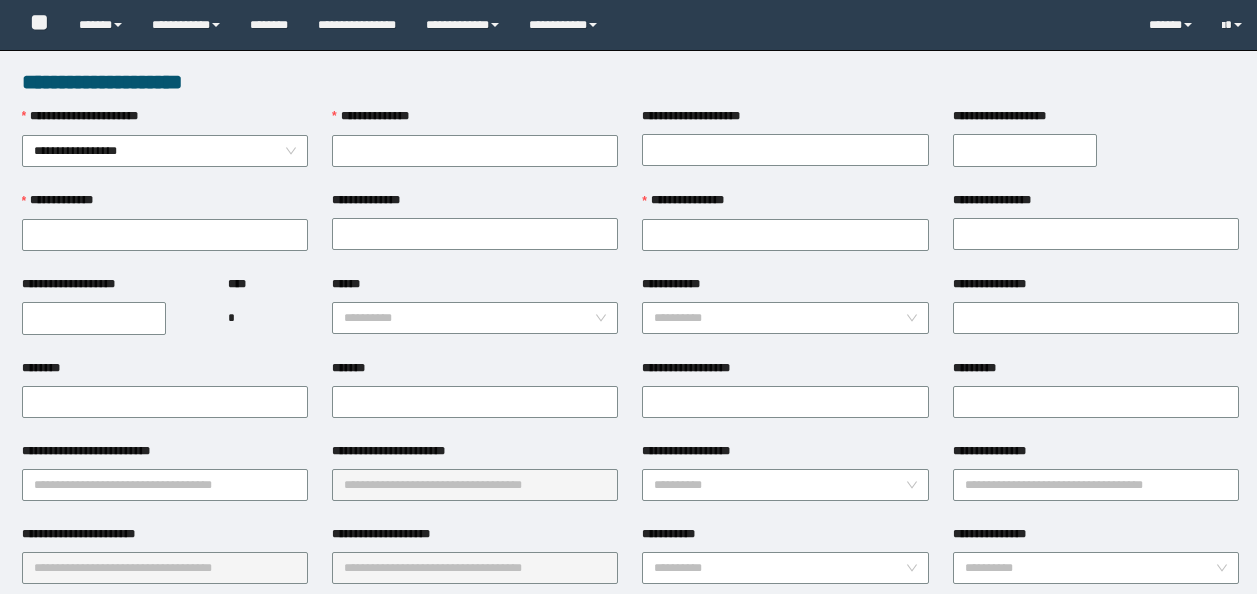 scroll, scrollTop: 0, scrollLeft: 0, axis: both 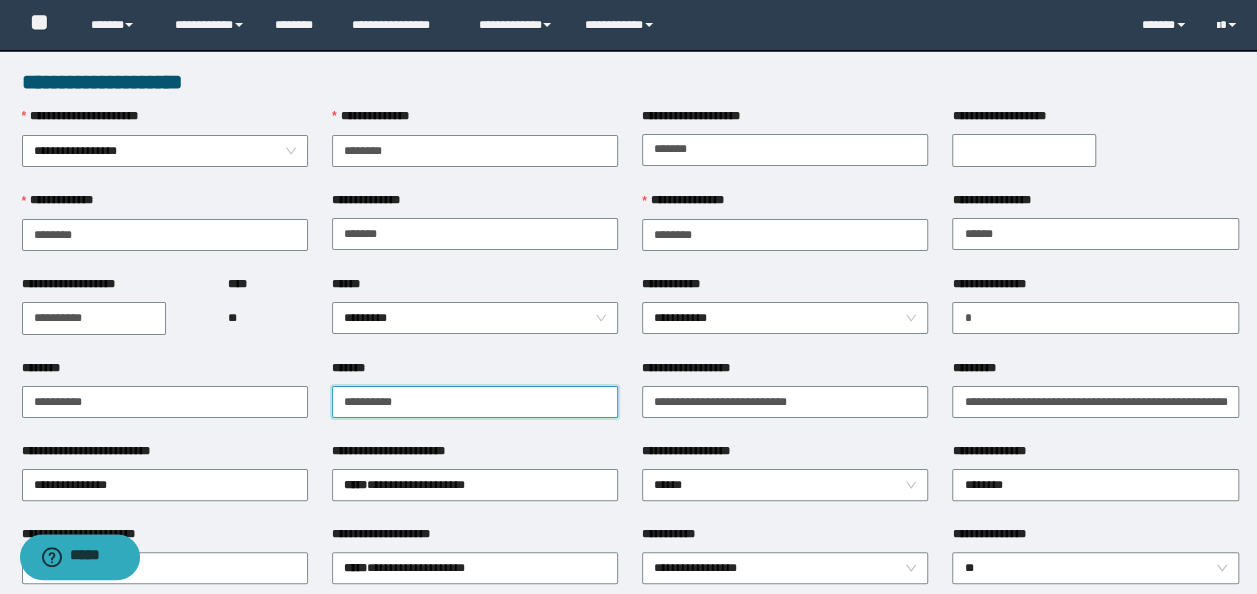 drag, startPoint x: 480, startPoint y: 406, endPoint x: 0, endPoint y: 393, distance: 480.176 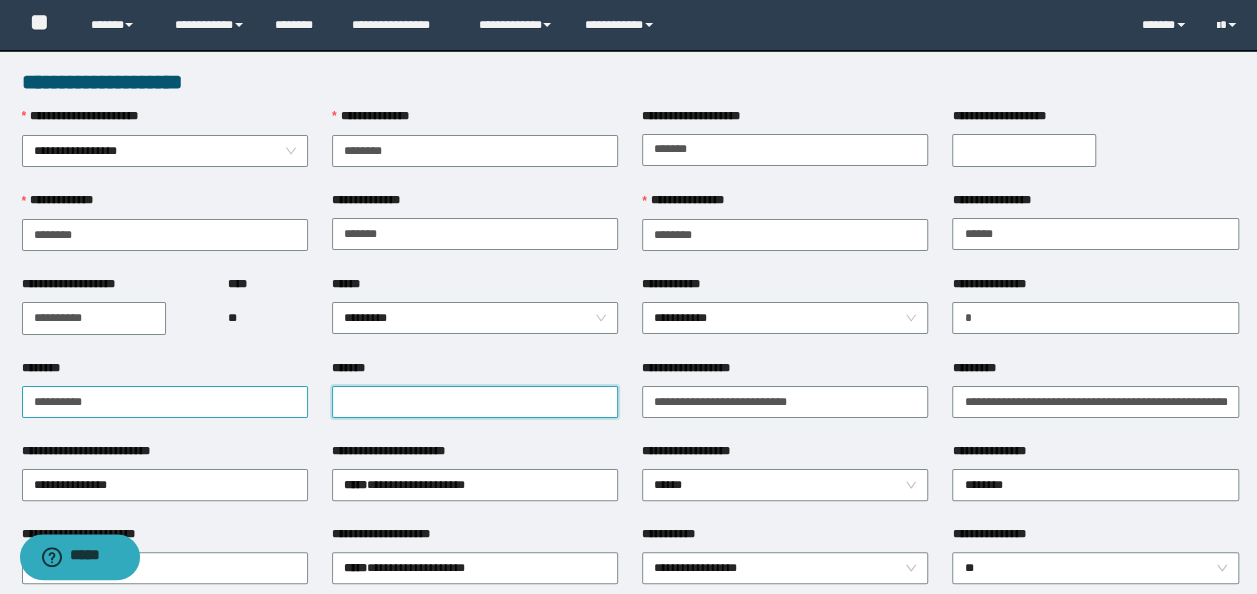 type 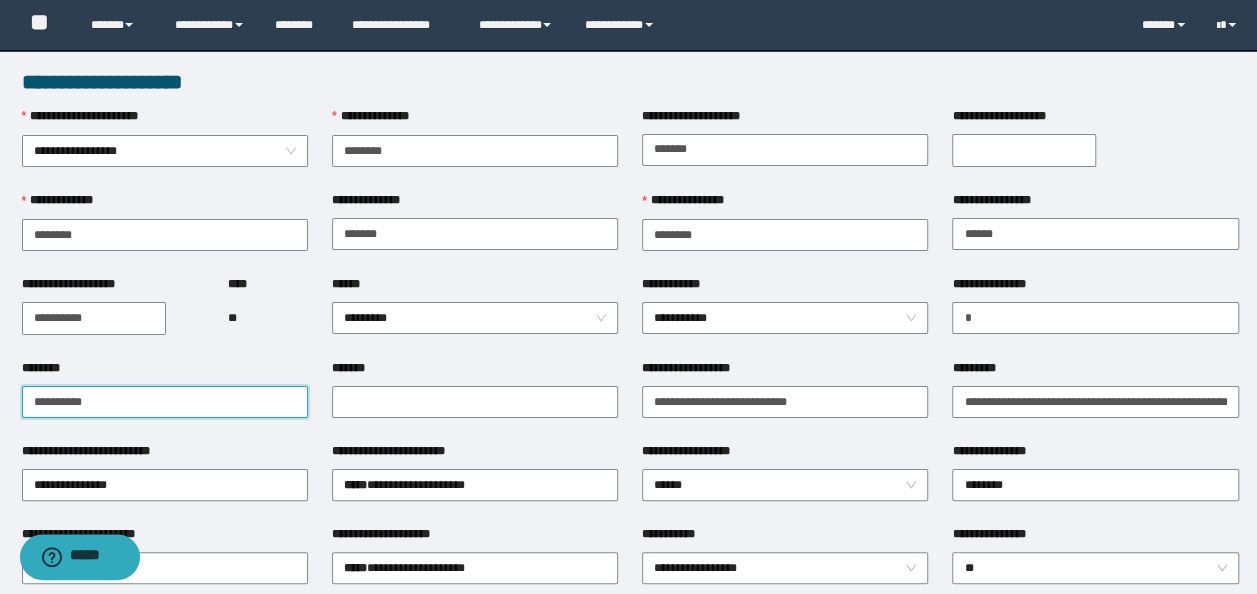 drag, startPoint x: 241, startPoint y: 397, endPoint x: -4, endPoint y: 366, distance: 246.95343 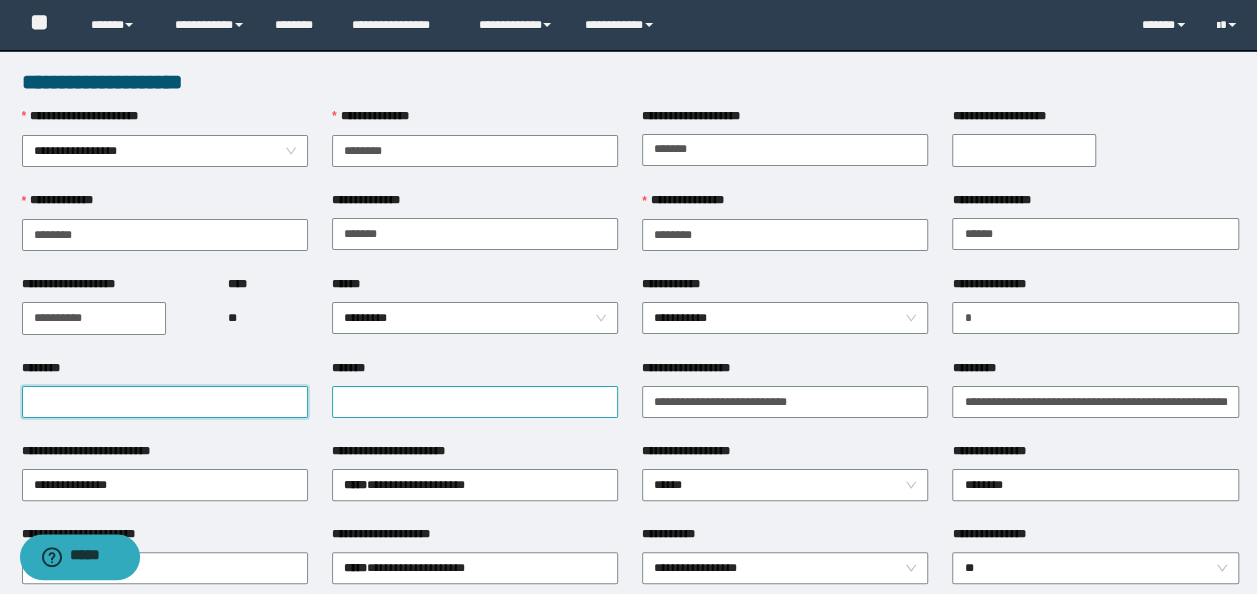 type 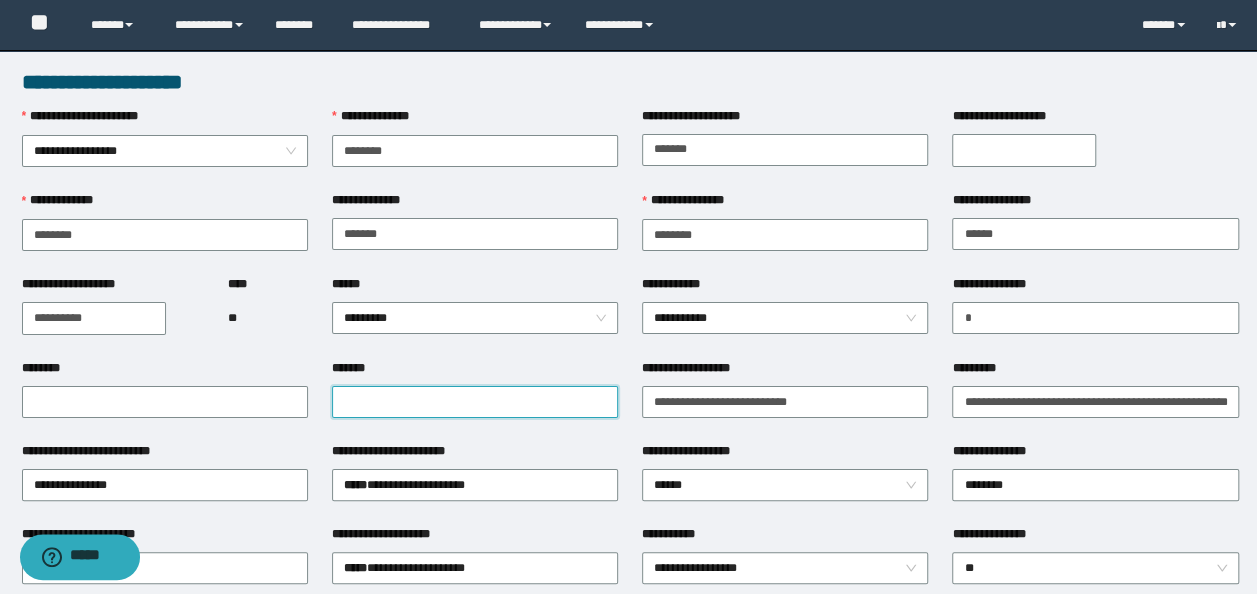 click on "*******" at bounding box center [475, 402] 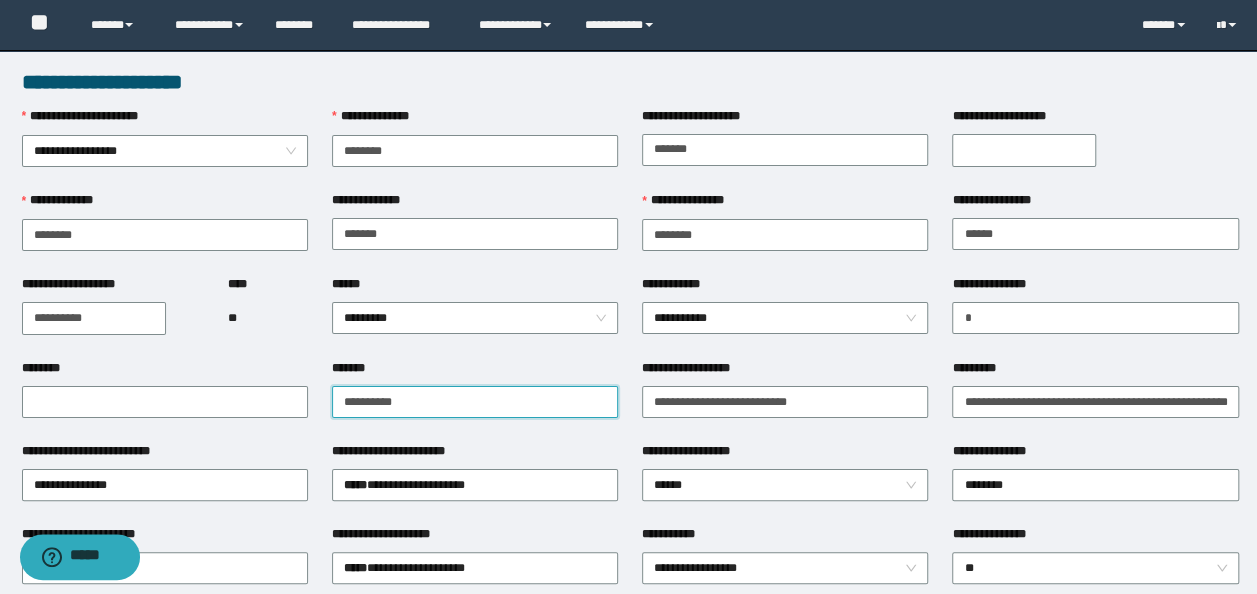 click on "**********" at bounding box center [475, 402] 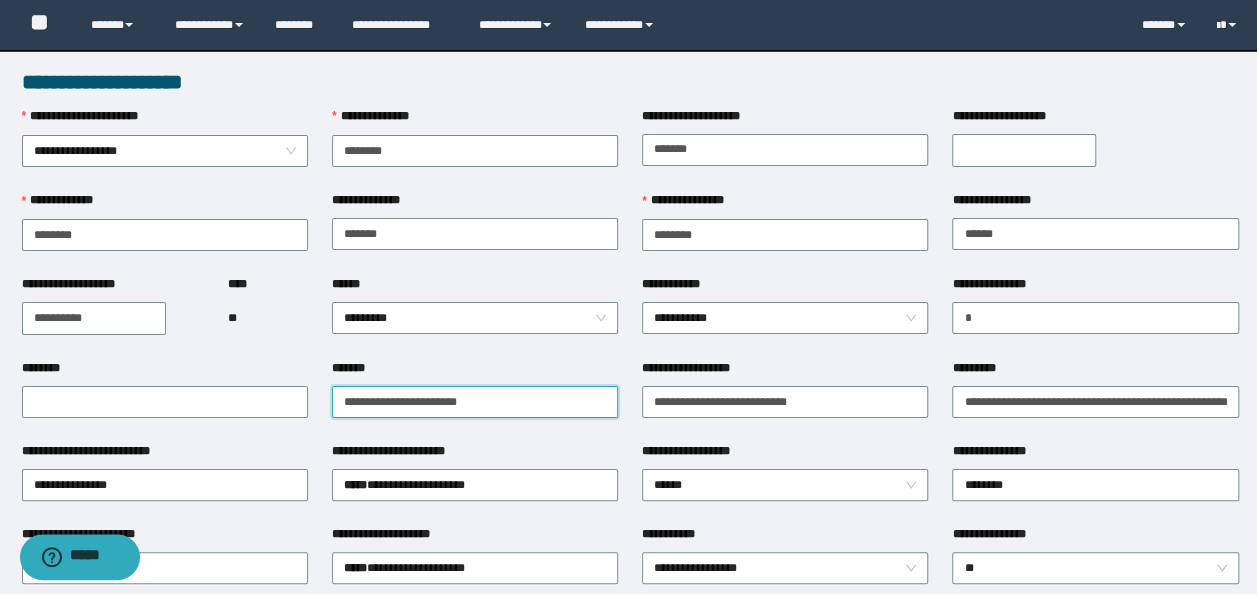type on "**********" 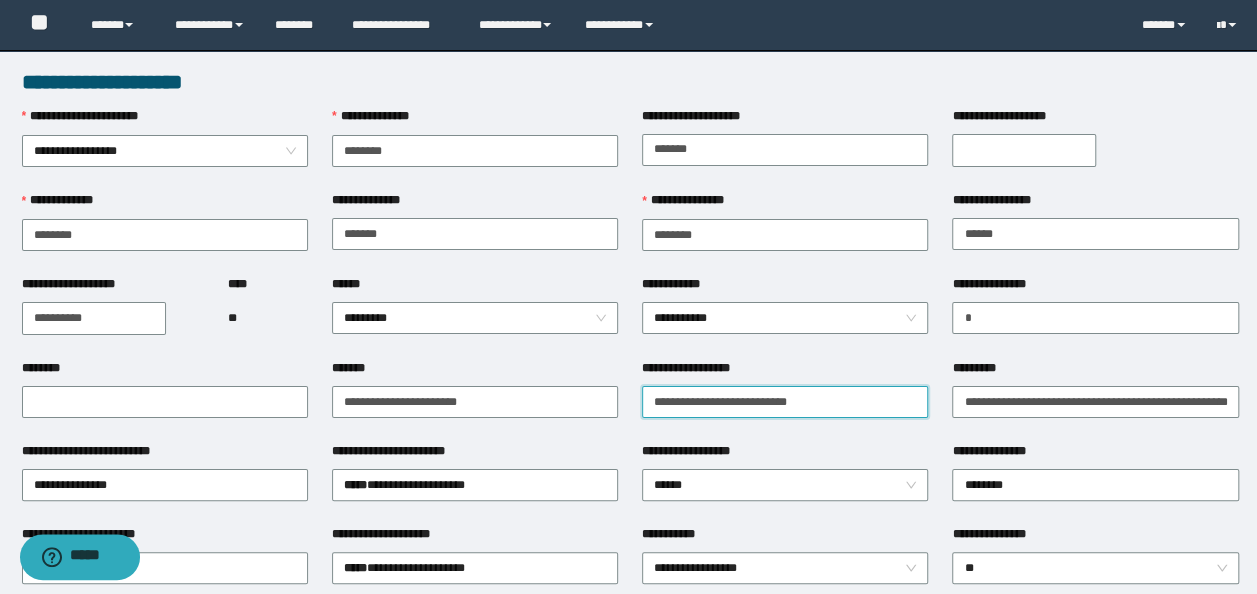 drag, startPoint x: 839, startPoint y: 400, endPoint x: -4, endPoint y: 327, distance: 846.15485 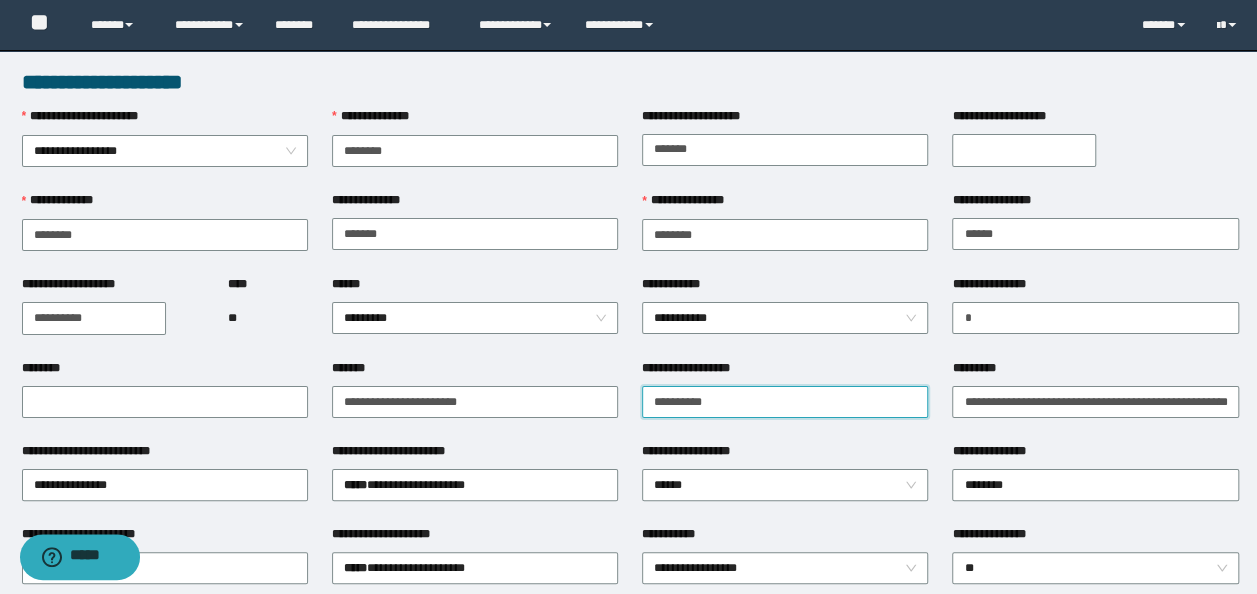 drag, startPoint x: 785, startPoint y: 404, endPoint x: -4, endPoint y: 340, distance: 791.59143 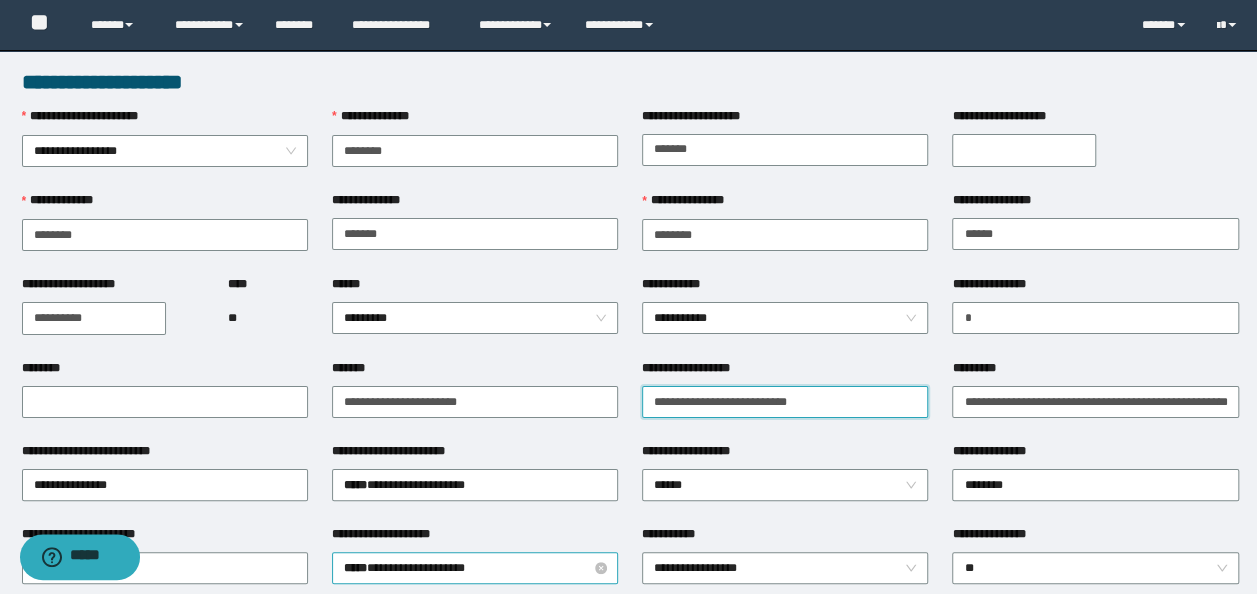 type on "**********" 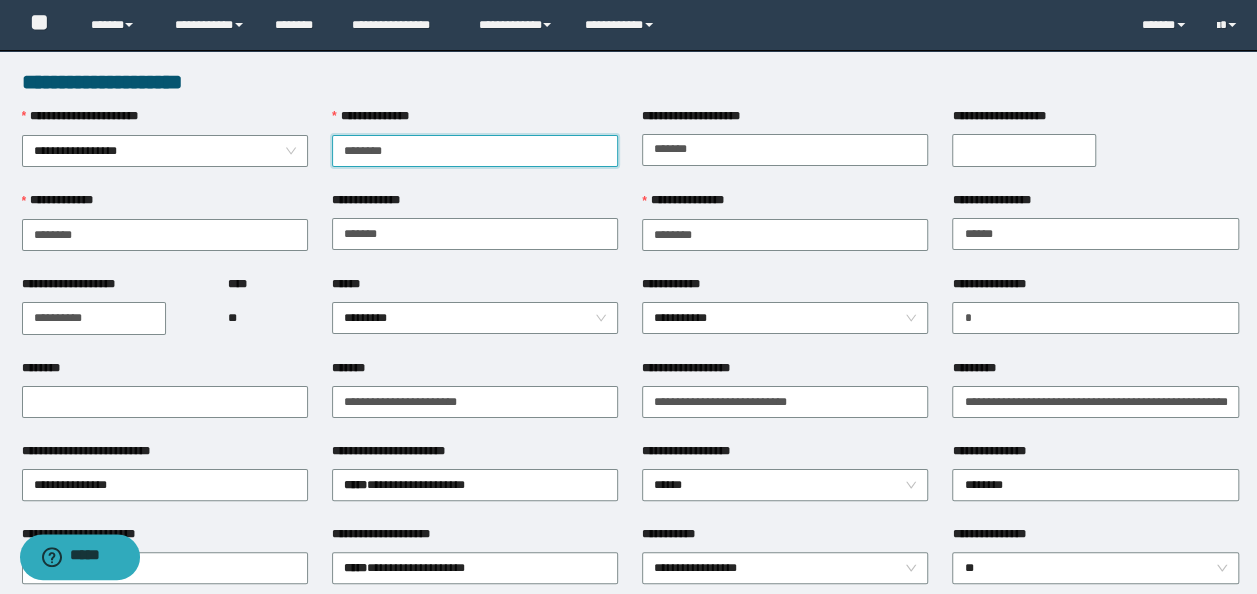 drag, startPoint x: 431, startPoint y: 154, endPoint x: 4, endPoint y: 74, distance: 434.4295 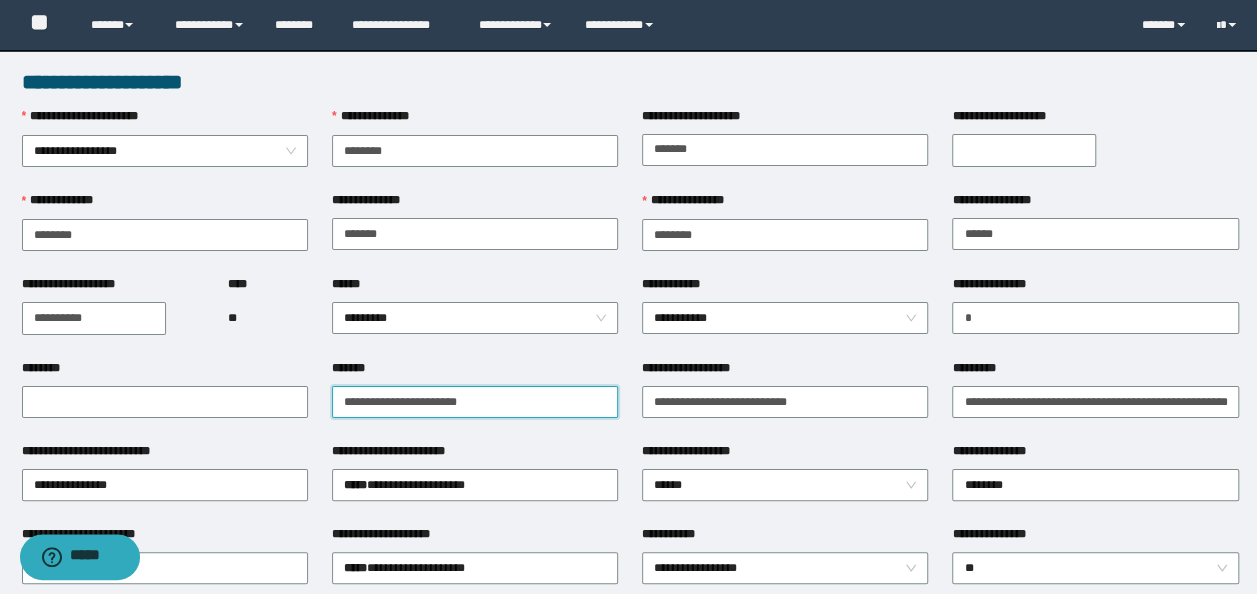 click on "**********" at bounding box center (475, 402) 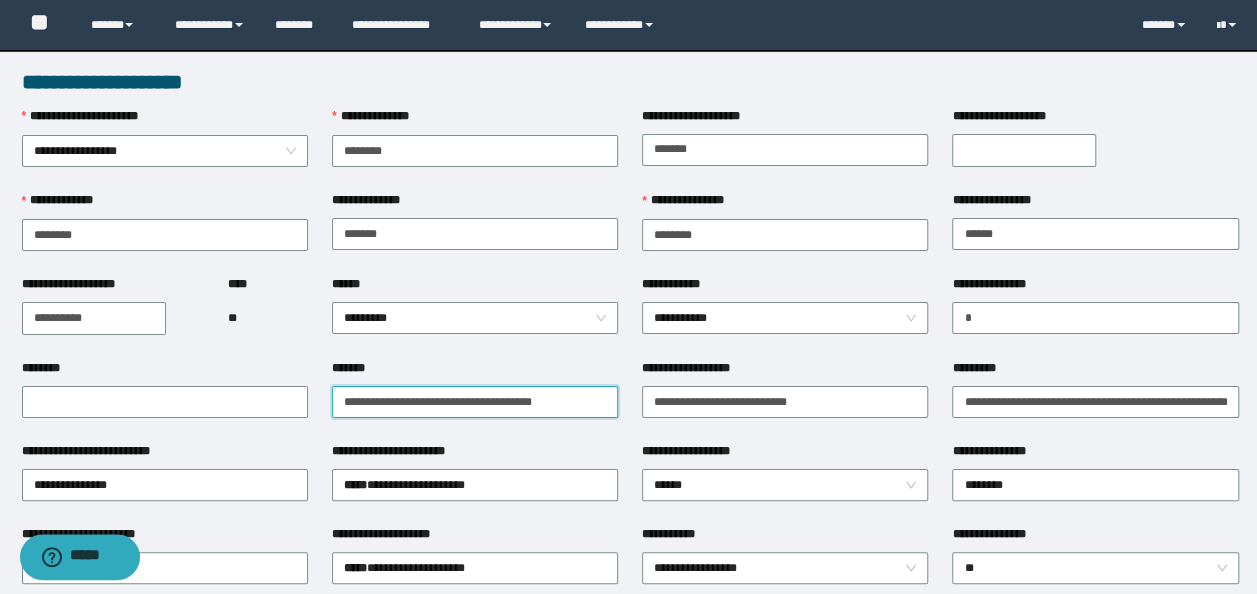 click on "**********" at bounding box center (475, 402) 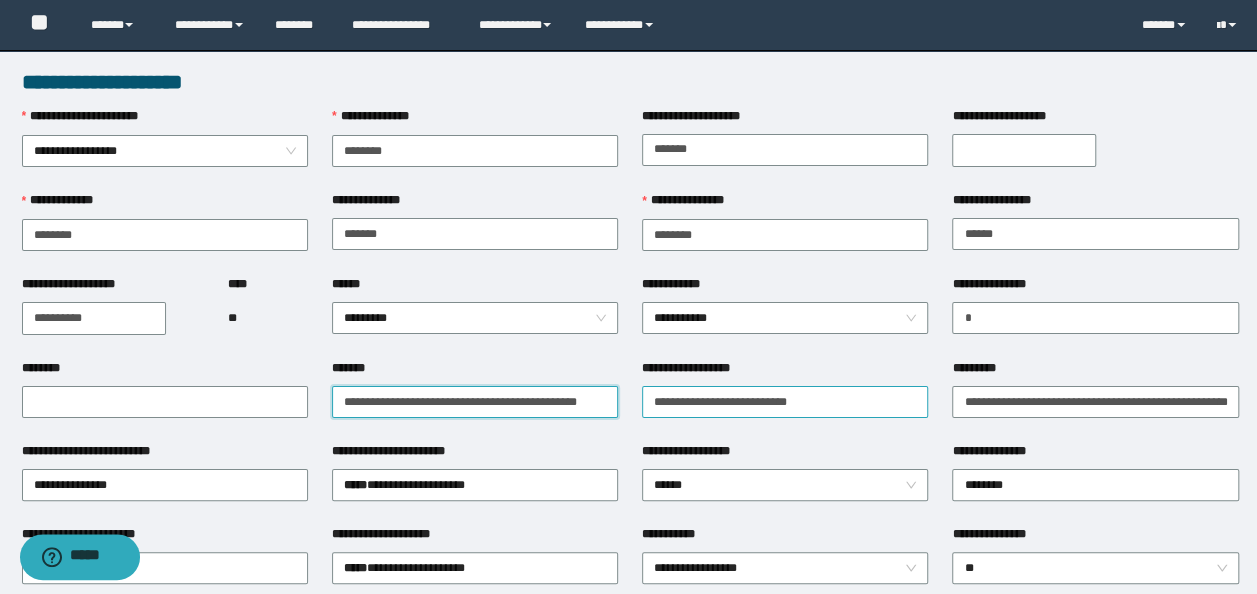 drag, startPoint x: 340, startPoint y: 399, endPoint x: 712, endPoint y: 405, distance: 372.04837 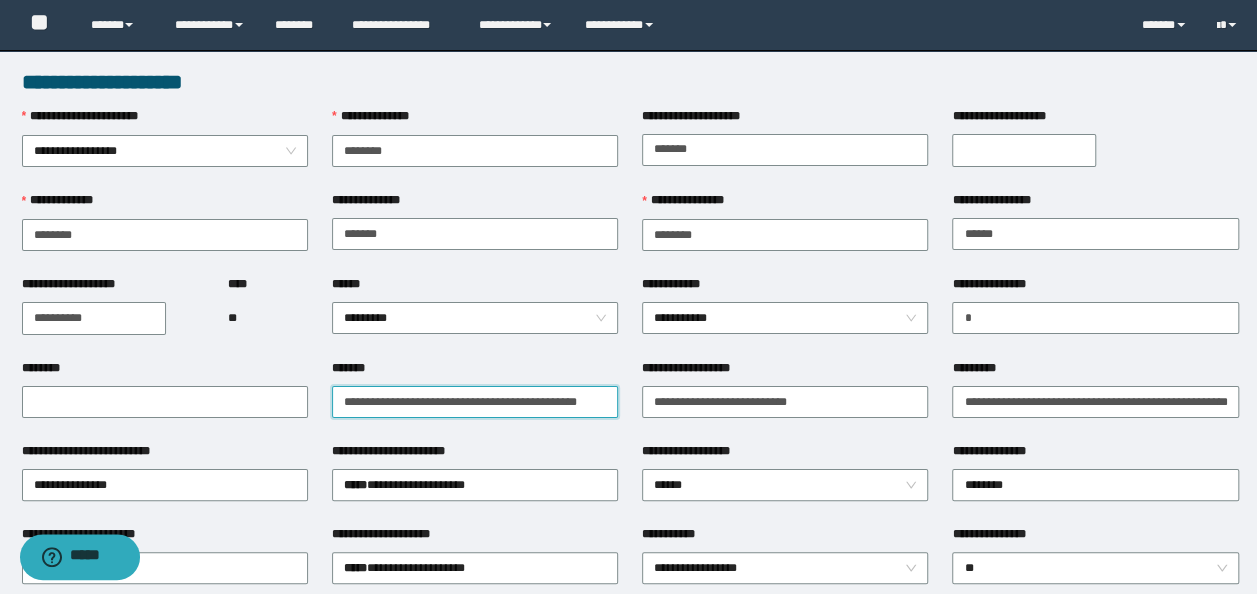 type on "**********" 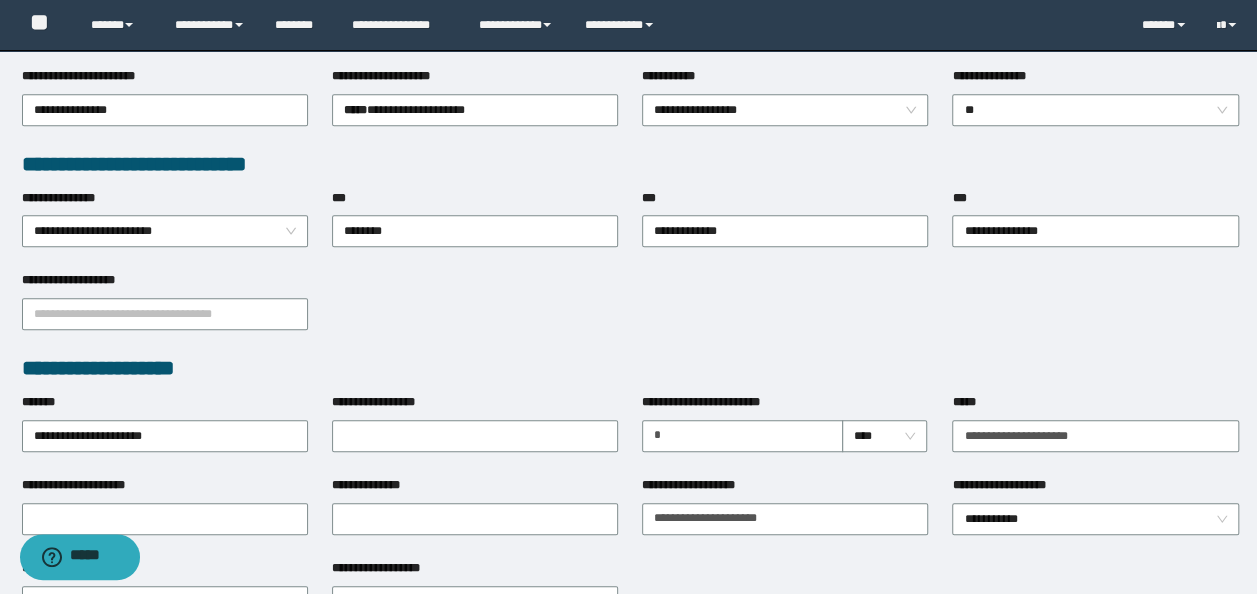 scroll, scrollTop: 500, scrollLeft: 0, axis: vertical 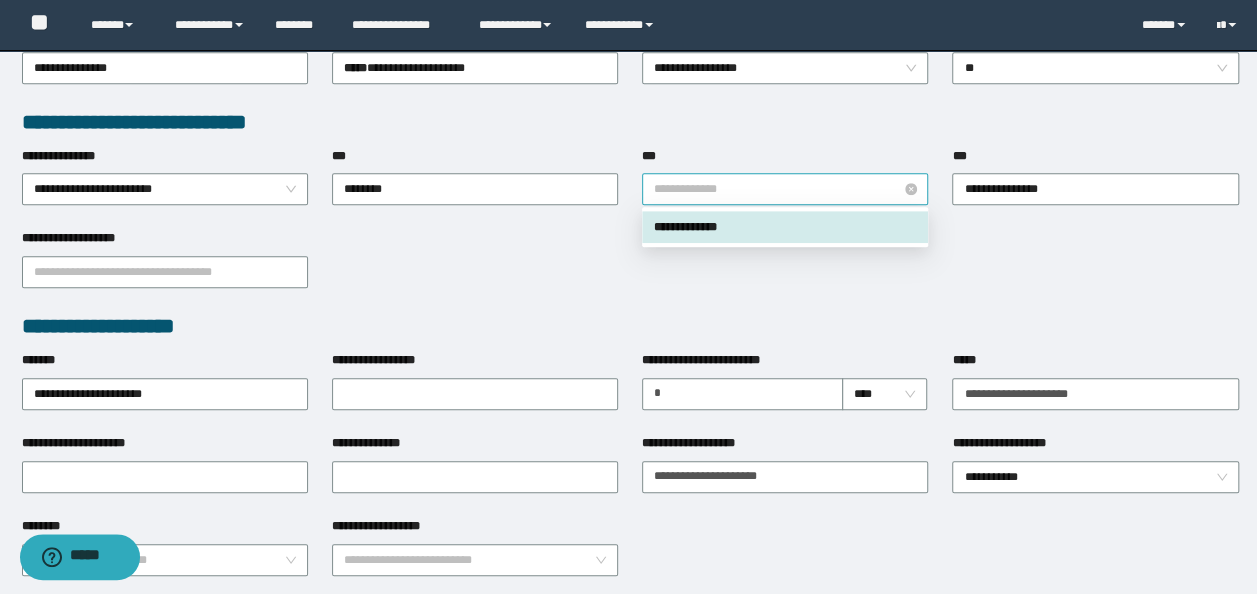 click on "**********" at bounding box center [785, 189] 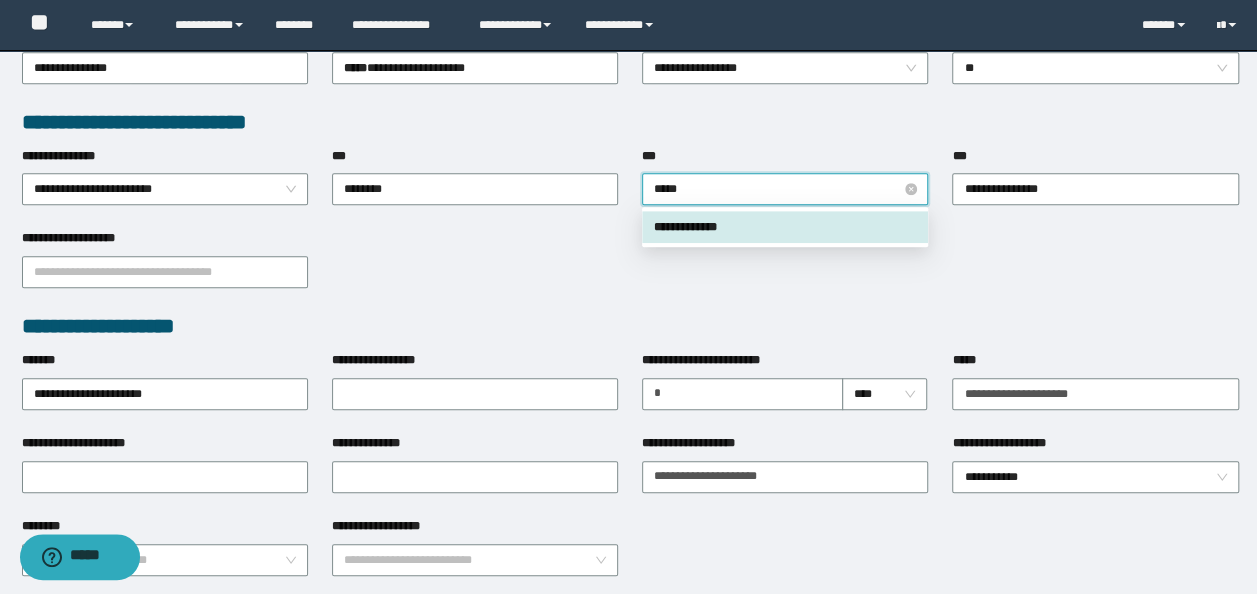 type on "******" 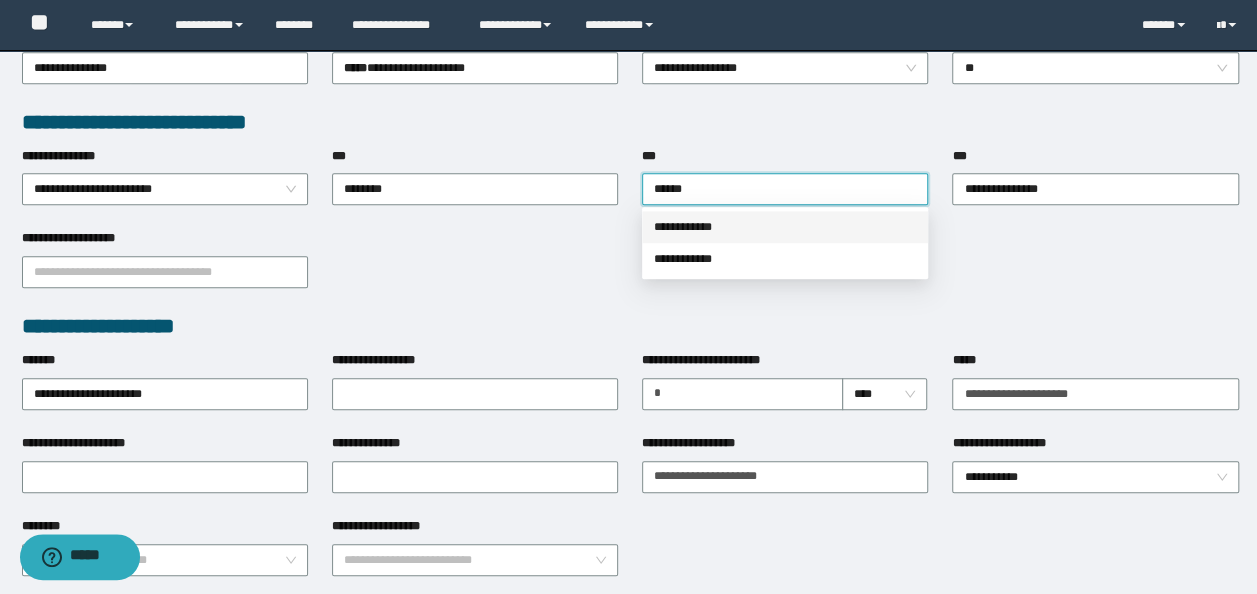 click on "**********" at bounding box center (785, 227) 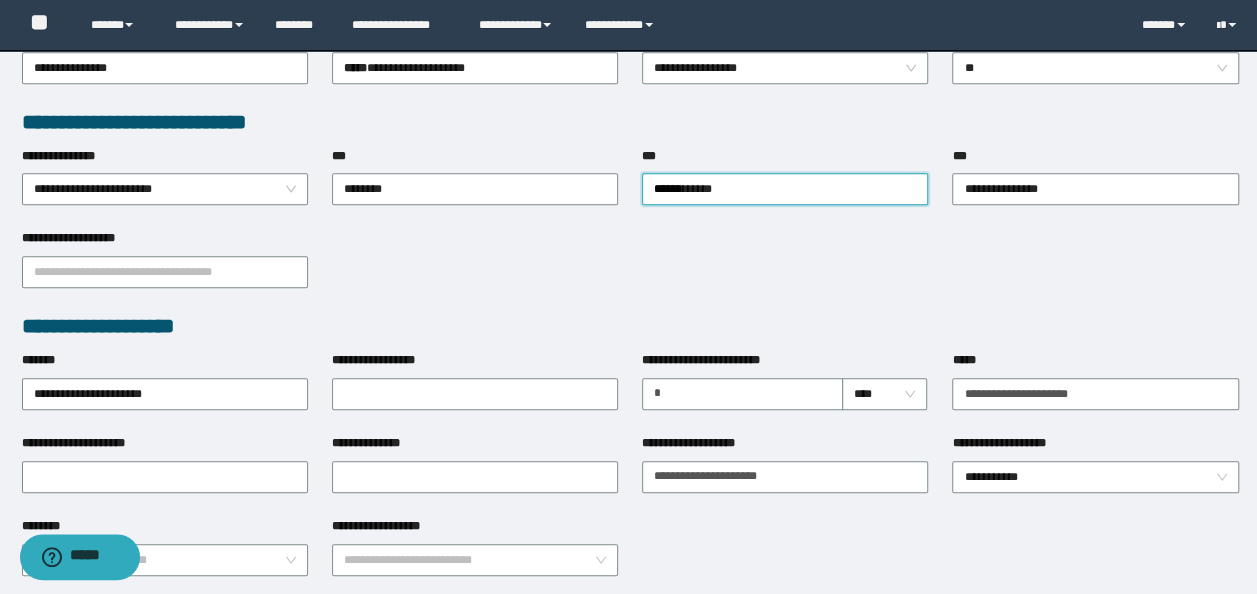 type 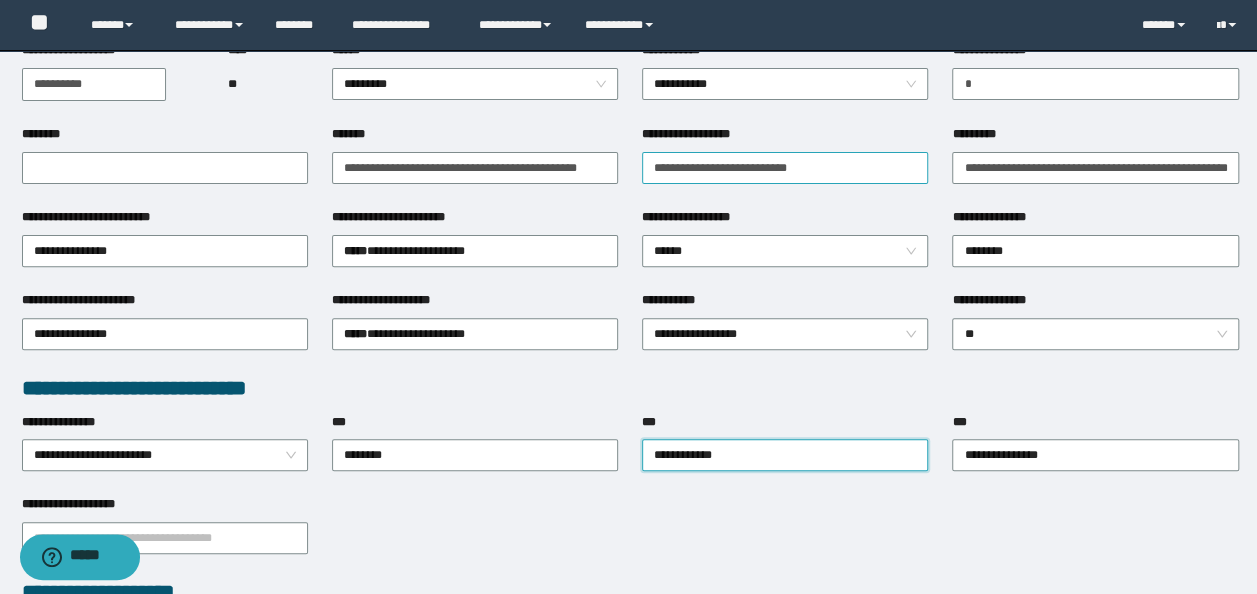 scroll, scrollTop: 0, scrollLeft: 0, axis: both 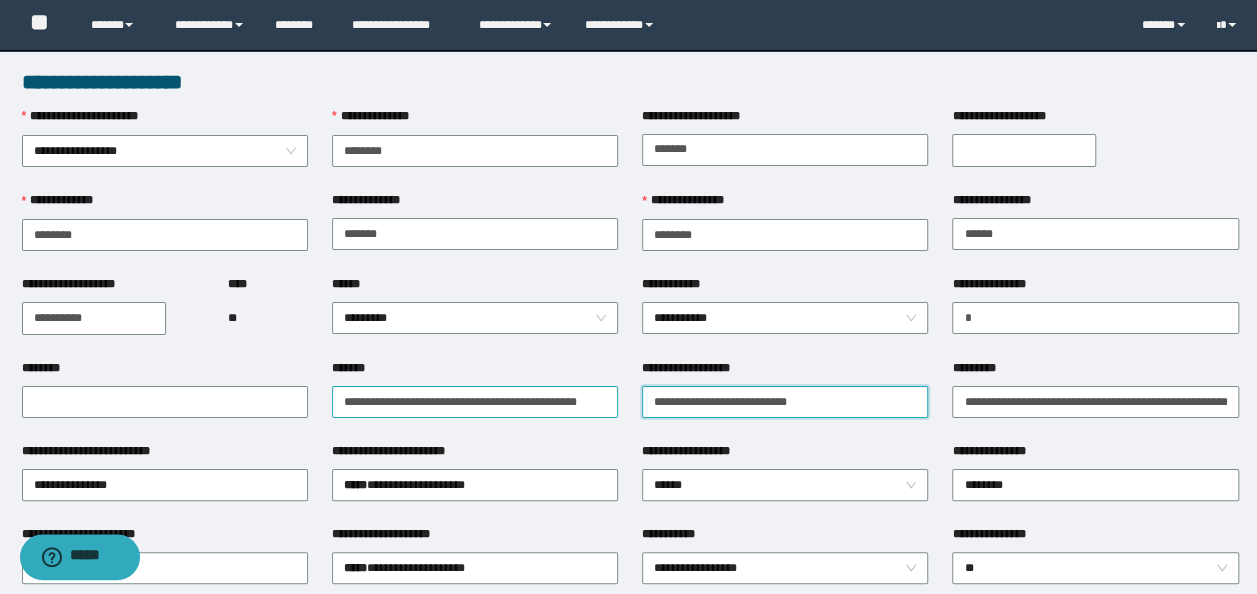 drag, startPoint x: 836, startPoint y: 400, endPoint x: 474, endPoint y: 396, distance: 362.0221 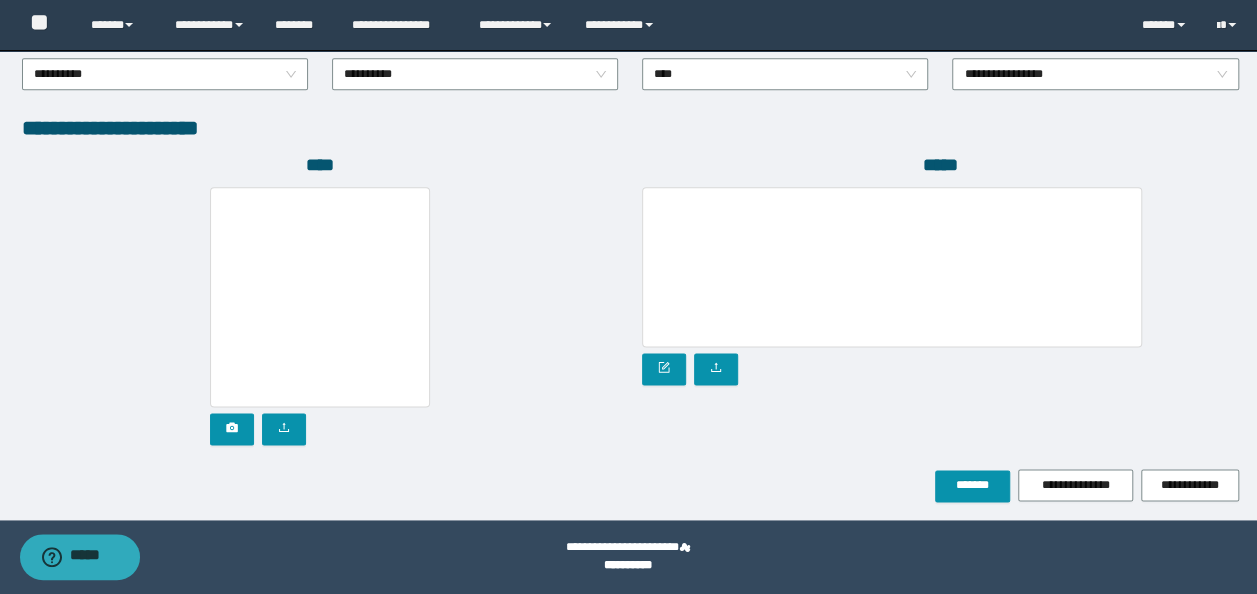 scroll, scrollTop: 1108, scrollLeft: 0, axis: vertical 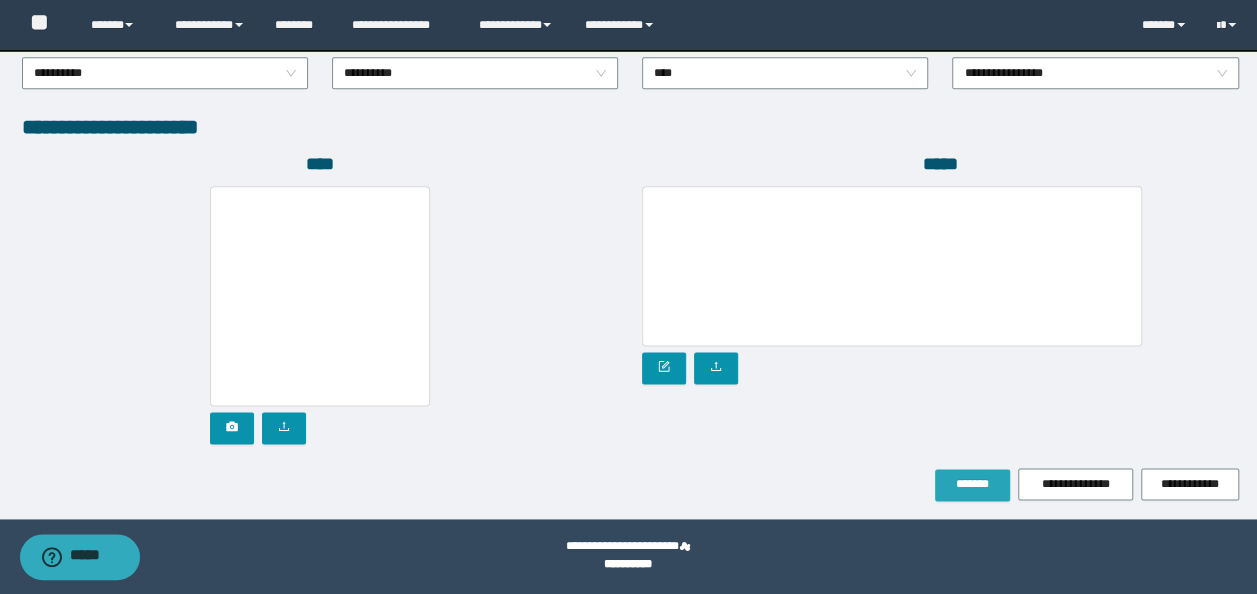 click on "*******" at bounding box center (972, 484) 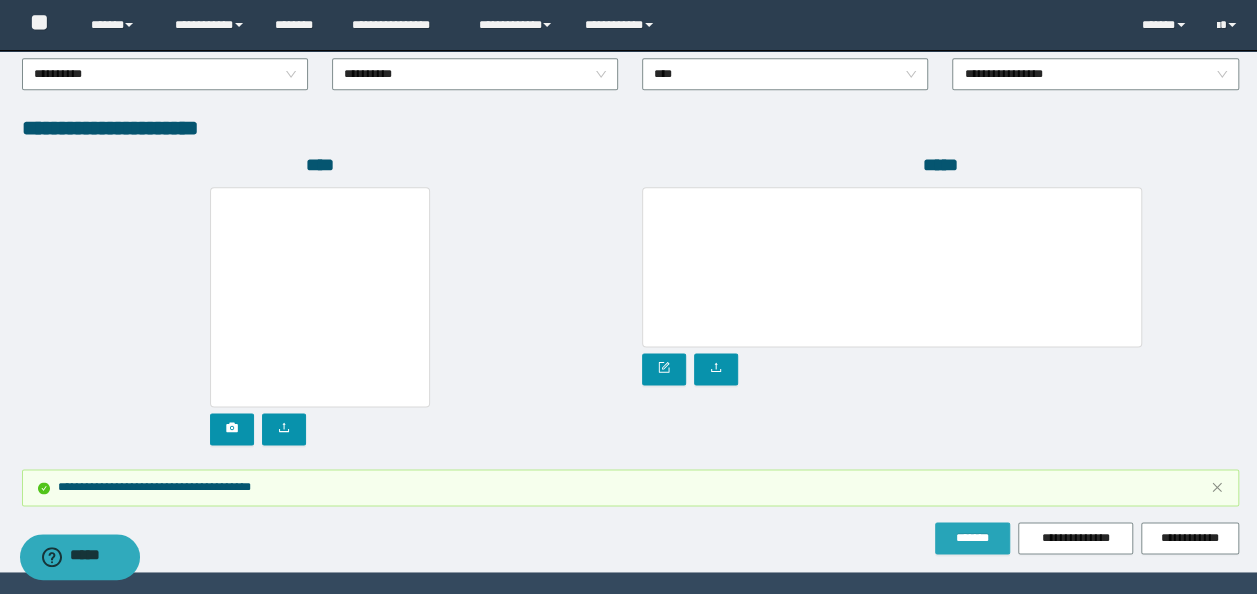 scroll, scrollTop: 0, scrollLeft: 0, axis: both 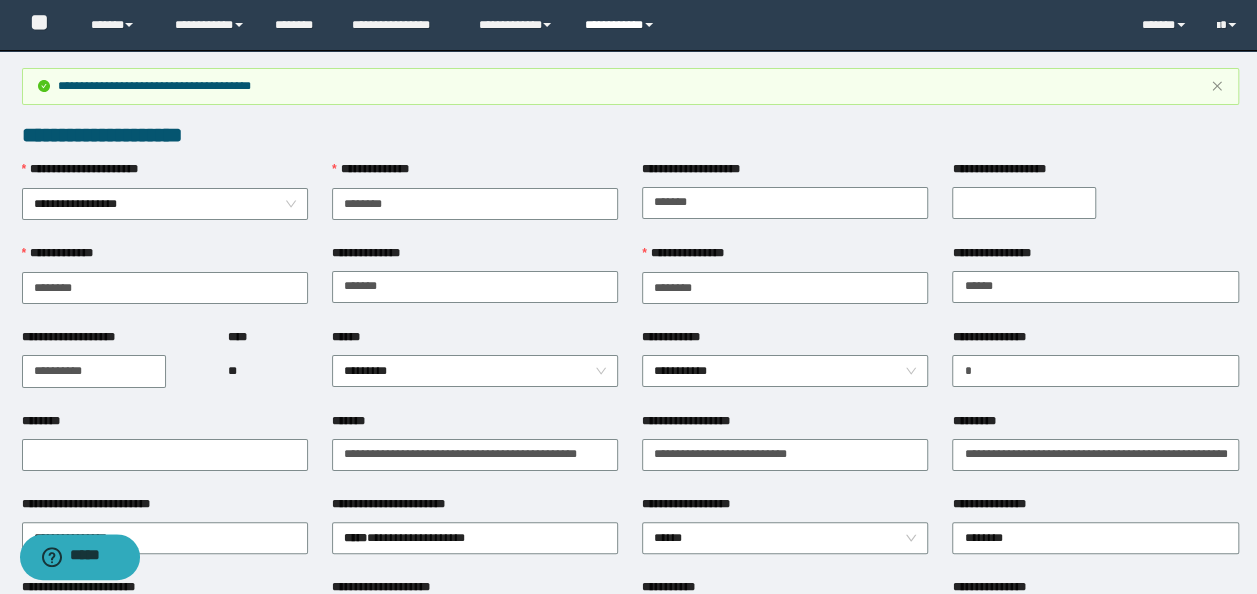 click on "**********" at bounding box center [622, 25] 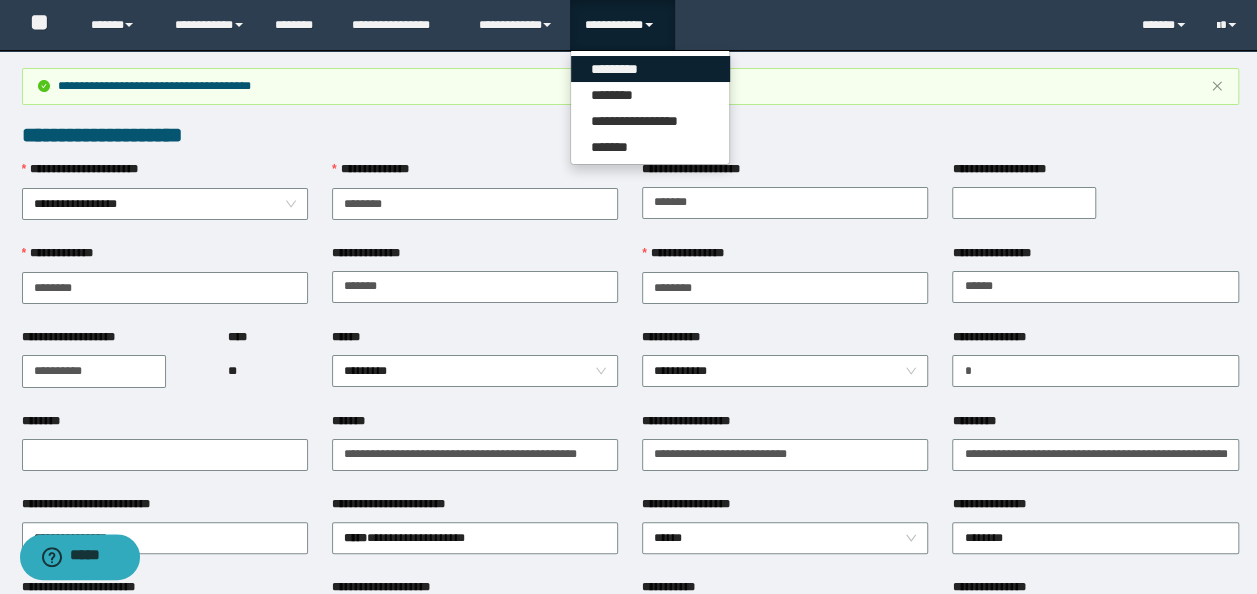 click on "*********" at bounding box center (650, 69) 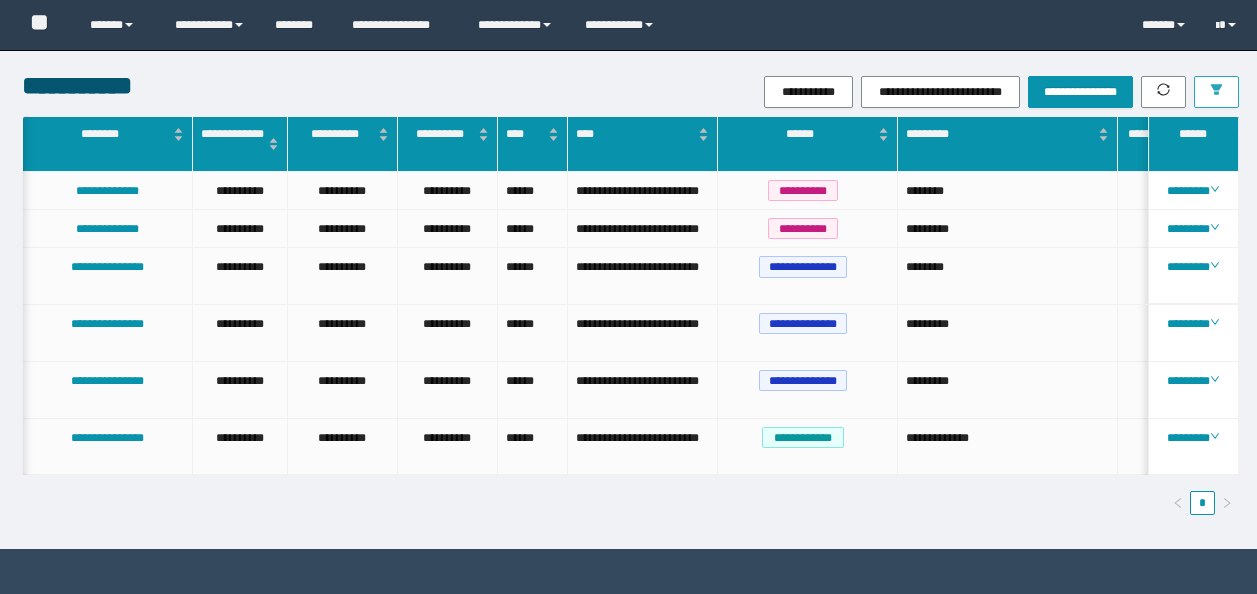 scroll, scrollTop: 0, scrollLeft: 0, axis: both 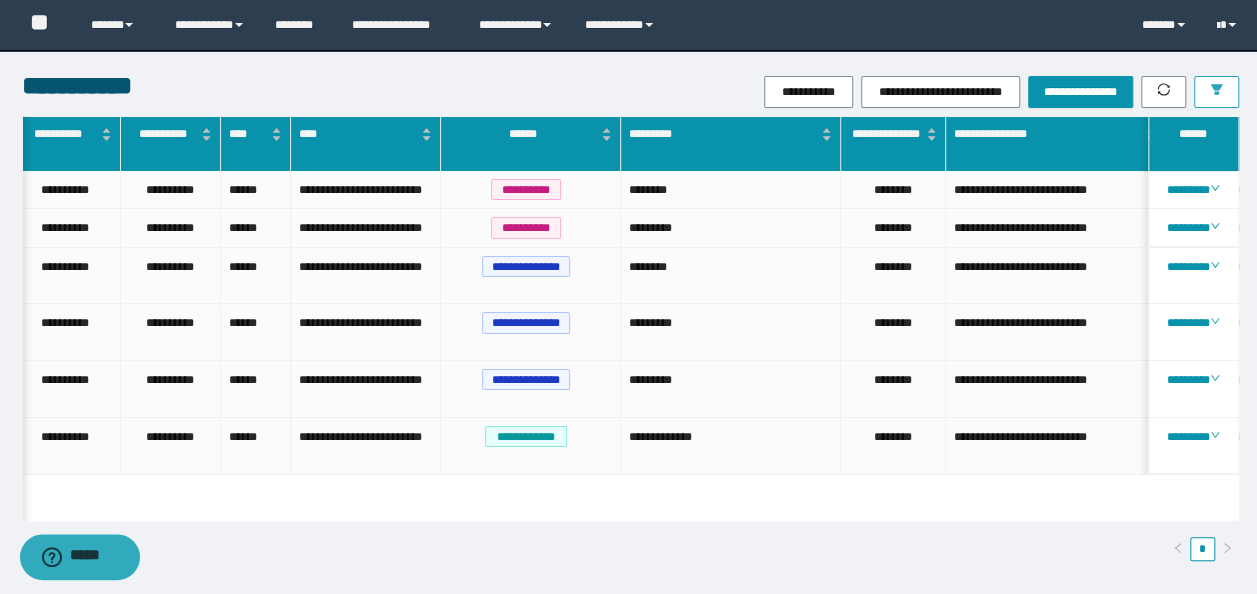 click at bounding box center [1216, 92] 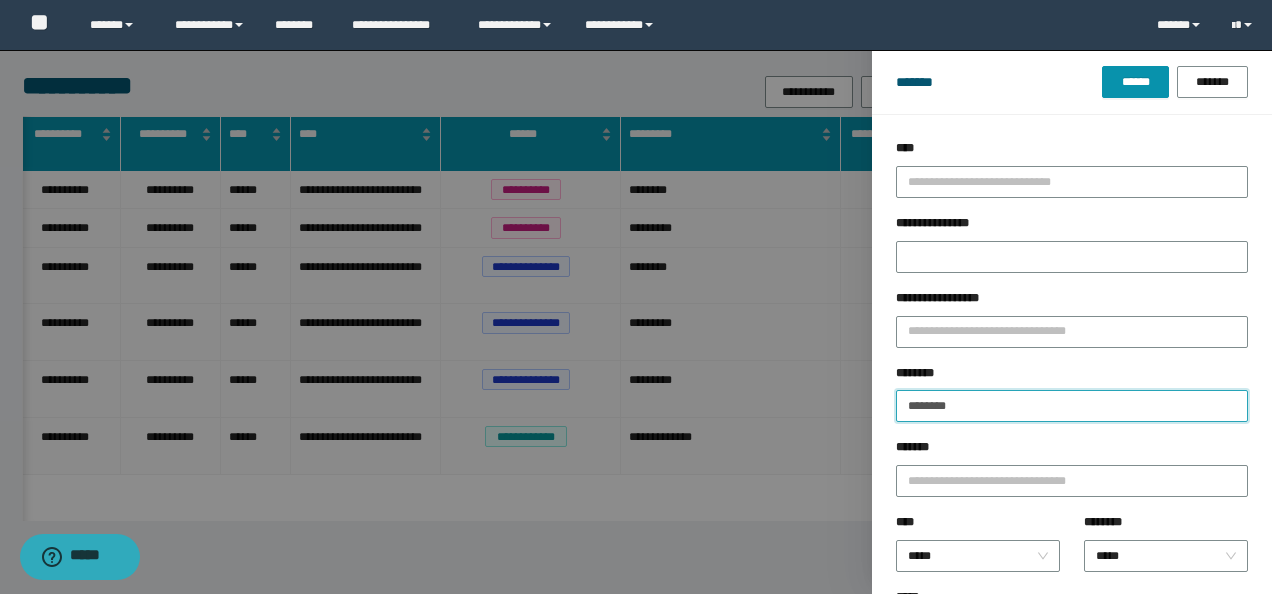 drag, startPoint x: 1051, startPoint y: 404, endPoint x: 275, endPoint y: 367, distance: 776.8816 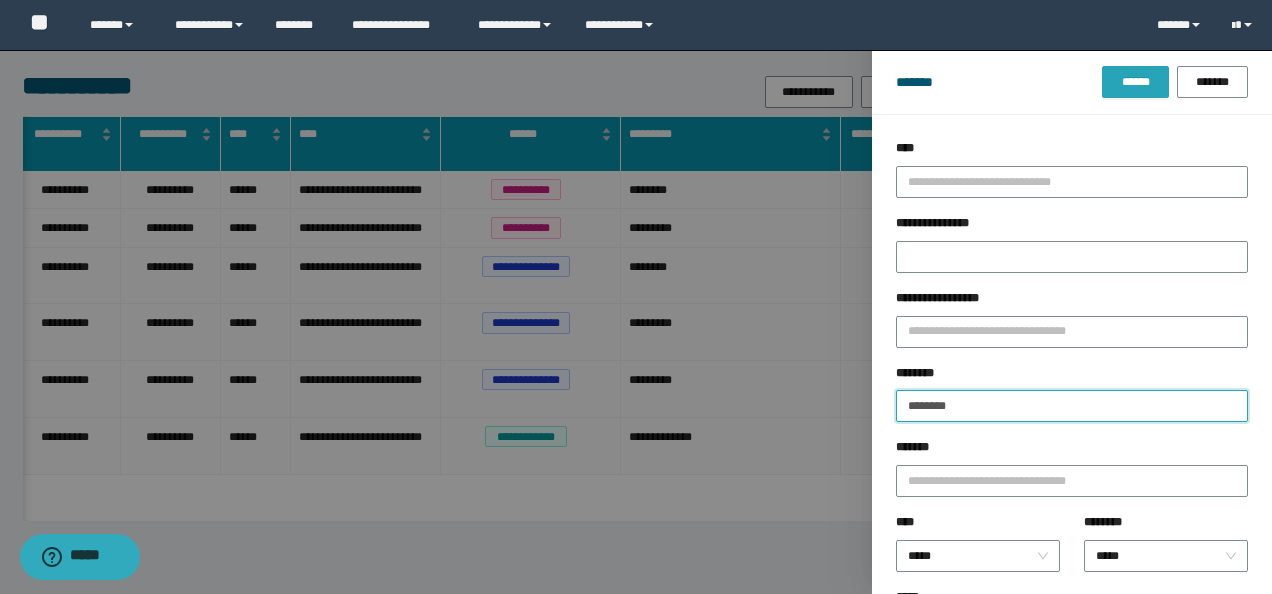 type on "********" 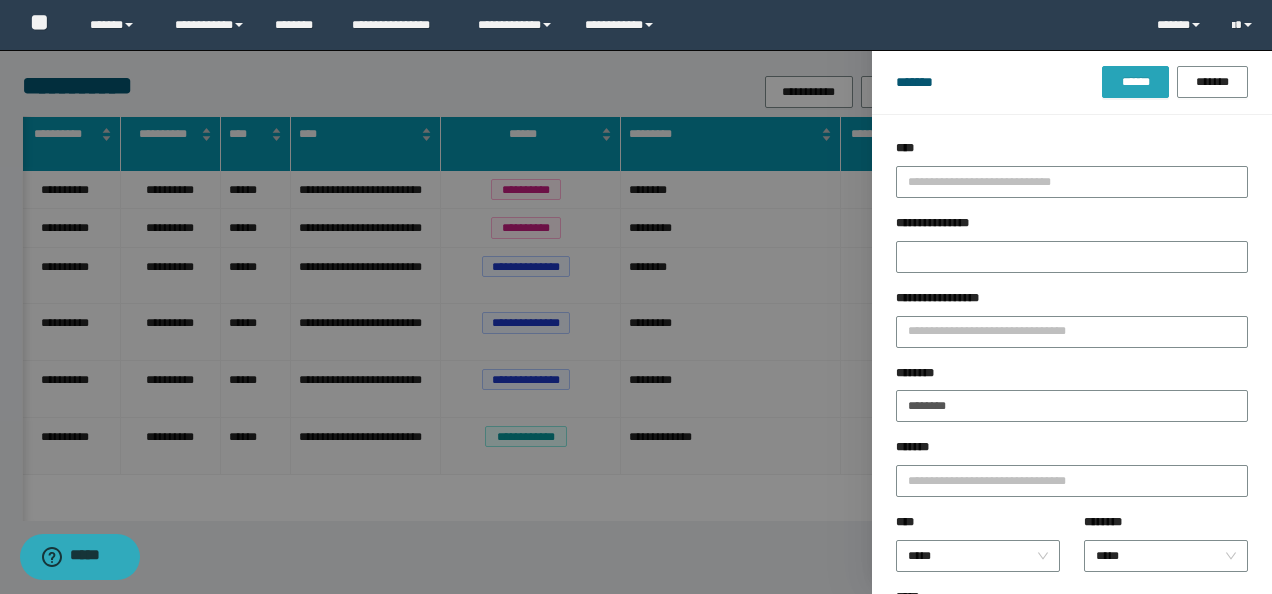 click on "******" at bounding box center [1135, 82] 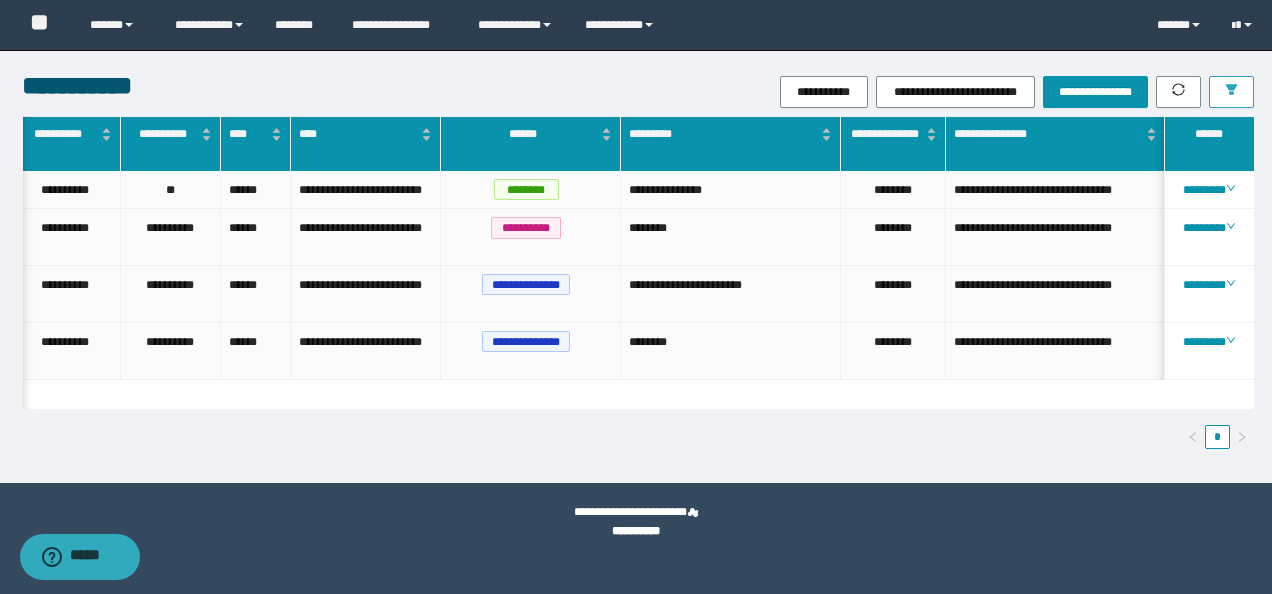 scroll, scrollTop: 0, scrollLeft: 334, axis: horizontal 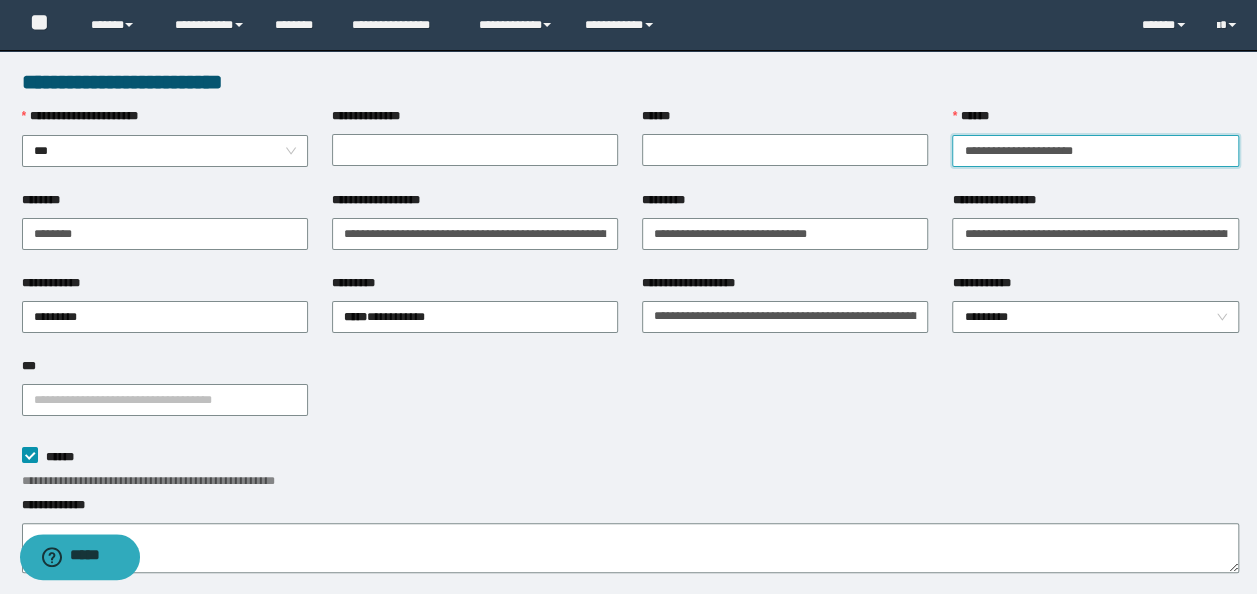 drag, startPoint x: 1144, startPoint y: 160, endPoint x: 412, endPoint y: 128, distance: 732.6991 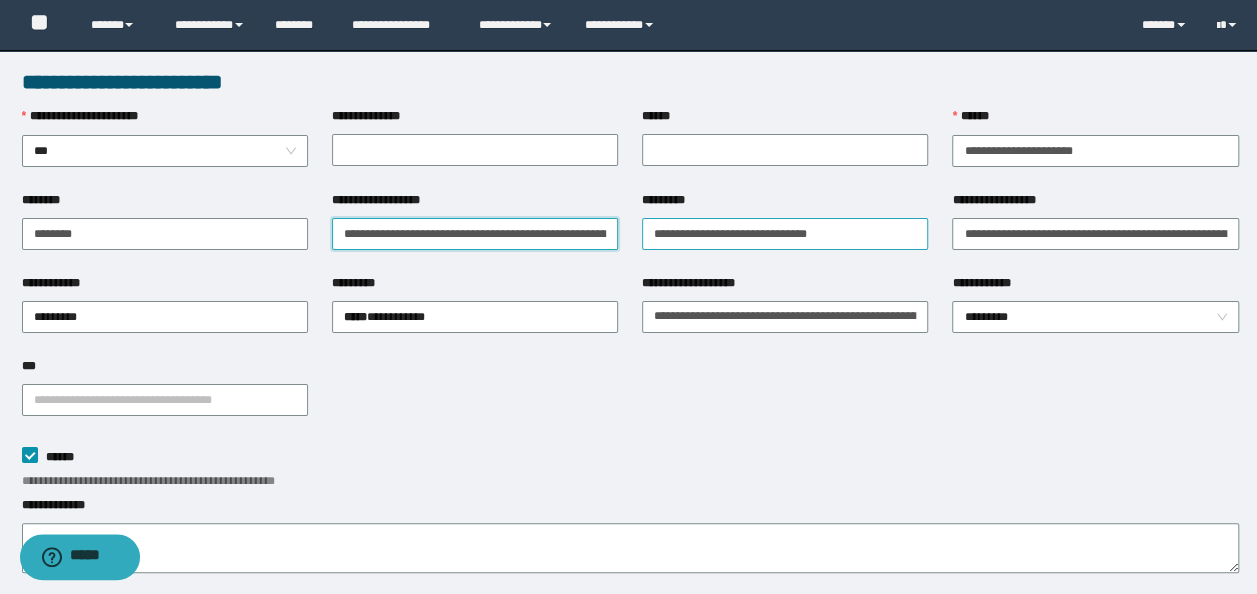 scroll, scrollTop: 0, scrollLeft: 674, axis: horizontal 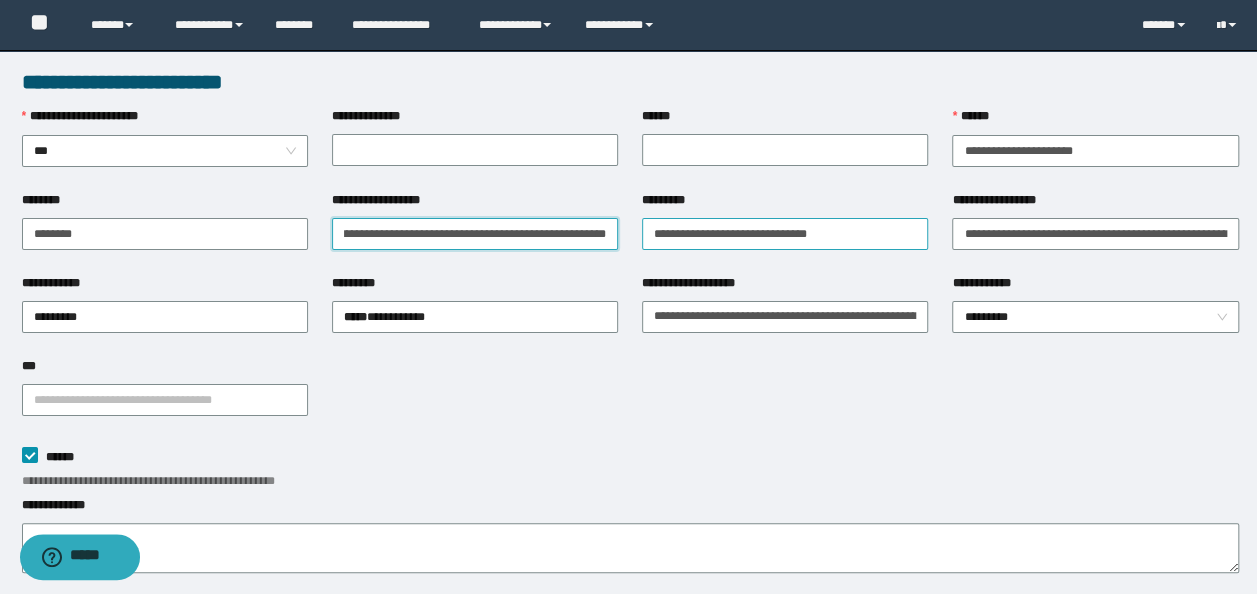 drag, startPoint x: 343, startPoint y: 232, endPoint x: 902, endPoint y: 232, distance: 559 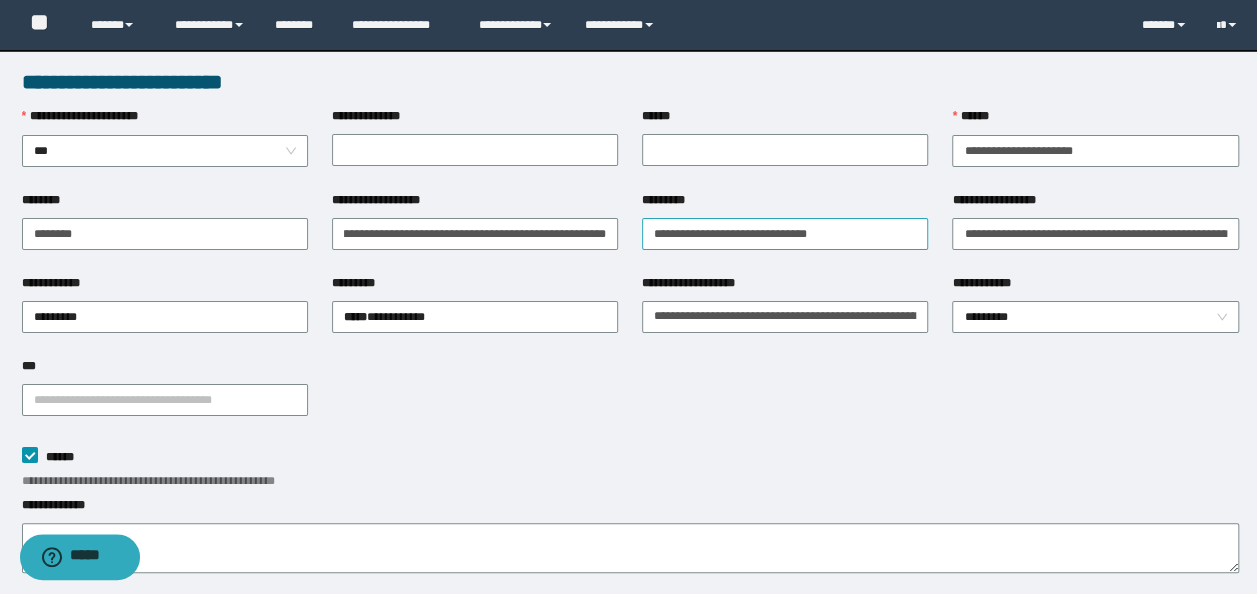 scroll, scrollTop: 0, scrollLeft: 0, axis: both 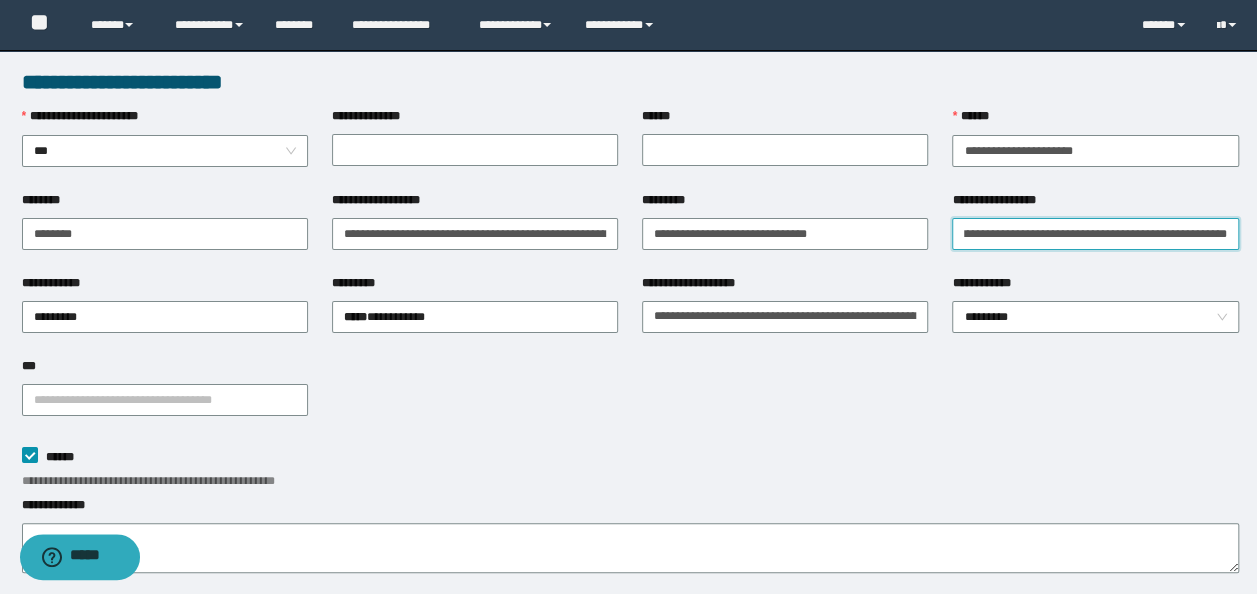 drag, startPoint x: 957, startPoint y: 238, endPoint x: 1275, endPoint y: 237, distance: 318.0016 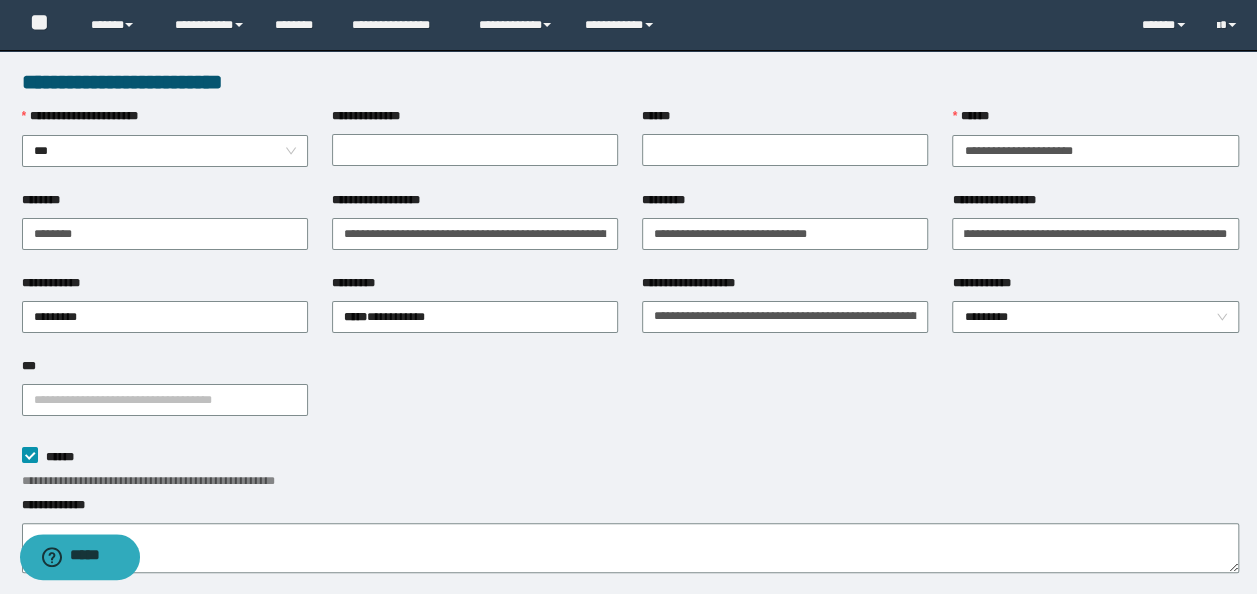 scroll, scrollTop: 0, scrollLeft: 0, axis: both 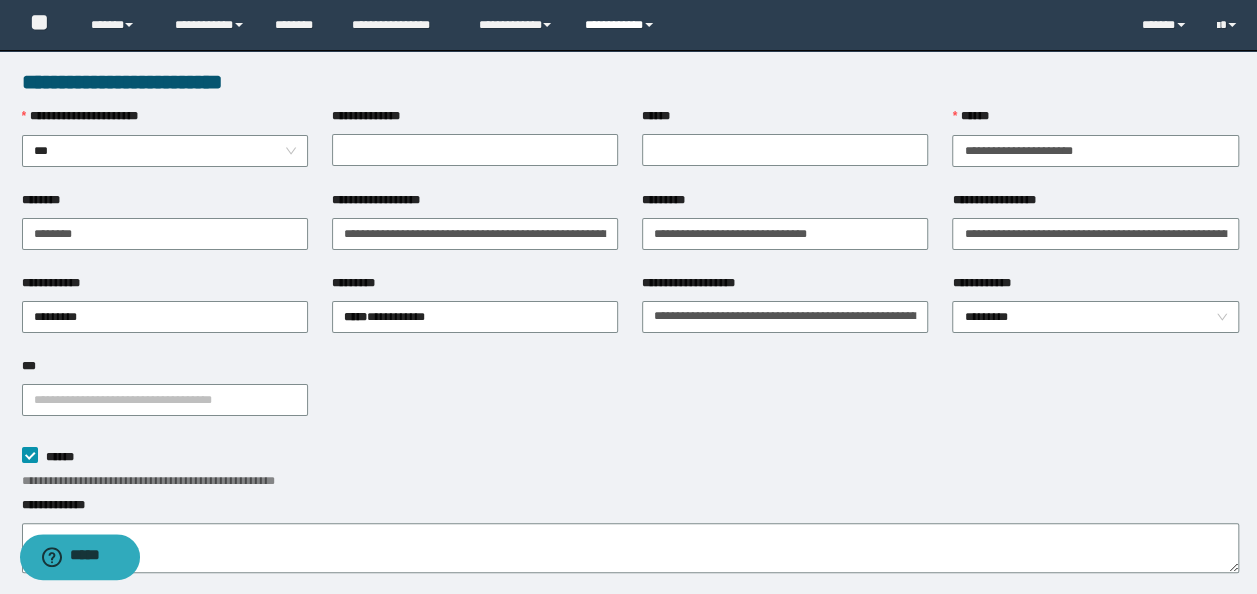 click on "**********" at bounding box center (622, 25) 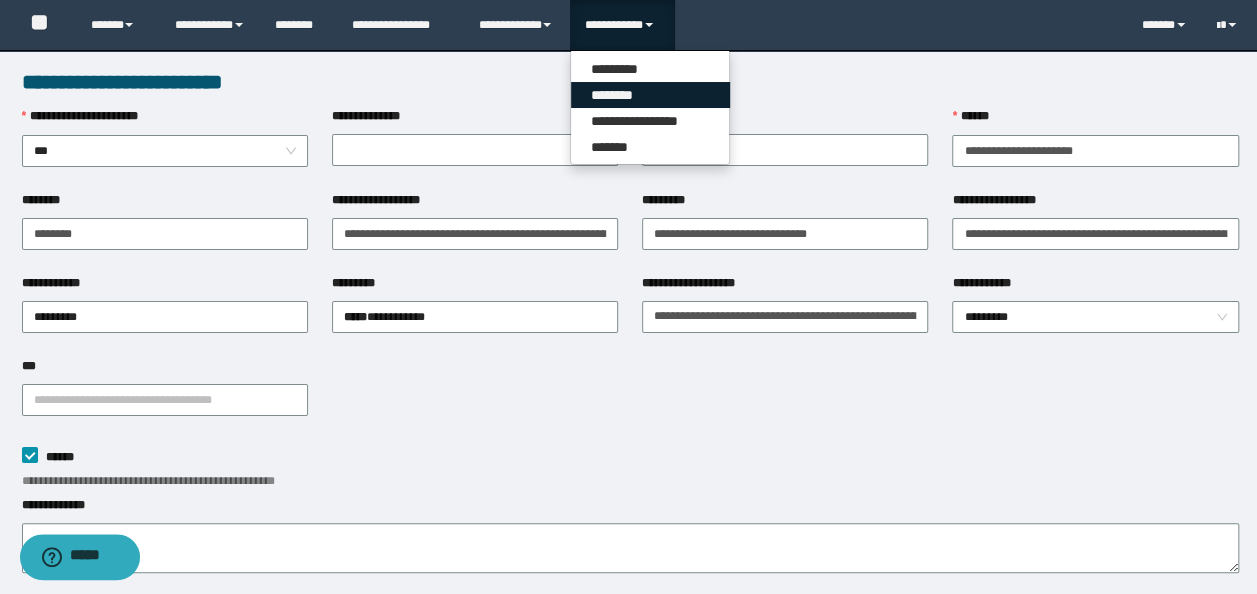 click on "********" at bounding box center (650, 95) 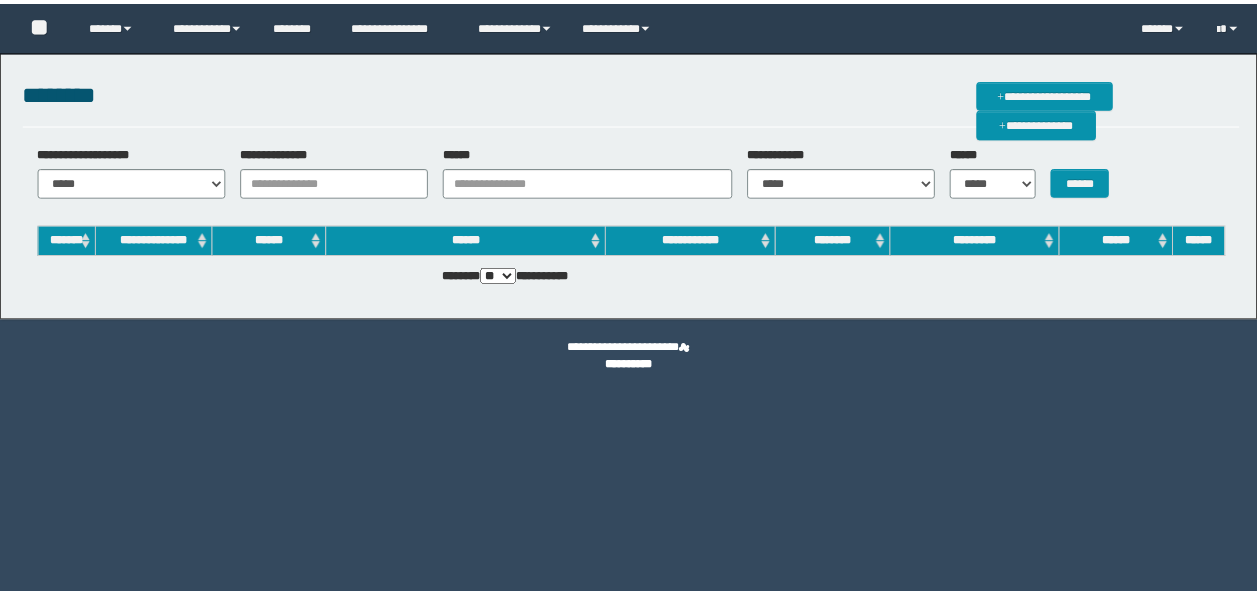 scroll, scrollTop: 0, scrollLeft: 0, axis: both 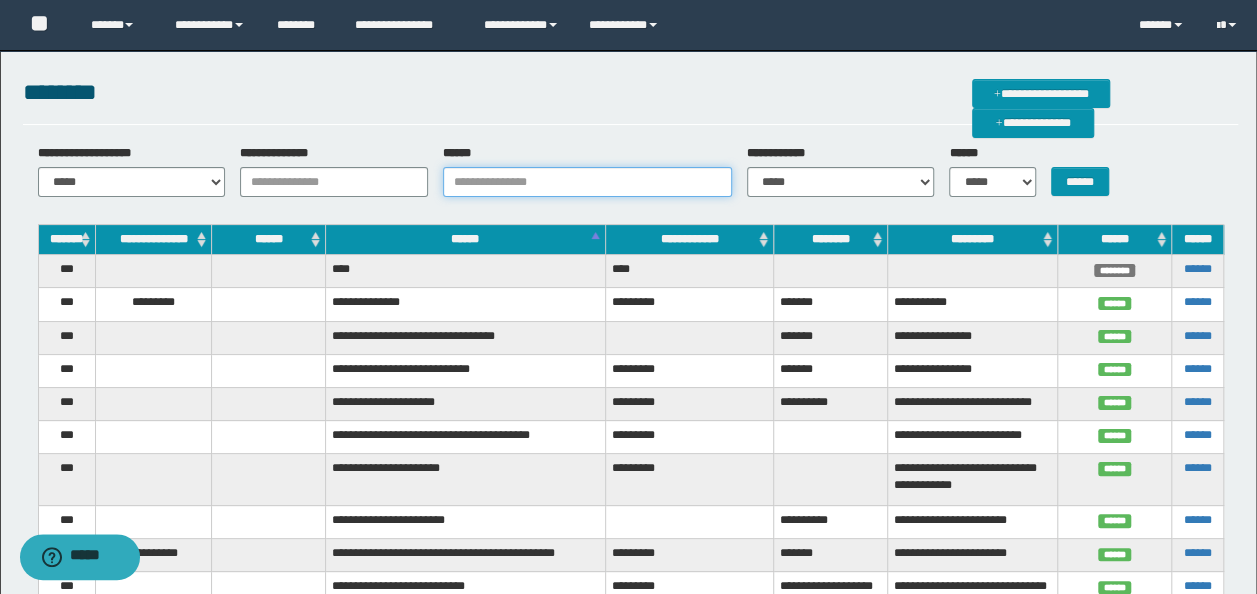 click on "******" at bounding box center [587, 182] 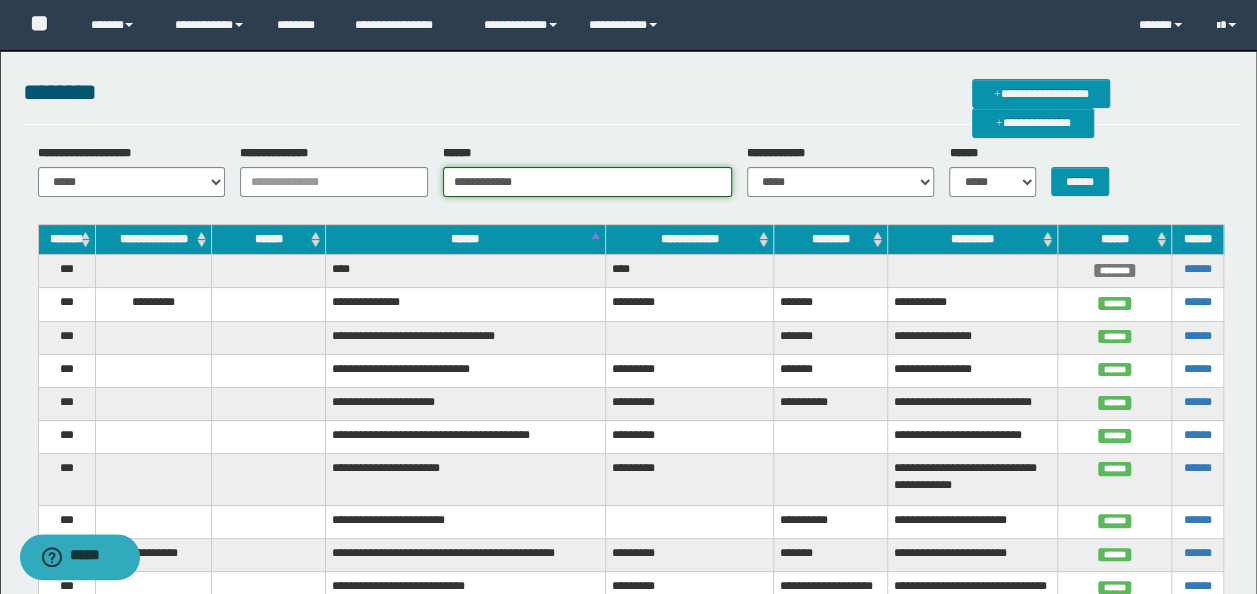 type on "**********" 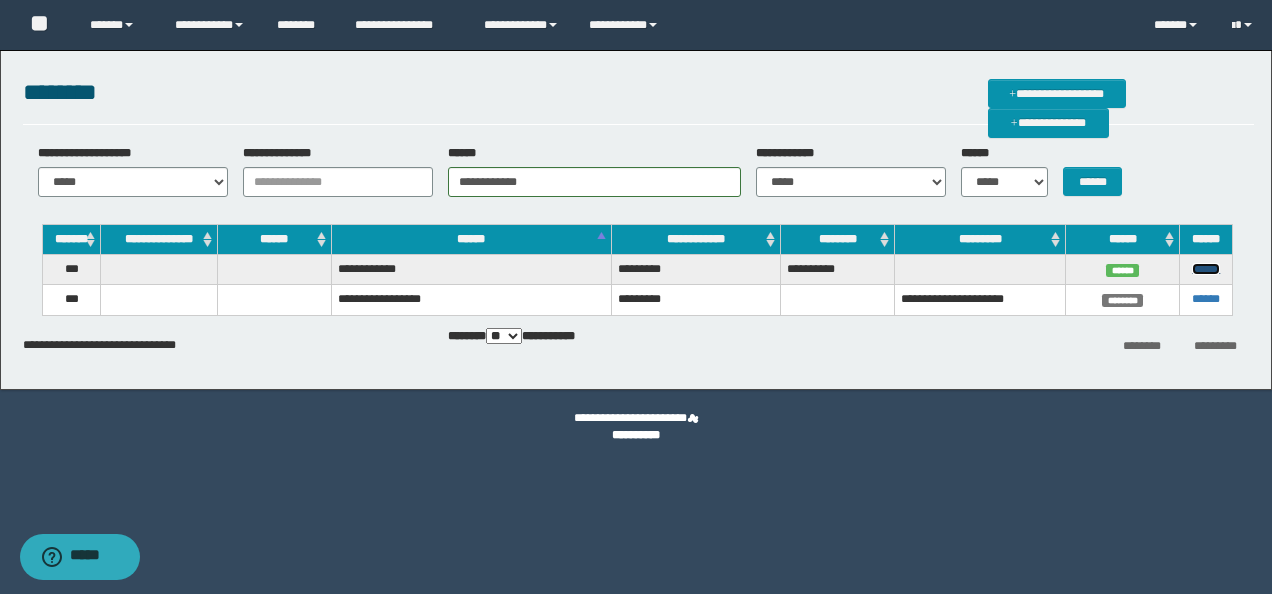 click on "******" at bounding box center [1206, 269] 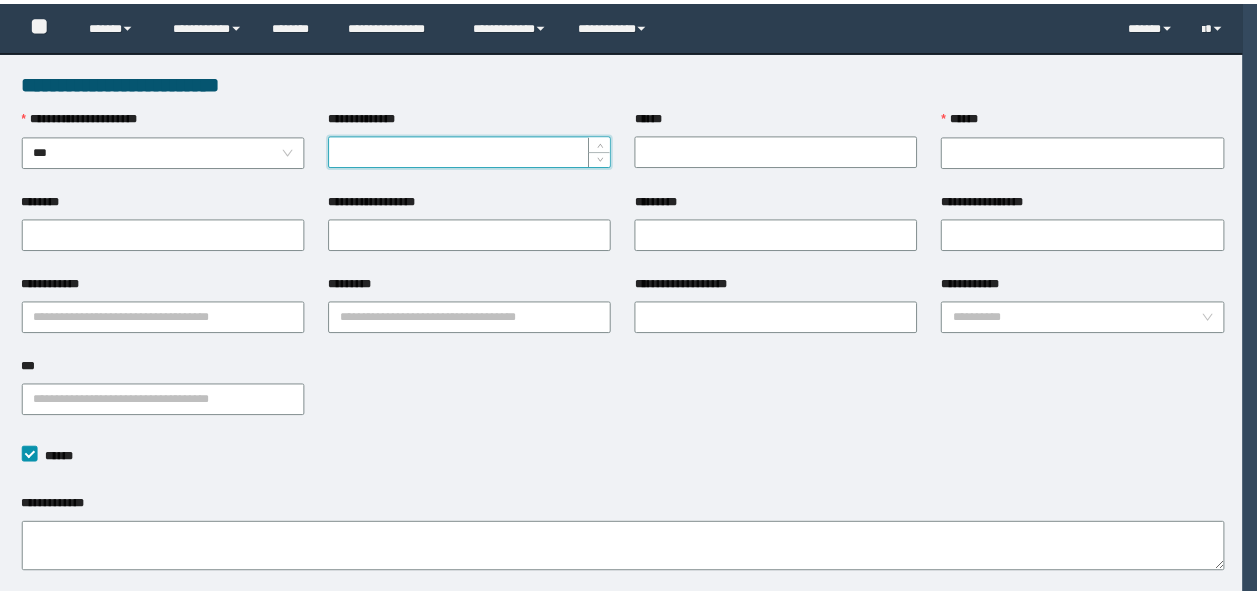 scroll, scrollTop: 0, scrollLeft: 0, axis: both 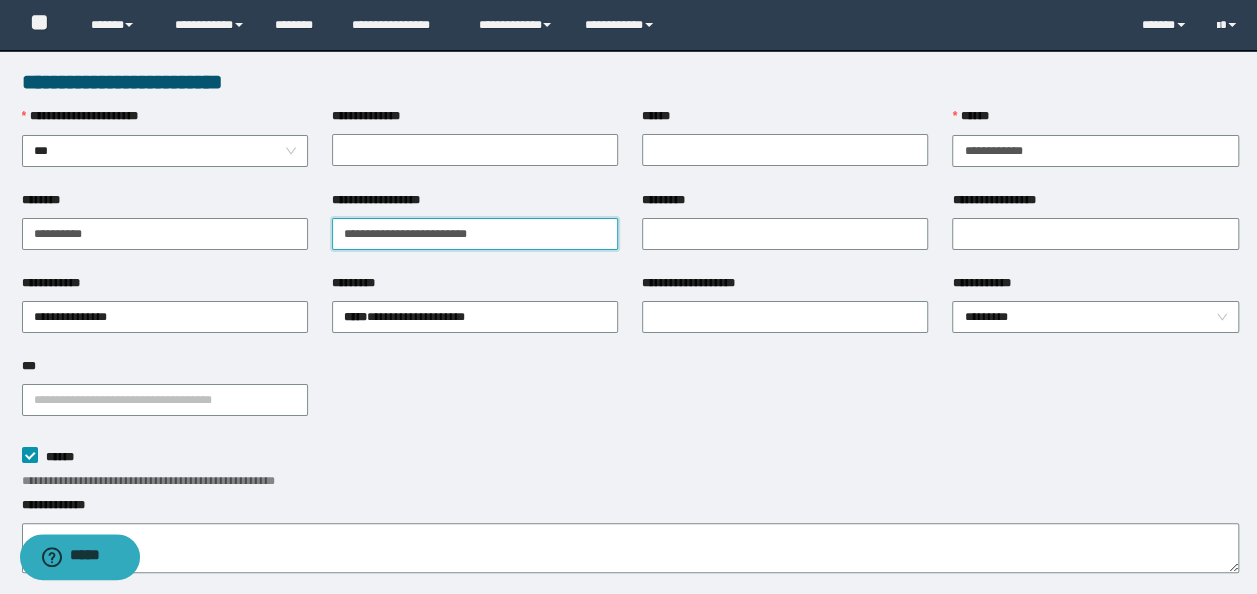 drag, startPoint x: 569, startPoint y: 235, endPoint x: -4, endPoint y: 235, distance: 573 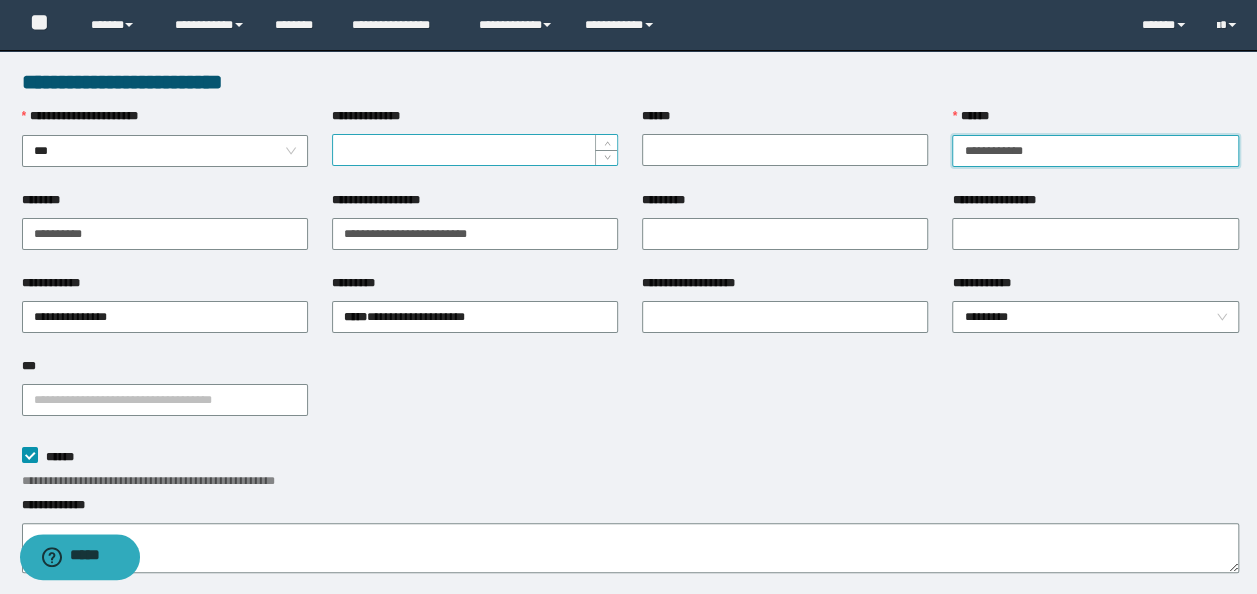 click on "**********" at bounding box center [630, 149] 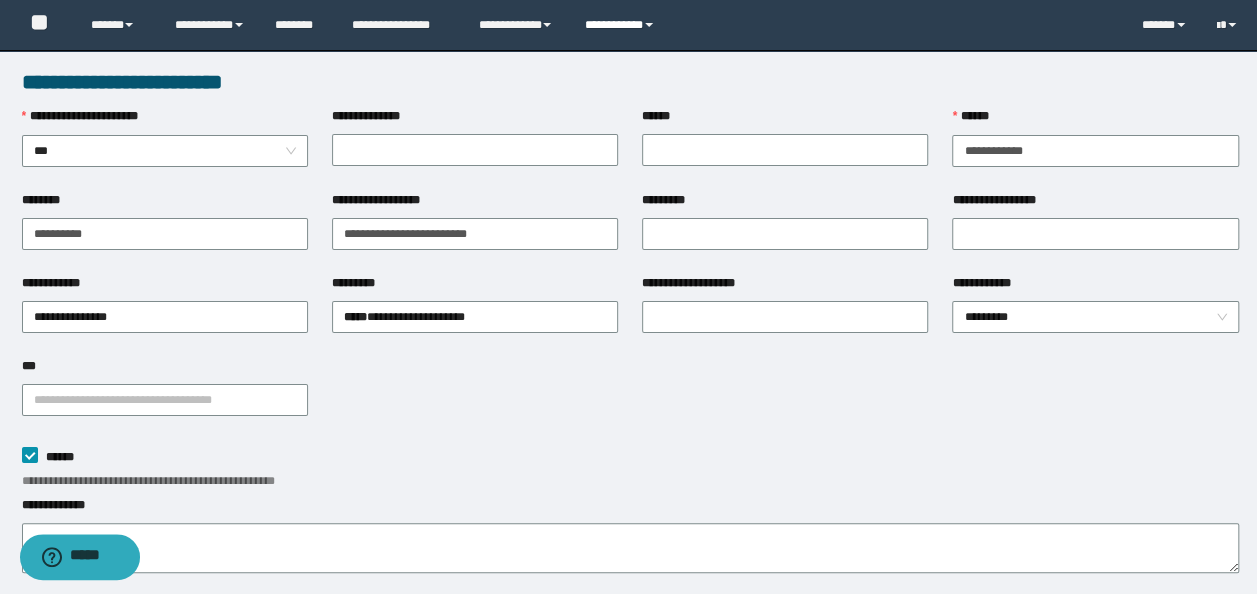 click on "**********" at bounding box center (622, 25) 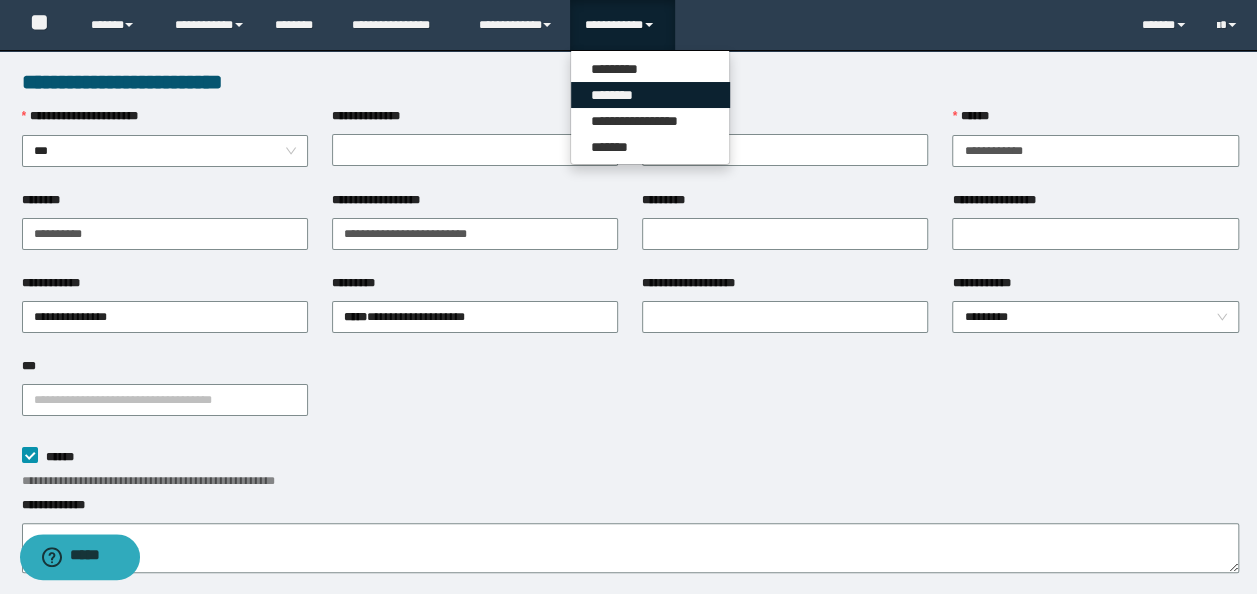 click on "********" at bounding box center (650, 95) 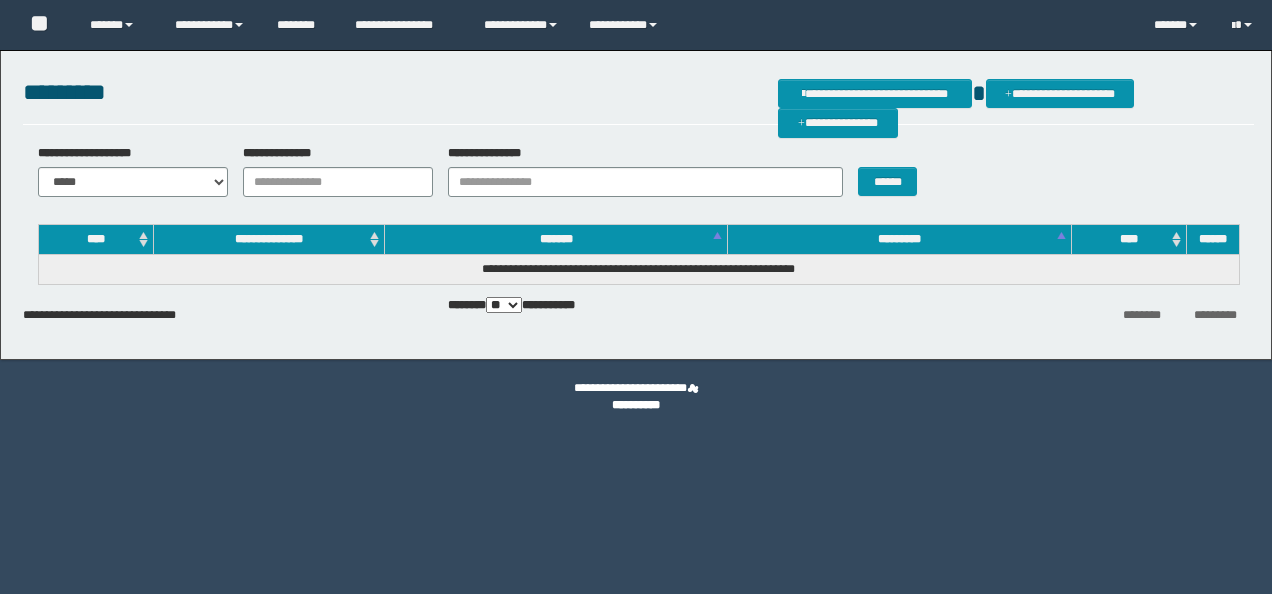 scroll, scrollTop: 0, scrollLeft: 0, axis: both 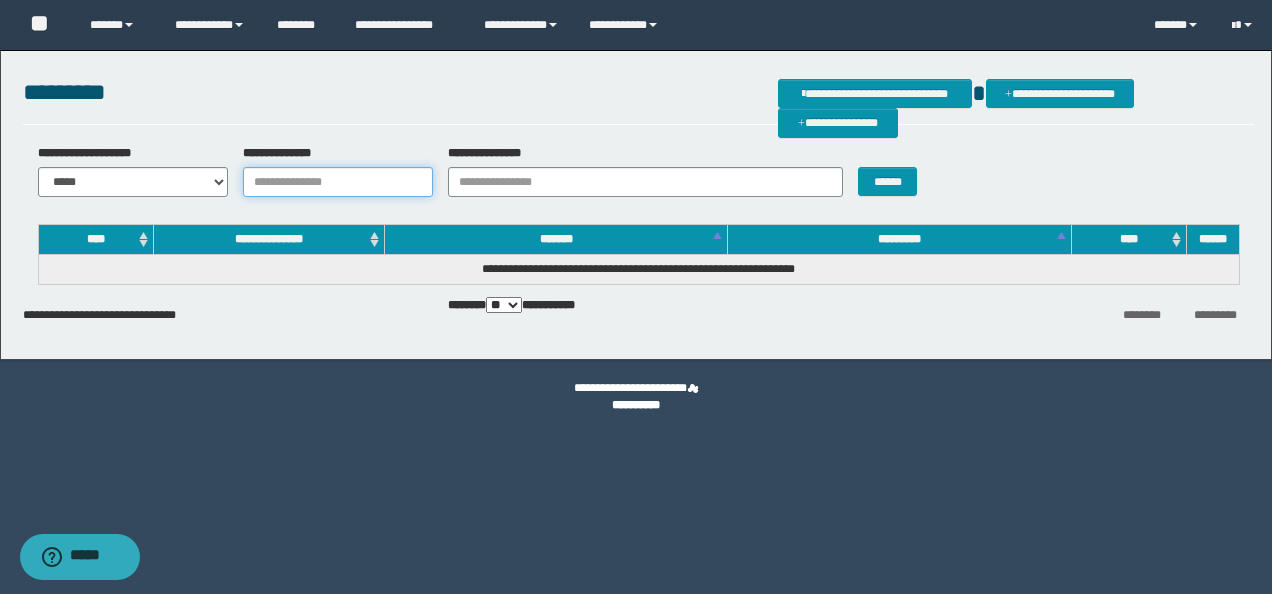 click on "**********" at bounding box center [338, 182] 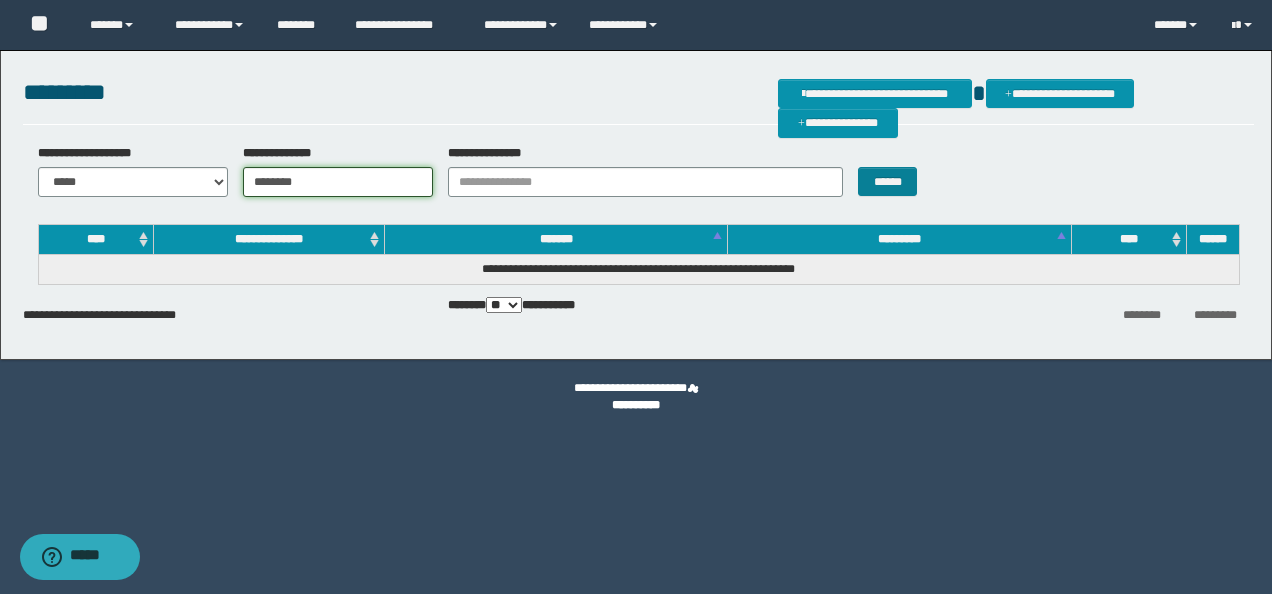 type on "********" 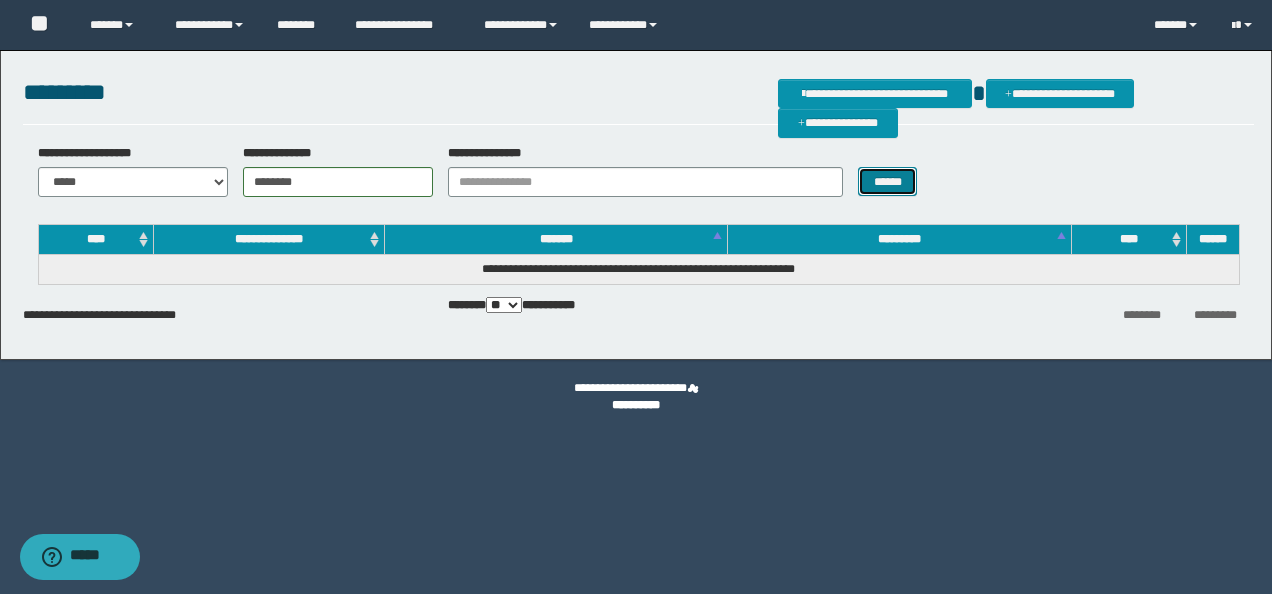 click on "******" at bounding box center [887, 181] 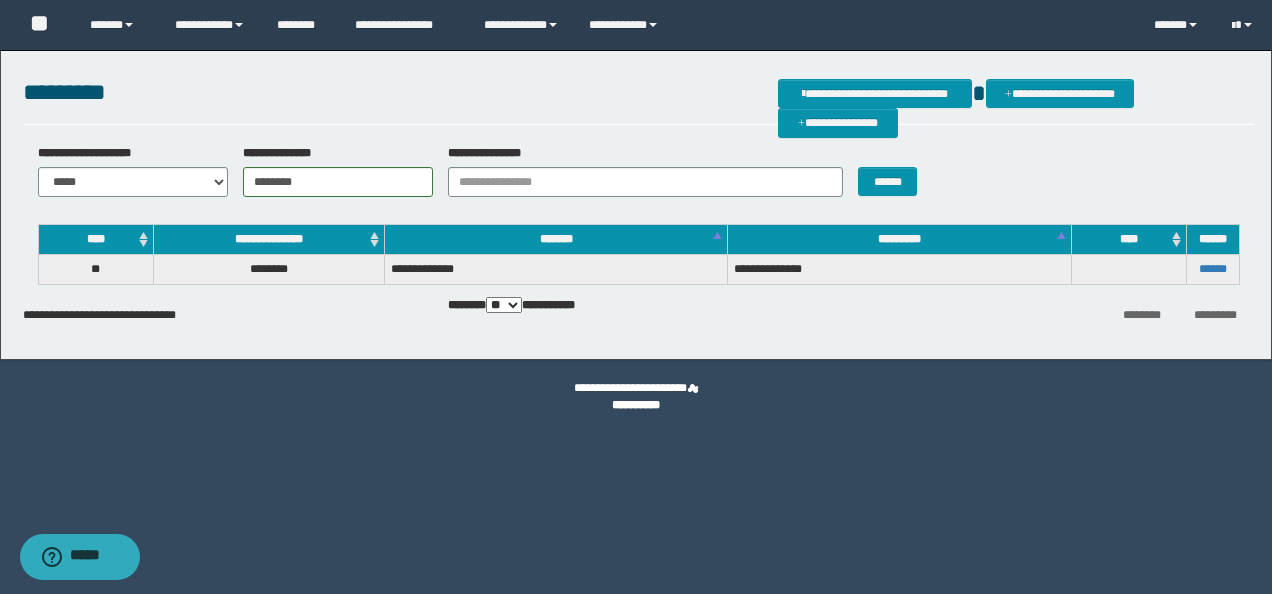 click on "******" at bounding box center (1212, 270) 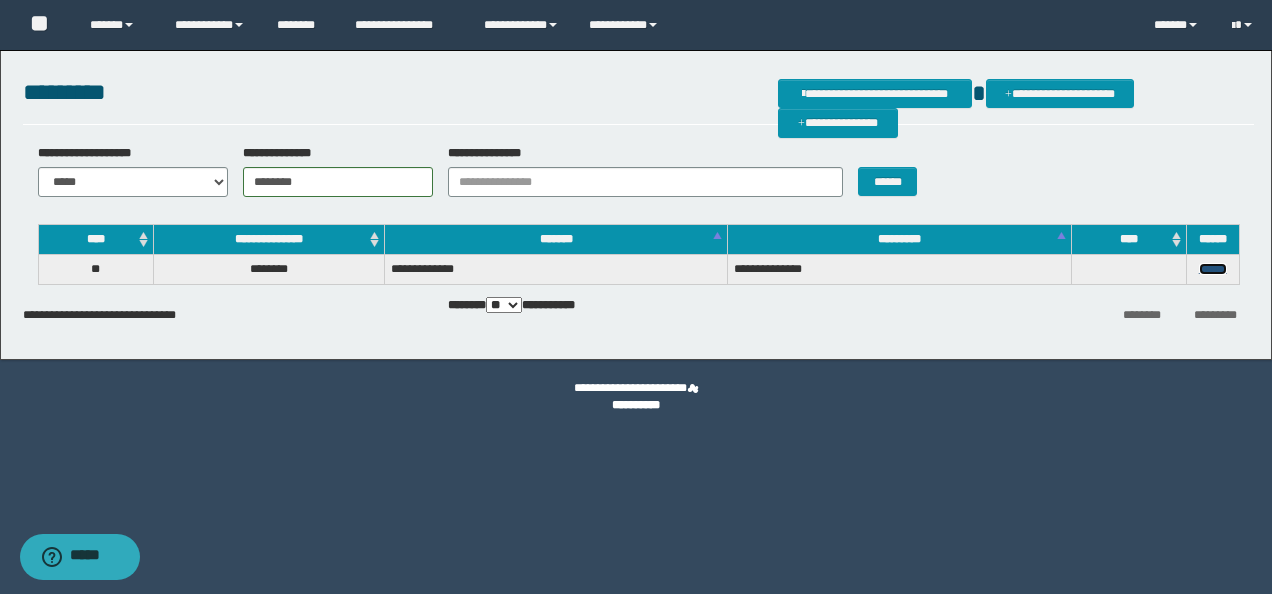 click on "******" at bounding box center [1213, 269] 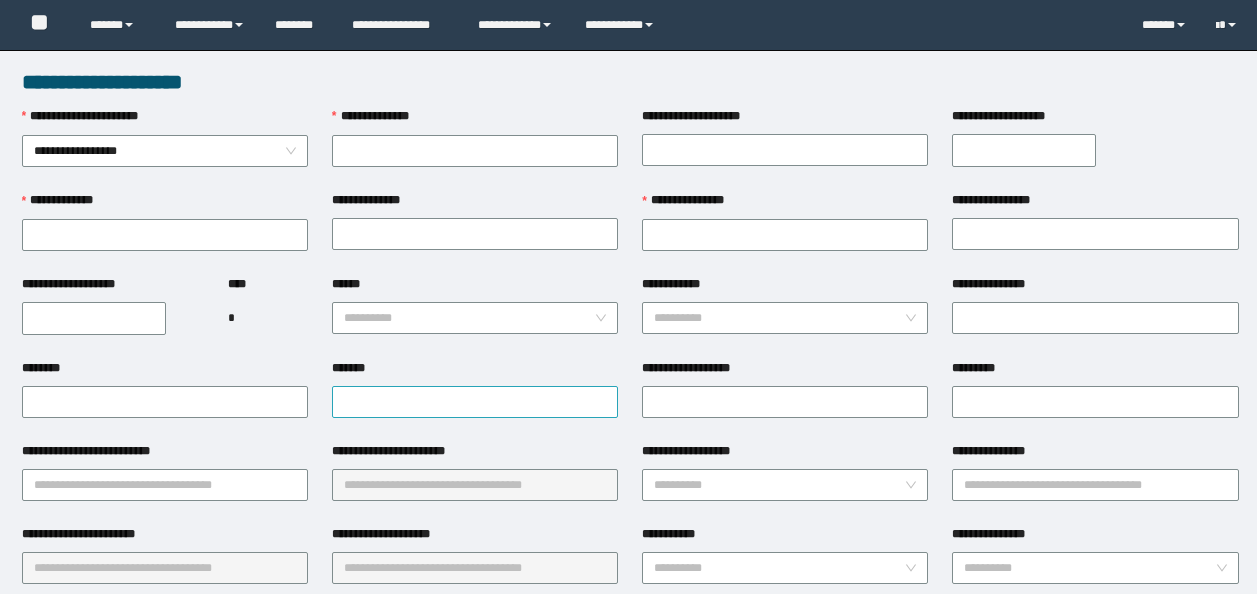 scroll, scrollTop: 0, scrollLeft: 0, axis: both 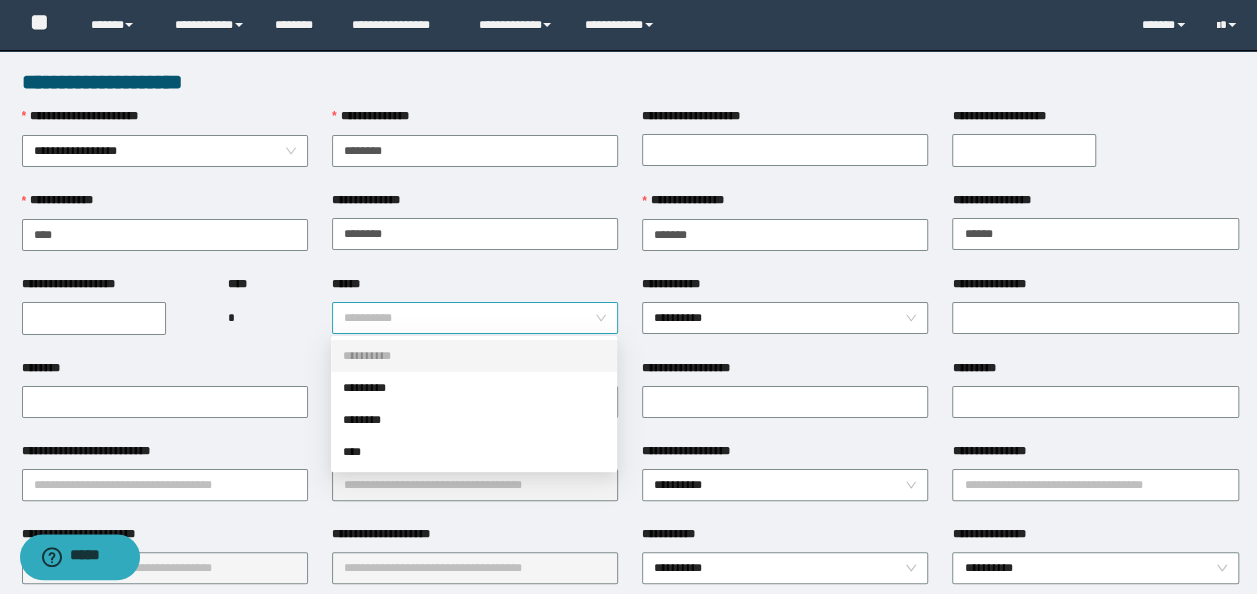 click on "**********" at bounding box center (475, 318) 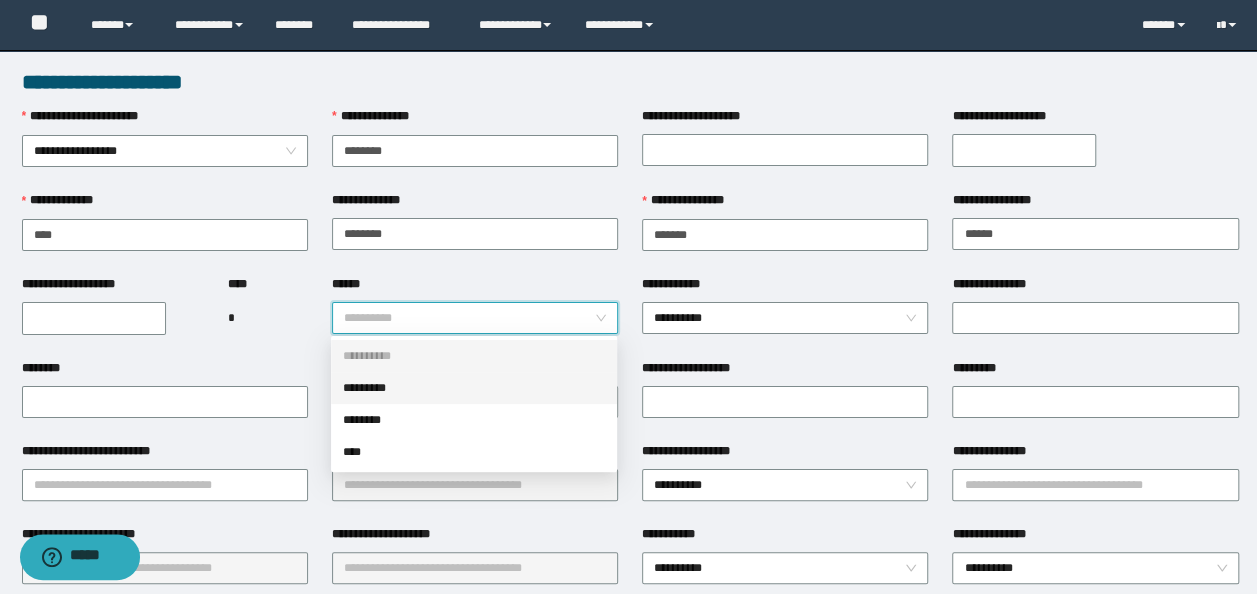 click on "*********" at bounding box center [474, 388] 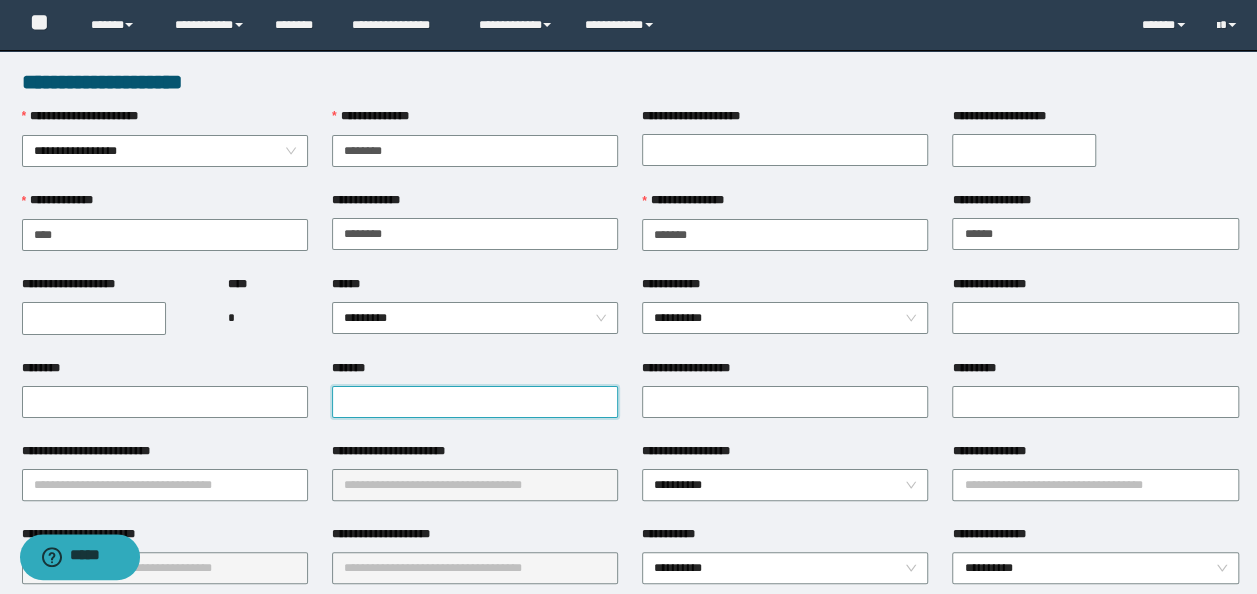 click on "*******" at bounding box center [475, 402] 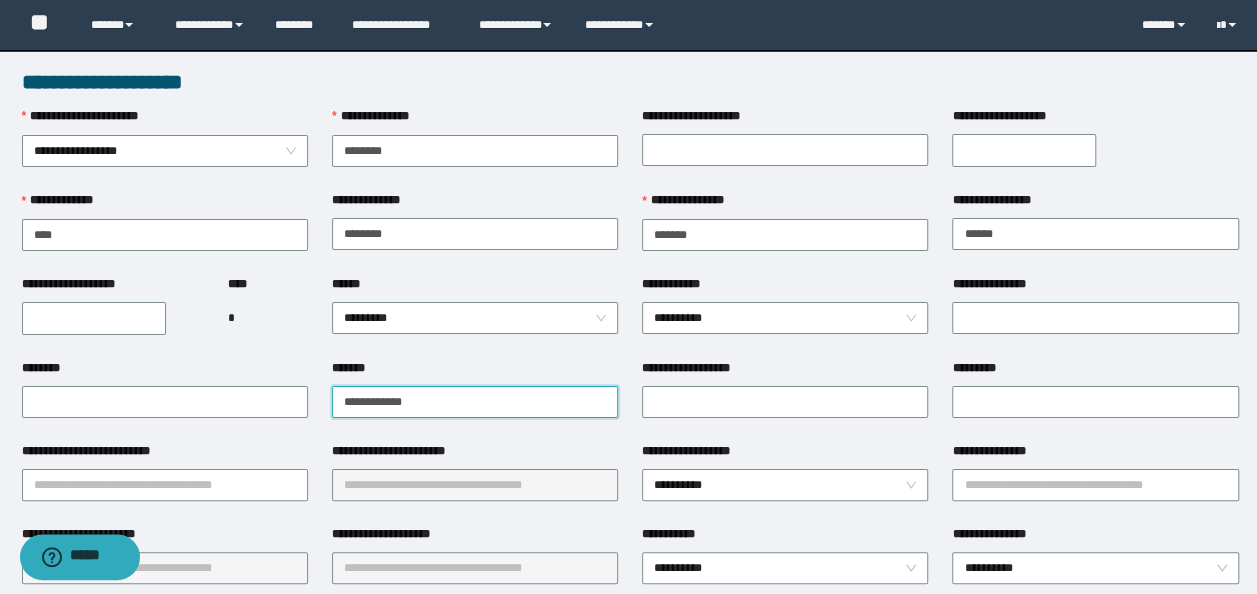 drag, startPoint x: 452, startPoint y: 394, endPoint x: 40, endPoint y: 426, distance: 413.24084 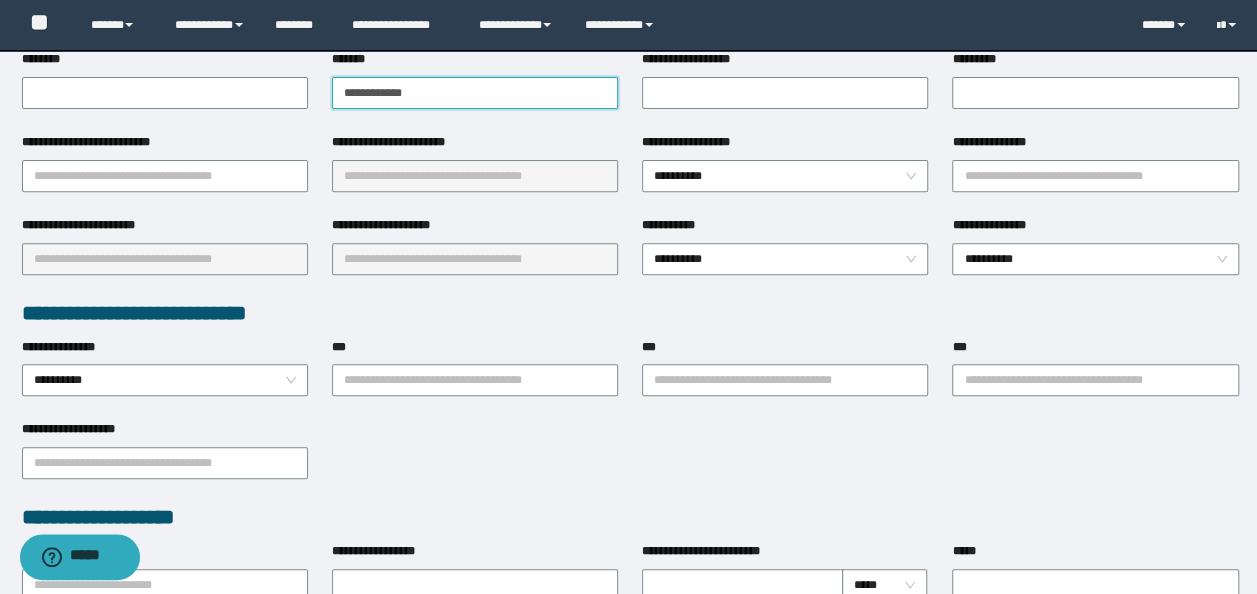 scroll, scrollTop: 400, scrollLeft: 0, axis: vertical 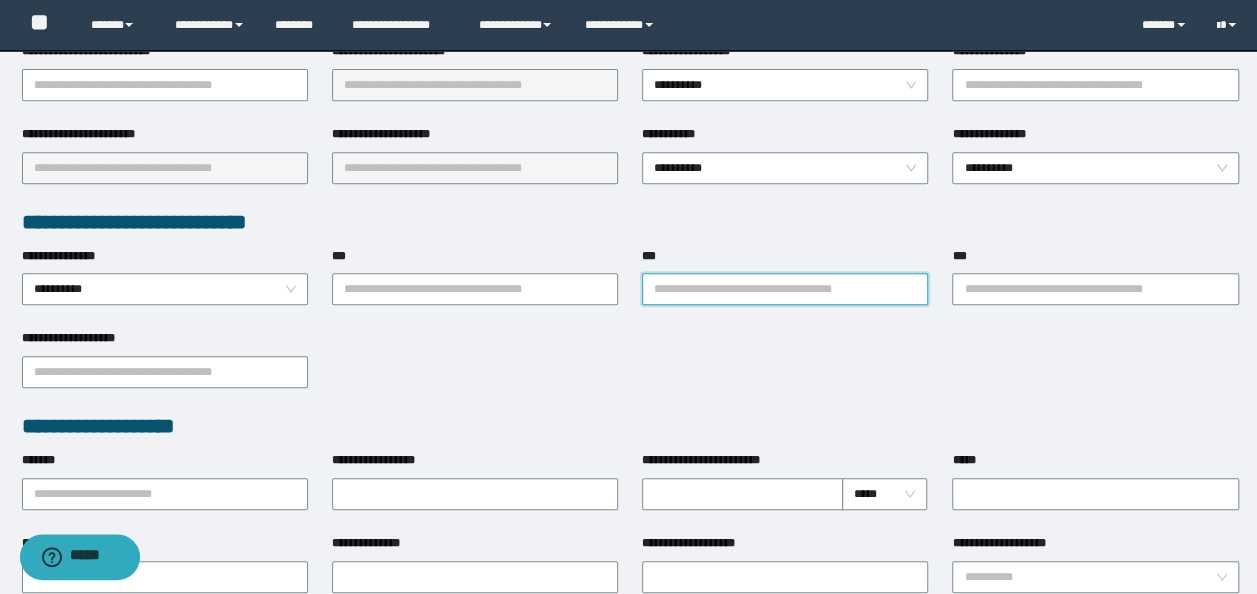 click on "***" at bounding box center [785, 289] 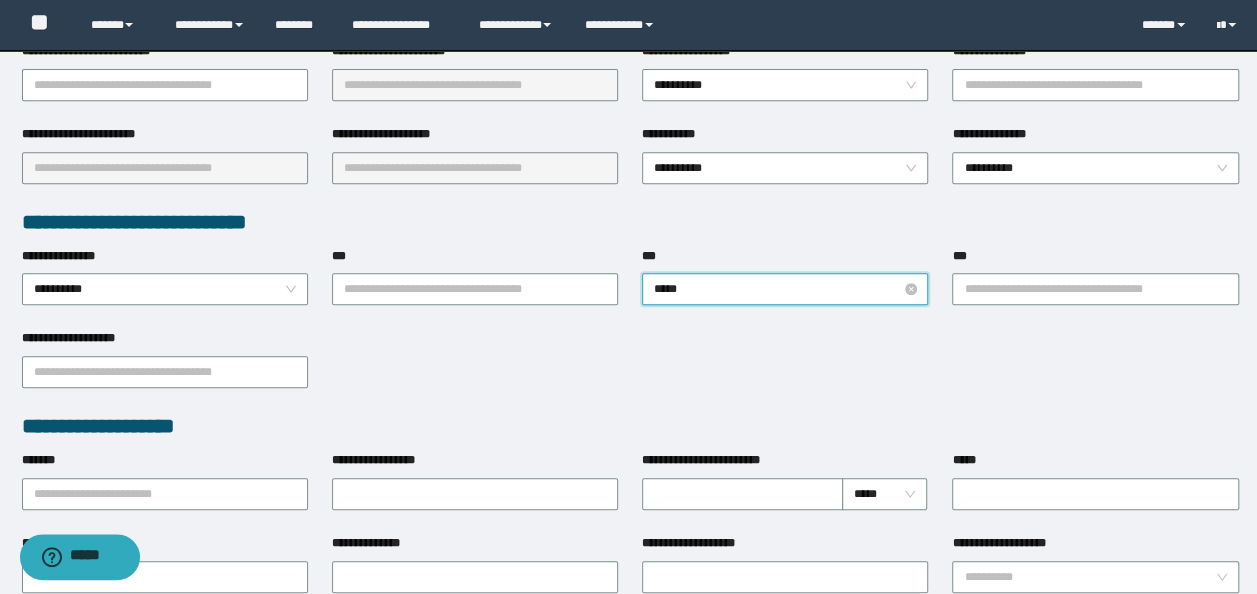 type on "******" 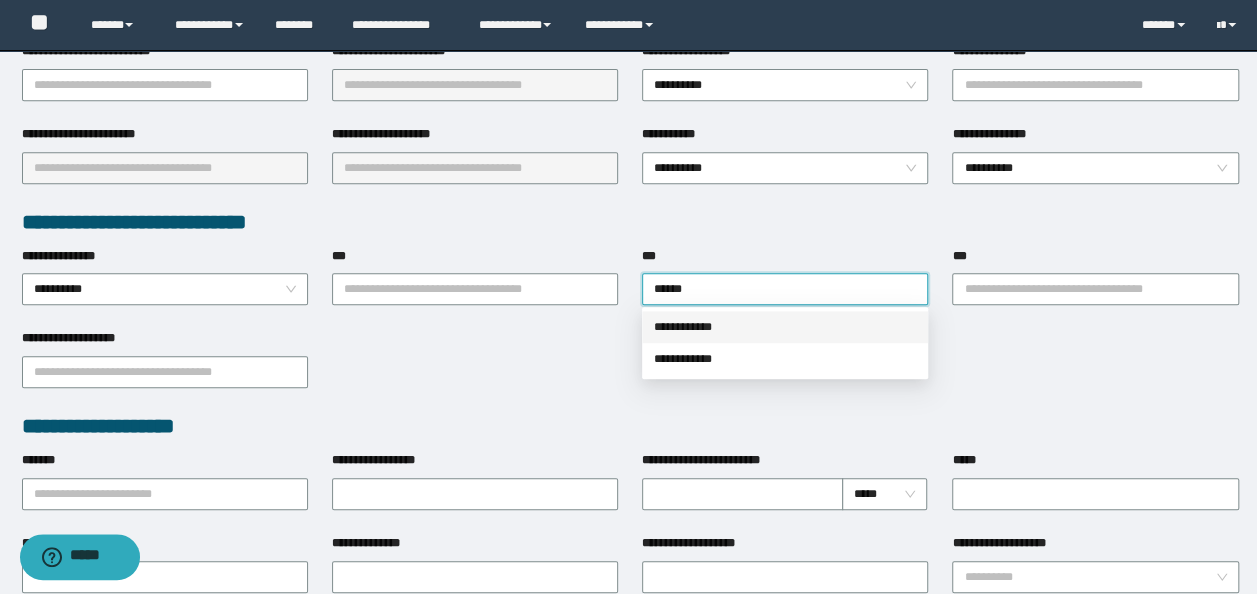 click on "**********" at bounding box center (785, 327) 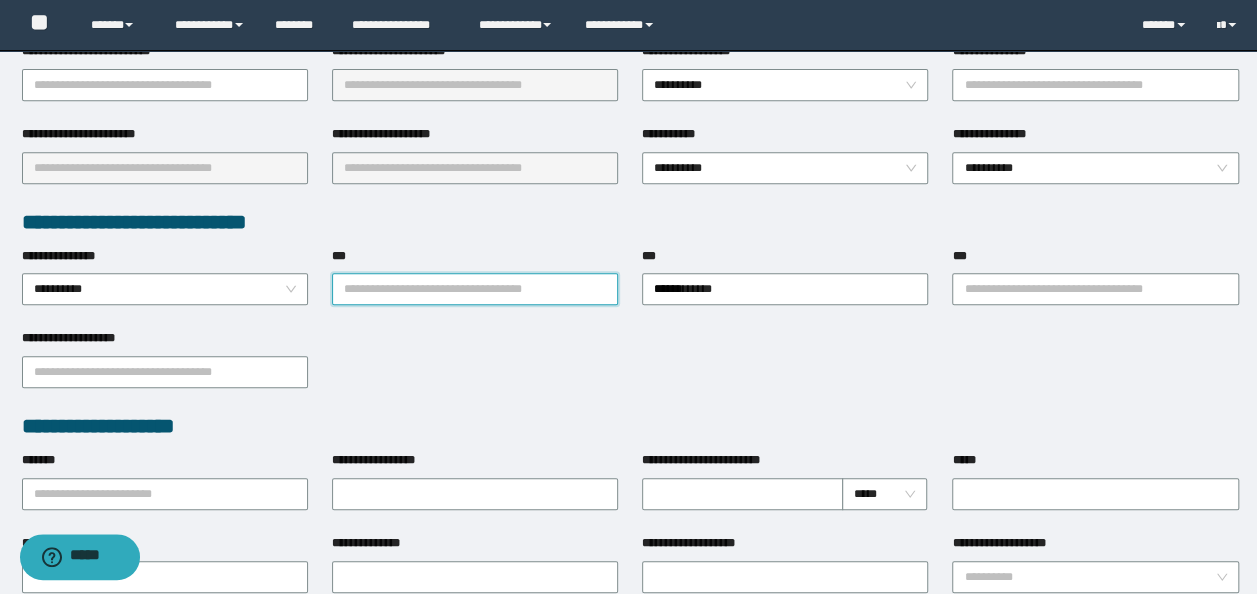 click on "***" at bounding box center [475, 289] 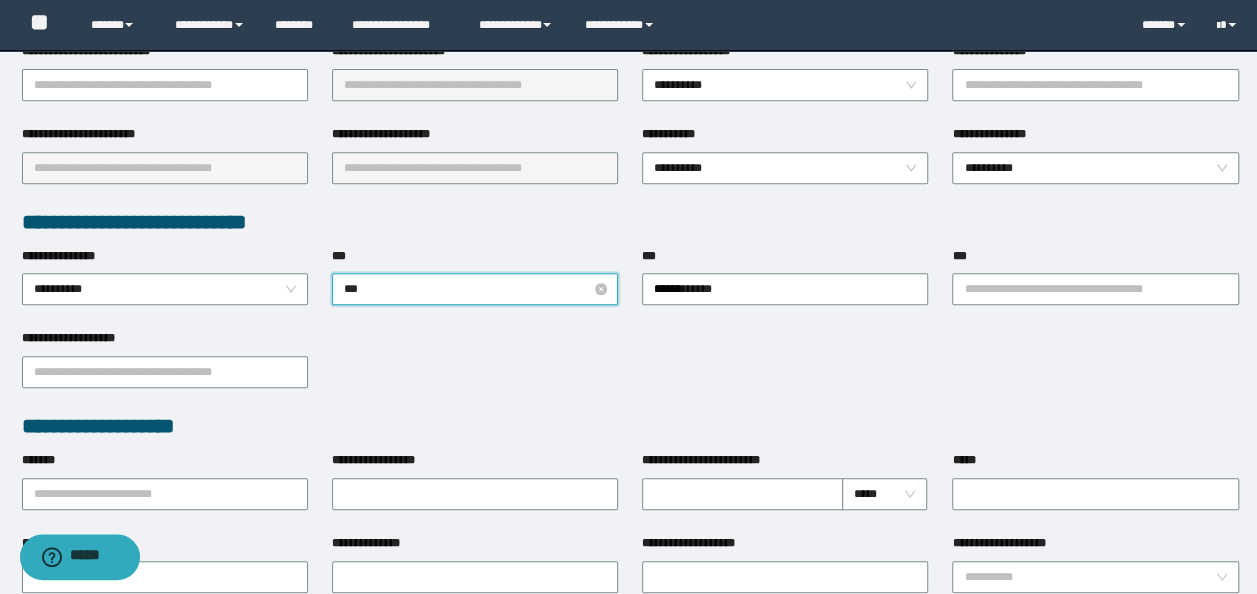 type on "****" 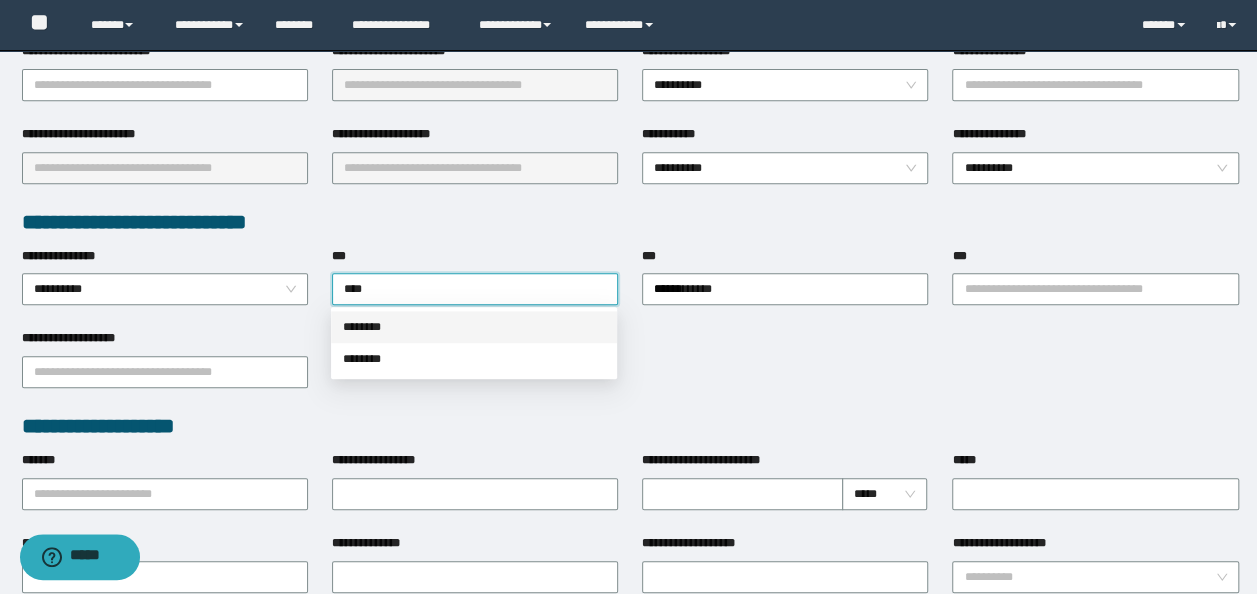click on "********" at bounding box center [474, 327] 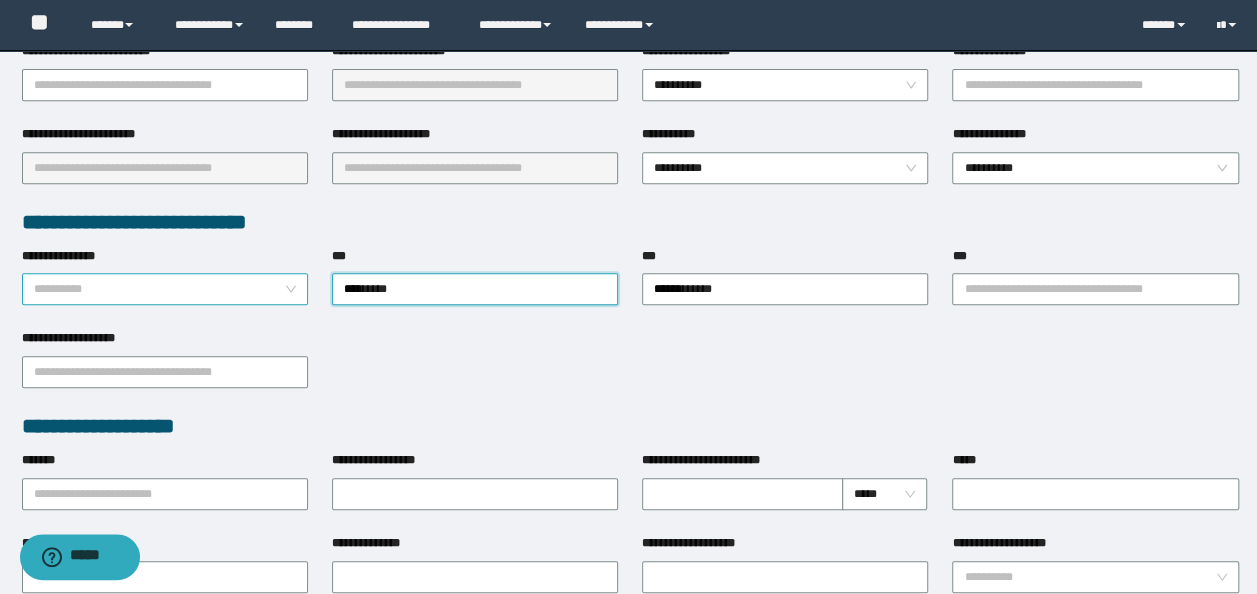 drag, startPoint x: 218, startPoint y: 289, endPoint x: 152, endPoint y: 354, distance: 92.63369 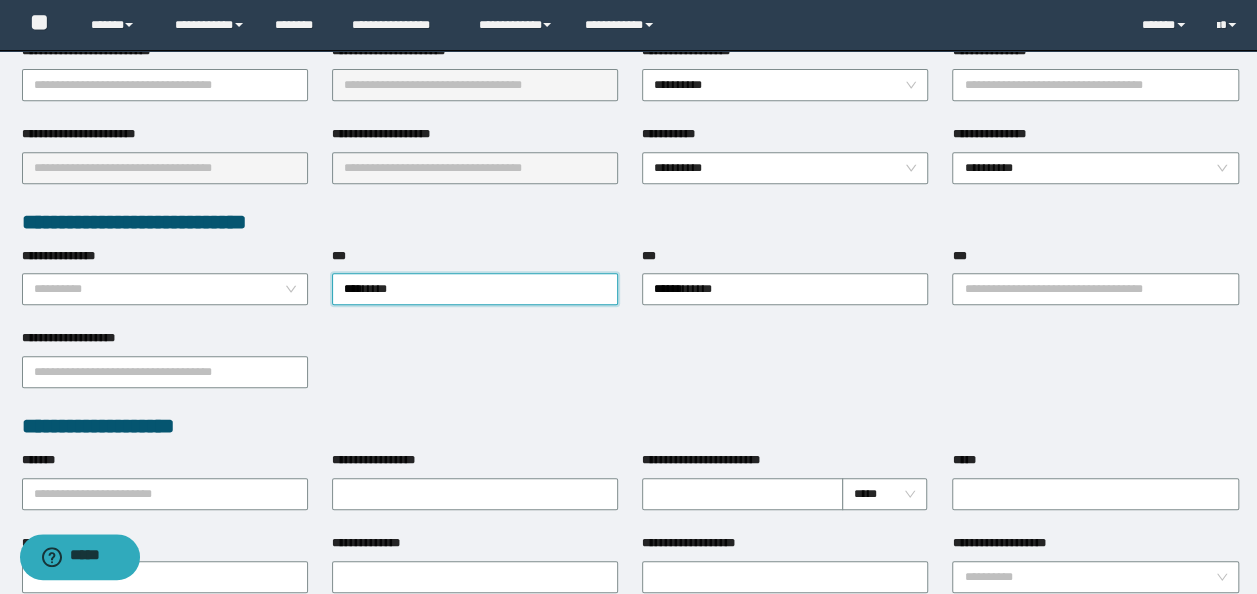 click on "**********" at bounding box center [165, 289] 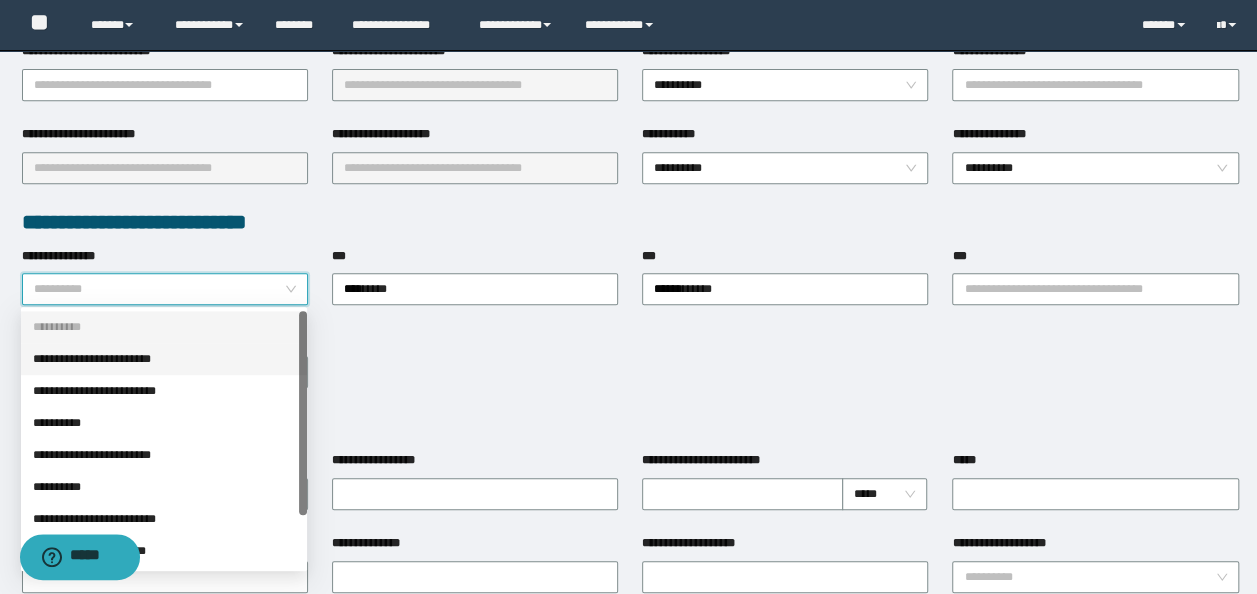 drag, startPoint x: 124, startPoint y: 361, endPoint x: 991, endPoint y: 326, distance: 867.7062 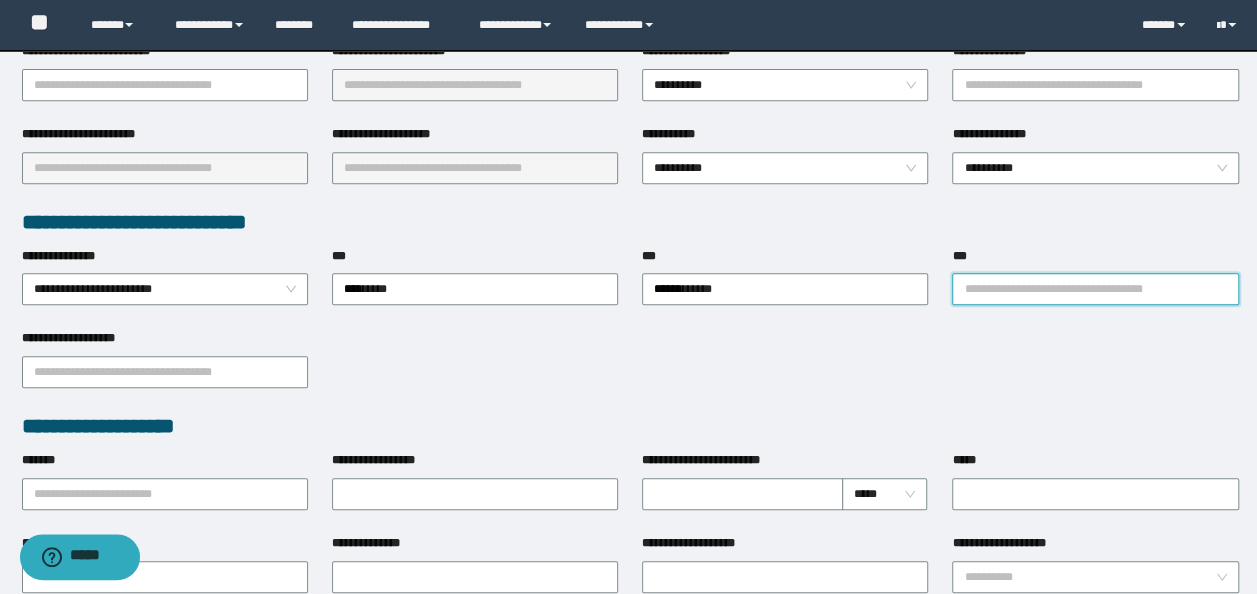 click on "***" at bounding box center [1095, 289] 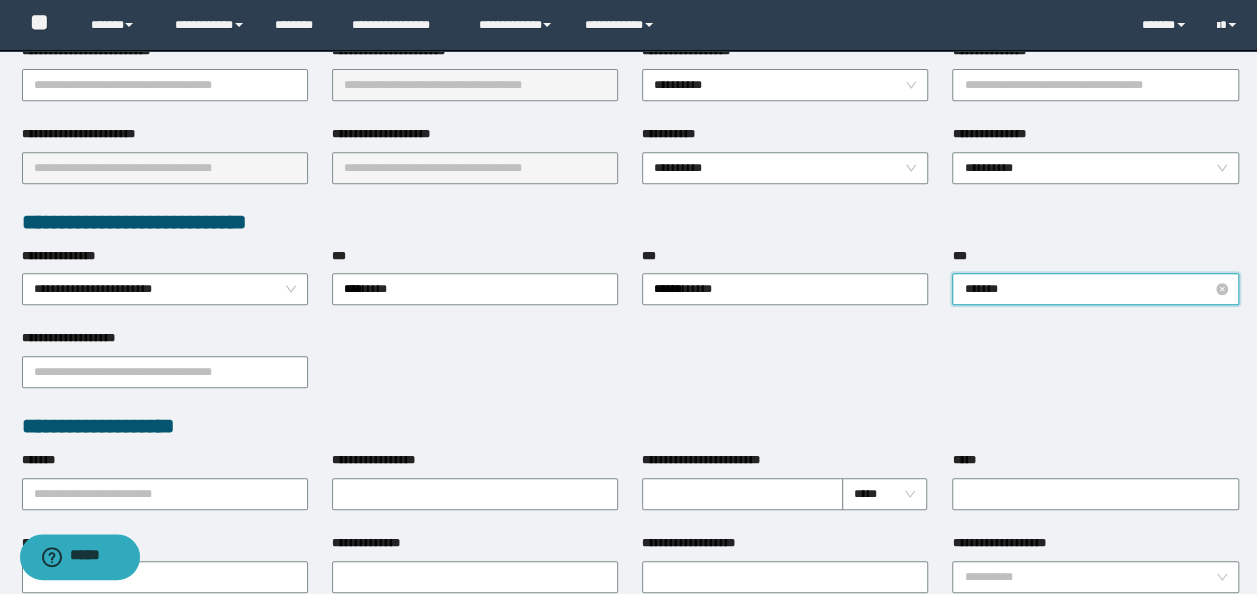 type on "********" 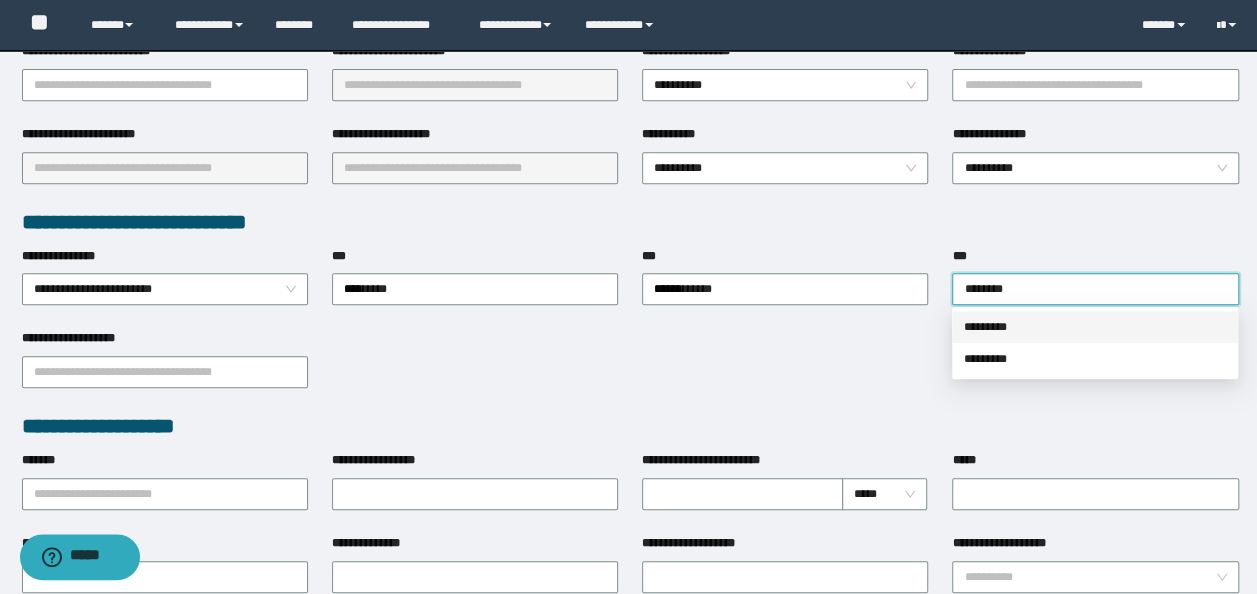 click on "*********" at bounding box center [1095, 327] 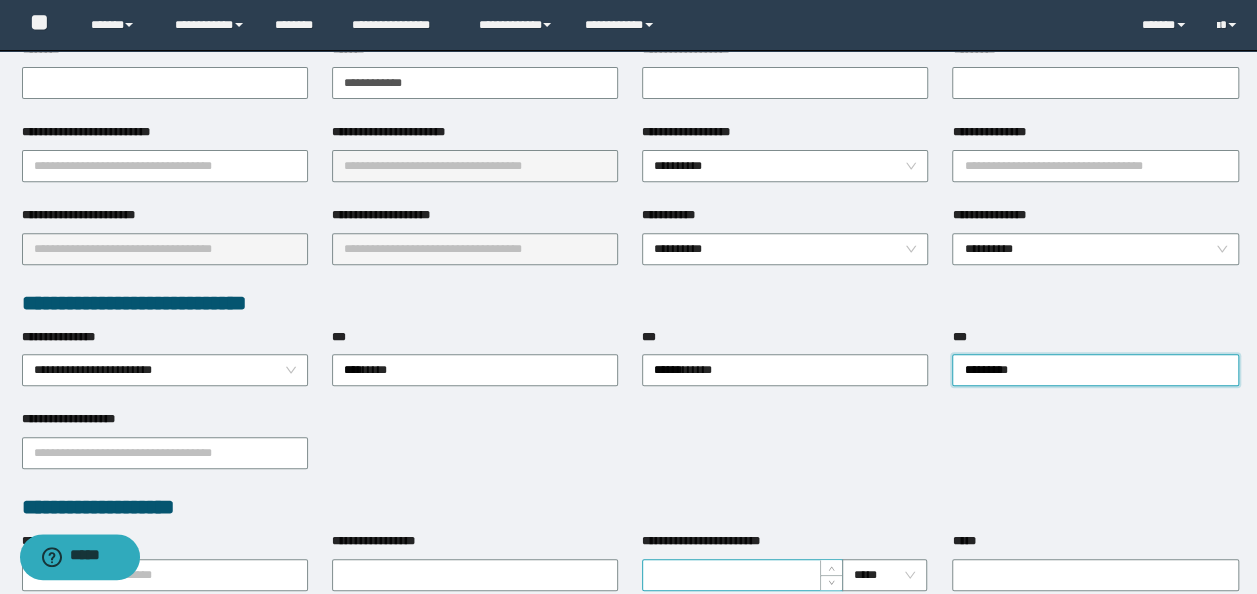 scroll, scrollTop: 0, scrollLeft: 0, axis: both 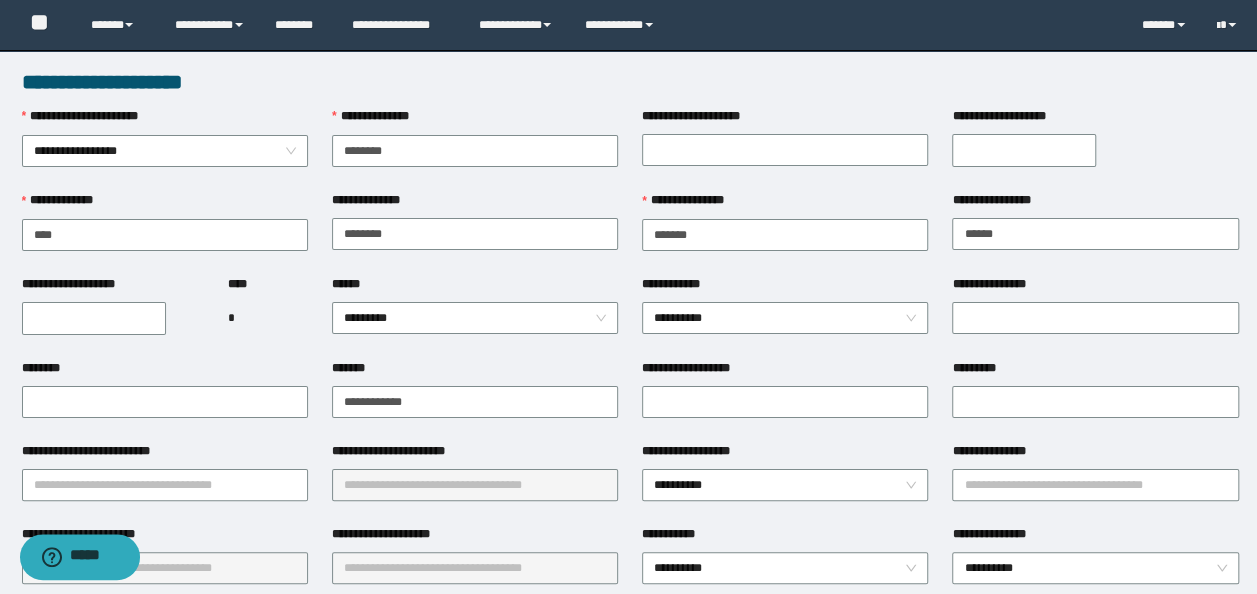 type 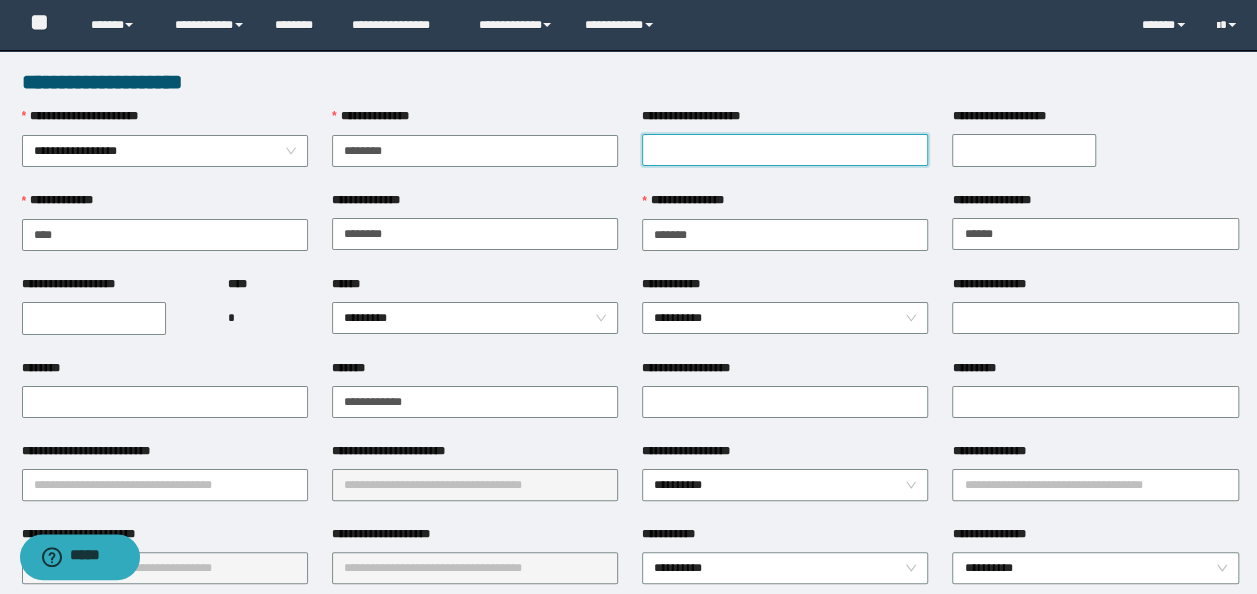 click on "**********" at bounding box center (785, 150) 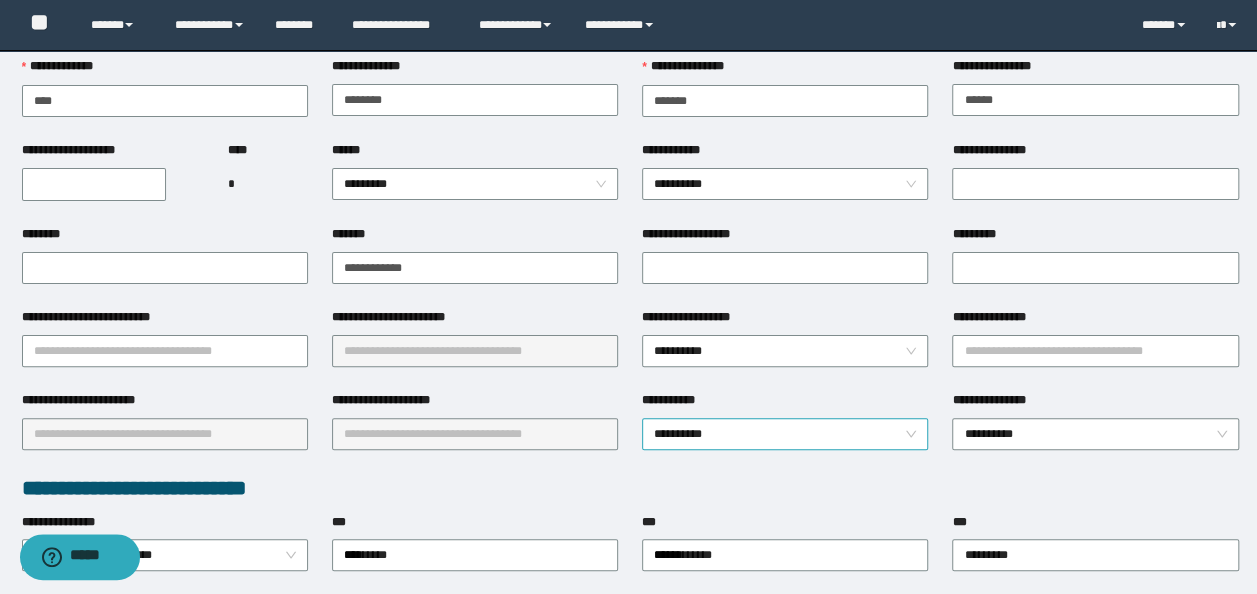 scroll, scrollTop: 200, scrollLeft: 0, axis: vertical 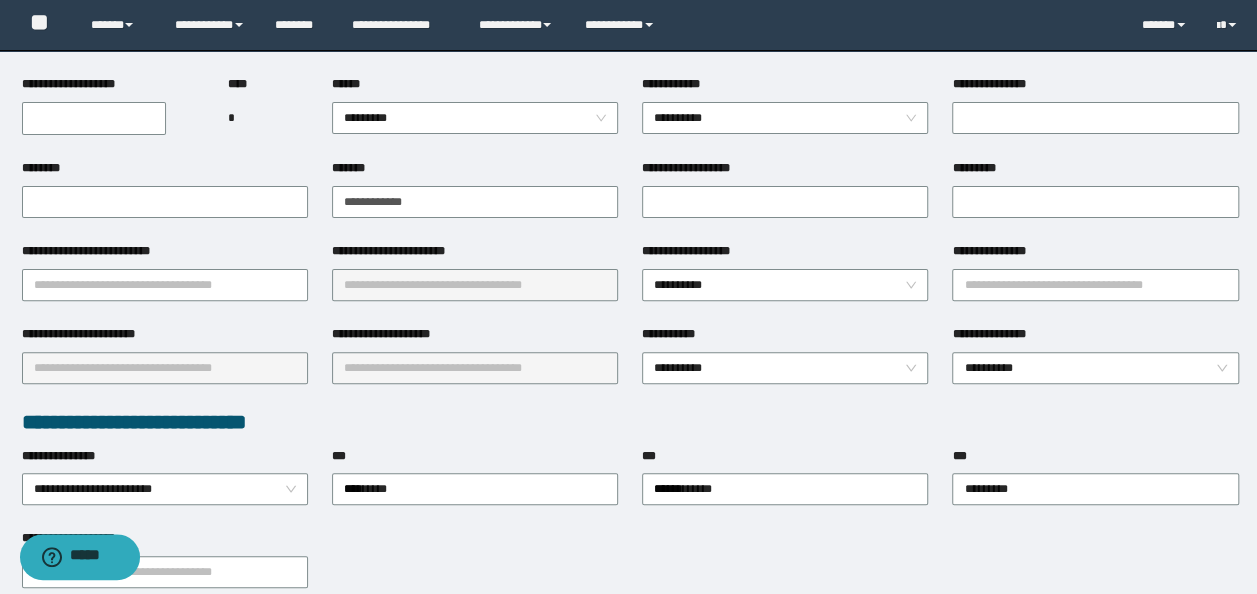 drag, startPoint x: 691, startPoint y: 280, endPoint x: 687, endPoint y: 298, distance: 18.439089 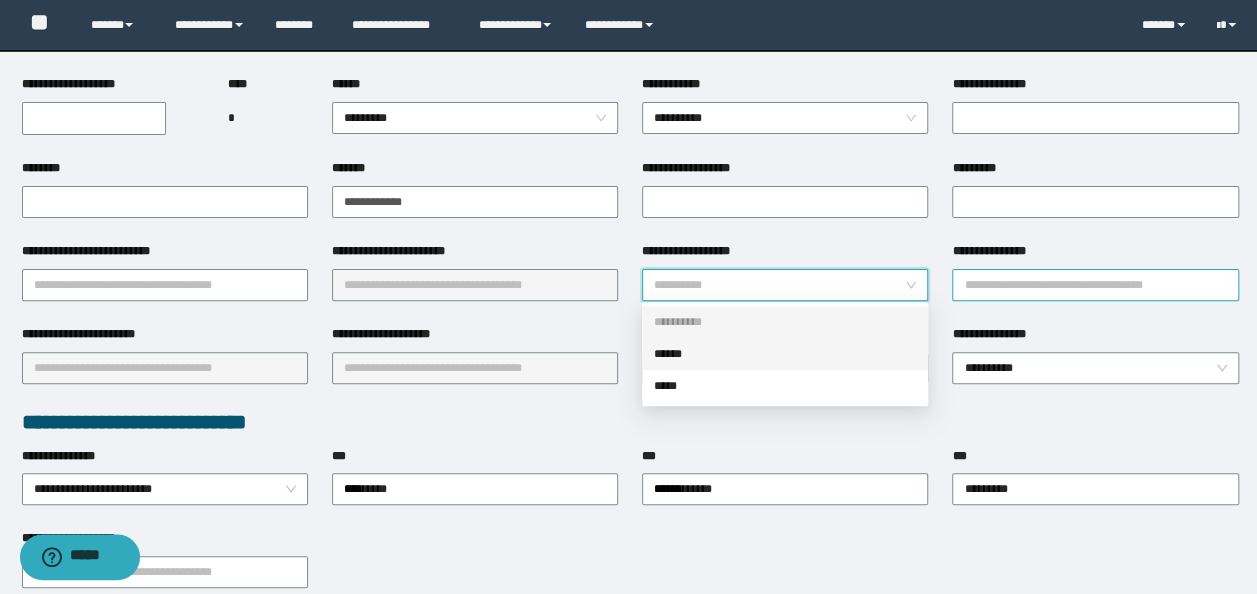 drag, startPoint x: 679, startPoint y: 356, endPoint x: 1074, endPoint y: 289, distance: 400.642 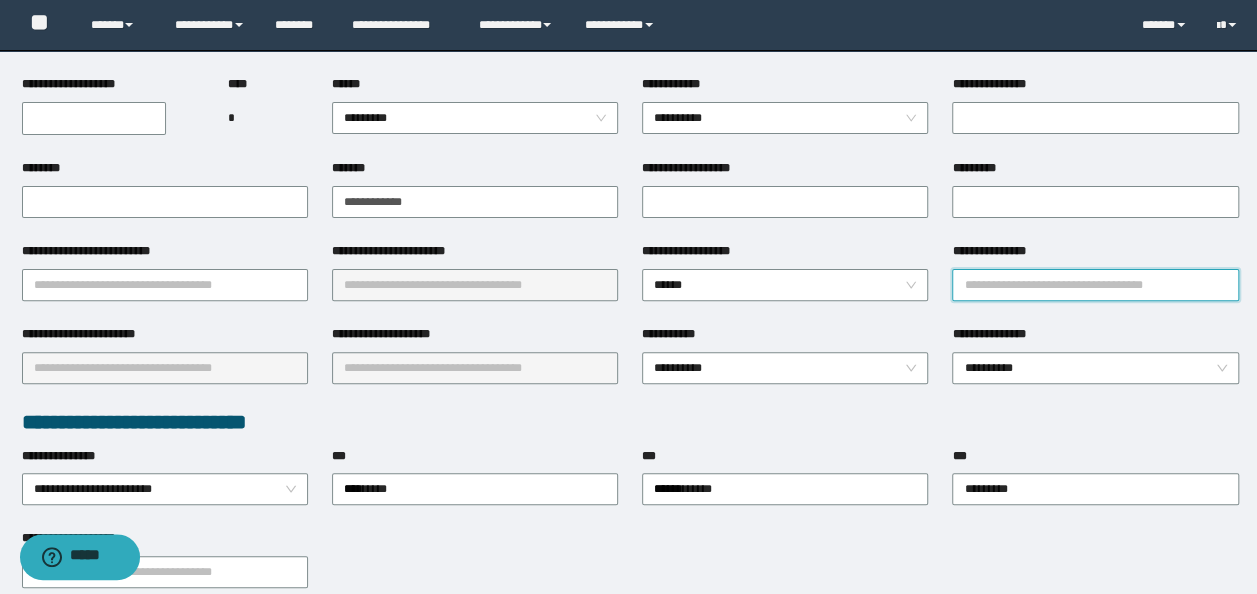 click on "**********" at bounding box center (1095, 285) 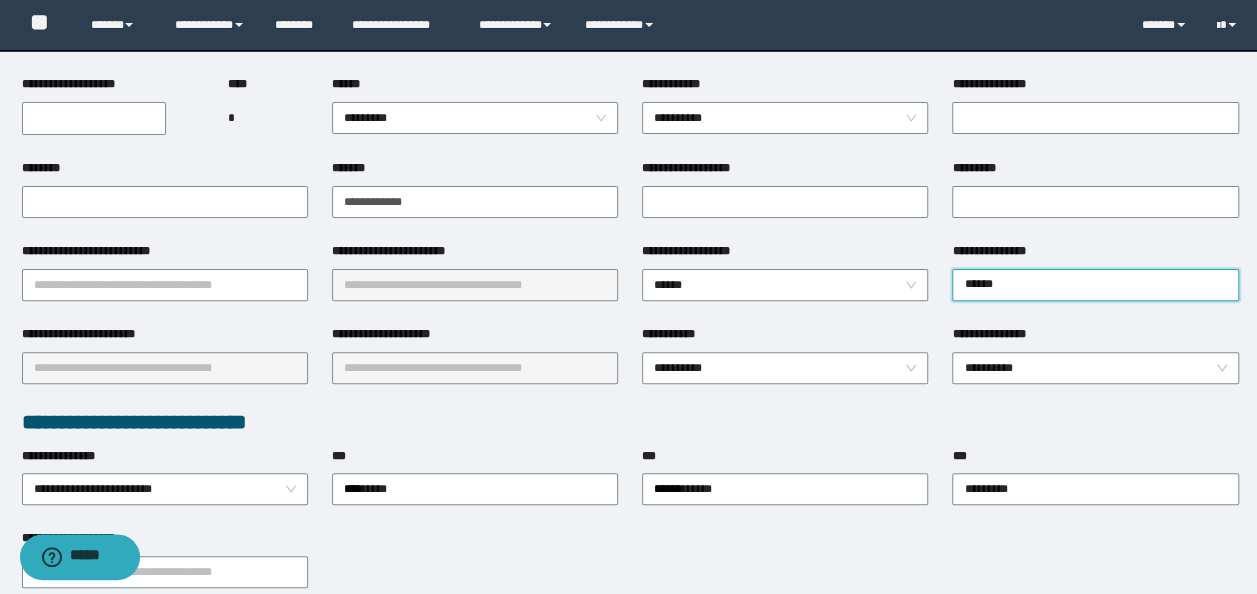 drag, startPoint x: 1038, startPoint y: 281, endPoint x: -4, endPoint y: 11, distance: 1076.4126 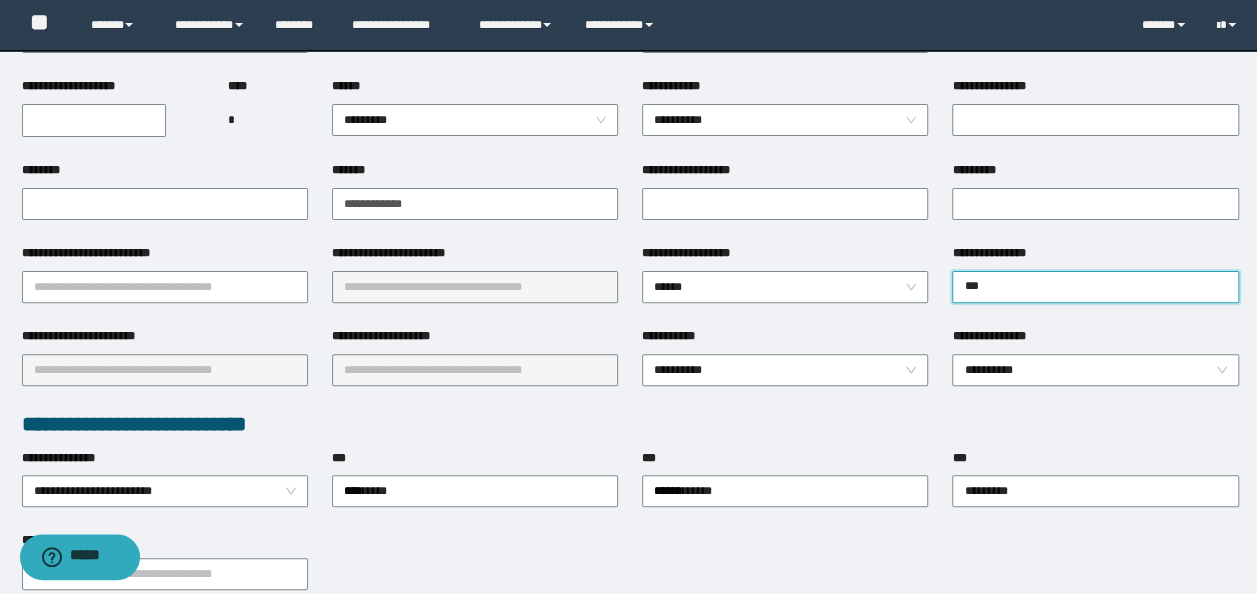 type on "****" 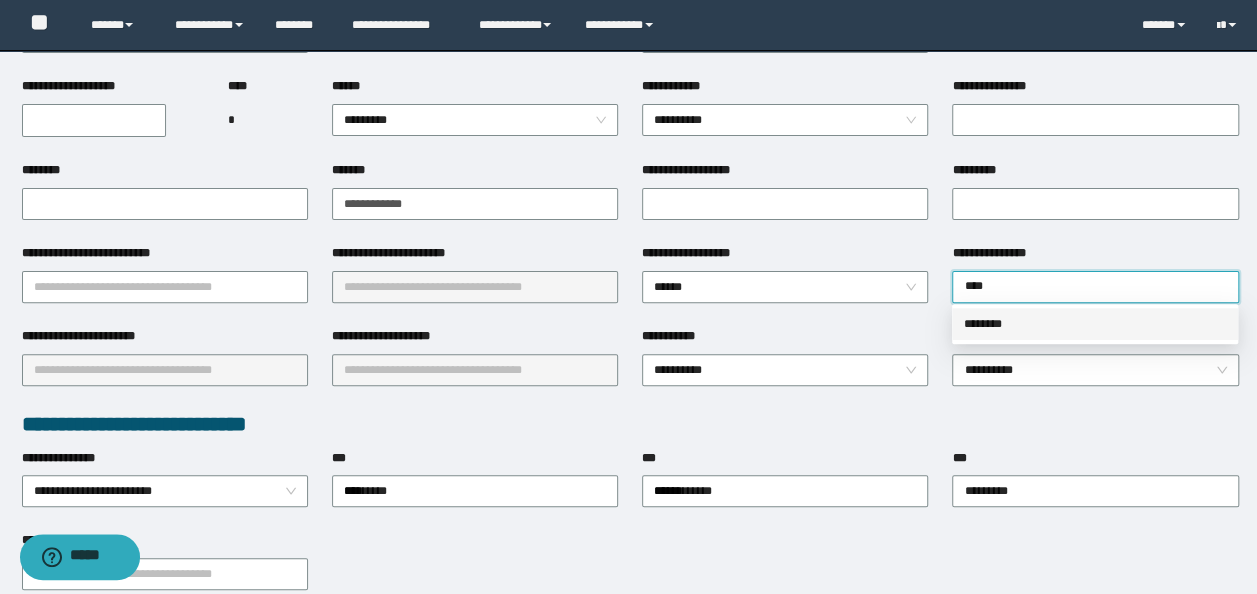 click on "********" at bounding box center (1095, 324) 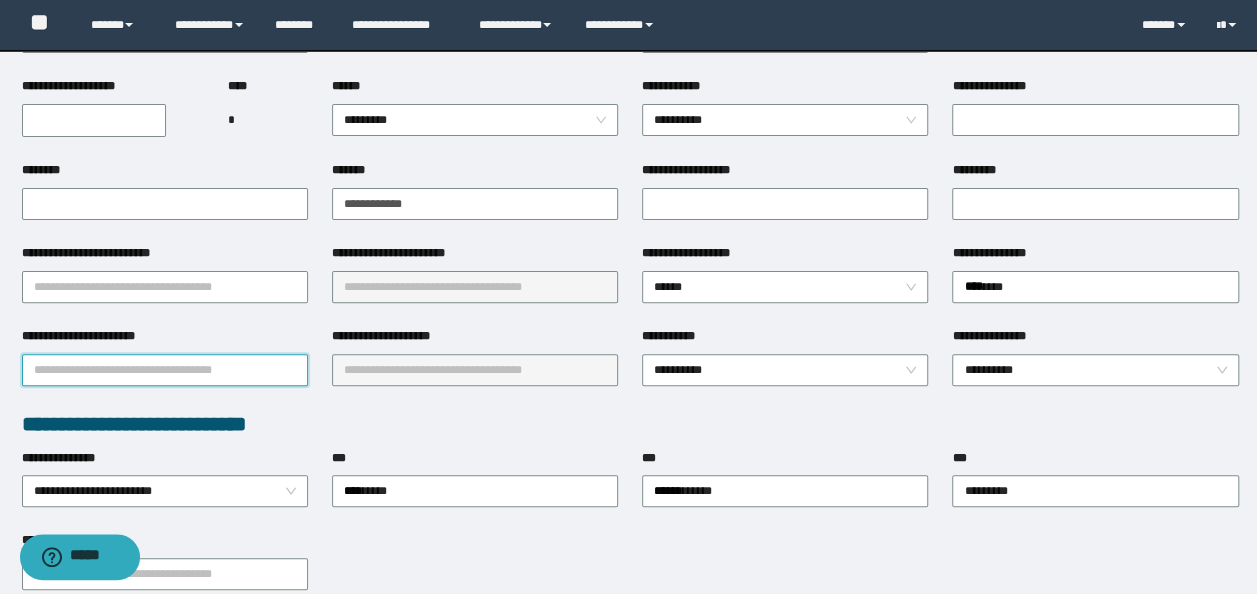 drag, startPoint x: 262, startPoint y: 364, endPoint x: 399, endPoint y: 580, distance: 255.78311 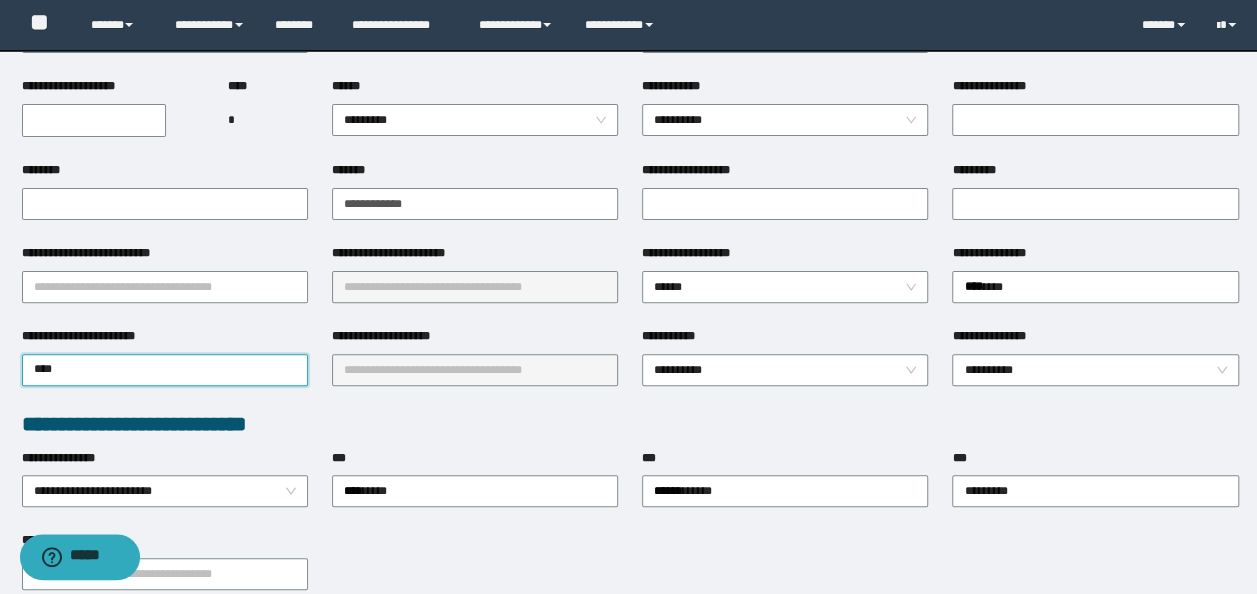 type on "*****" 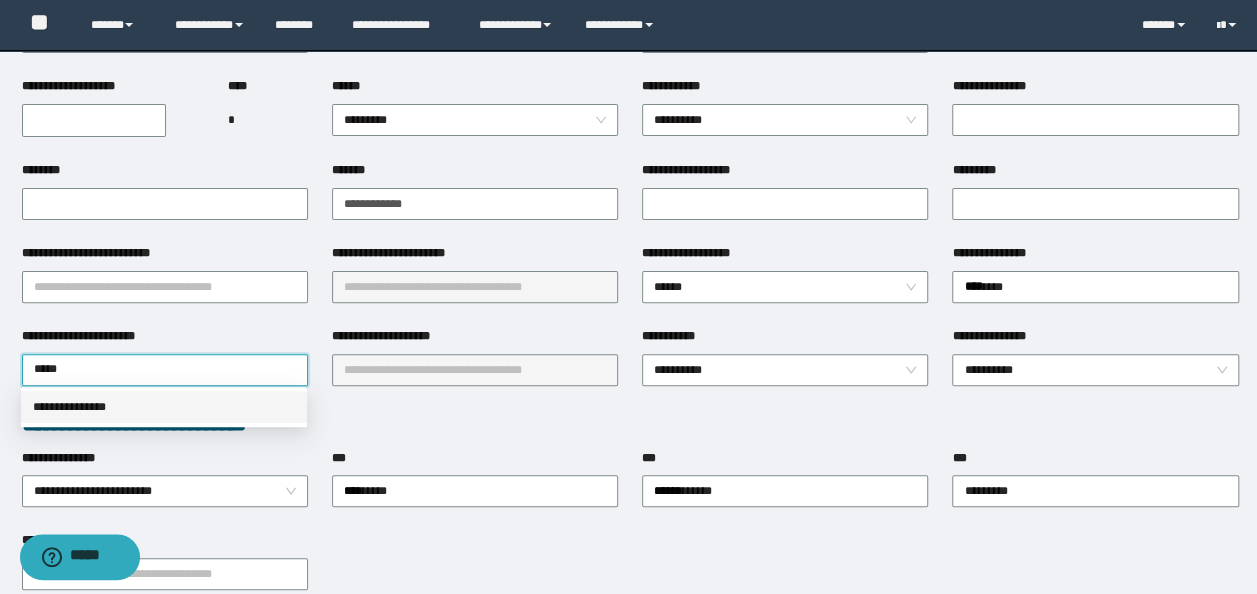 click on "**********" at bounding box center (164, 407) 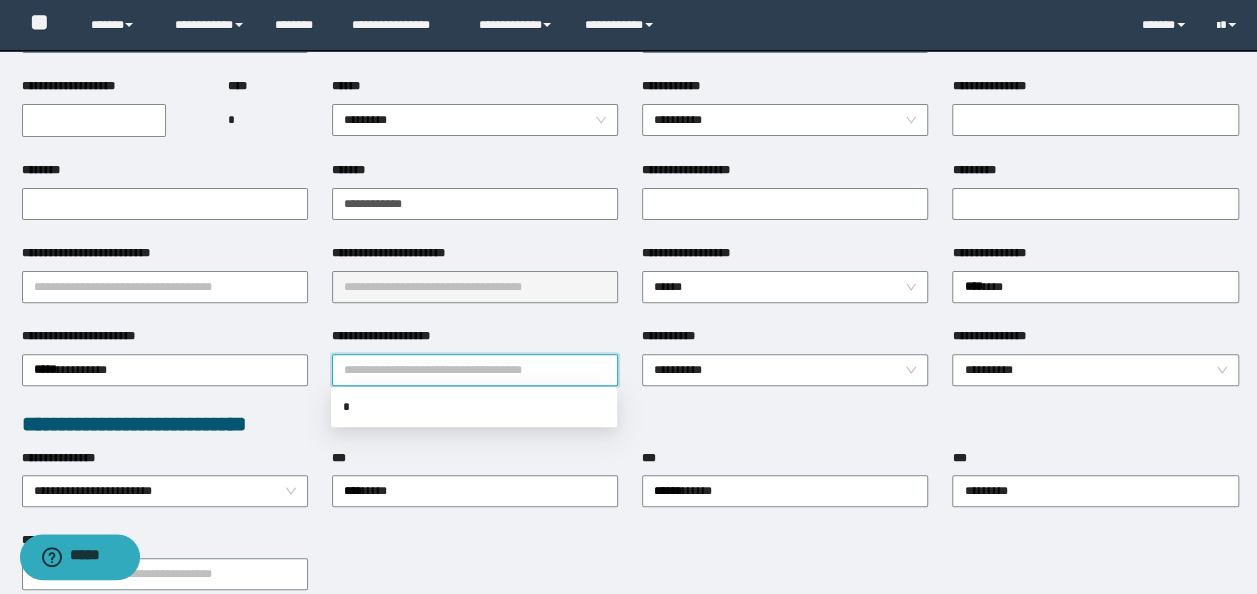 click on "**********" at bounding box center (475, 370) 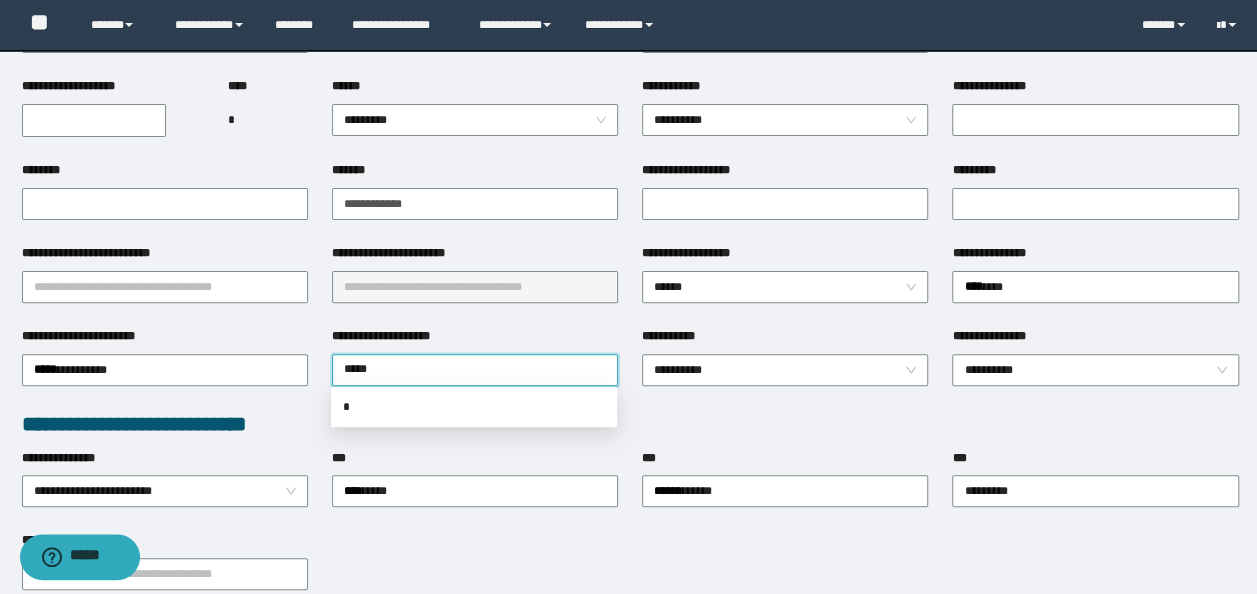 type on "******" 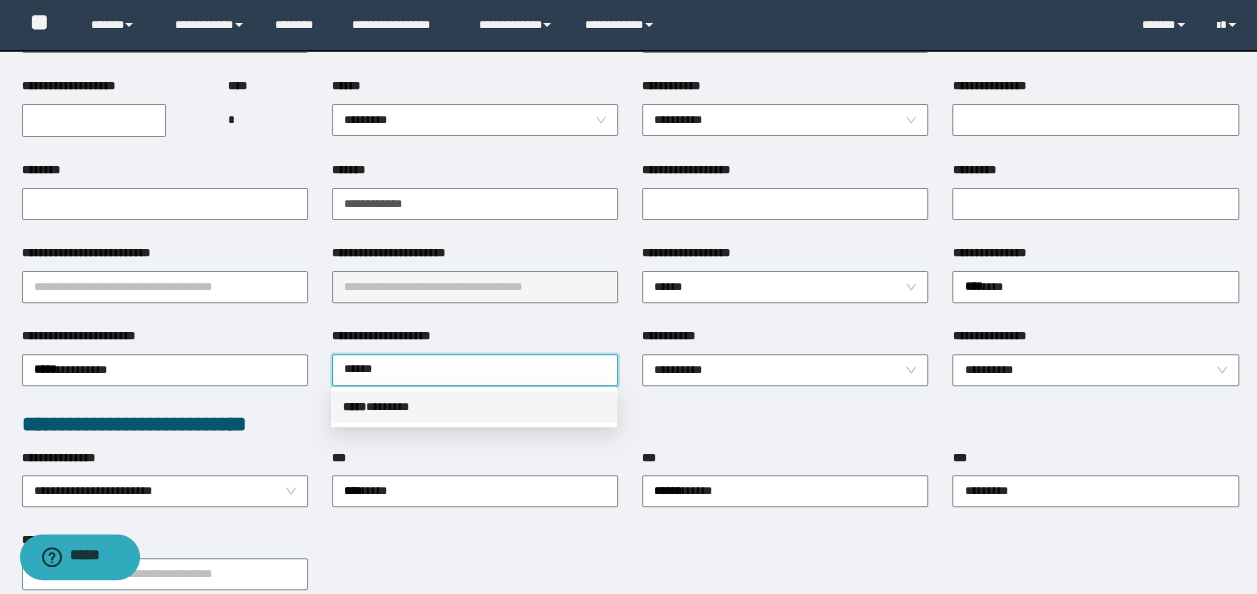 click on "***** * ******" at bounding box center [474, 407] 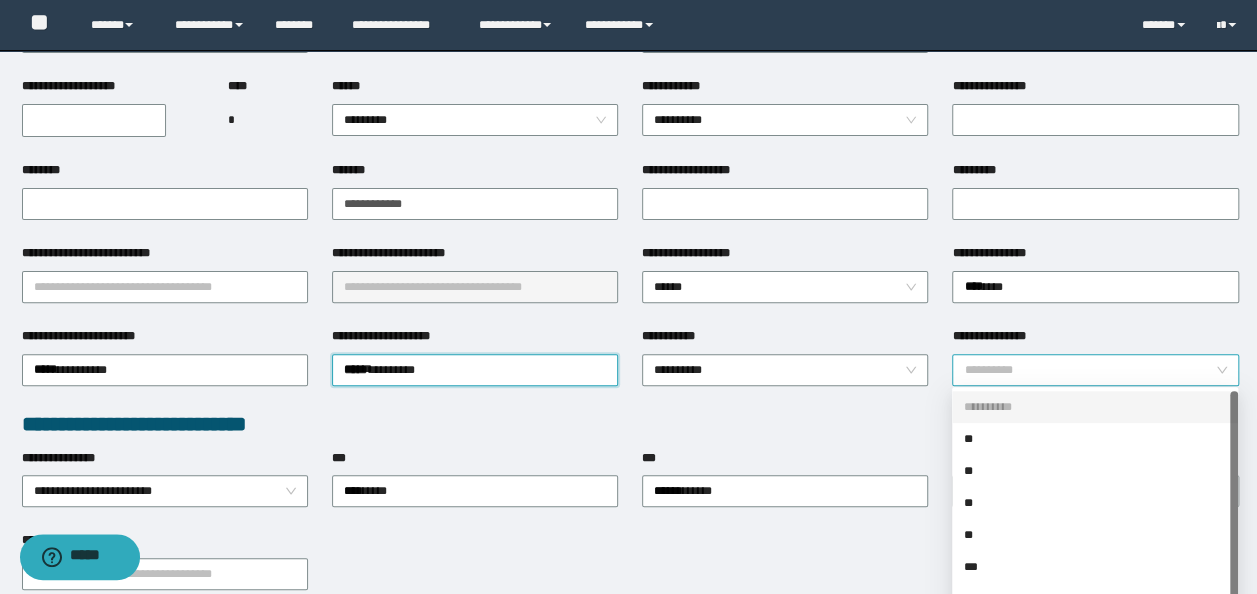 click on "**********" at bounding box center (1095, 370) 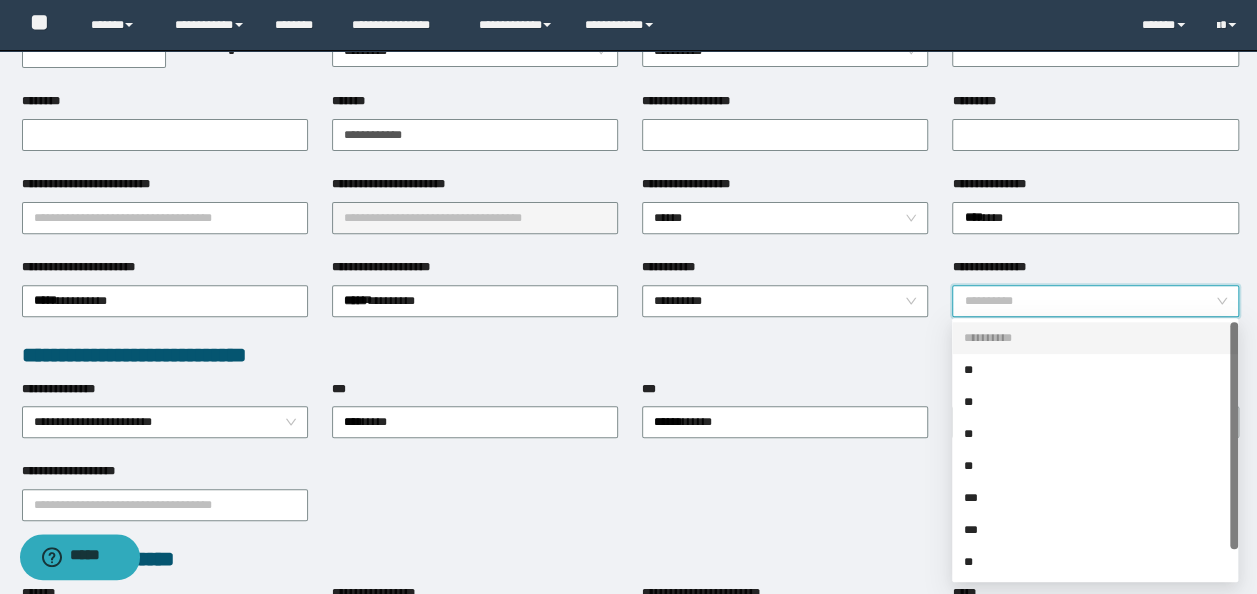 scroll, scrollTop: 298, scrollLeft: 0, axis: vertical 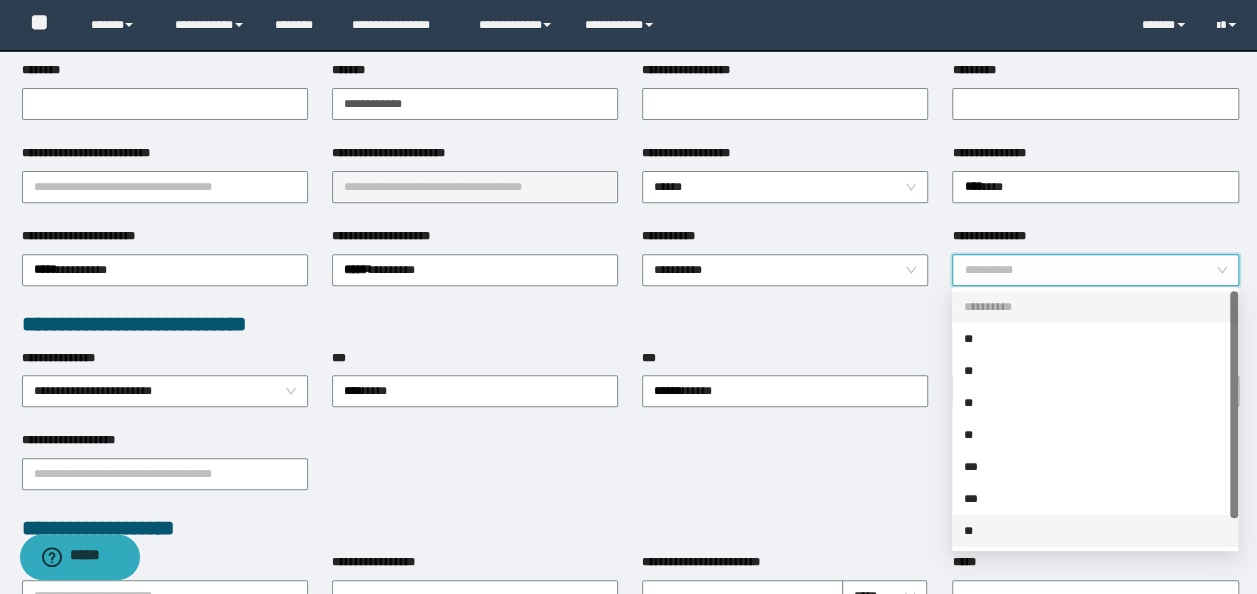 click on "**" at bounding box center [1095, 531] 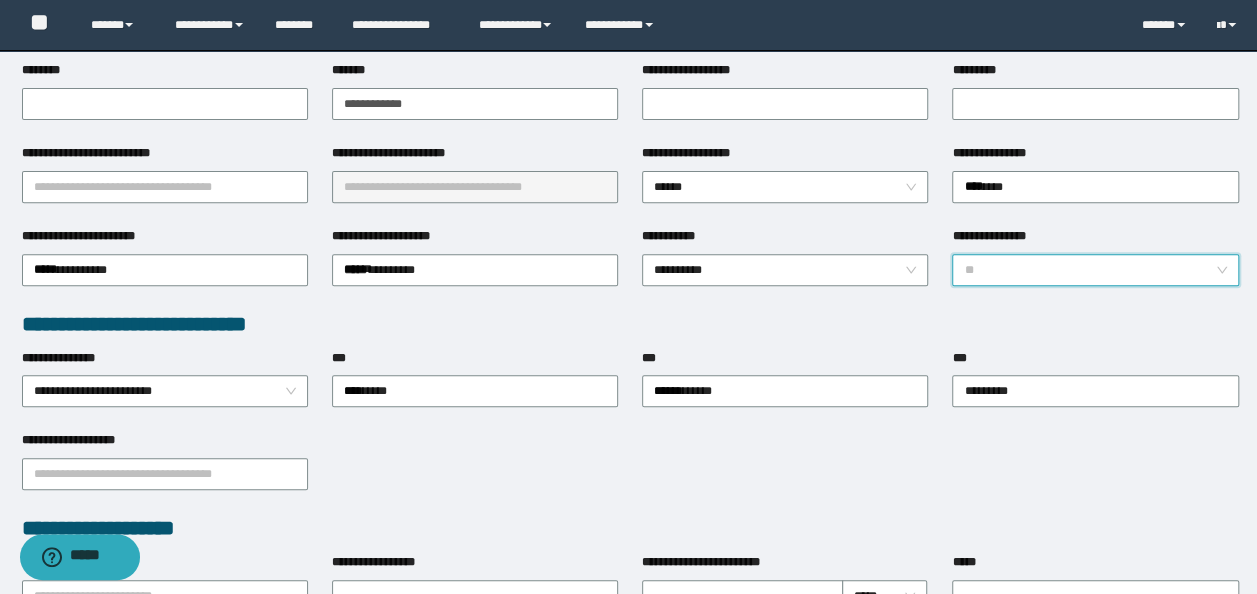 click on "**" at bounding box center [1095, 270] 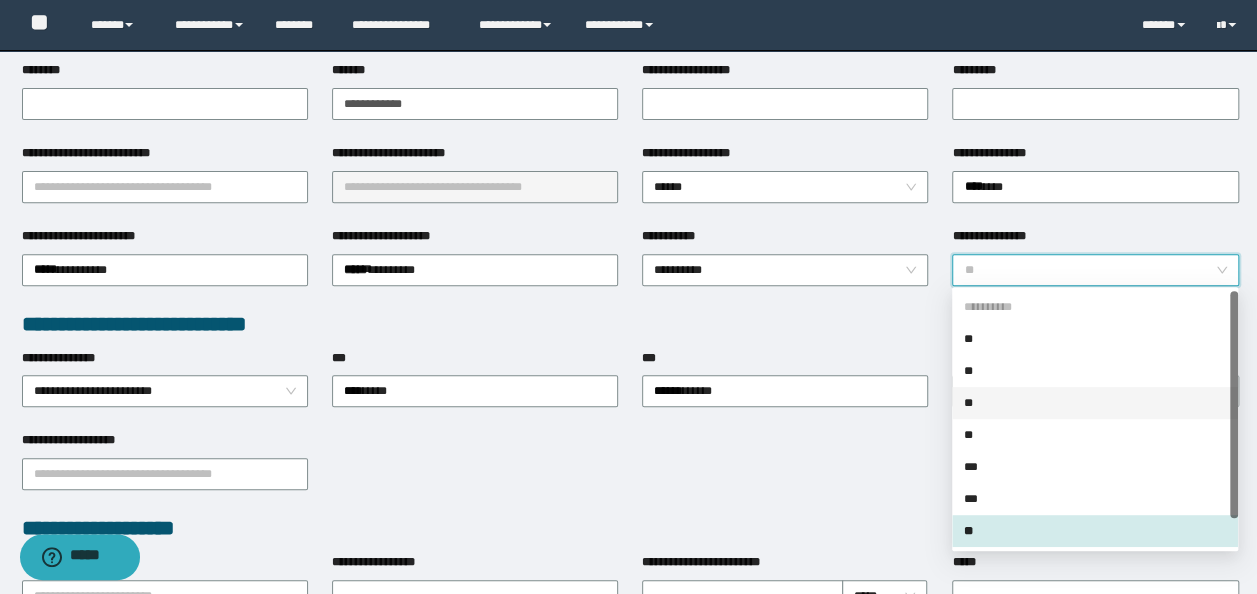 click on "**" at bounding box center [1095, 403] 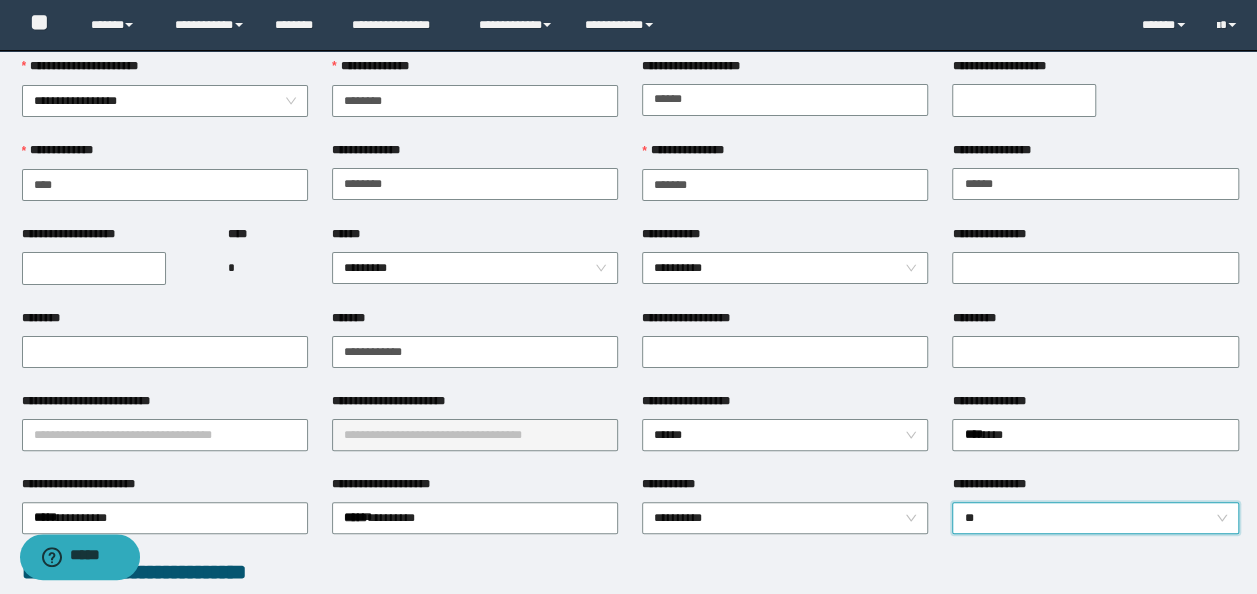 scroll, scrollTop: 0, scrollLeft: 0, axis: both 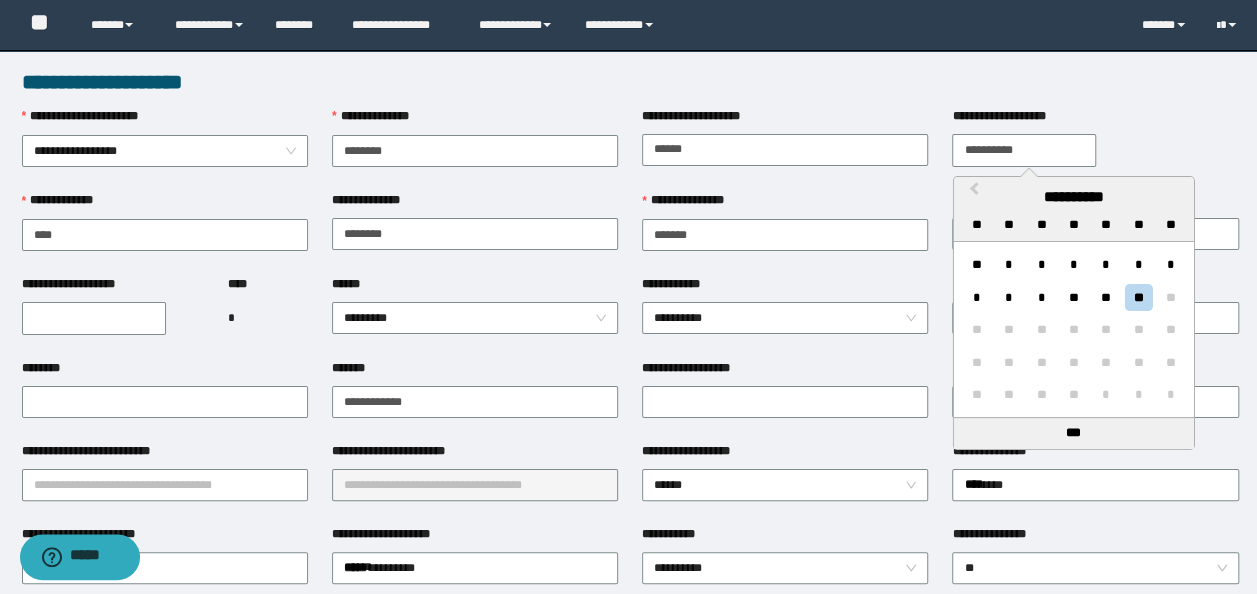 click on "**********" at bounding box center [1024, 150] 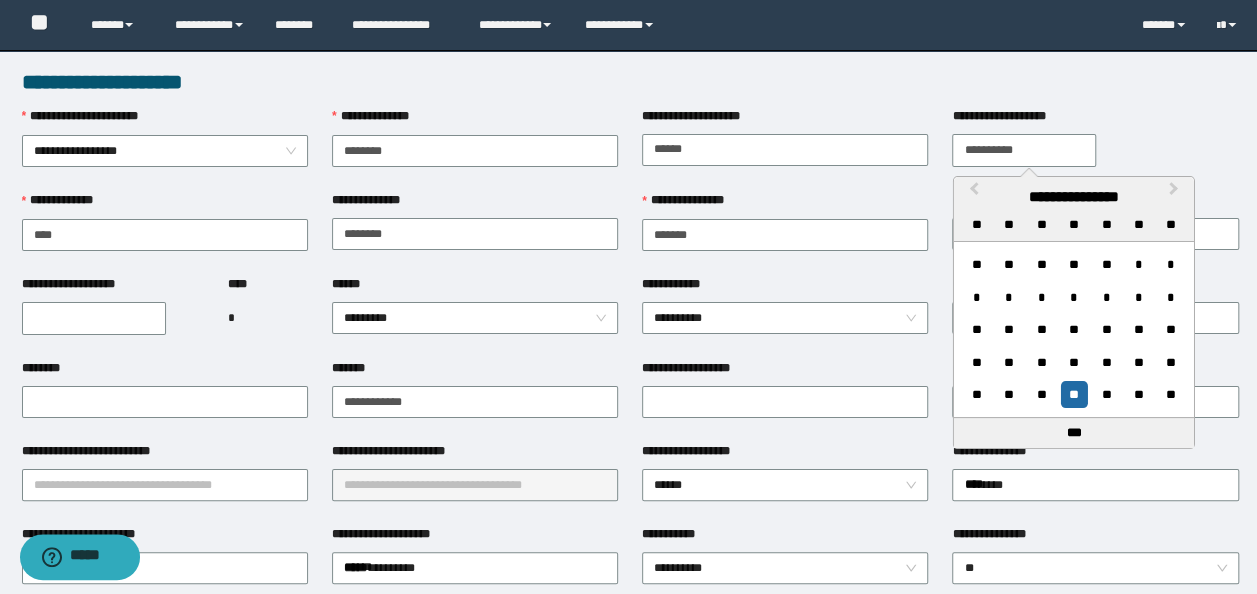 type on "**********" 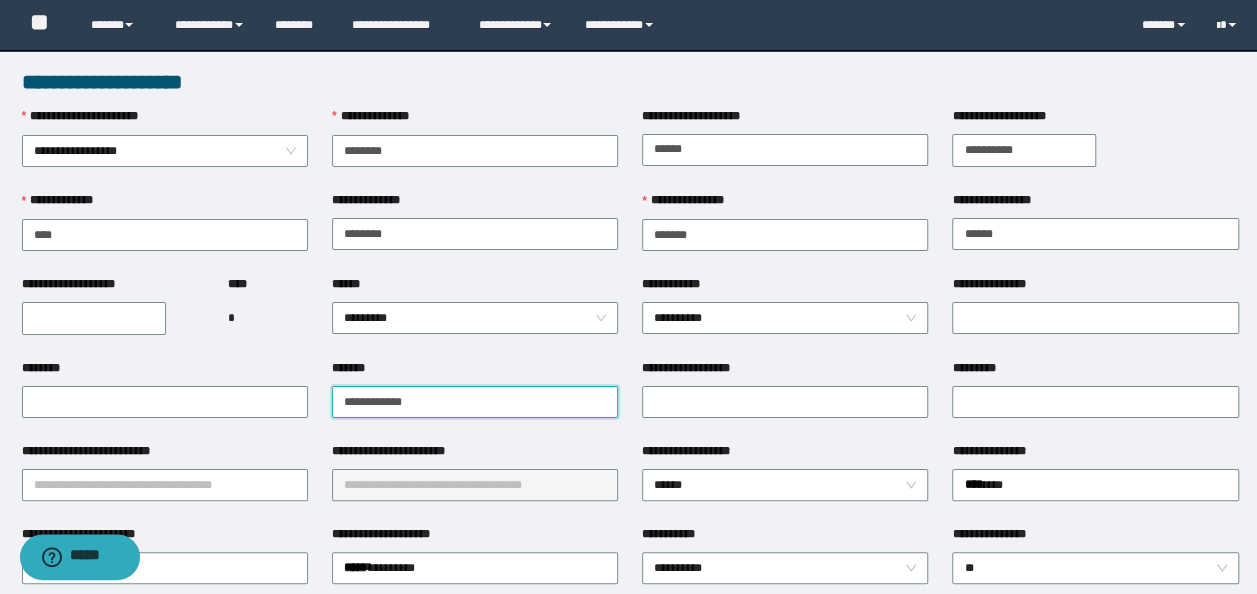 drag, startPoint x: 436, startPoint y: 398, endPoint x: 38, endPoint y: 359, distance: 399.90625 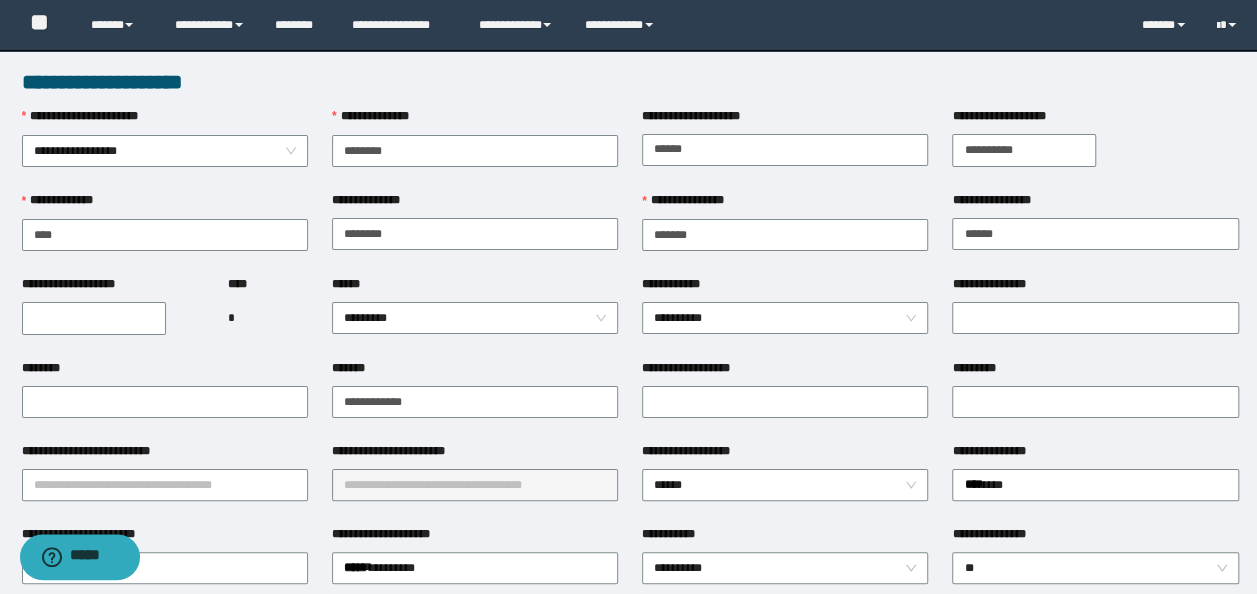 click on "**********" at bounding box center [94, 318] 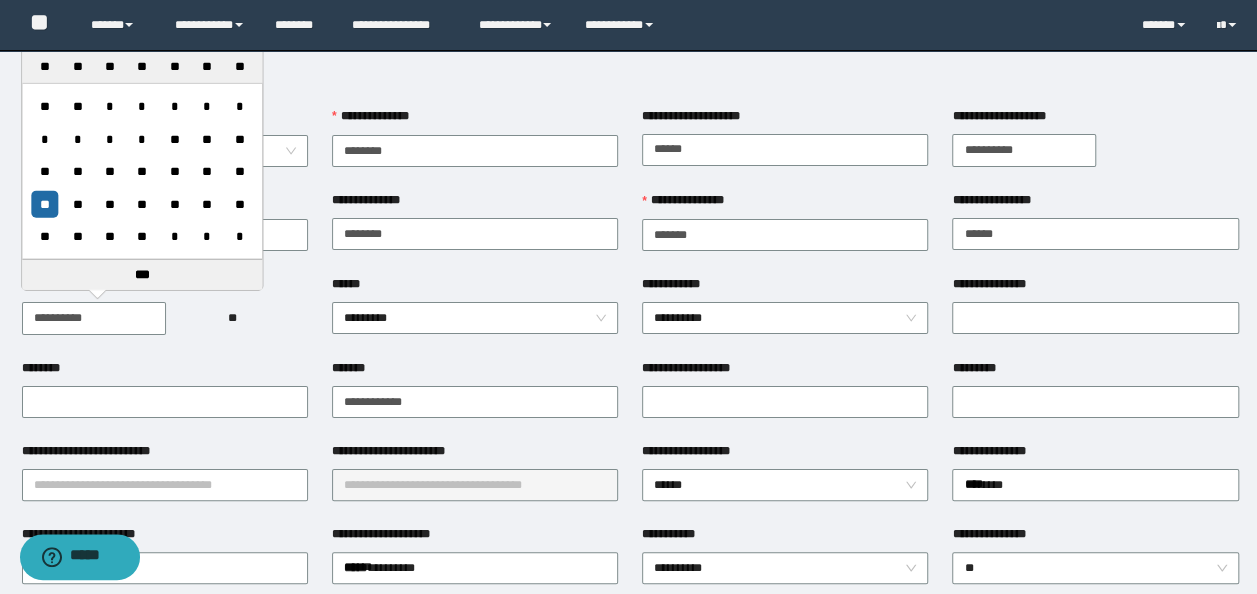 type on "**********" 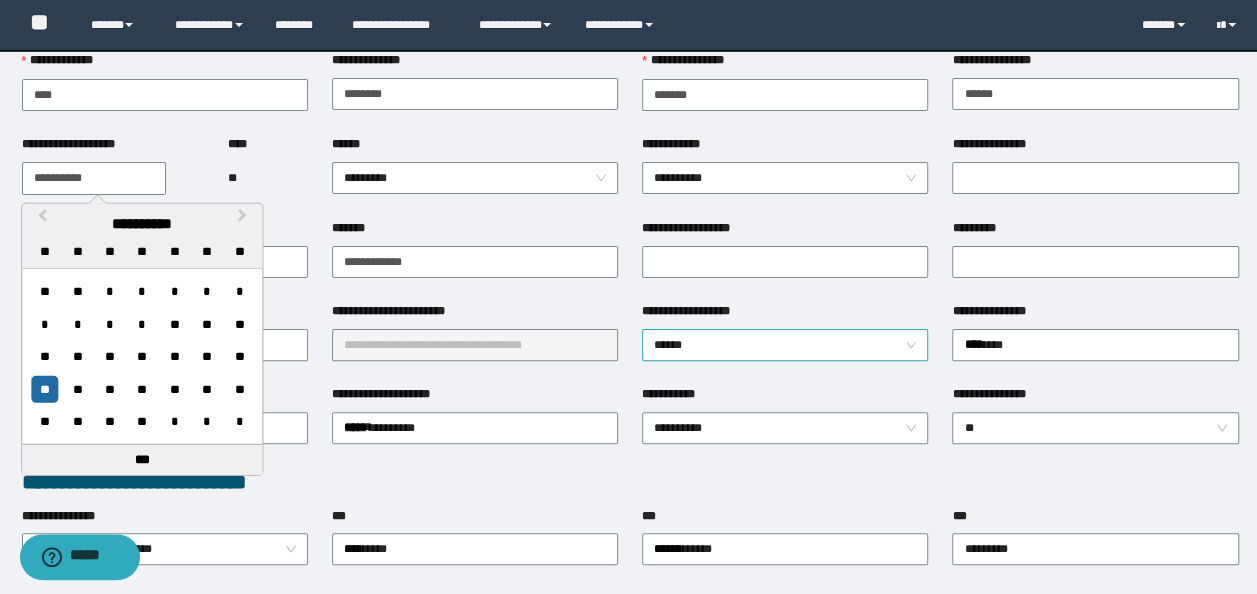 scroll, scrollTop: 200, scrollLeft: 0, axis: vertical 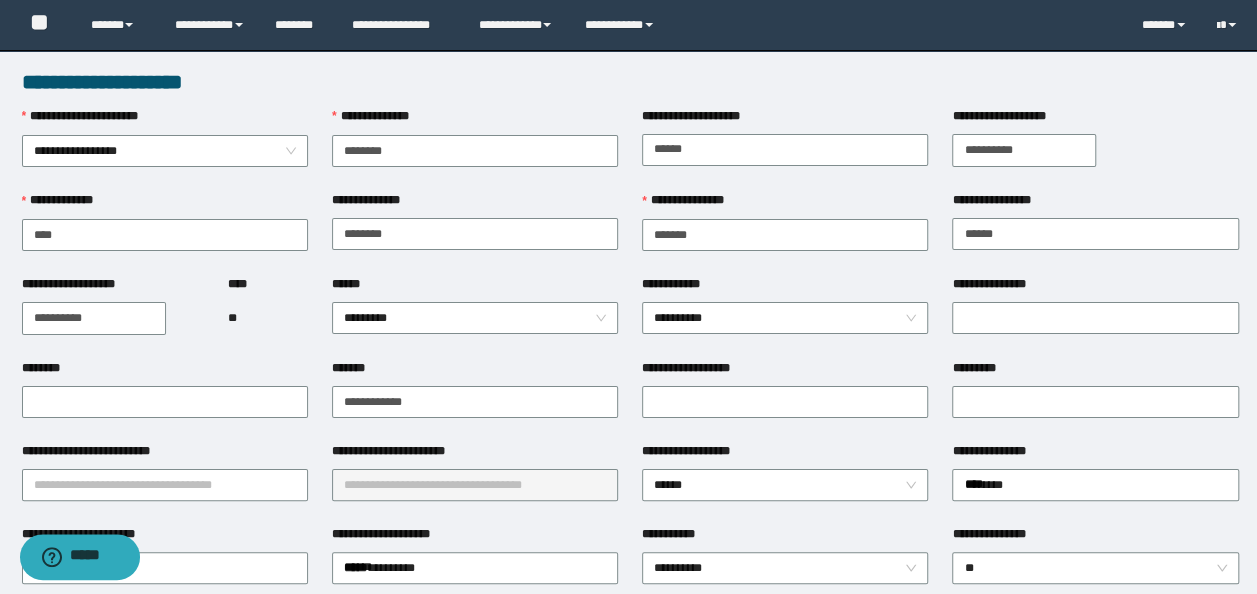 click on "****** *********" at bounding box center (475, 317) 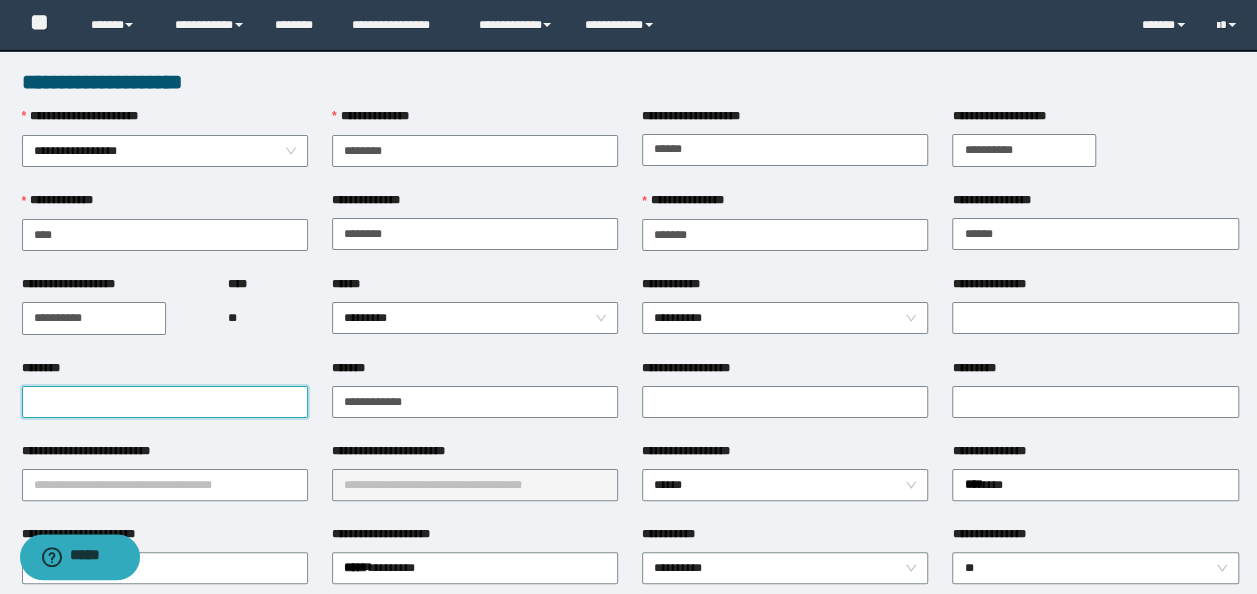click on "********" at bounding box center (165, 402) 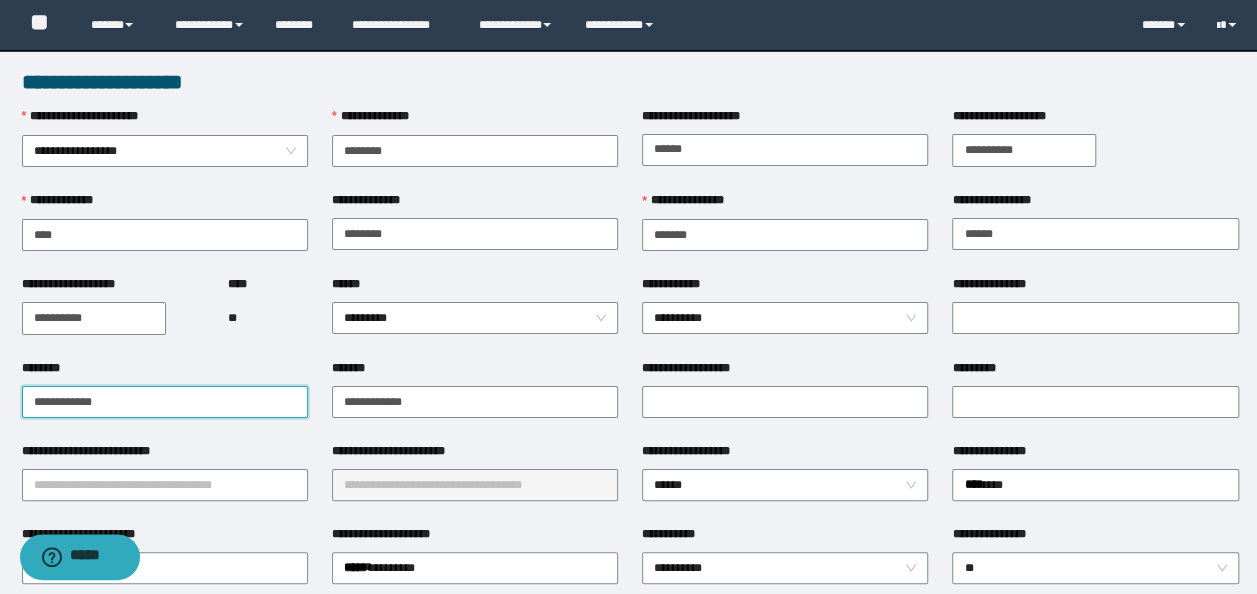 drag, startPoint x: 280, startPoint y: 406, endPoint x: -4, endPoint y: 426, distance: 284.70337 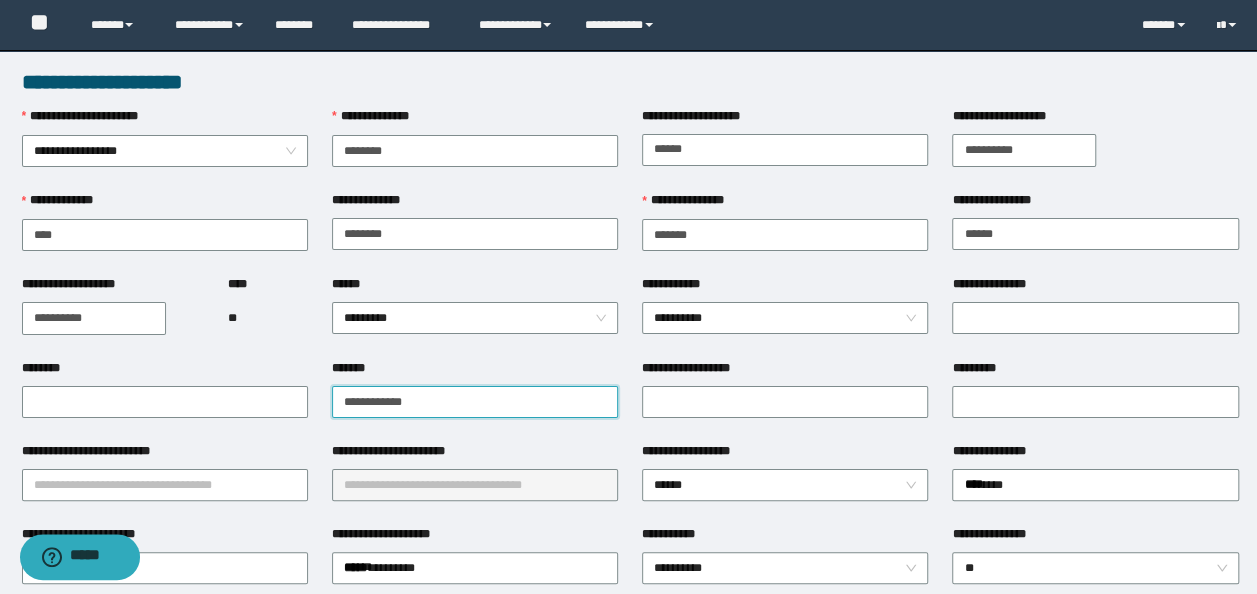 click on "**********" at bounding box center [475, 402] 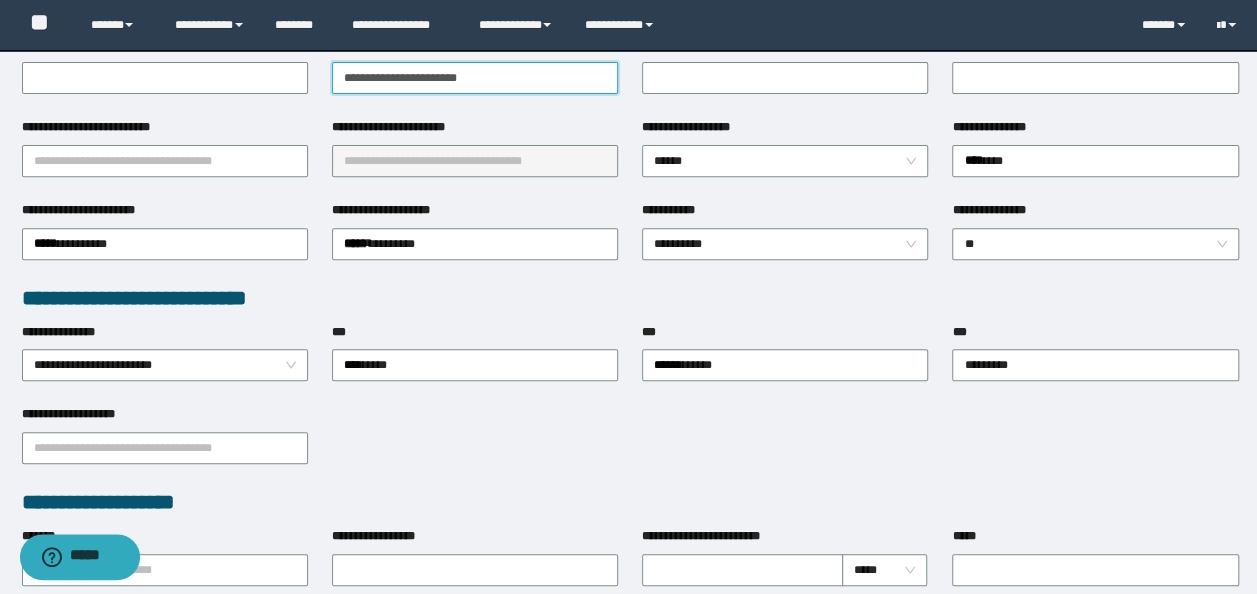 scroll, scrollTop: 400, scrollLeft: 0, axis: vertical 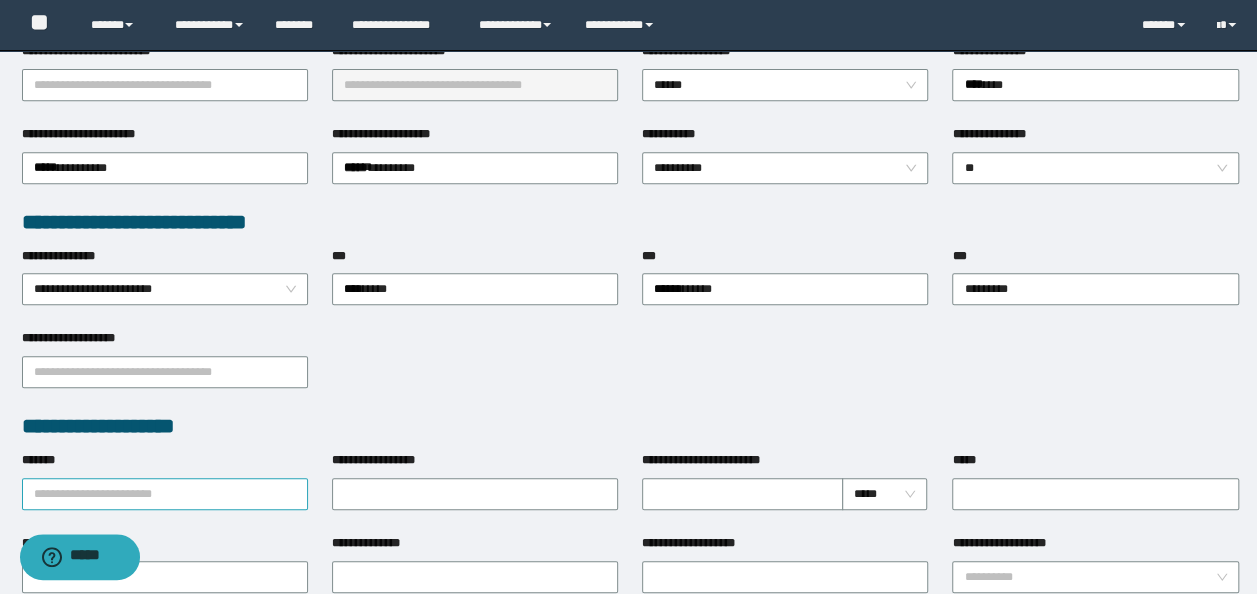 type on "**********" 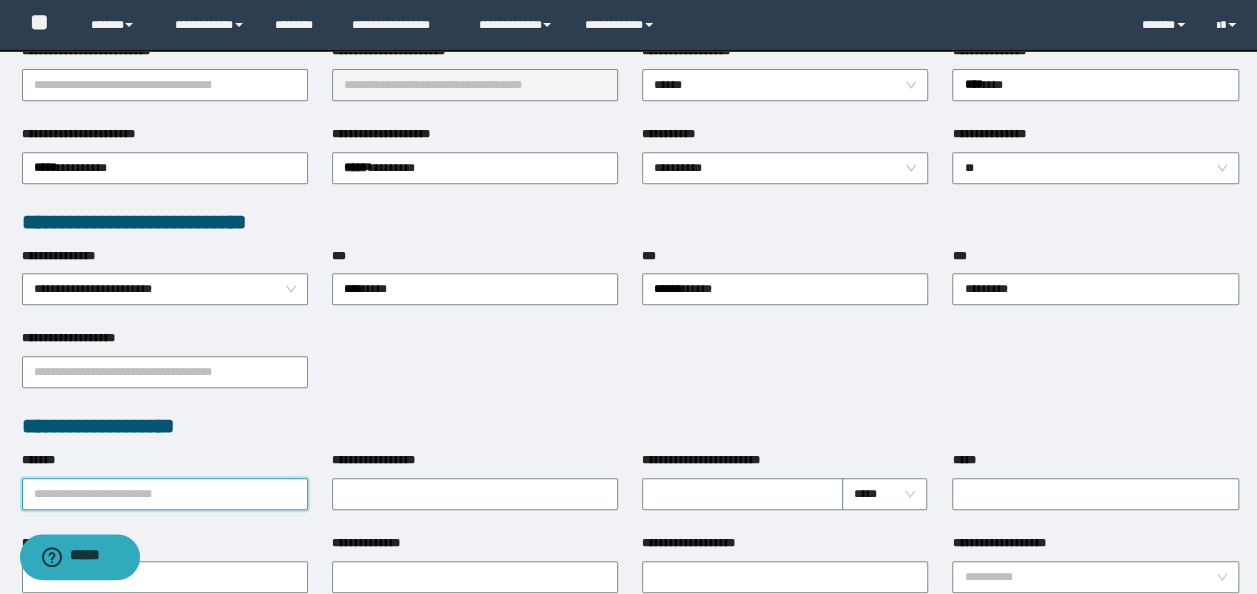 click on "*******" at bounding box center [165, 494] 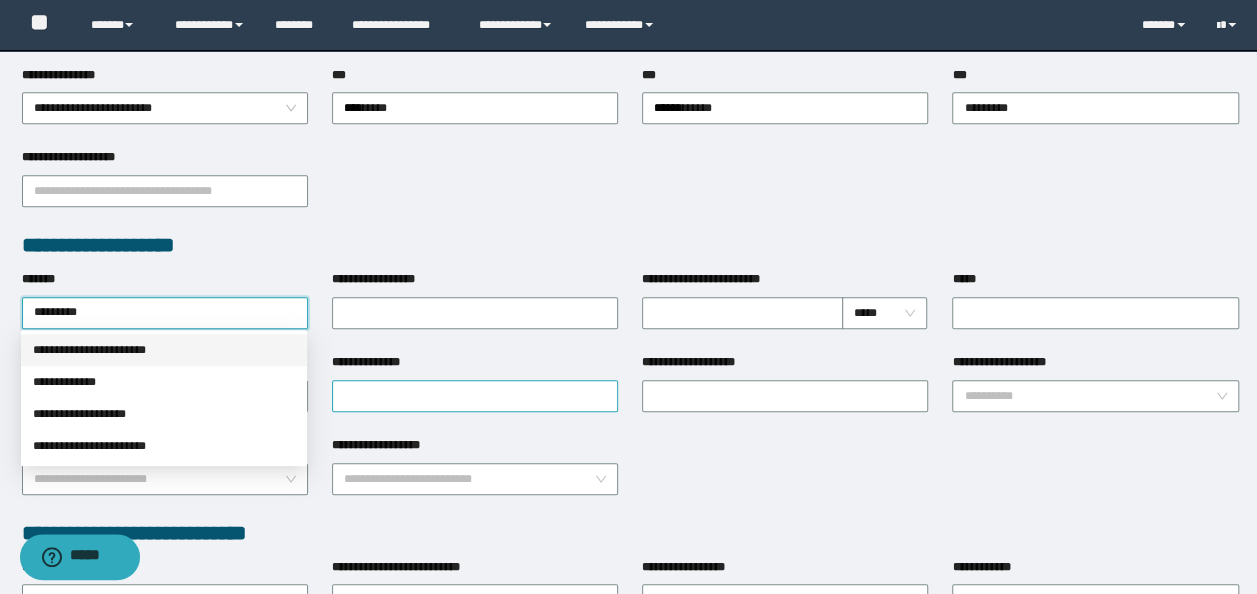 scroll, scrollTop: 600, scrollLeft: 0, axis: vertical 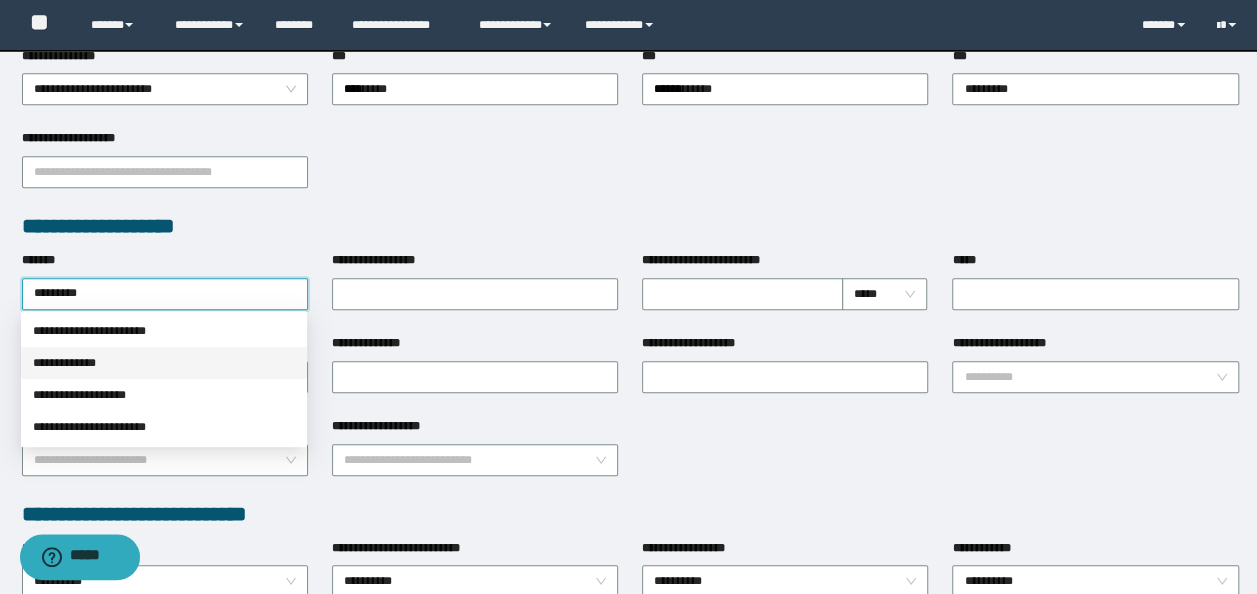 click on "**********" at bounding box center [164, 363] 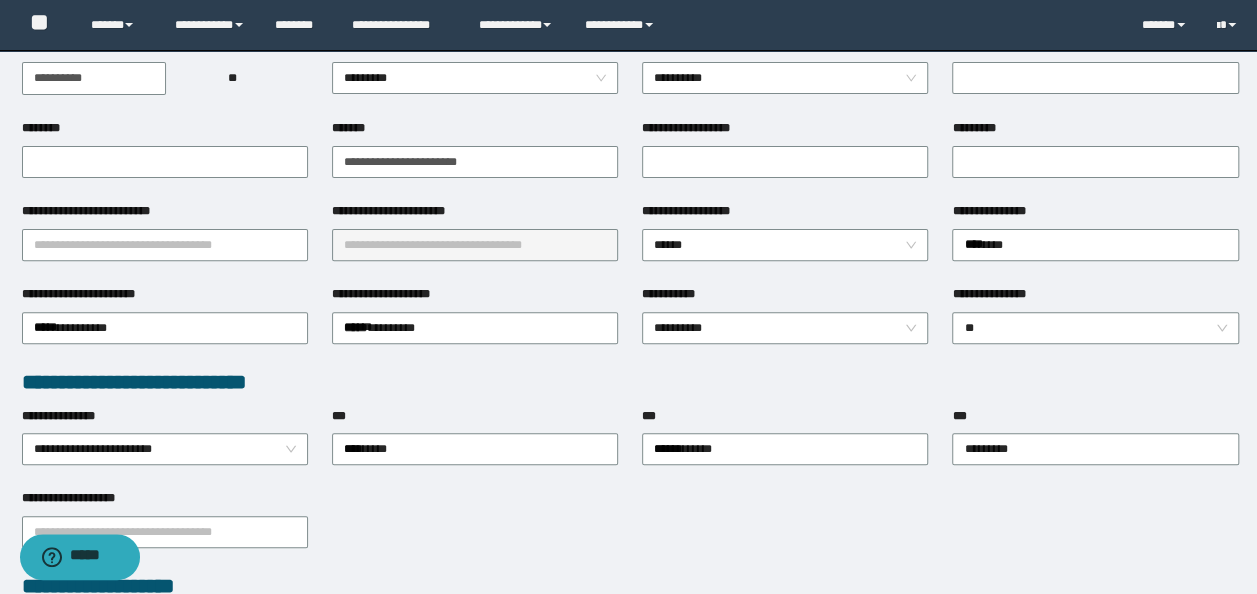 scroll, scrollTop: 0, scrollLeft: 0, axis: both 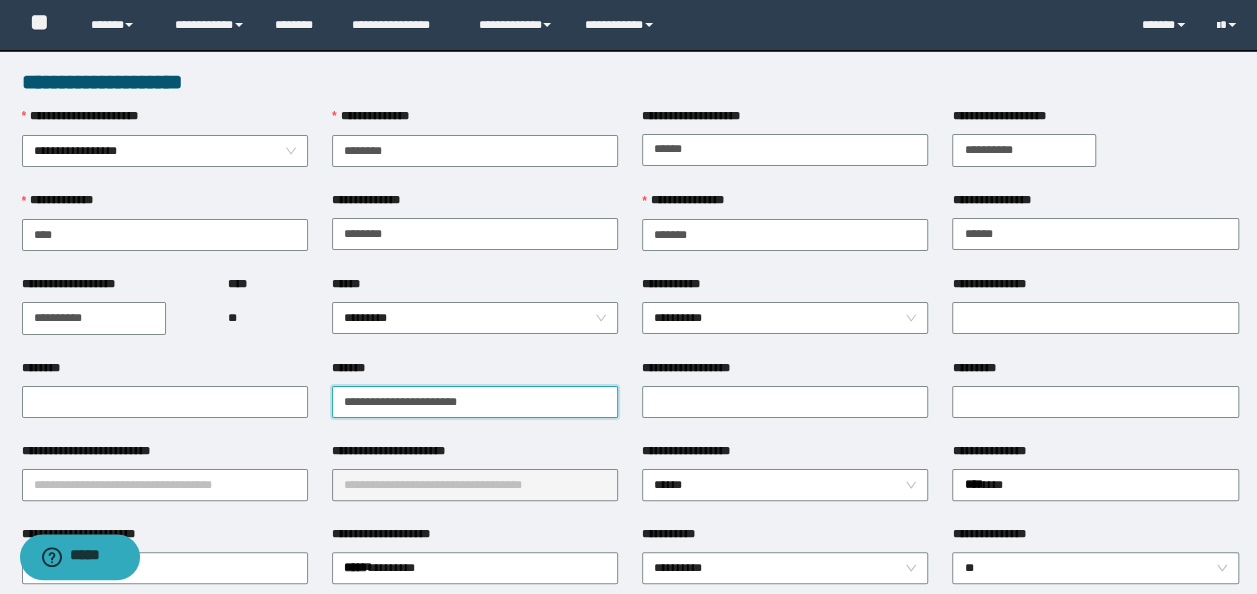 click on "**********" at bounding box center (475, 402) 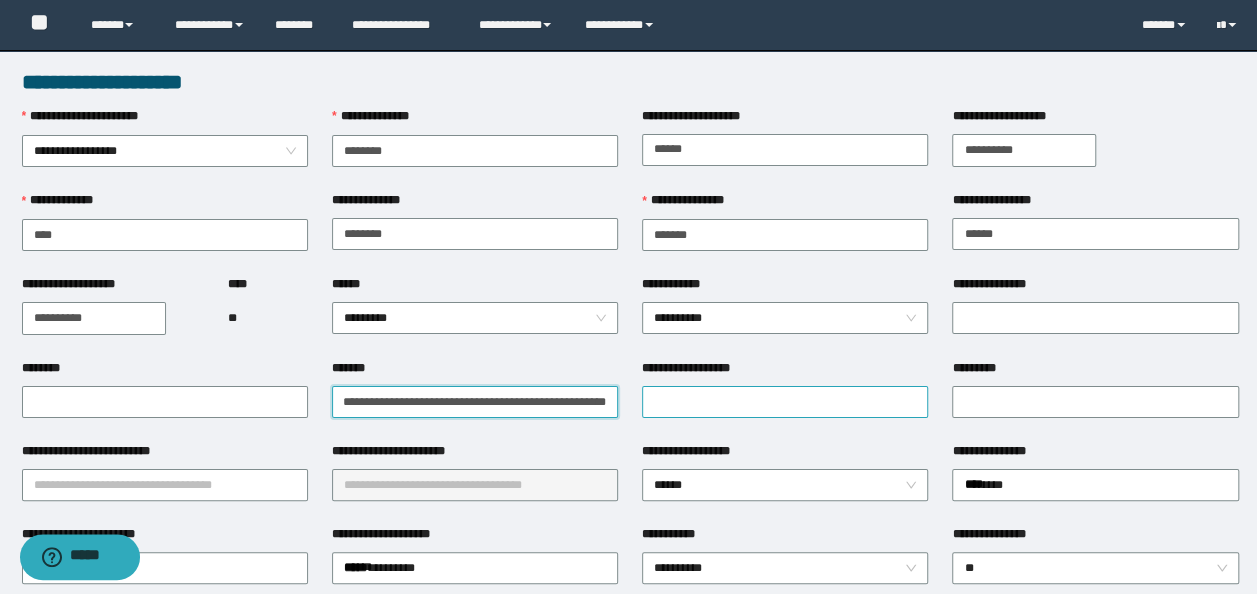 scroll, scrollTop: 0, scrollLeft: 28, axis: horizontal 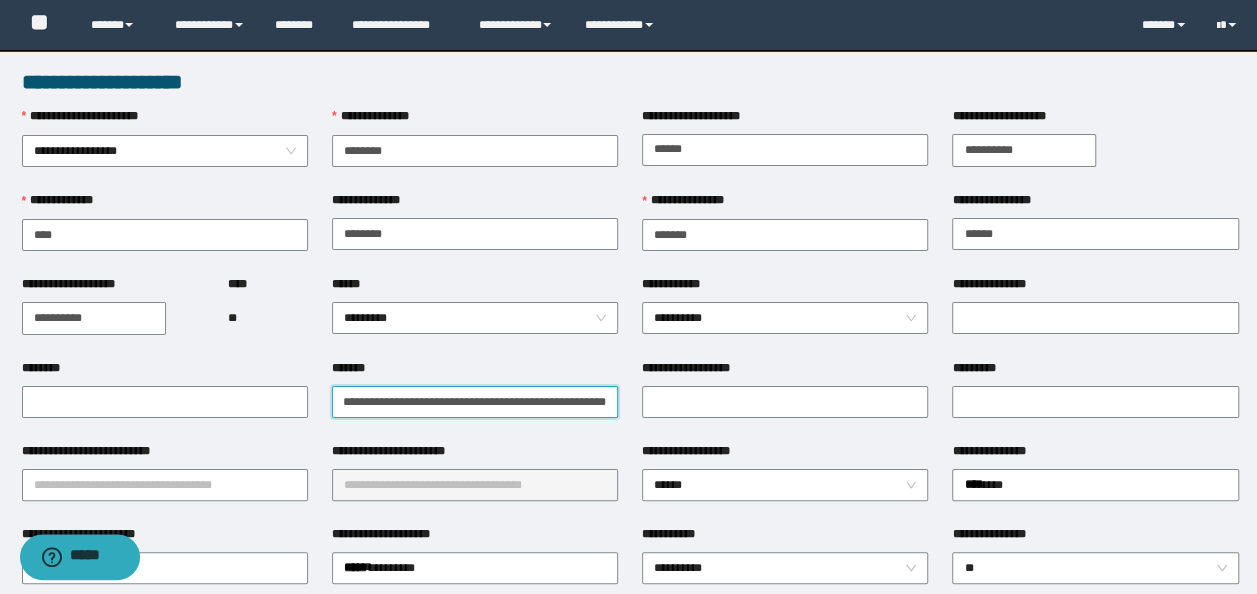 type on "**********" 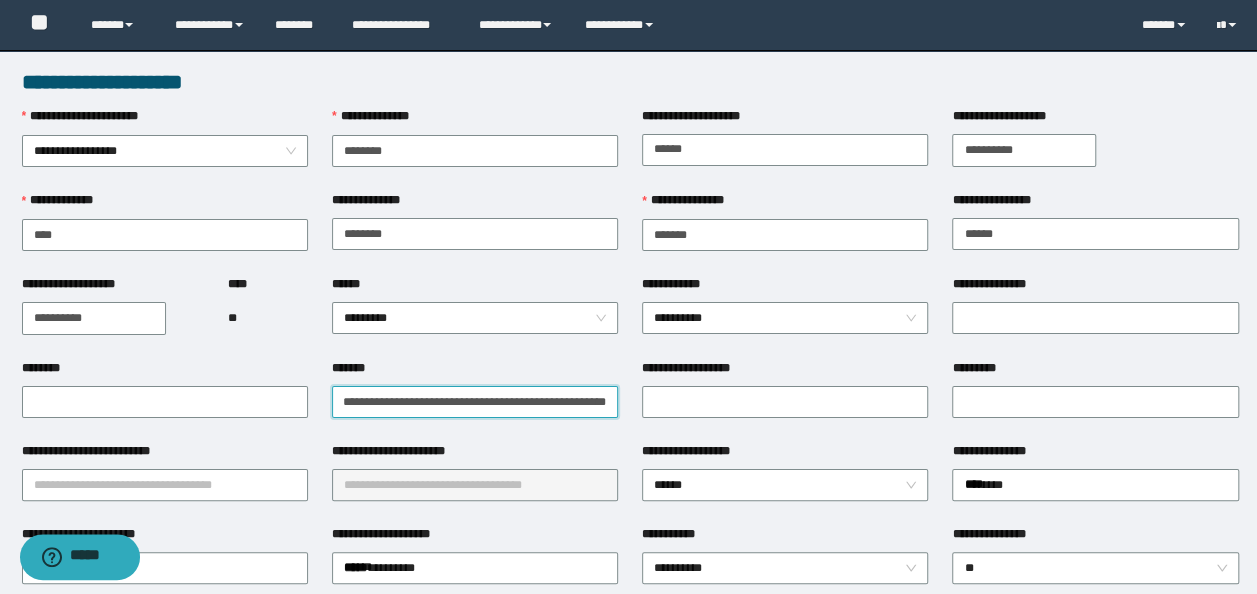 scroll, scrollTop: 0, scrollLeft: 0, axis: both 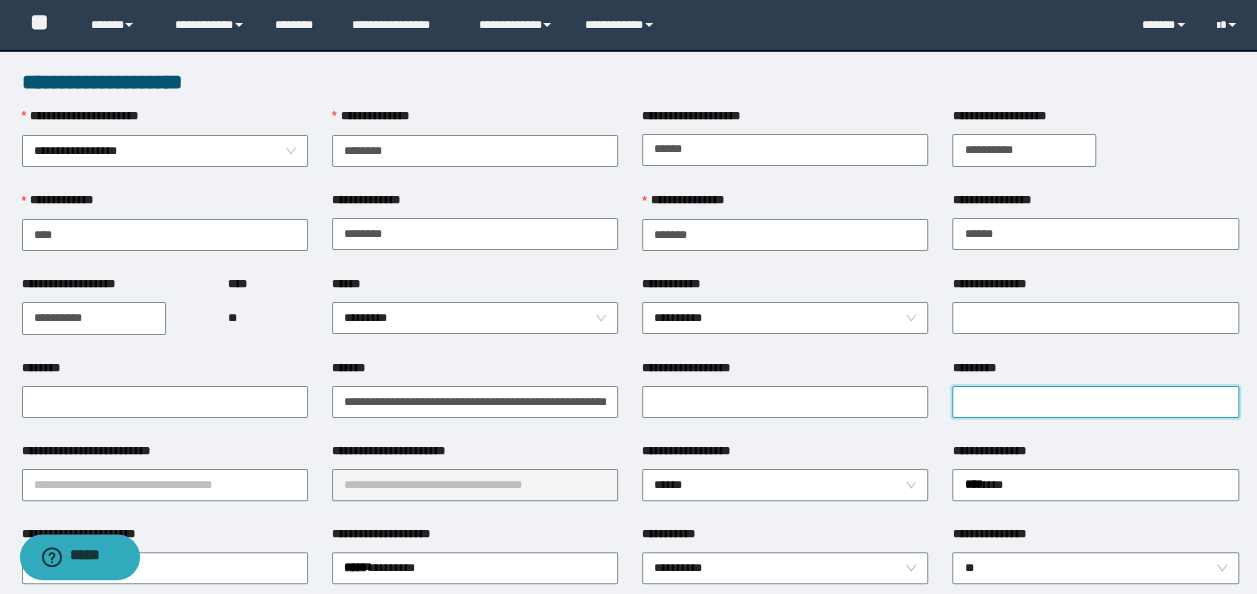 click on "*********" at bounding box center (1095, 402) 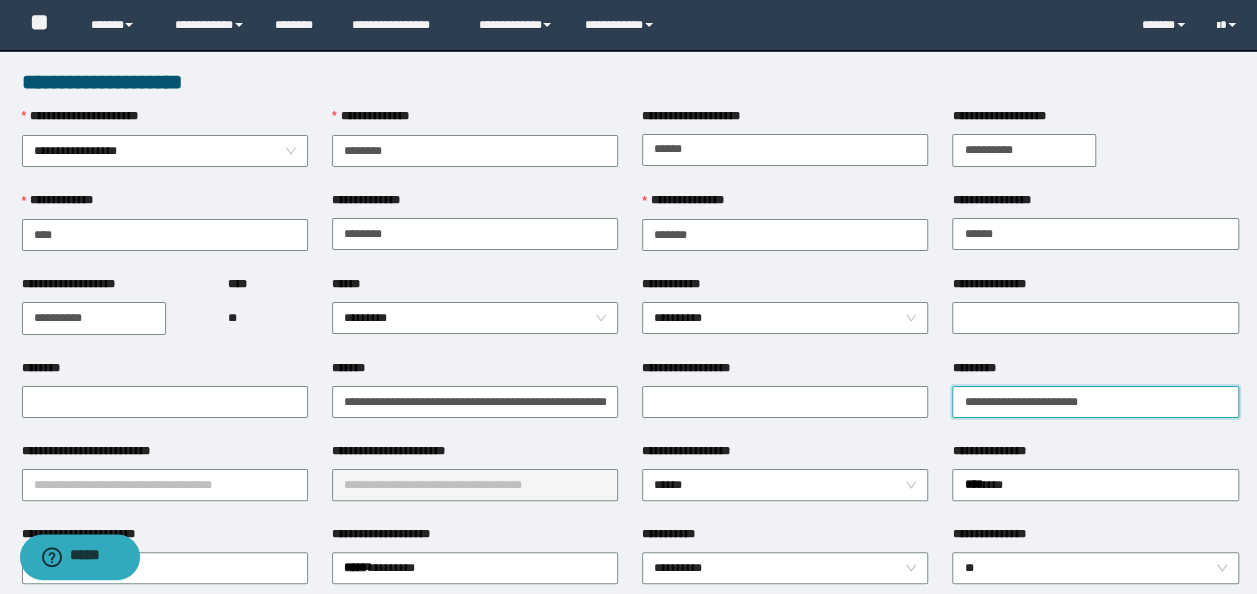 type on "**********" 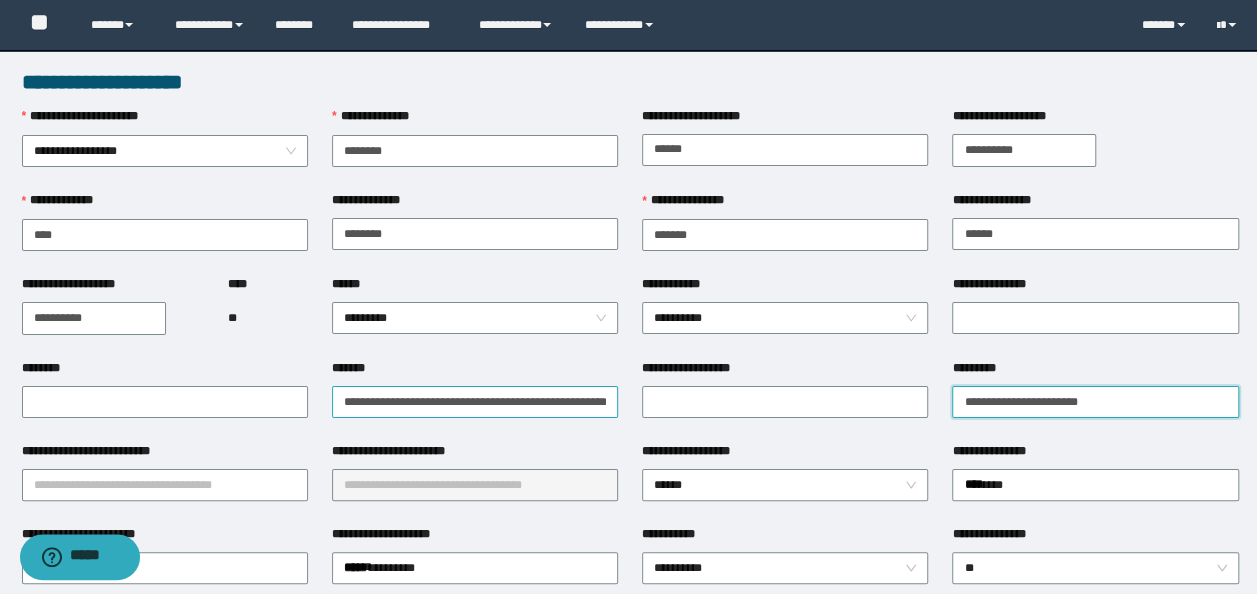 scroll, scrollTop: 100, scrollLeft: 0, axis: vertical 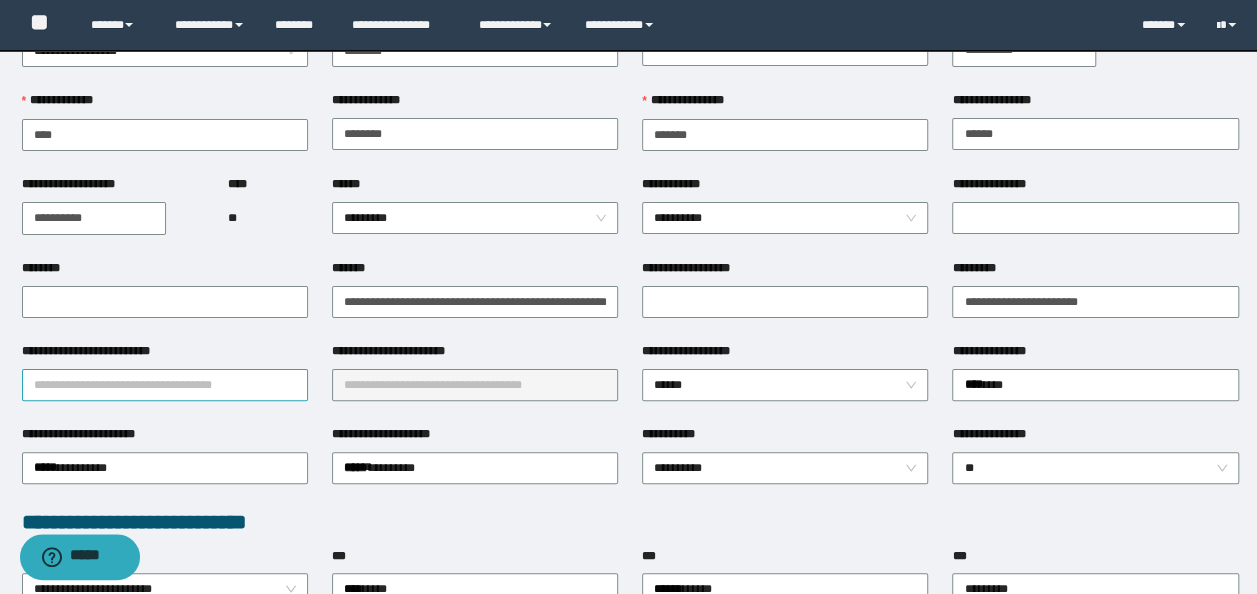 click on "**********" at bounding box center [165, 385] 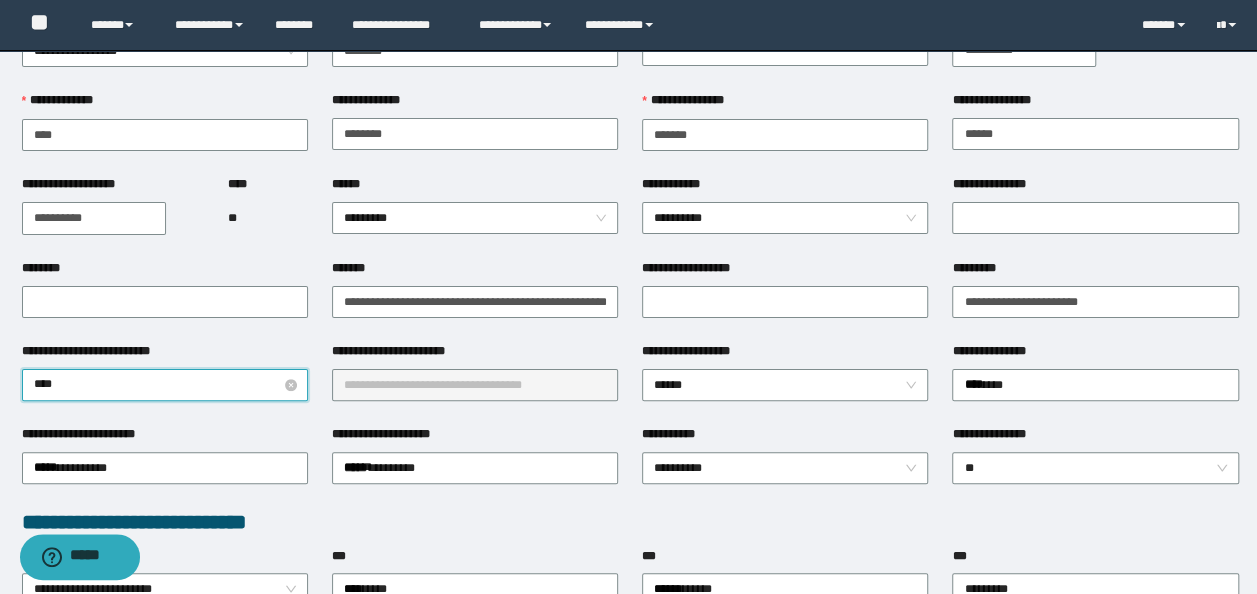 type on "*****" 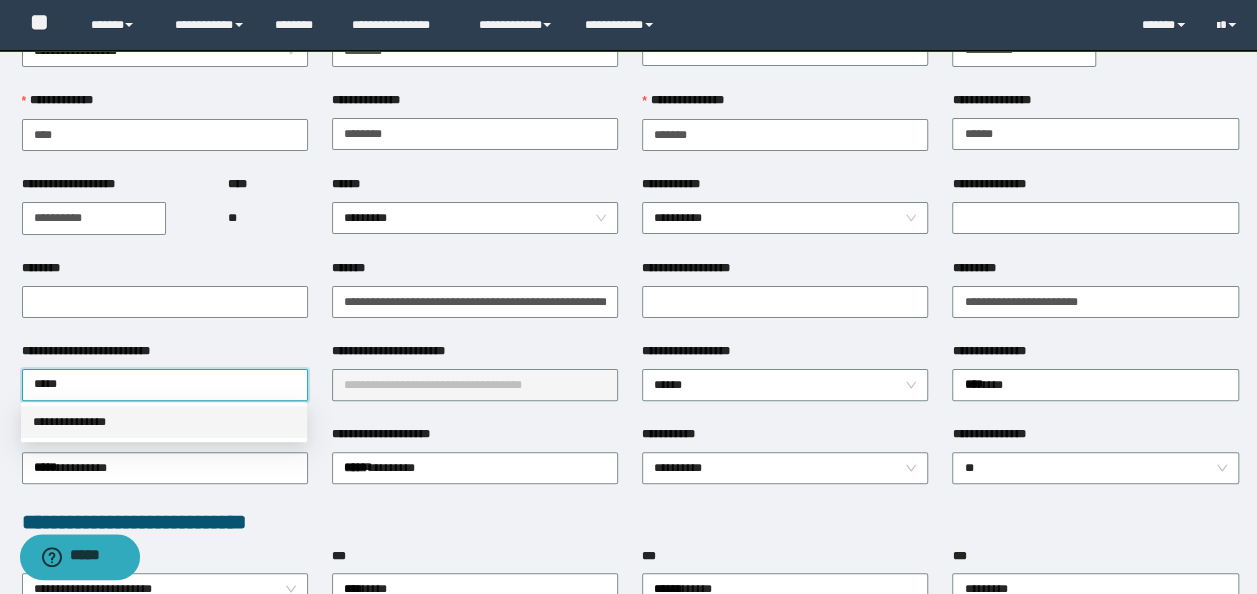 click on "**********" at bounding box center (164, 422) 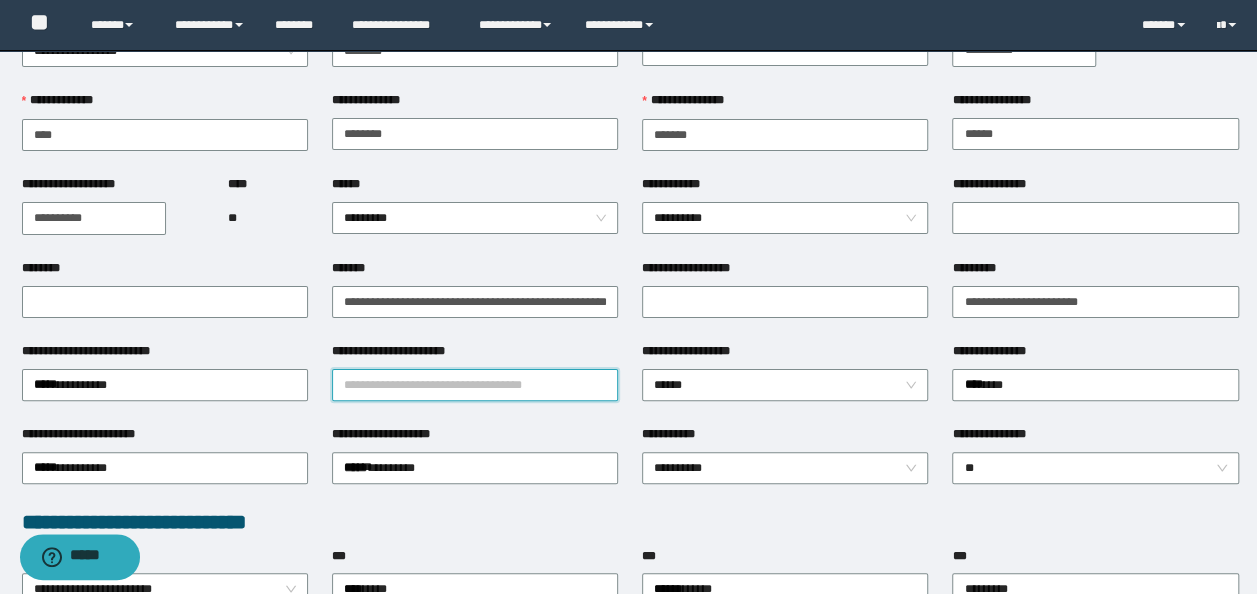 click on "**********" at bounding box center [475, 385] 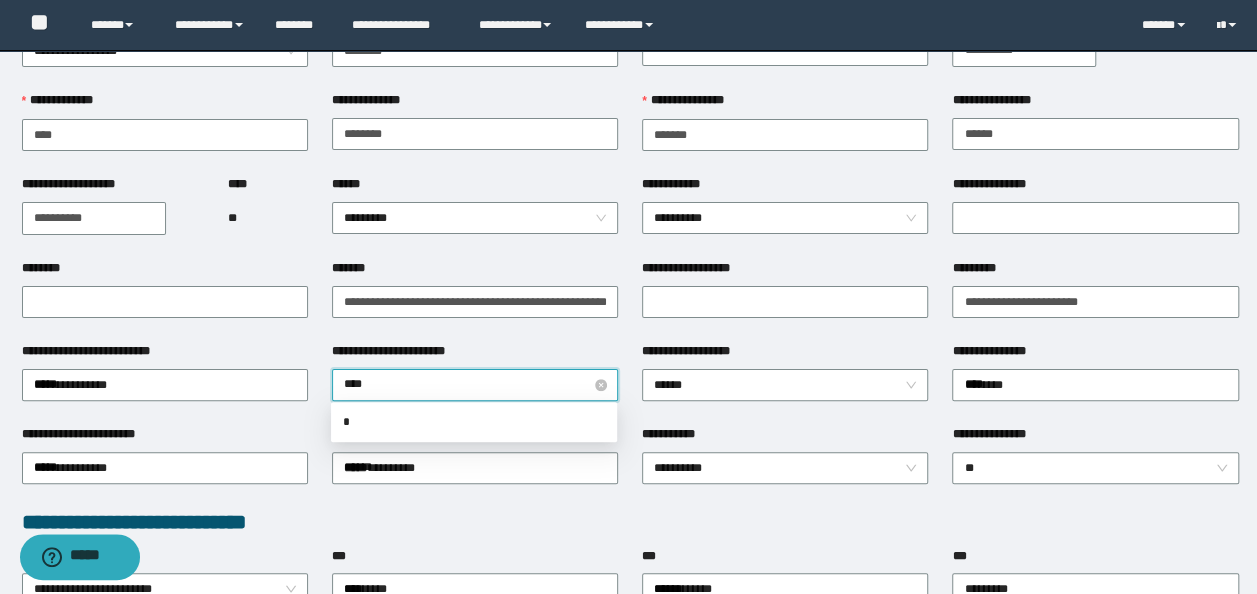 type on "*****" 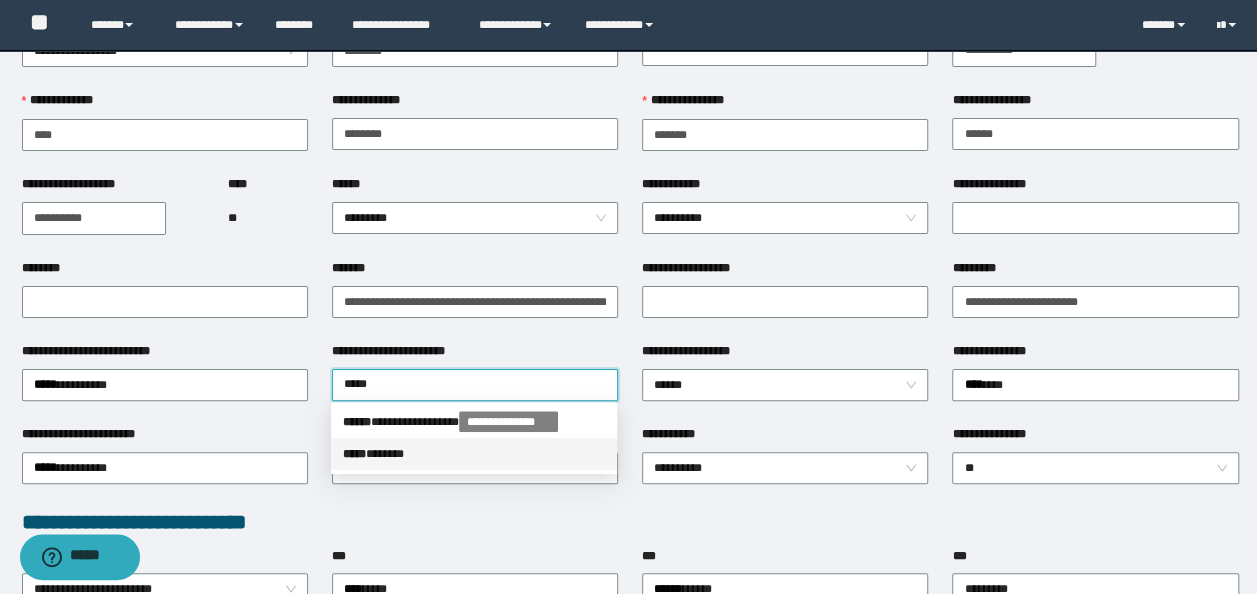click on "***** * *****" at bounding box center (474, 454) 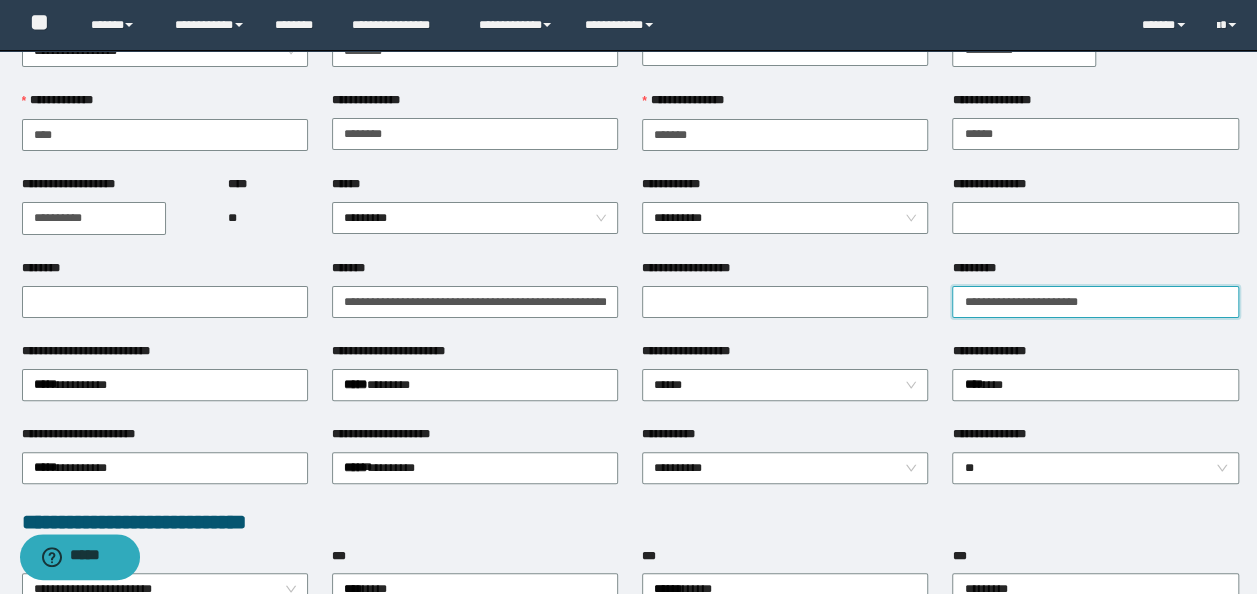 drag, startPoint x: 996, startPoint y: 305, endPoint x: 236, endPoint y: 190, distance: 768.6514 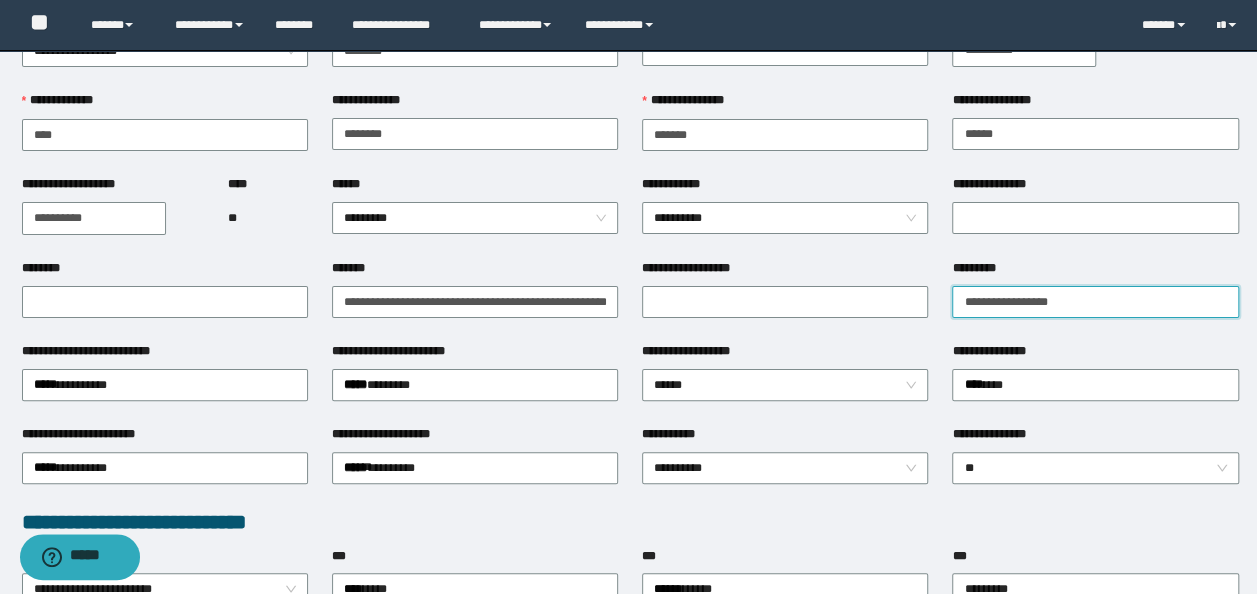 type on "**********" 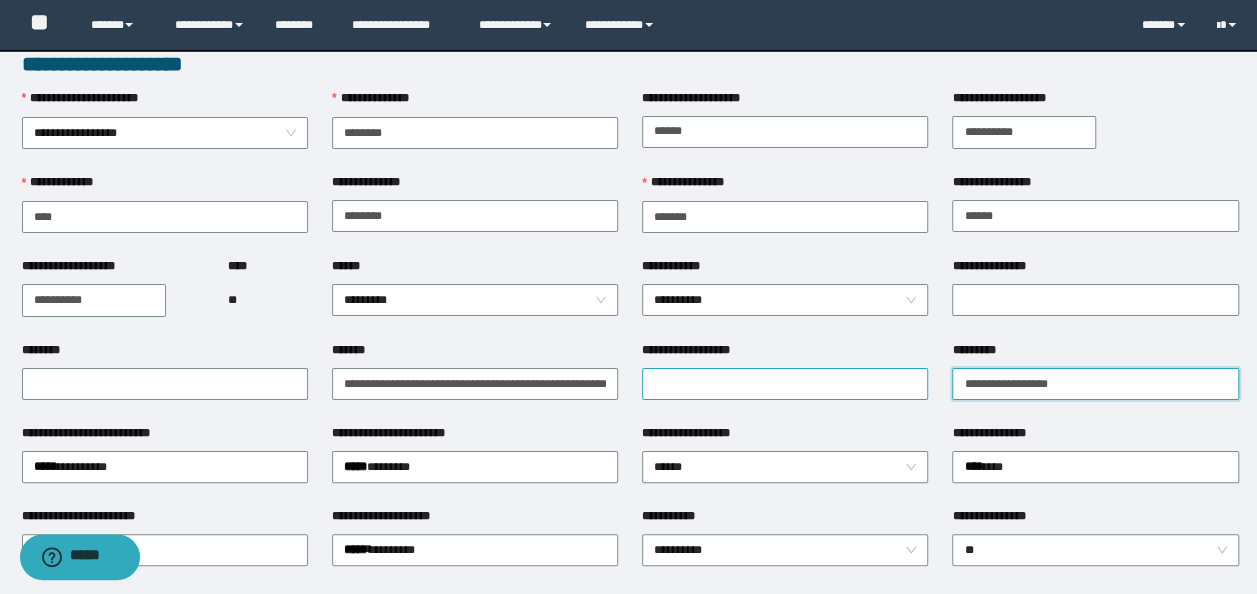scroll, scrollTop: 0, scrollLeft: 0, axis: both 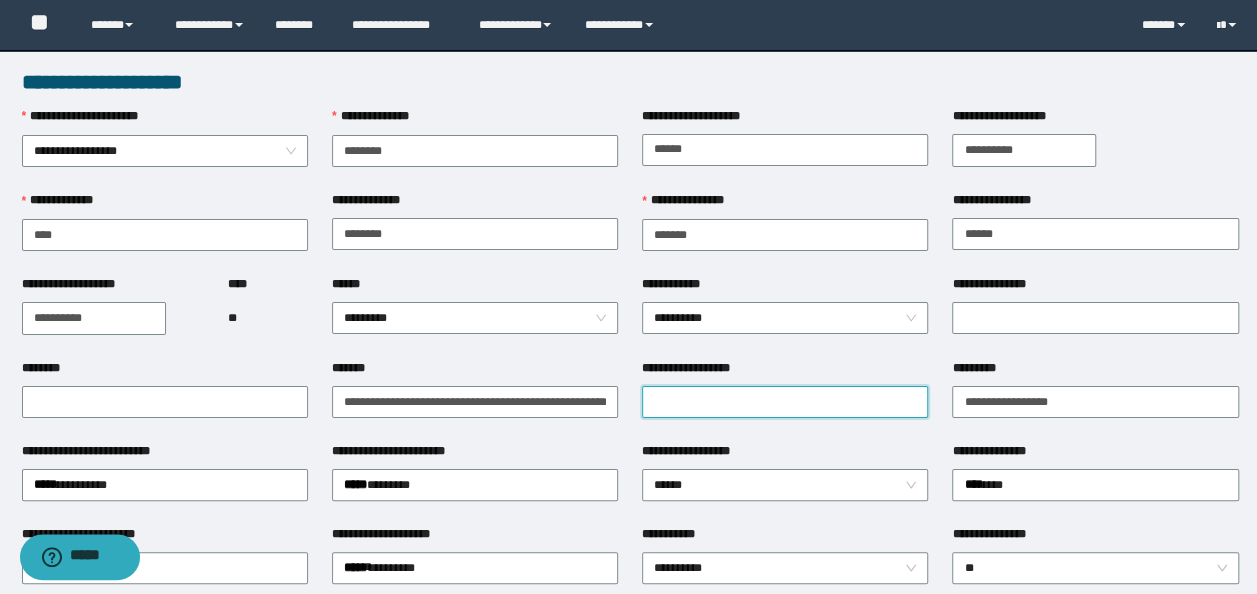 click on "**********" at bounding box center (785, 402) 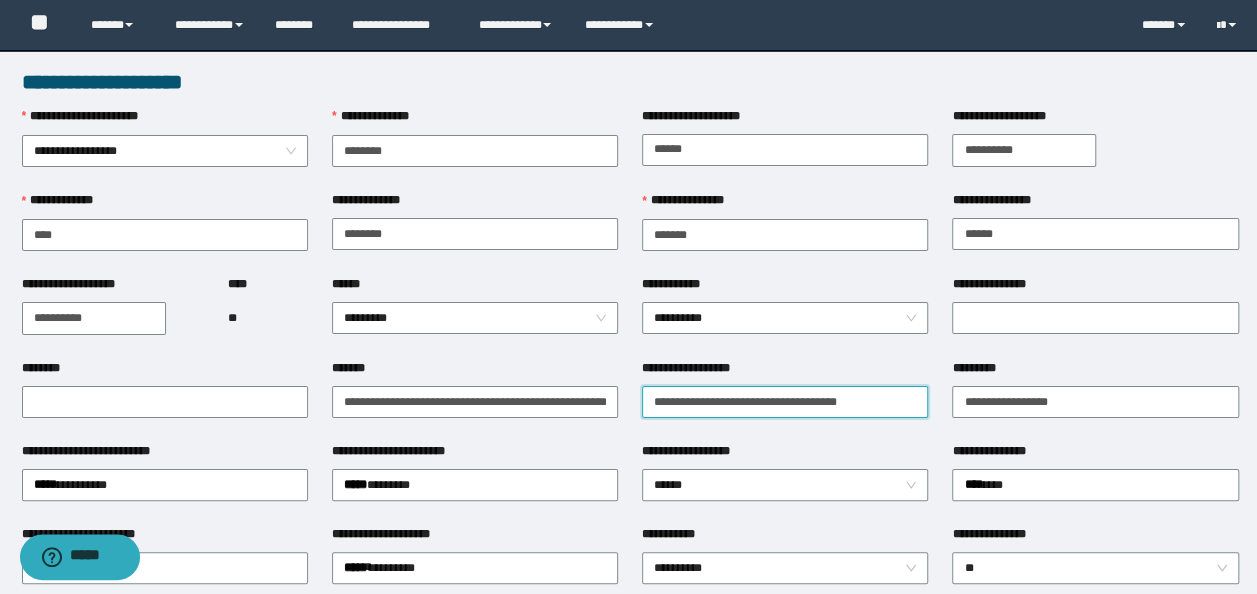 click on "**********" at bounding box center (785, 402) 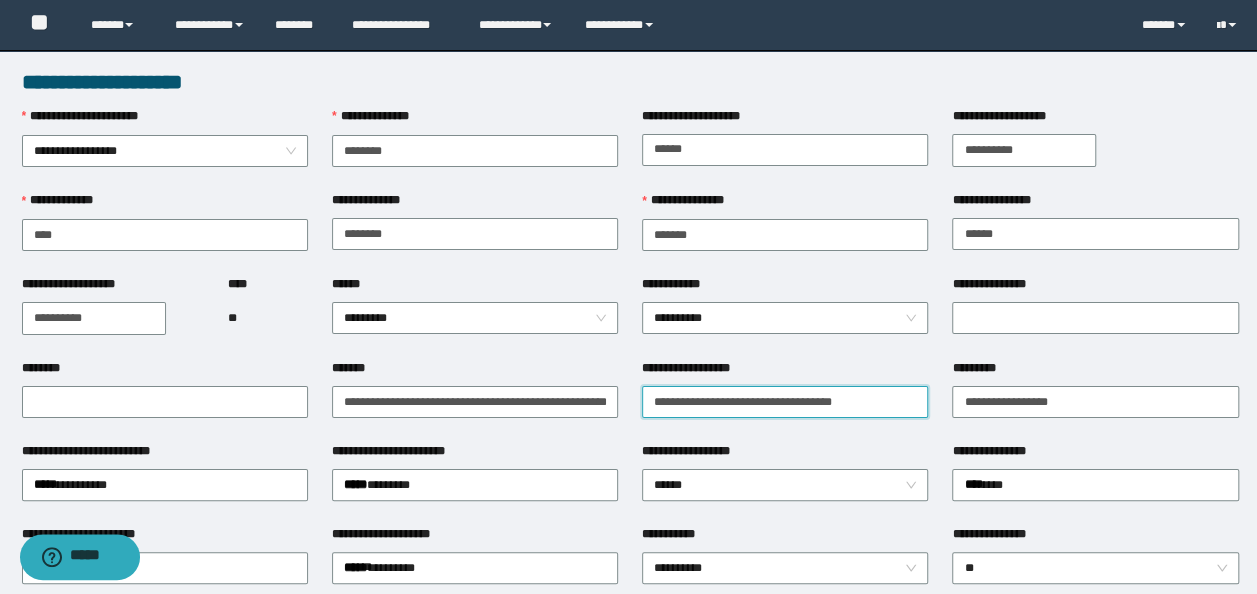 drag, startPoint x: 878, startPoint y: 403, endPoint x: 21, endPoint y: 416, distance: 857.0986 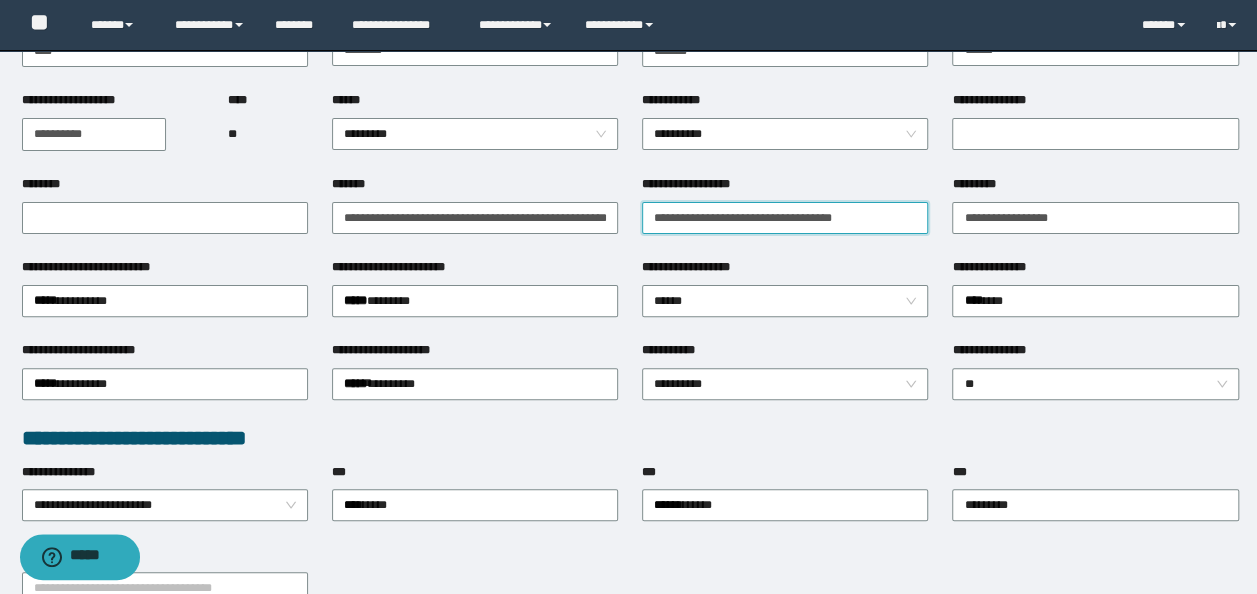 scroll, scrollTop: 500, scrollLeft: 0, axis: vertical 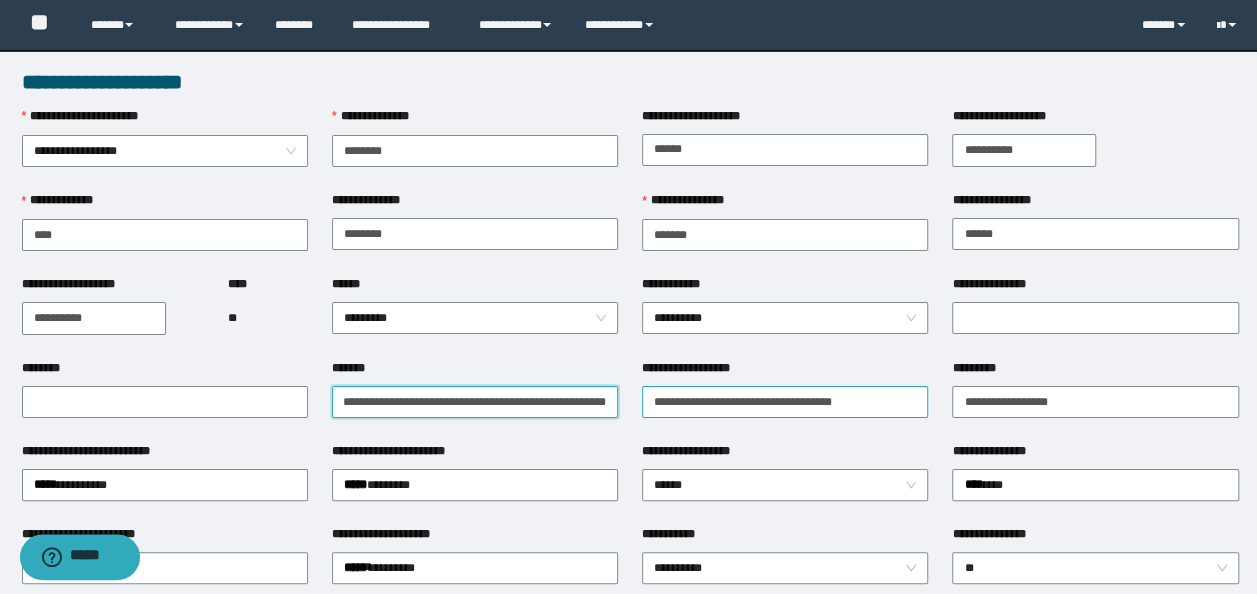drag, startPoint x: 334, startPoint y: 406, endPoint x: 817, endPoint y: 388, distance: 483.3353 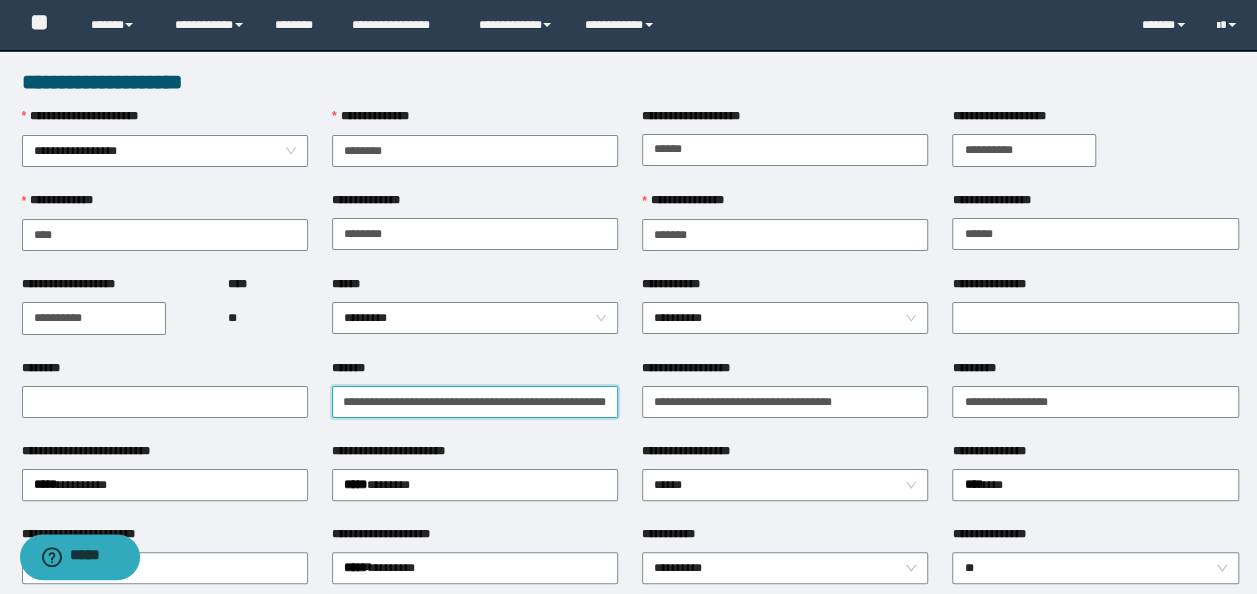 scroll, scrollTop: 0, scrollLeft: 0, axis: both 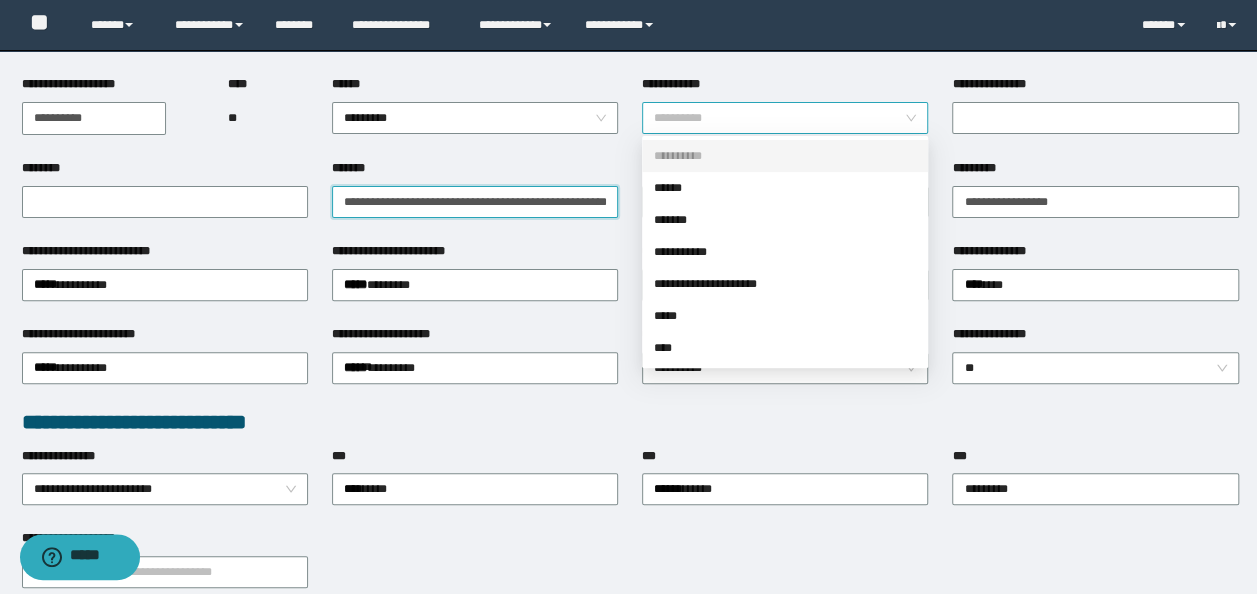 click on "**********" at bounding box center (785, 118) 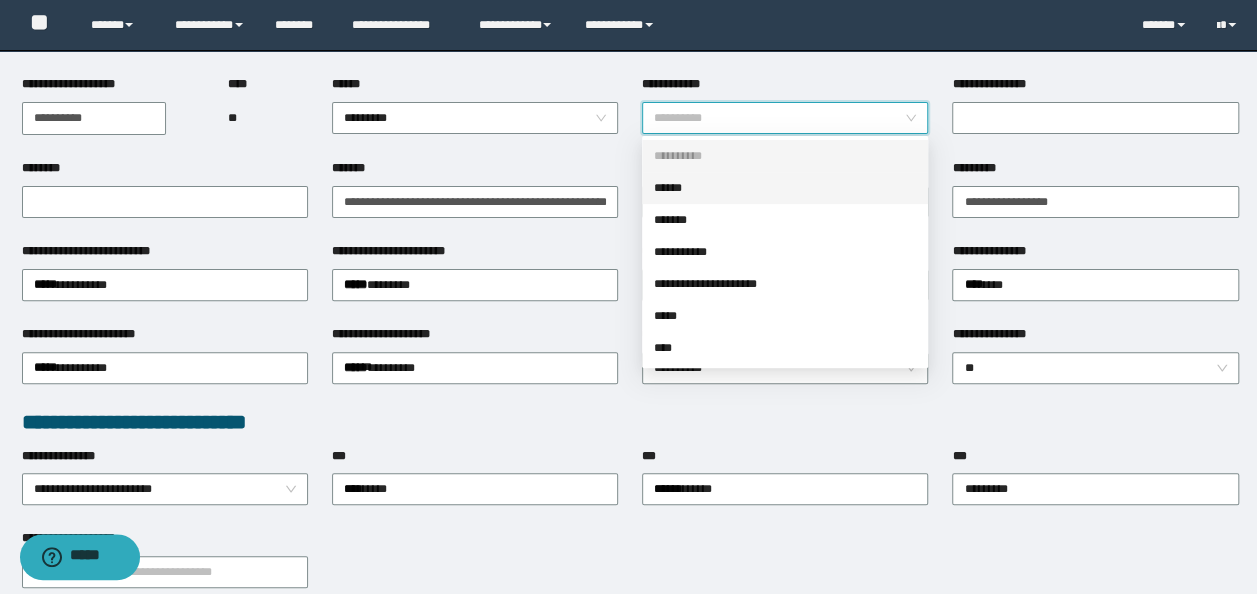 click on "******" at bounding box center (785, 188) 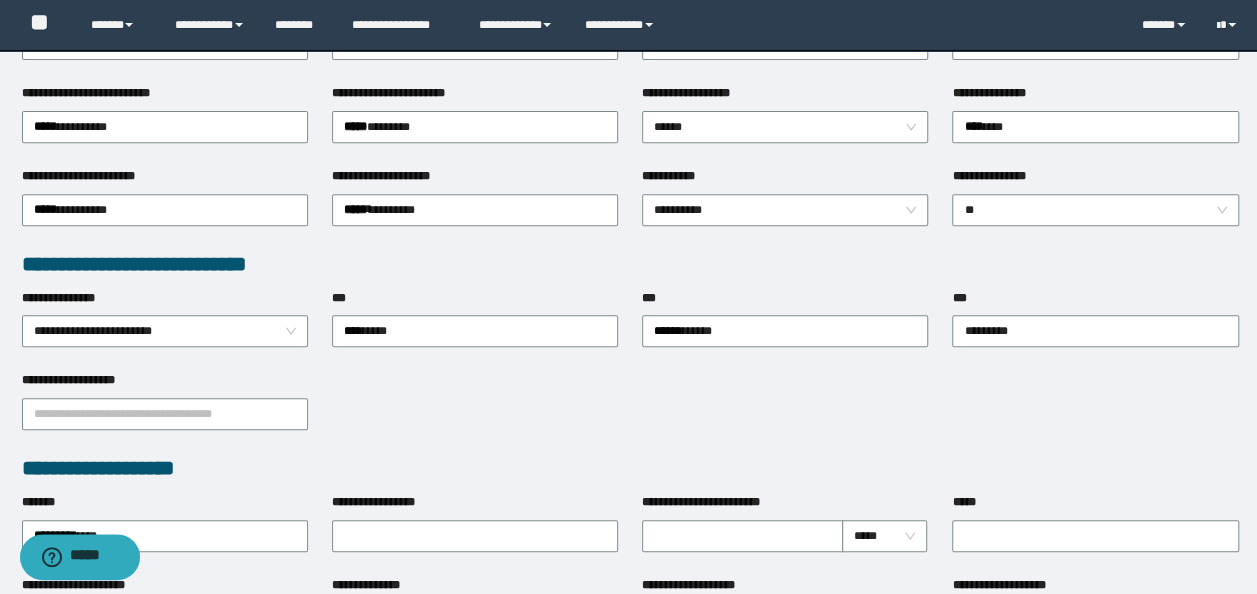 scroll, scrollTop: 400, scrollLeft: 0, axis: vertical 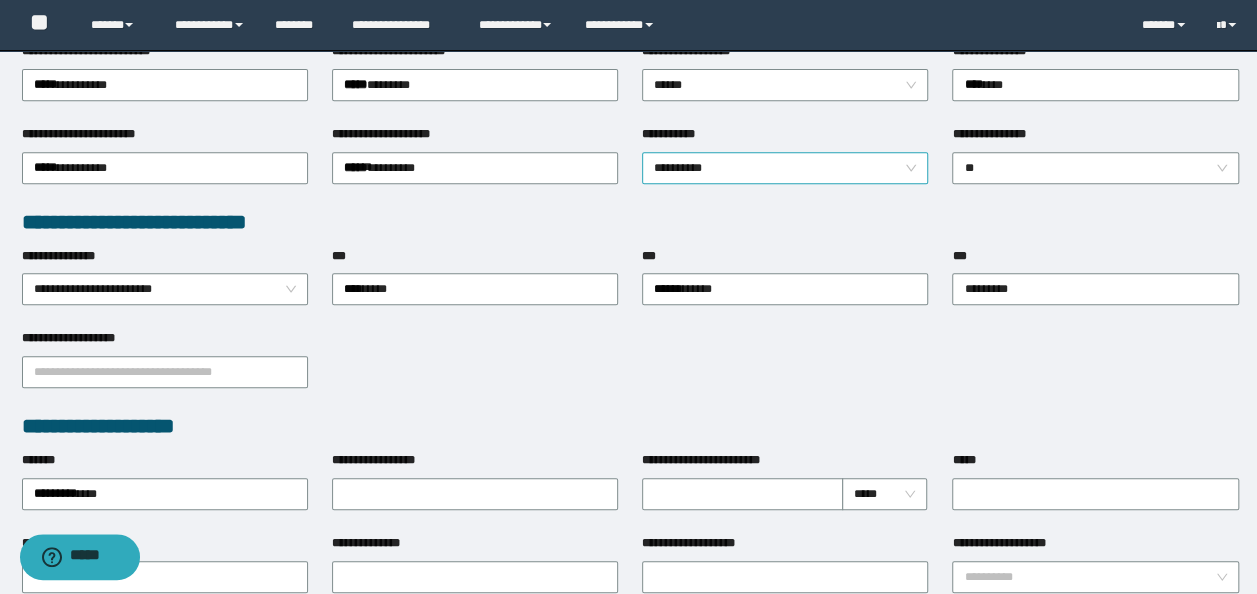 click on "**********" at bounding box center (785, 168) 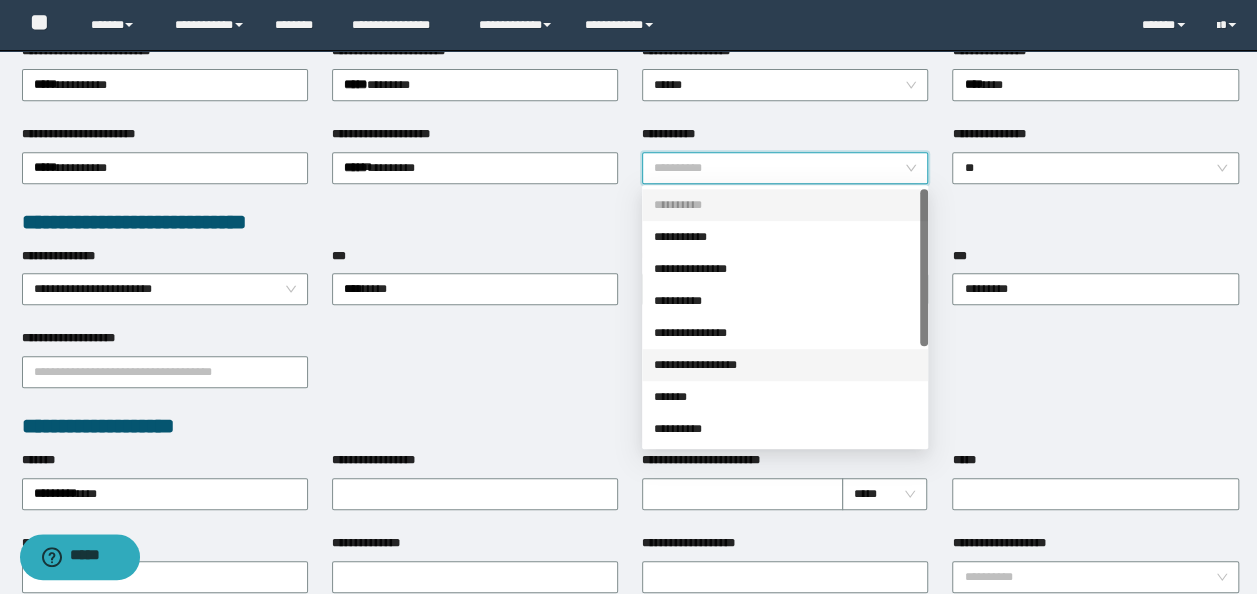 drag, startPoint x: 715, startPoint y: 364, endPoint x: 909, endPoint y: 347, distance: 194.74342 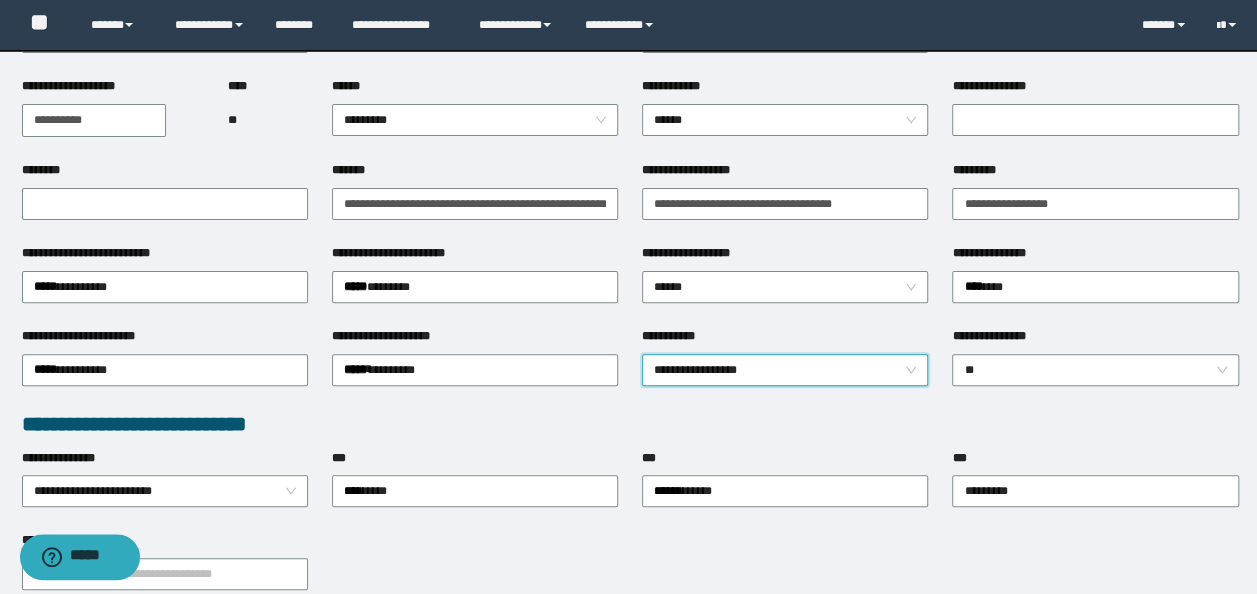 scroll, scrollTop: 0, scrollLeft: 0, axis: both 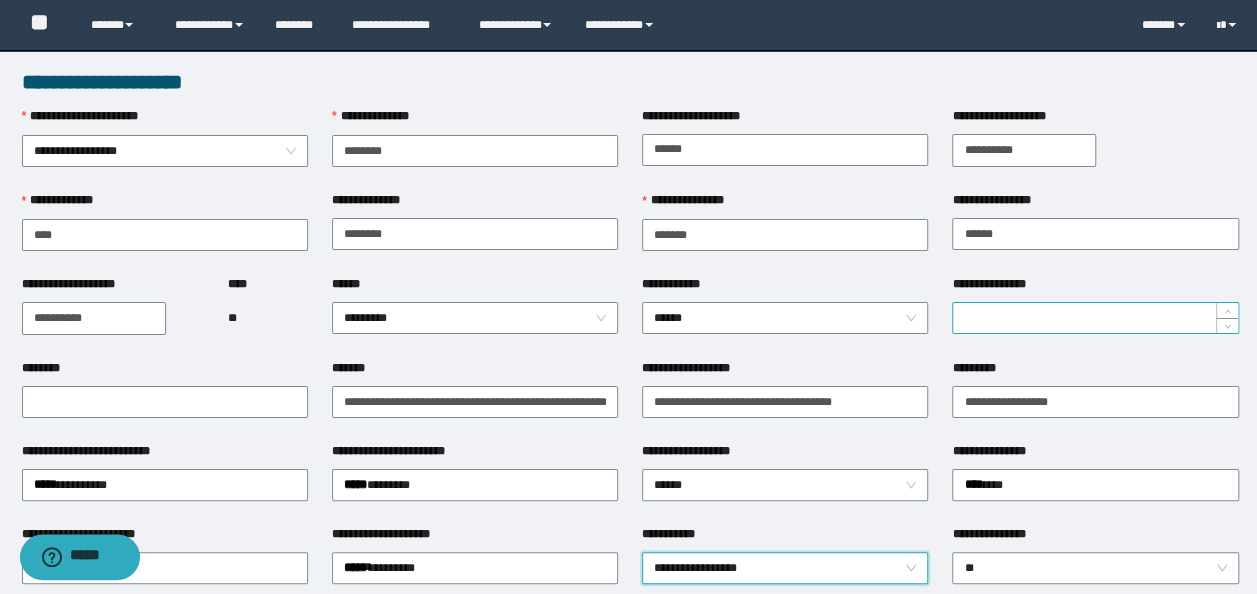 click on "**********" at bounding box center (1095, 318) 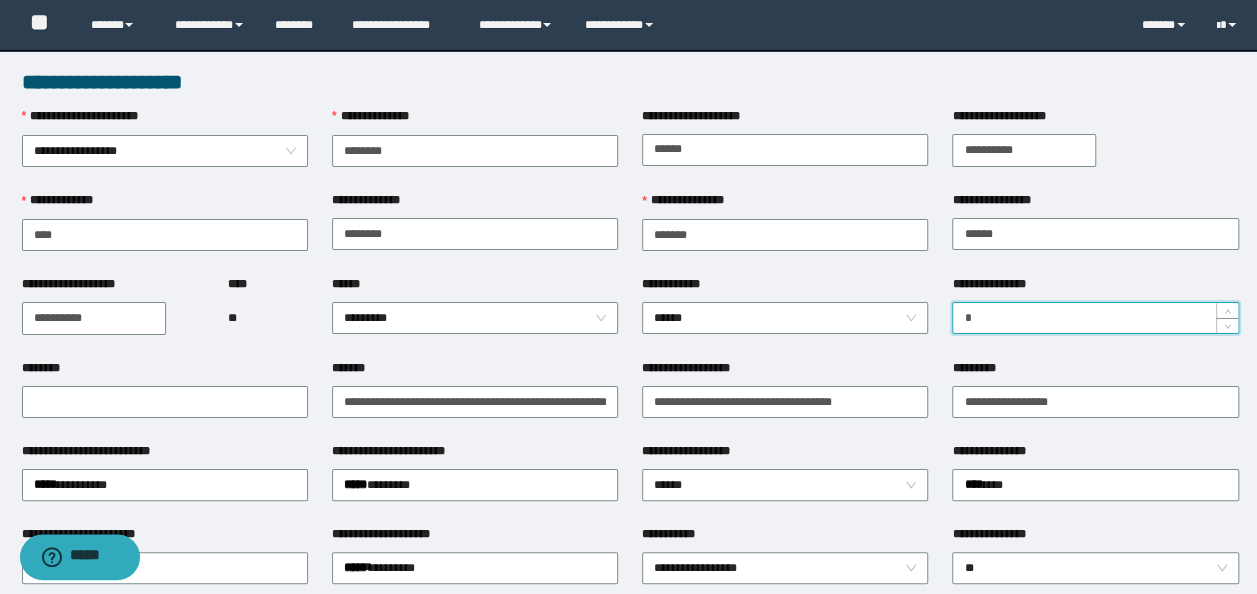 type on "*" 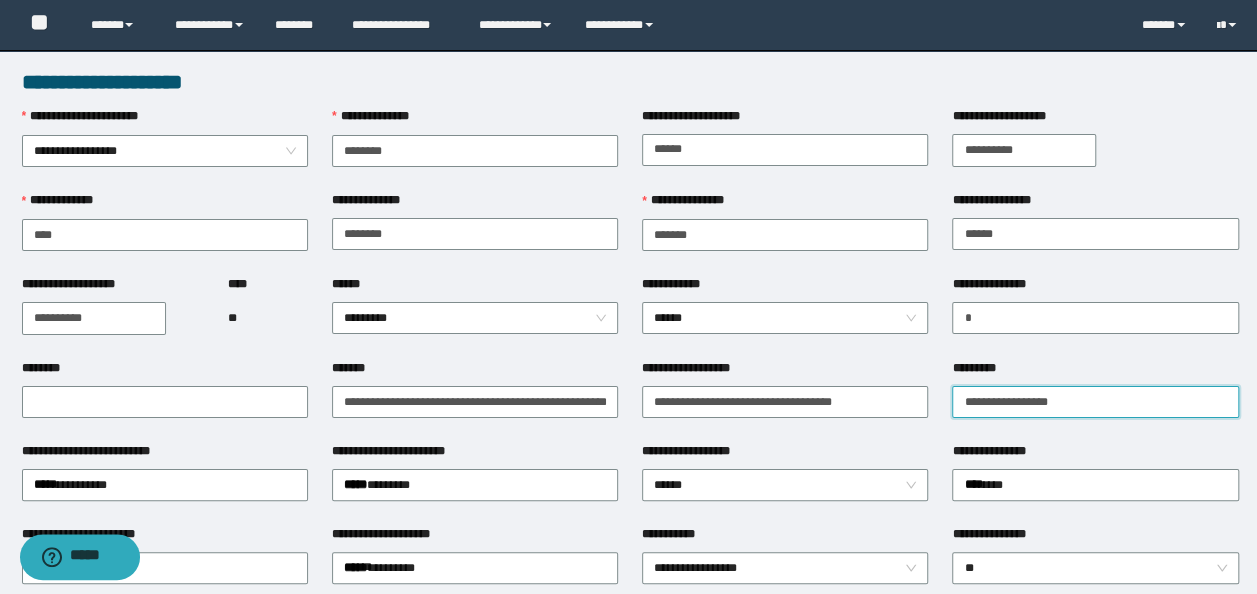 click on "**********" at bounding box center [1095, 402] 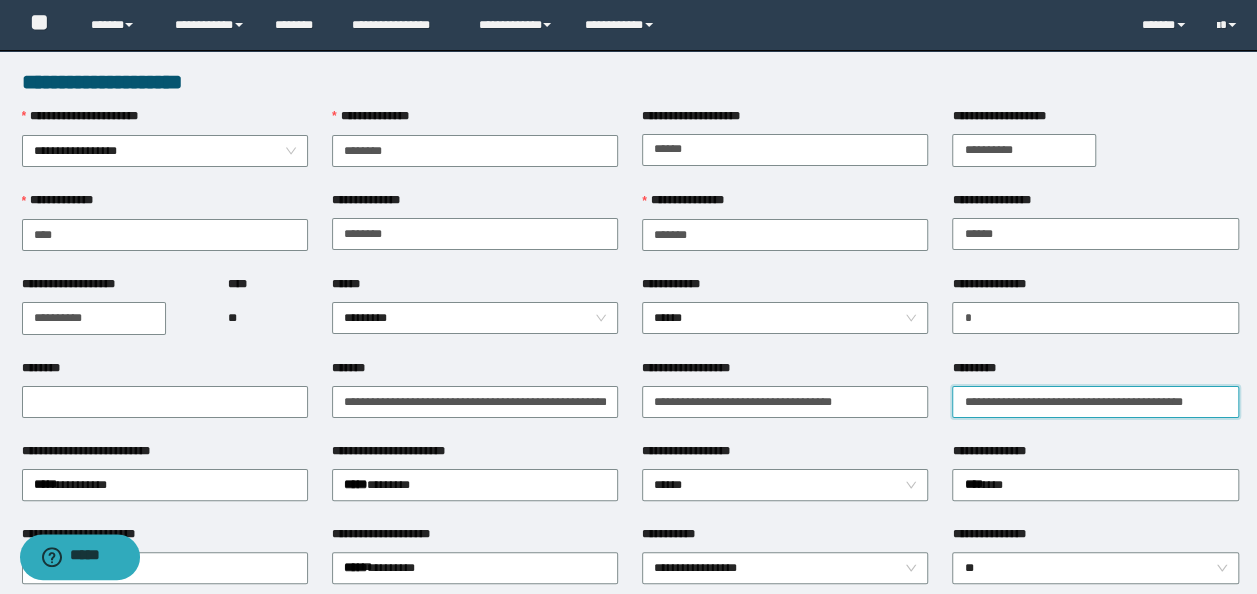 type on "**********" 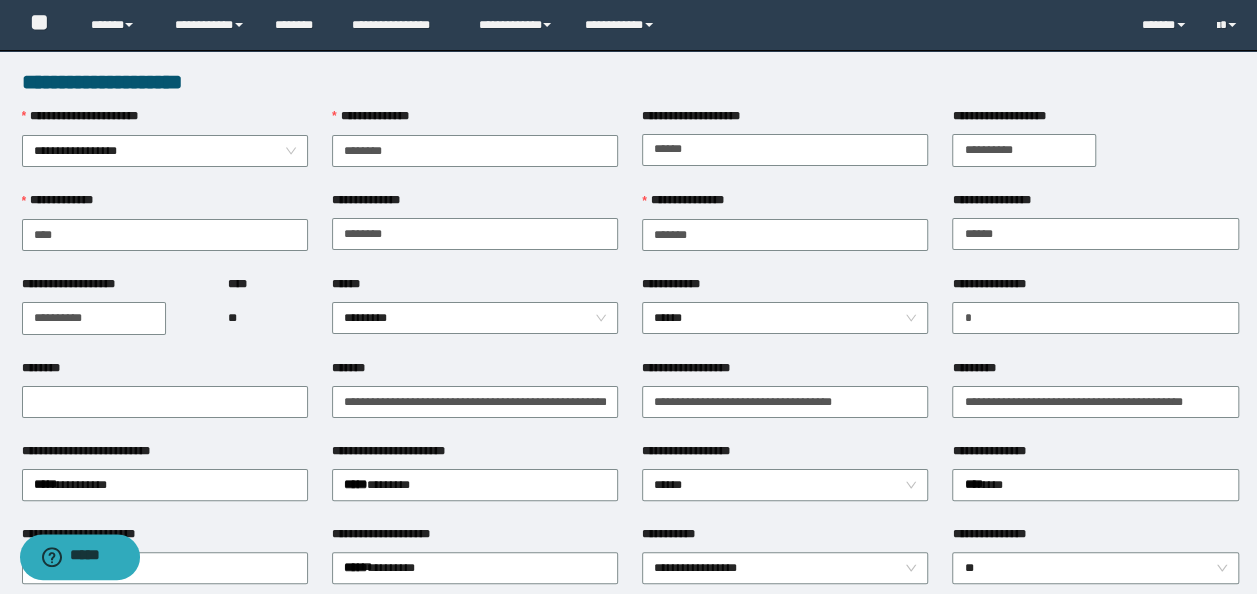click on "**********" at bounding box center [1095, 455] 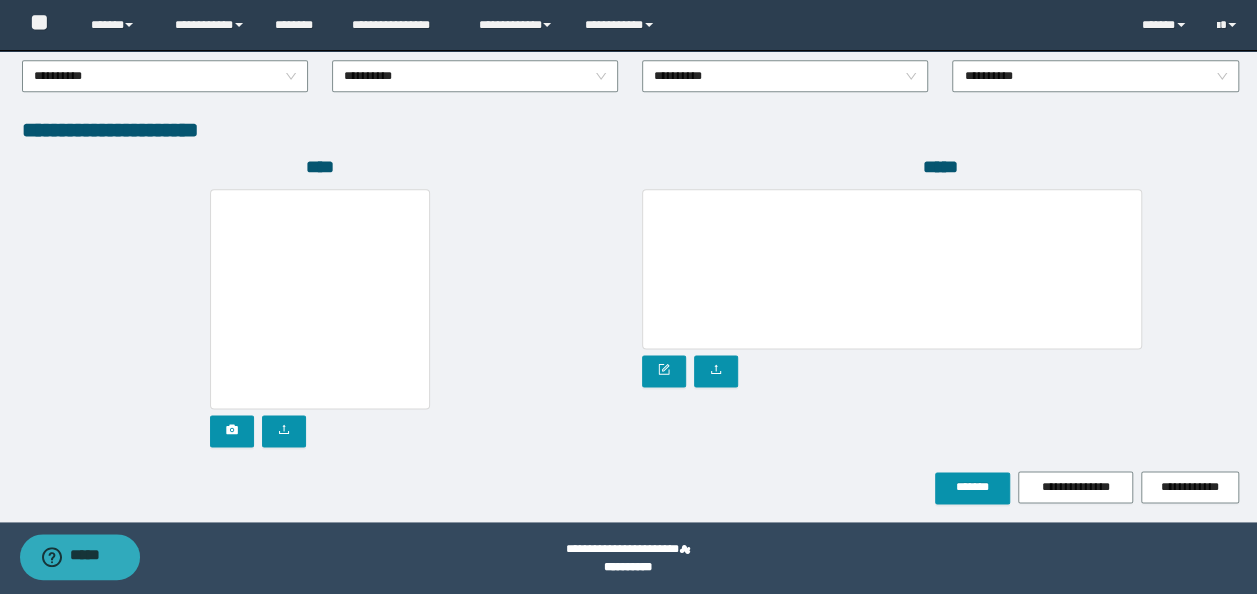 scroll, scrollTop: 1108, scrollLeft: 0, axis: vertical 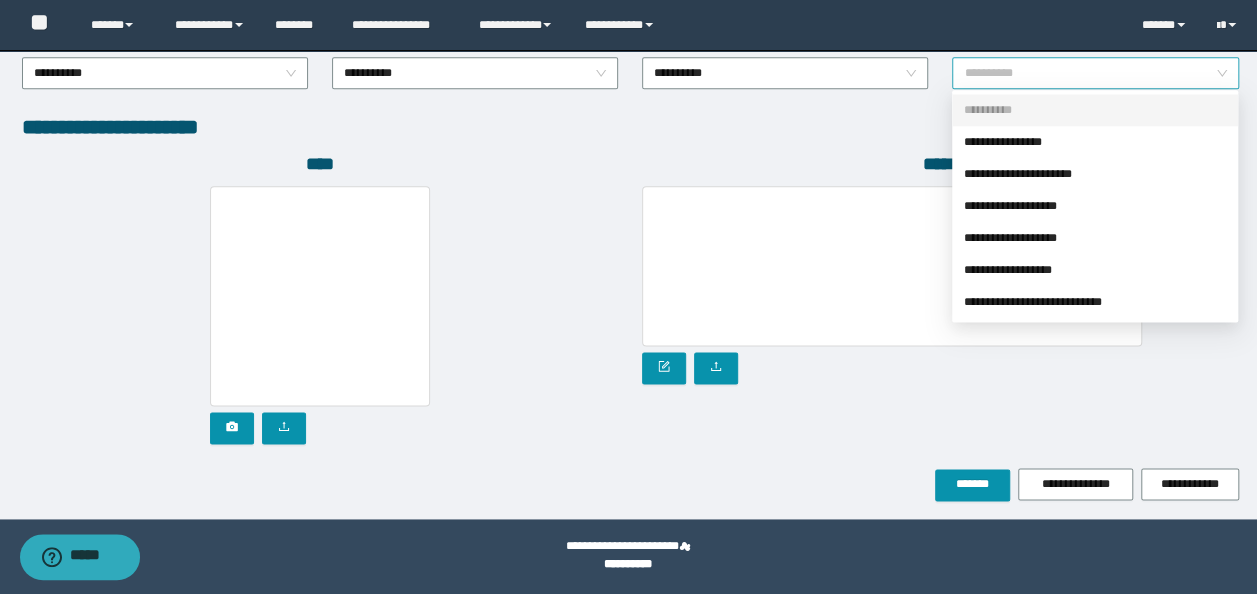 click on "**********" at bounding box center (1095, 73) 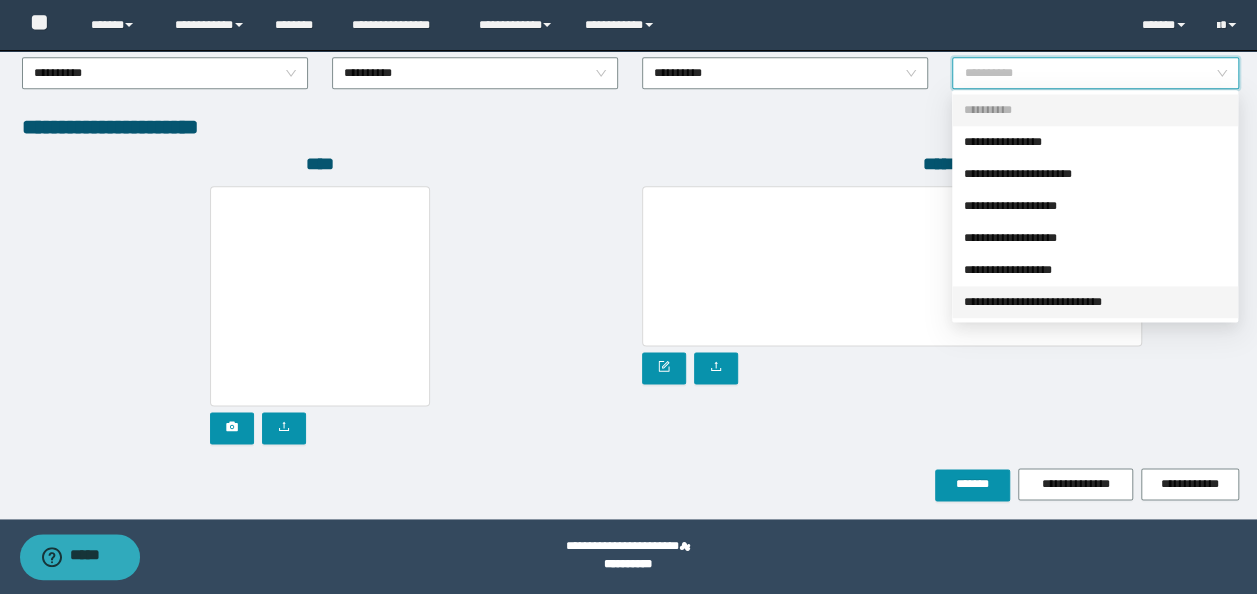 click on "**********" at bounding box center [1095, 302] 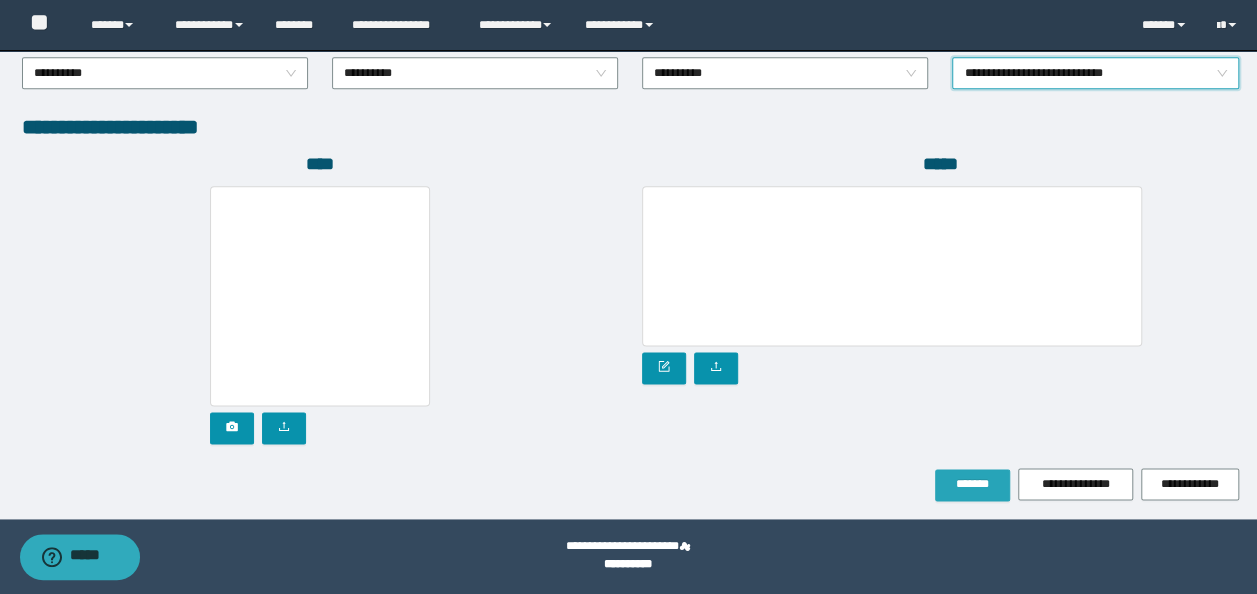 click on "*******" at bounding box center (972, 484) 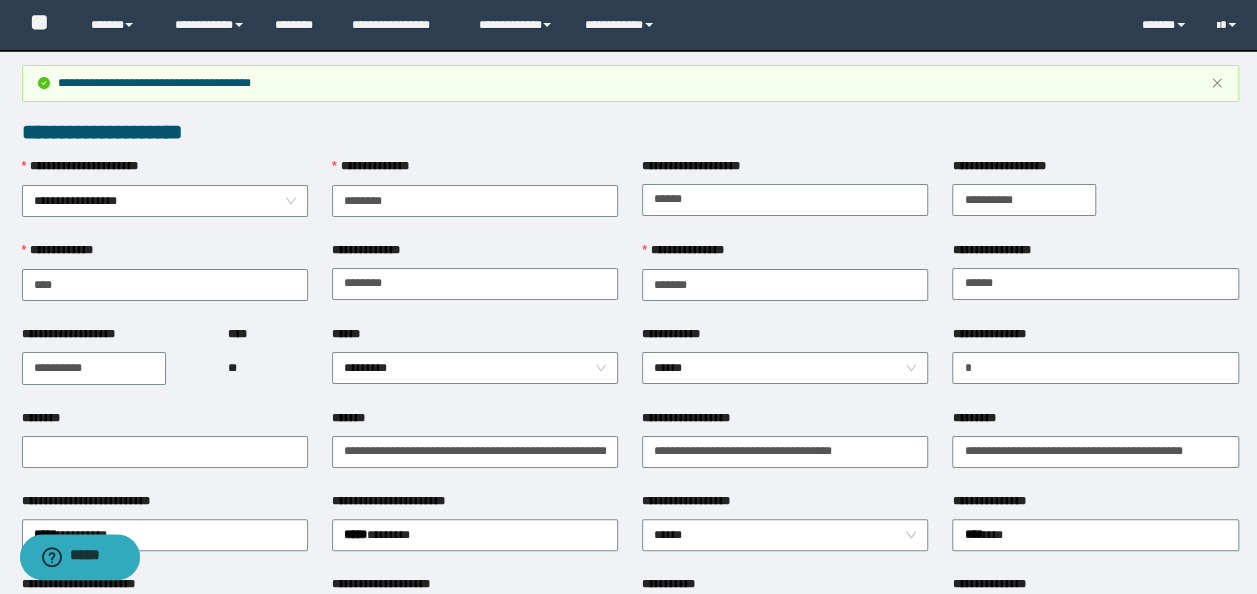 scroll, scrollTop: 0, scrollLeft: 0, axis: both 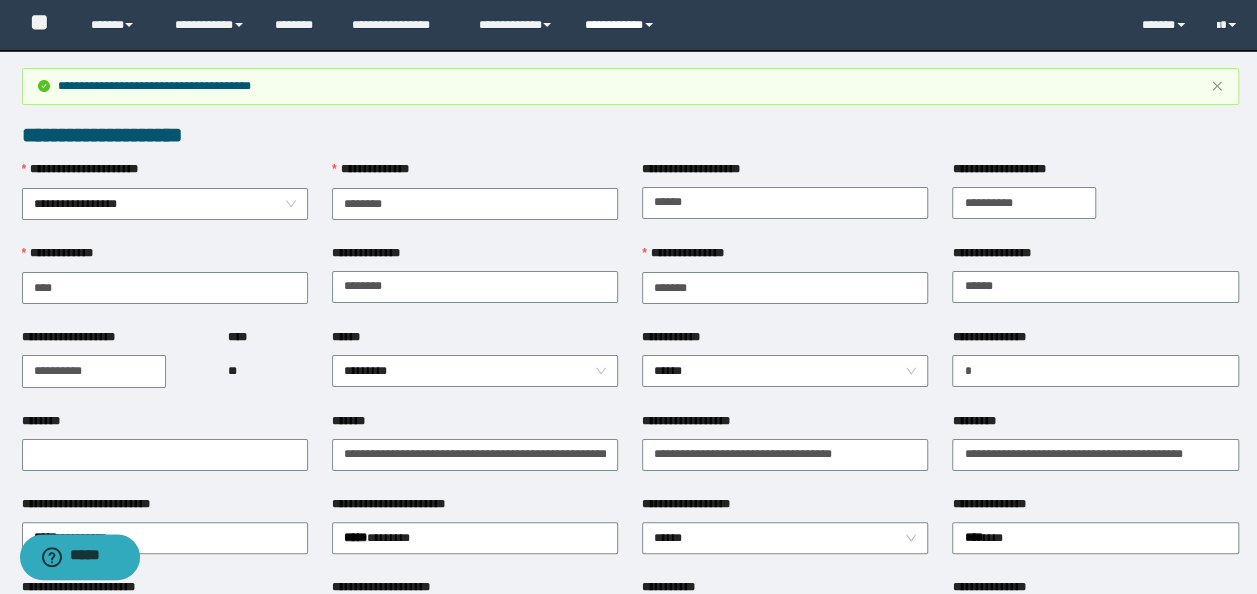 click on "**********" at bounding box center (622, 25) 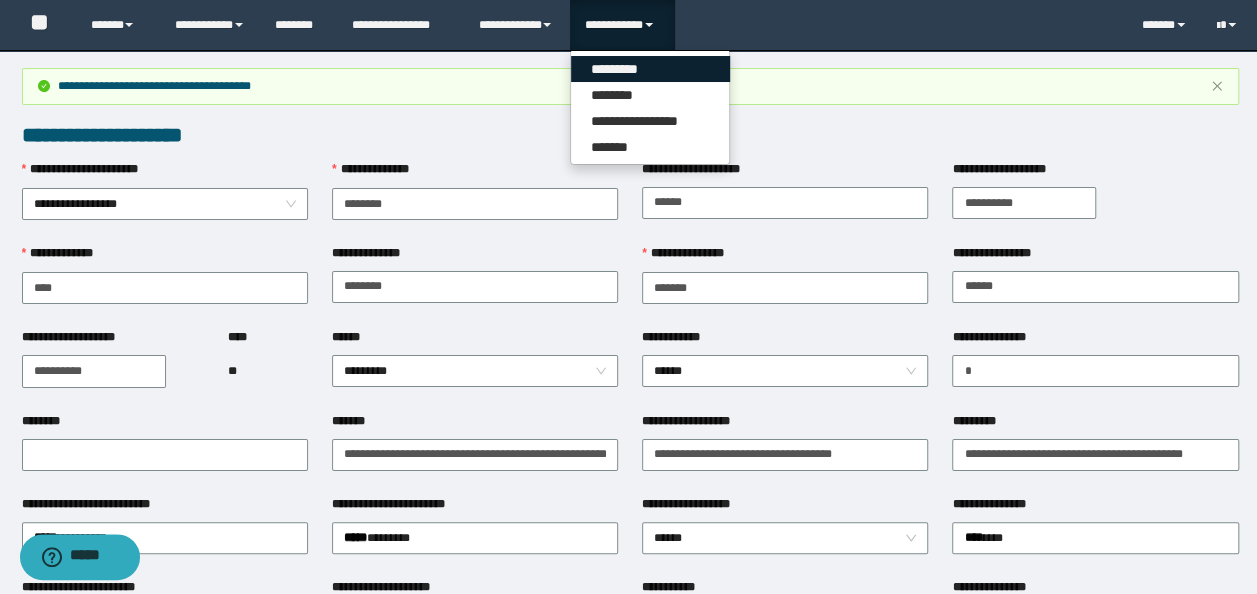 click on "*********" at bounding box center [650, 69] 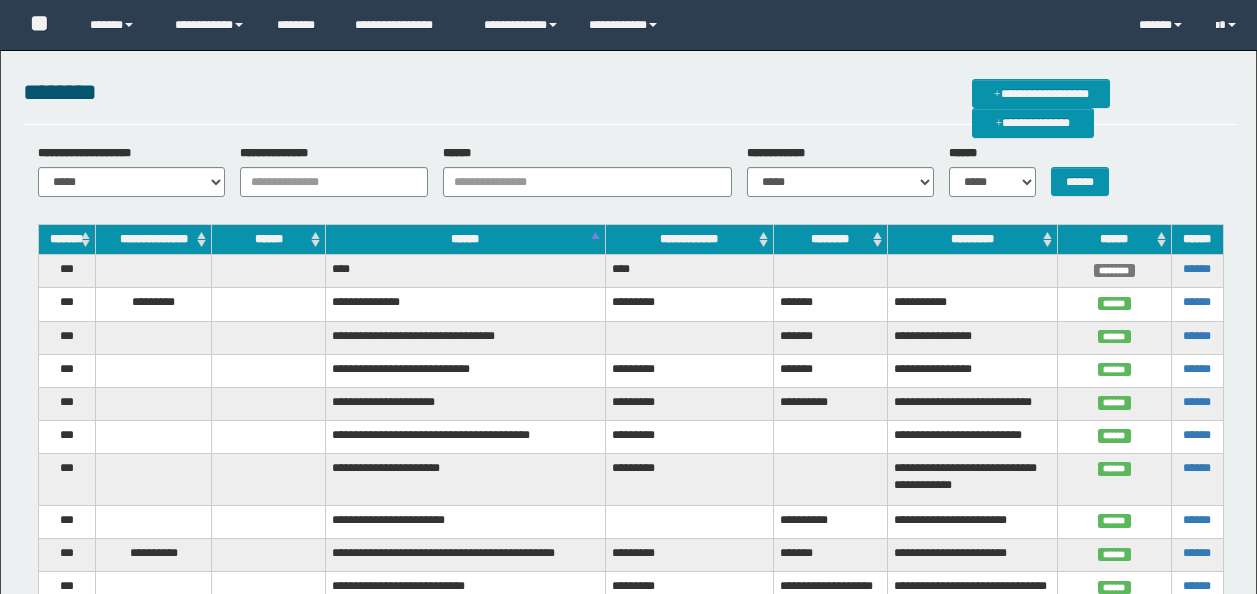 scroll, scrollTop: 0, scrollLeft: 0, axis: both 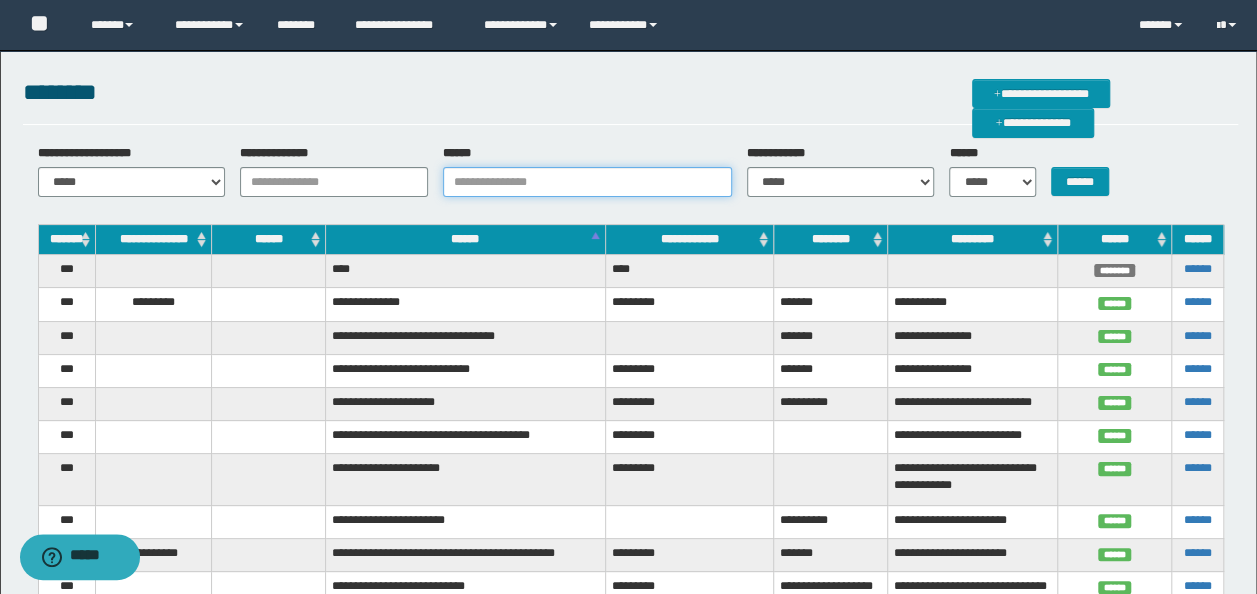 click on "******" at bounding box center (587, 182) 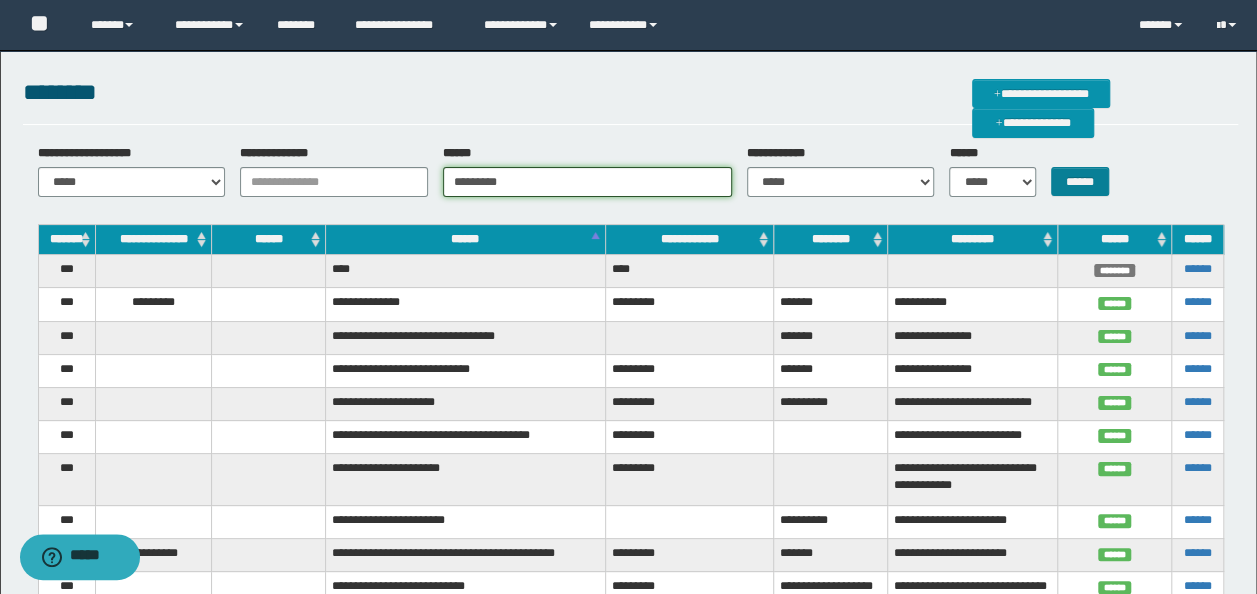 type on "*********" 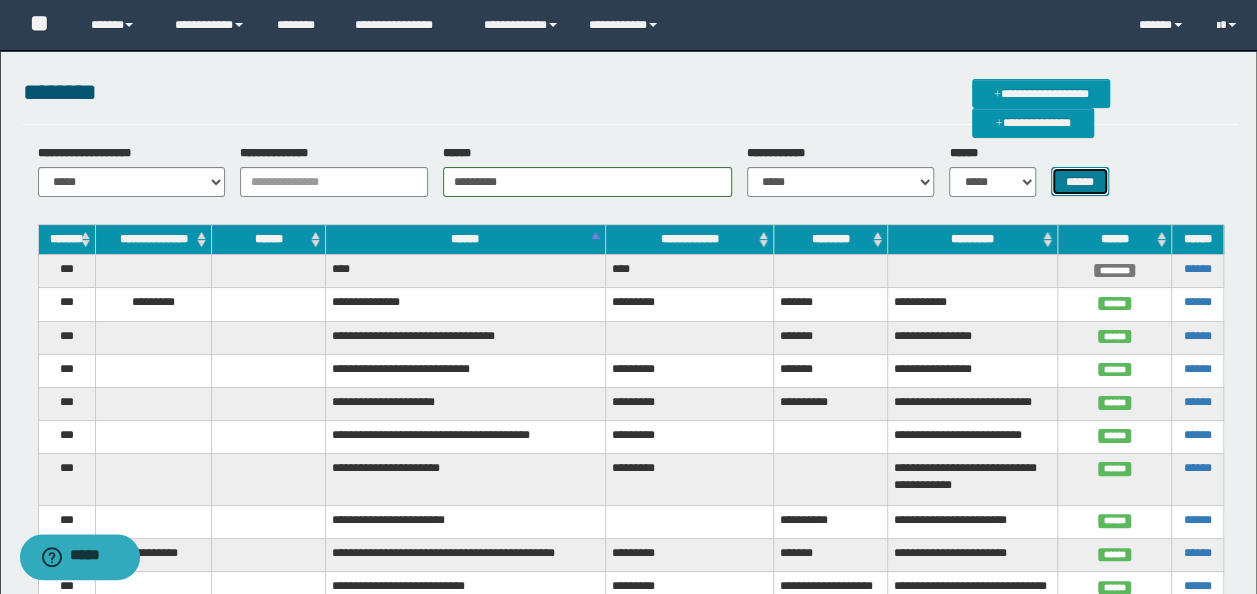 click on "******" at bounding box center [1080, 181] 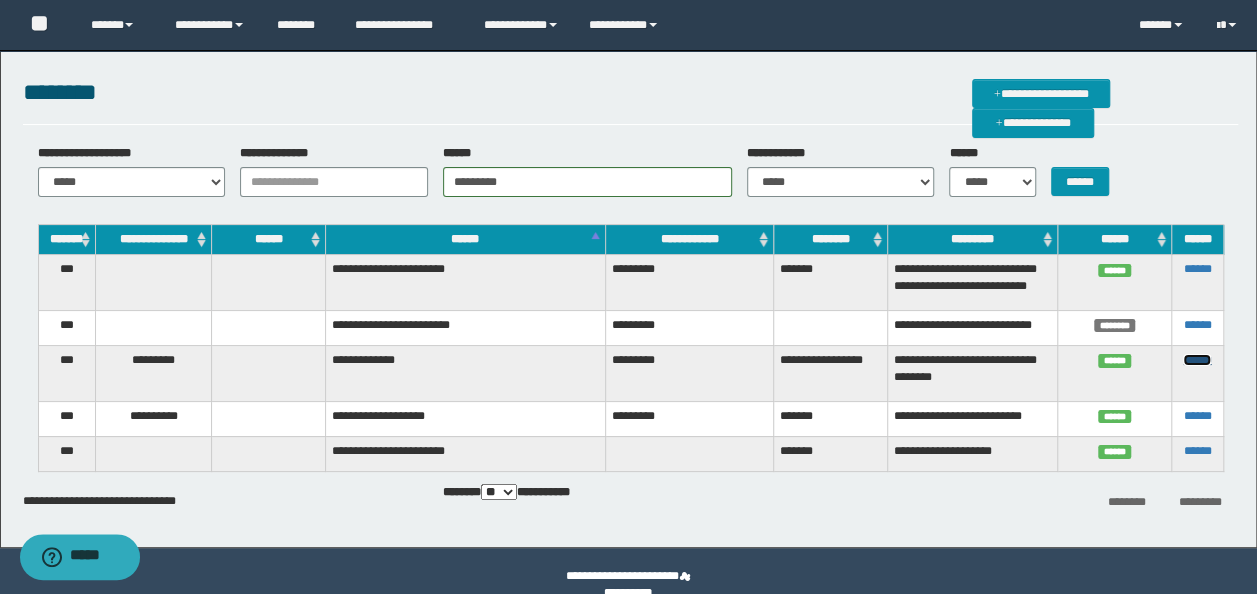 click on "******" at bounding box center (1197, 360) 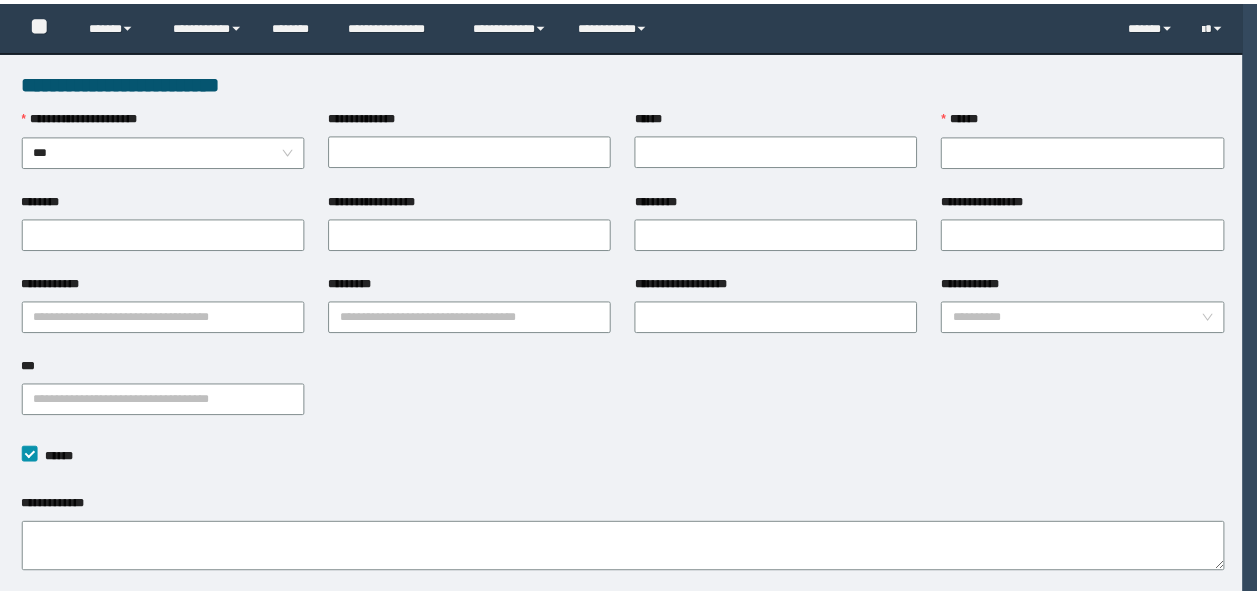 scroll, scrollTop: 0, scrollLeft: 0, axis: both 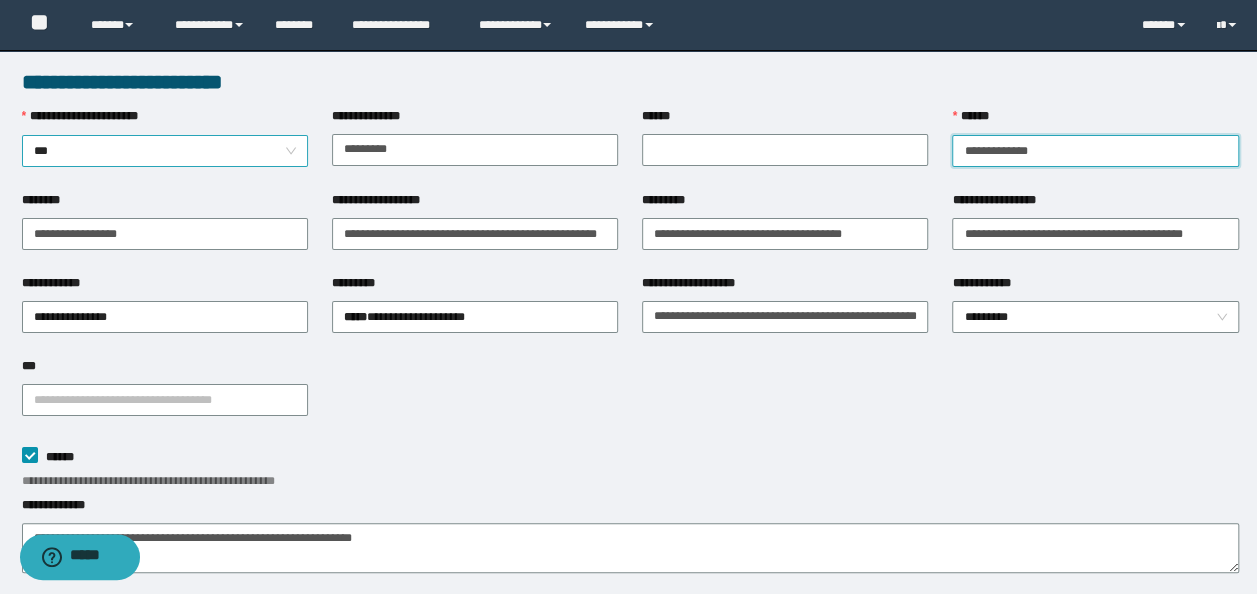 drag, startPoint x: 1105, startPoint y: 156, endPoint x: 292, endPoint y: 154, distance: 813.00244 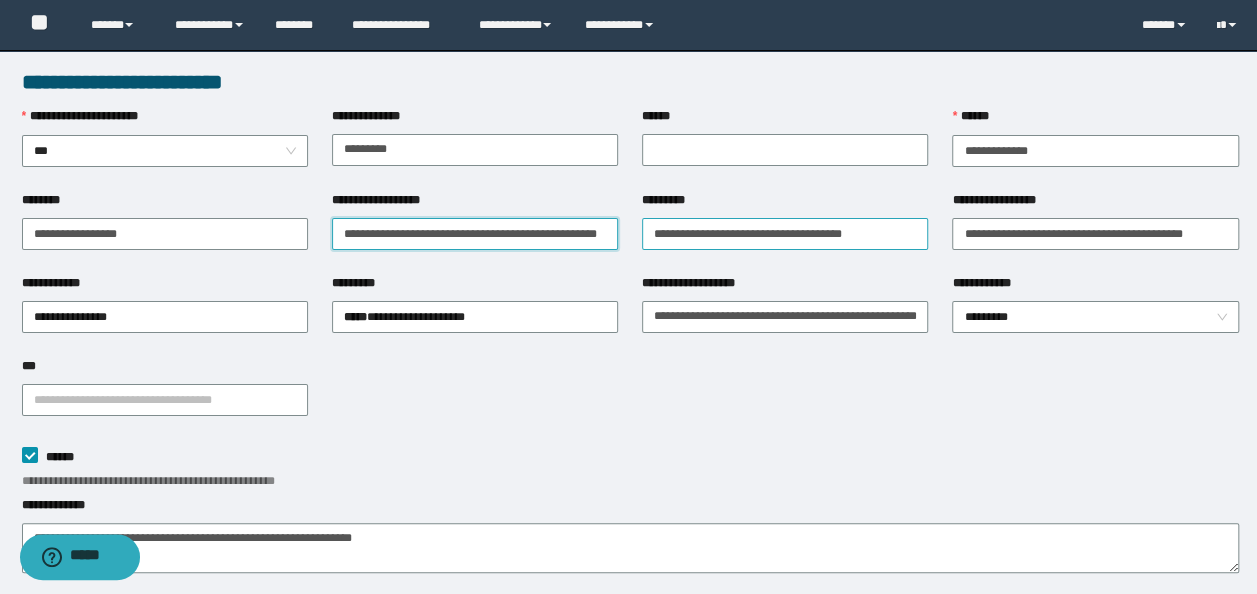 scroll, scrollTop: 0, scrollLeft: 48, axis: horizontal 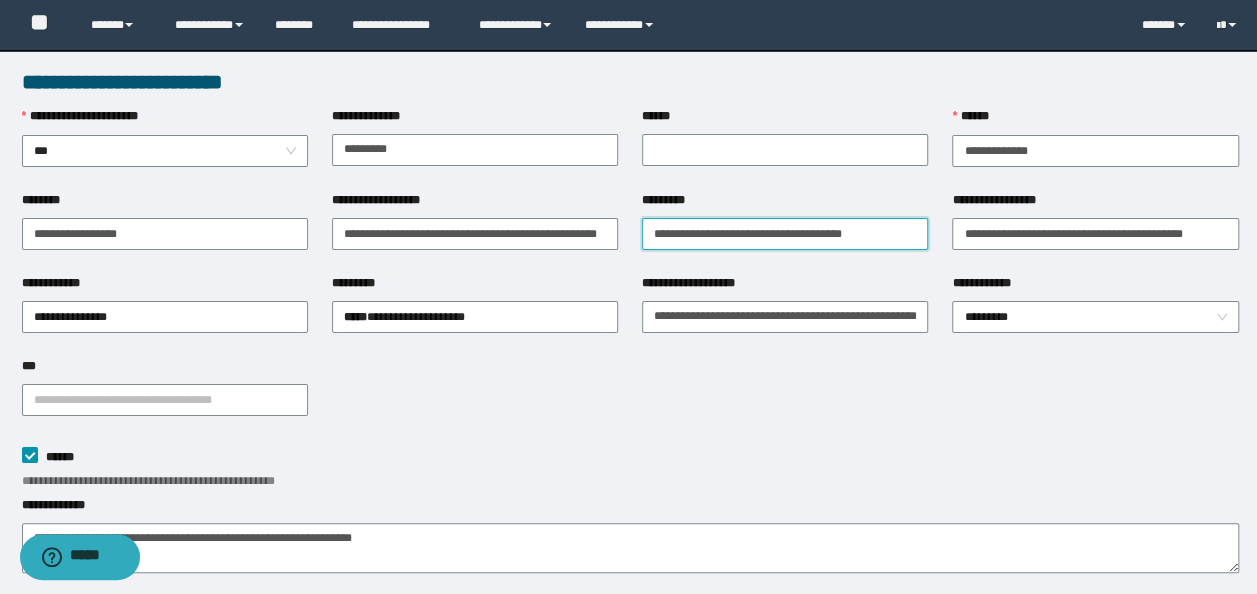 type on "**********" 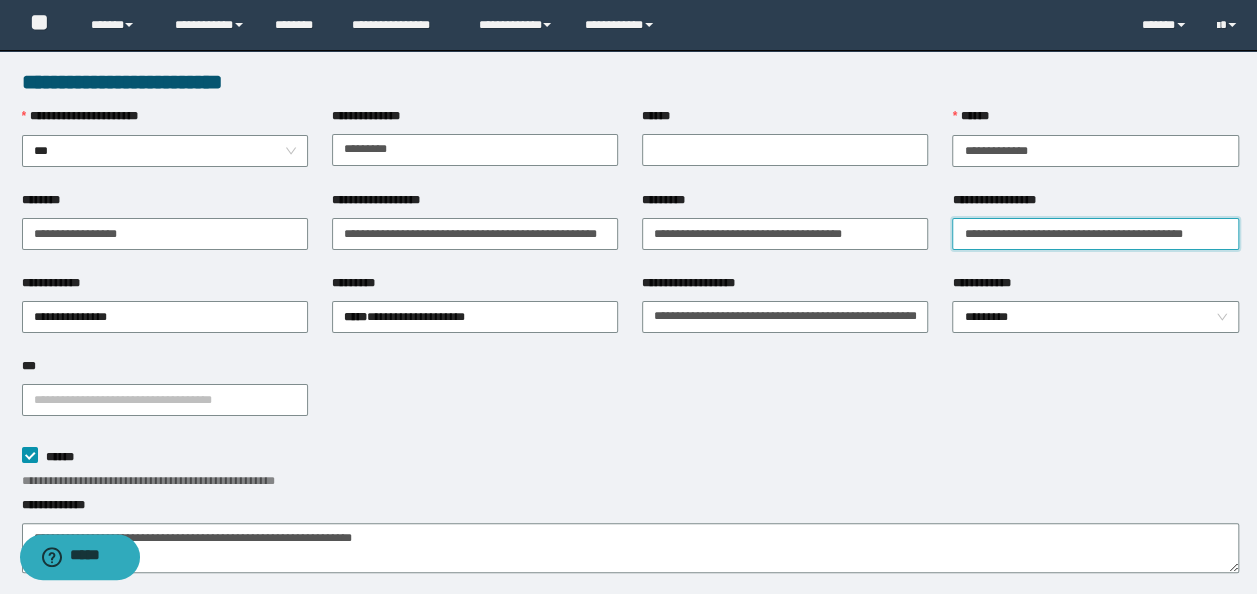 type on "**********" 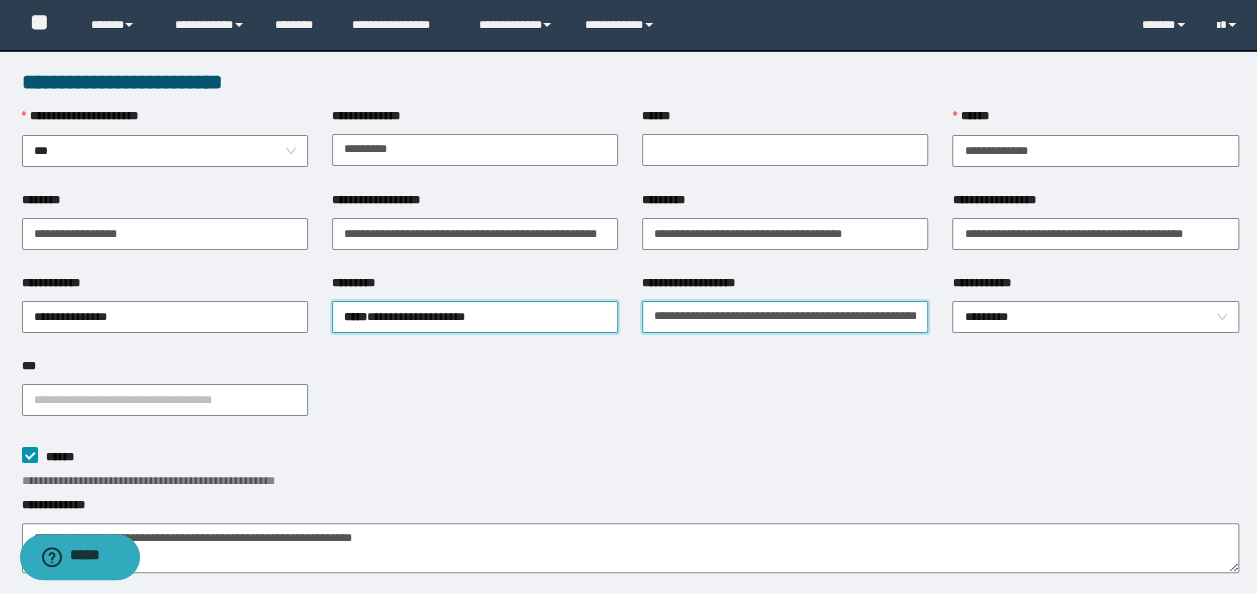 type on "**********" 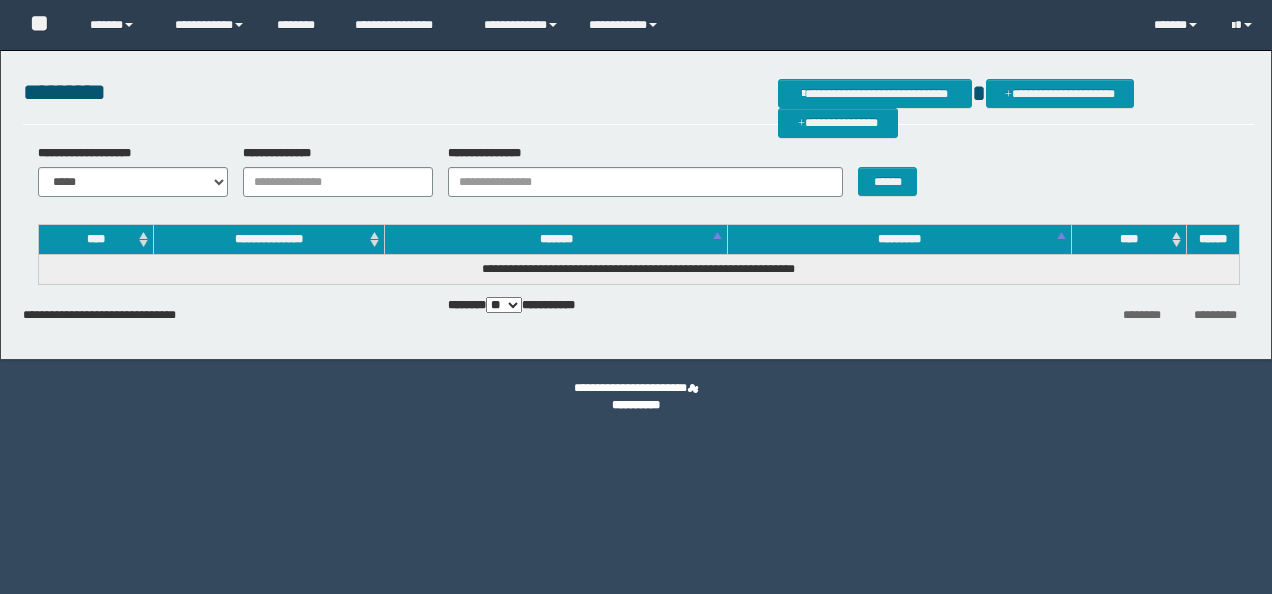 scroll, scrollTop: 0, scrollLeft: 0, axis: both 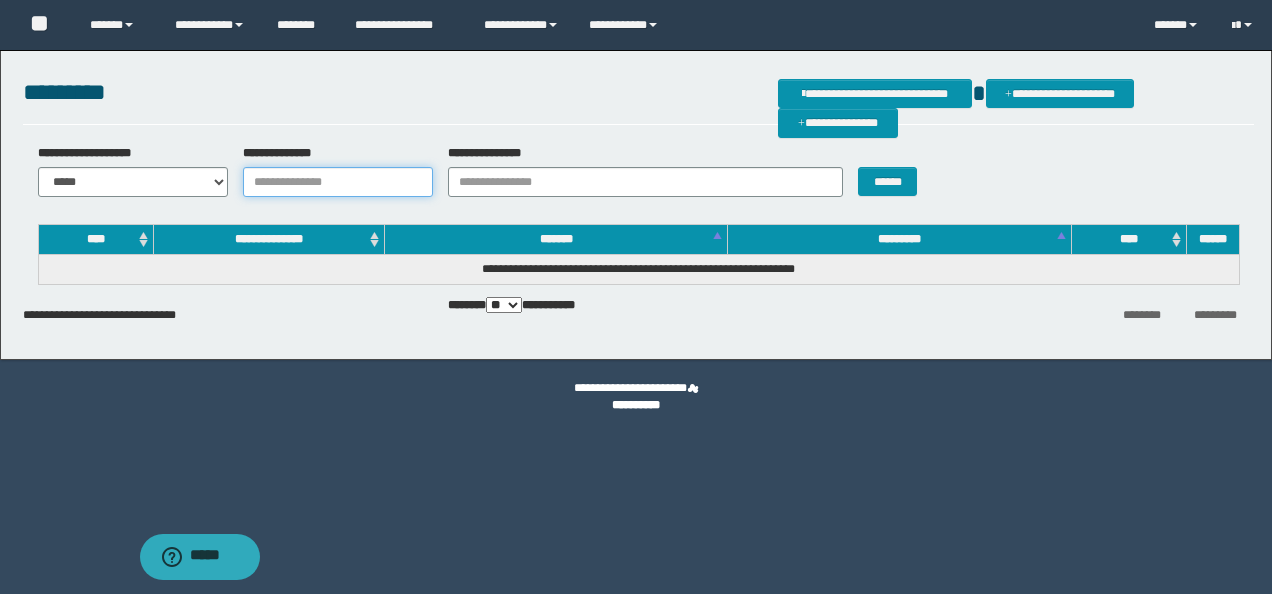 click on "**********" at bounding box center [338, 182] 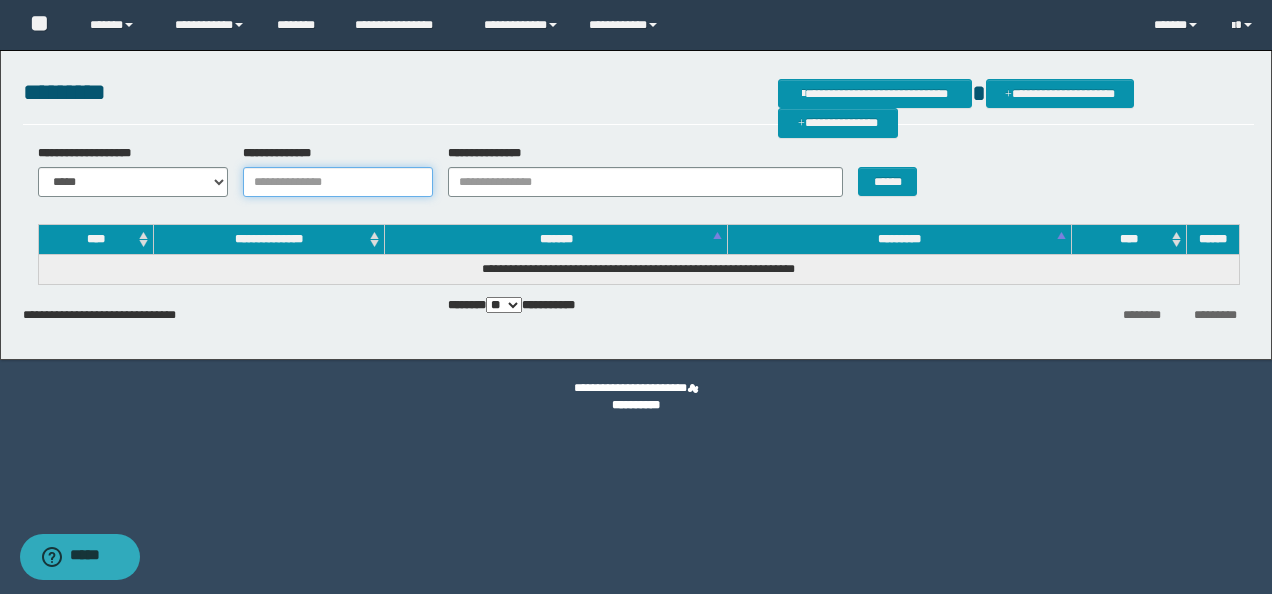 paste on "**********" 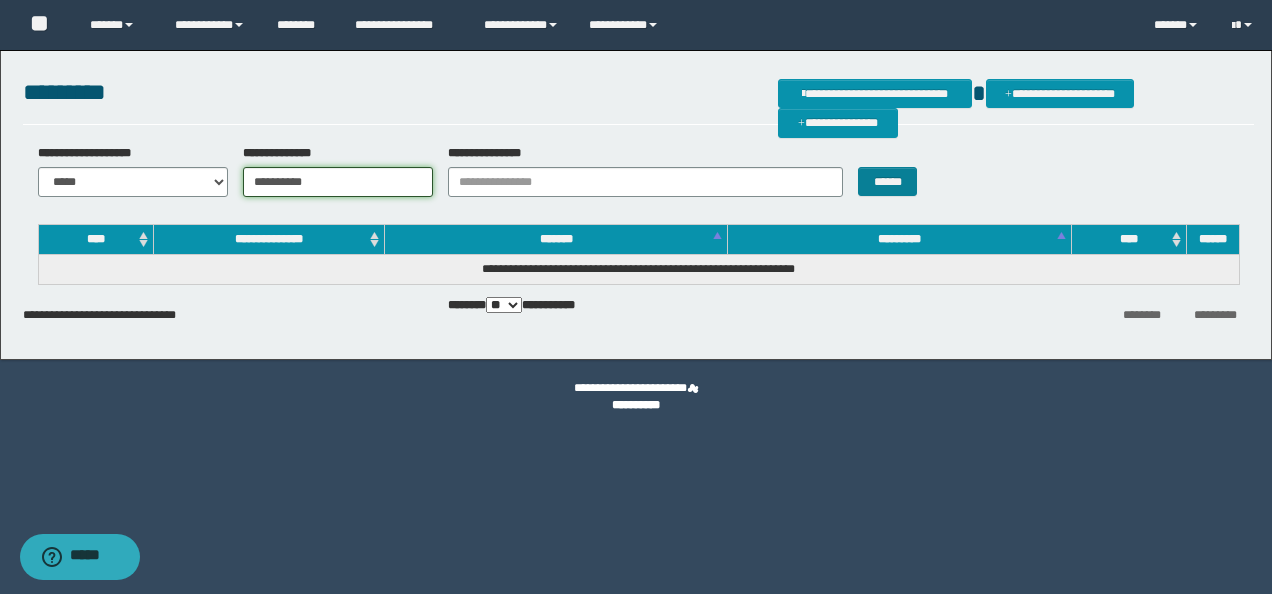 type on "**********" 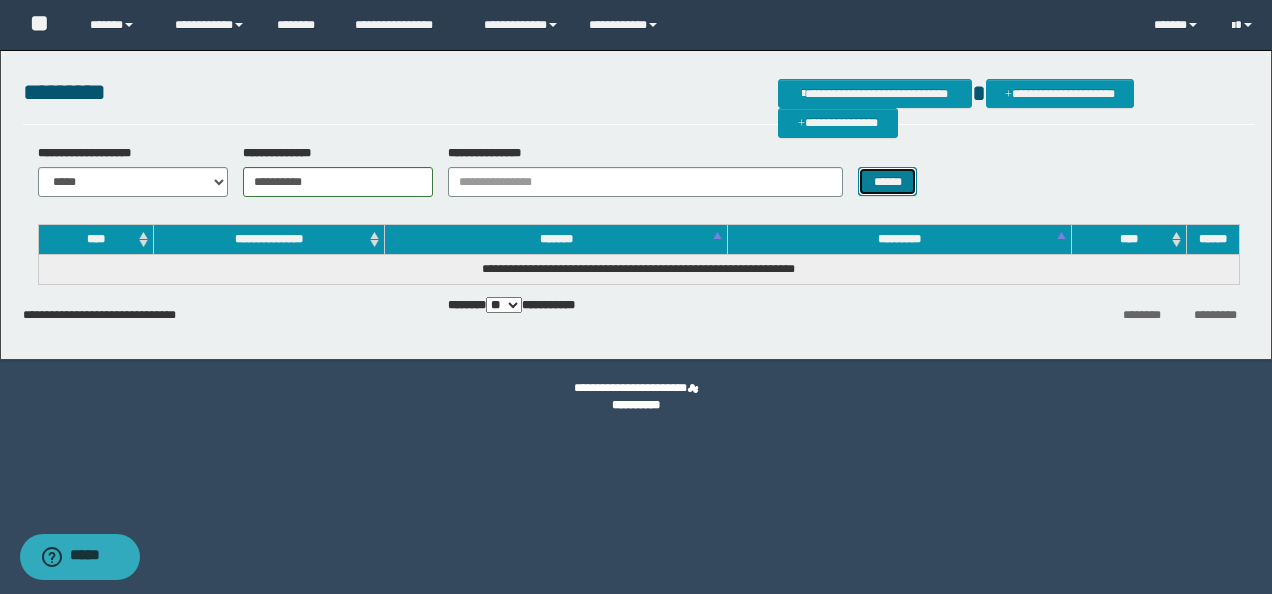click on "******" at bounding box center [887, 181] 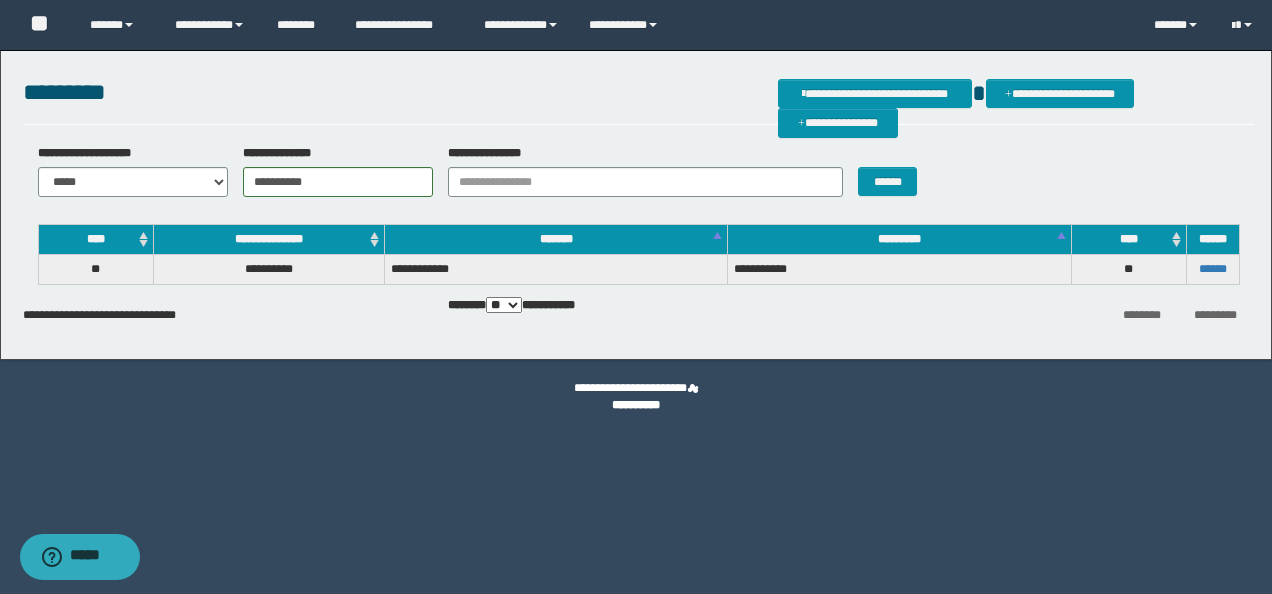 click on "******" at bounding box center [1212, 270] 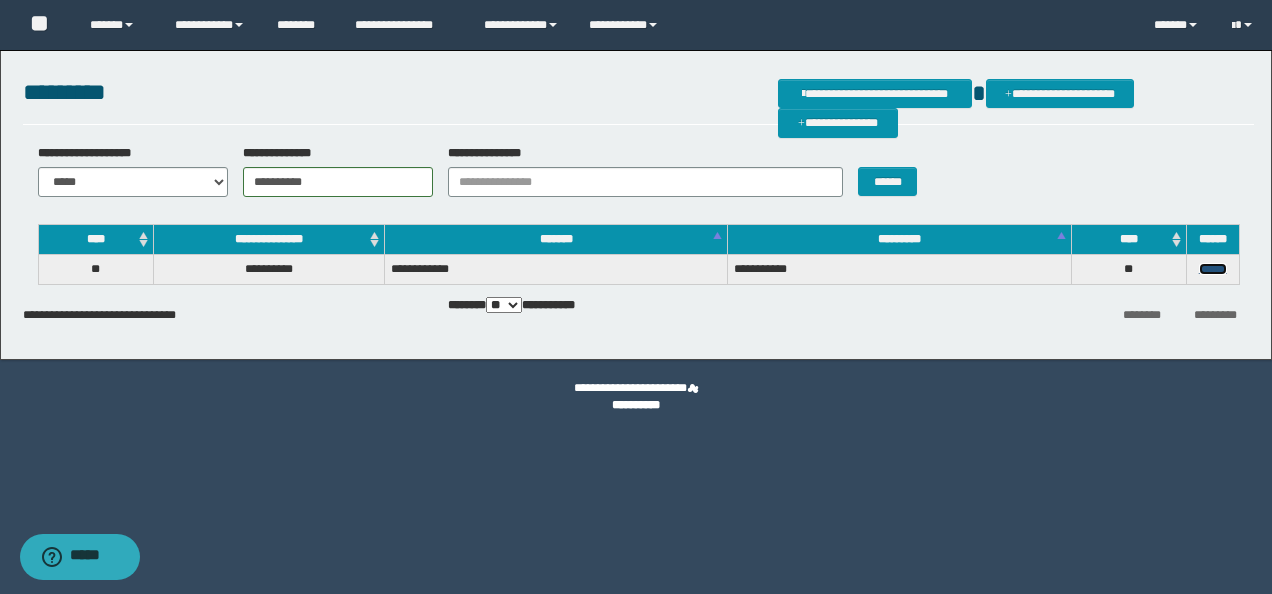 click on "******" at bounding box center (1213, 269) 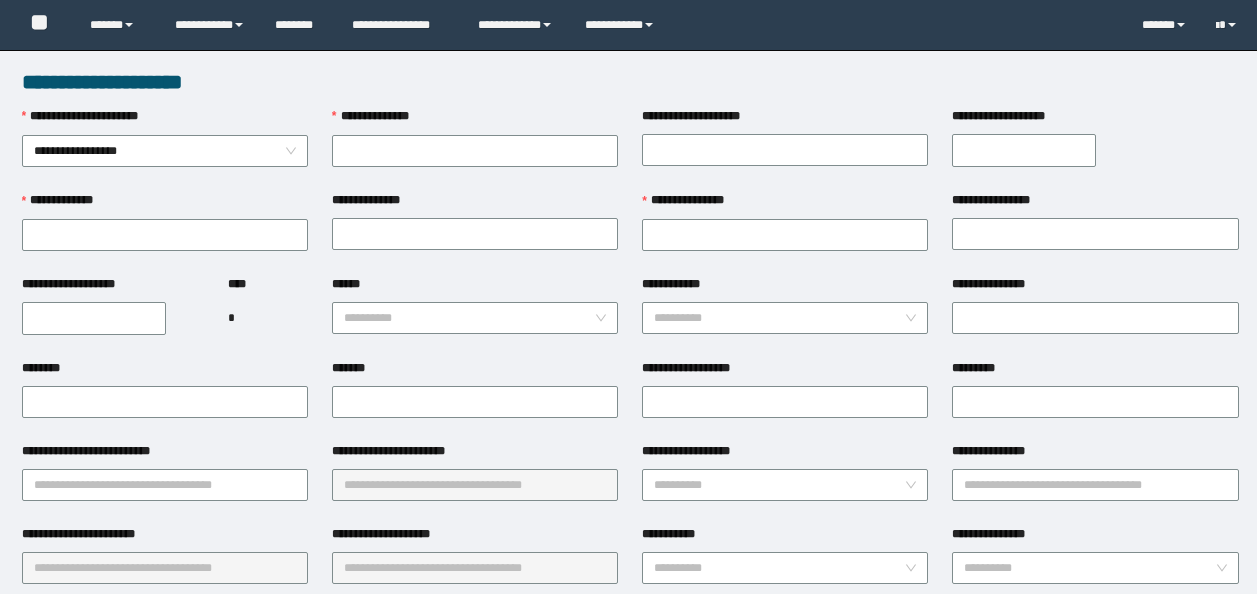 scroll, scrollTop: 0, scrollLeft: 0, axis: both 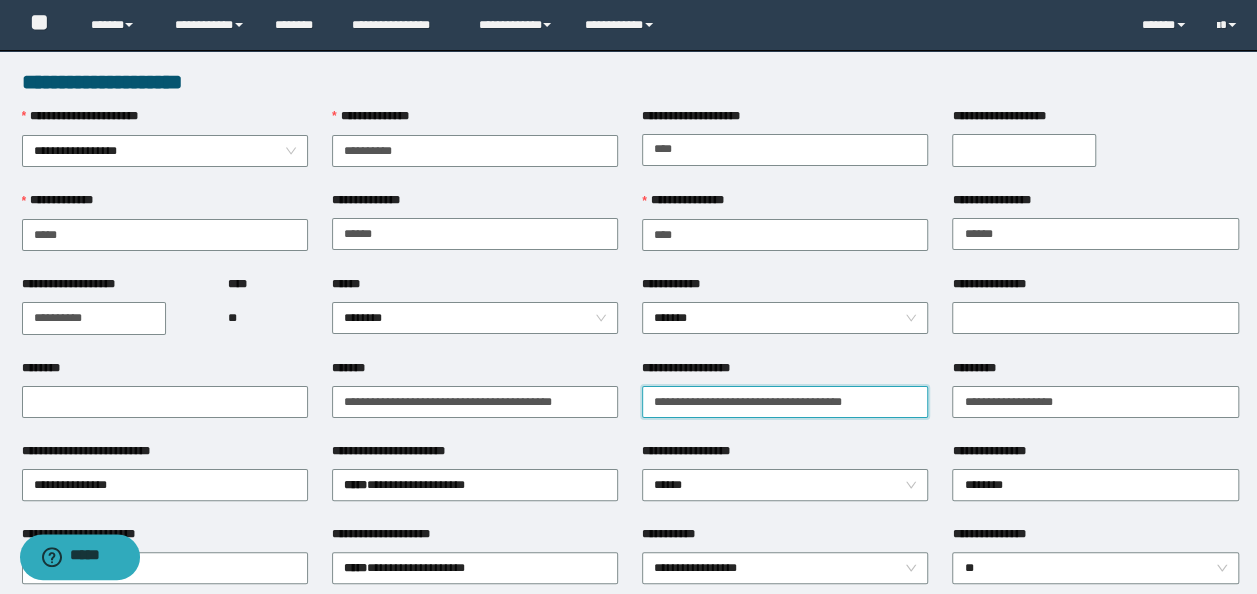 drag, startPoint x: 897, startPoint y: 393, endPoint x: 910, endPoint y: 379, distance: 19.104973 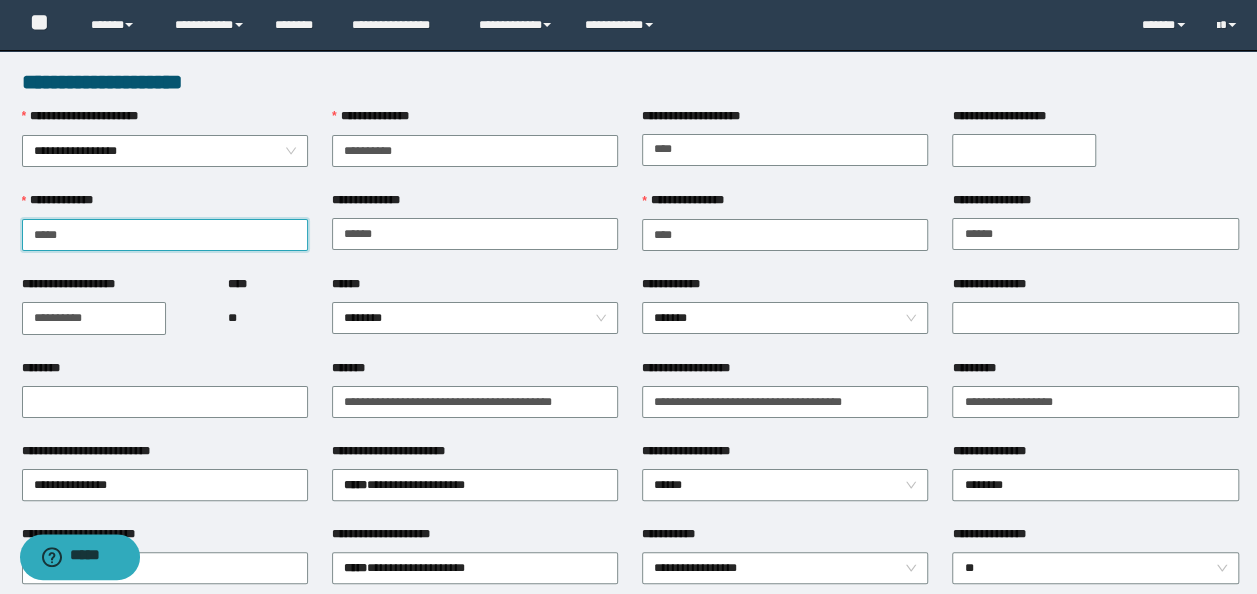 drag, startPoint x: 101, startPoint y: 239, endPoint x: 16, endPoint y: 204, distance: 91.92388 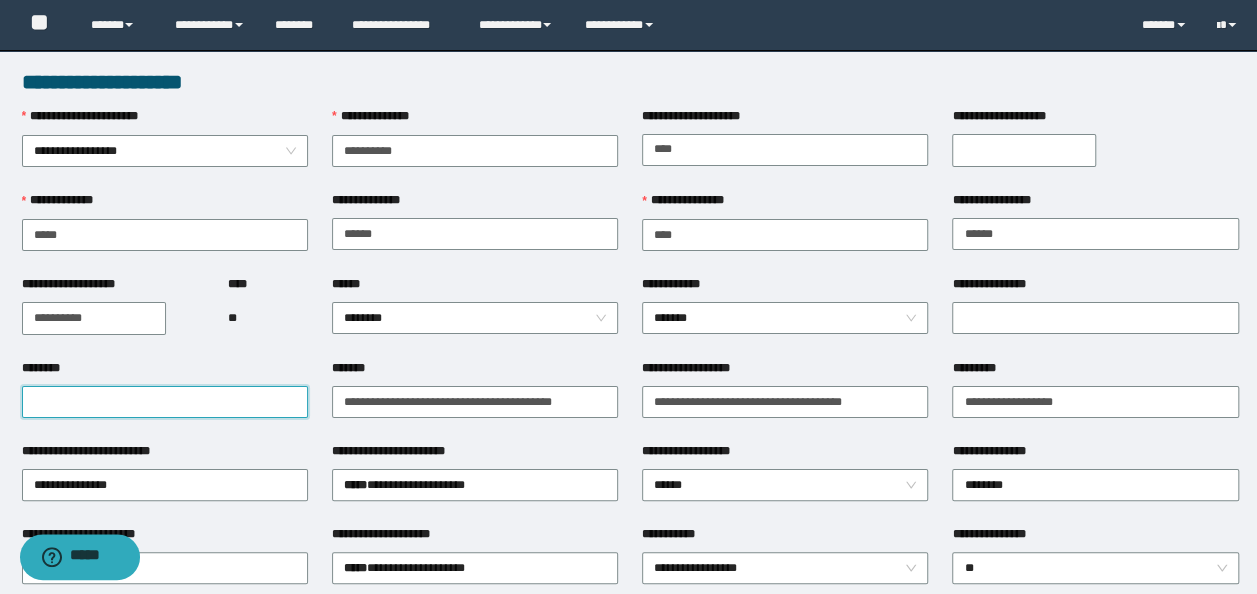 click on "********" at bounding box center [165, 402] 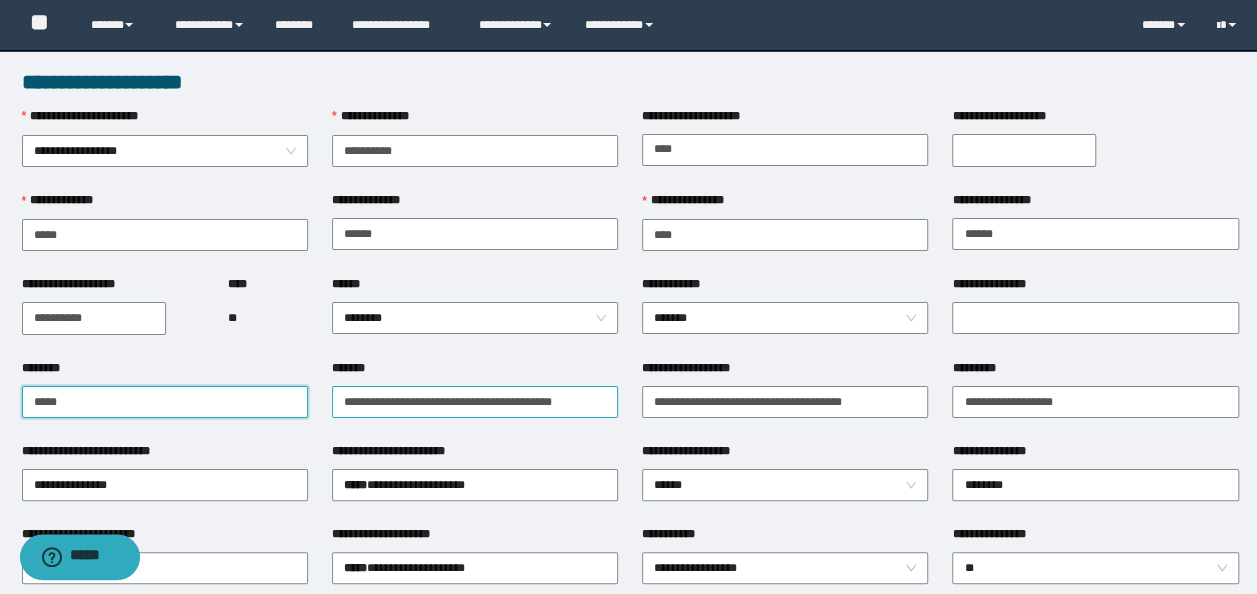 type on "*****" 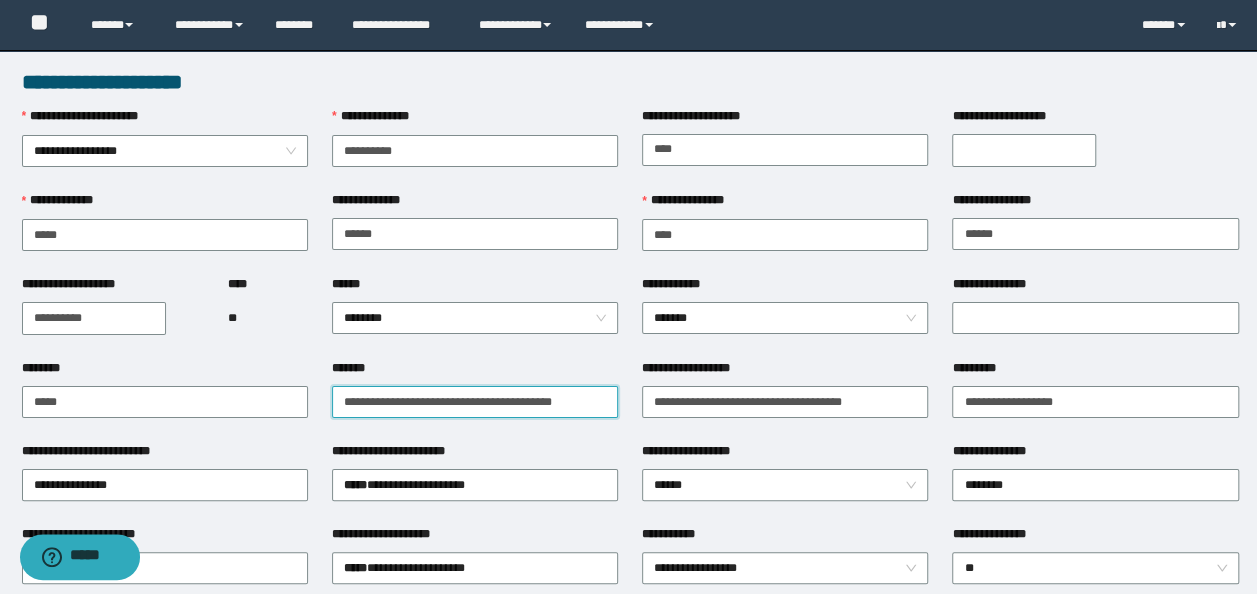 click on "*******" at bounding box center [475, 402] 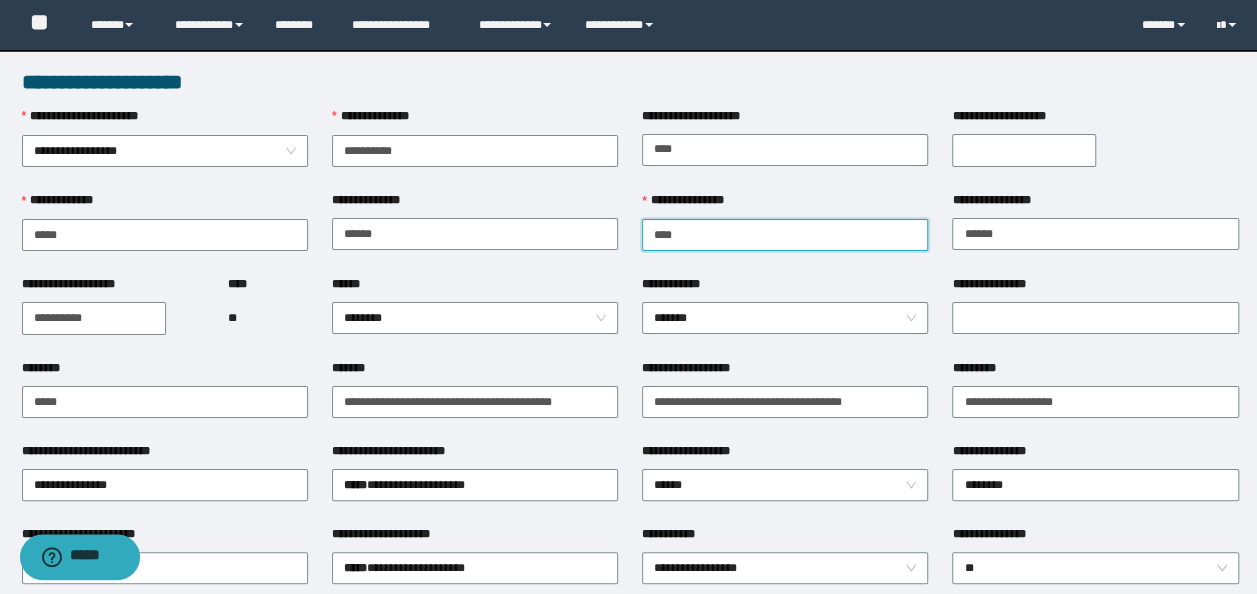 drag, startPoint x: 730, startPoint y: 241, endPoint x: 215, endPoint y: 208, distance: 516.0562 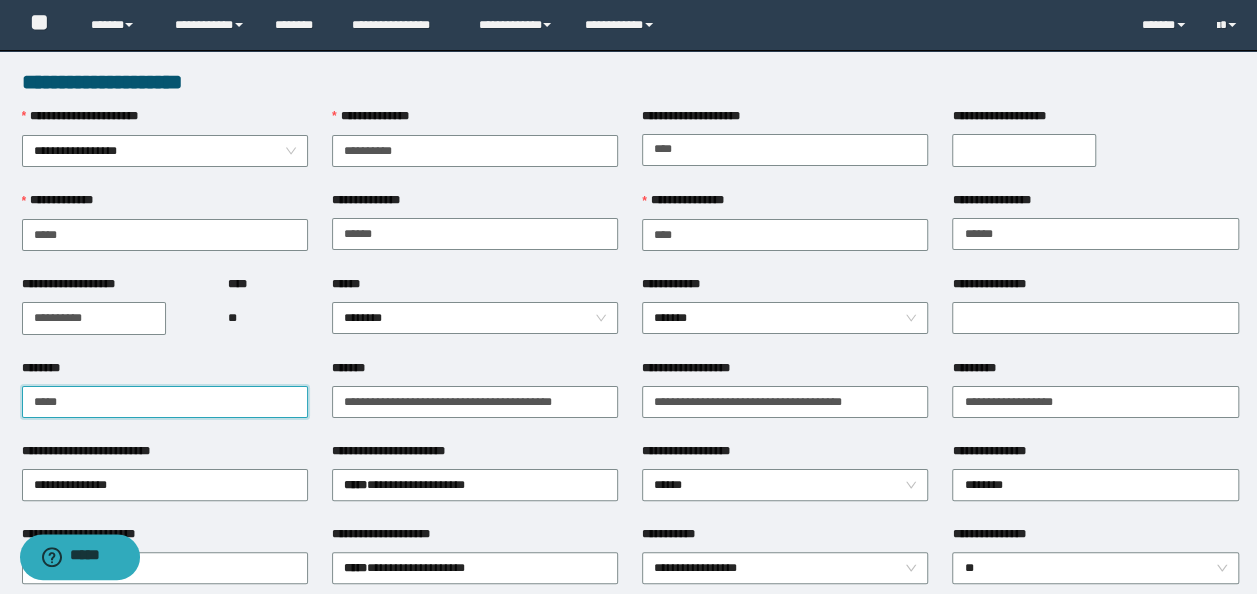 click on "*****" at bounding box center [165, 402] 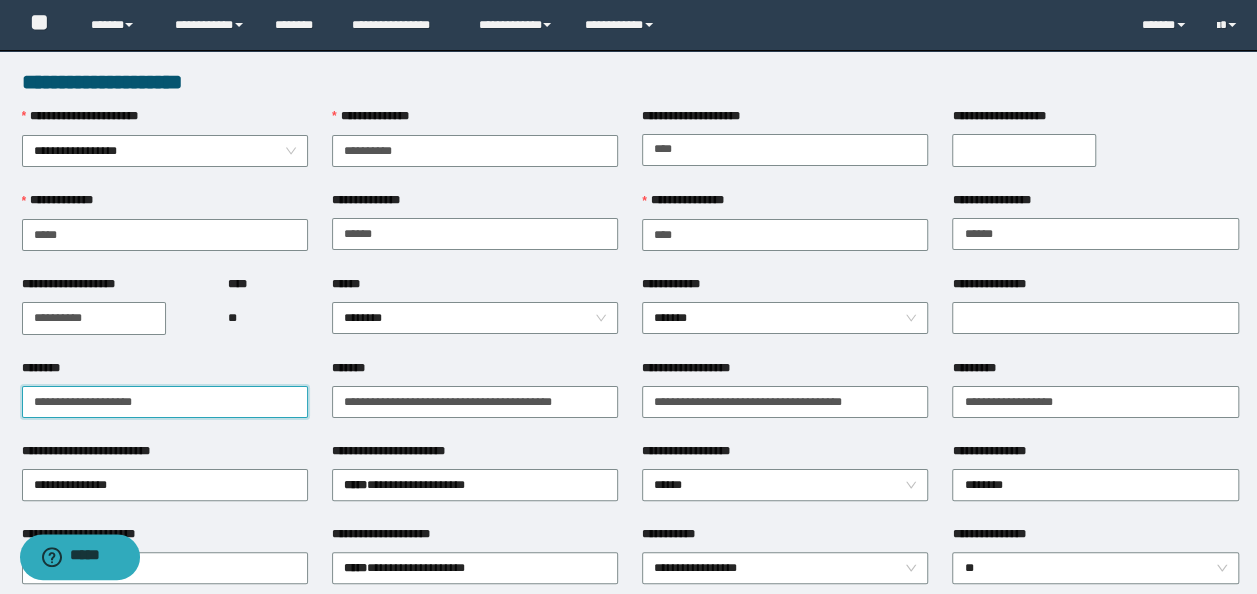 type on "**********" 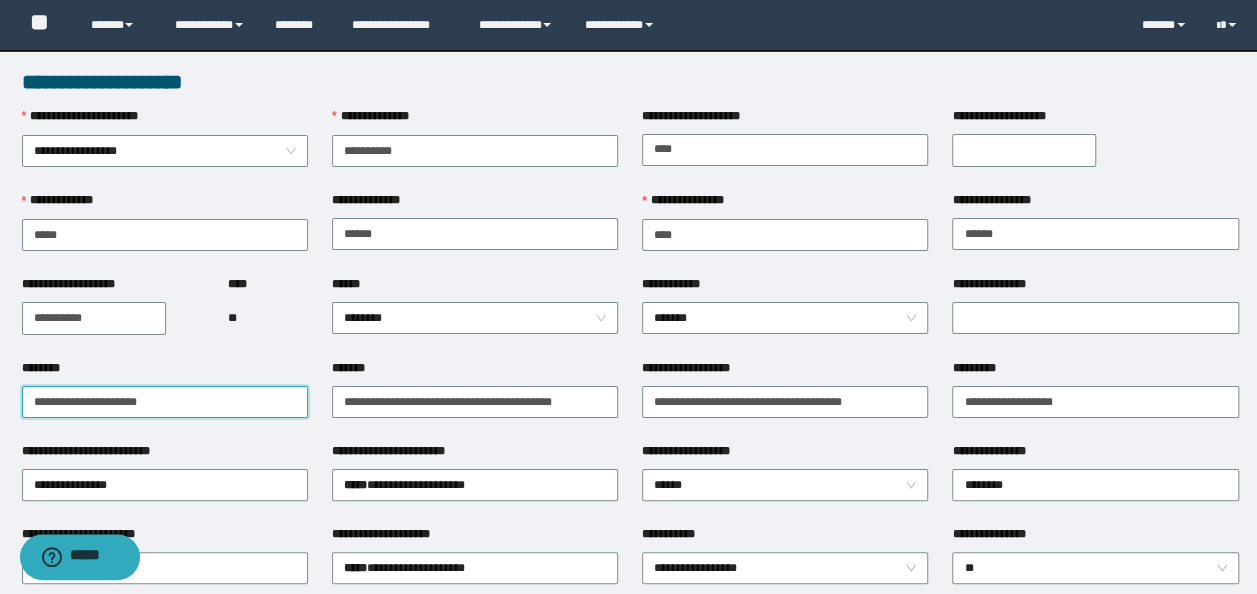drag, startPoint x: 209, startPoint y: 397, endPoint x: 0, endPoint y: 399, distance: 209.00957 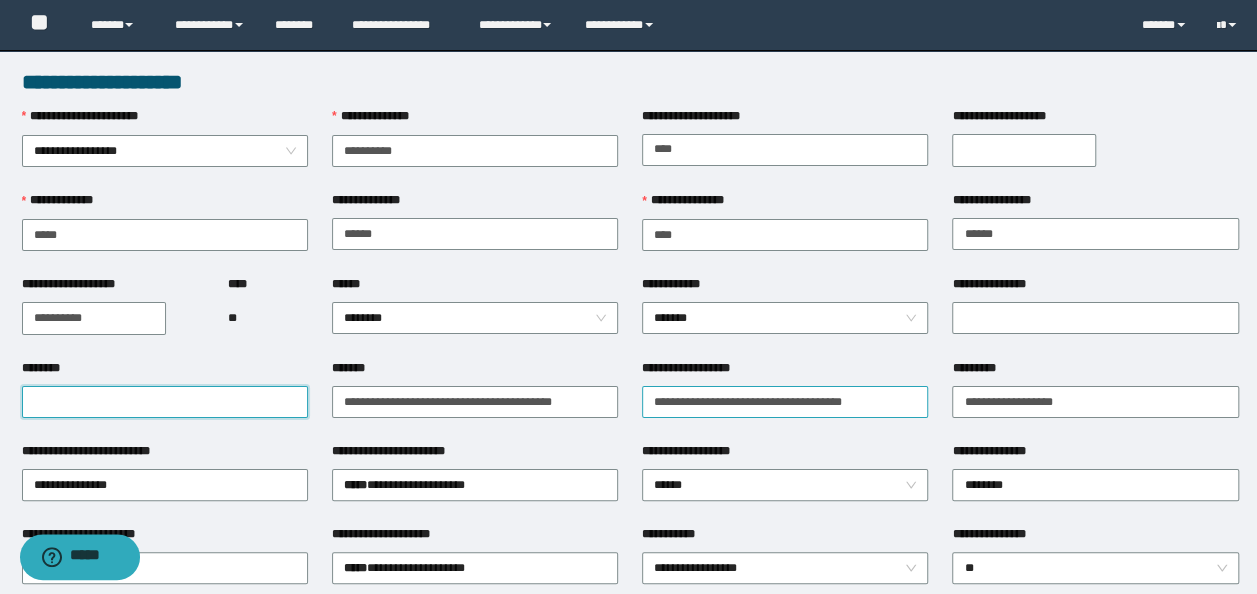 type 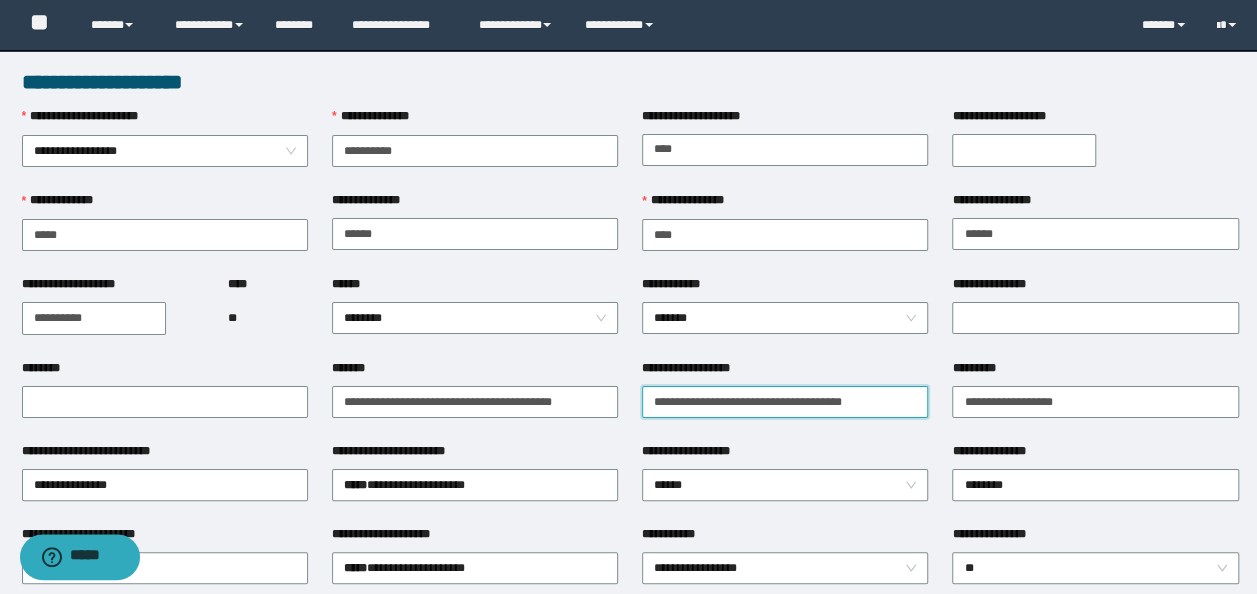 drag, startPoint x: 903, startPoint y: 402, endPoint x: 915, endPoint y: 385, distance: 20.808653 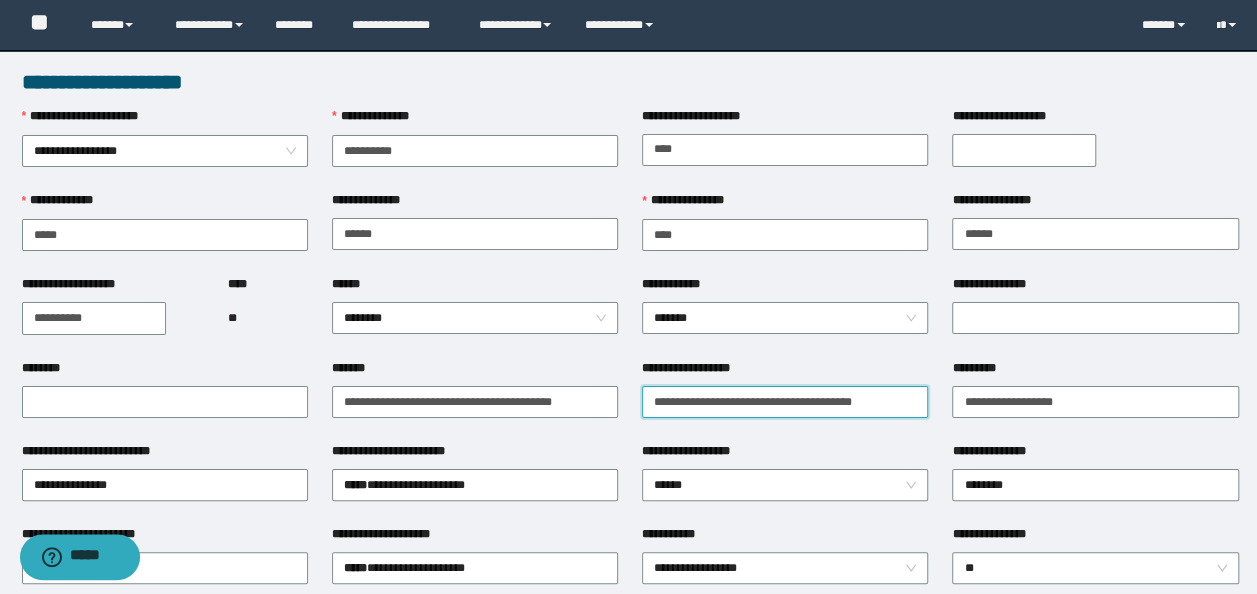 paste on "**********" 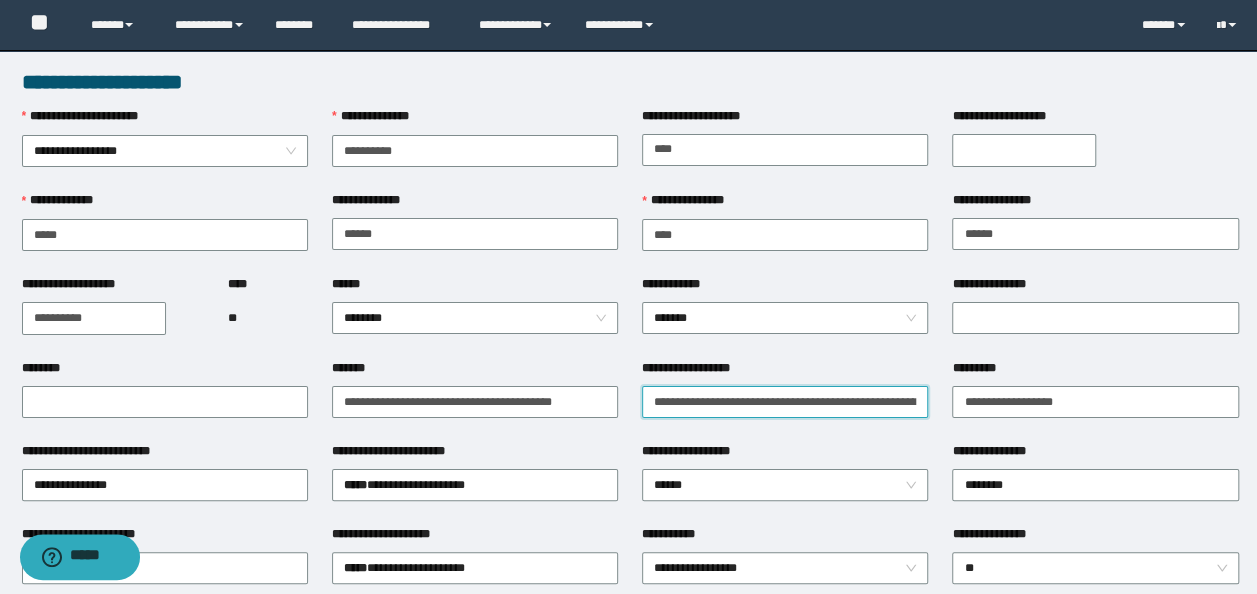 scroll, scrollTop: 0, scrollLeft: 98, axis: horizontal 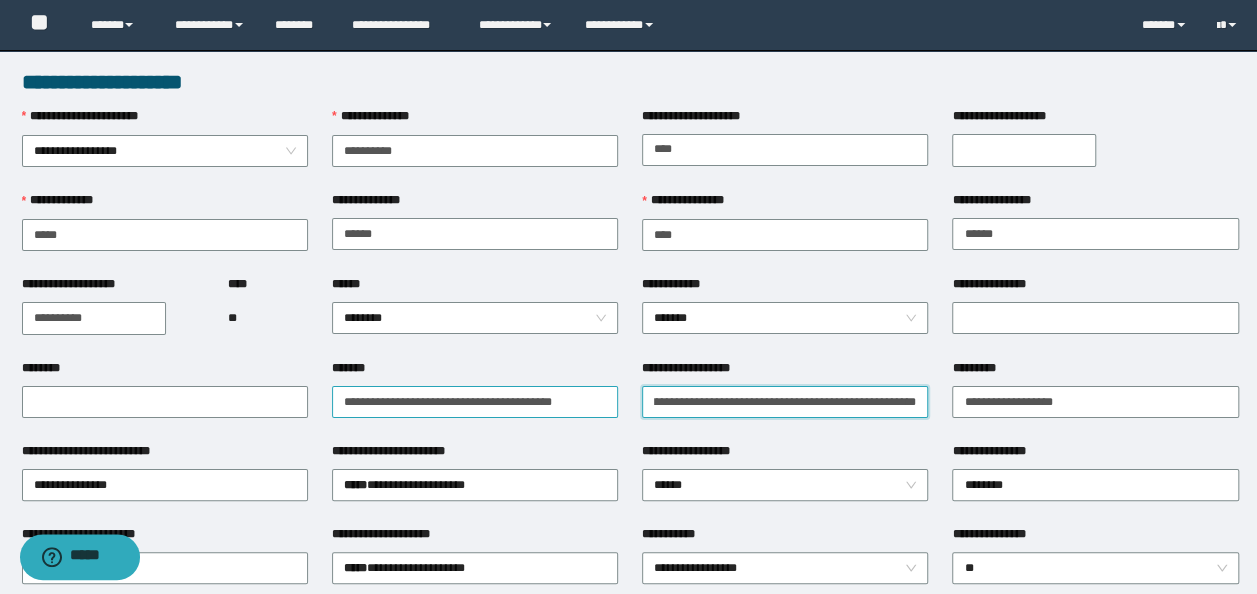 type on "**********" 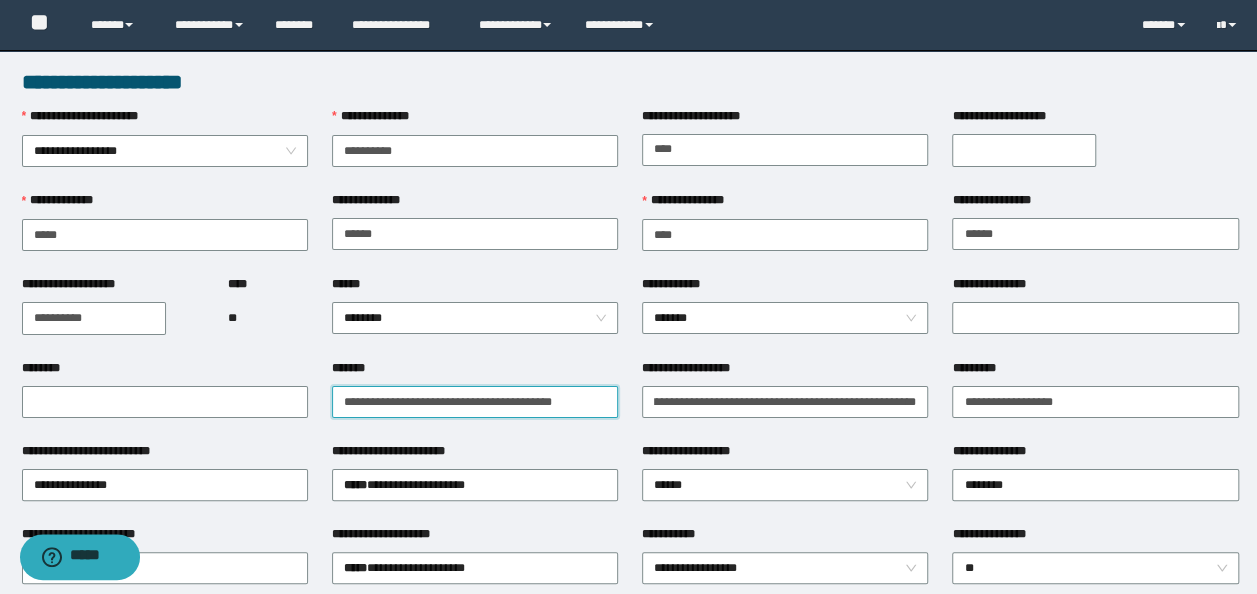 scroll, scrollTop: 0, scrollLeft: 0, axis: both 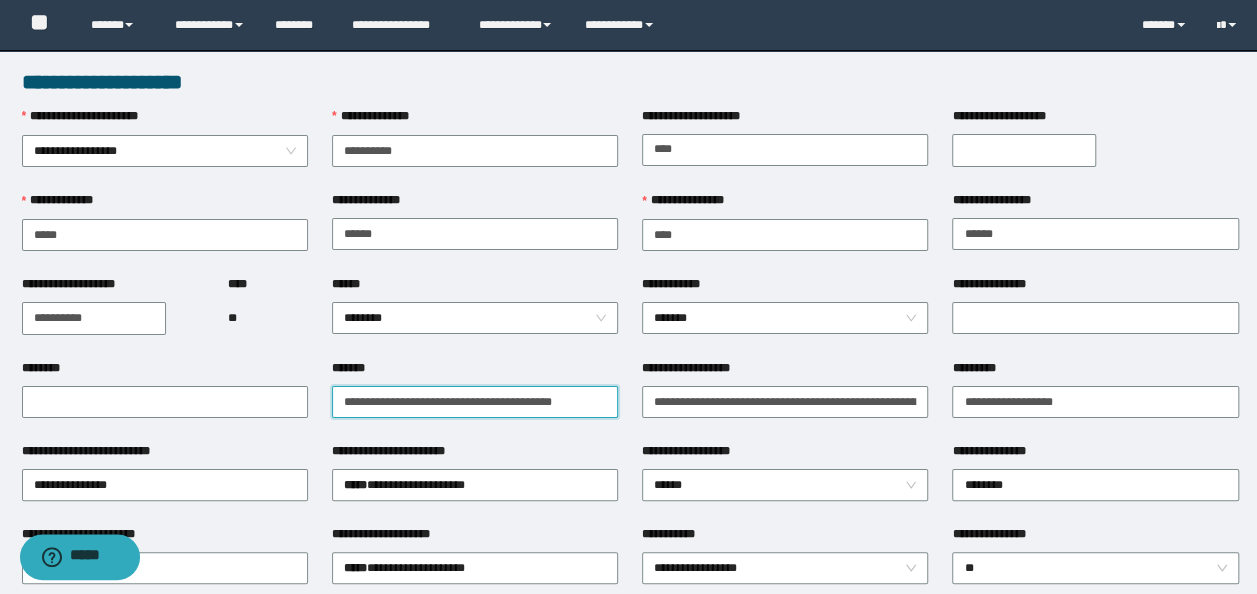 click on "*******" at bounding box center (475, 402) 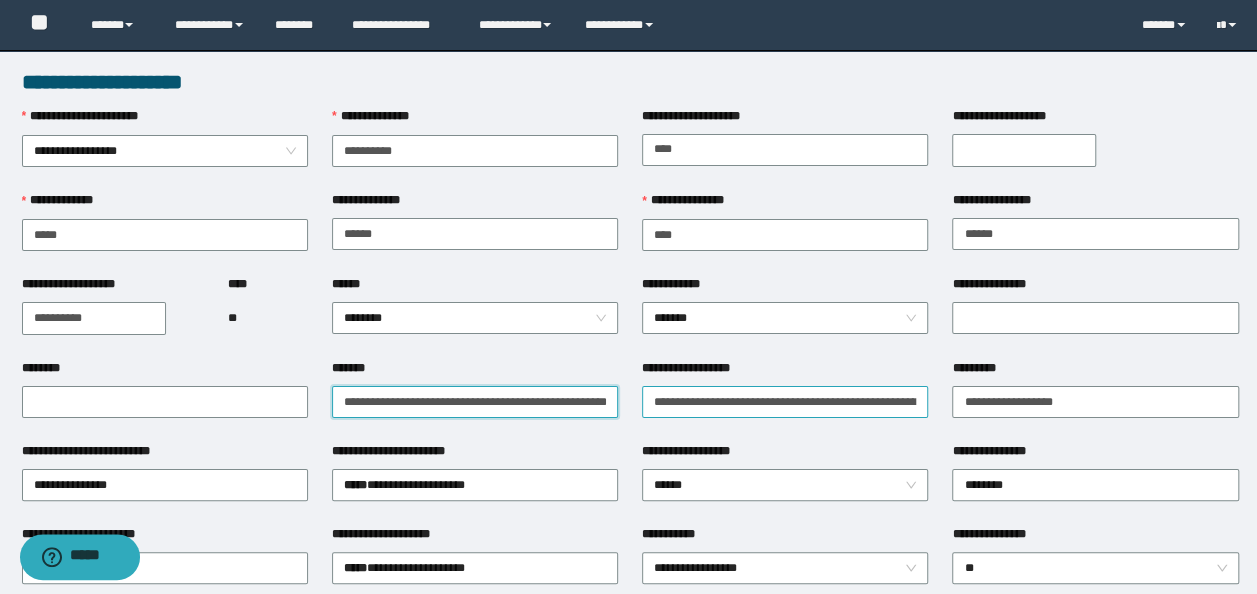 scroll, scrollTop: 0, scrollLeft: 29, axis: horizontal 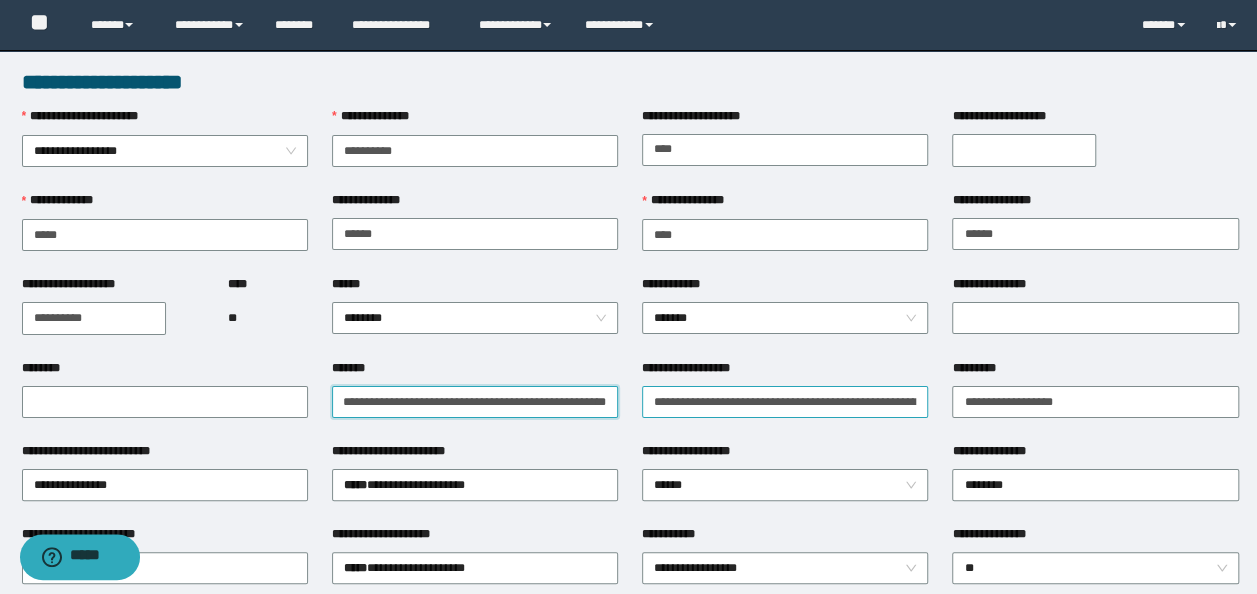 drag, startPoint x: 492, startPoint y: 402, endPoint x: 811, endPoint y: 404, distance: 319.00626 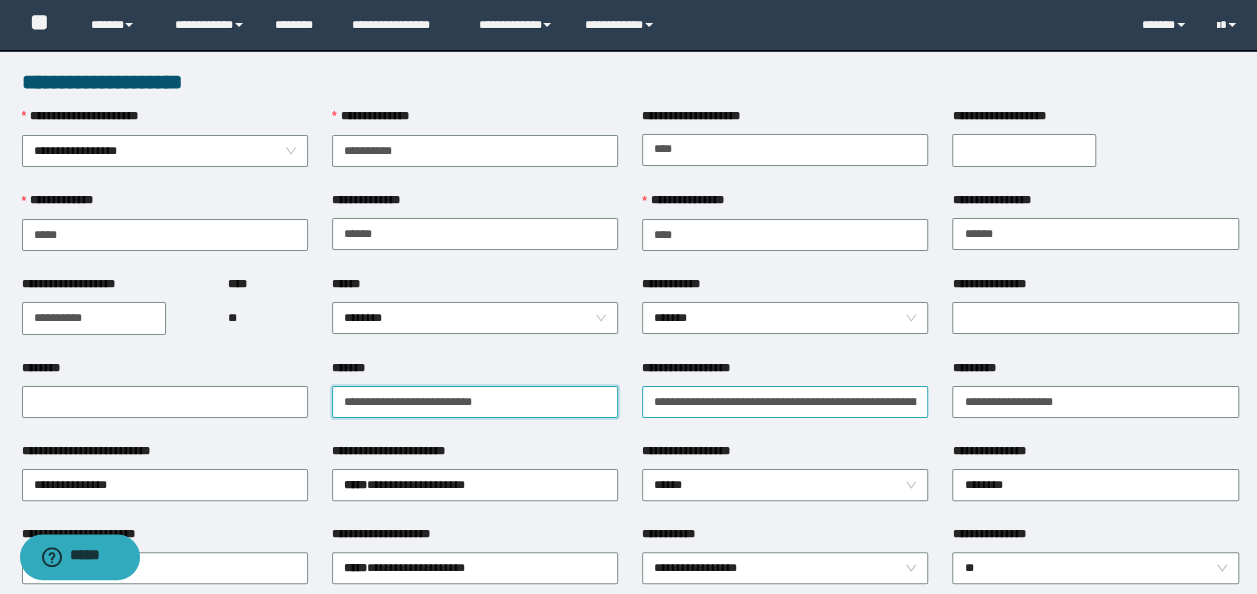 scroll, scrollTop: 0, scrollLeft: 0, axis: both 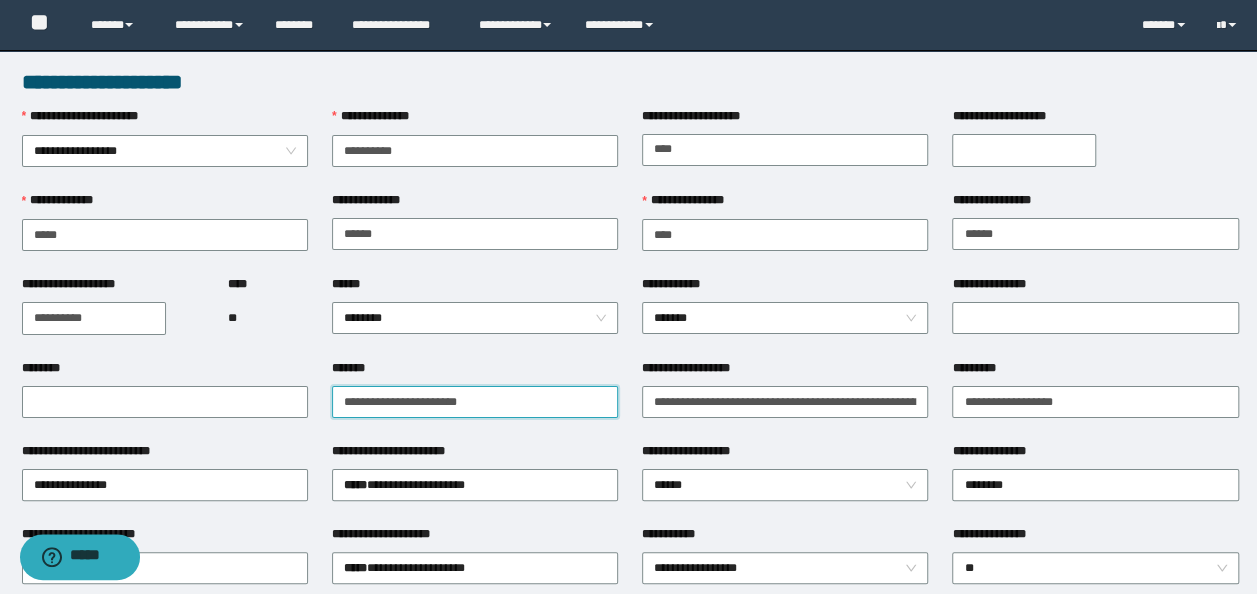 drag, startPoint x: 516, startPoint y: 408, endPoint x: 2, endPoint y: 312, distance: 522.8881 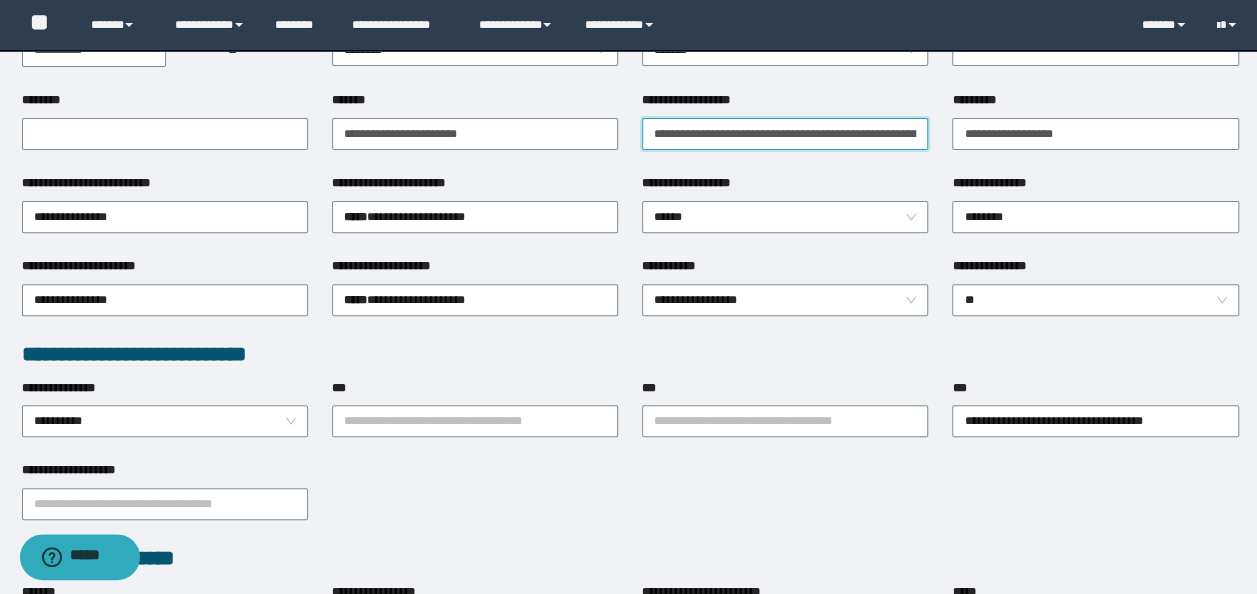 scroll, scrollTop: 300, scrollLeft: 0, axis: vertical 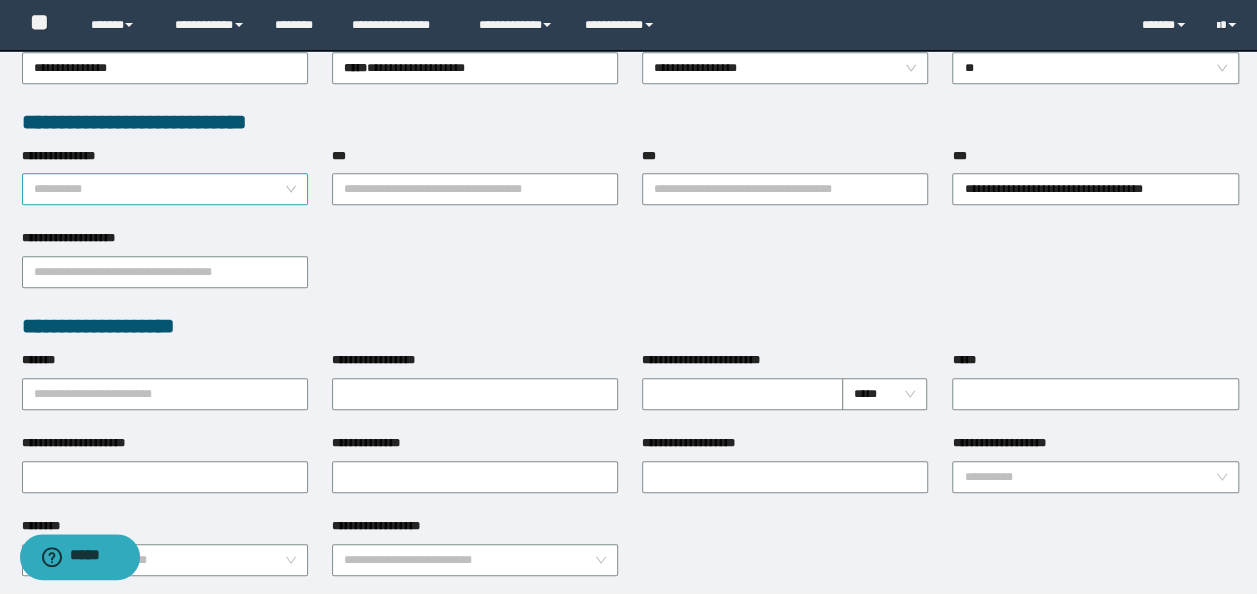 click on "**********" at bounding box center (165, 189) 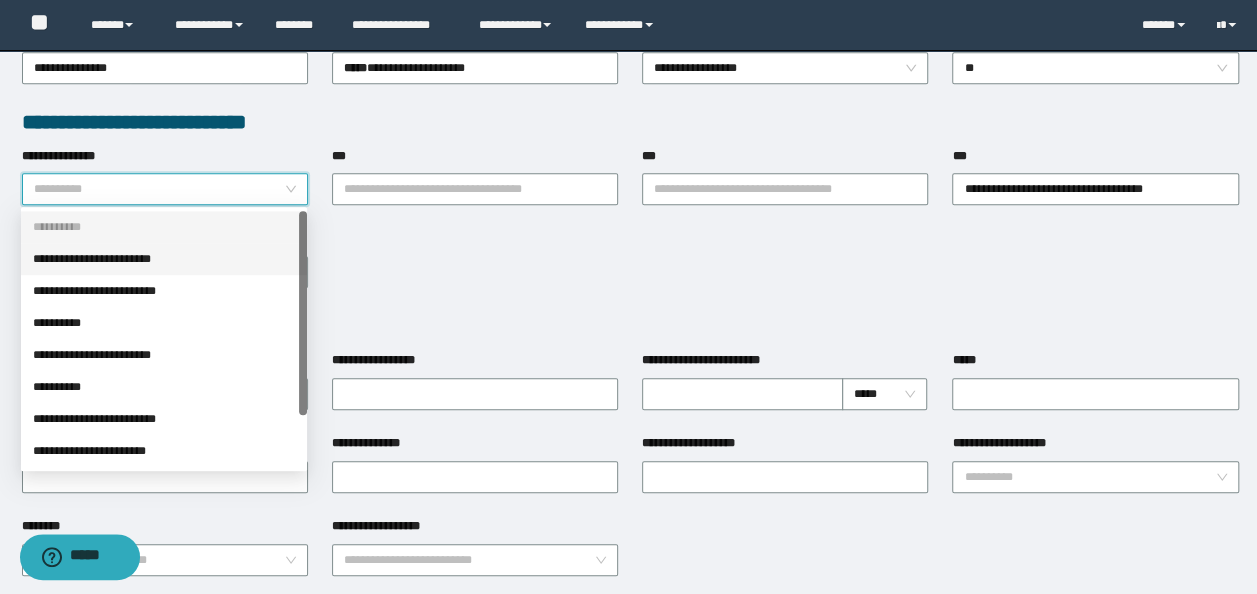 click on "**********" at bounding box center (164, 259) 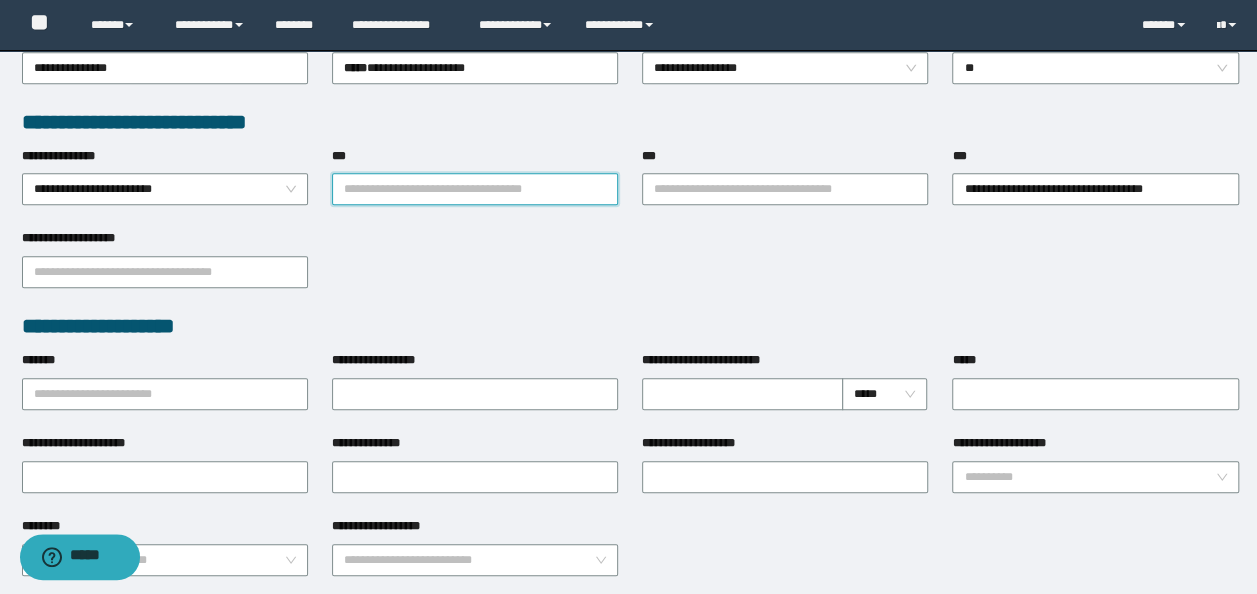 click on "***" at bounding box center (475, 189) 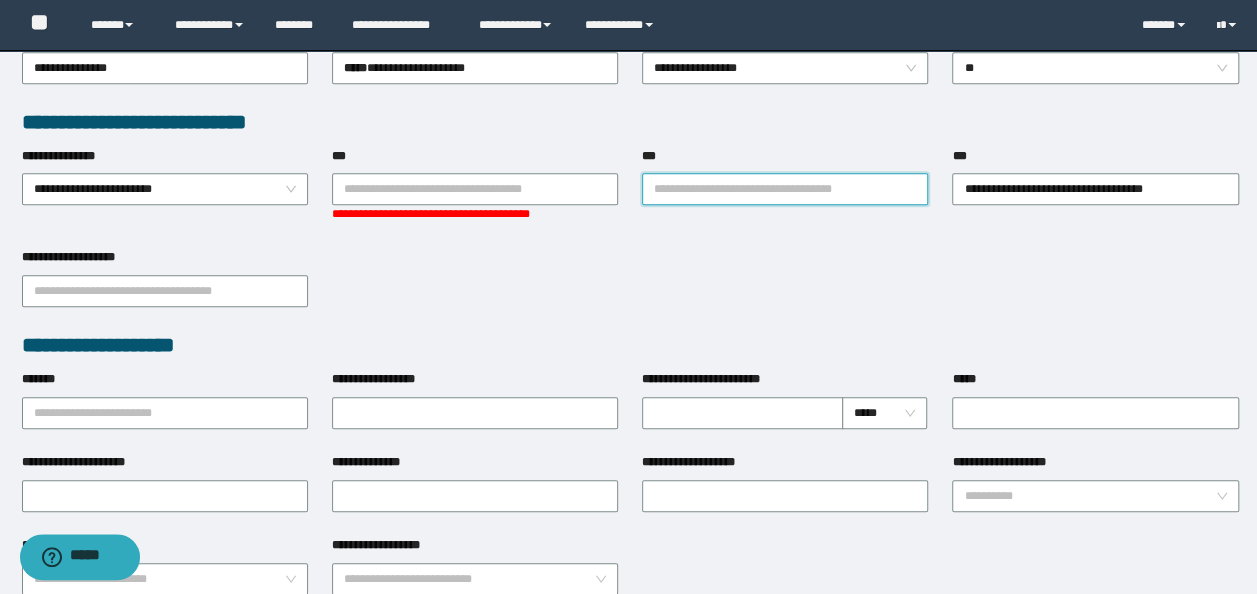 click on "***" at bounding box center (785, 189) 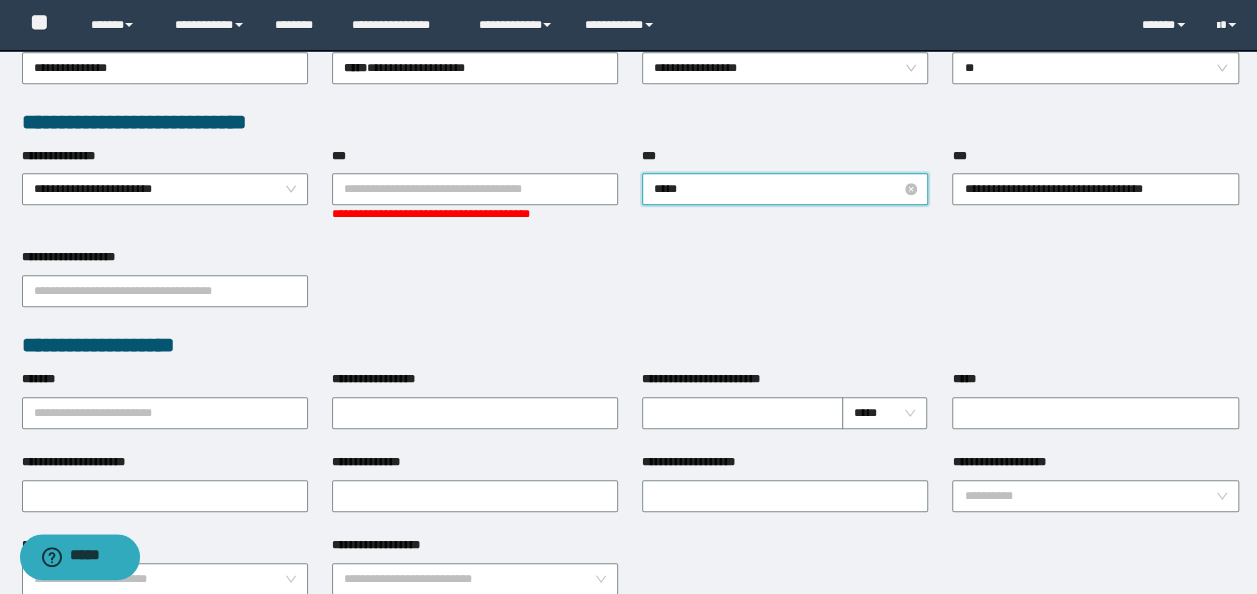 type on "******" 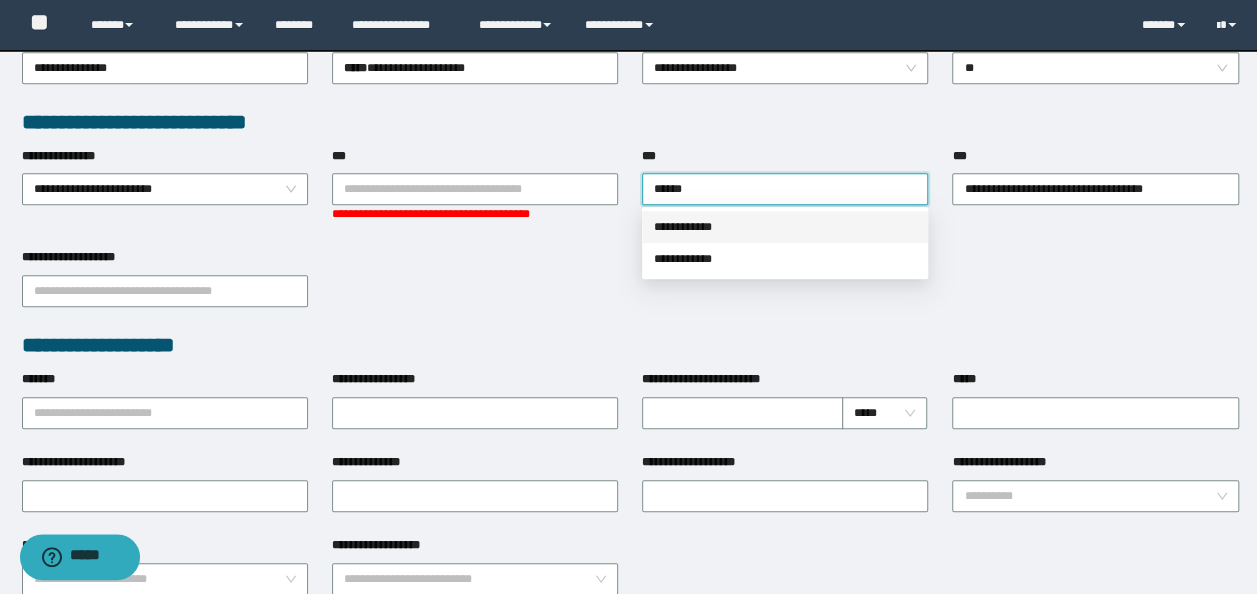 click on "**********" at bounding box center [785, 227] 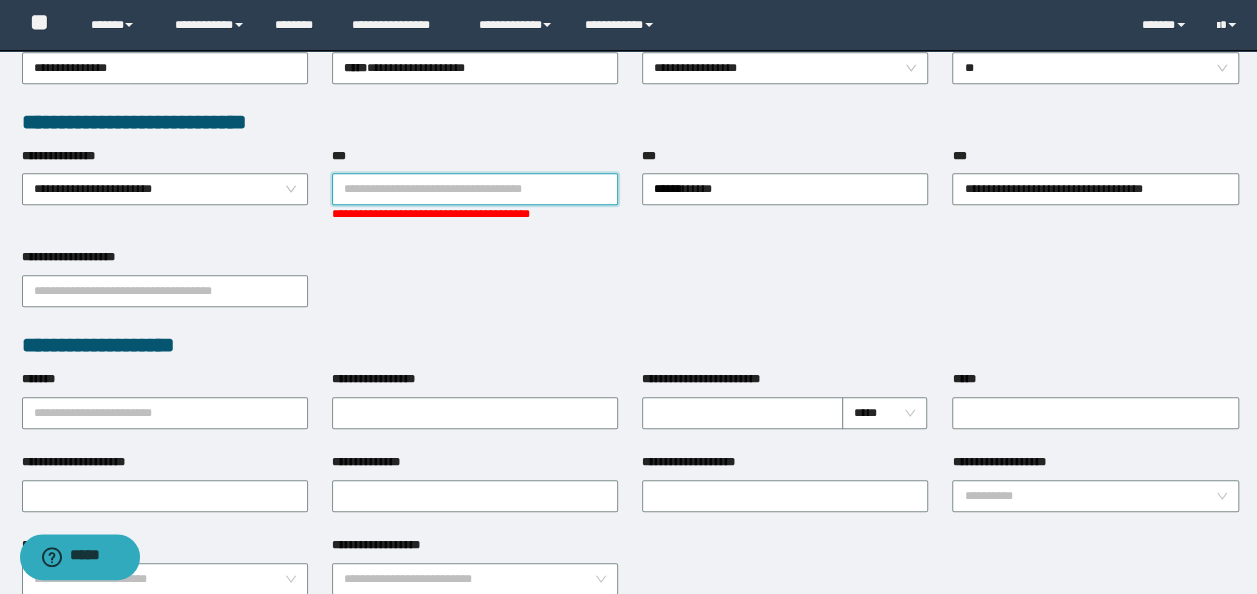 click on "***" at bounding box center (475, 189) 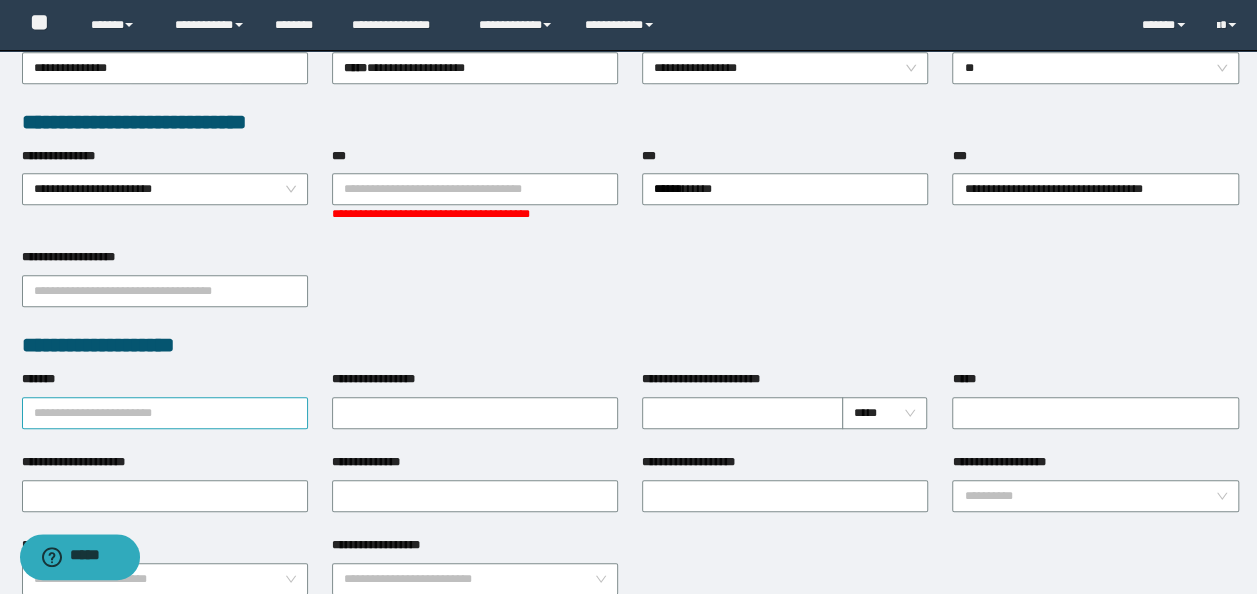 click on "*******" at bounding box center [165, 413] 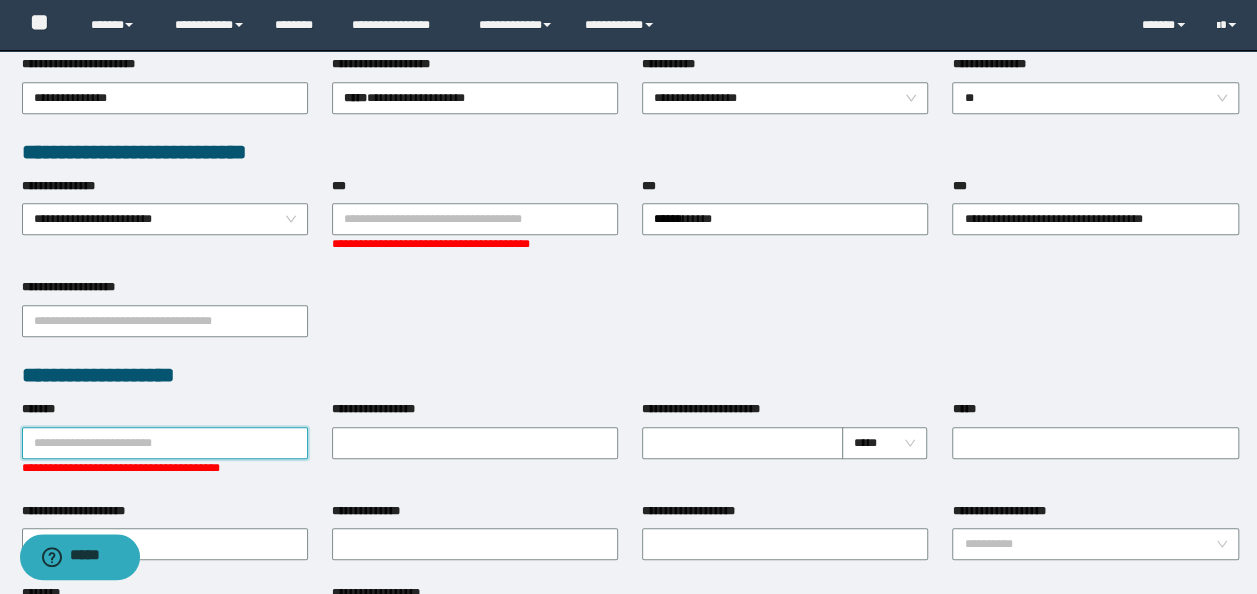 scroll, scrollTop: 0, scrollLeft: 0, axis: both 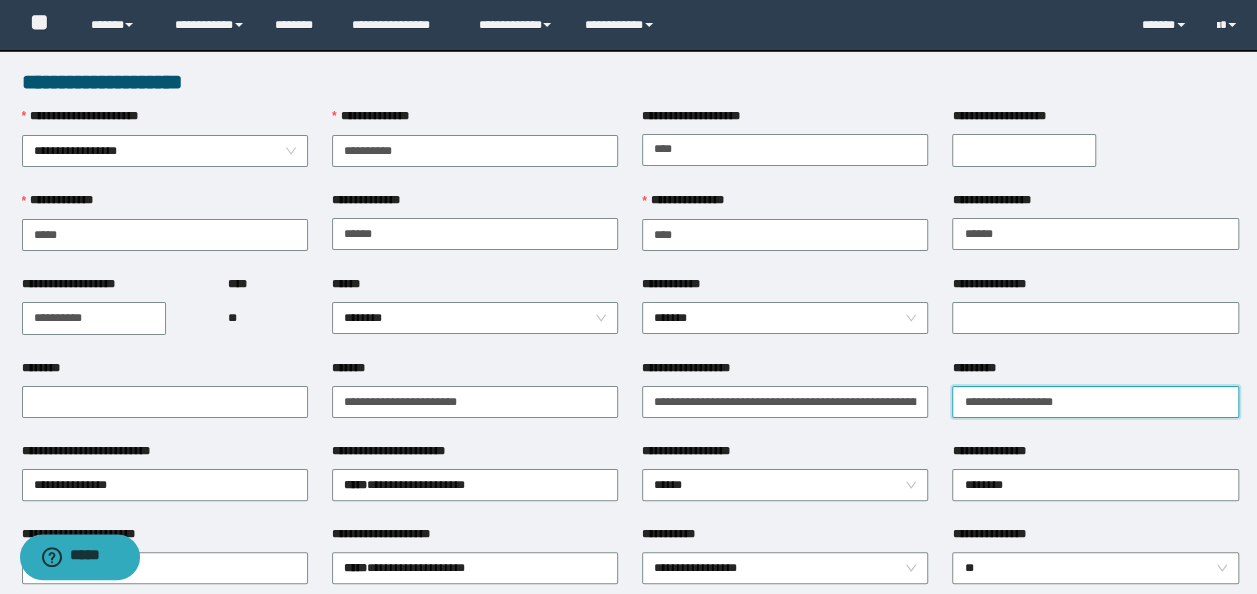 drag, startPoint x: 1080, startPoint y: 400, endPoint x: 660, endPoint y: 371, distance: 421 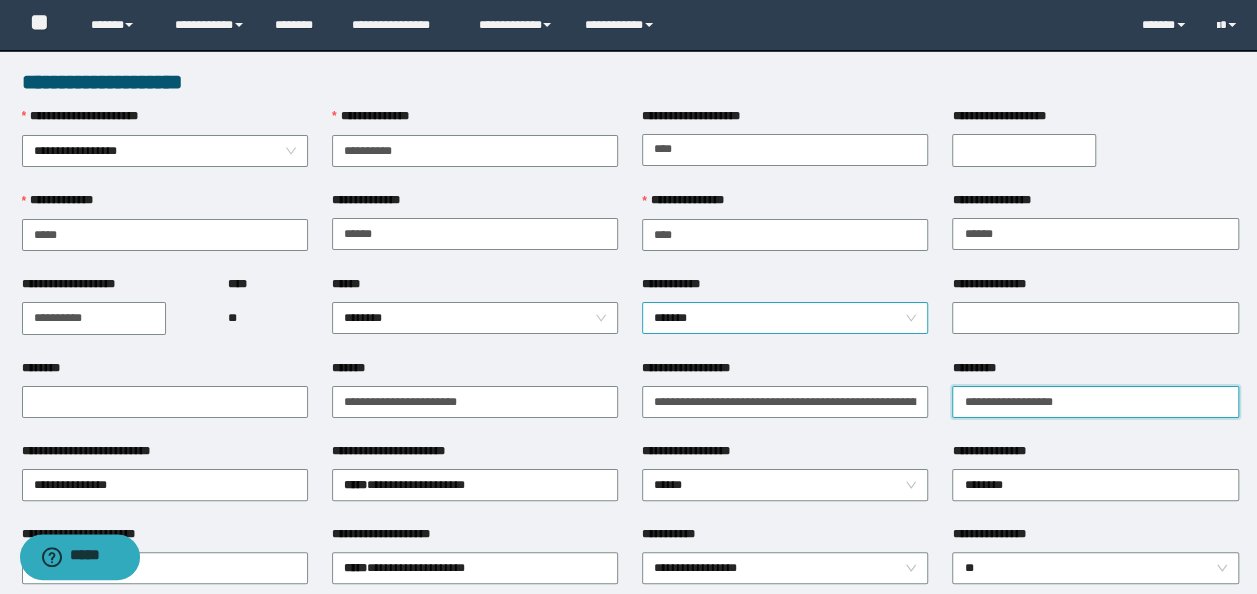 type on "**********" 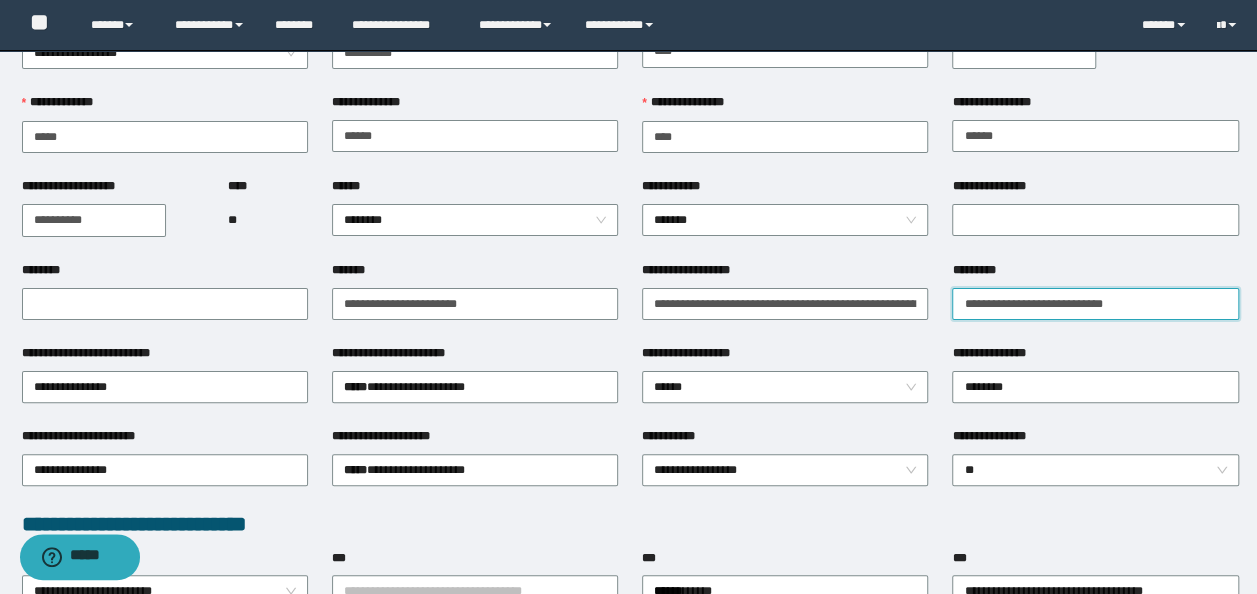 scroll, scrollTop: 200, scrollLeft: 0, axis: vertical 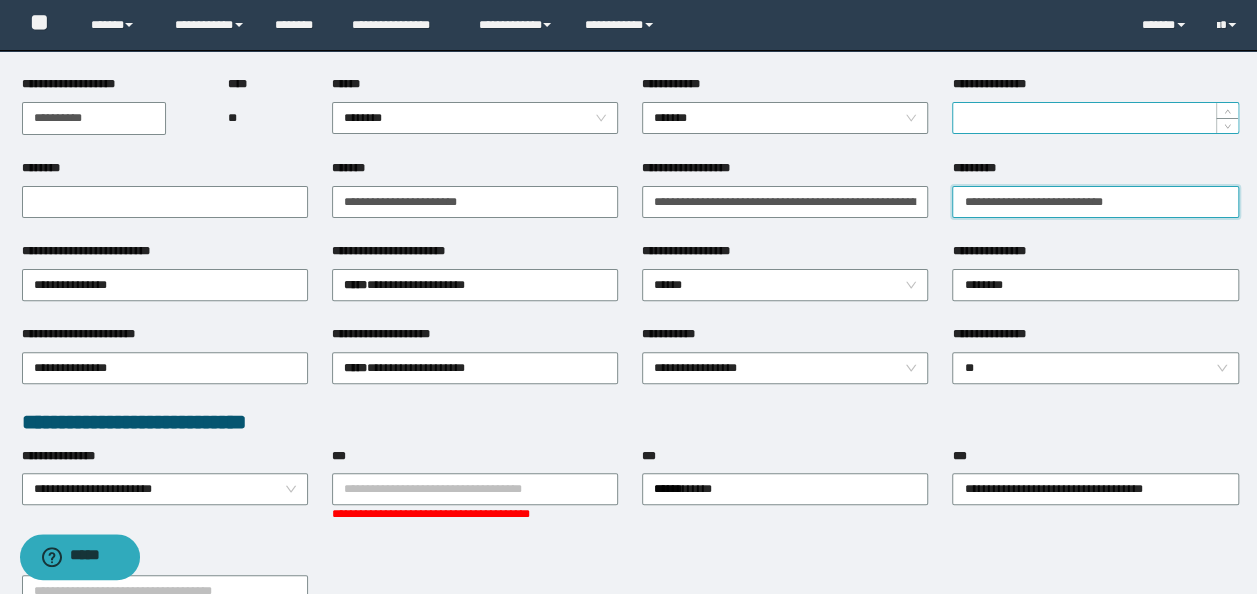 type on "**********" 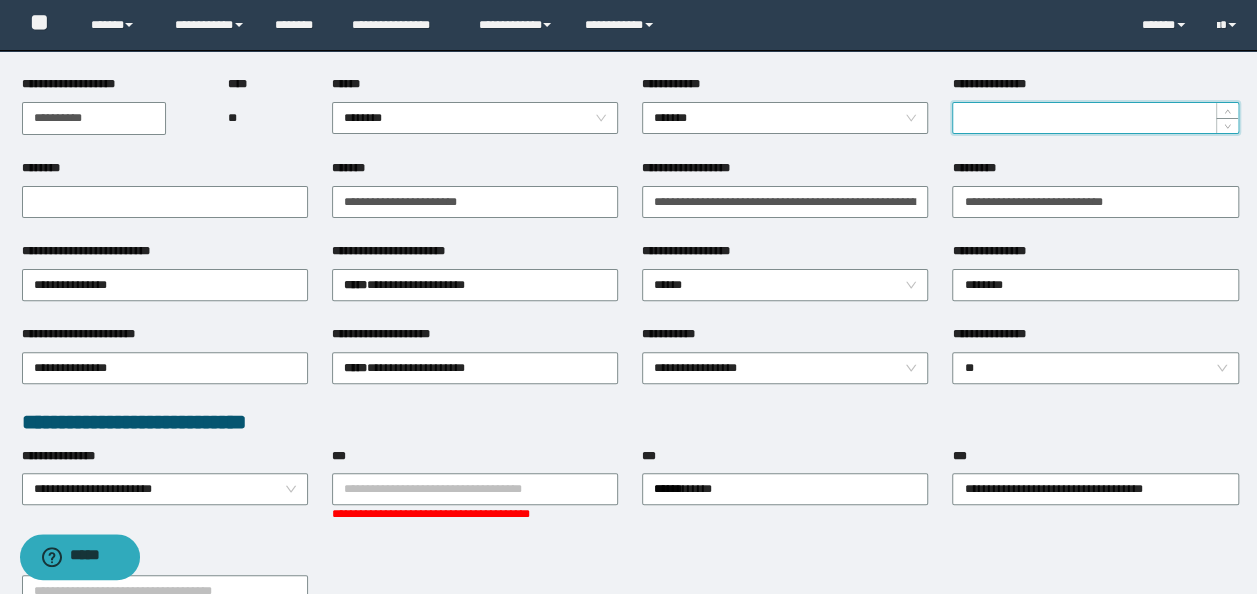 click on "**********" at bounding box center (1095, 118) 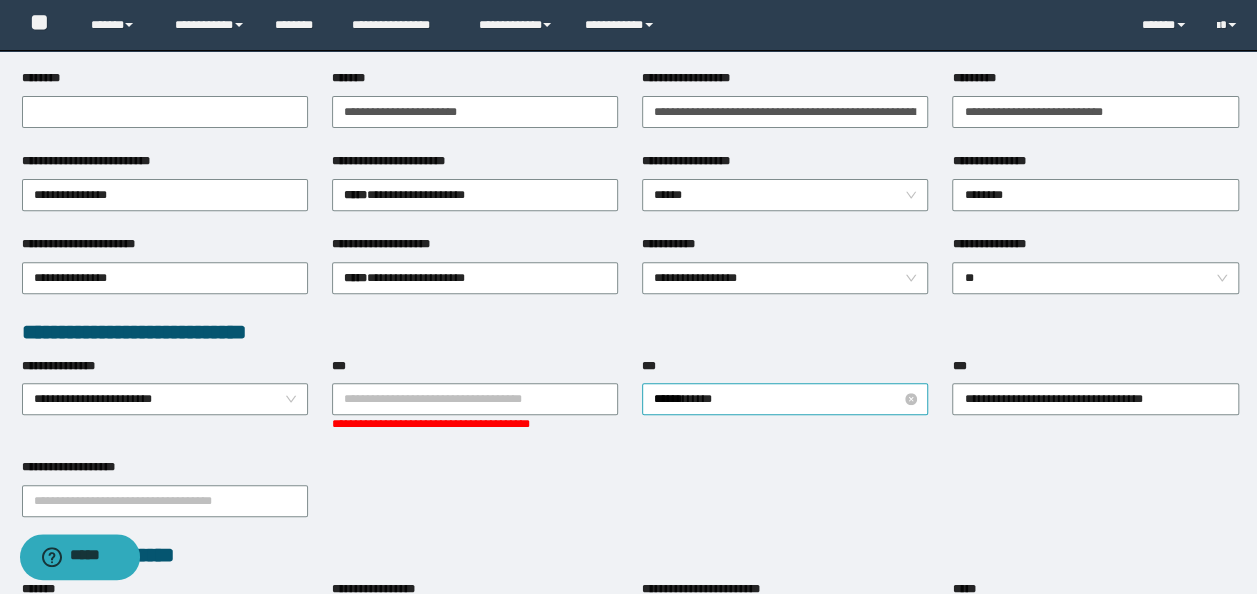 scroll, scrollTop: 300, scrollLeft: 0, axis: vertical 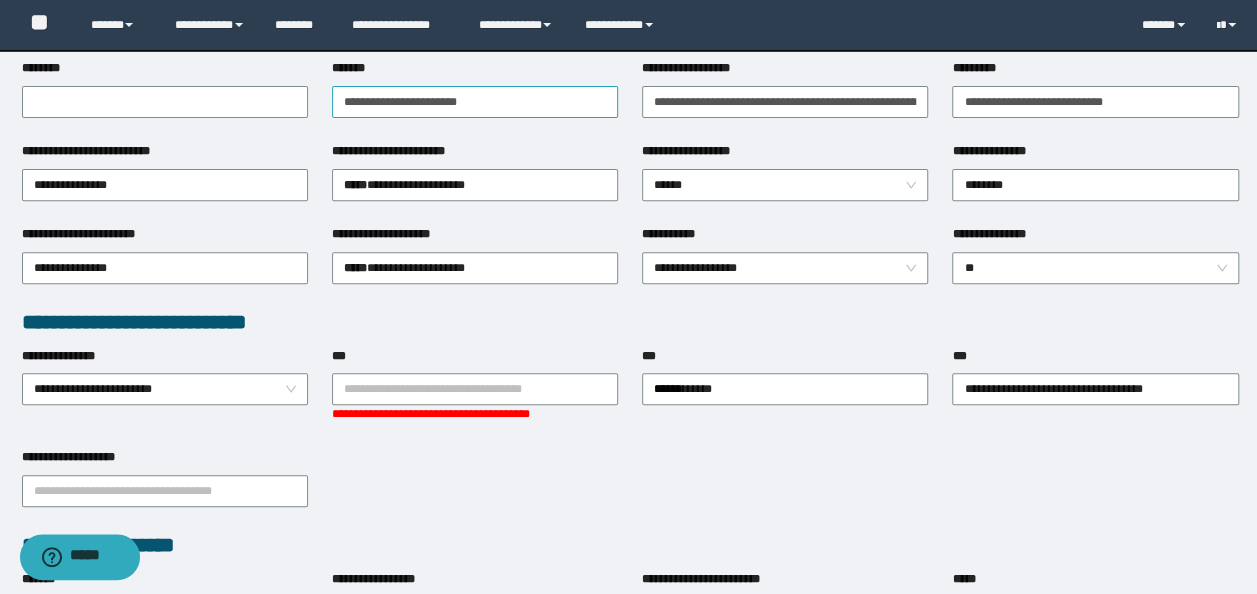 type on "*" 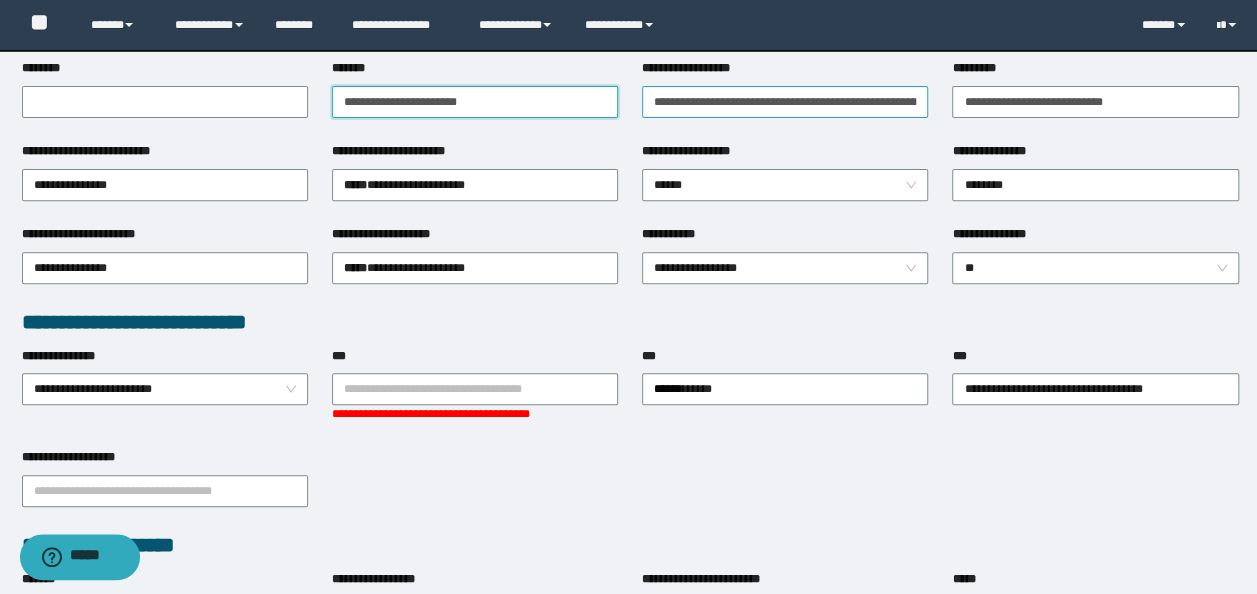 drag, startPoint x: 399, startPoint y: 100, endPoint x: 720, endPoint y: 100, distance: 321 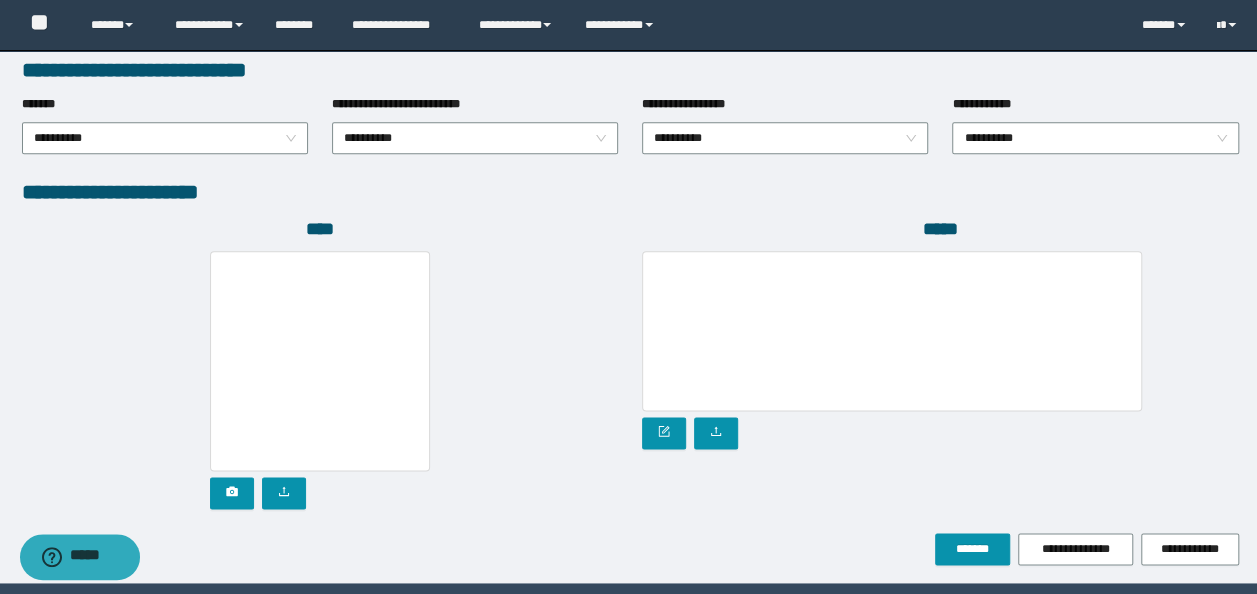 scroll, scrollTop: 1100, scrollLeft: 0, axis: vertical 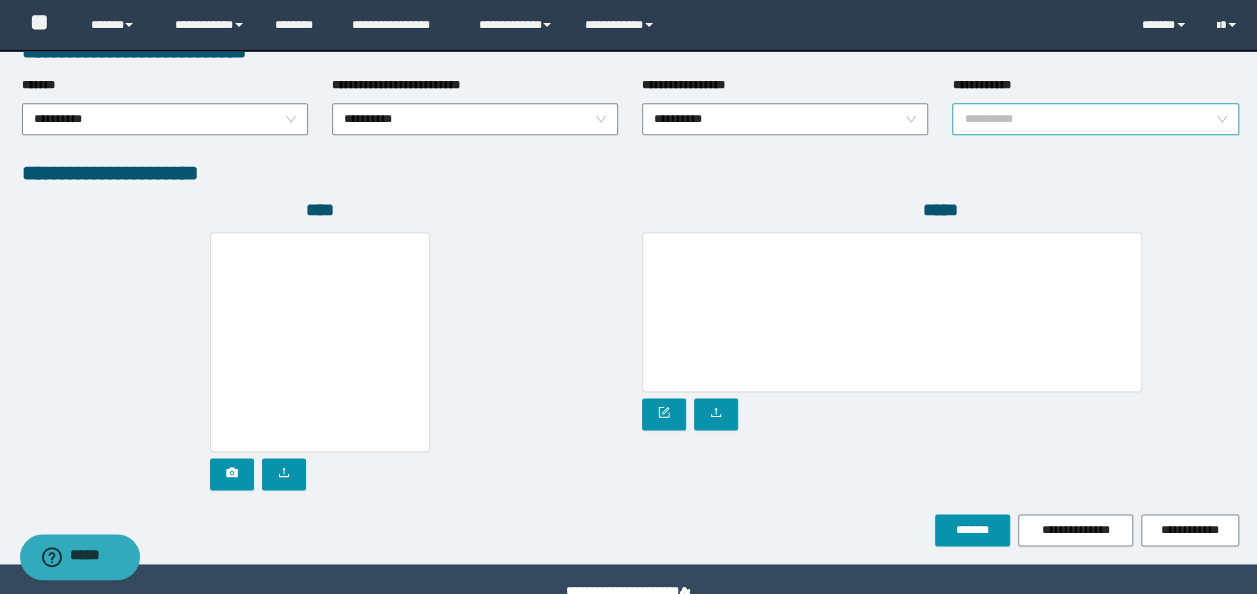 click on "**********" at bounding box center [1095, 119] 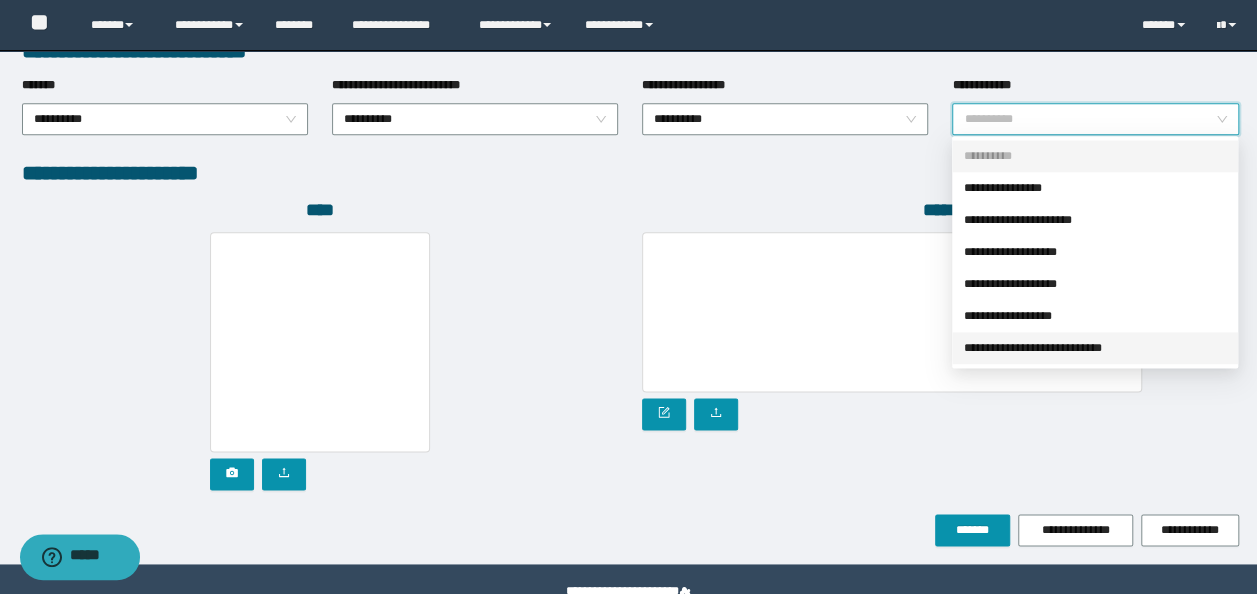 click on "**********" at bounding box center [1095, 348] 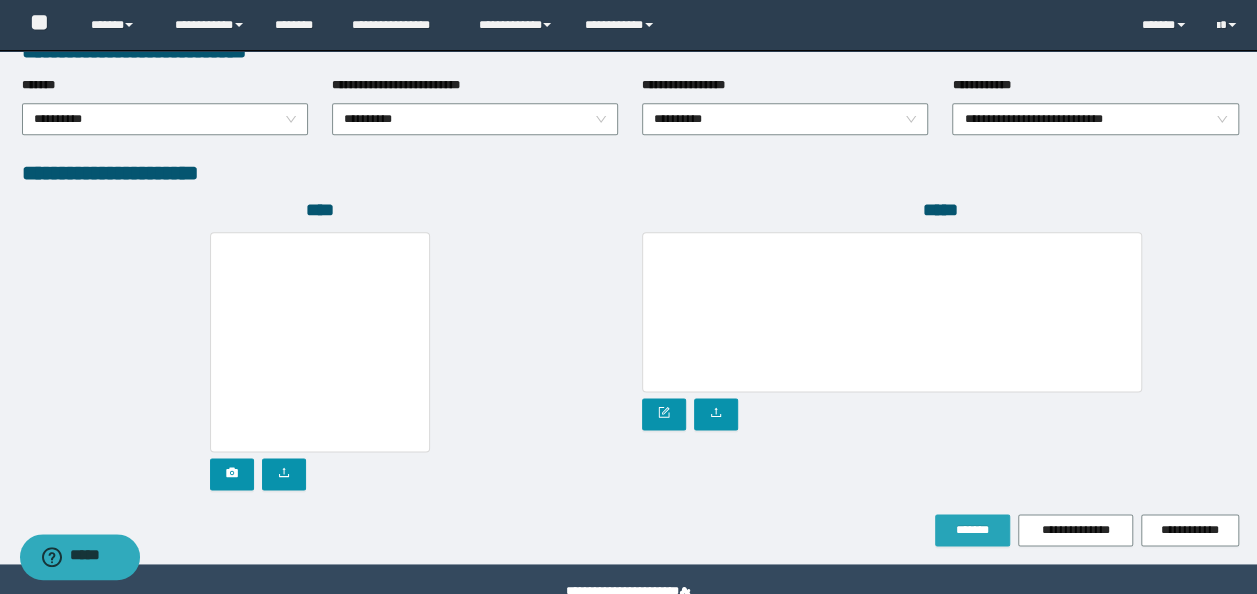 click on "*******" at bounding box center (972, 530) 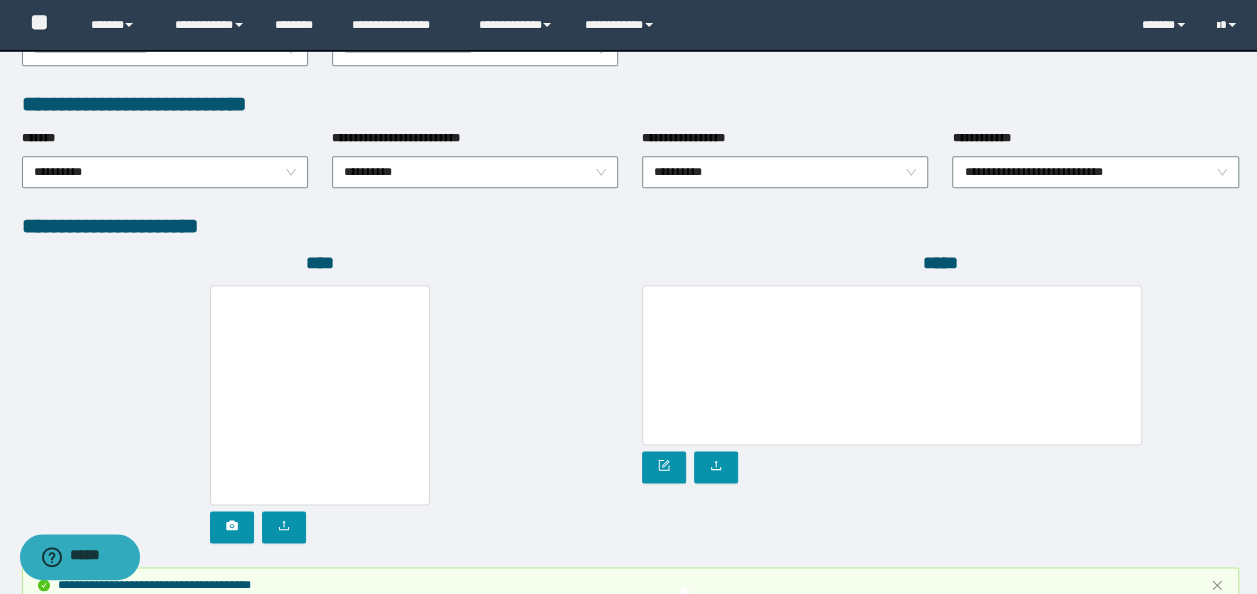 scroll, scrollTop: 1152, scrollLeft: 0, axis: vertical 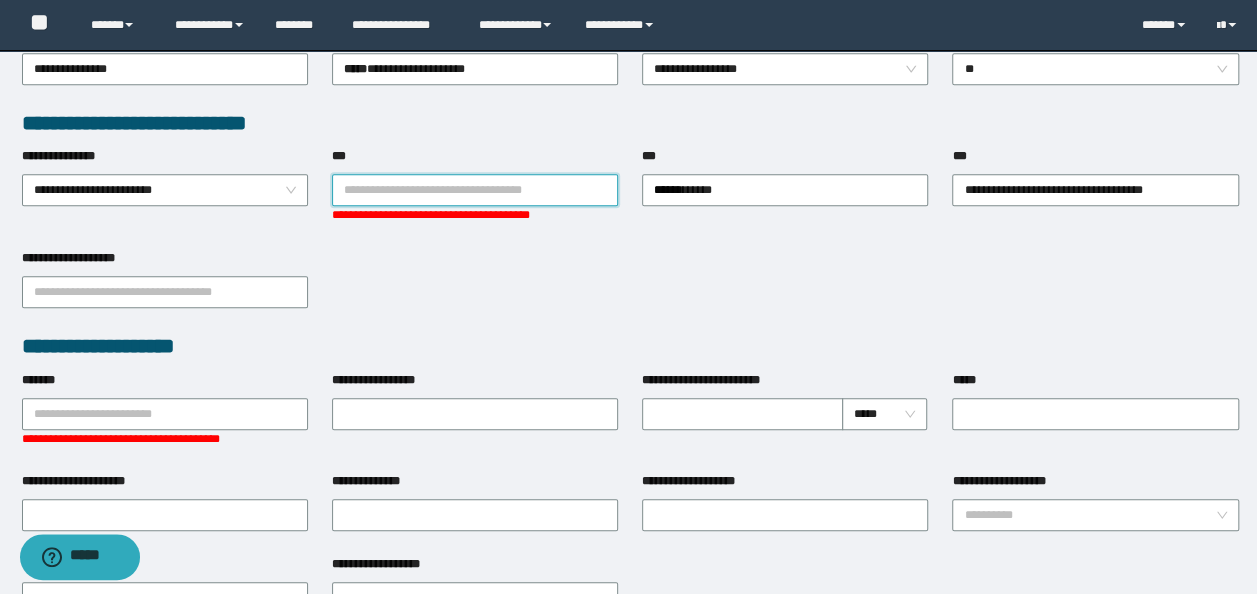 click on "***" at bounding box center [475, 190] 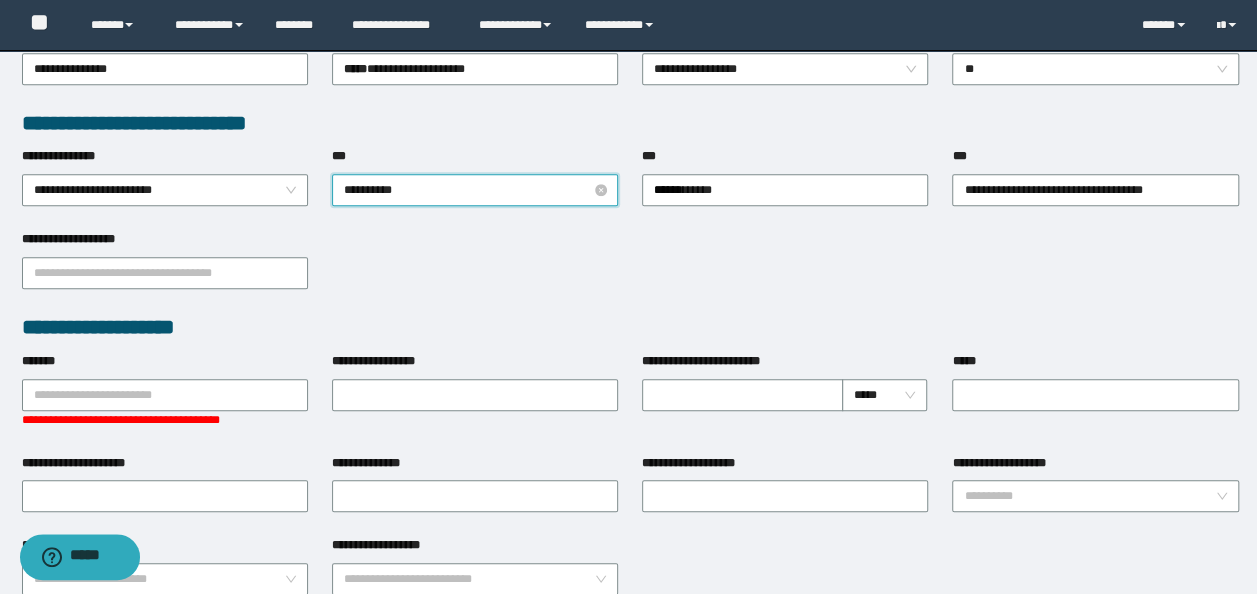 type on "**********" 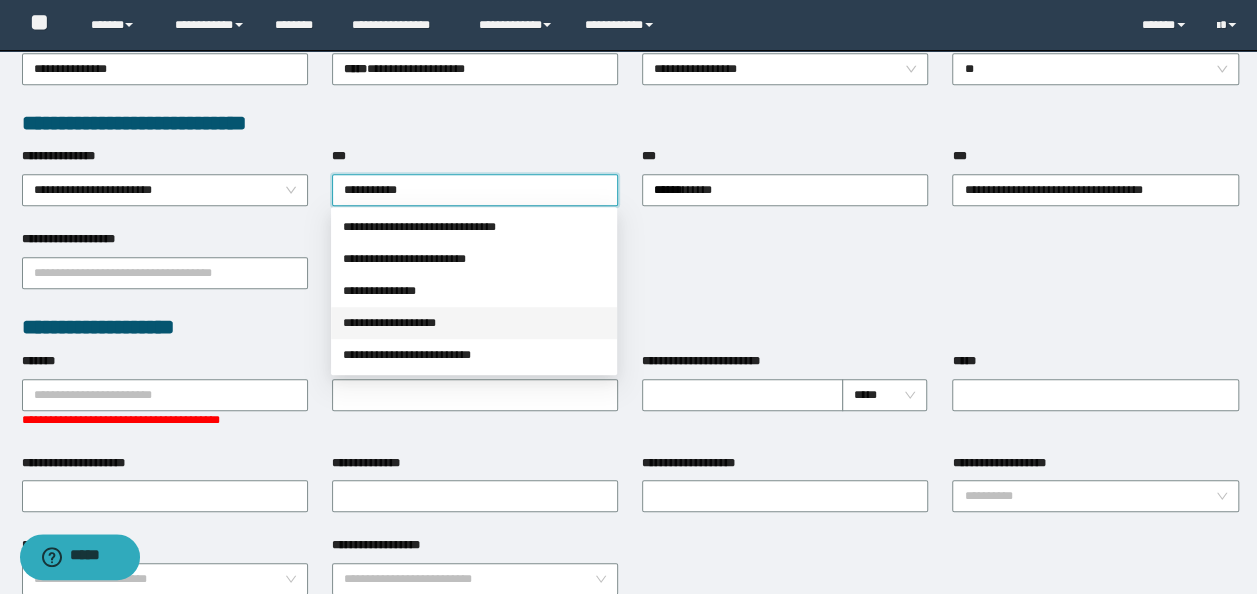 click on "**********" at bounding box center [474, 323] 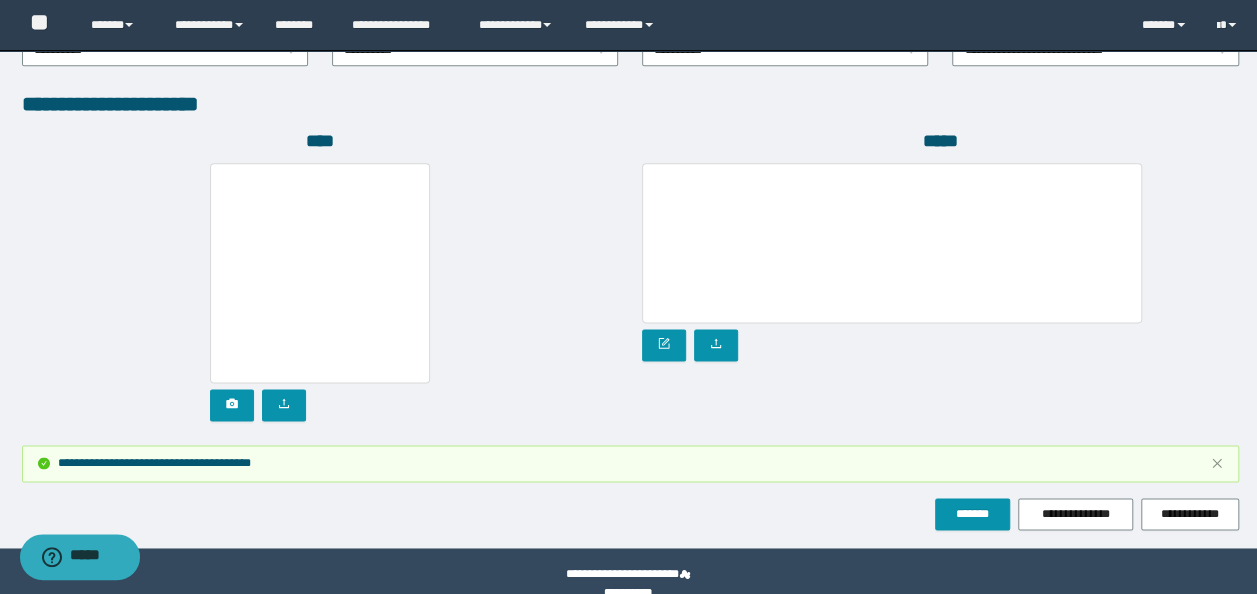 scroll, scrollTop: 1231, scrollLeft: 0, axis: vertical 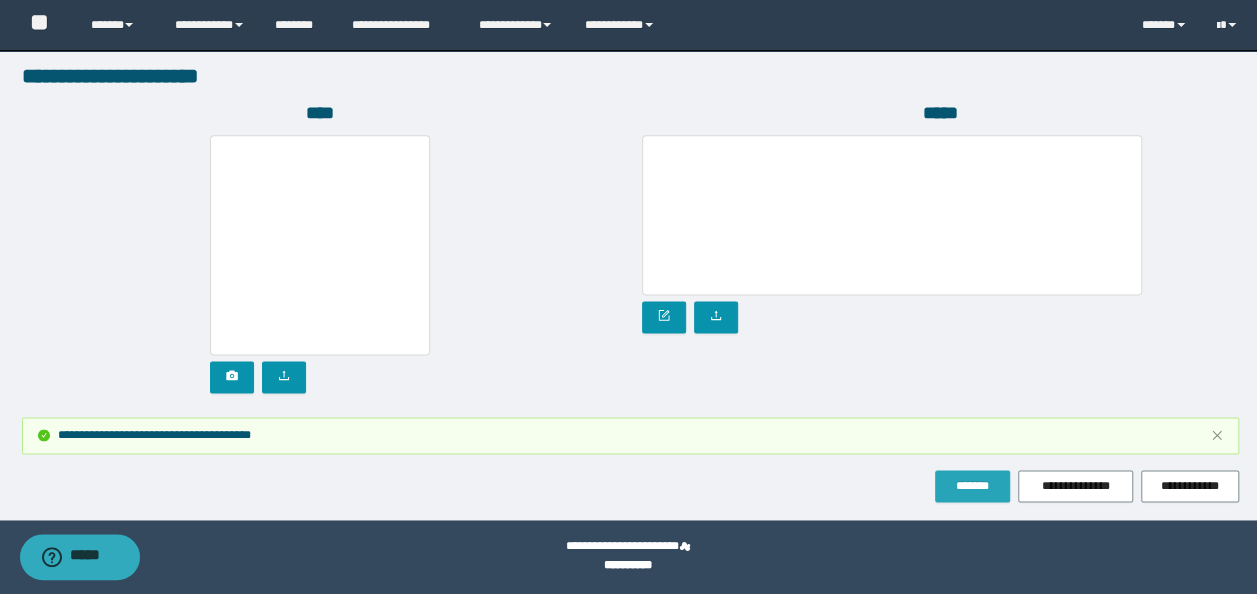 click on "*******" at bounding box center [972, 486] 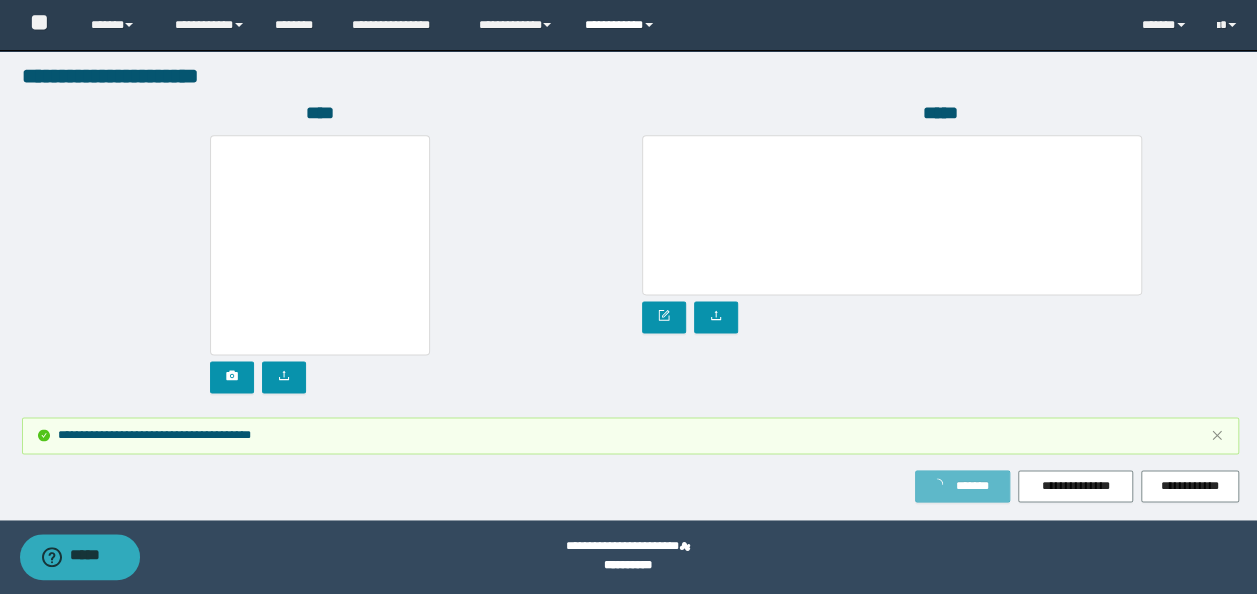 click on "**********" at bounding box center [622, 25] 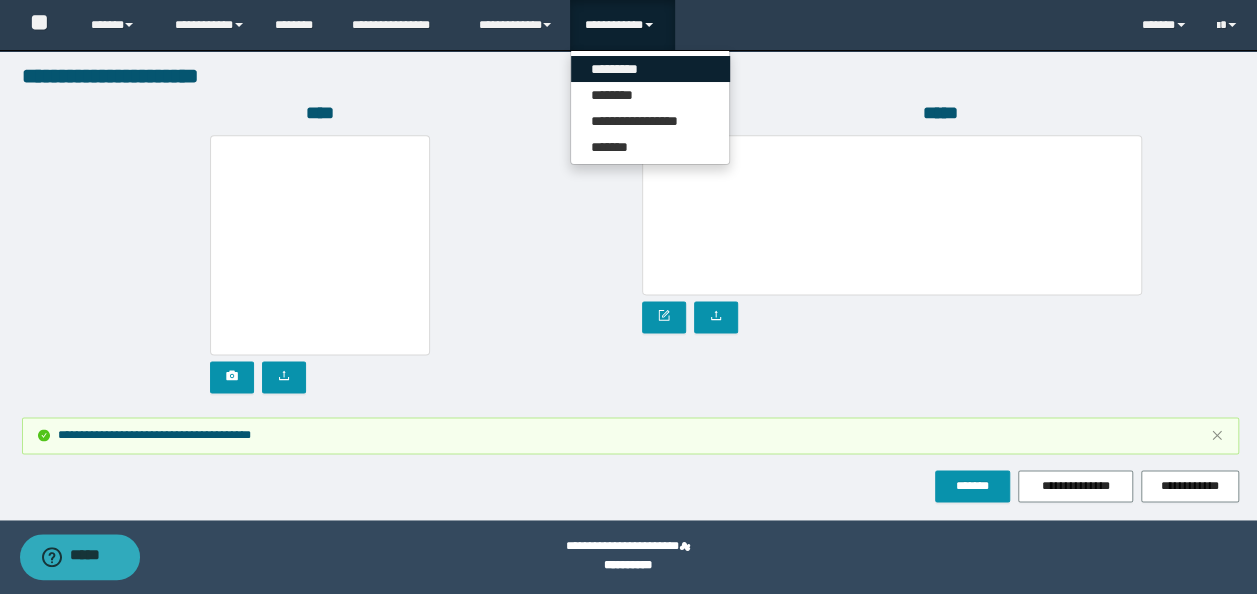 click on "*********" at bounding box center [650, 69] 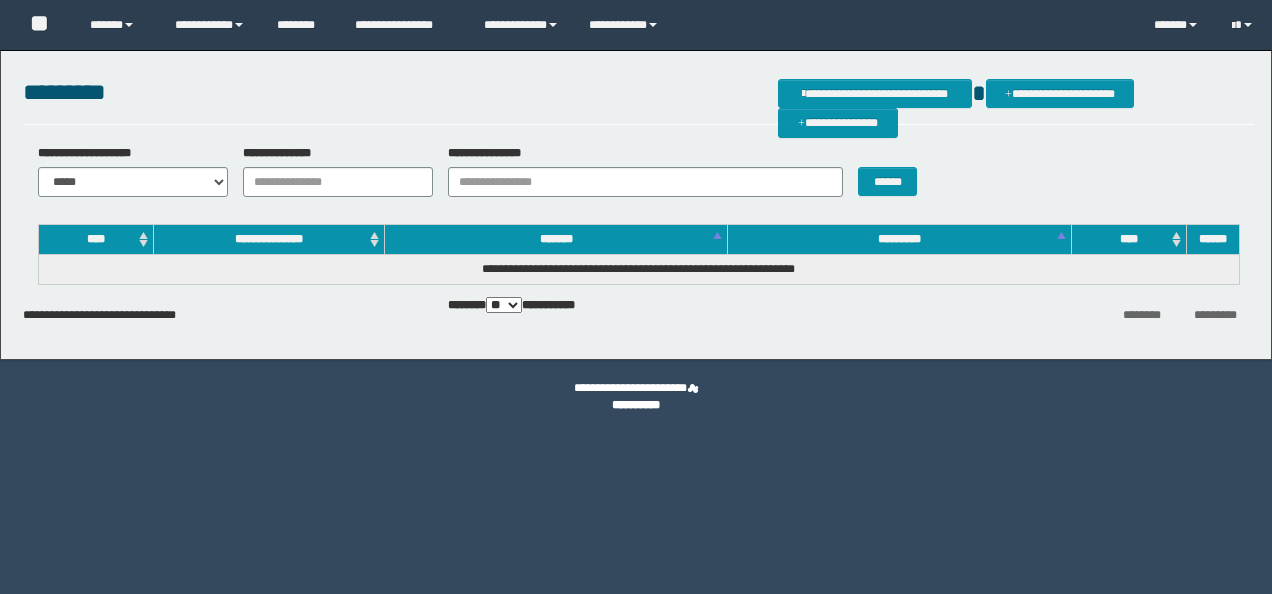 scroll, scrollTop: 0, scrollLeft: 0, axis: both 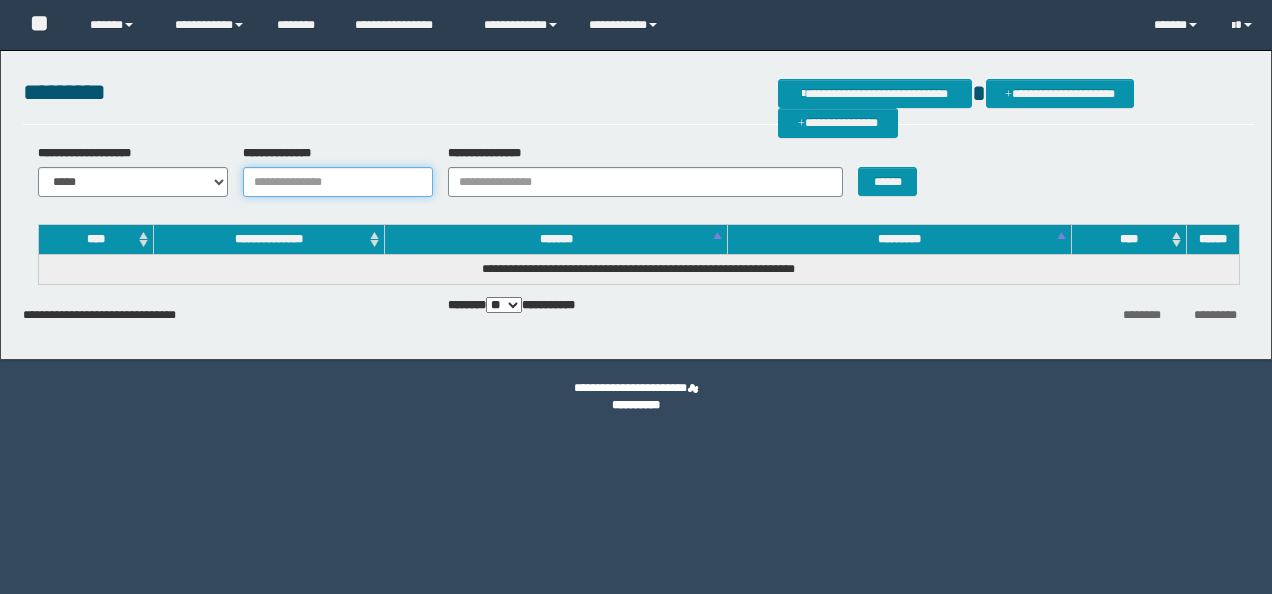 click on "**********" at bounding box center [338, 182] 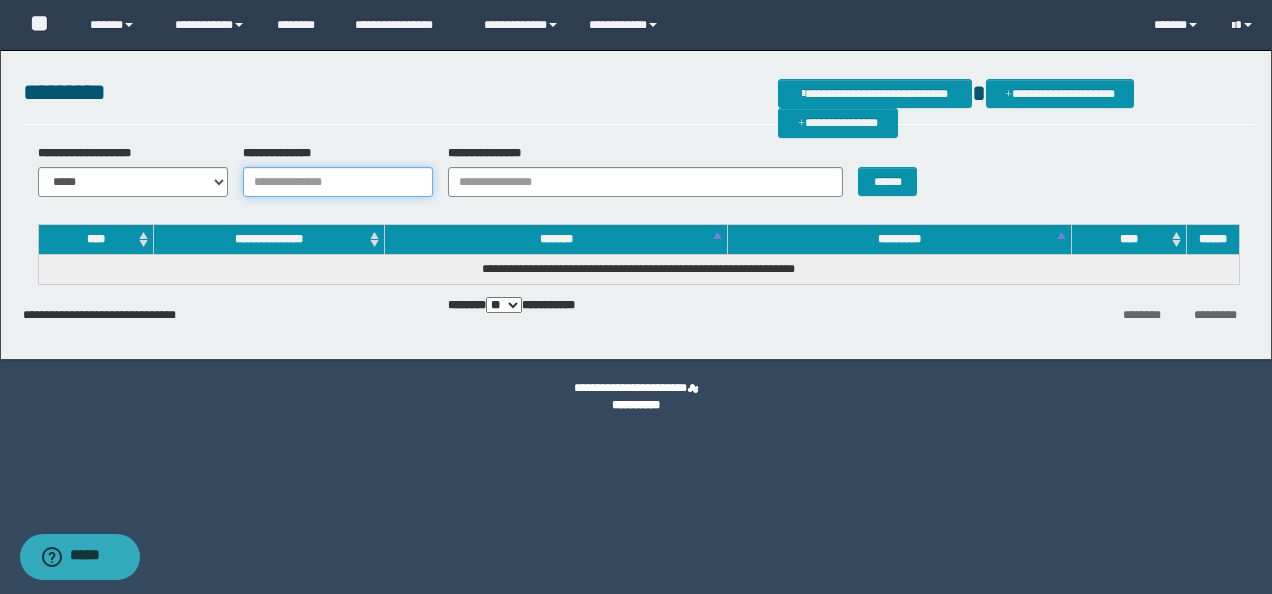 paste on "**********" 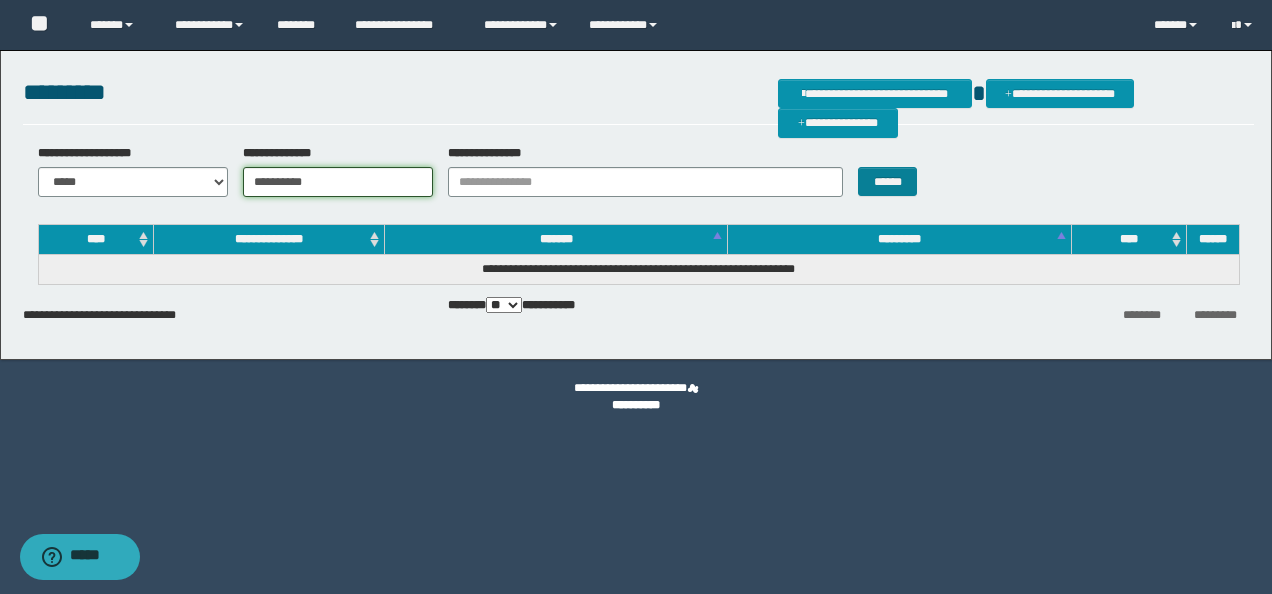 type on "**********" 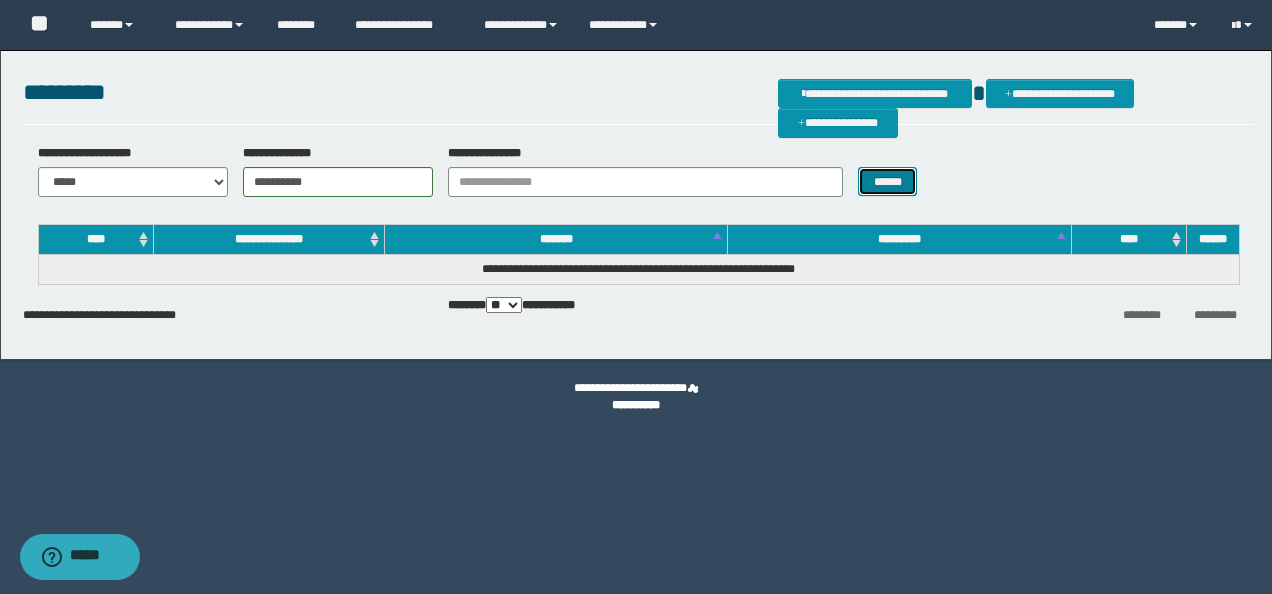click on "******" at bounding box center (887, 181) 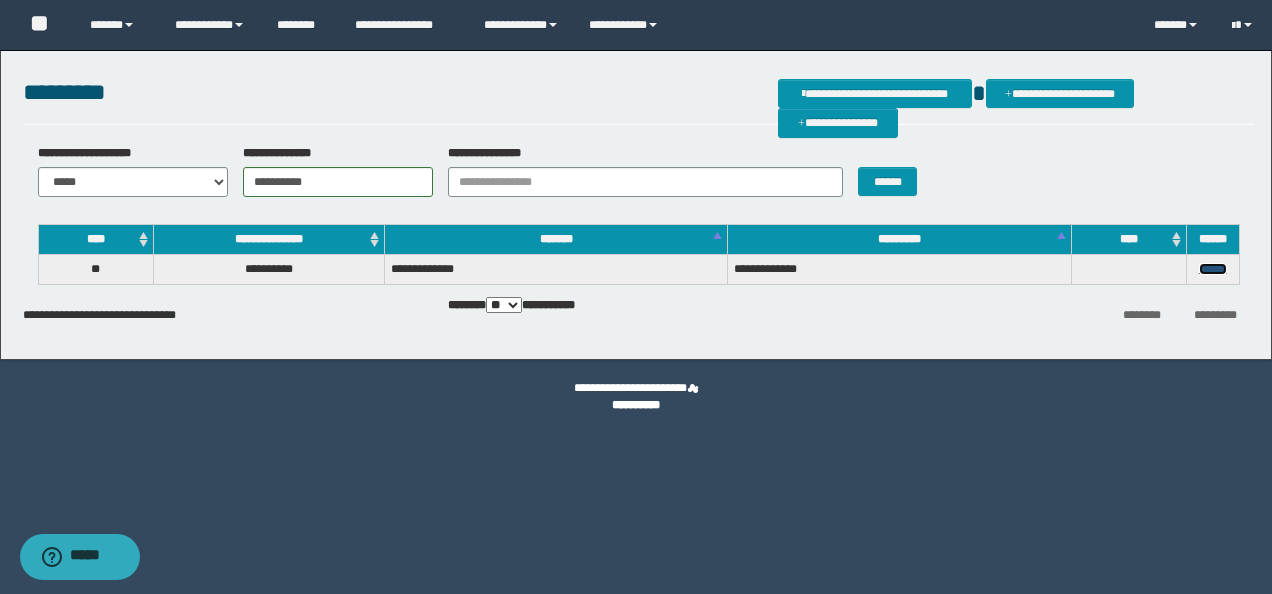 click on "******" at bounding box center [1213, 269] 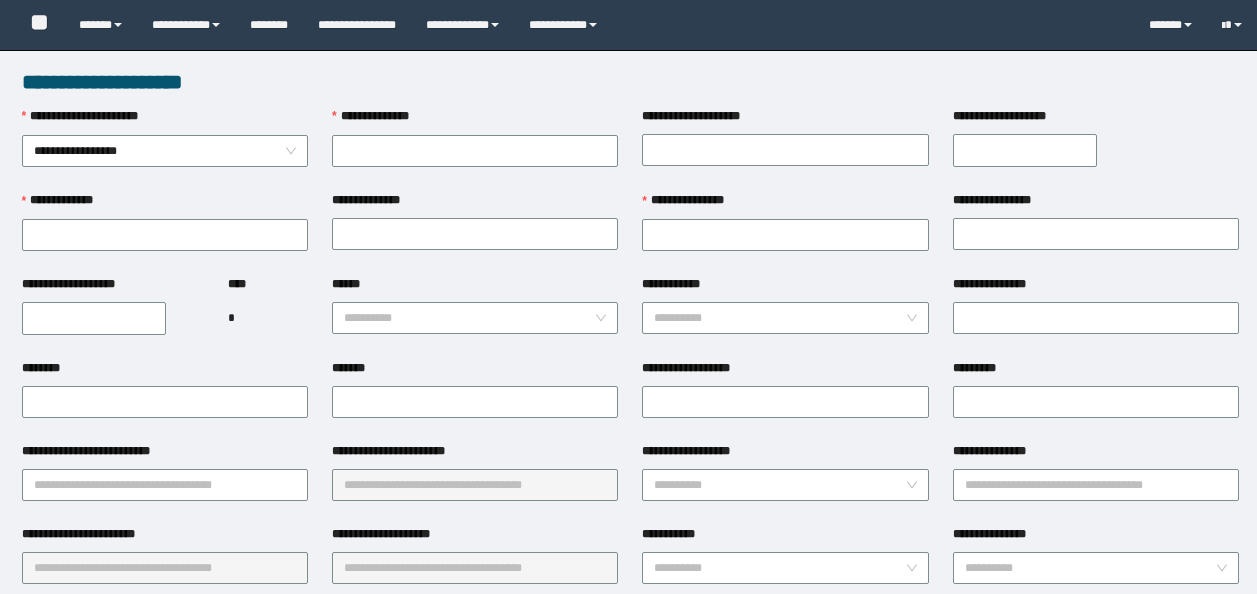 scroll, scrollTop: 0, scrollLeft: 0, axis: both 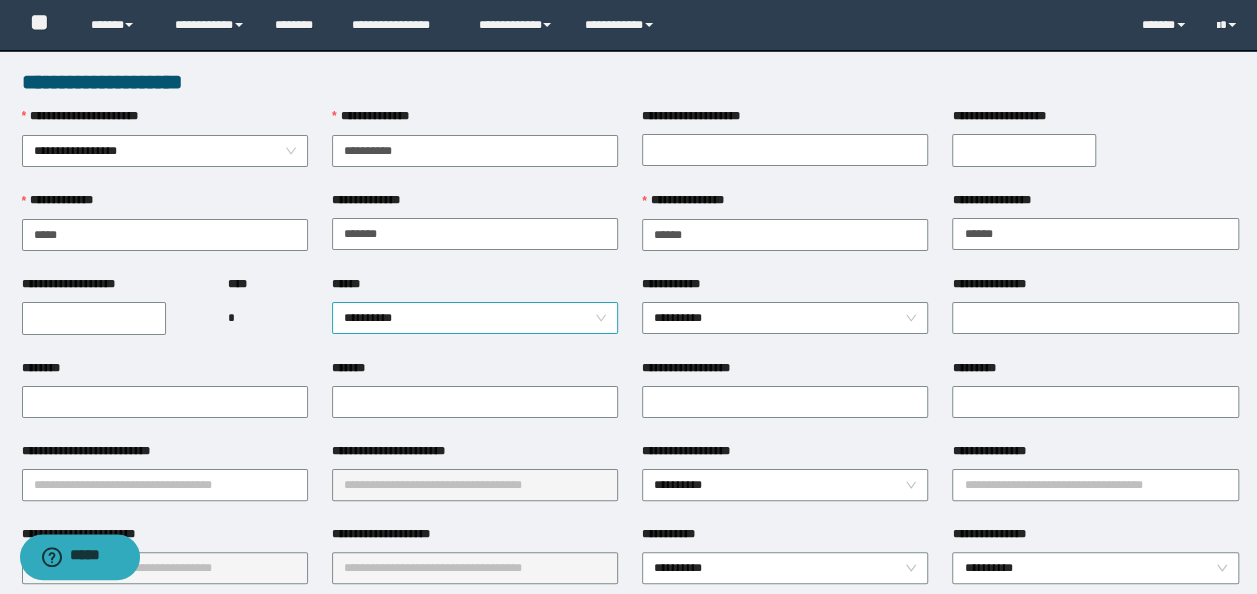 click on "**********" at bounding box center (475, 318) 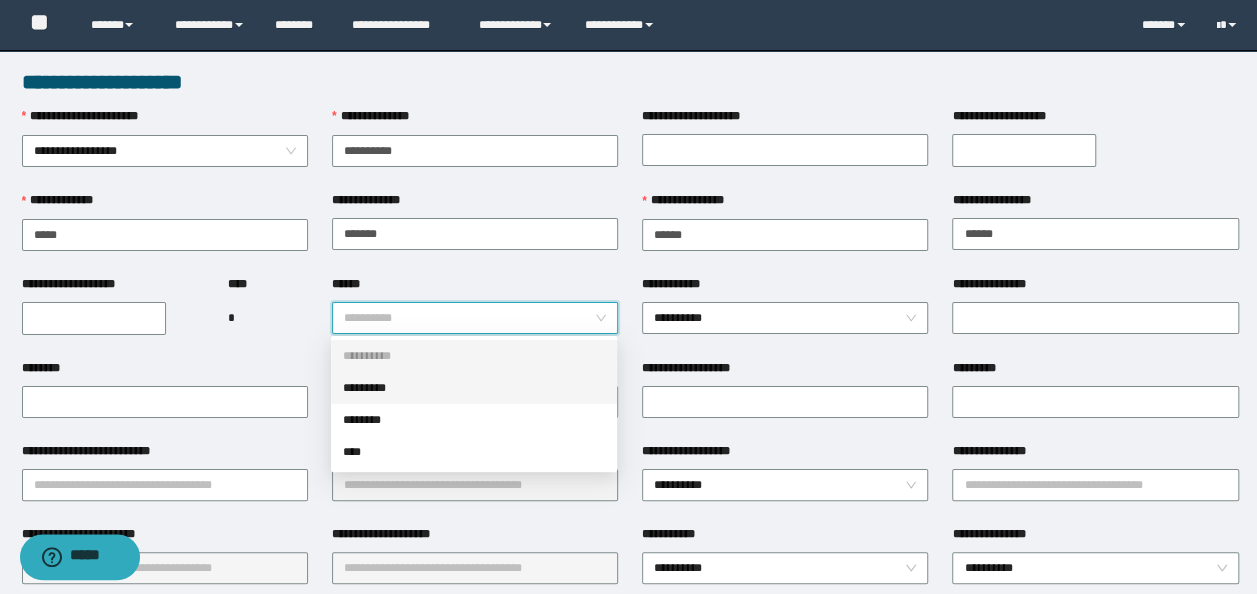 drag, startPoint x: 376, startPoint y: 392, endPoint x: 416, endPoint y: 427, distance: 53.15073 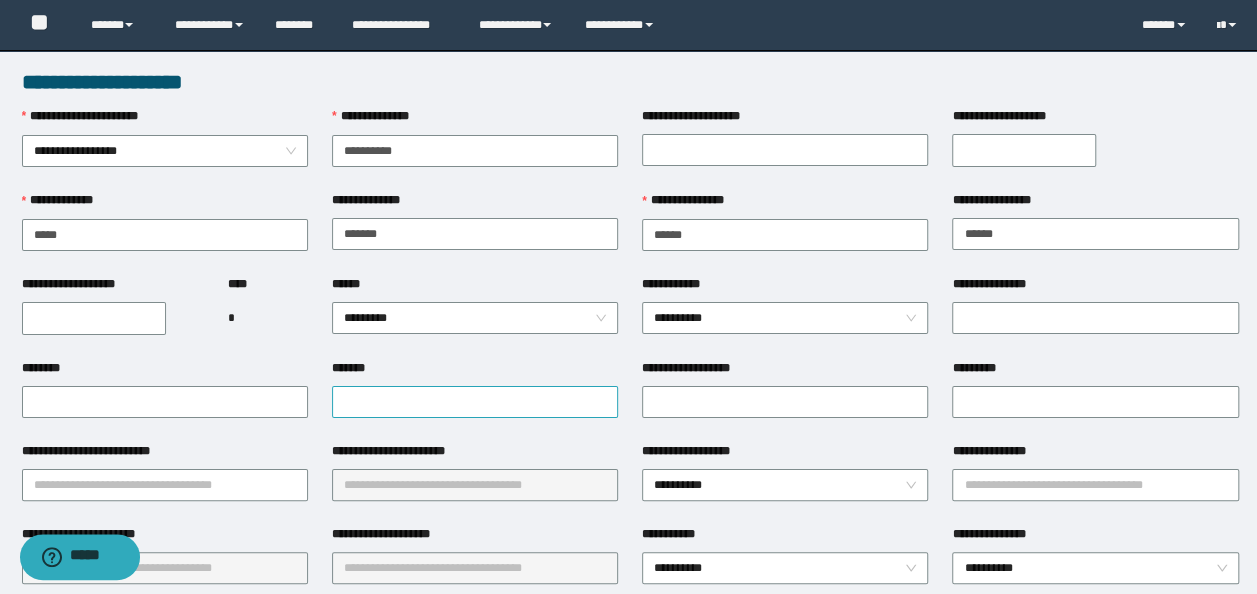 drag, startPoint x: 401, startPoint y: 421, endPoint x: 410, endPoint y: 403, distance: 20.12461 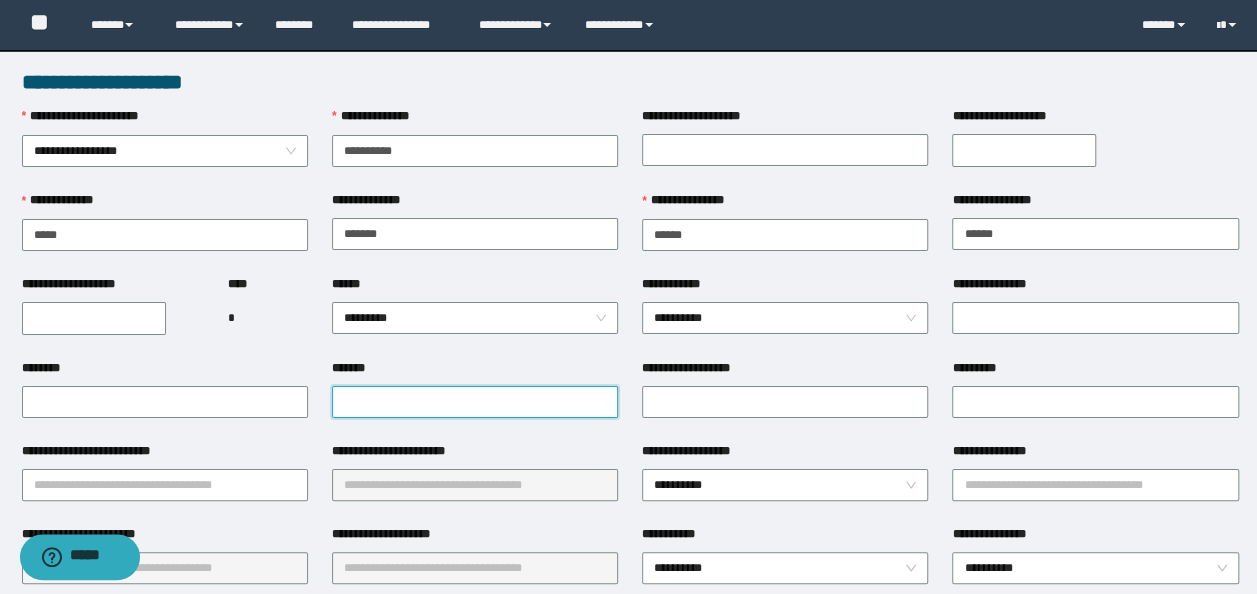 click on "*******" at bounding box center (475, 402) 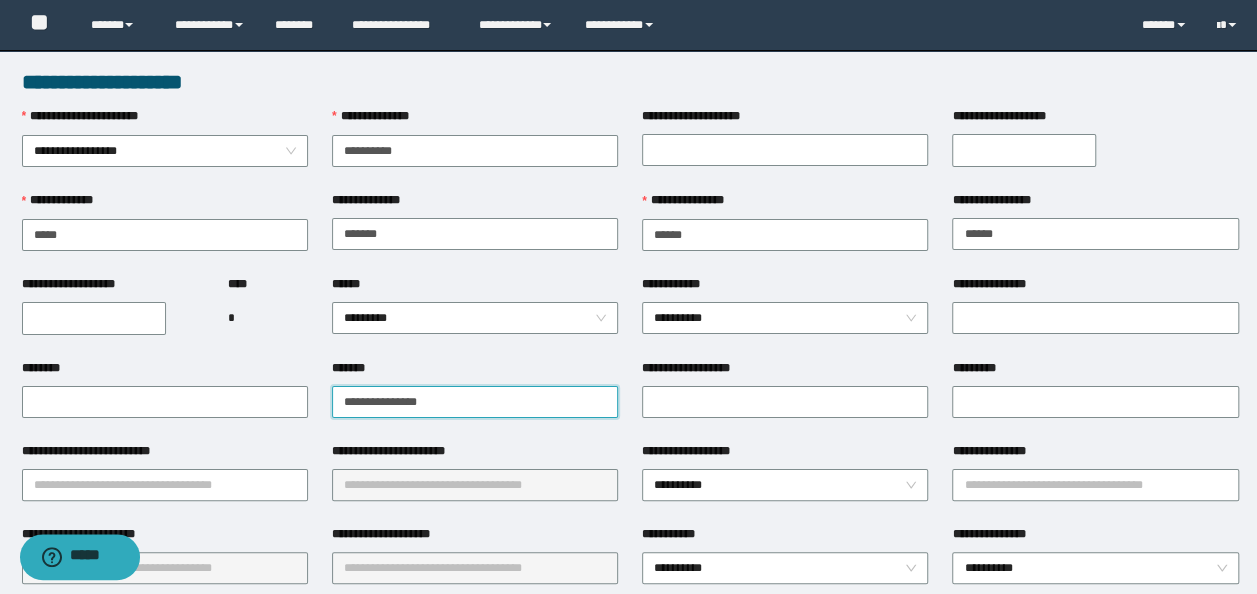 paste on "**********" 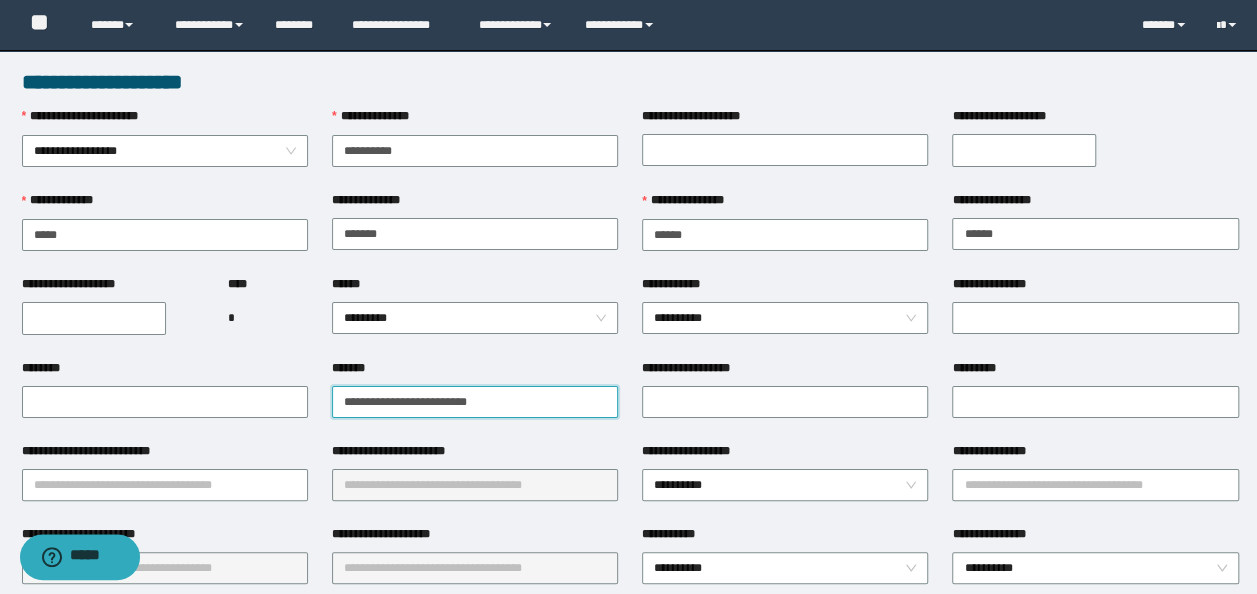 click on "**********" at bounding box center [475, 402] 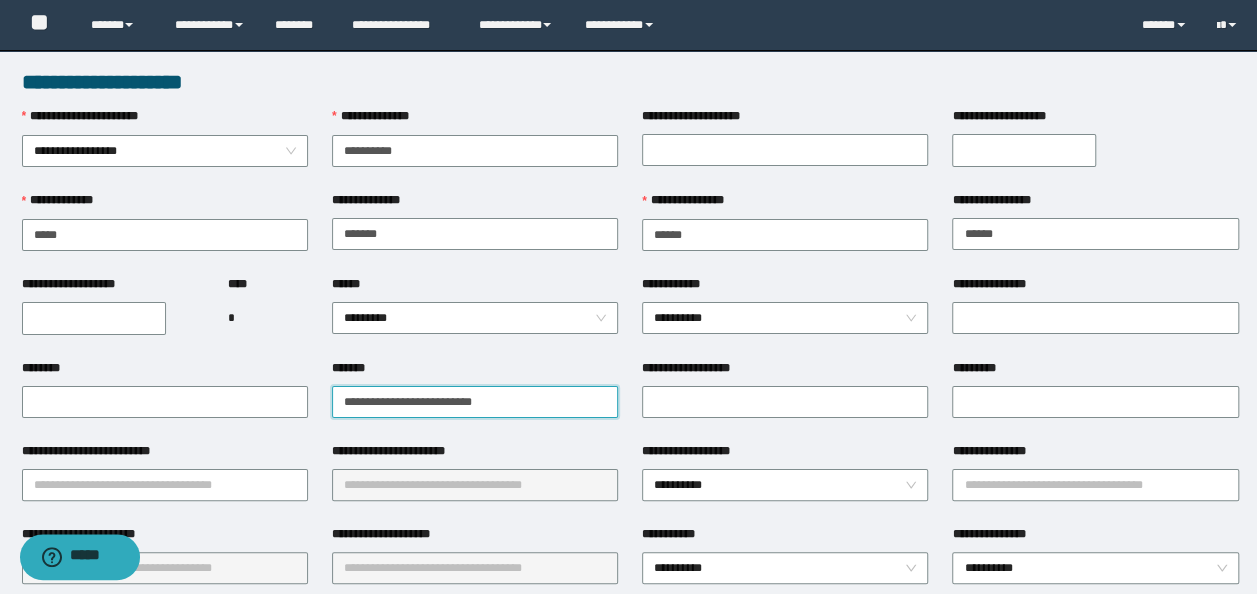 click on "**********" at bounding box center [475, 402] 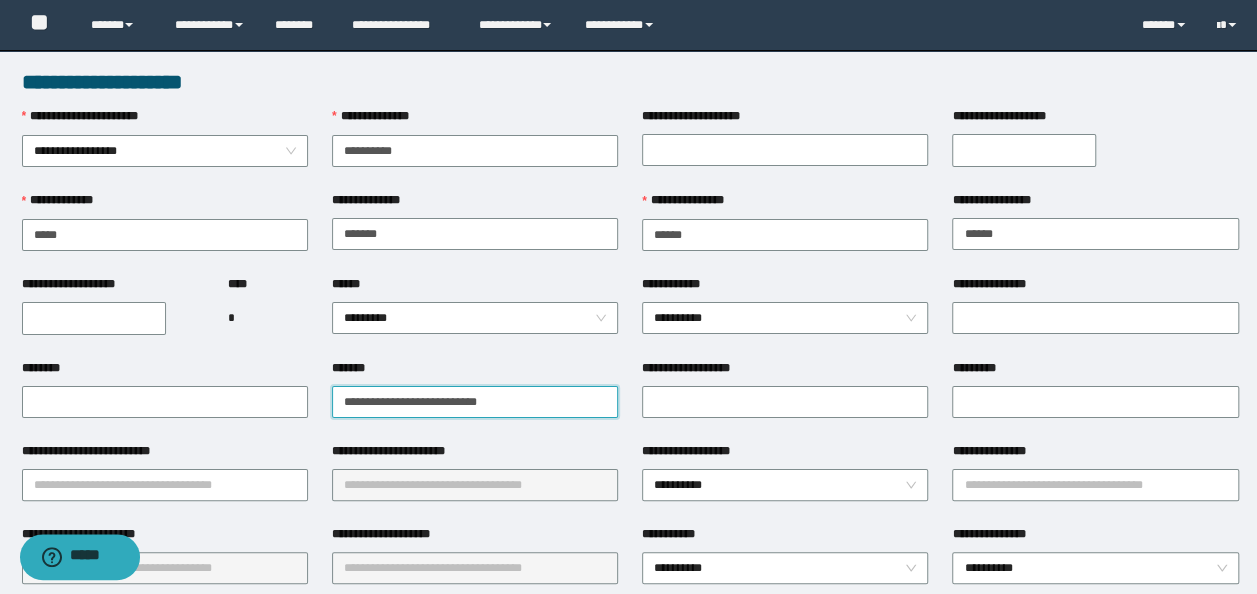 click on "**********" at bounding box center [475, 402] 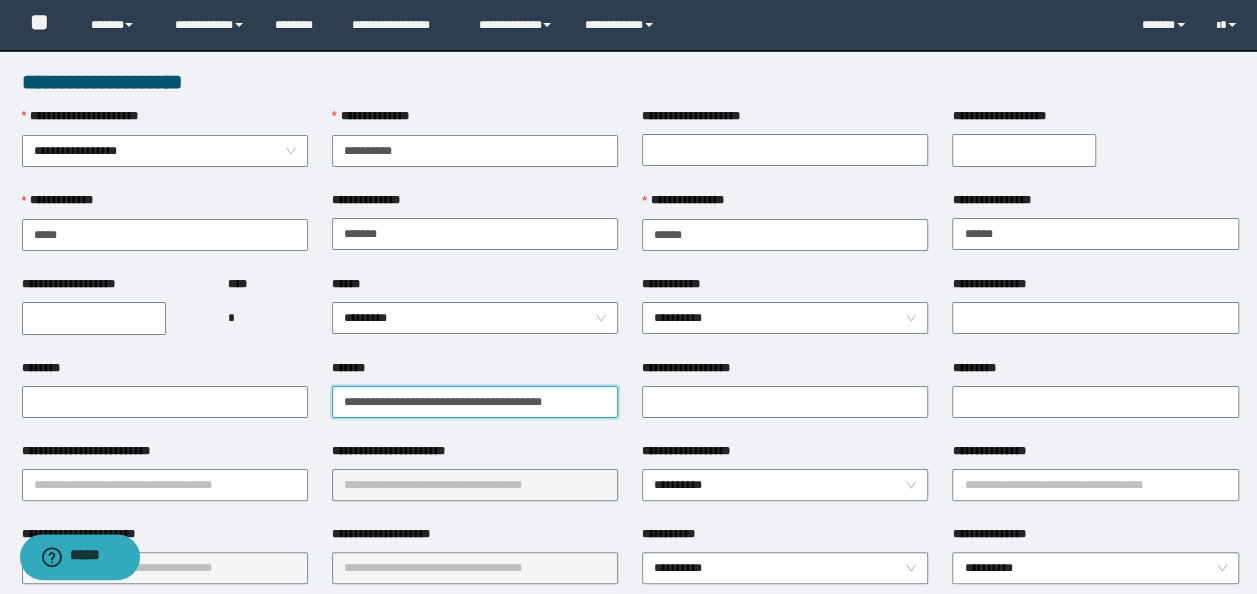 paste on "**********" 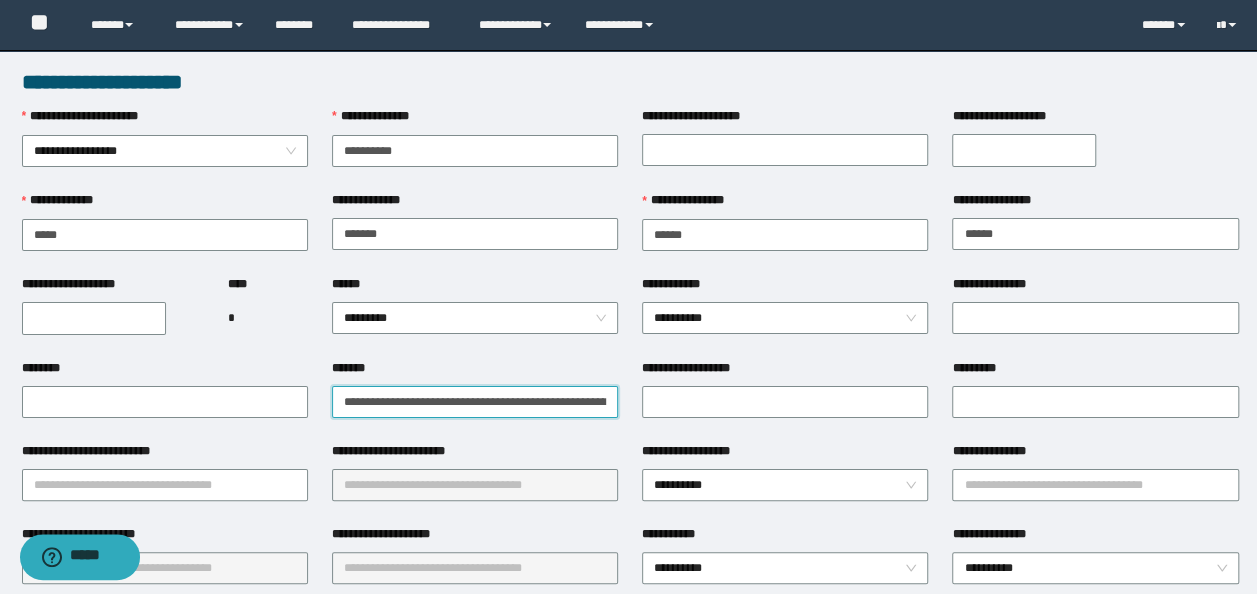 scroll, scrollTop: 0, scrollLeft: 101, axis: horizontal 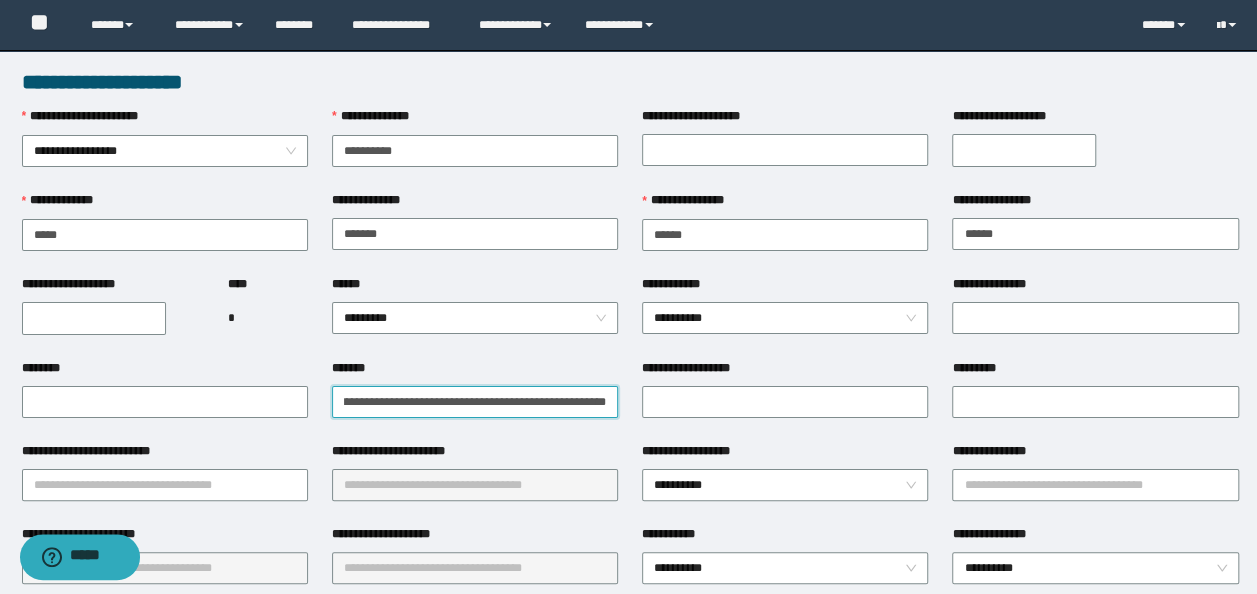 click on "**********" at bounding box center [475, 401] 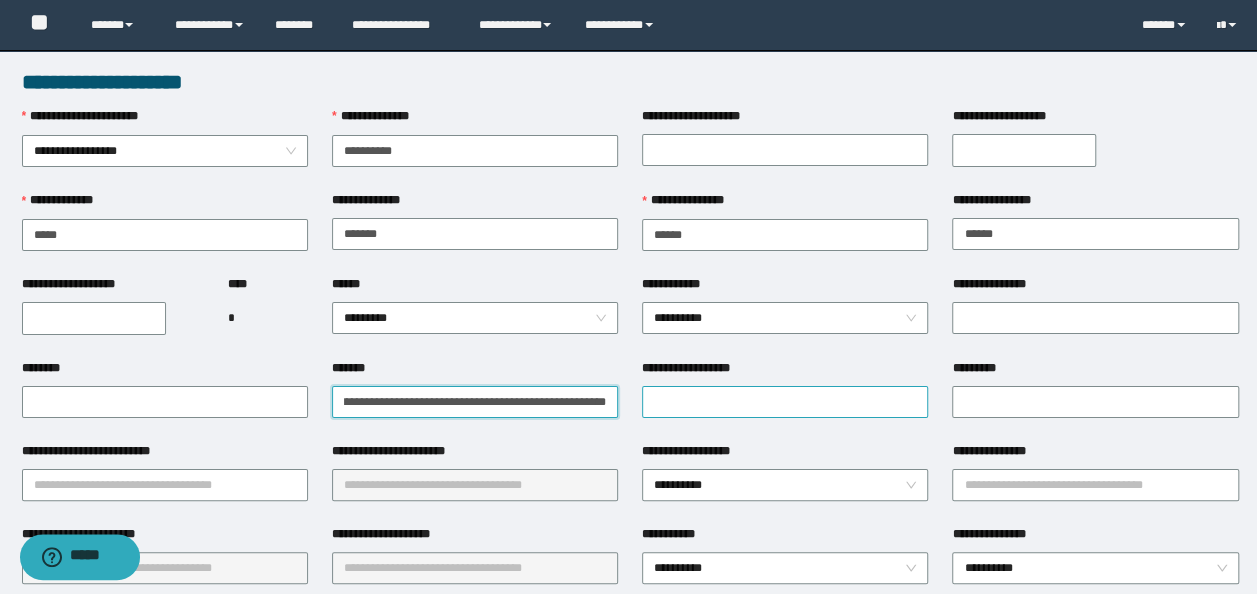 scroll, scrollTop: 0, scrollLeft: 116, axis: horizontal 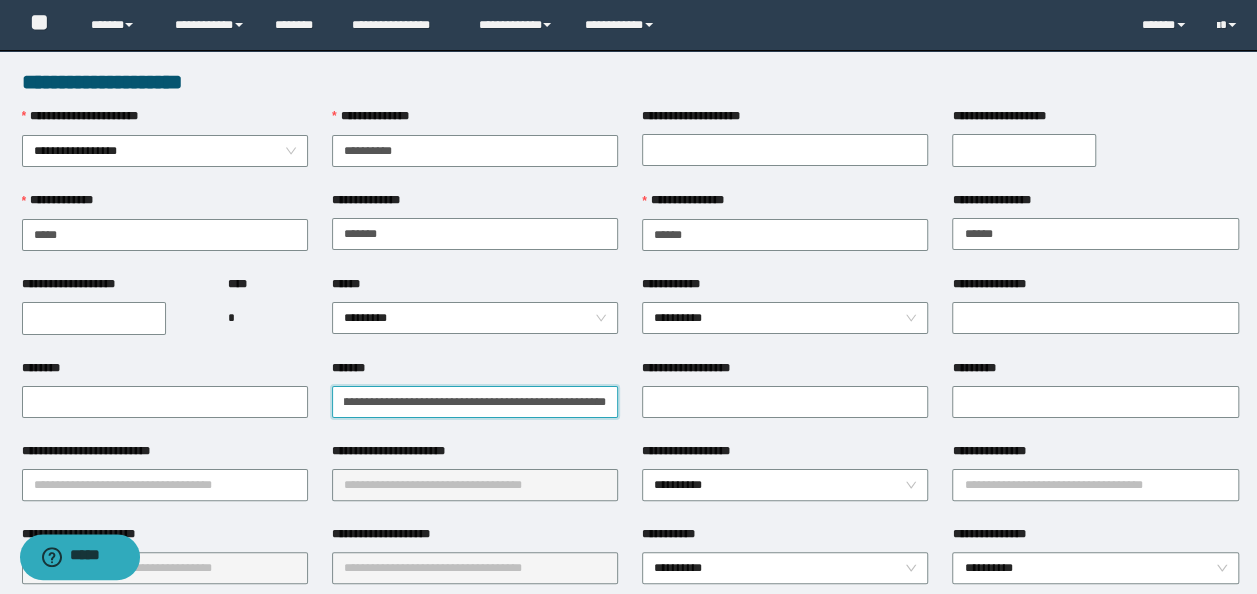 type on "**********" 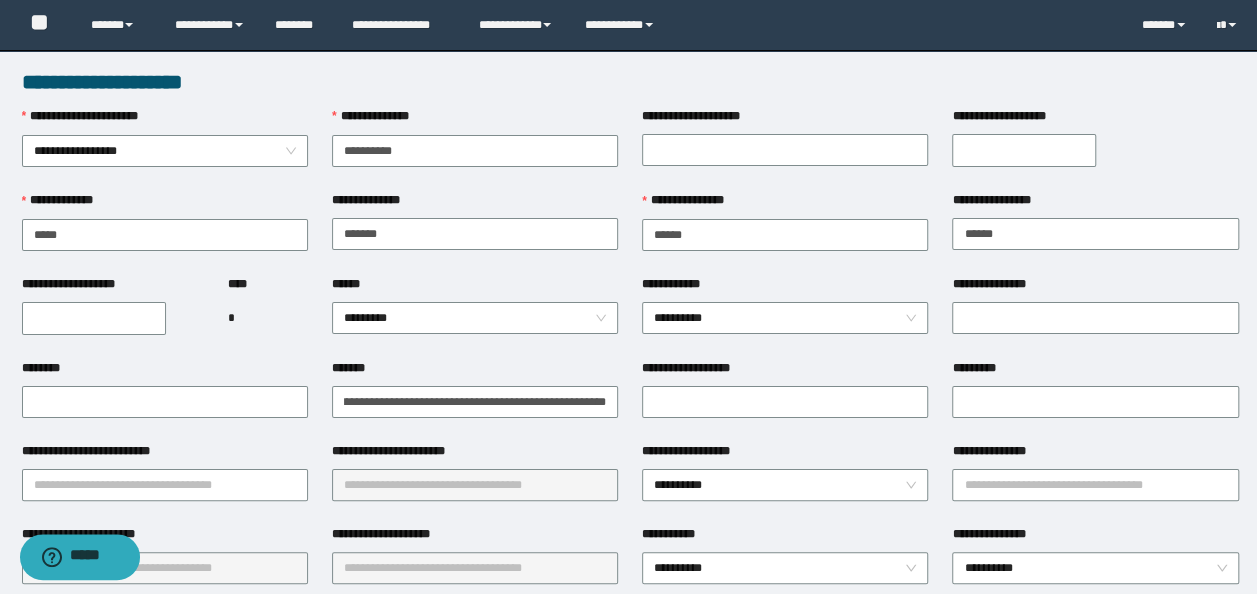 scroll, scrollTop: 0, scrollLeft: 0, axis: both 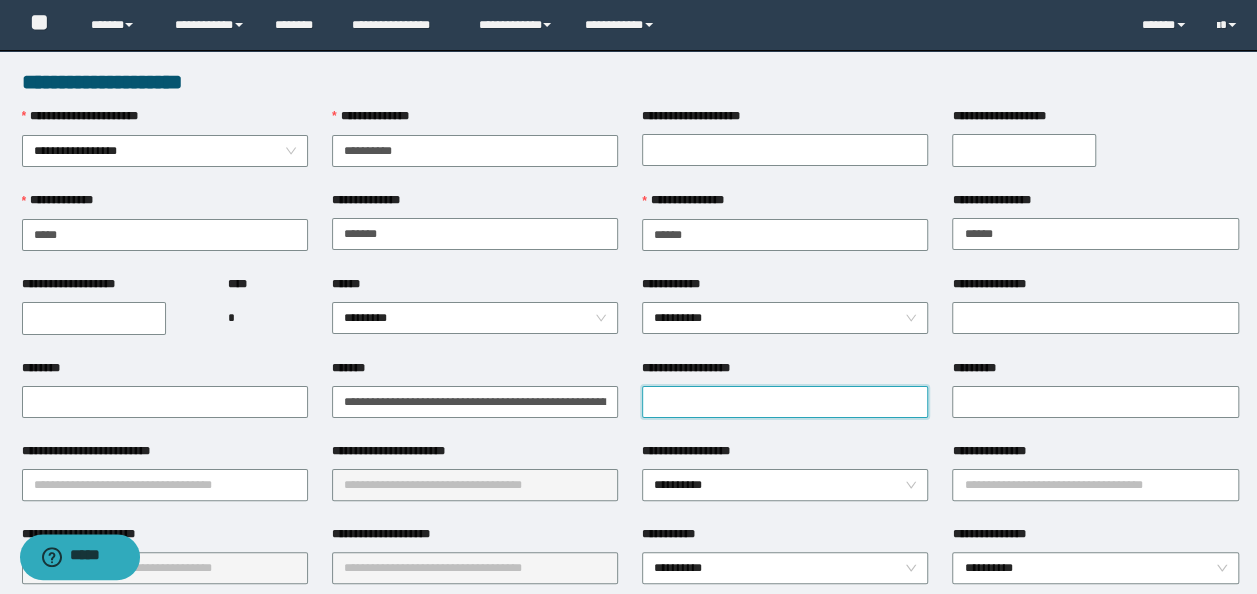 click on "**********" at bounding box center (785, 402) 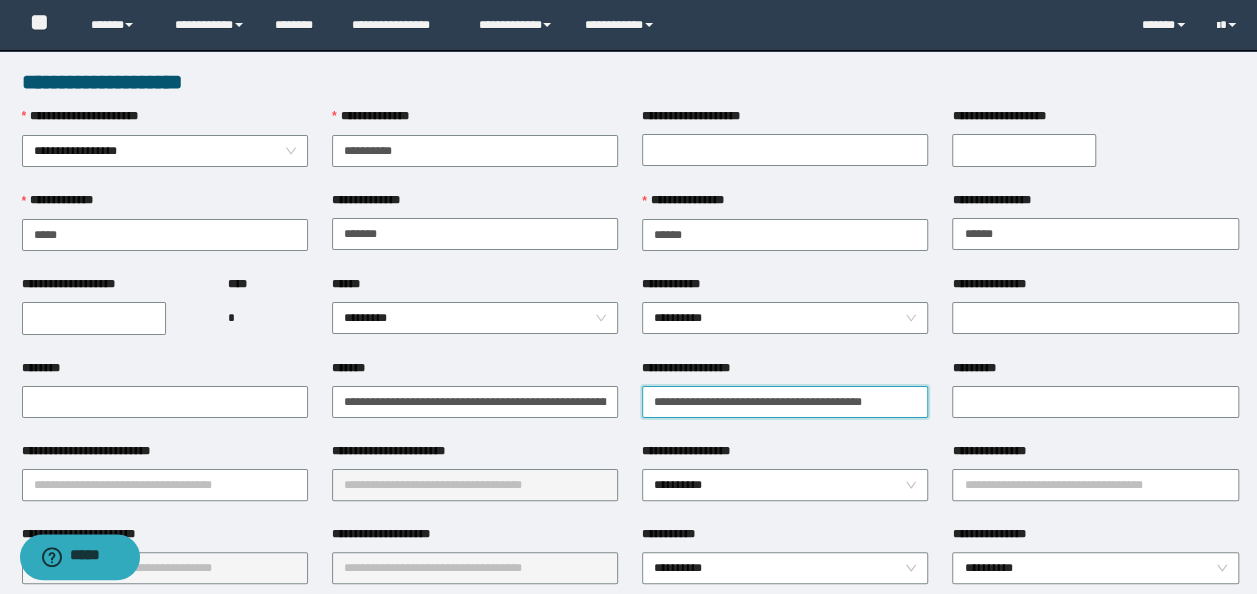 paste on "**********" 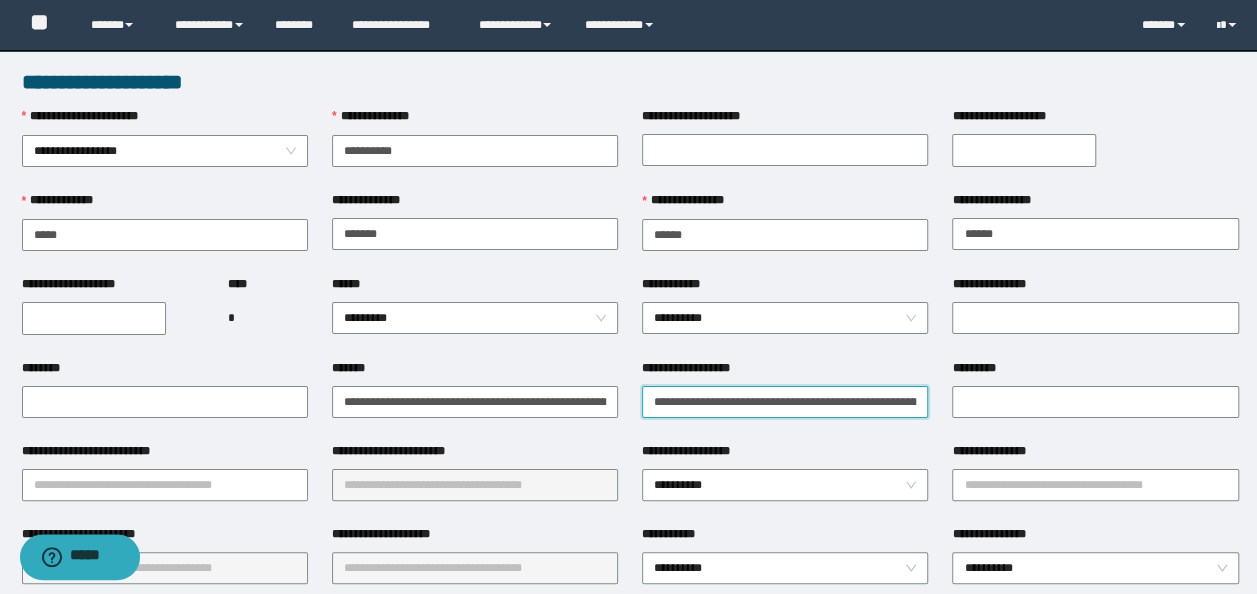 scroll, scrollTop: 0, scrollLeft: 194, axis: horizontal 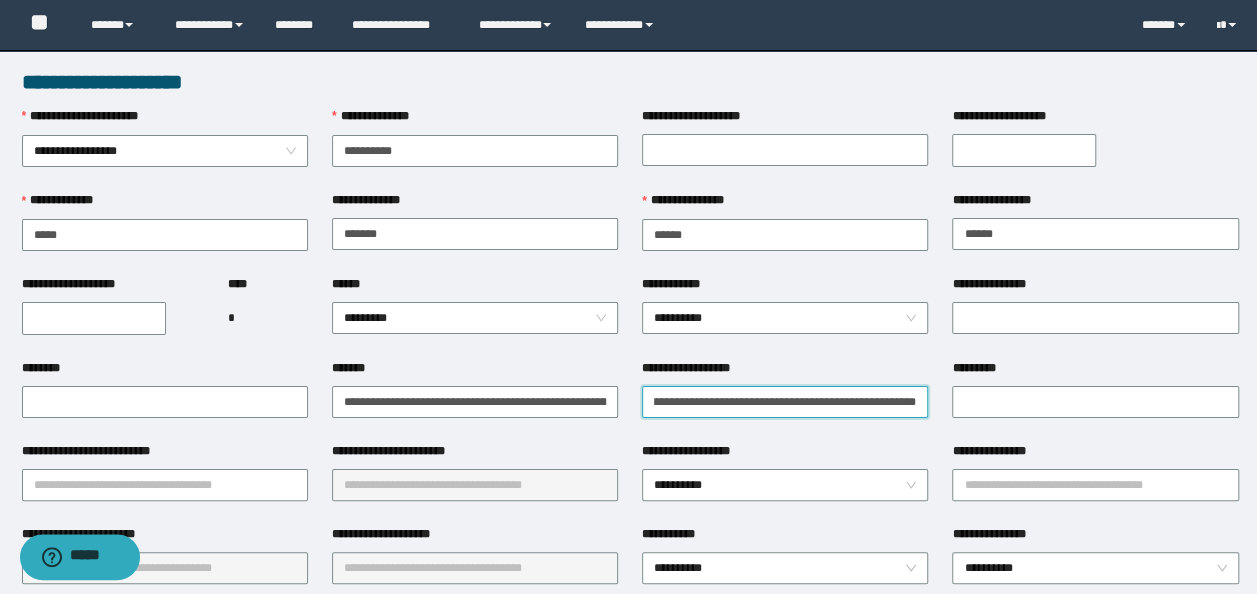 type on "**********" 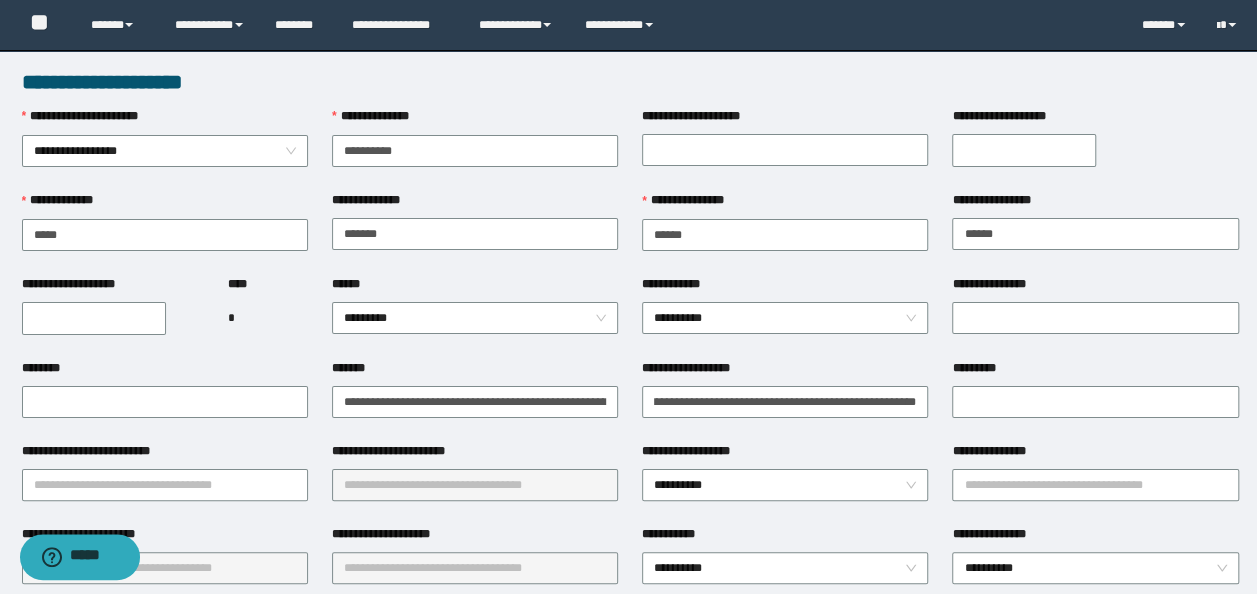 scroll, scrollTop: 0, scrollLeft: 0, axis: both 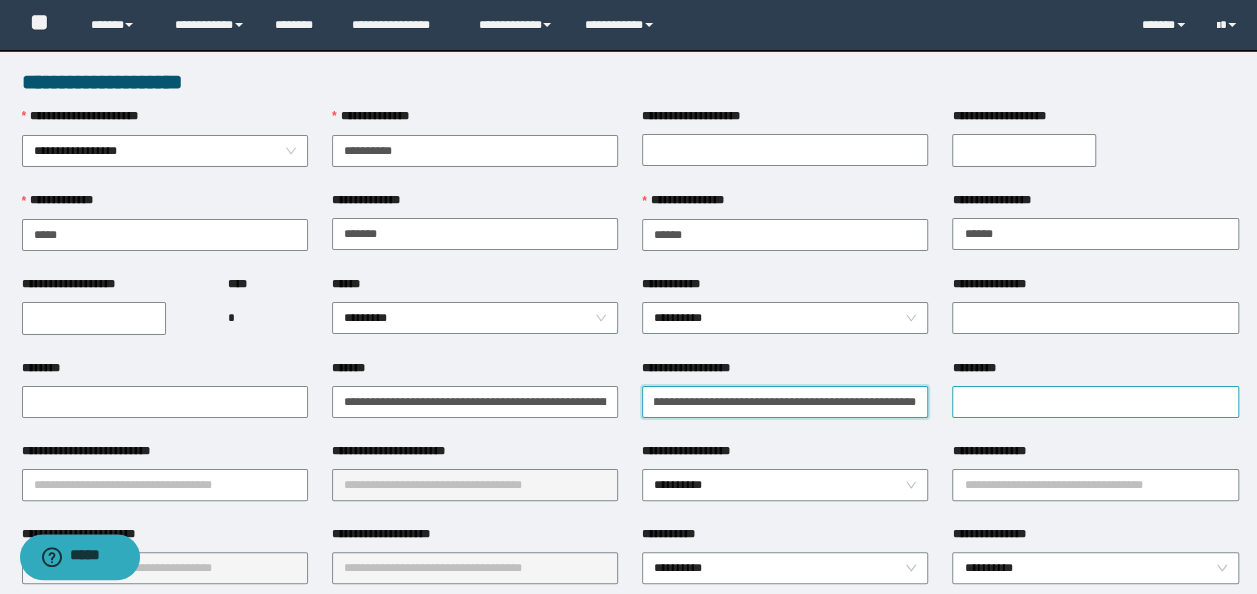 drag, startPoint x: 905, startPoint y: 406, endPoint x: 1067, endPoint y: 408, distance: 162.01234 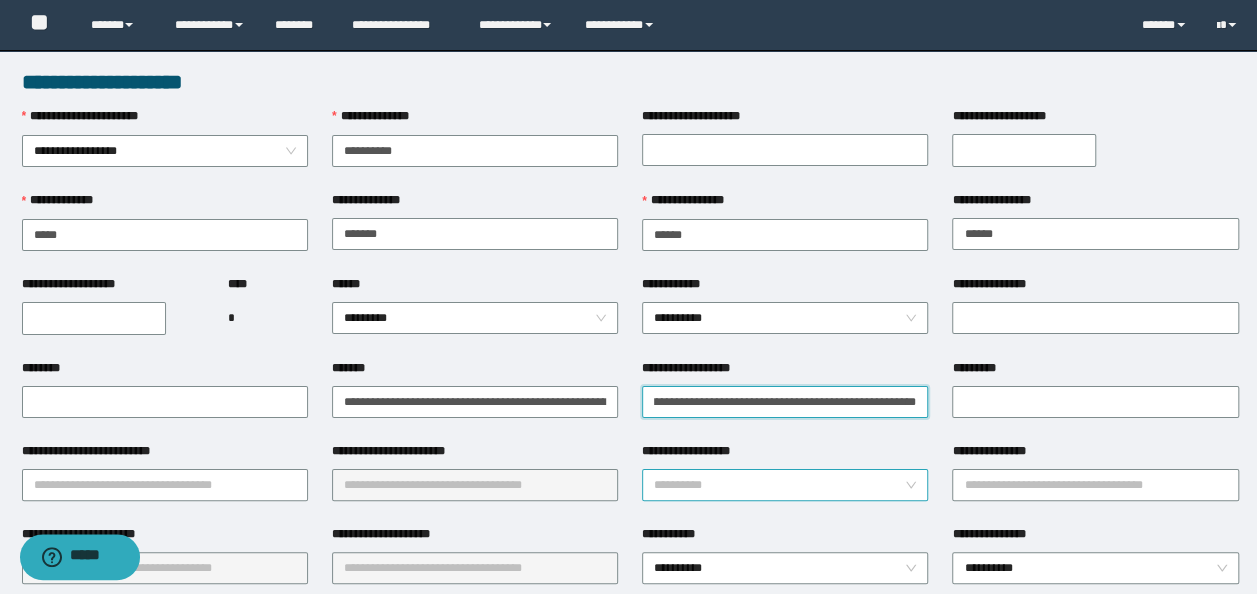 click on "**********" at bounding box center [785, 485] 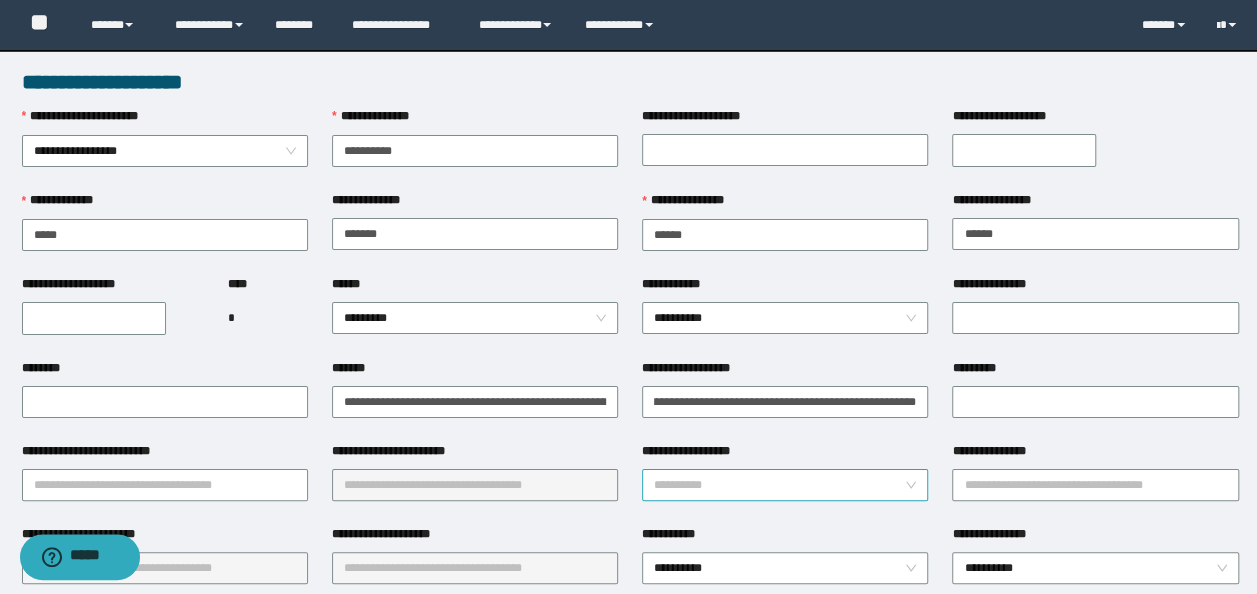 scroll, scrollTop: 0, scrollLeft: 0, axis: both 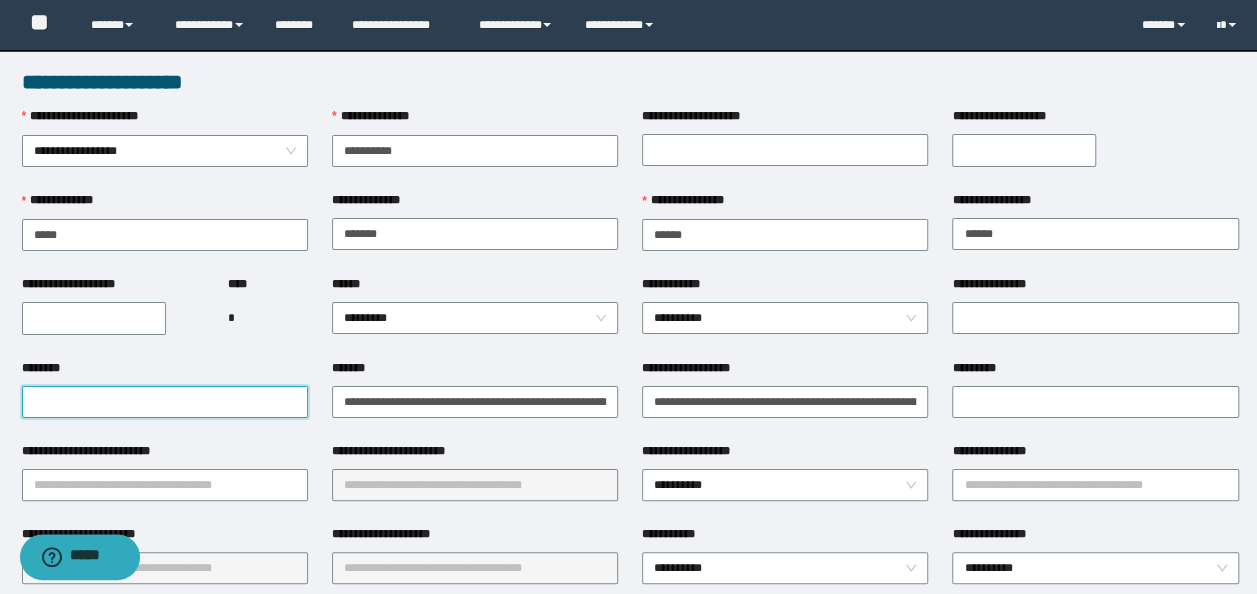 click on "********" at bounding box center [165, 402] 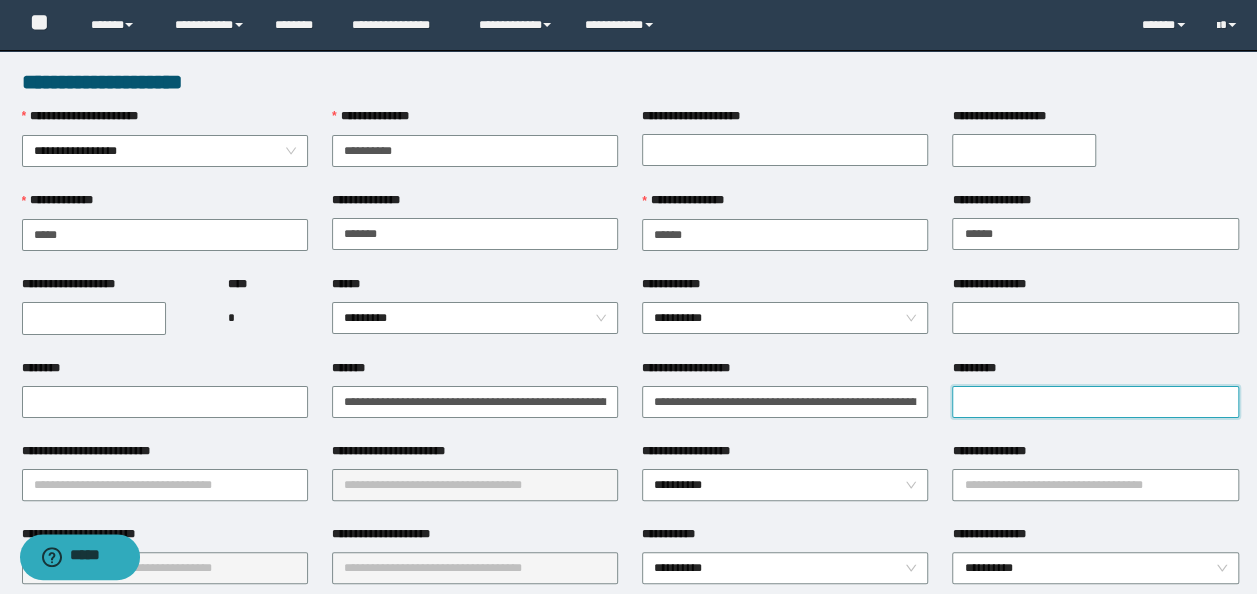 click on "*********" at bounding box center [1095, 402] 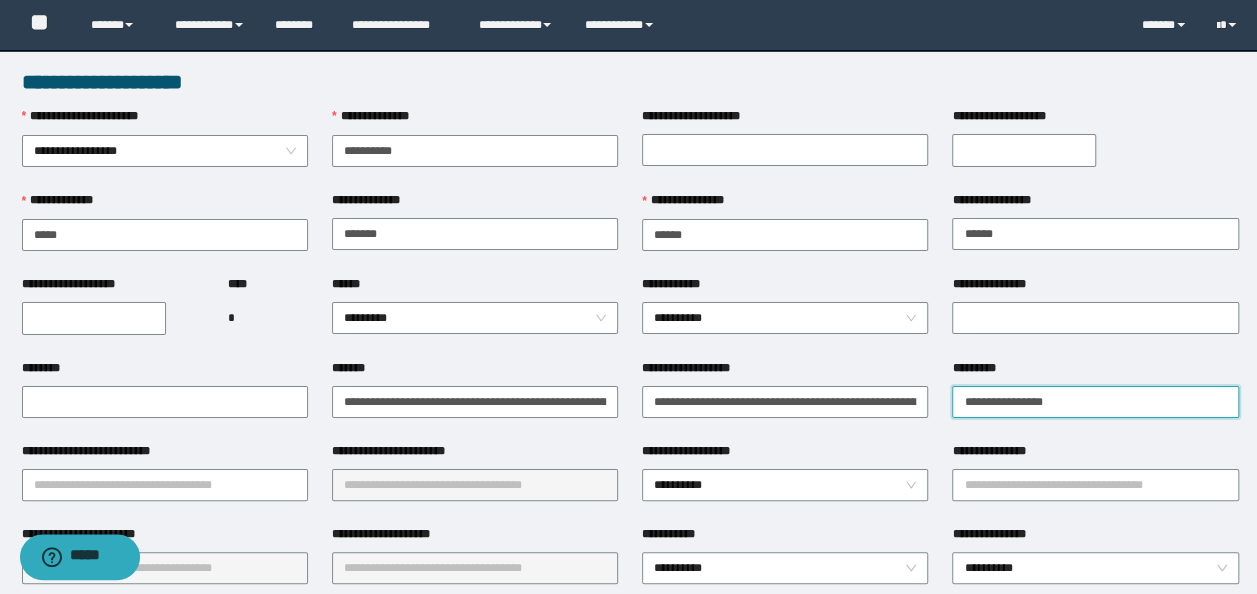 type on "**********" 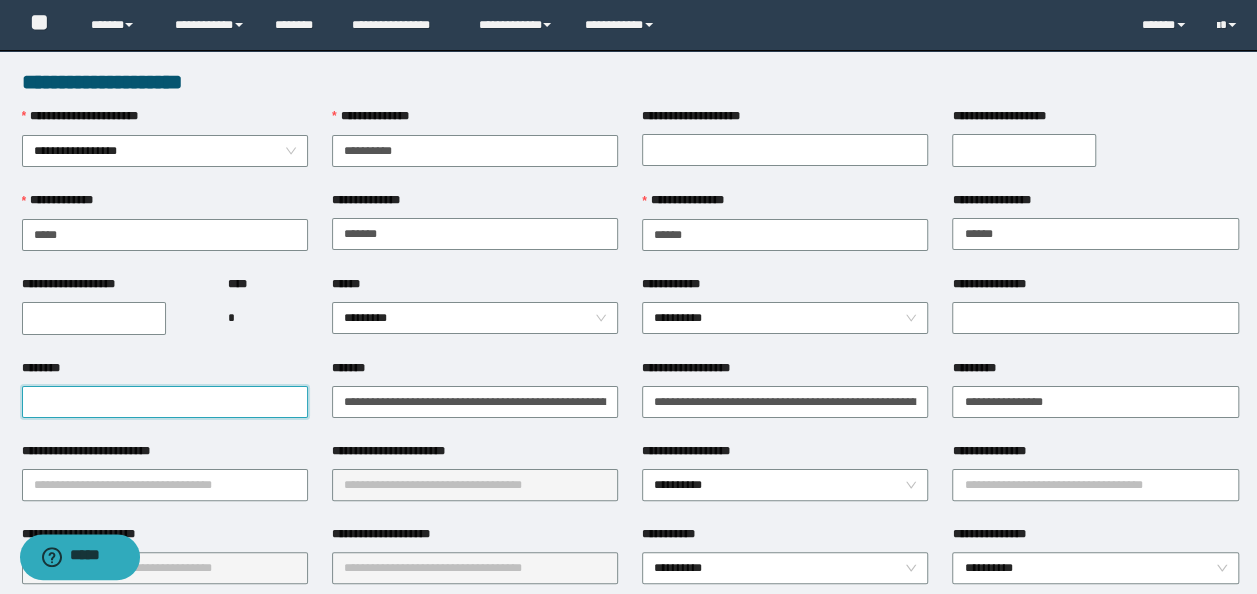 click on "********" at bounding box center [165, 402] 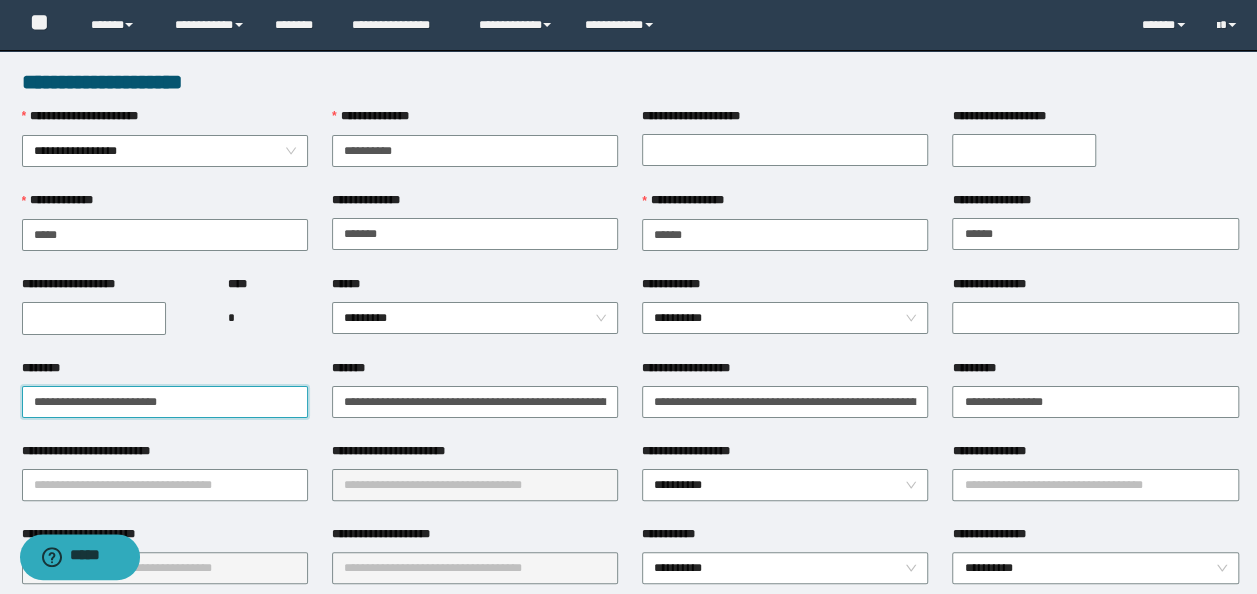 type on "**********" 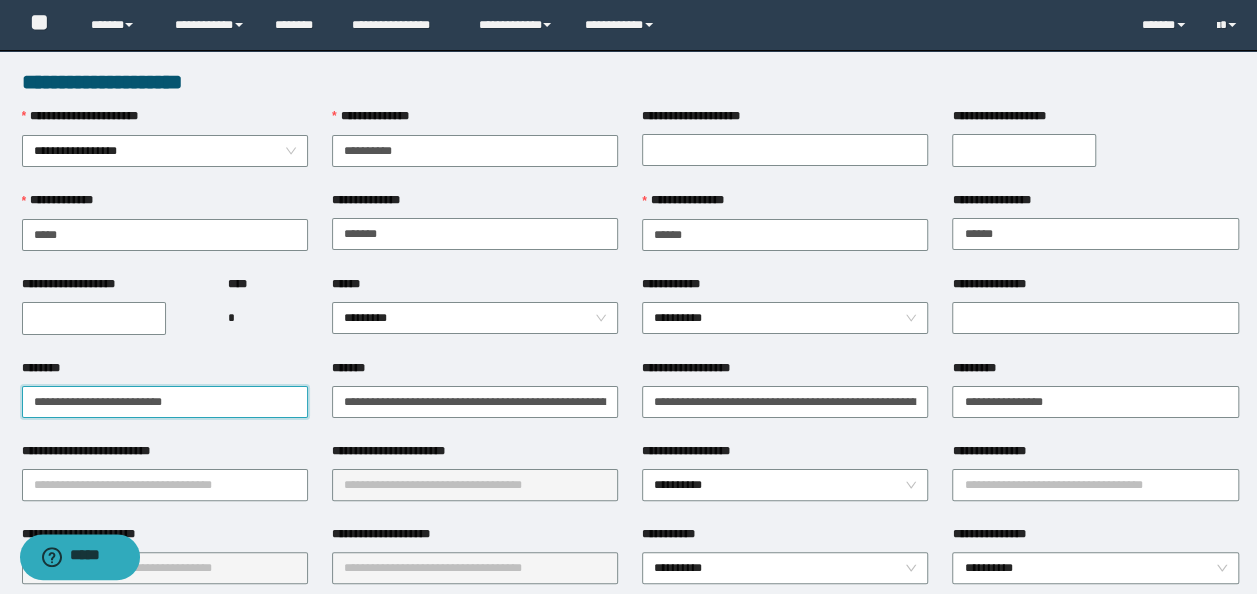 drag, startPoint x: 238, startPoint y: 395, endPoint x: -4, endPoint y: 364, distance: 243.97746 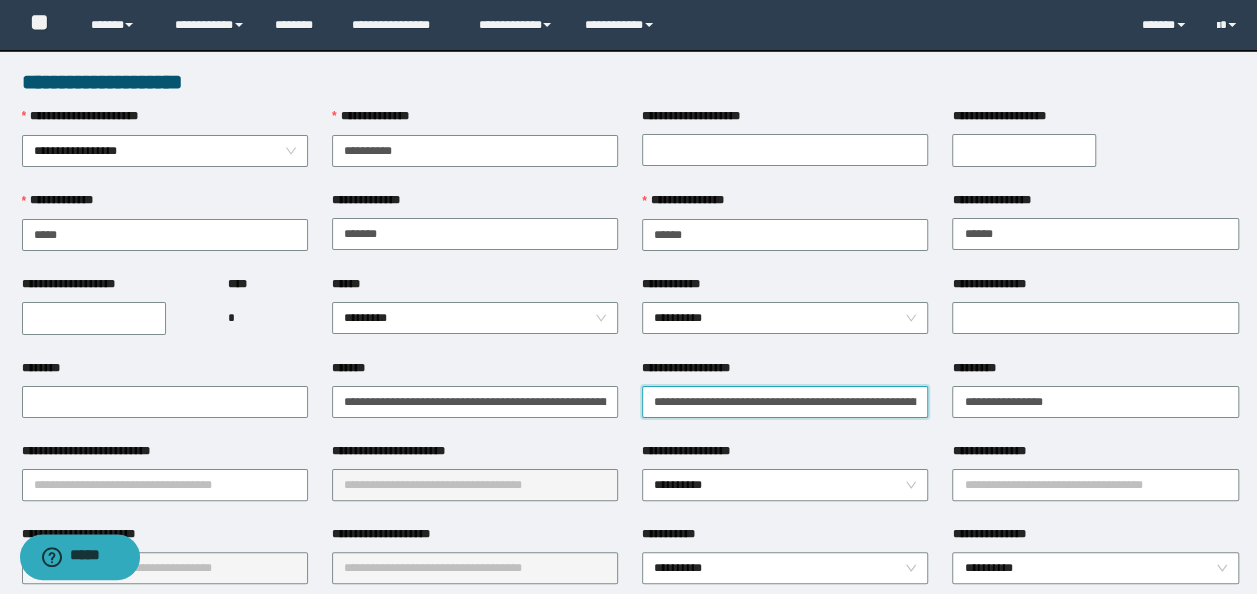 scroll, scrollTop: 0, scrollLeft: 194, axis: horizontal 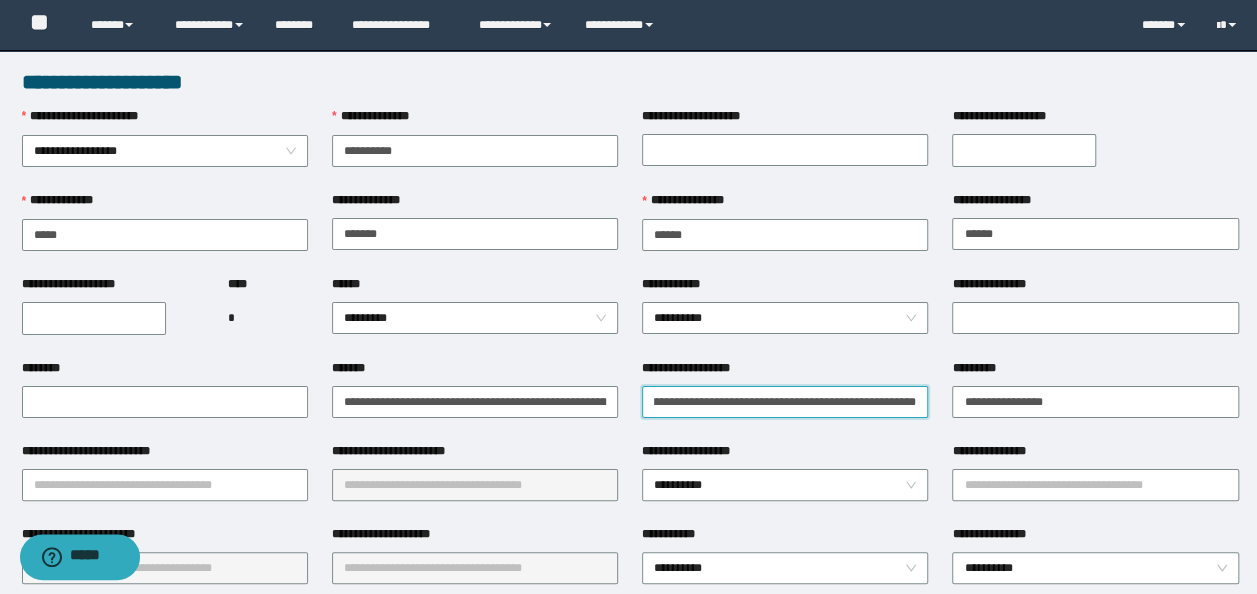 drag, startPoint x: 714, startPoint y: 402, endPoint x: 1275, endPoint y: 360, distance: 562.57 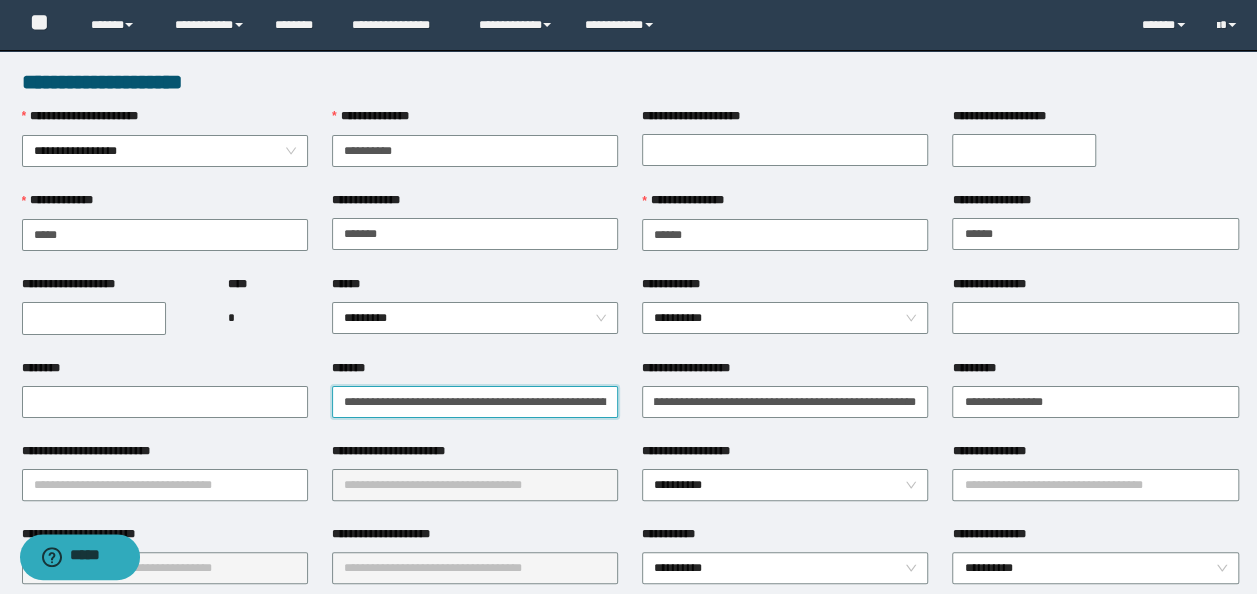 scroll, scrollTop: 0, scrollLeft: 0, axis: both 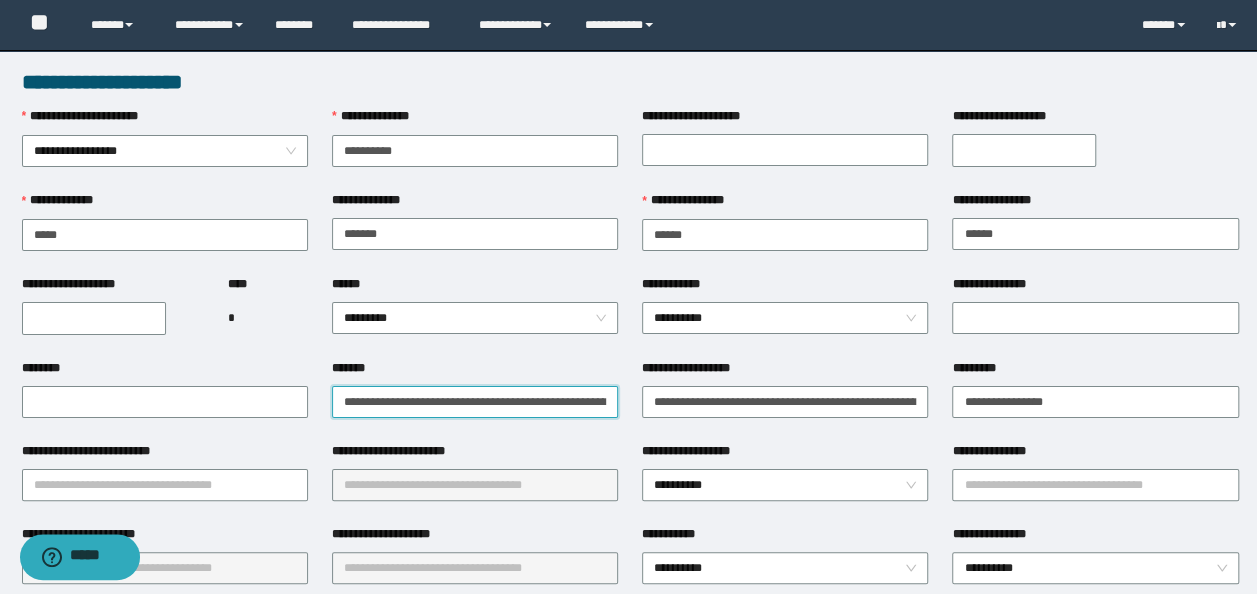 click on "**********" at bounding box center (475, 401) 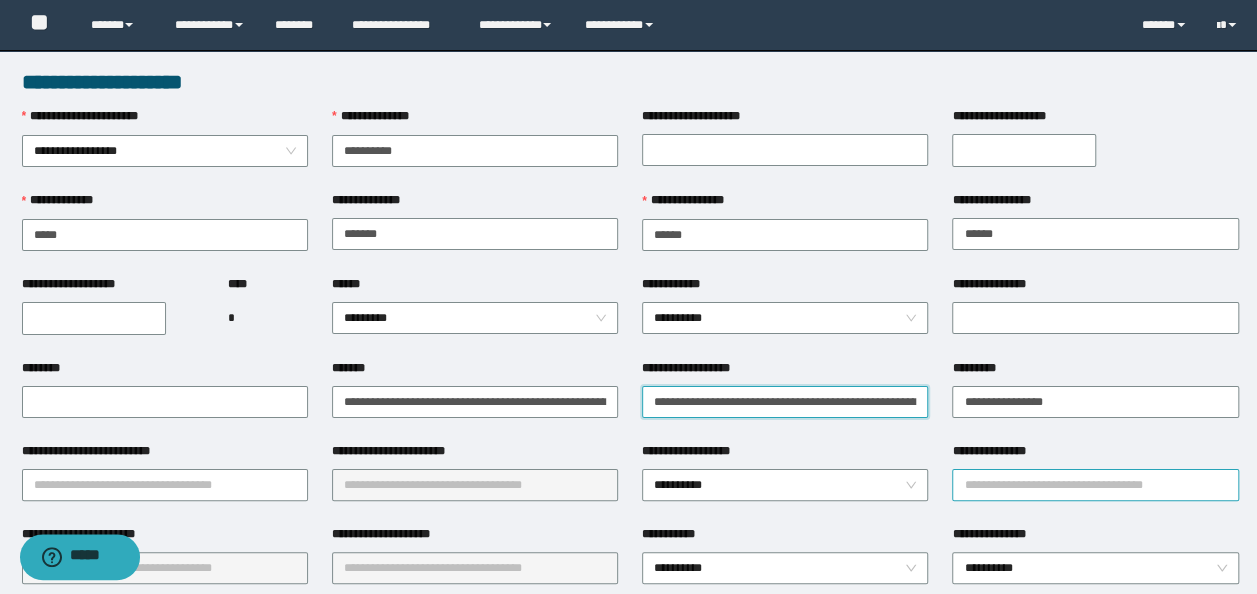 drag, startPoint x: 654, startPoint y: 402, endPoint x: 1026, endPoint y: 466, distance: 377.46524 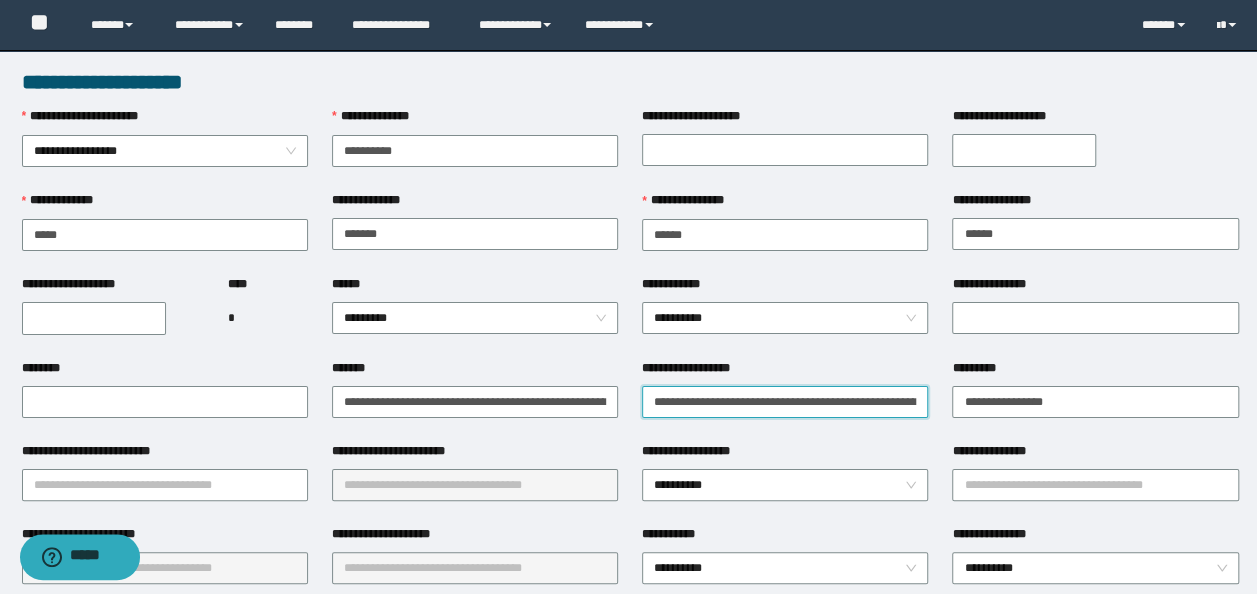 paste on "**********" 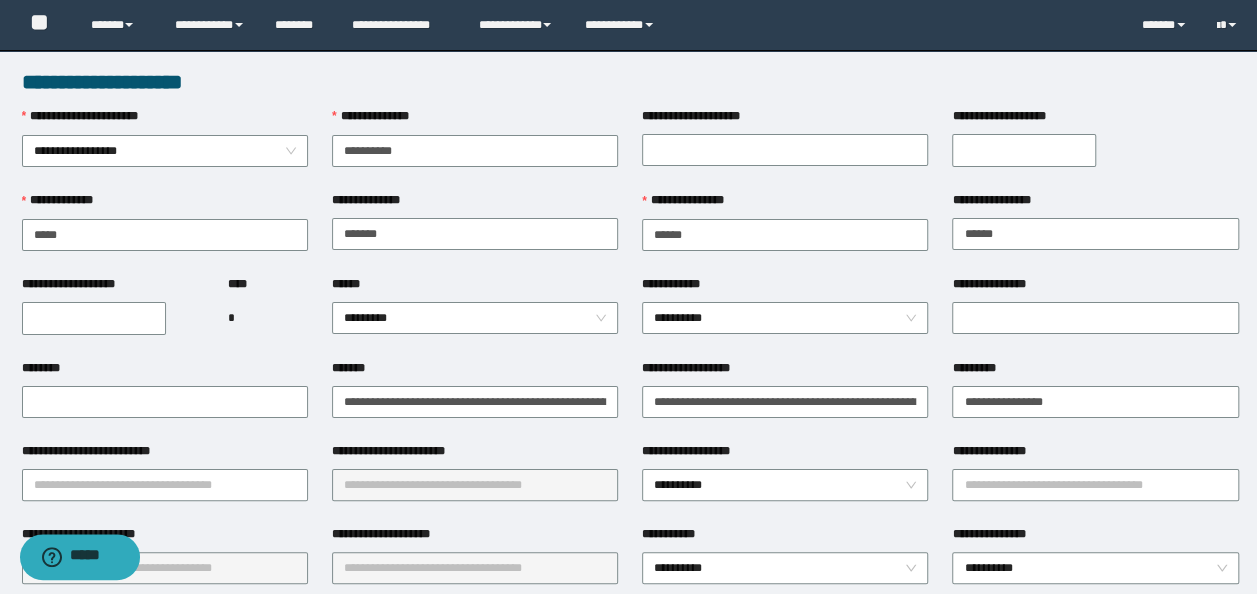 click on "**********" at bounding box center [399, 451] 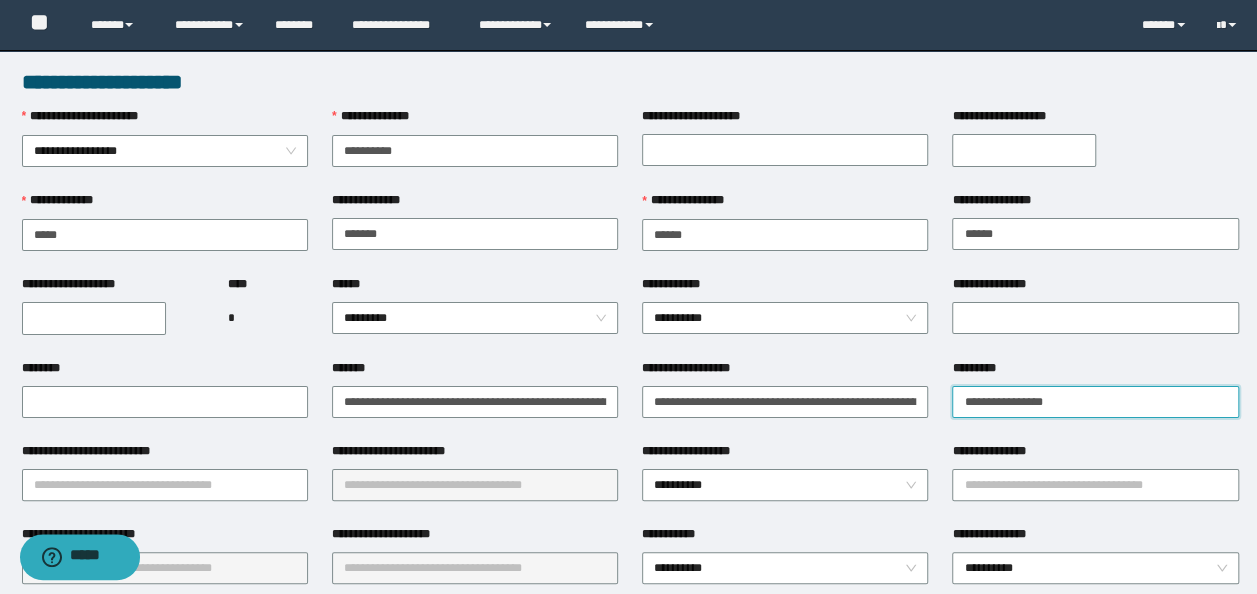 click on "**********" at bounding box center (1095, 402) 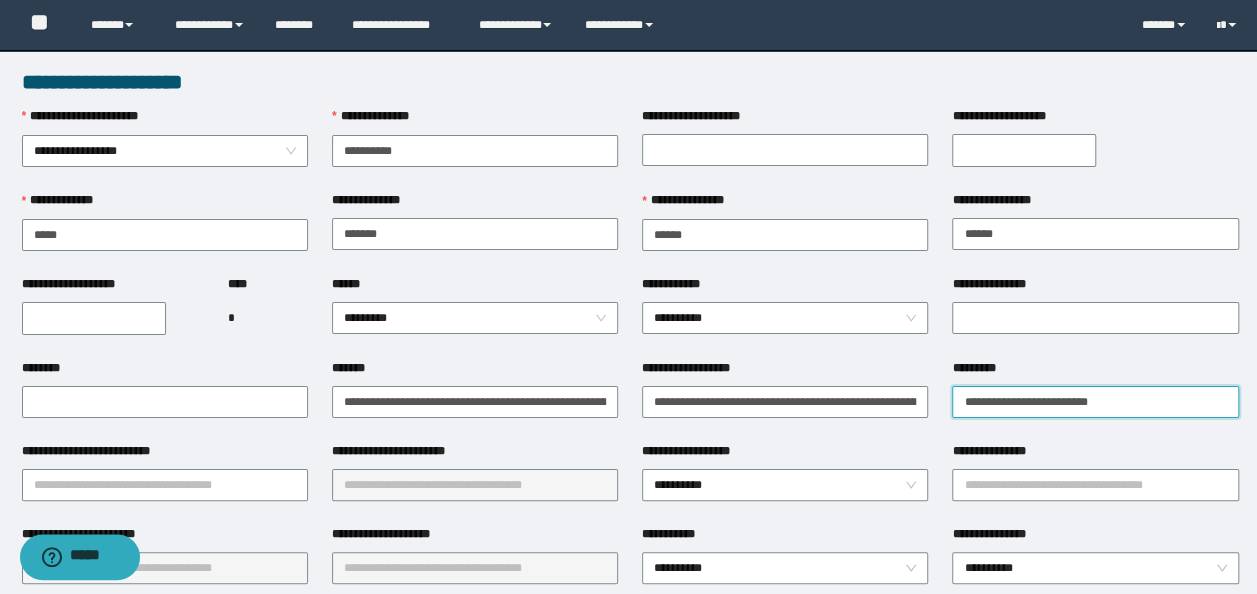 type on "**********" 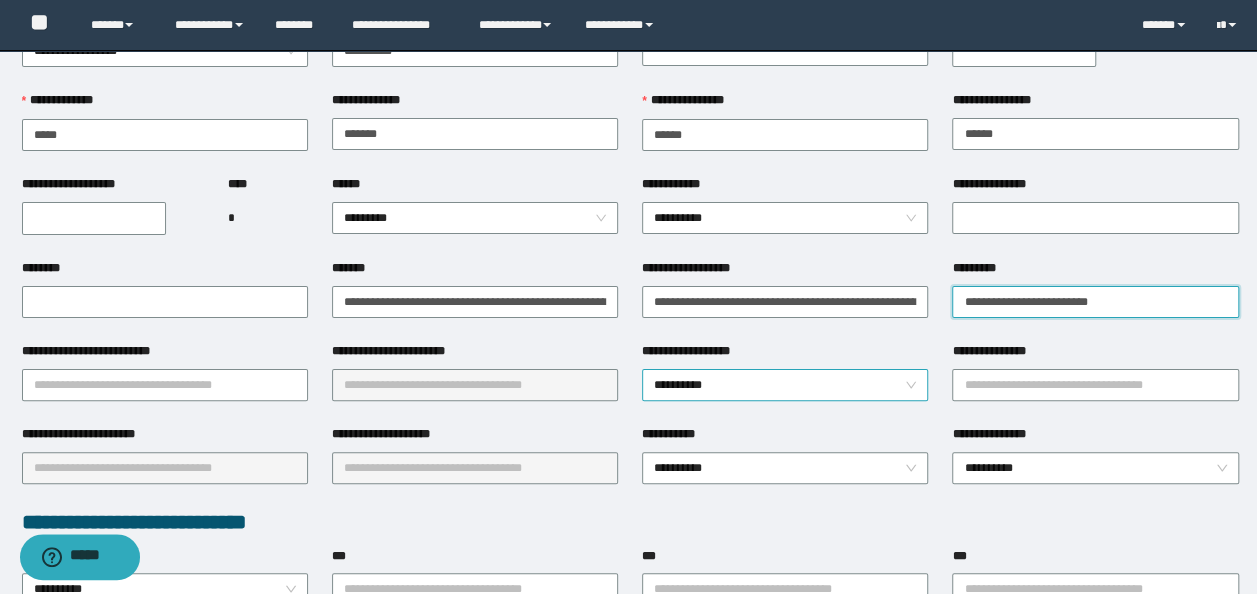 click on "**********" at bounding box center [785, 385] 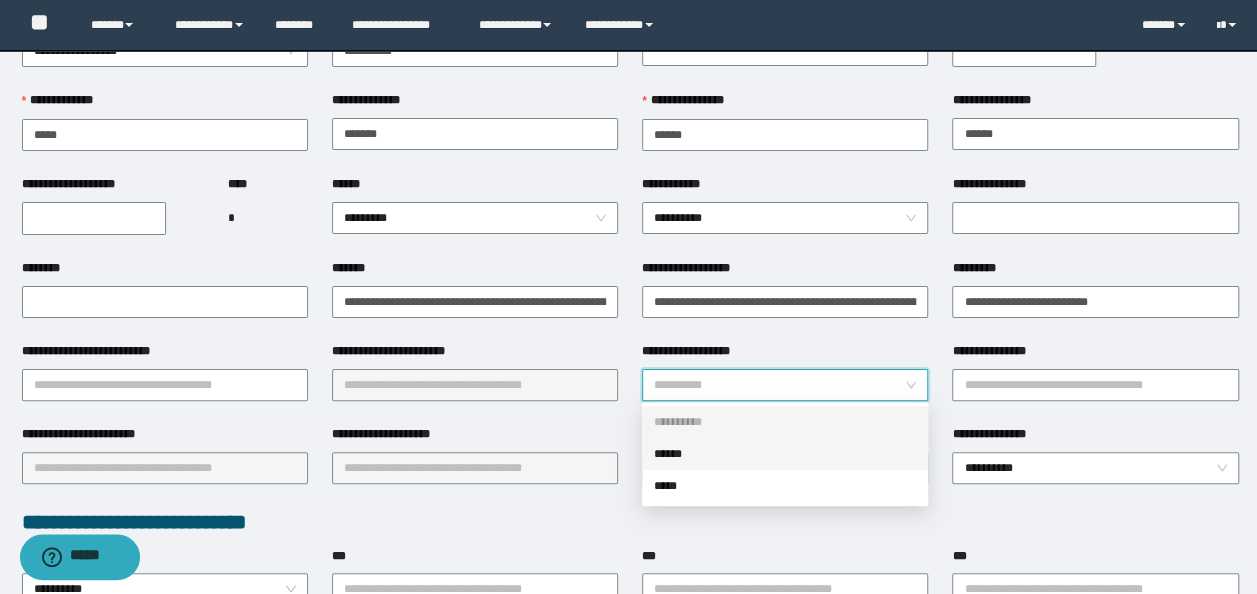 click on "******" at bounding box center [785, 454] 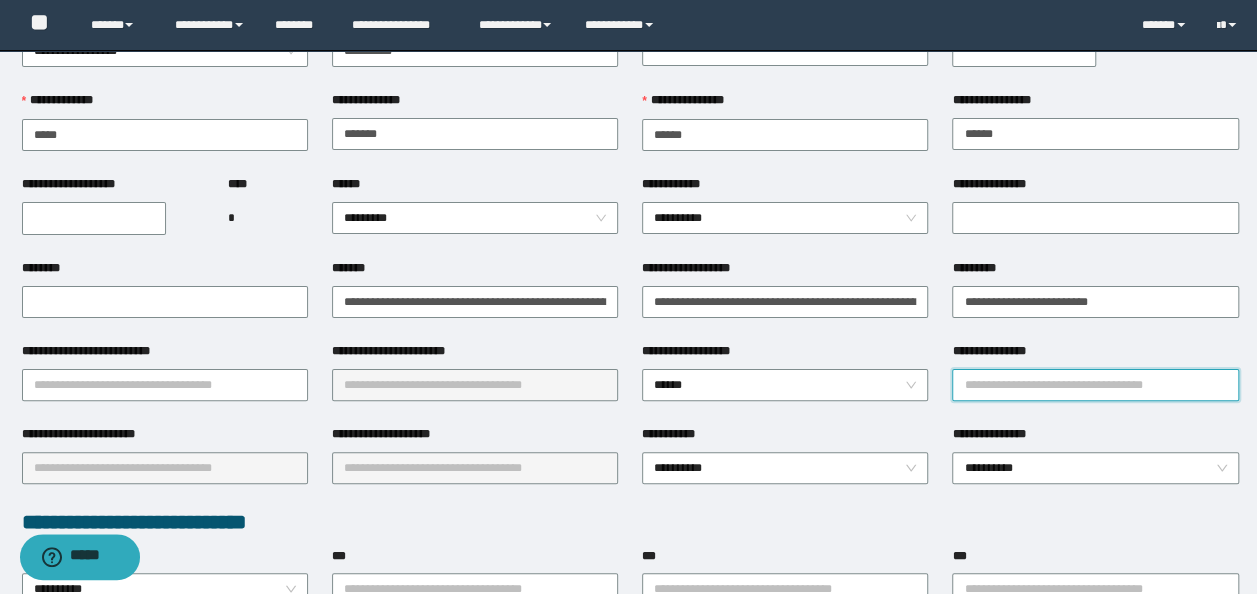click on "**********" at bounding box center (1095, 385) 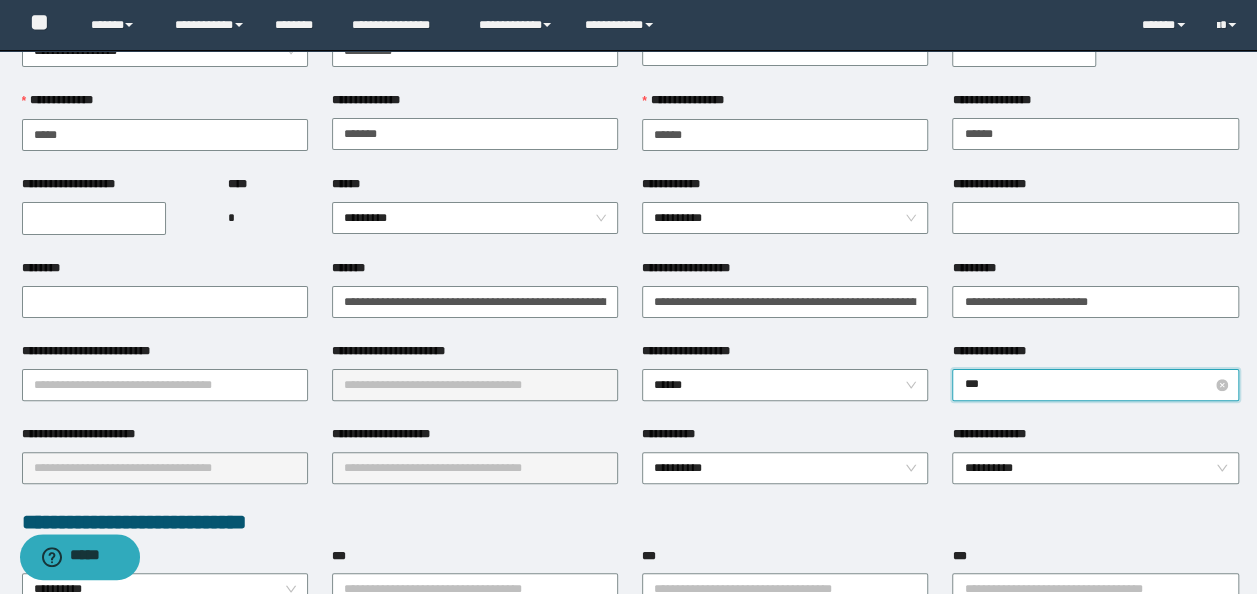 type on "****" 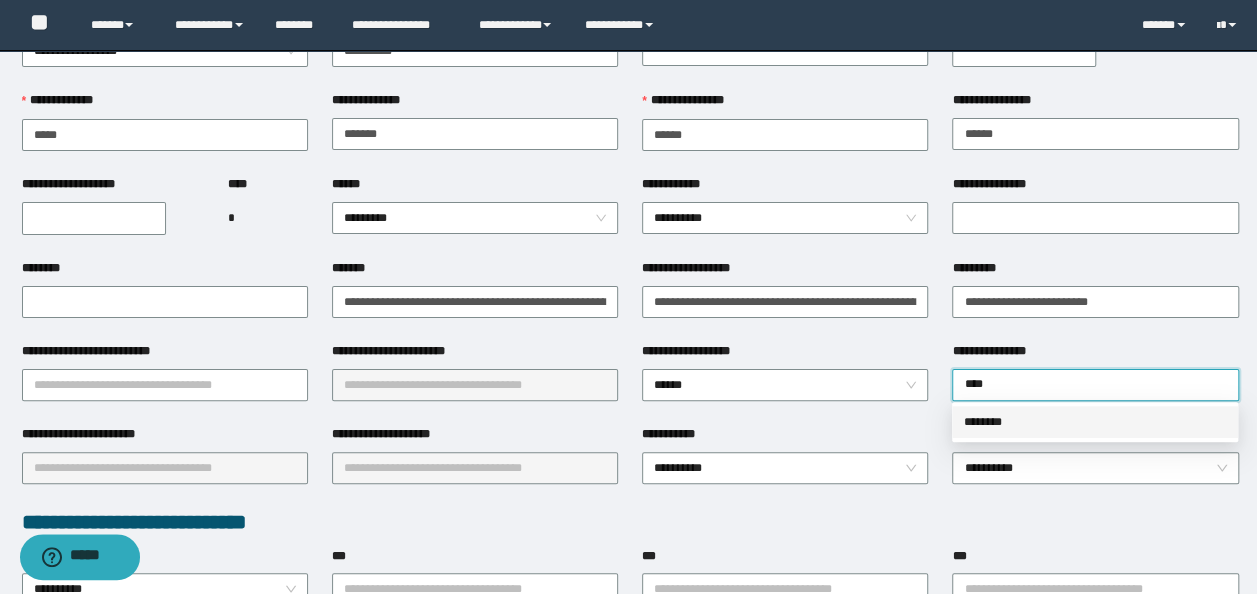 click on "********" at bounding box center (1095, 422) 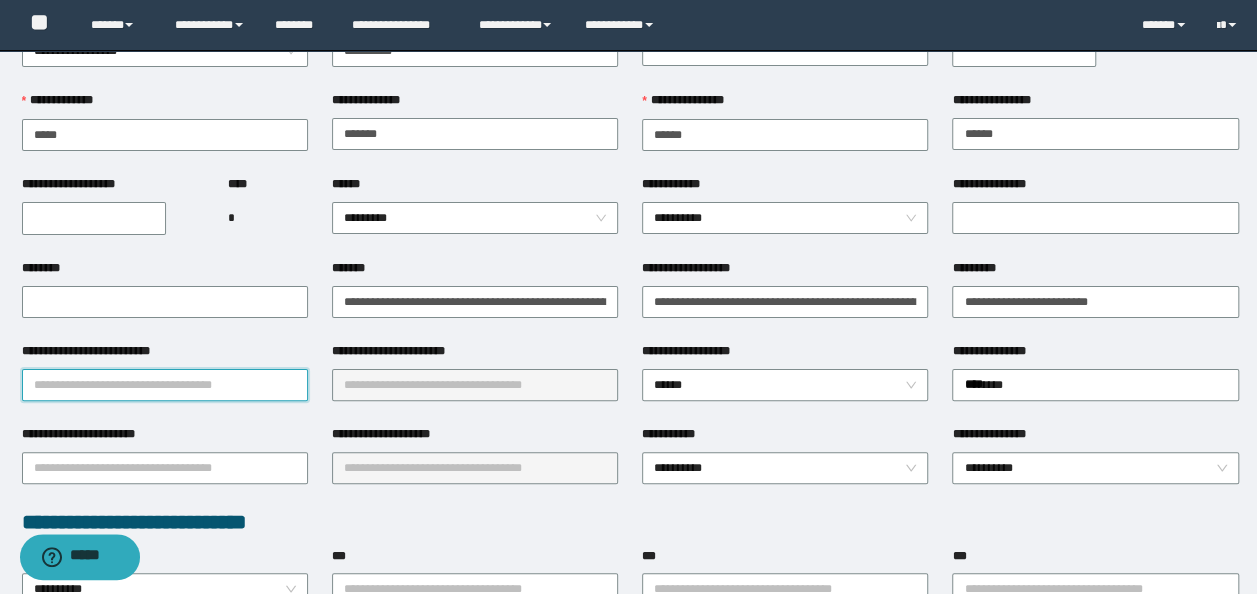 click on "**********" at bounding box center [165, 385] 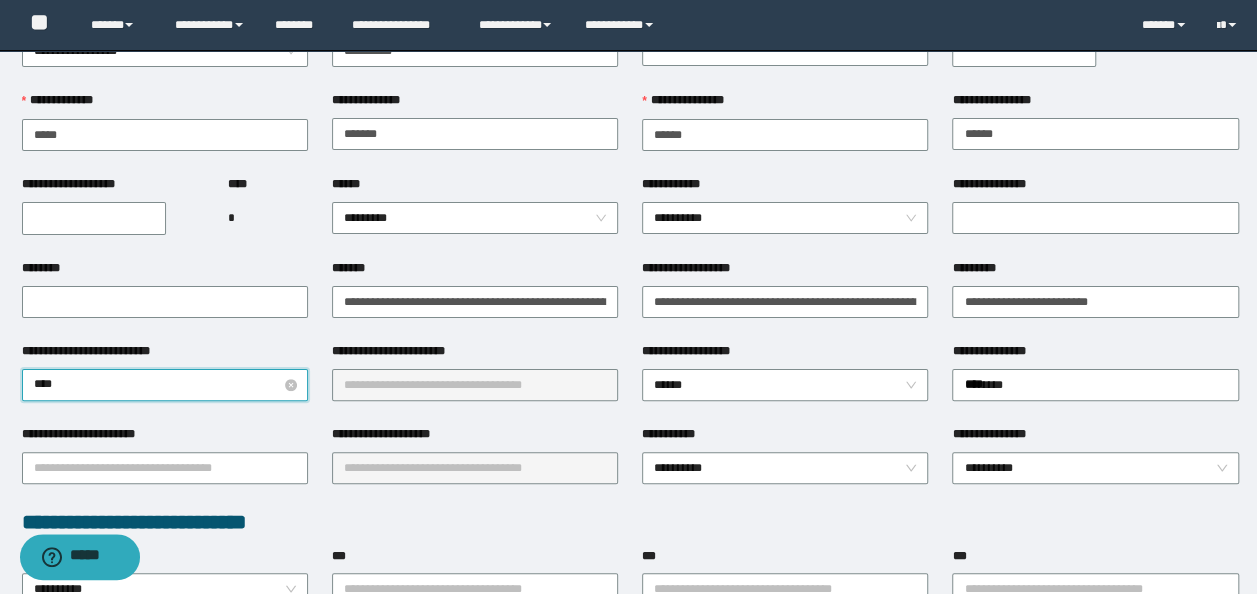 type on "*****" 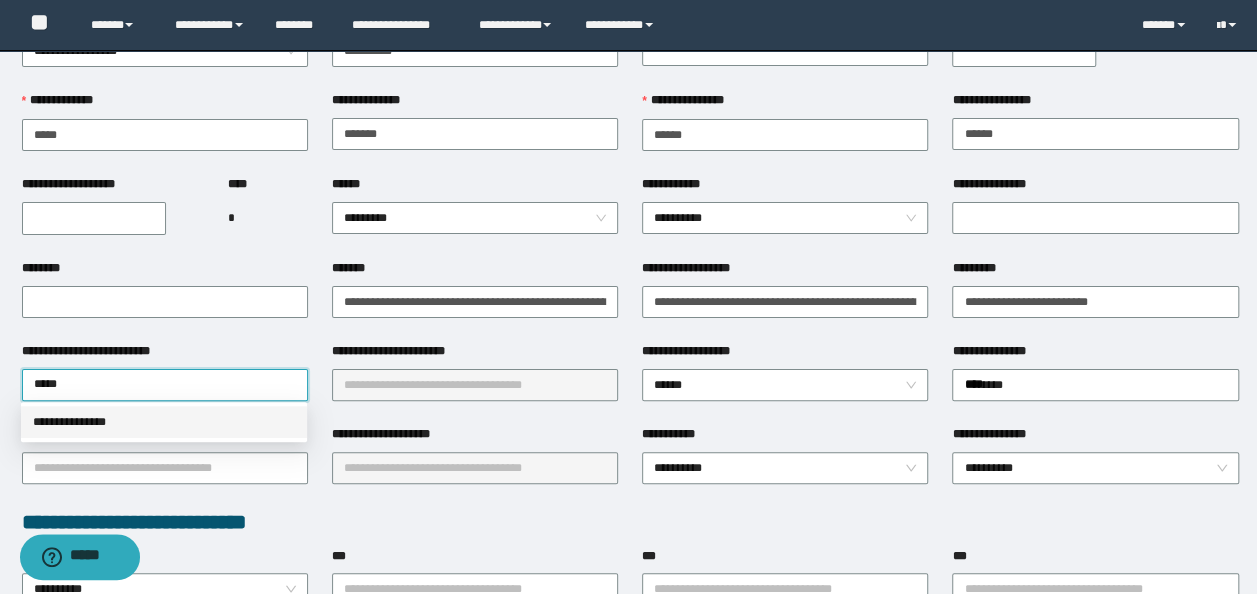 click on "**********" at bounding box center (164, 422) 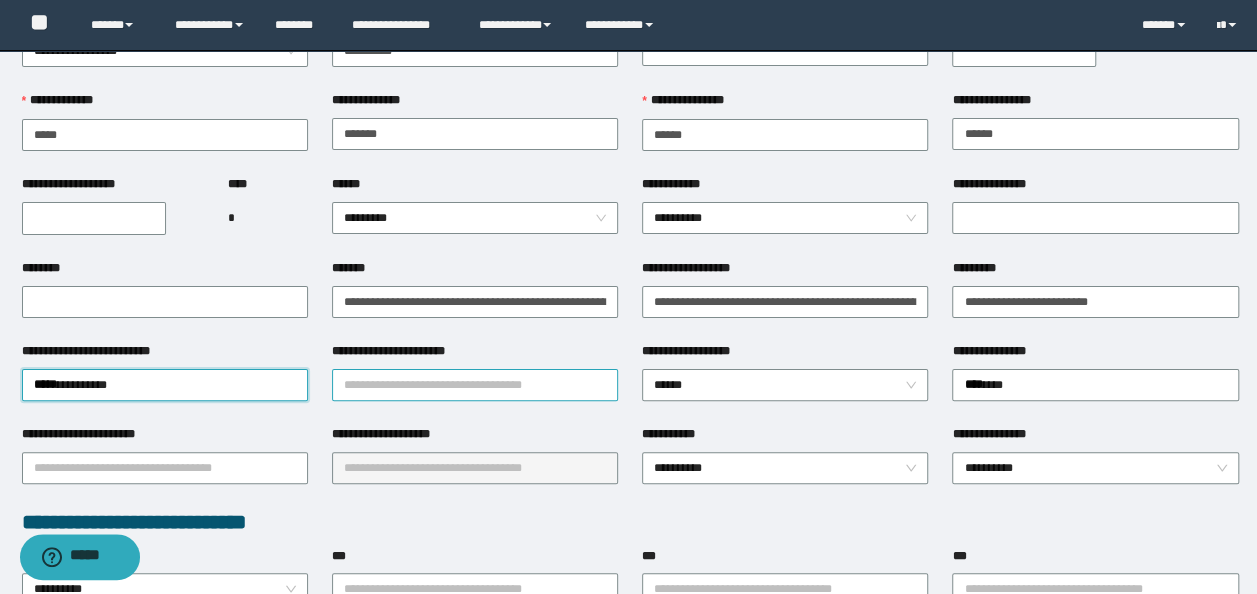 click on "**********" at bounding box center (475, 385) 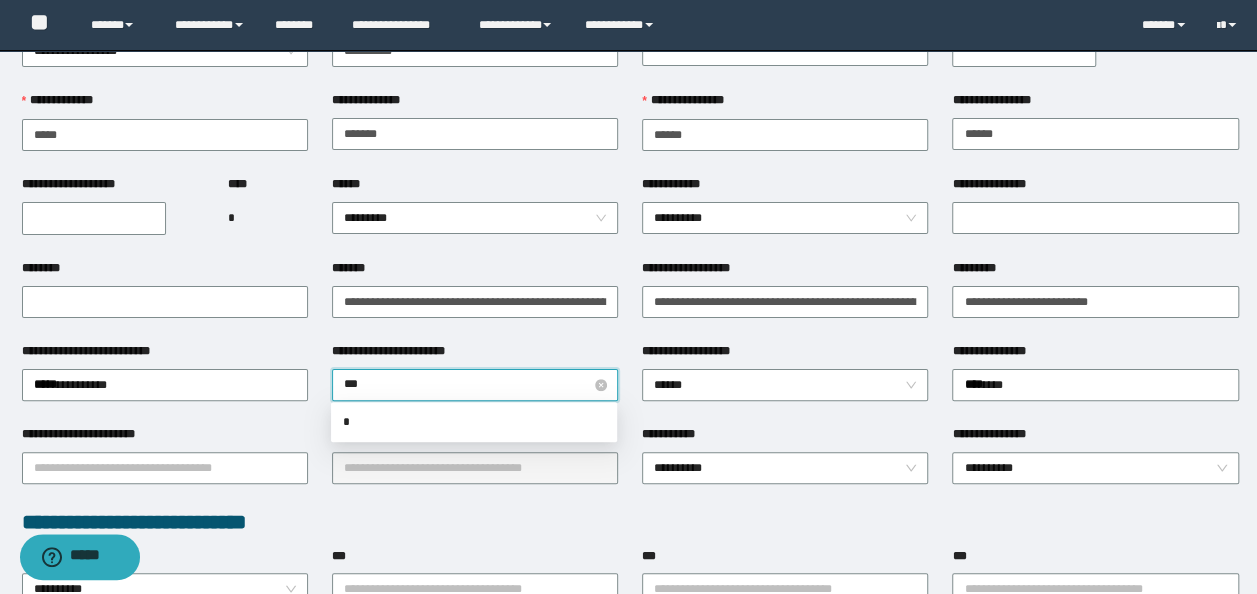 type on "****" 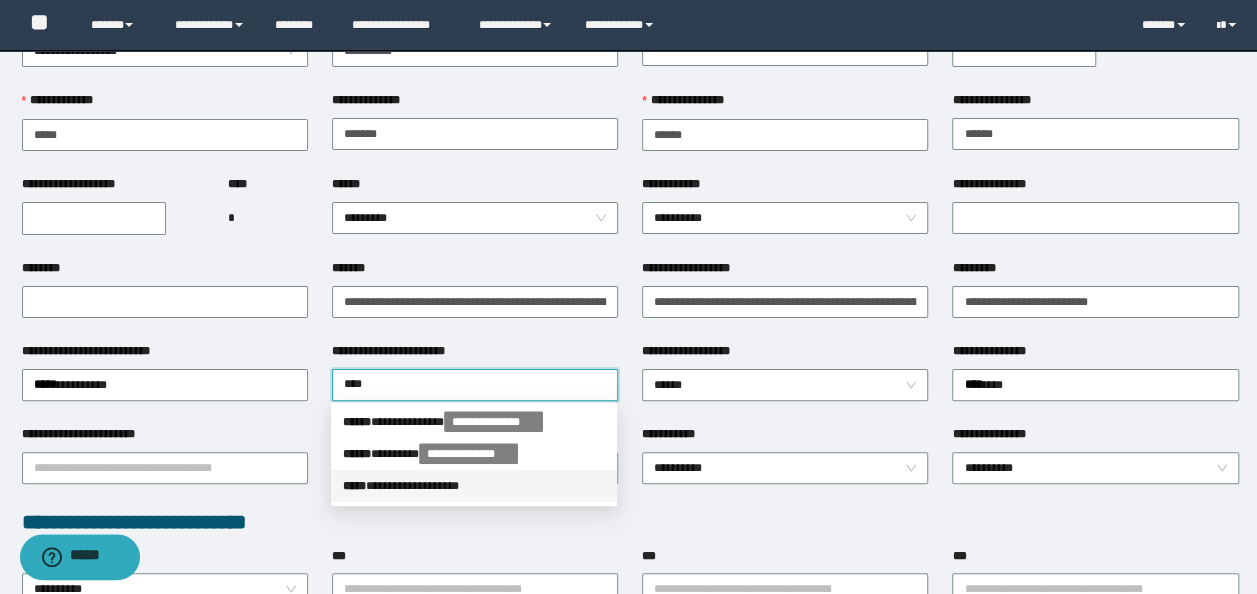 click on "**********" at bounding box center (474, 486) 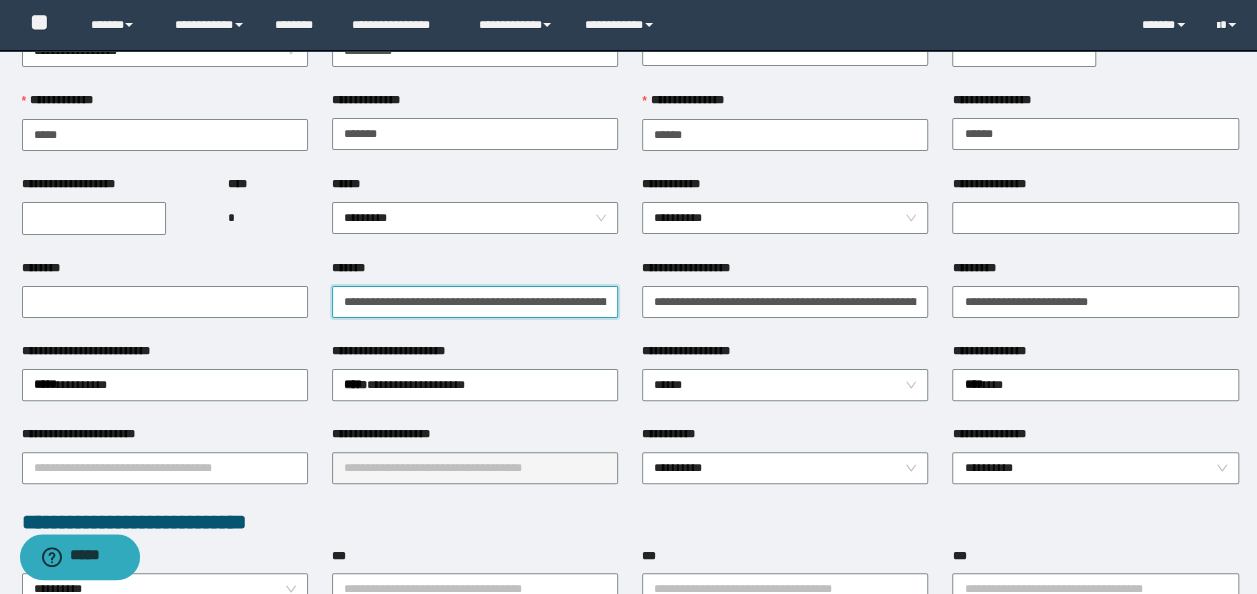 click on "**********" at bounding box center (475, 301) 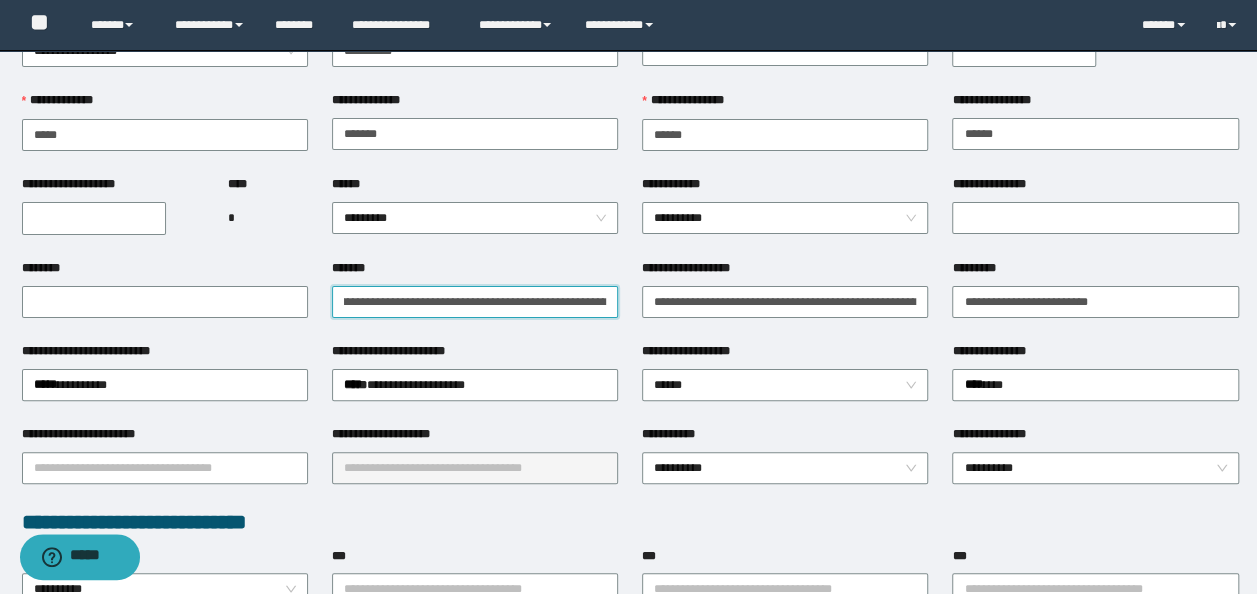 scroll, scrollTop: 0, scrollLeft: 14, axis: horizontal 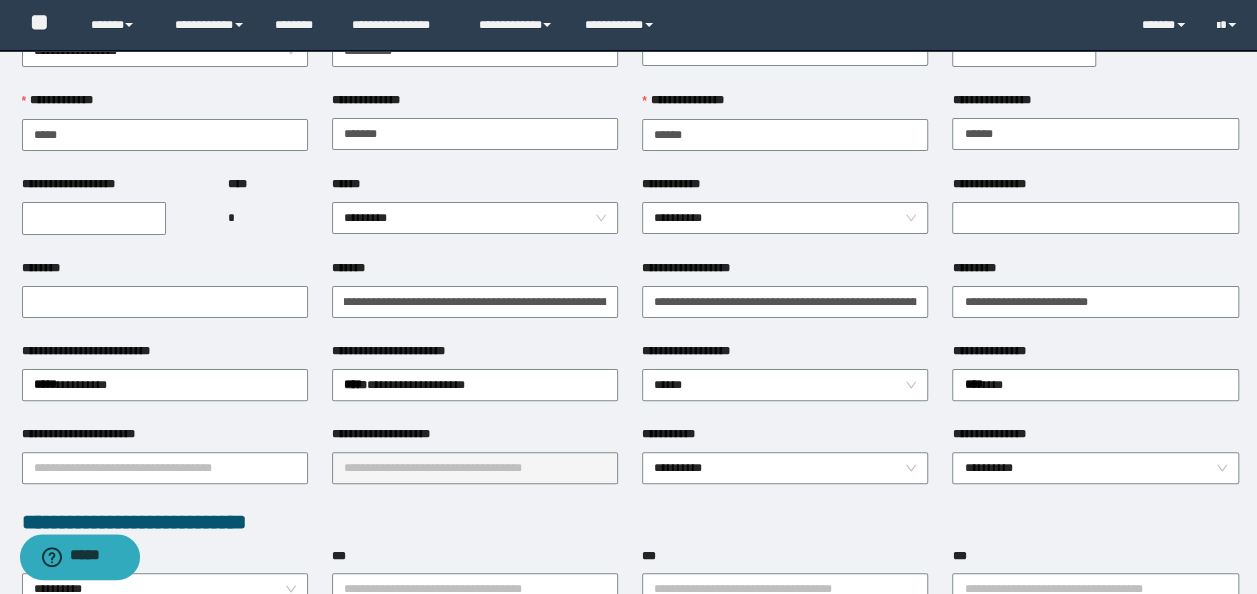 click on "**********" at bounding box center (399, 351) 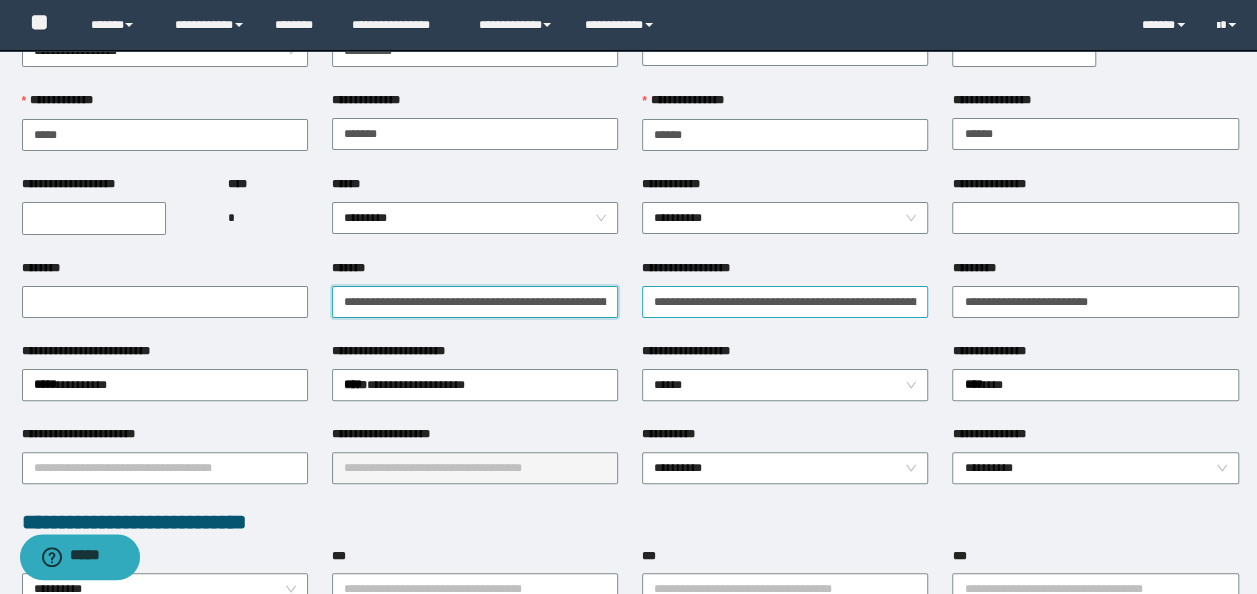 scroll, scrollTop: 0, scrollLeft: 229, axis: horizontal 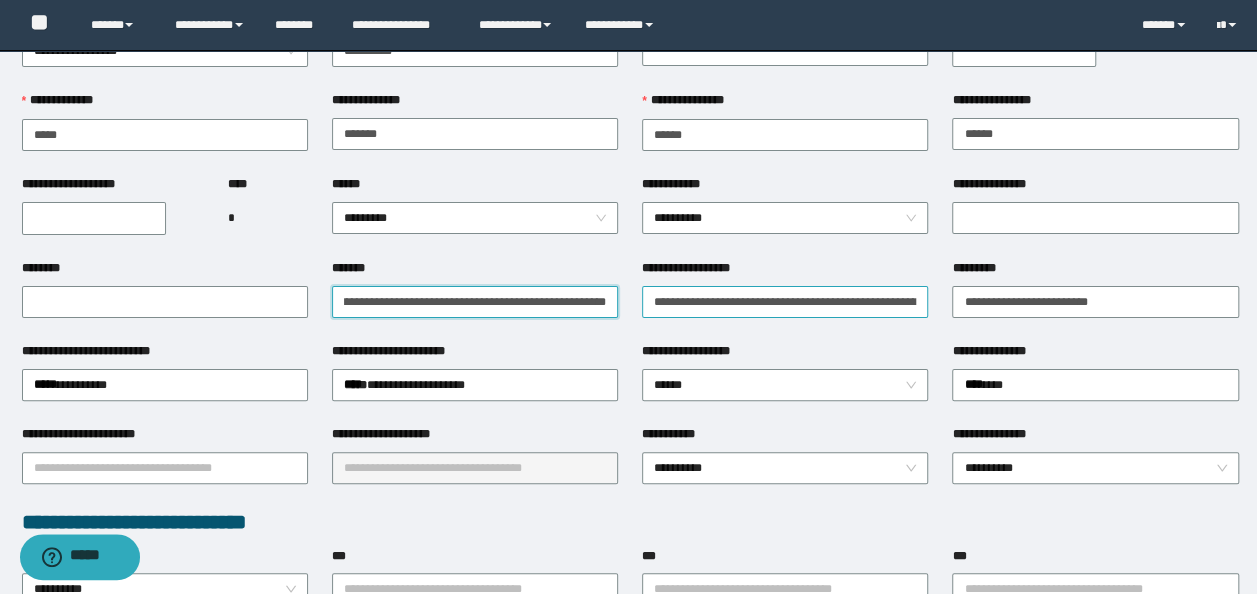 drag, startPoint x: 340, startPoint y: 305, endPoint x: 745, endPoint y: 308, distance: 405.0111 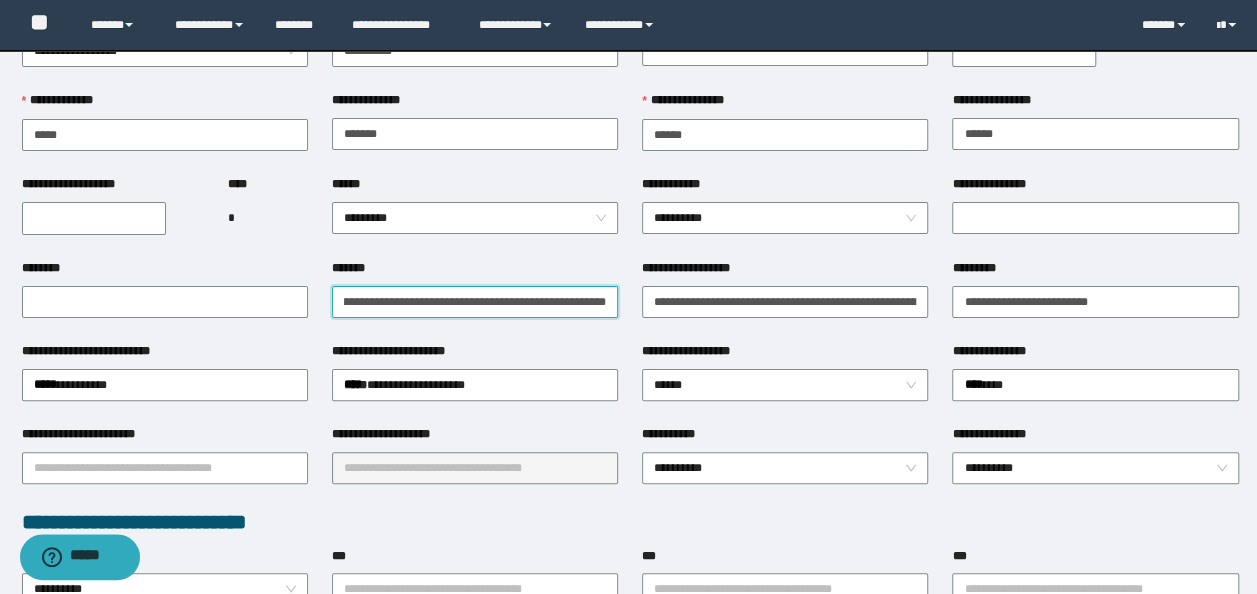 click on "**********" at bounding box center [475, 301] 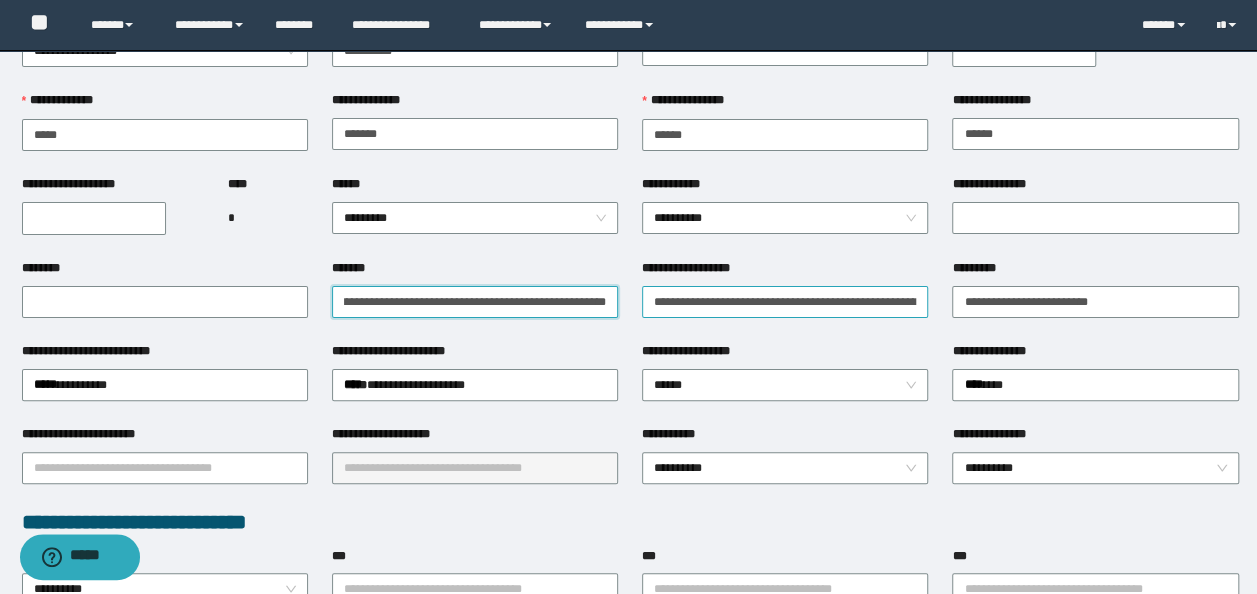 drag, startPoint x: 395, startPoint y: 305, endPoint x: 779, endPoint y: 314, distance: 384.10547 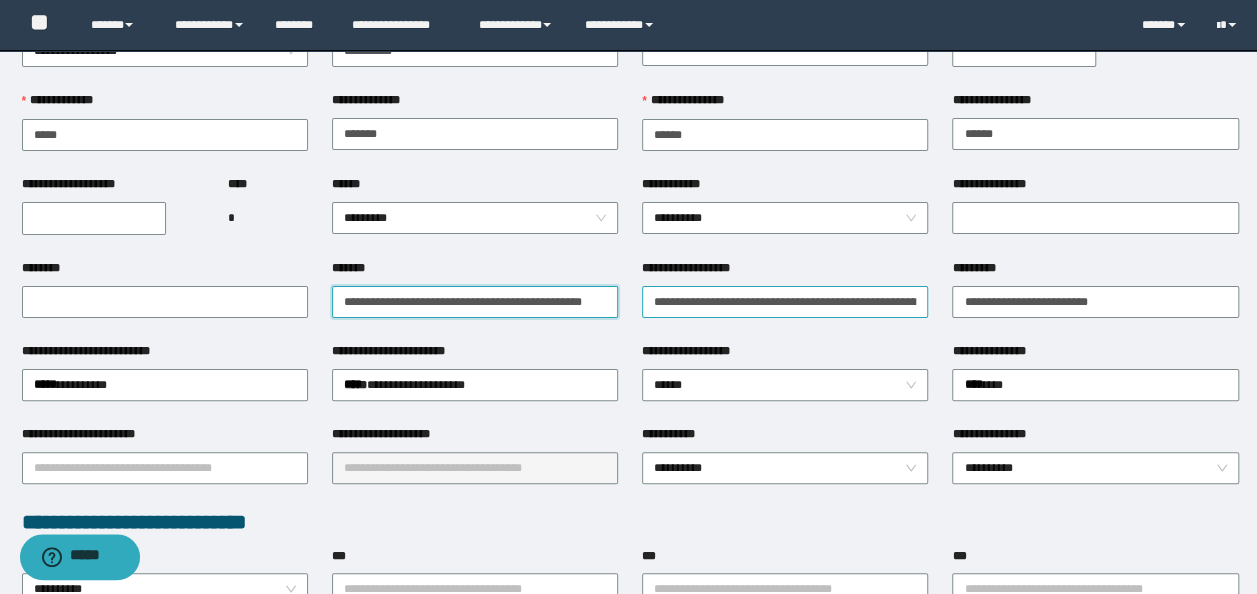 scroll, scrollTop: 0, scrollLeft: 6, axis: horizontal 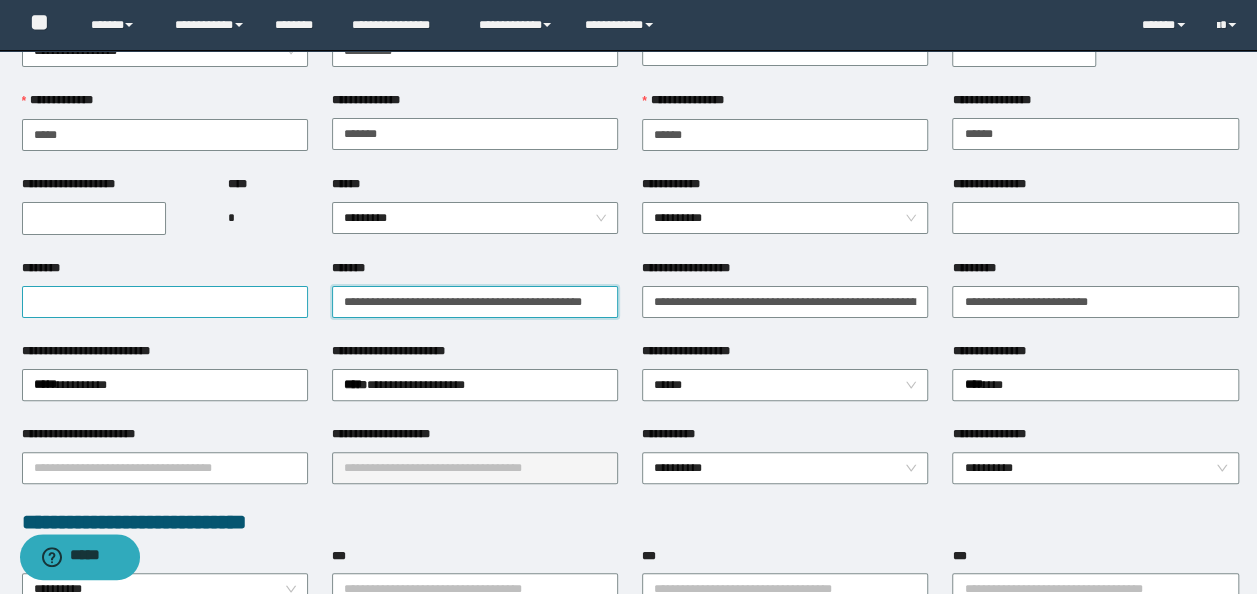 type on "**********" 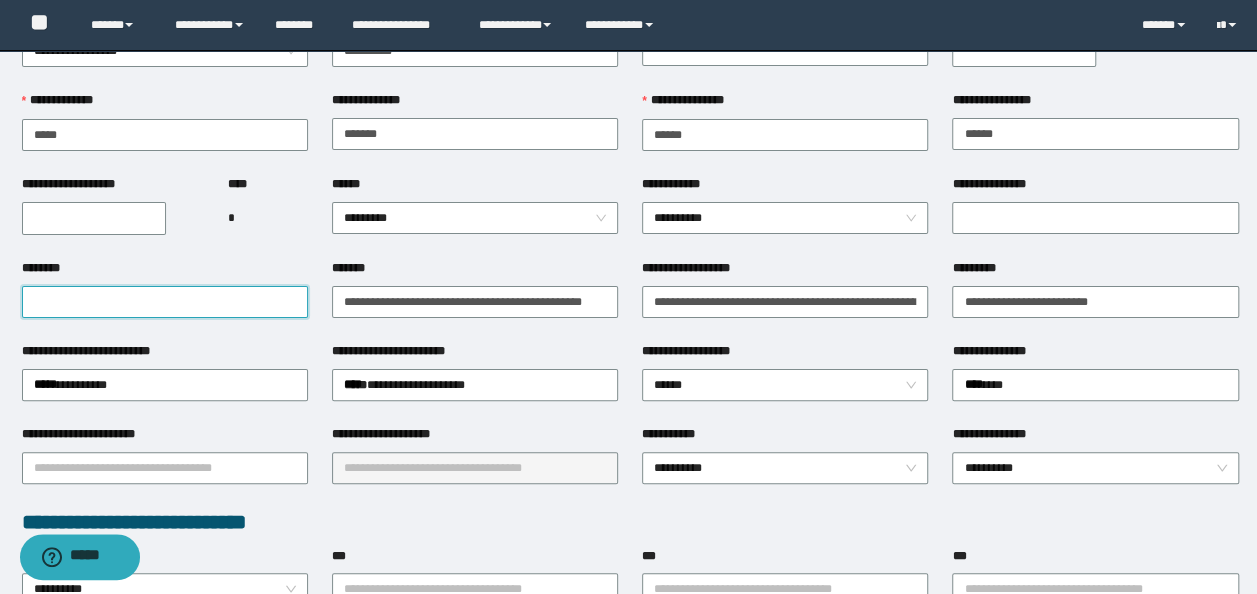 scroll, scrollTop: 0, scrollLeft: 0, axis: both 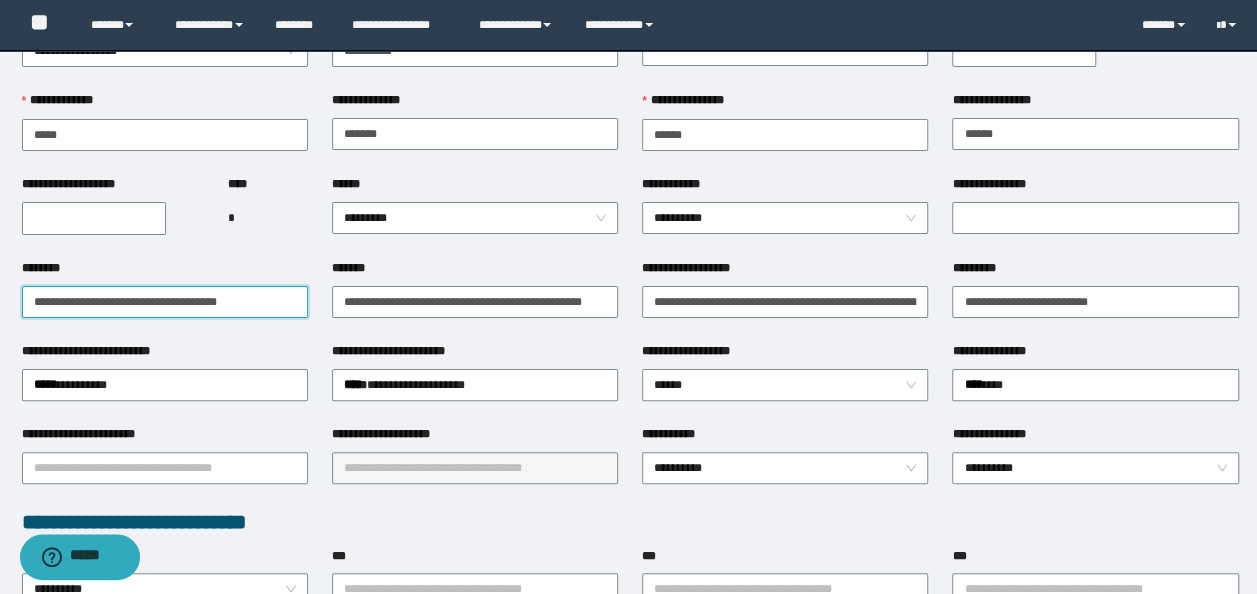 type on "**********" 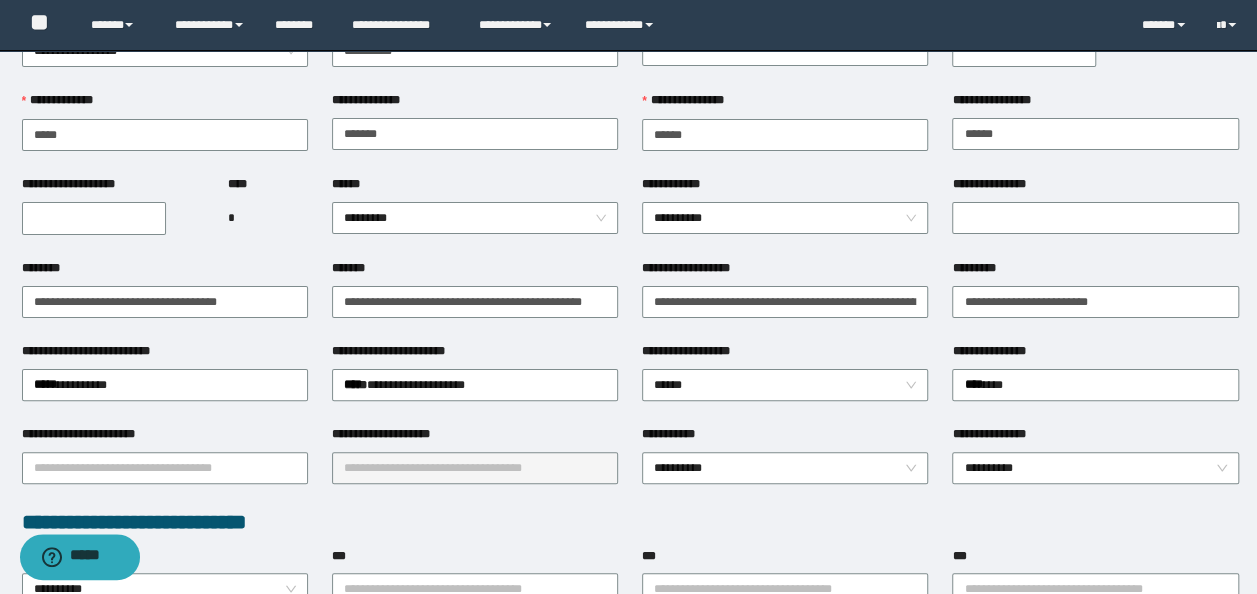 click on "**********" at bounding box center (475, 355) 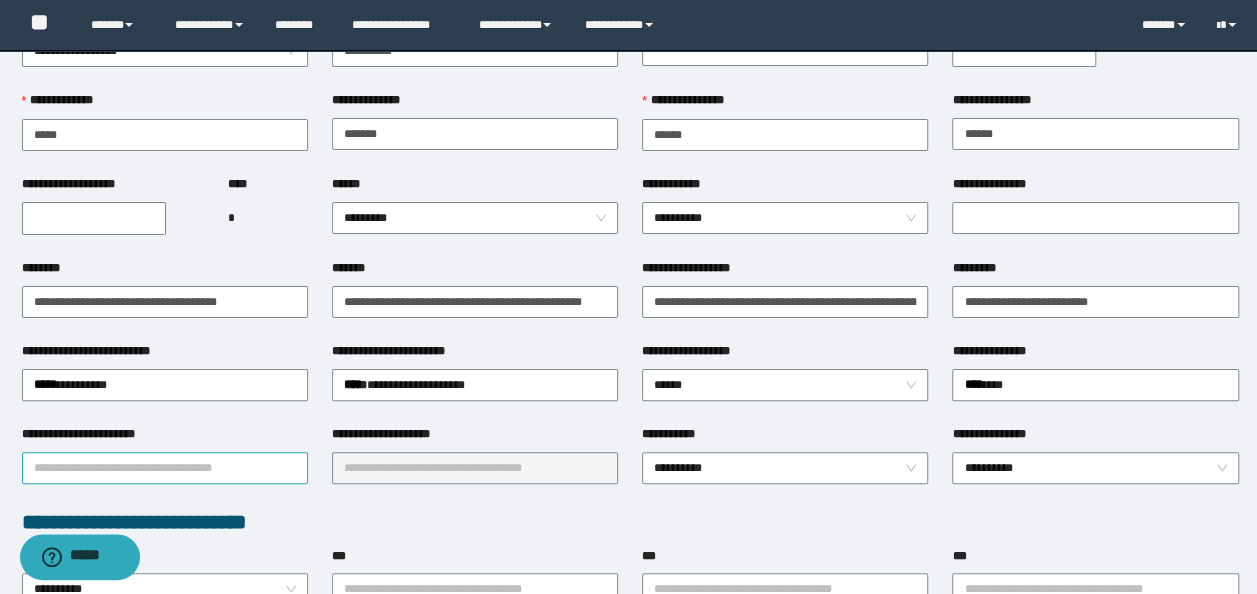 click on "**********" at bounding box center [165, 468] 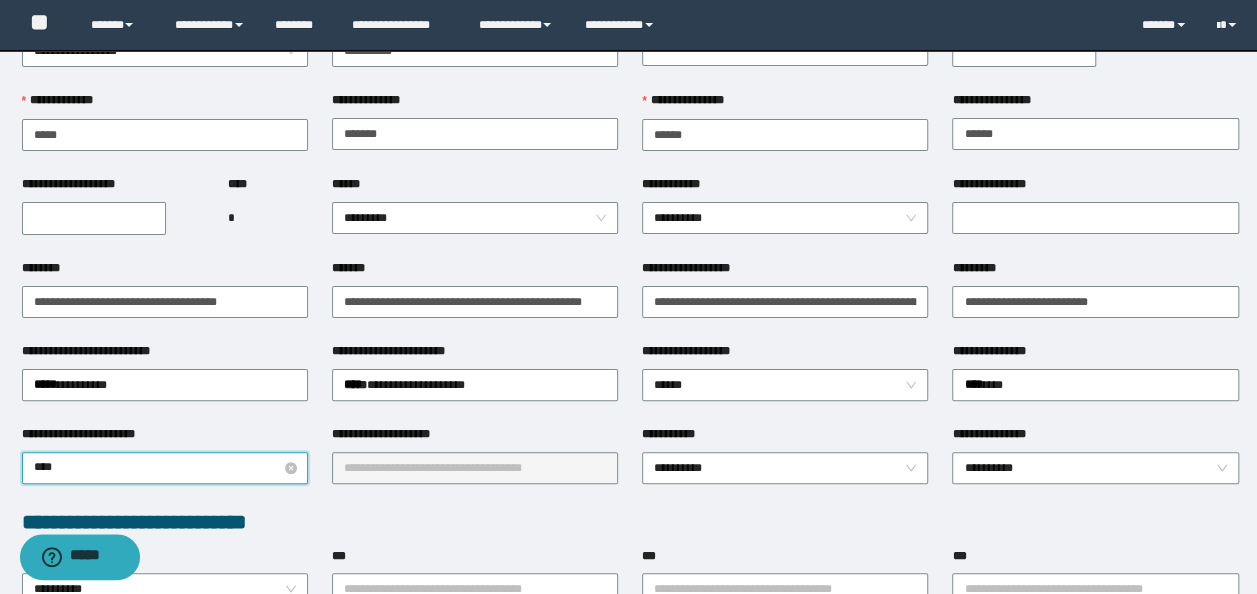 type on "*****" 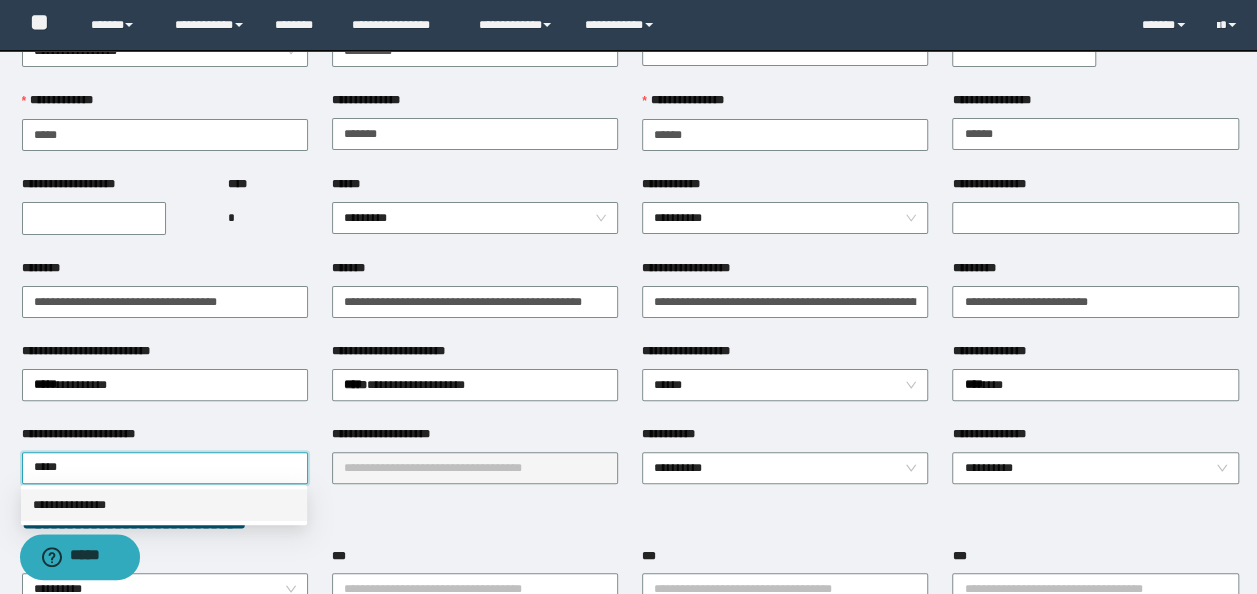 drag, startPoint x: 176, startPoint y: 507, endPoint x: 331, endPoint y: 466, distance: 160.3309 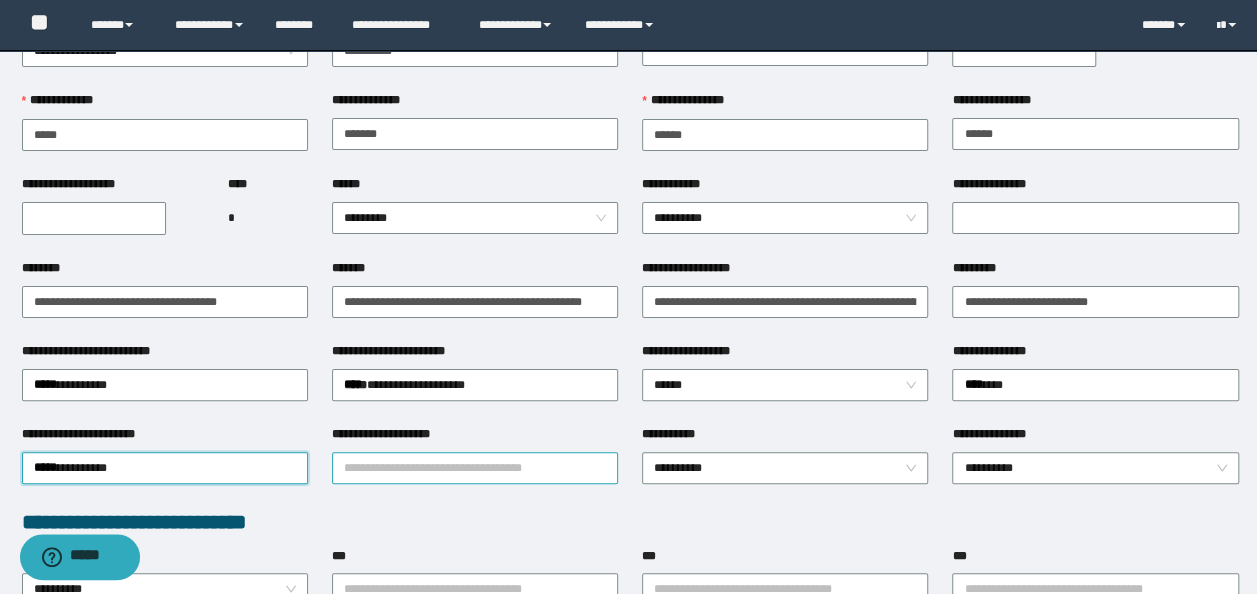 click on "**********" at bounding box center [475, 468] 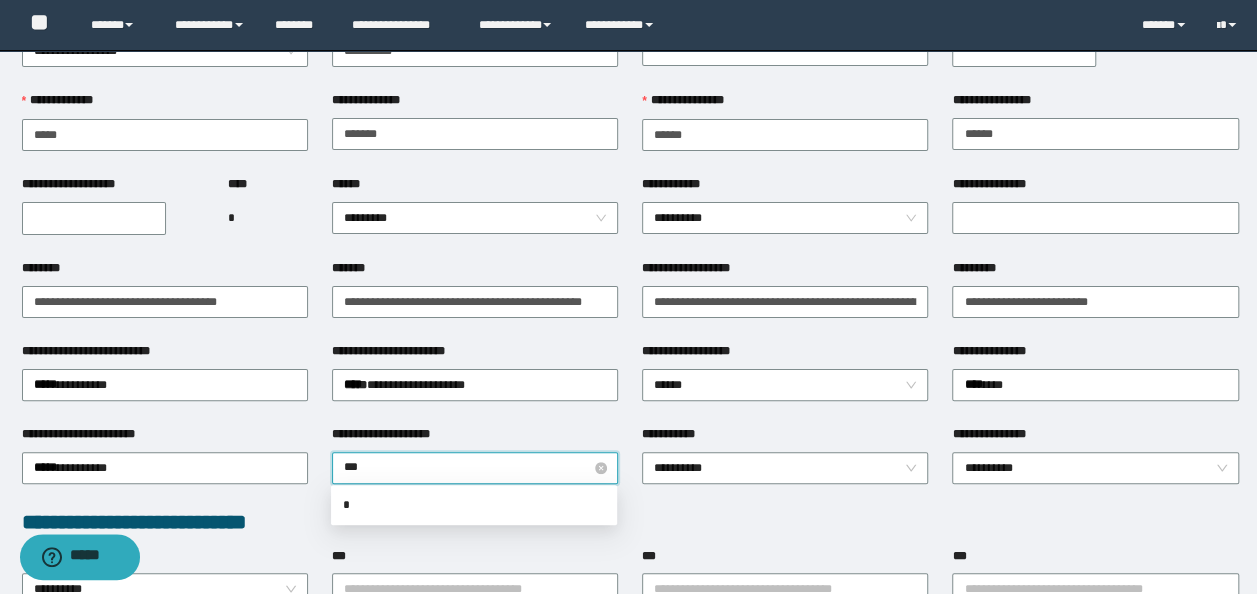 type on "****" 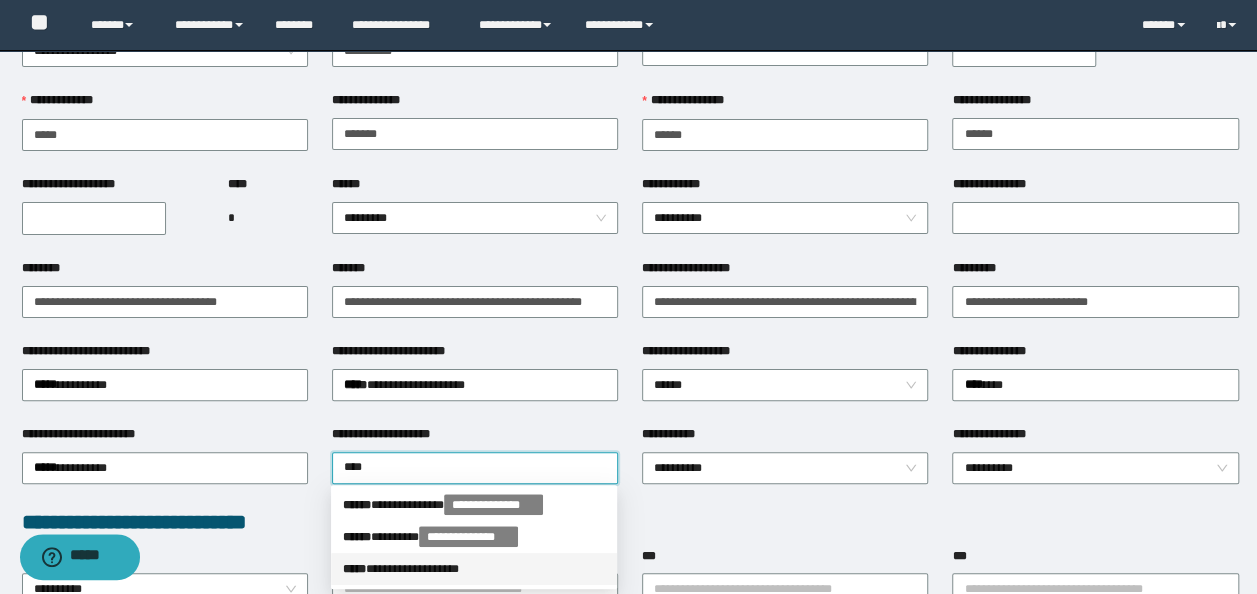 click on "**********" at bounding box center [474, 569] 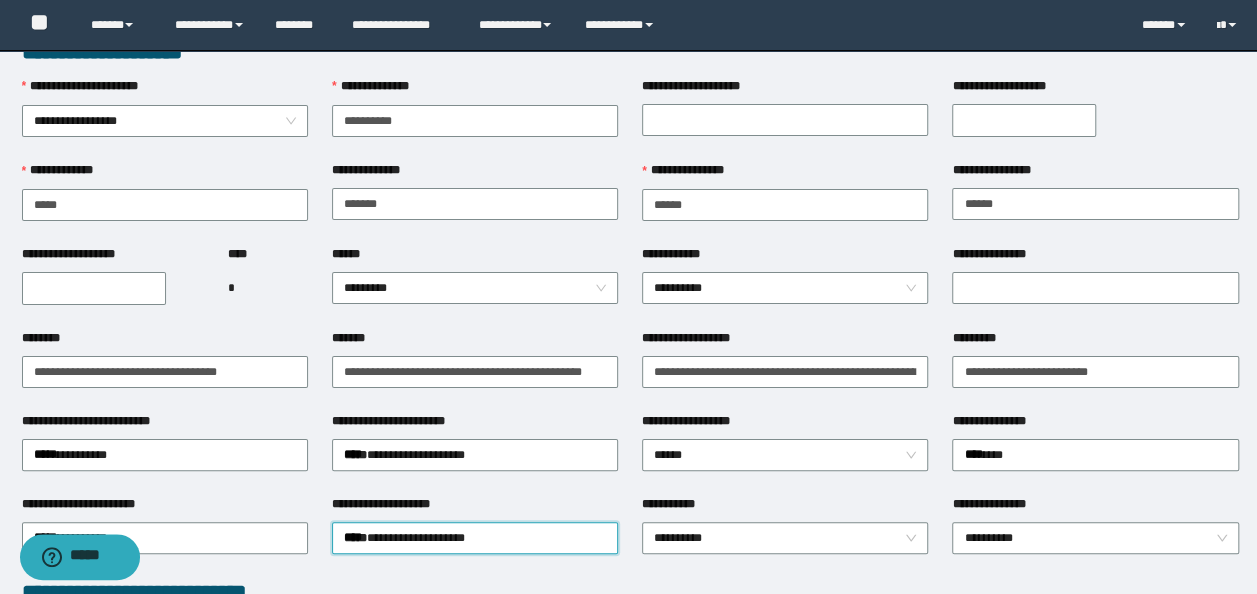 scroll, scrollTop: 0, scrollLeft: 0, axis: both 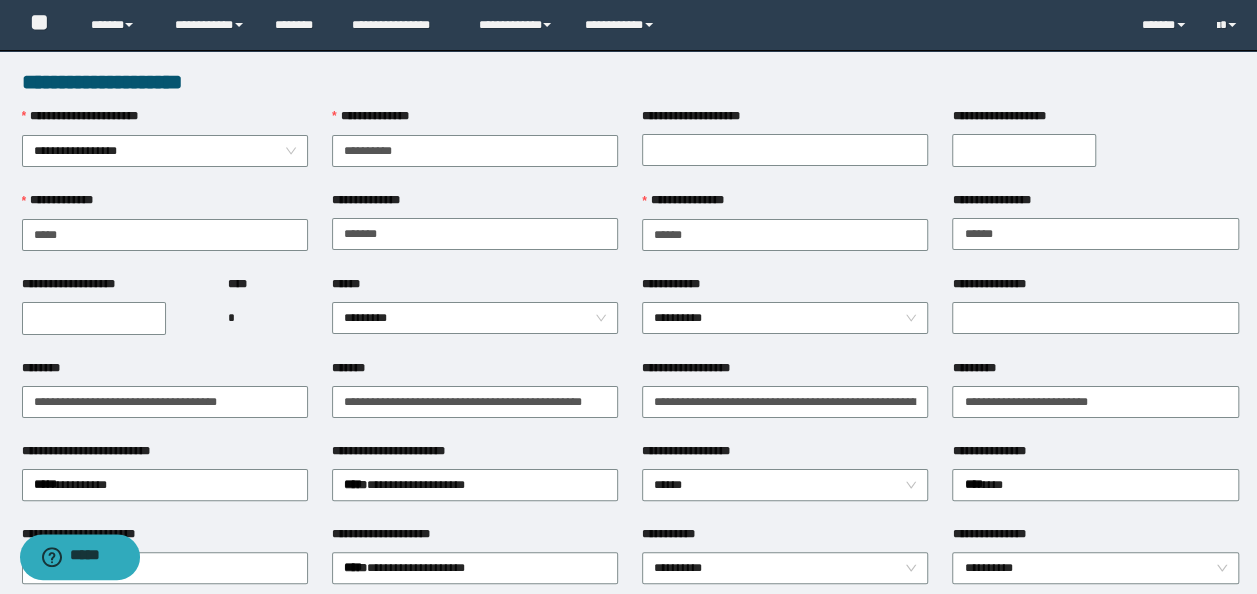 click on "**********" at bounding box center [785, 149] 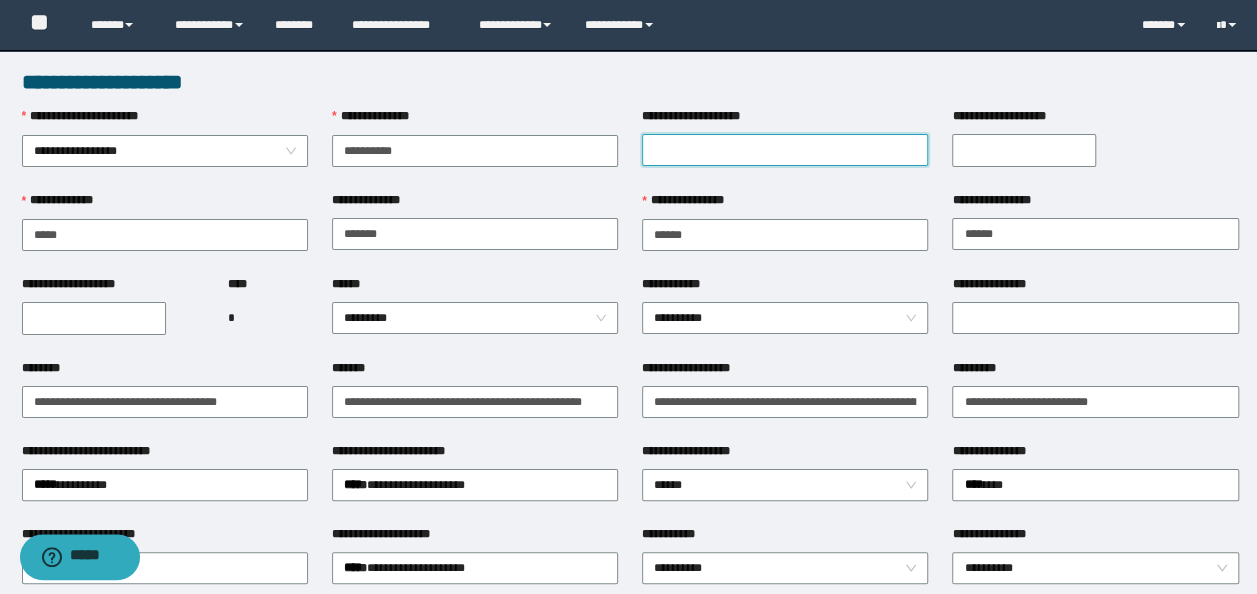 click on "**********" at bounding box center (785, 150) 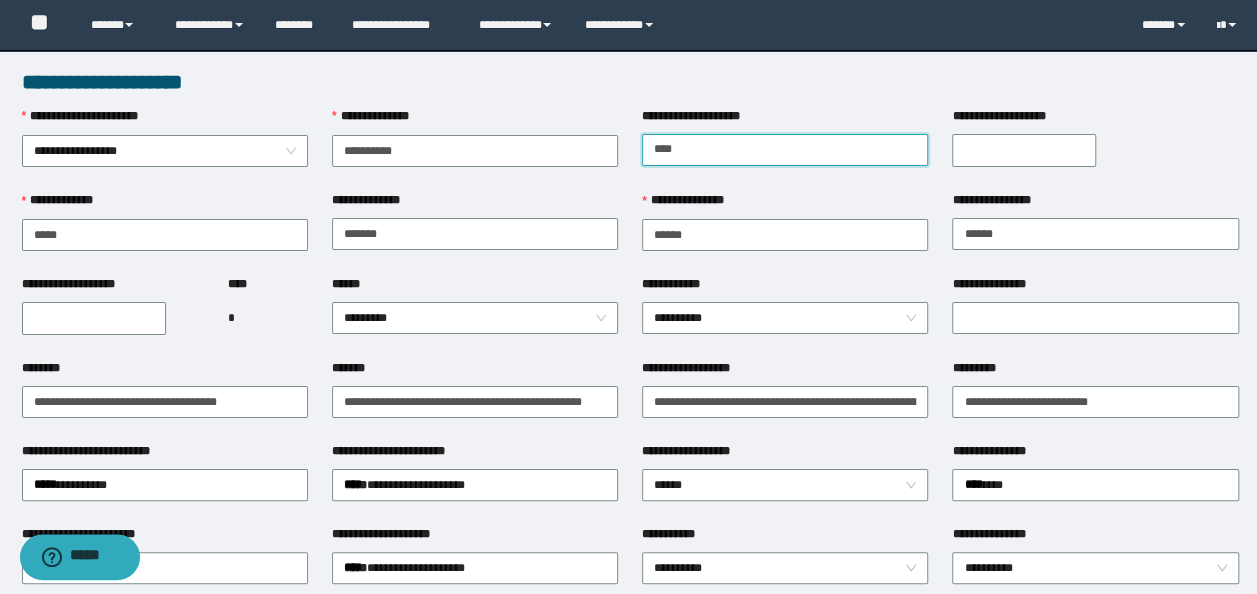 type on "****" 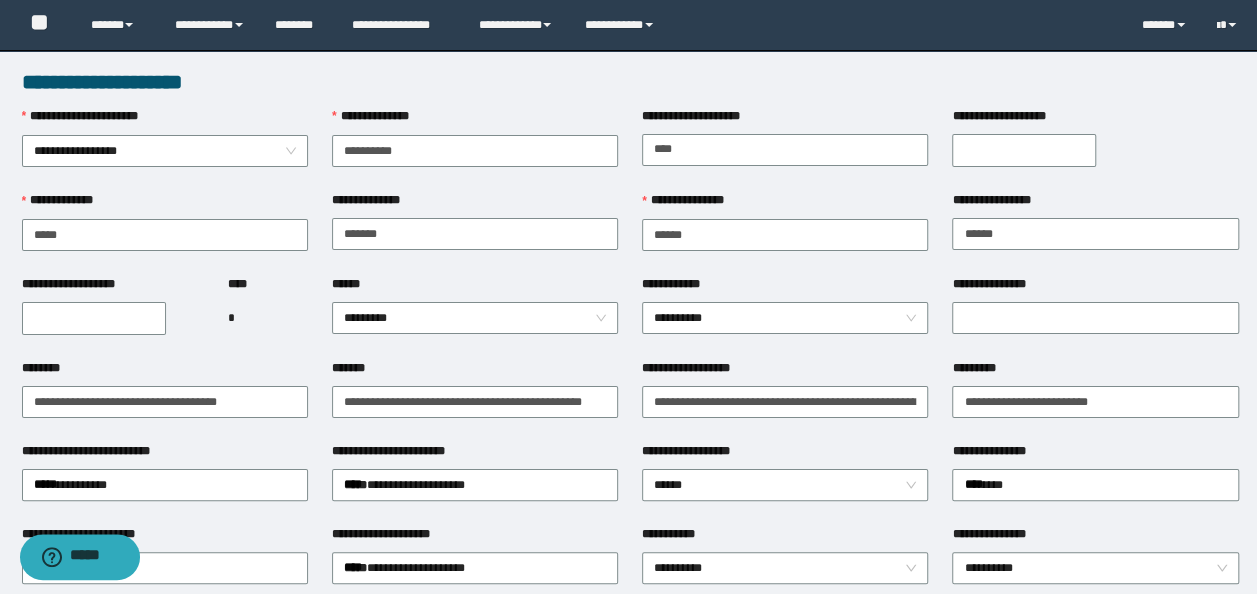 click on "**********" at bounding box center (94, 318) 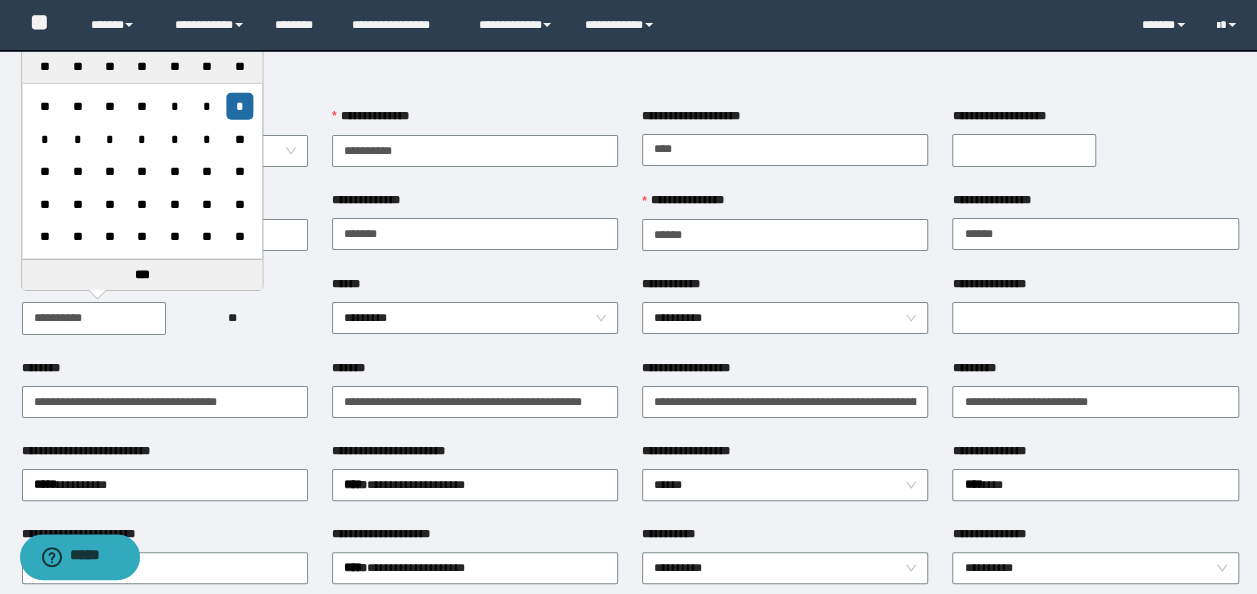 type on "**********" 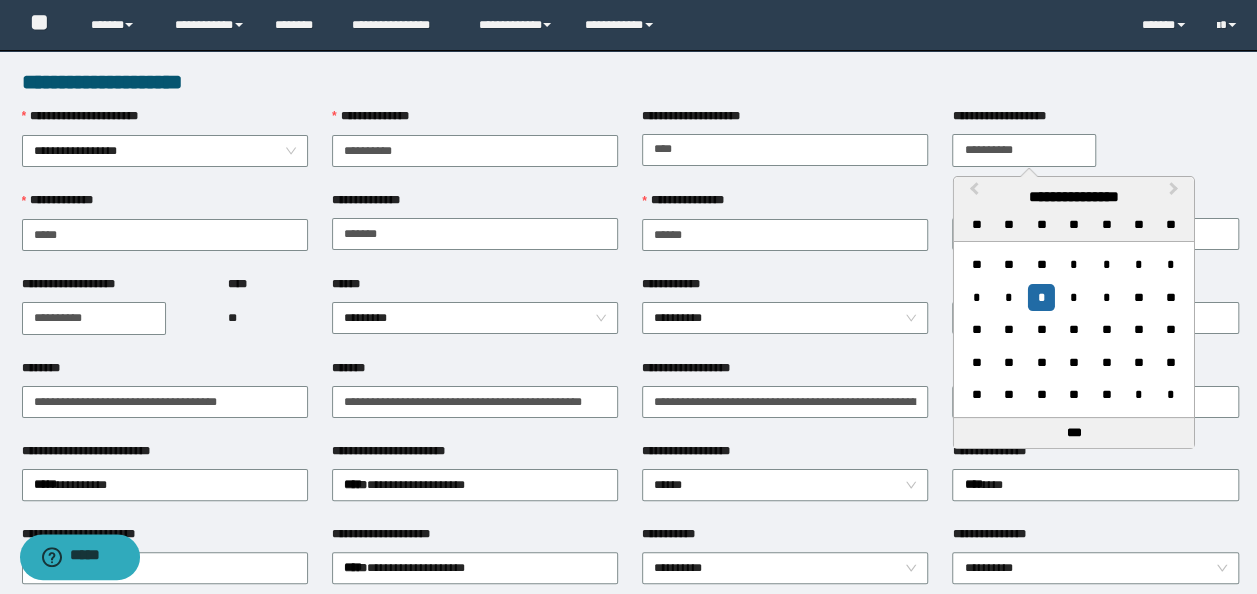 type on "**********" 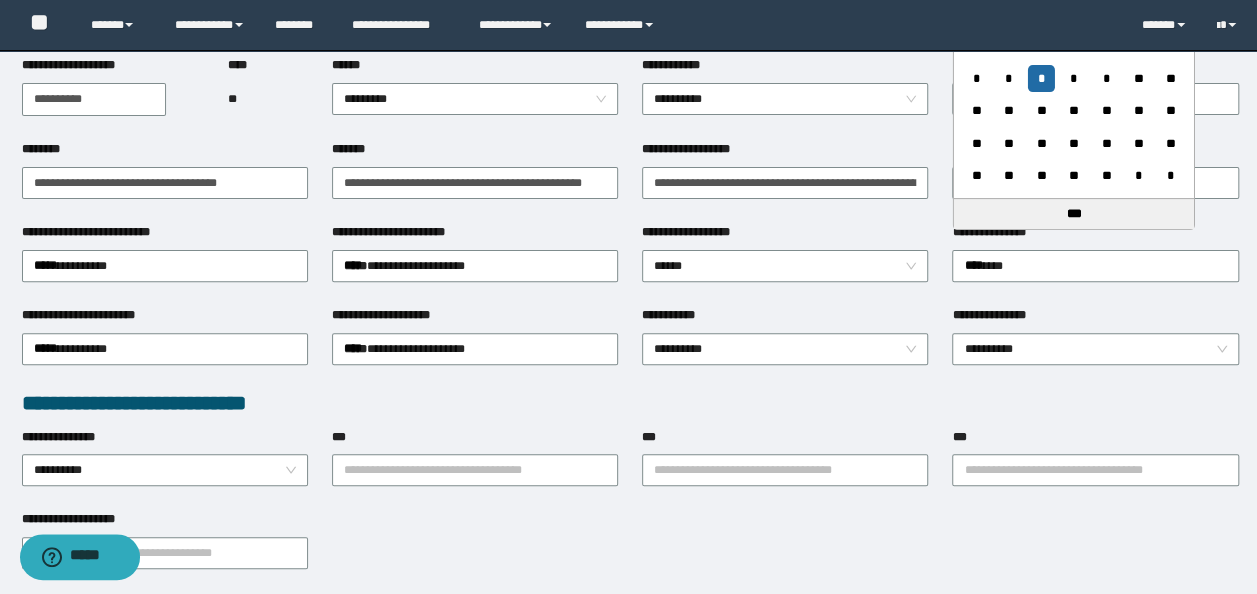 scroll, scrollTop: 300, scrollLeft: 0, axis: vertical 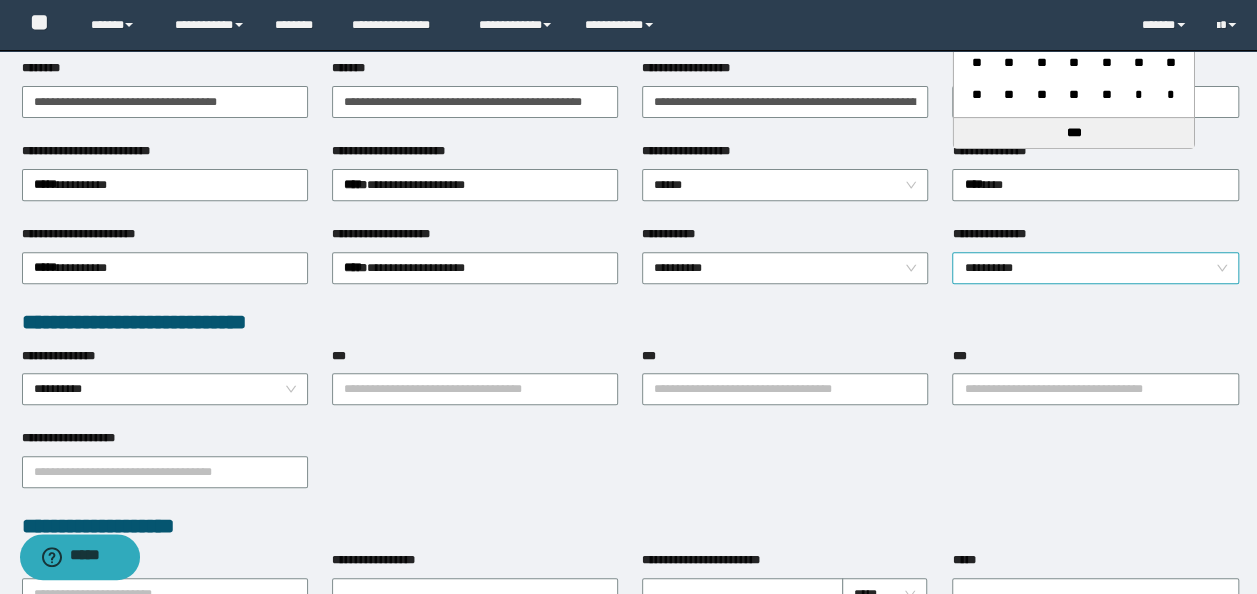 click on "**********" at bounding box center [1095, 268] 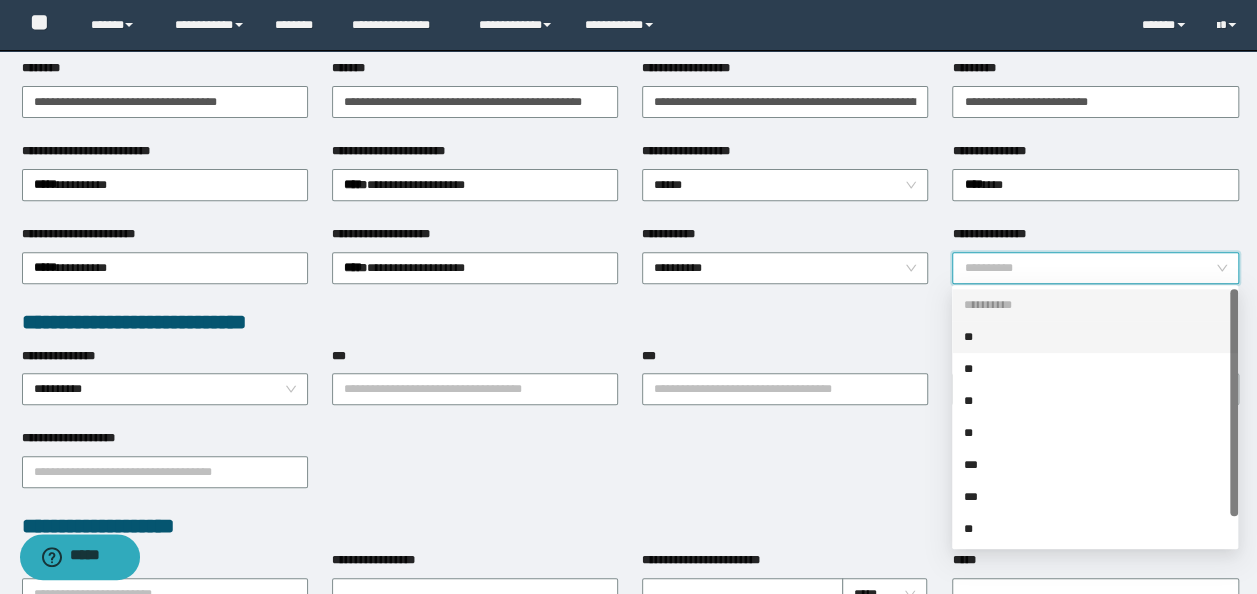 click on "**" at bounding box center [1095, 337] 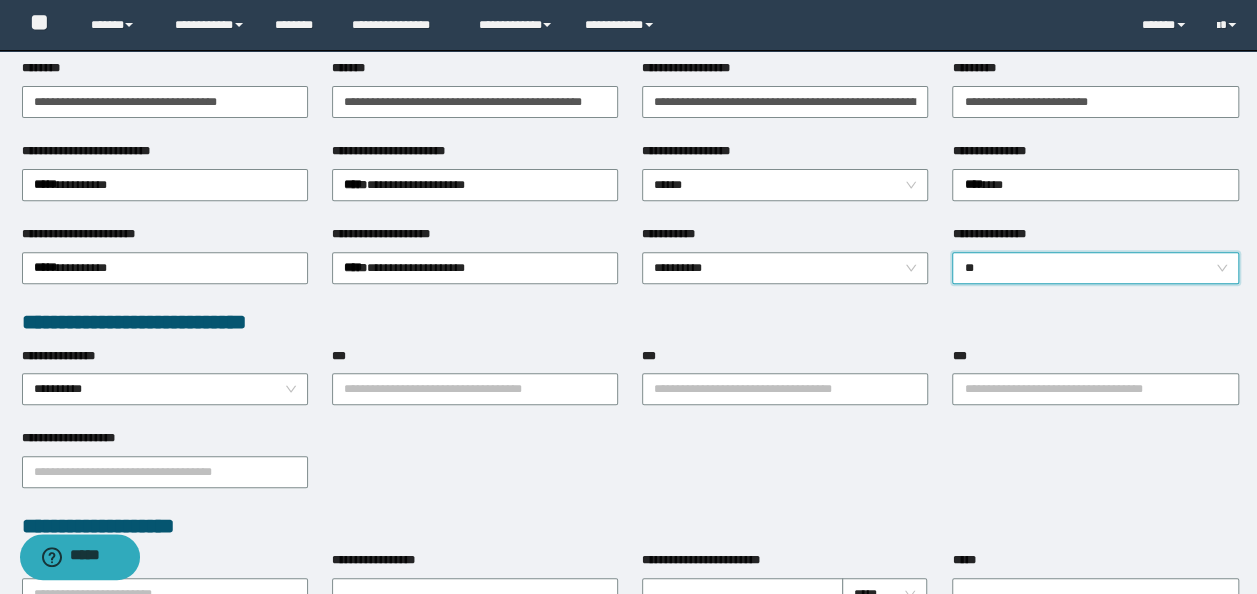 scroll, scrollTop: 100, scrollLeft: 0, axis: vertical 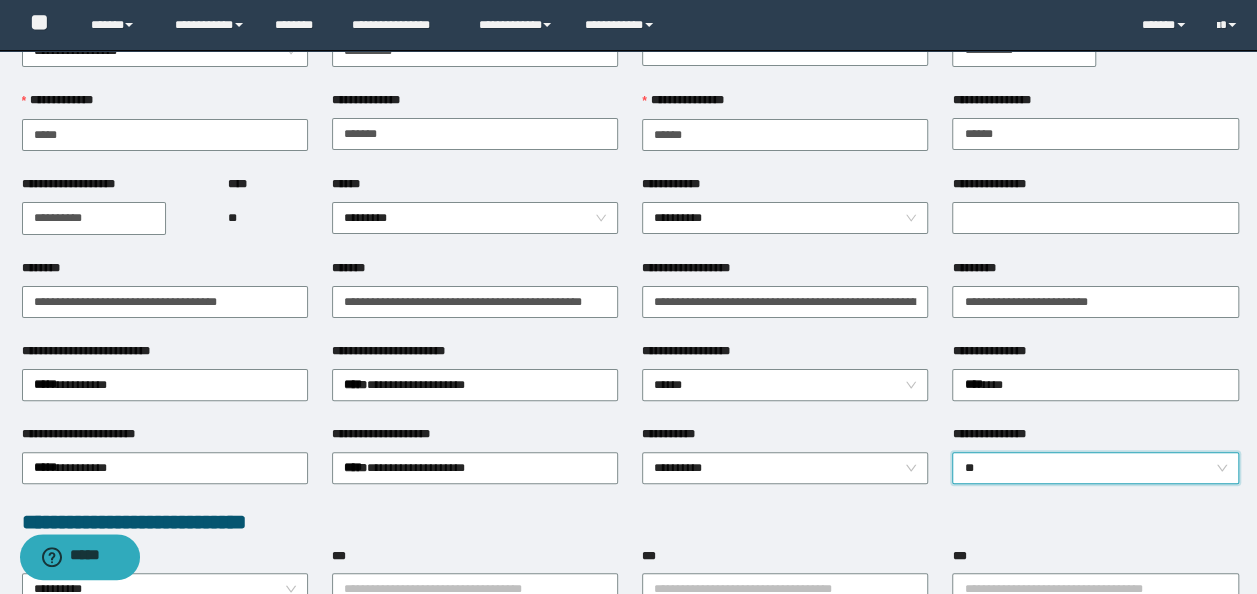 click on "**********" at bounding box center [785, 218] 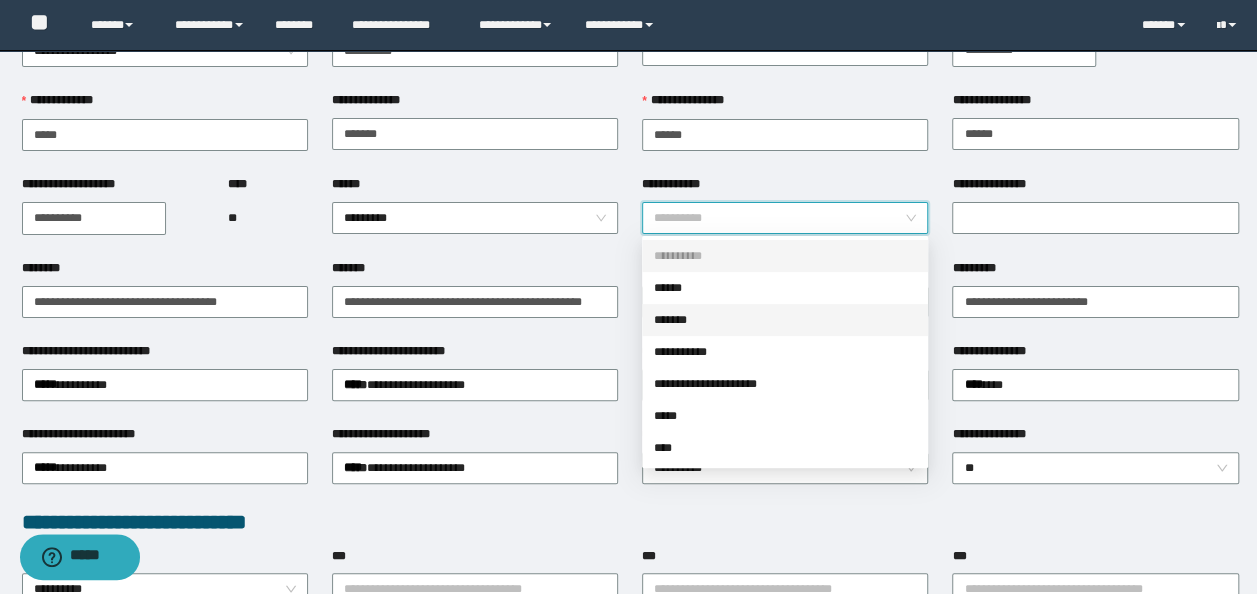 click on "*******" at bounding box center (785, 320) 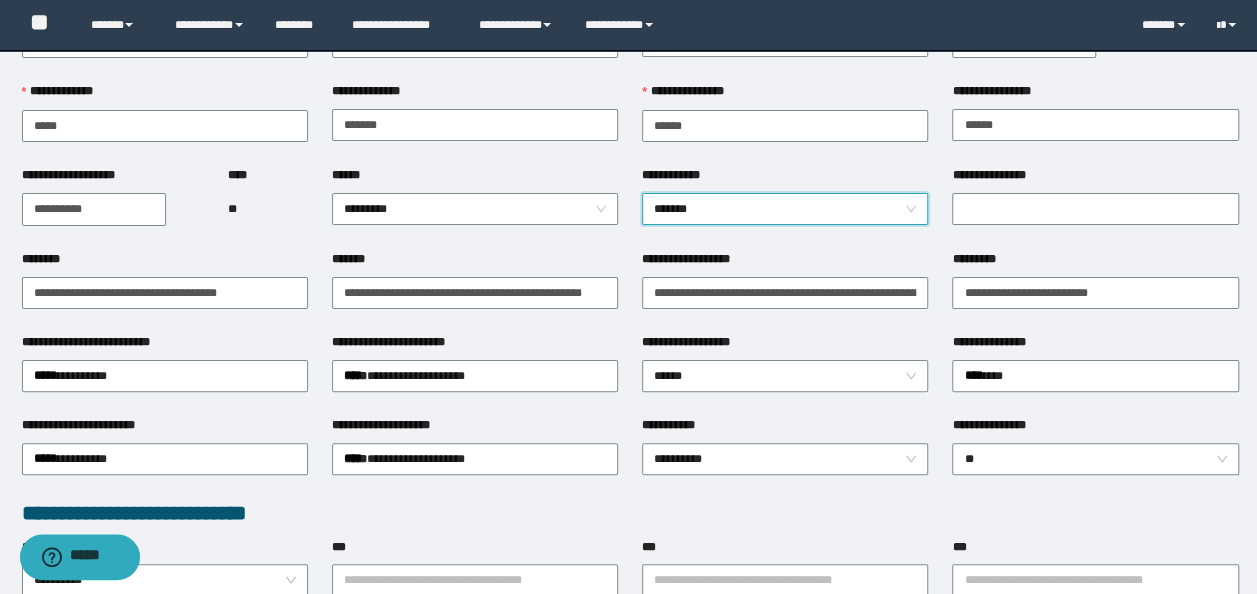 scroll, scrollTop: 300, scrollLeft: 0, axis: vertical 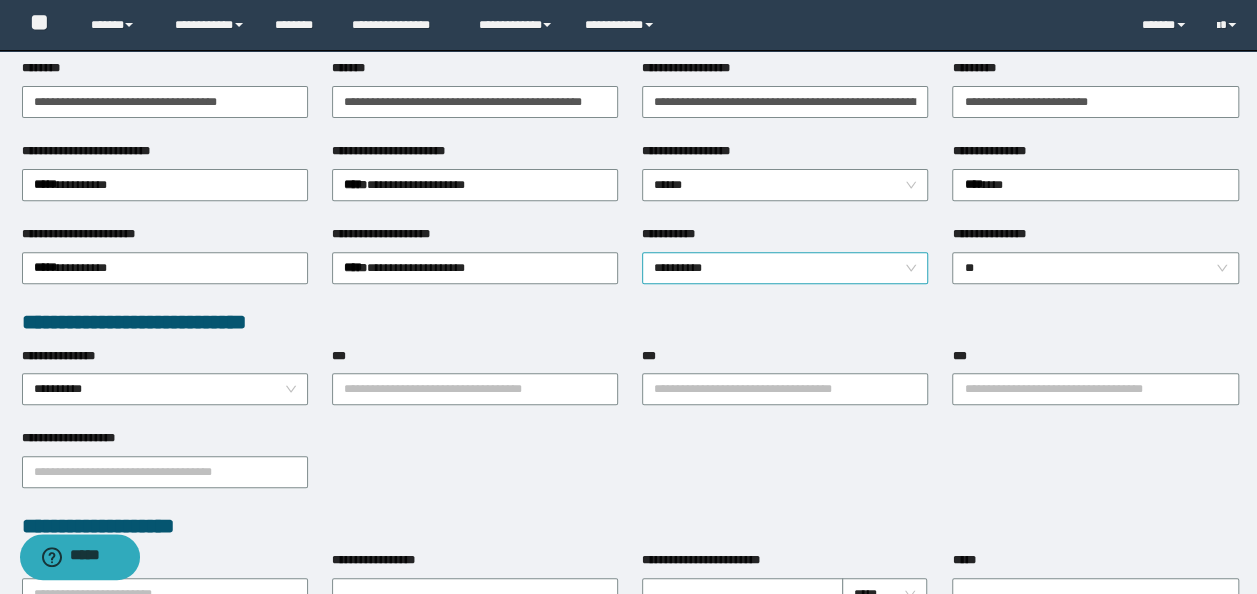 click on "**********" at bounding box center [785, 268] 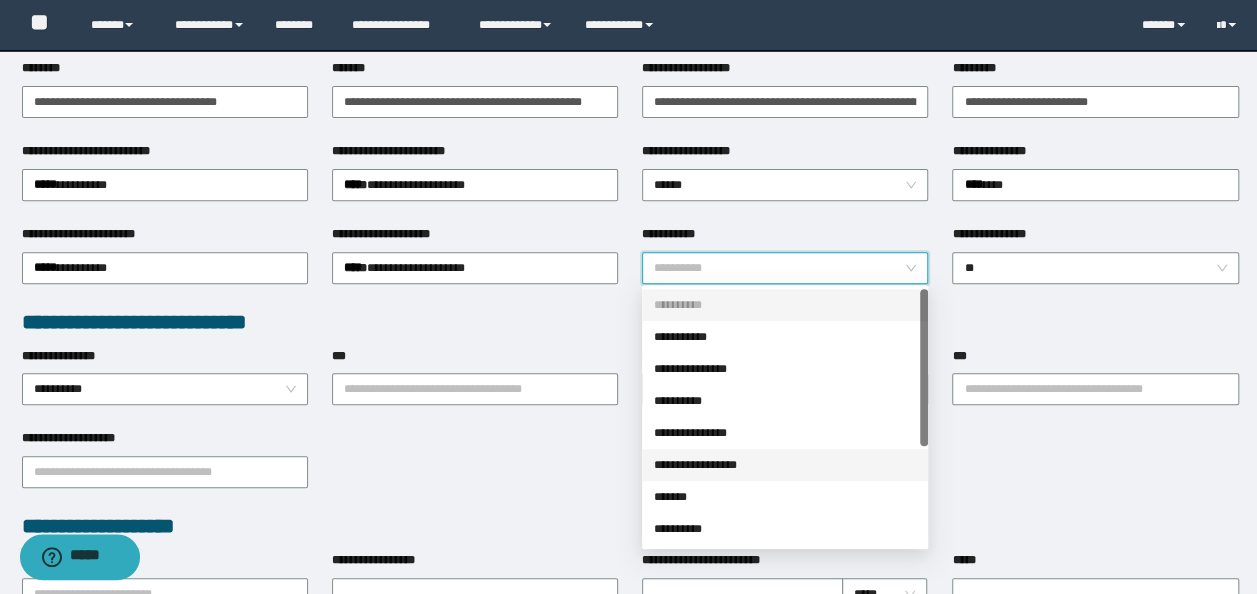 drag, startPoint x: 710, startPoint y: 464, endPoint x: 943, endPoint y: 436, distance: 234.67638 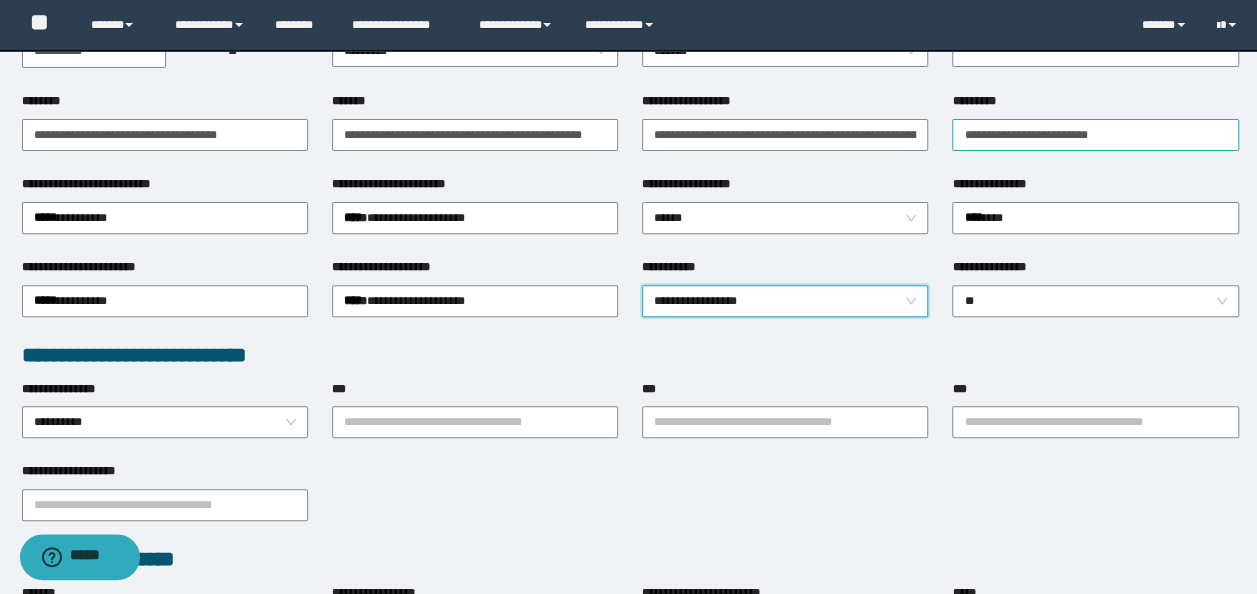scroll, scrollTop: 0, scrollLeft: 0, axis: both 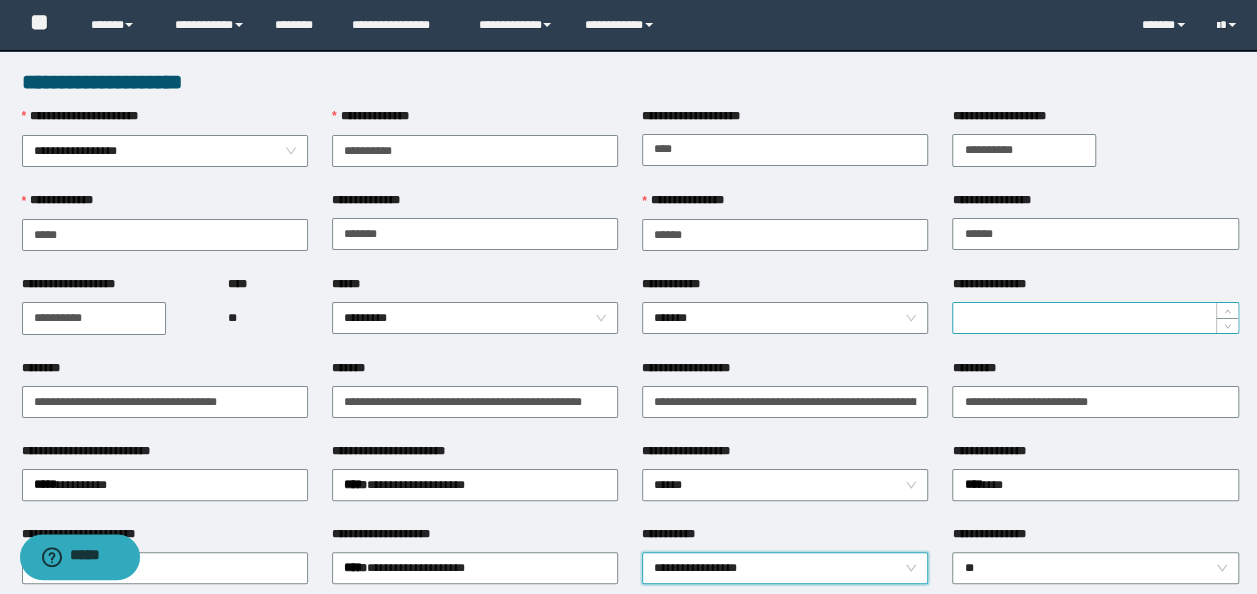 click on "**********" at bounding box center (1095, 318) 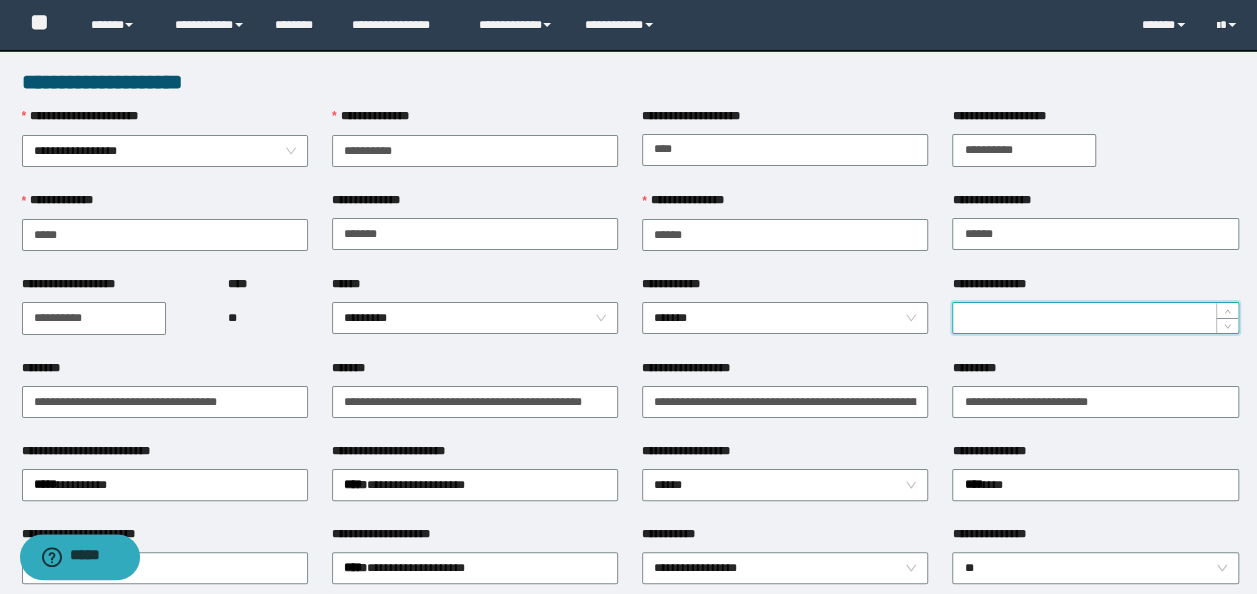 type on "*" 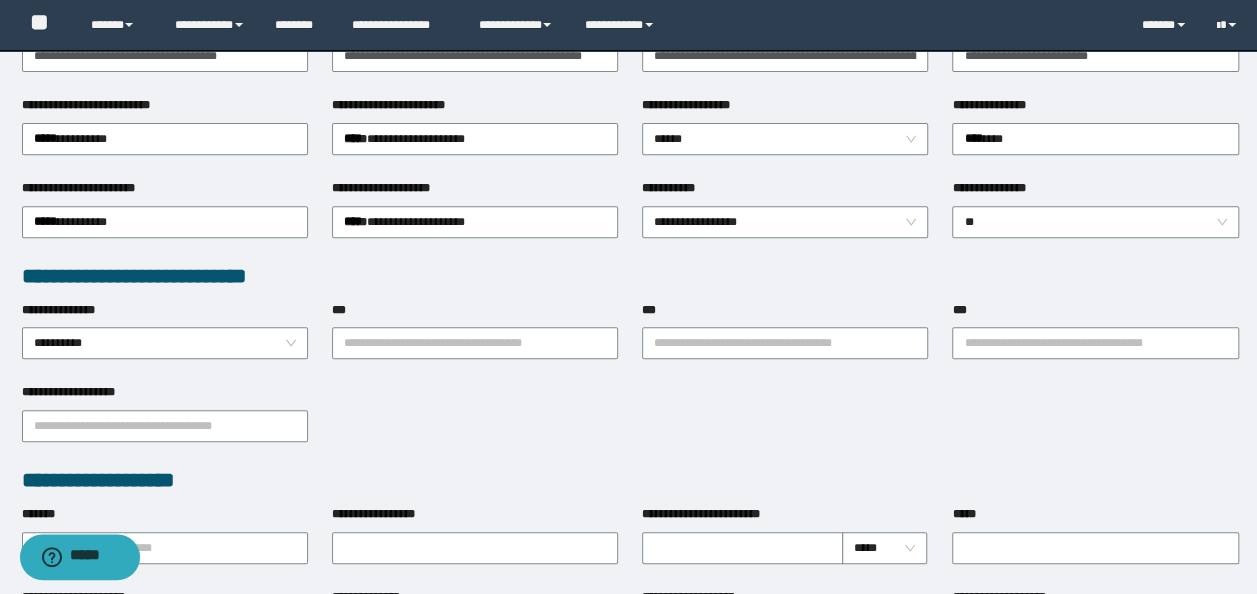 scroll, scrollTop: 400, scrollLeft: 0, axis: vertical 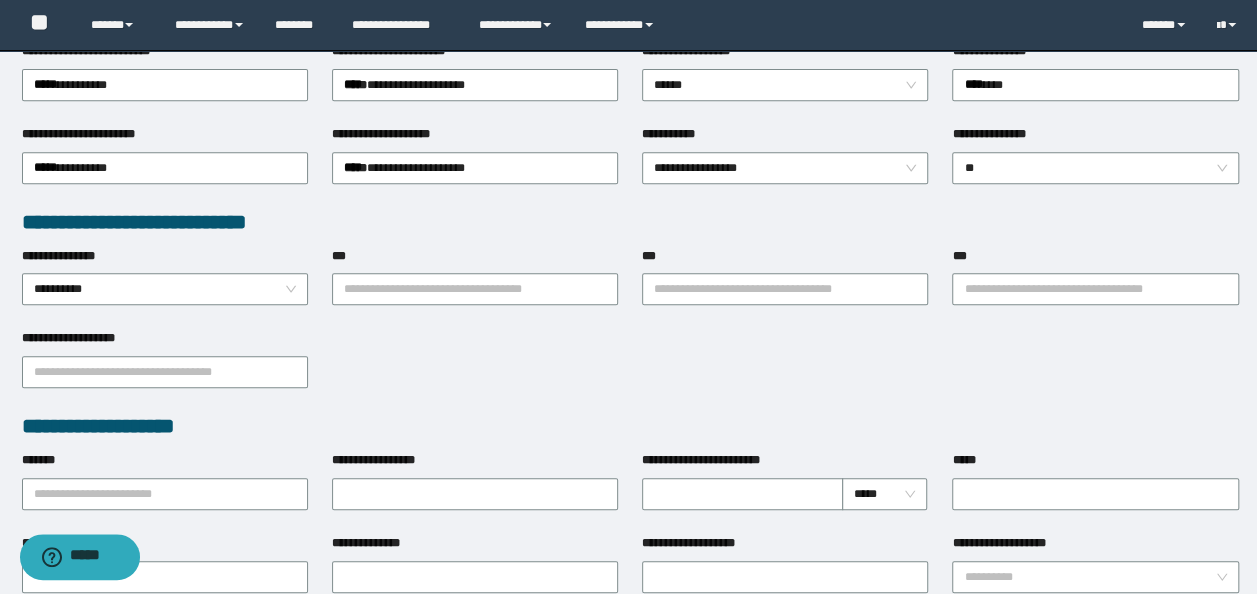 type on "*" 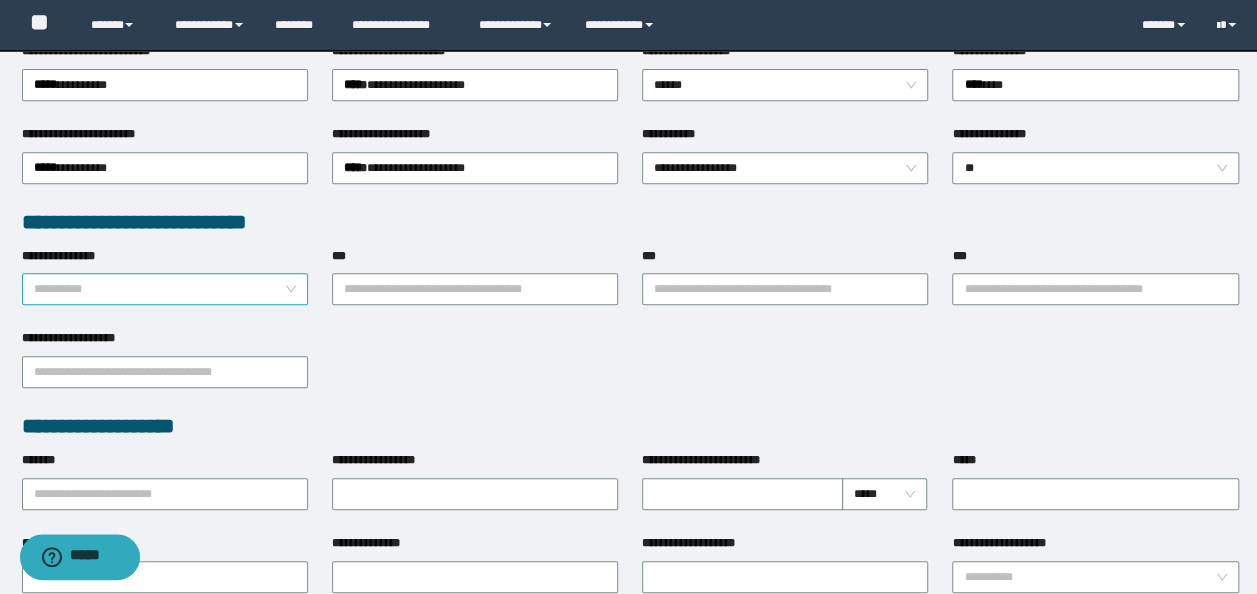 click on "**********" at bounding box center (165, 289) 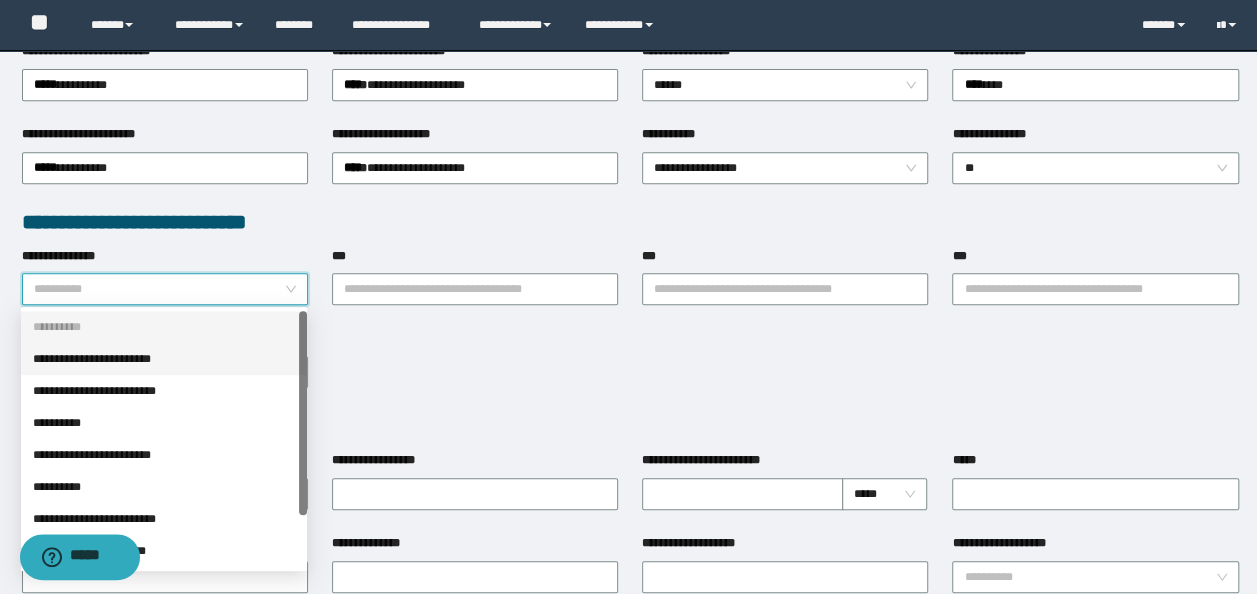 click on "**********" at bounding box center [164, 359] 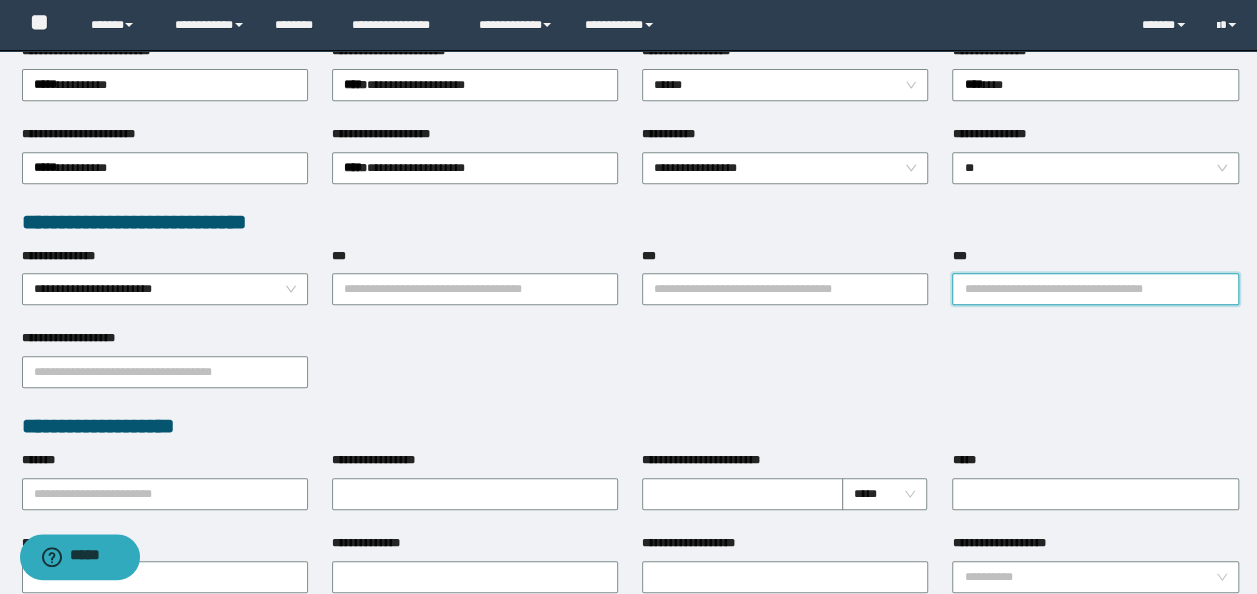 click on "***" at bounding box center [1095, 289] 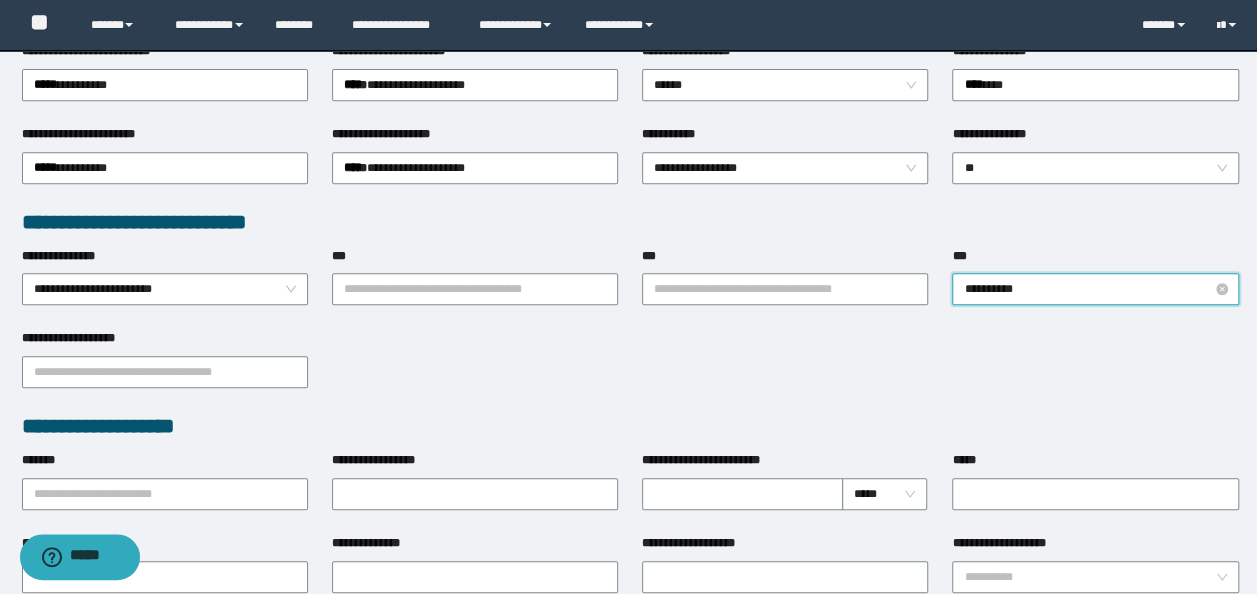 type on "**********" 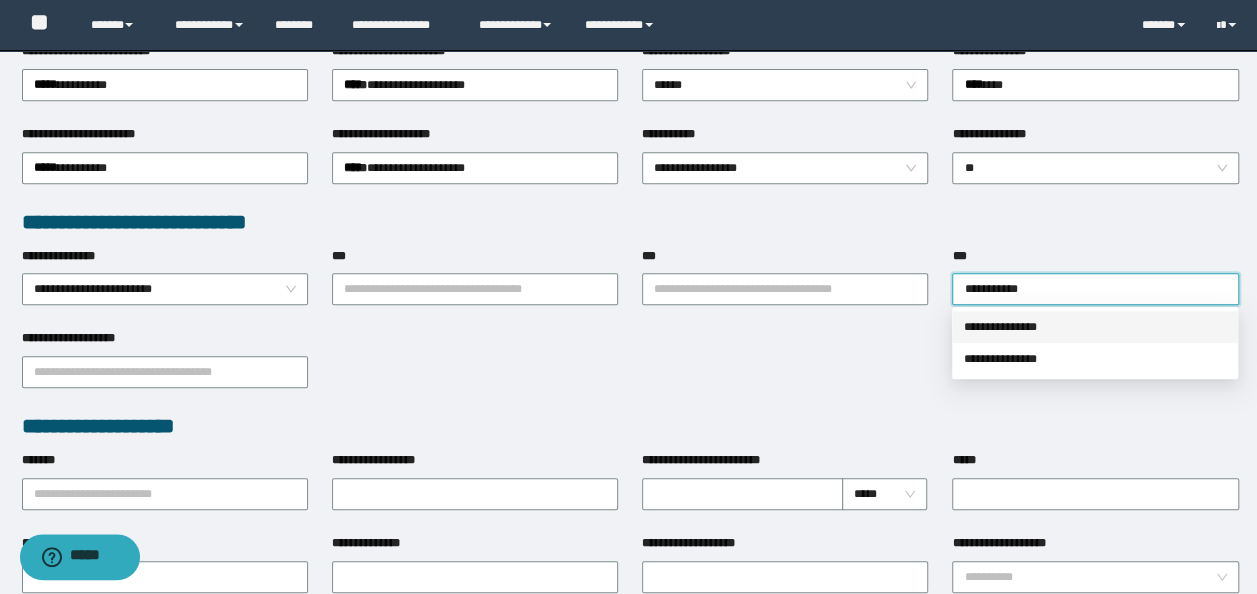 click on "**********" at bounding box center [1095, 327] 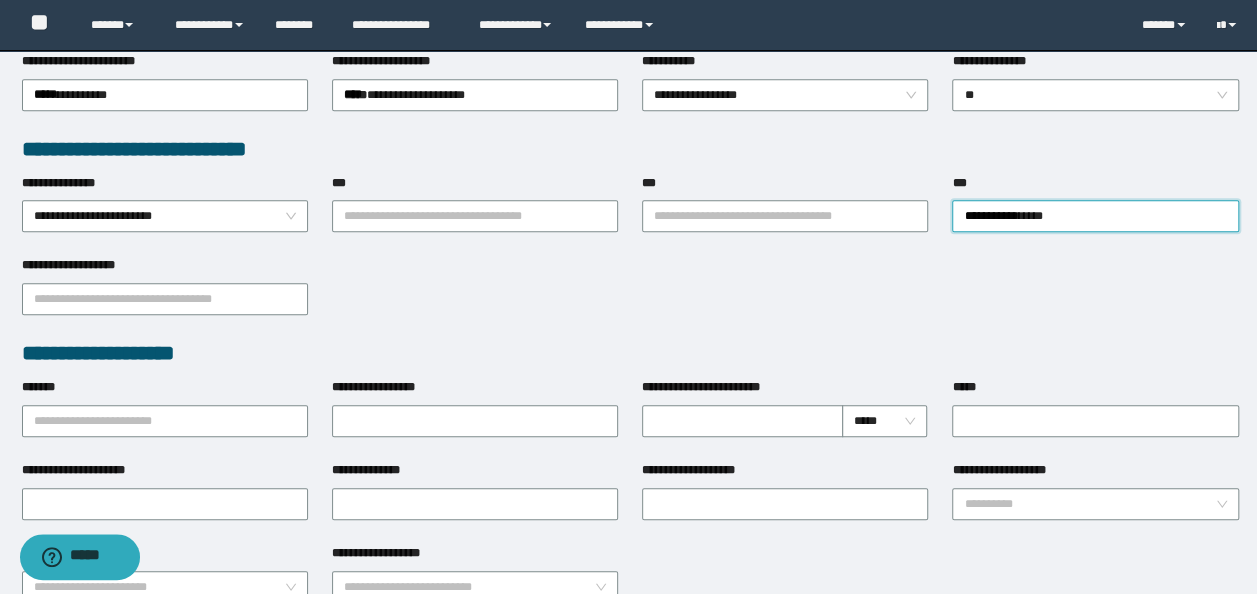 scroll, scrollTop: 500, scrollLeft: 0, axis: vertical 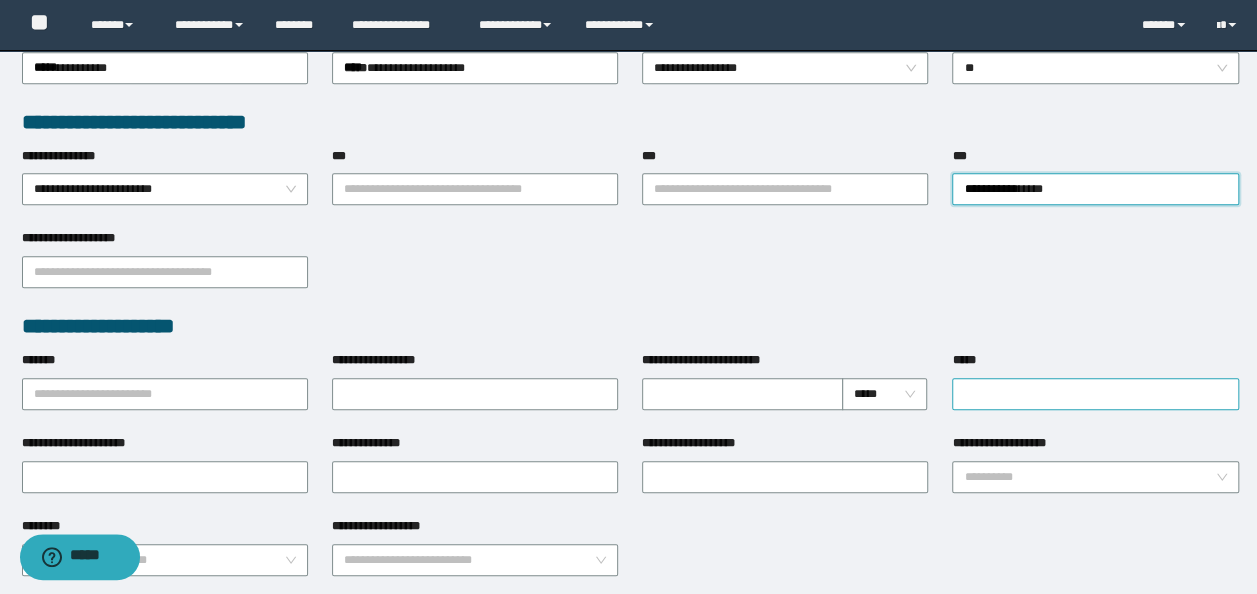 type 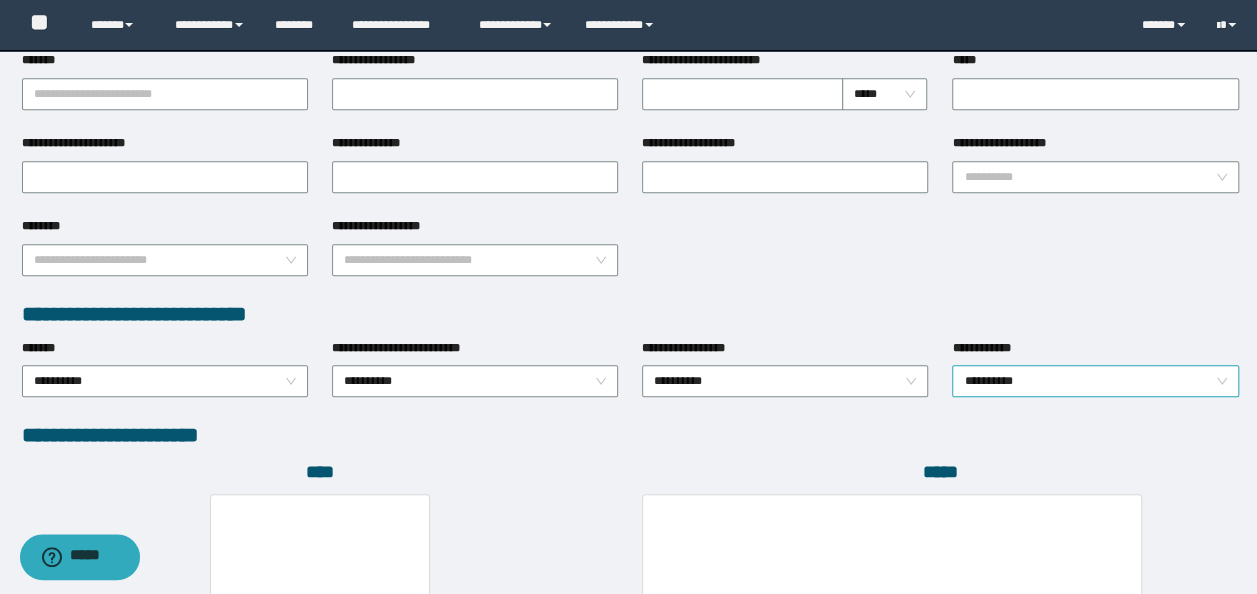 scroll, scrollTop: 1100, scrollLeft: 0, axis: vertical 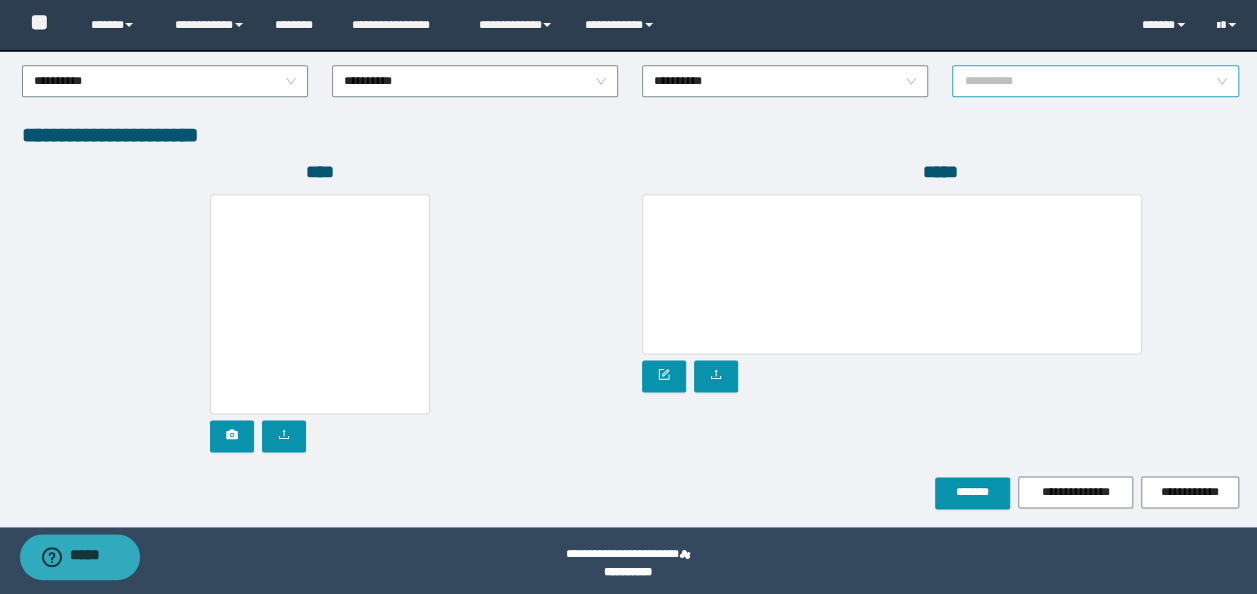 click on "**********" at bounding box center [1095, 81] 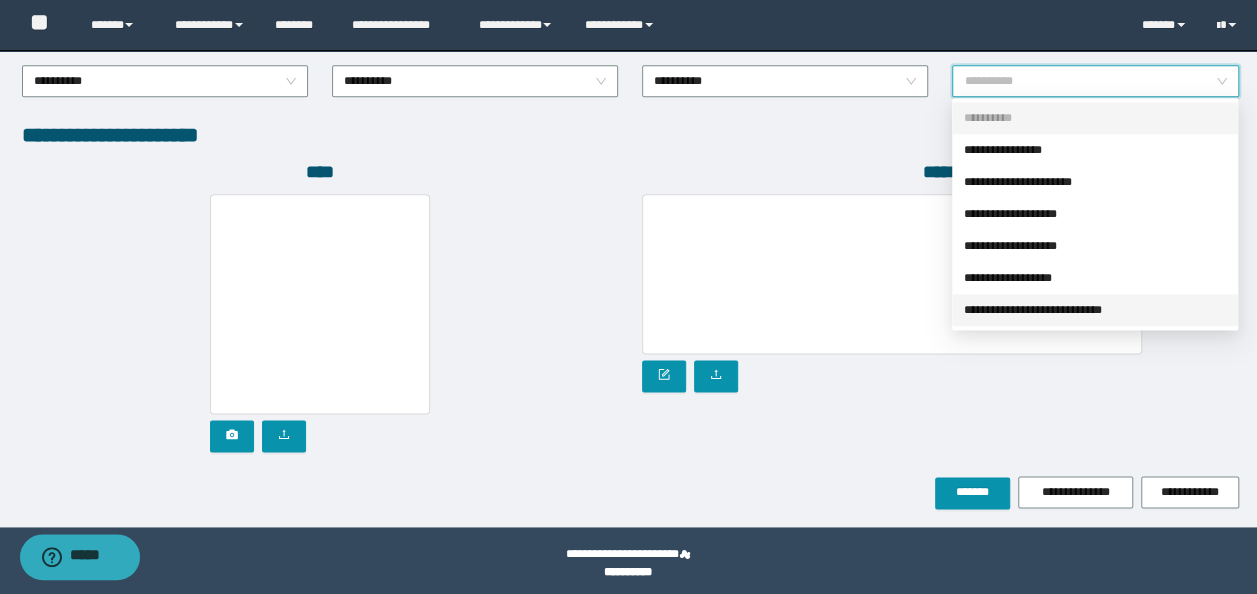click on "**********" at bounding box center (1095, 310) 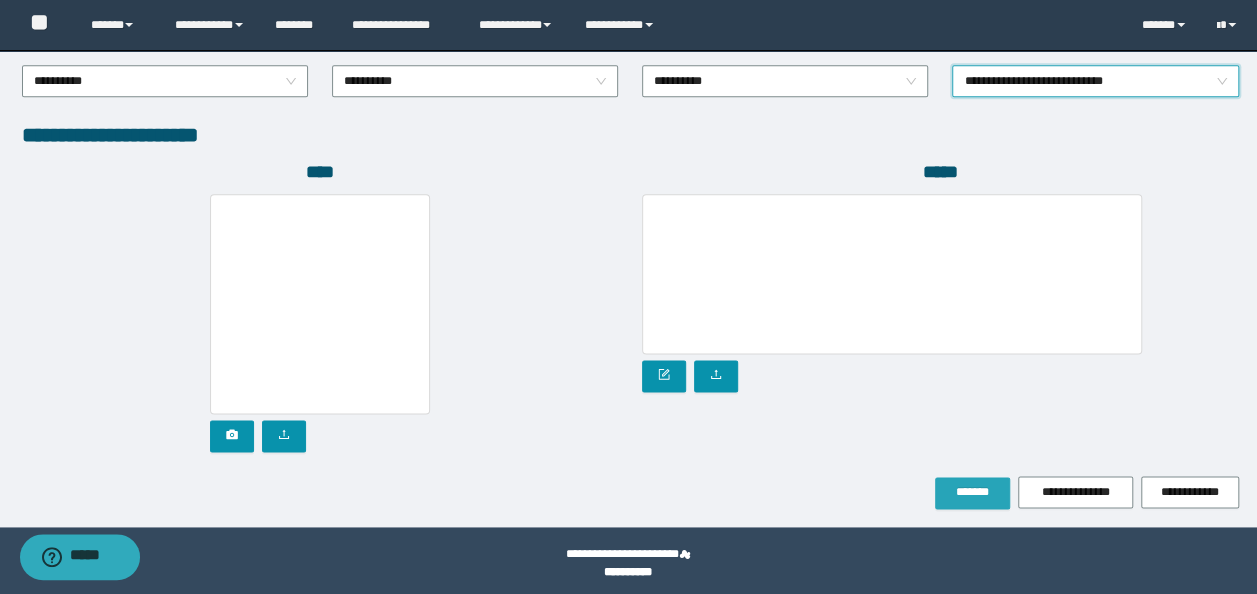 click on "*******" at bounding box center [972, 493] 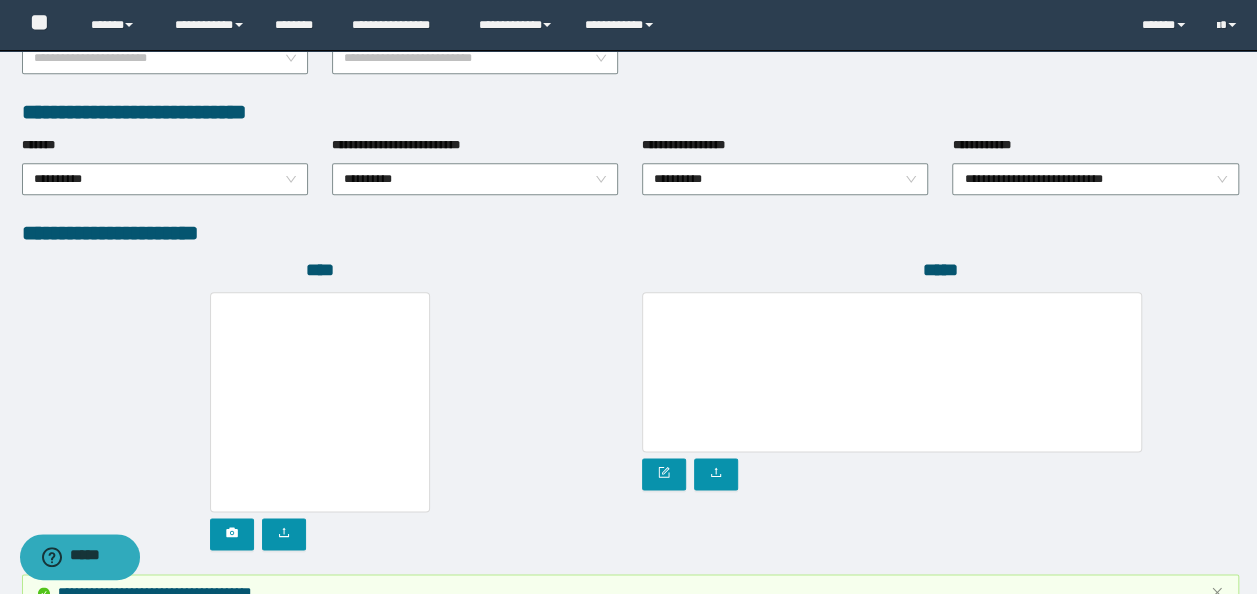scroll, scrollTop: 1152, scrollLeft: 0, axis: vertical 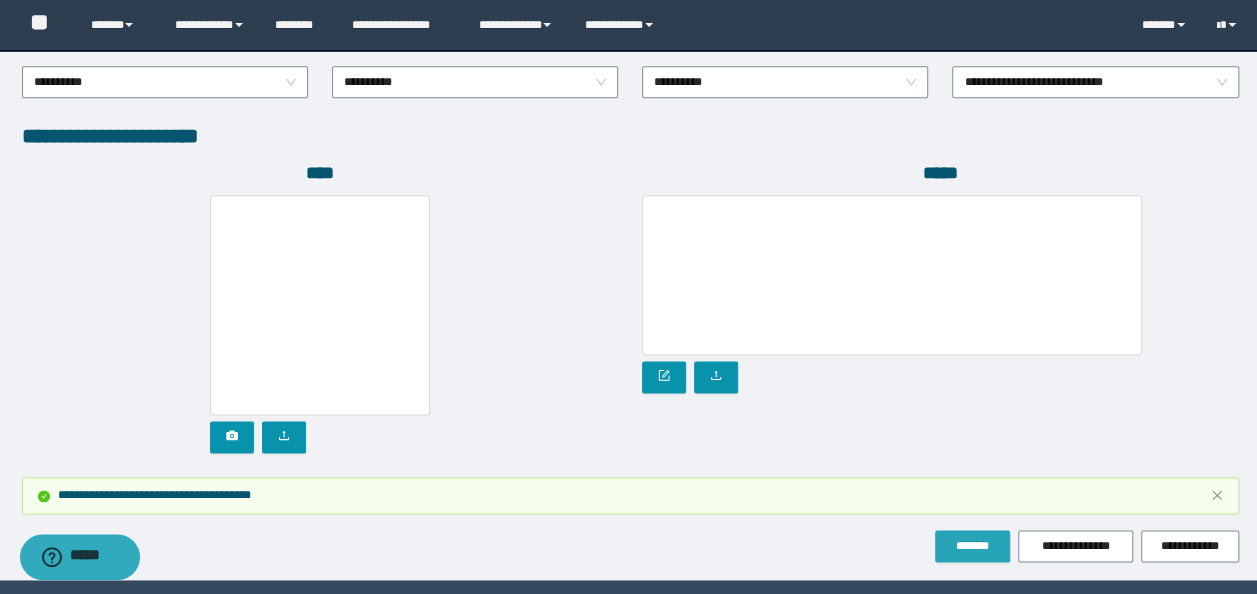 click on "*******" at bounding box center (972, 546) 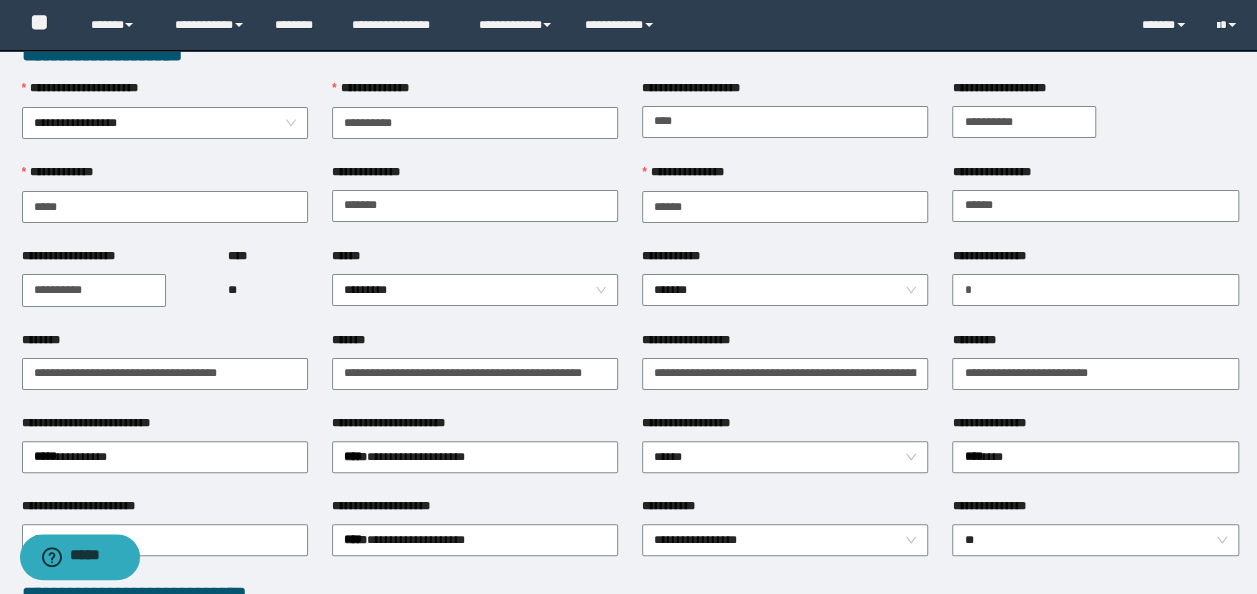 scroll, scrollTop: 12, scrollLeft: 0, axis: vertical 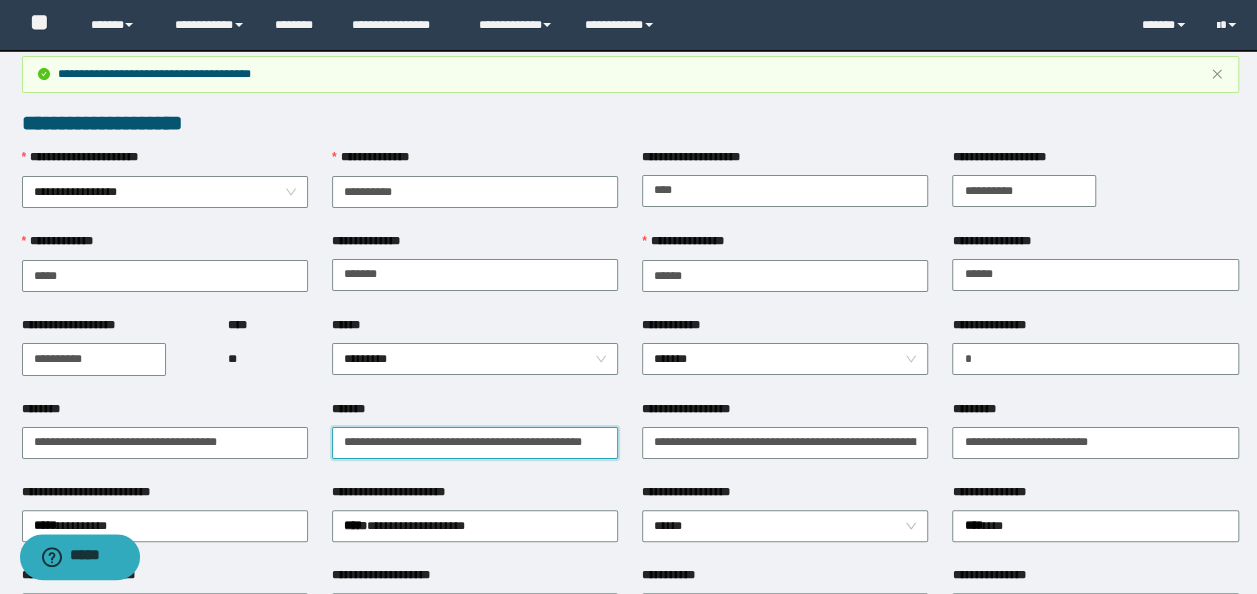drag, startPoint x: 335, startPoint y: 436, endPoint x: 674, endPoint y: 420, distance: 339.37738 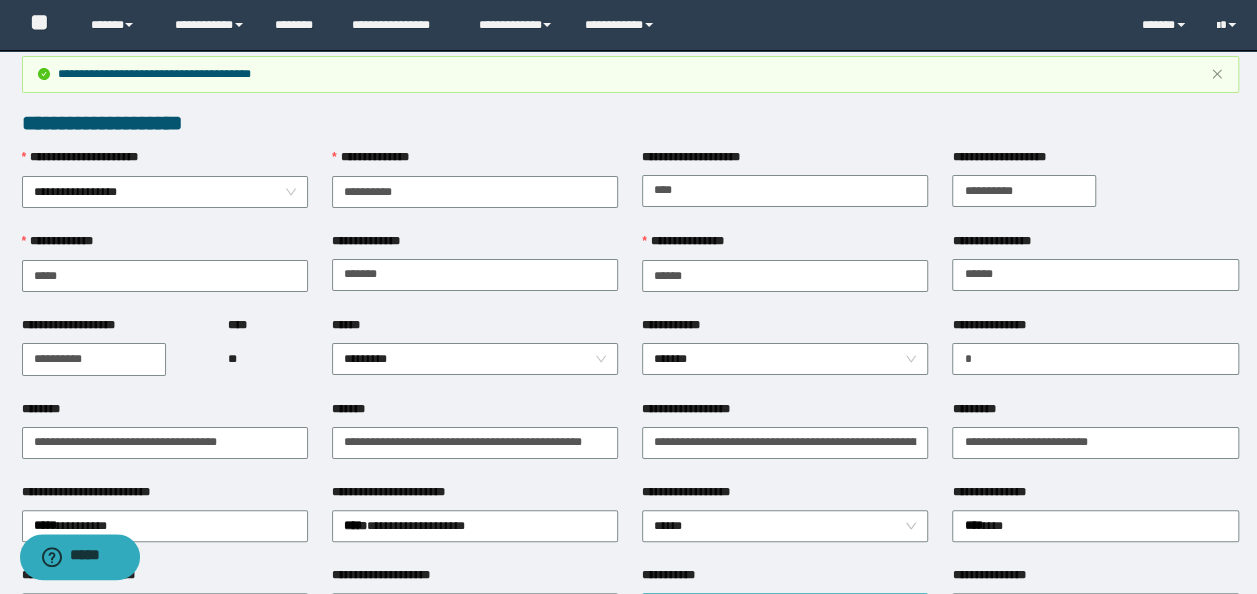 scroll, scrollTop: 0, scrollLeft: 0, axis: both 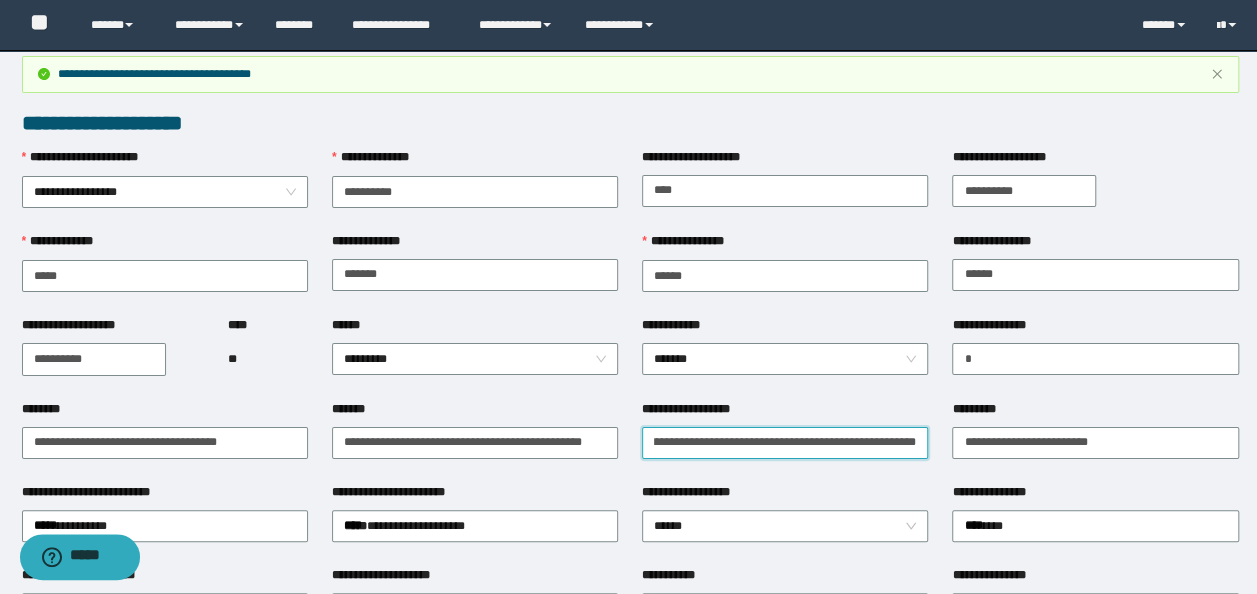drag, startPoint x: 648, startPoint y: 447, endPoint x: 1106, endPoint y: 399, distance: 460.50842 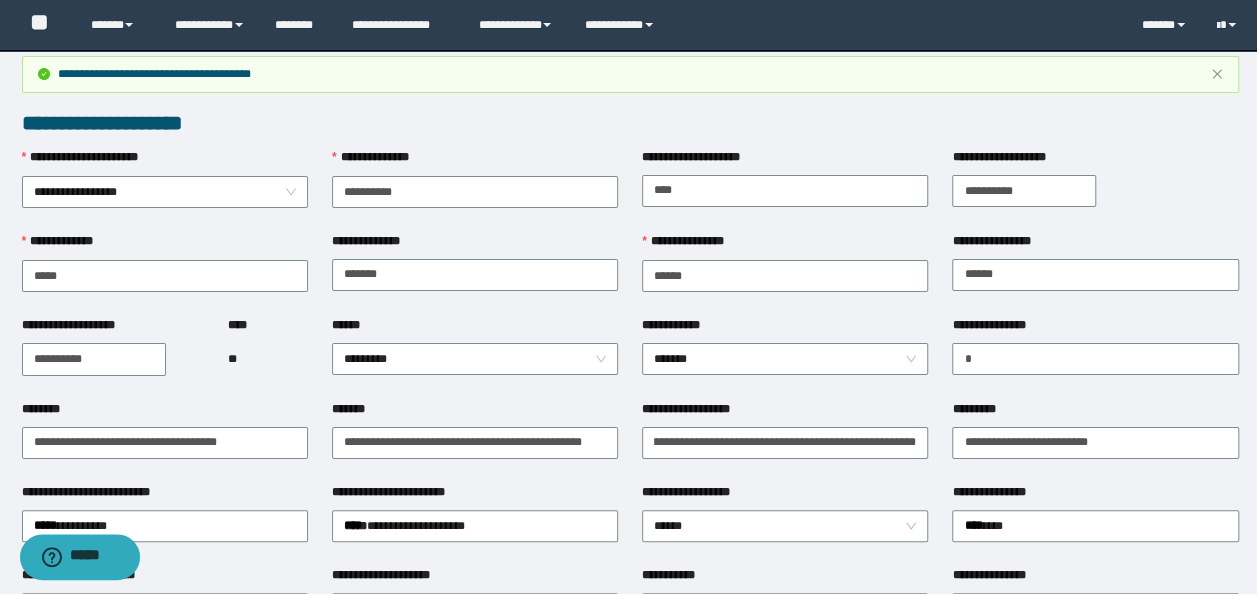 scroll, scrollTop: 0, scrollLeft: 0, axis: both 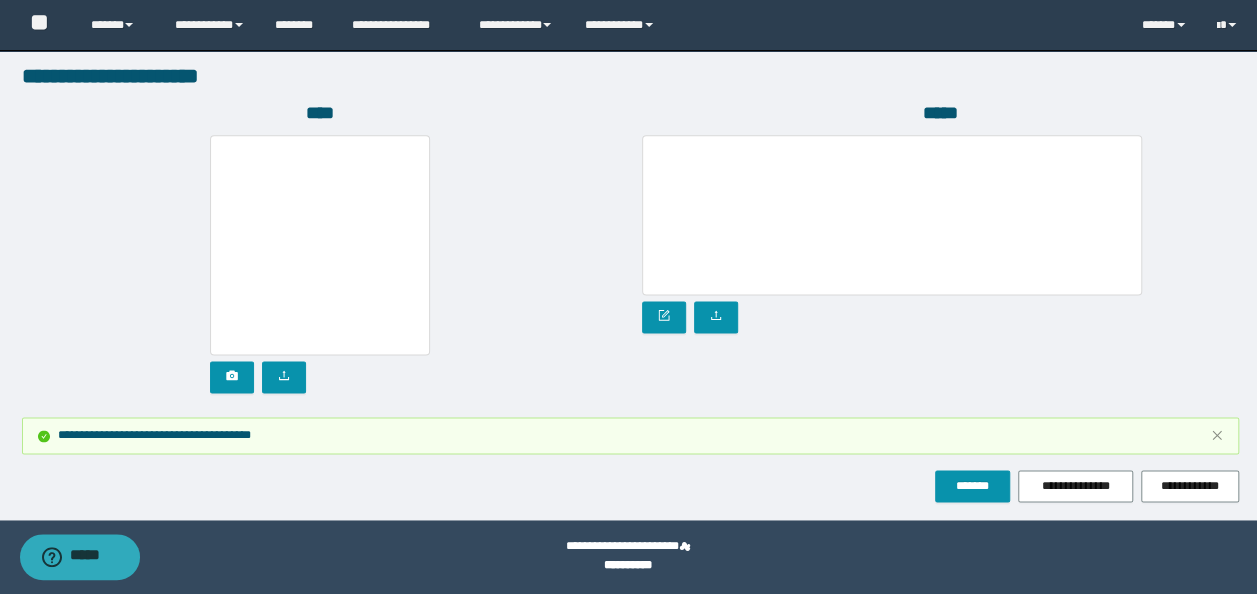 click on "**********" at bounding box center [628, -321] 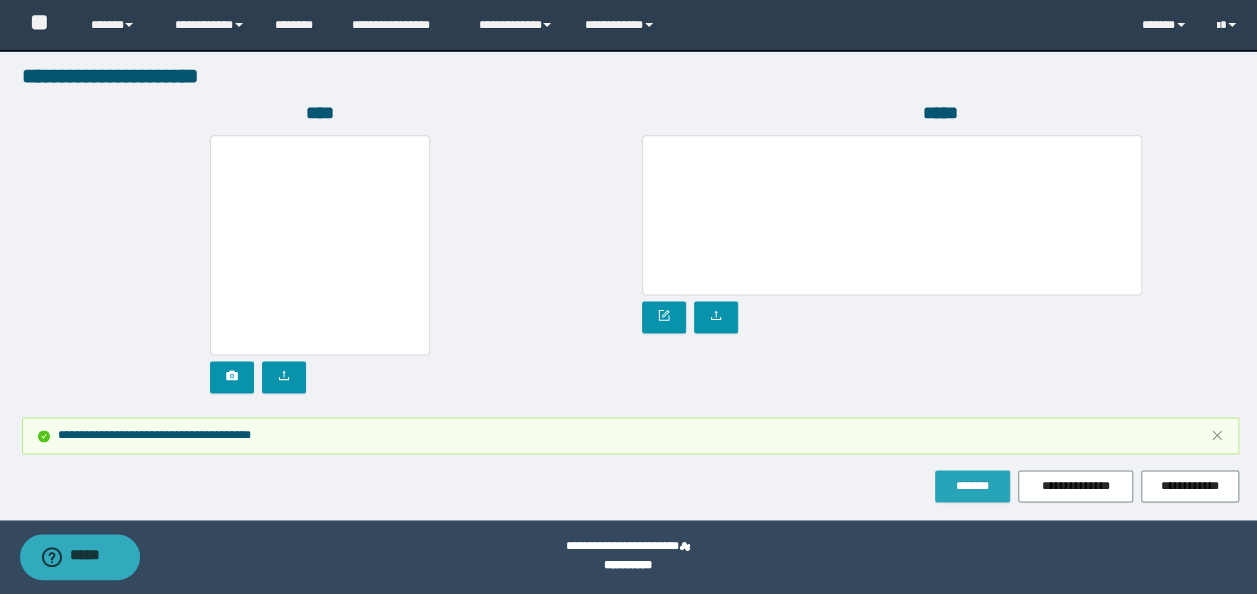 click on "*******" at bounding box center (972, 486) 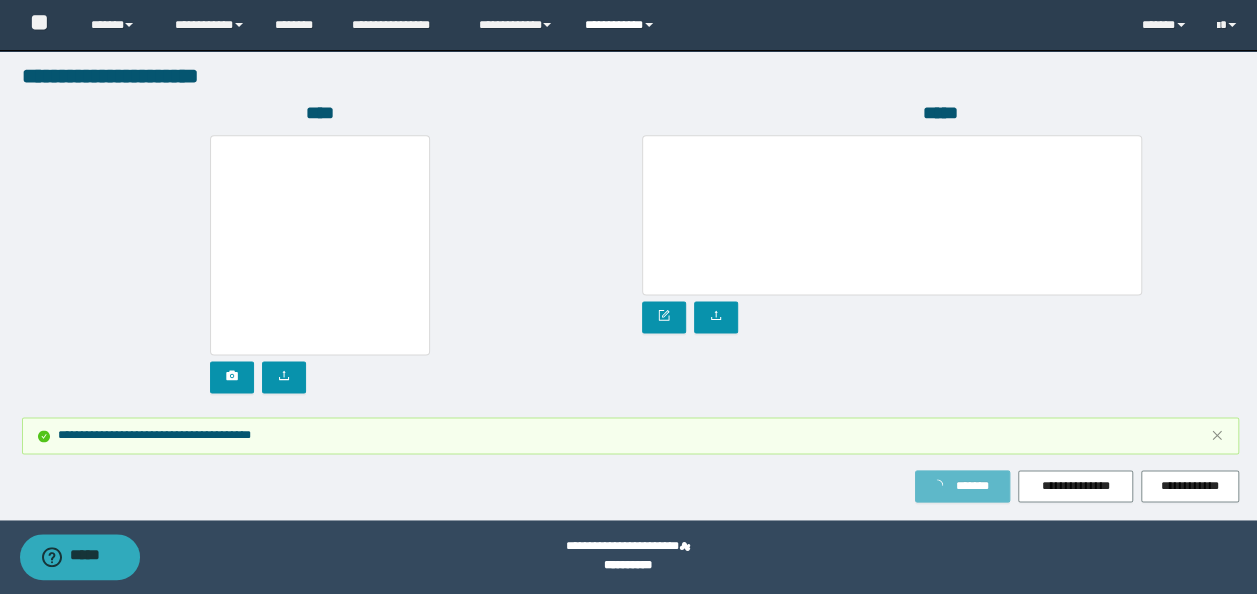 click on "**********" at bounding box center [622, 25] 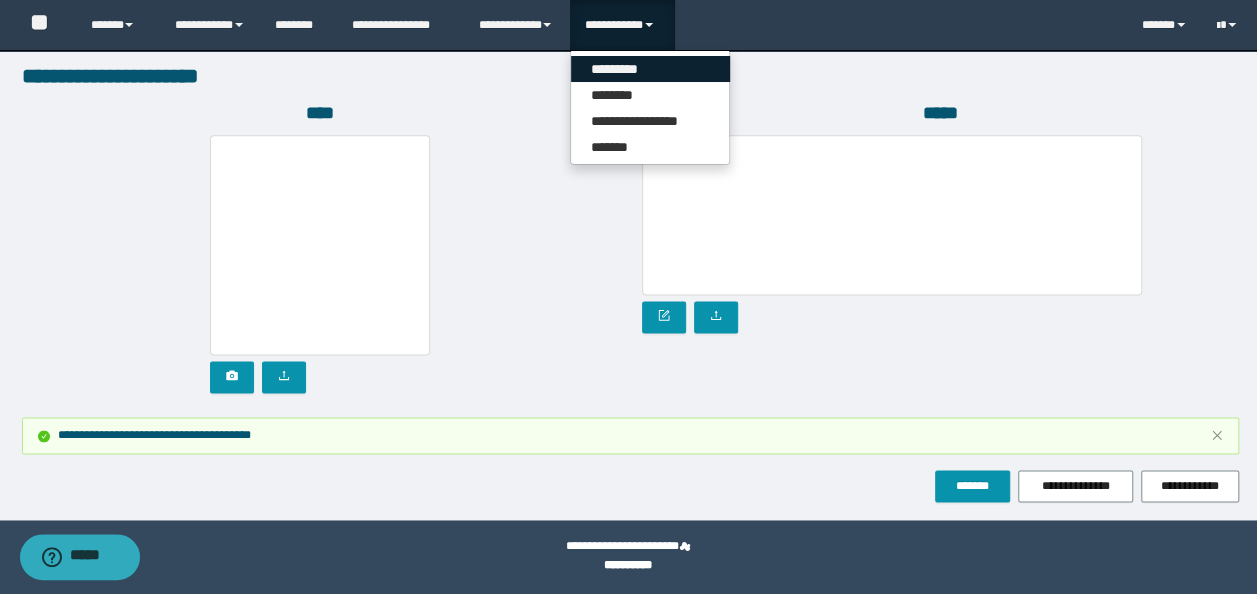click on "*********" at bounding box center [650, 69] 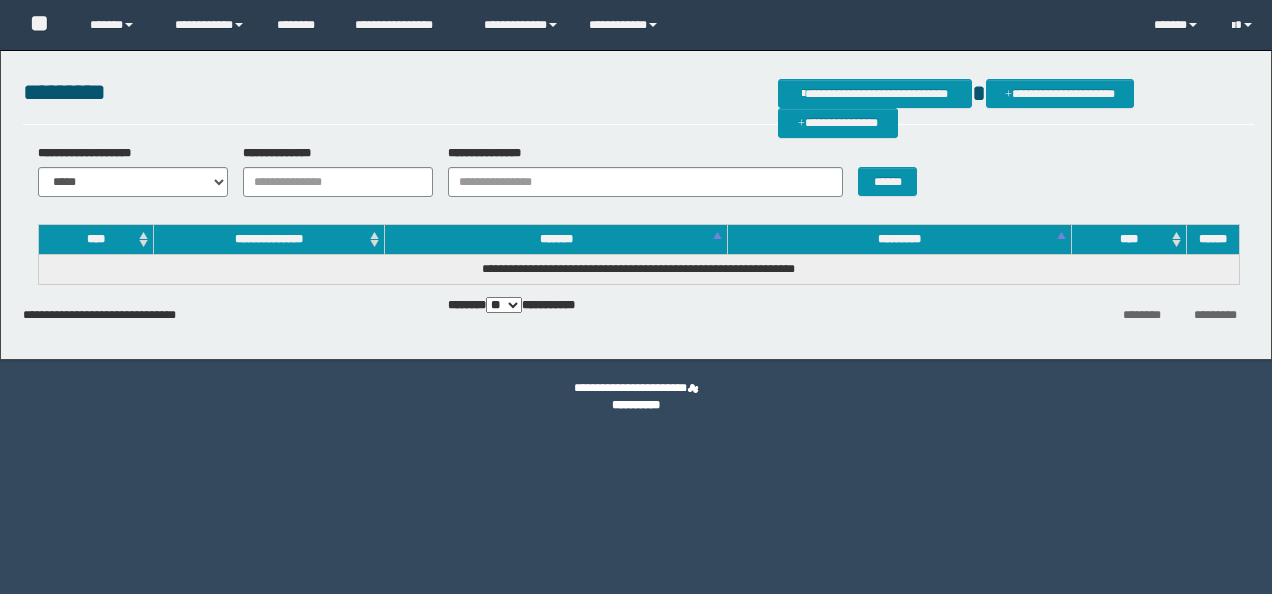scroll, scrollTop: 0, scrollLeft: 0, axis: both 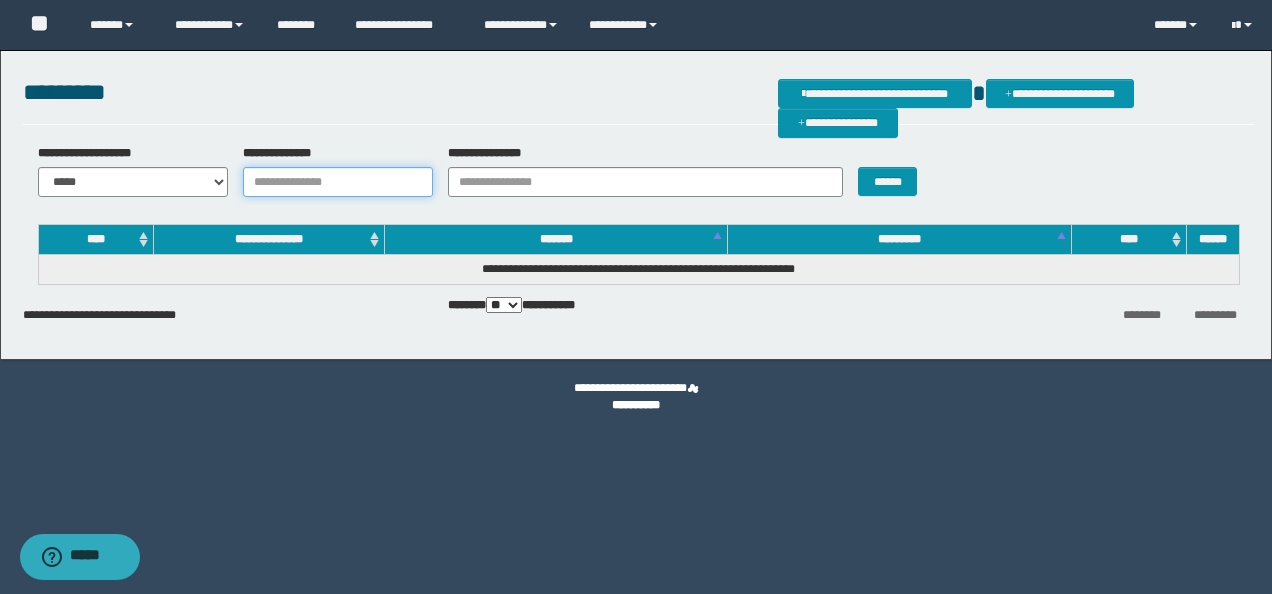 click on "**********" at bounding box center (338, 182) 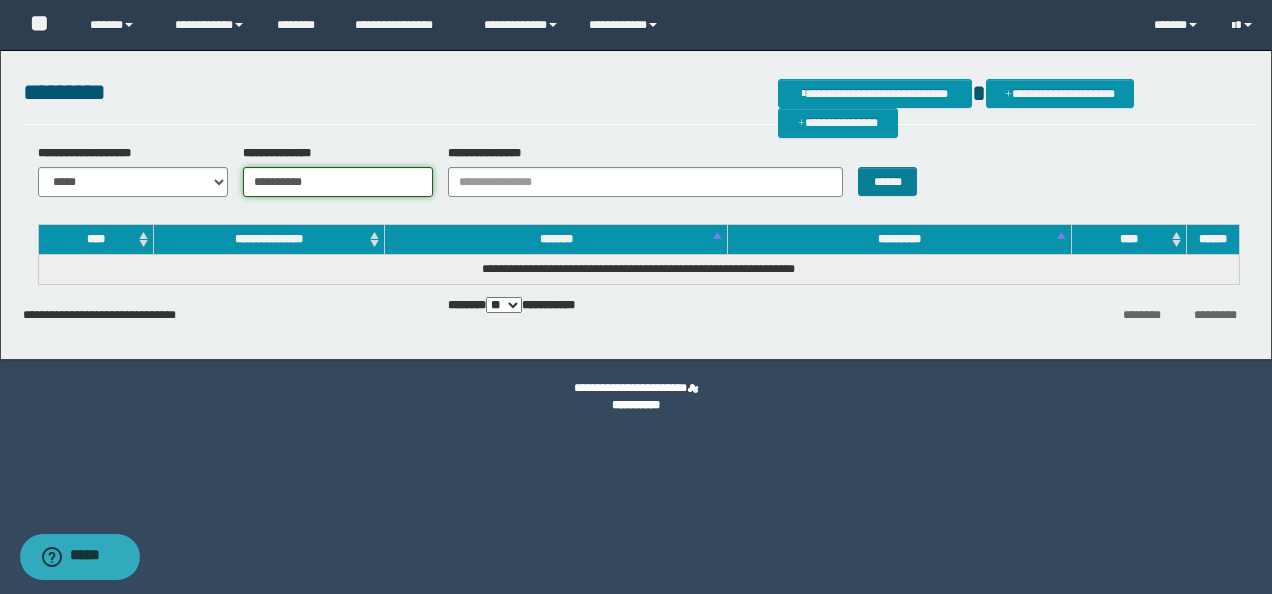 type on "**********" 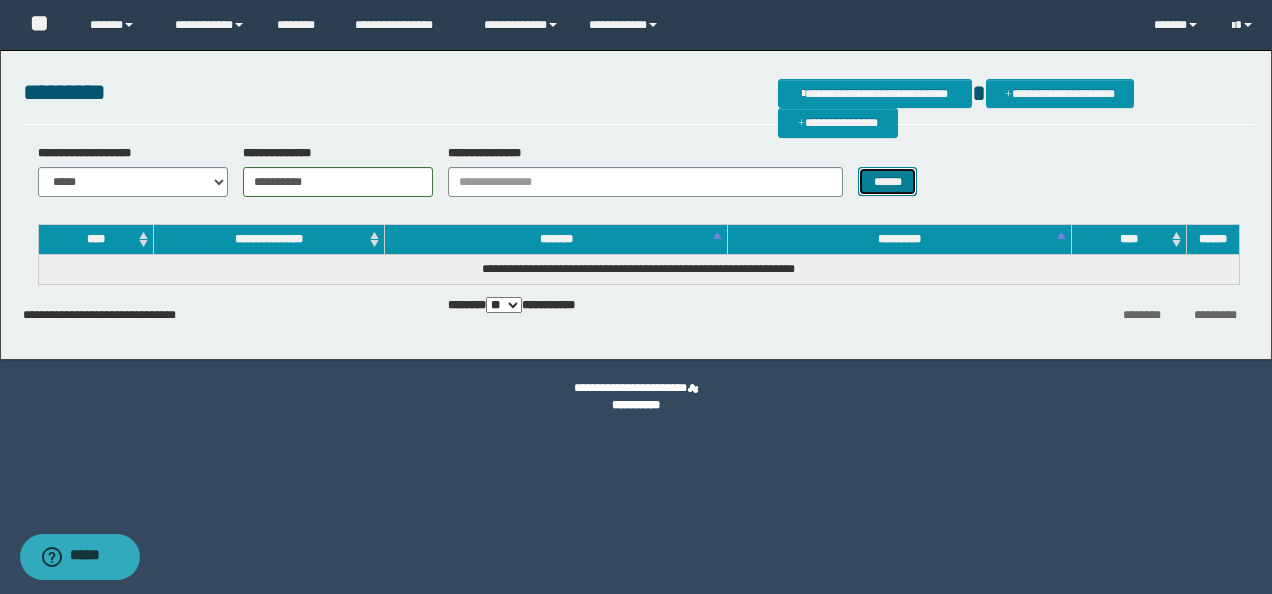 click on "******" at bounding box center [887, 181] 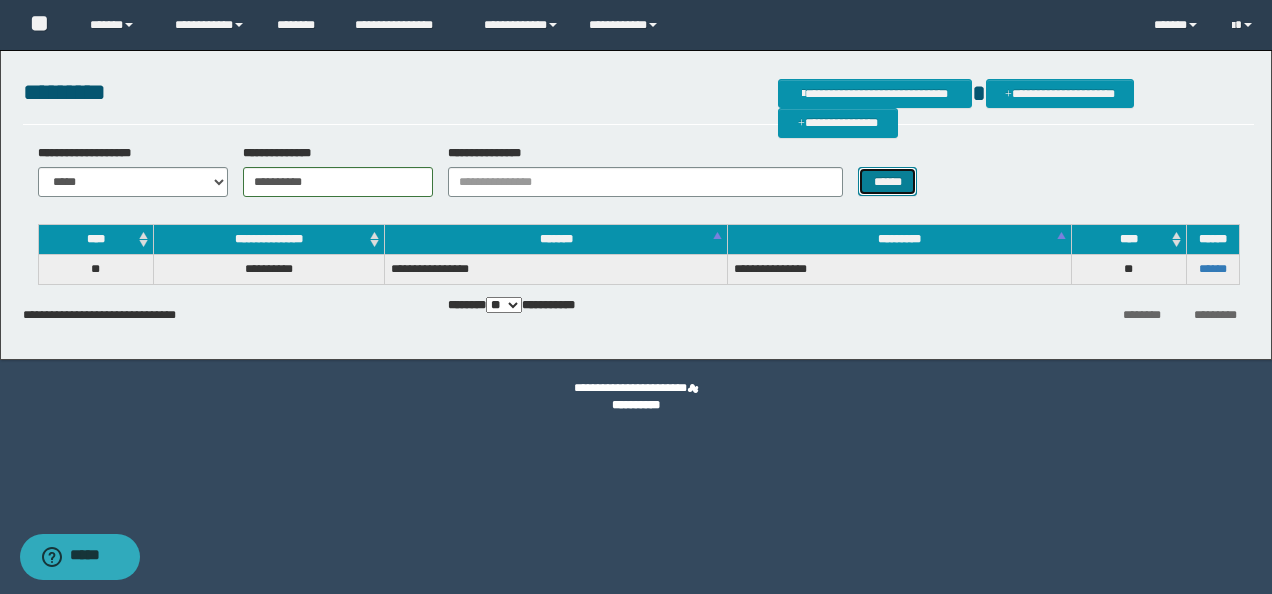 click on "******" at bounding box center [887, 181] 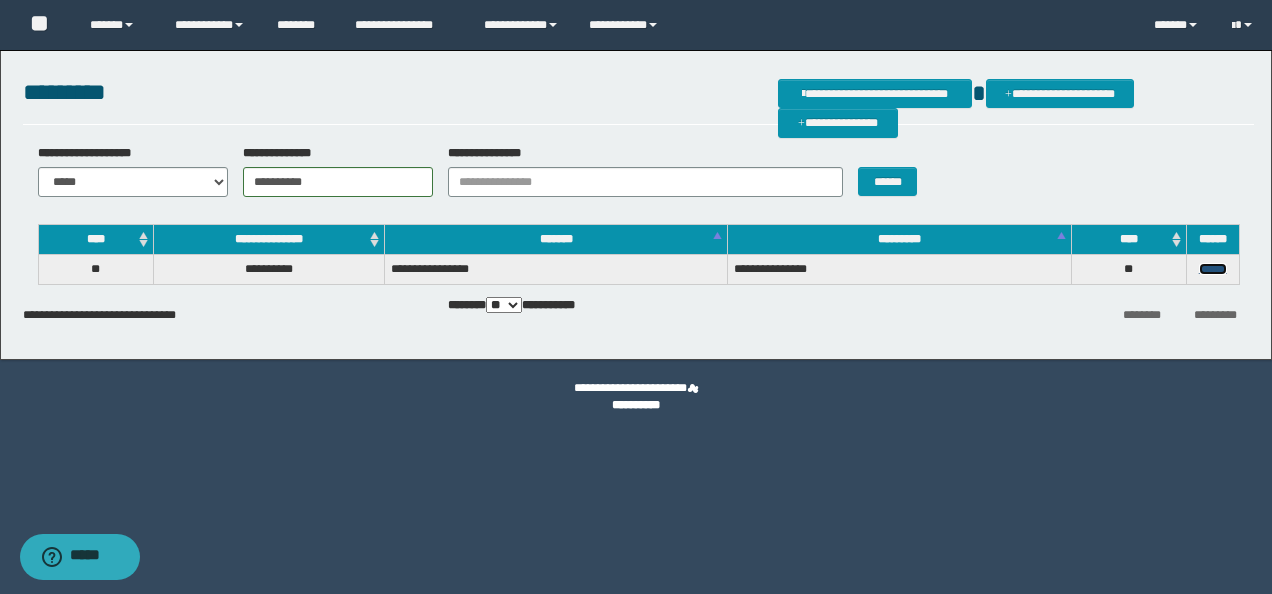 click on "******" at bounding box center [1213, 269] 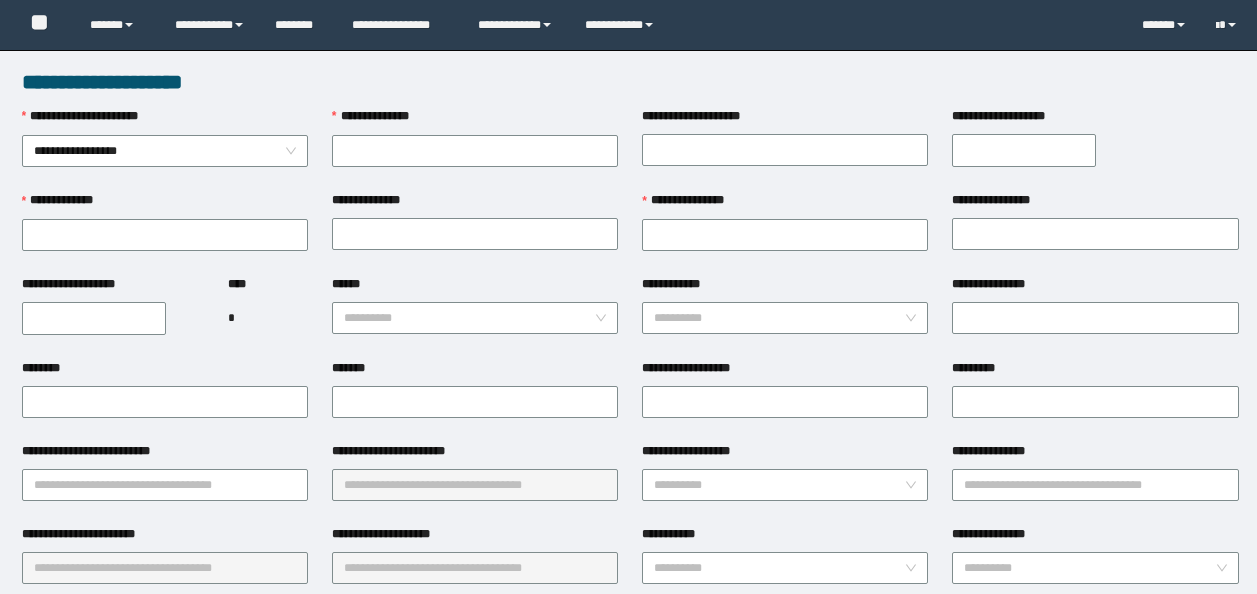 scroll, scrollTop: 0, scrollLeft: 0, axis: both 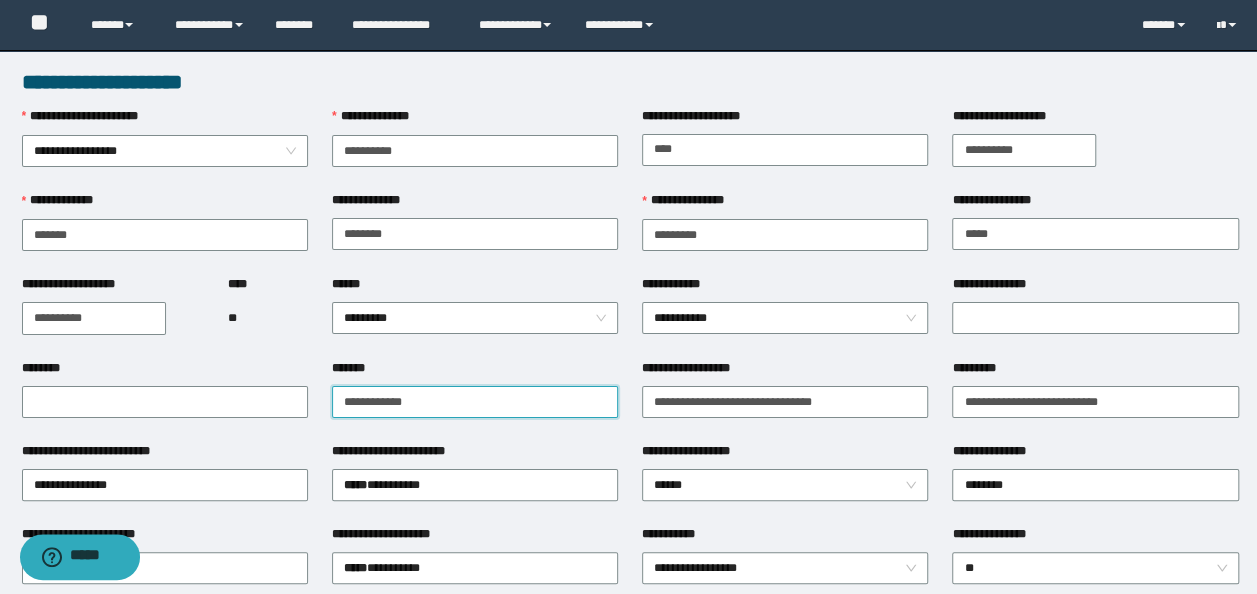 click on "*******" at bounding box center (475, 402) 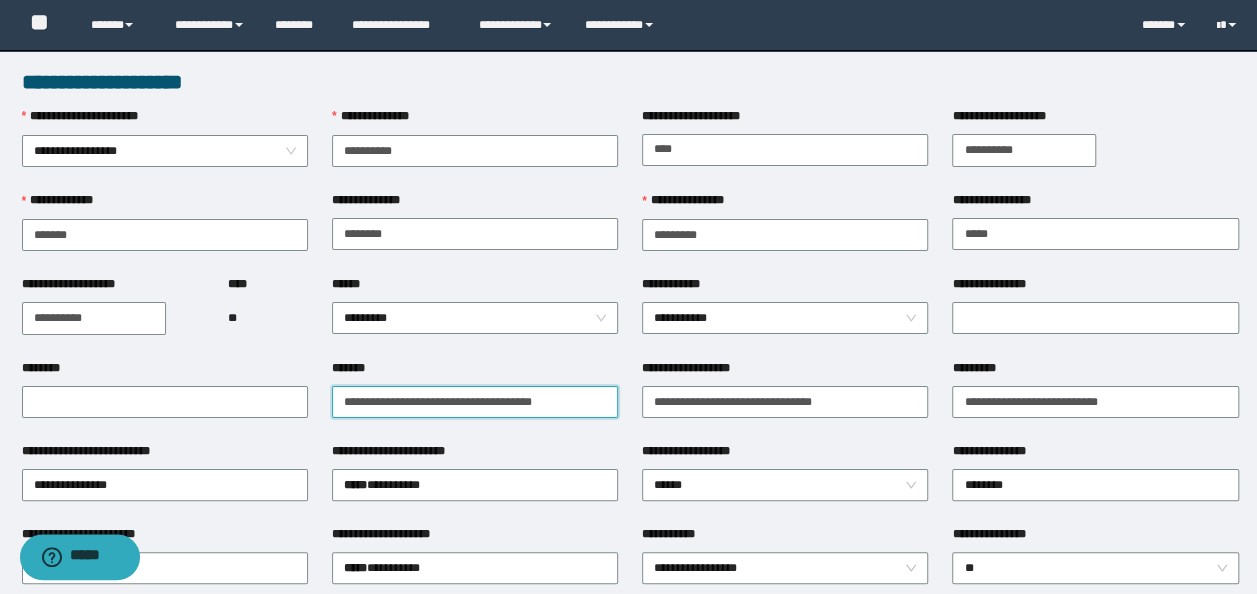 paste on "**********" 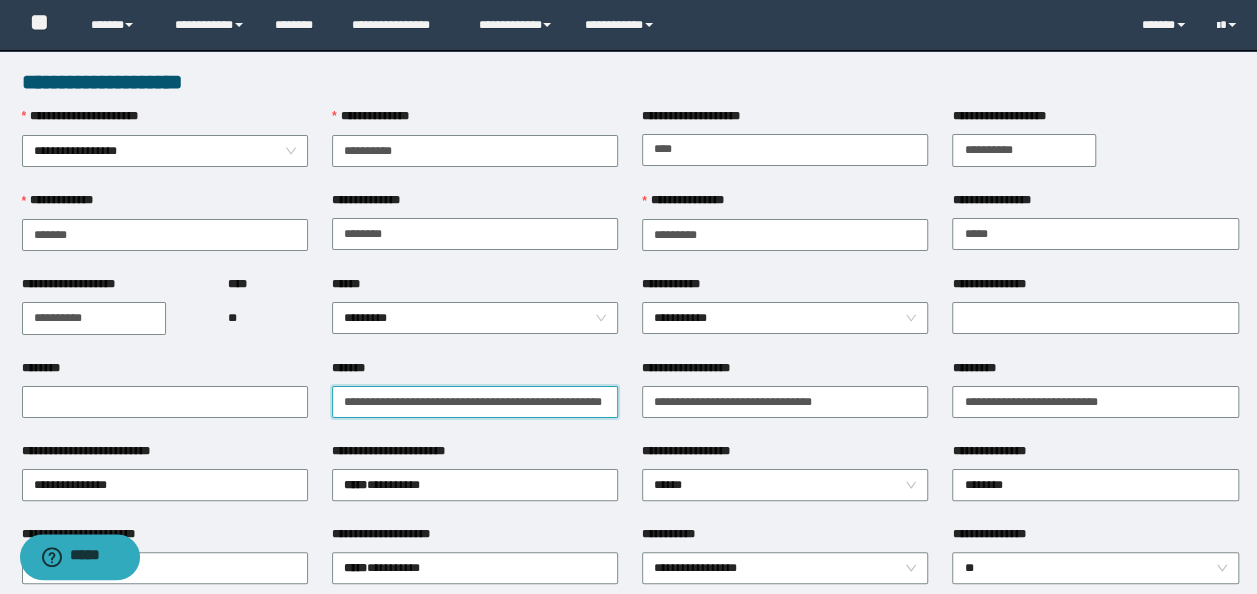 drag, startPoint x: 464, startPoint y: 402, endPoint x: 398, endPoint y: 403, distance: 66.007576 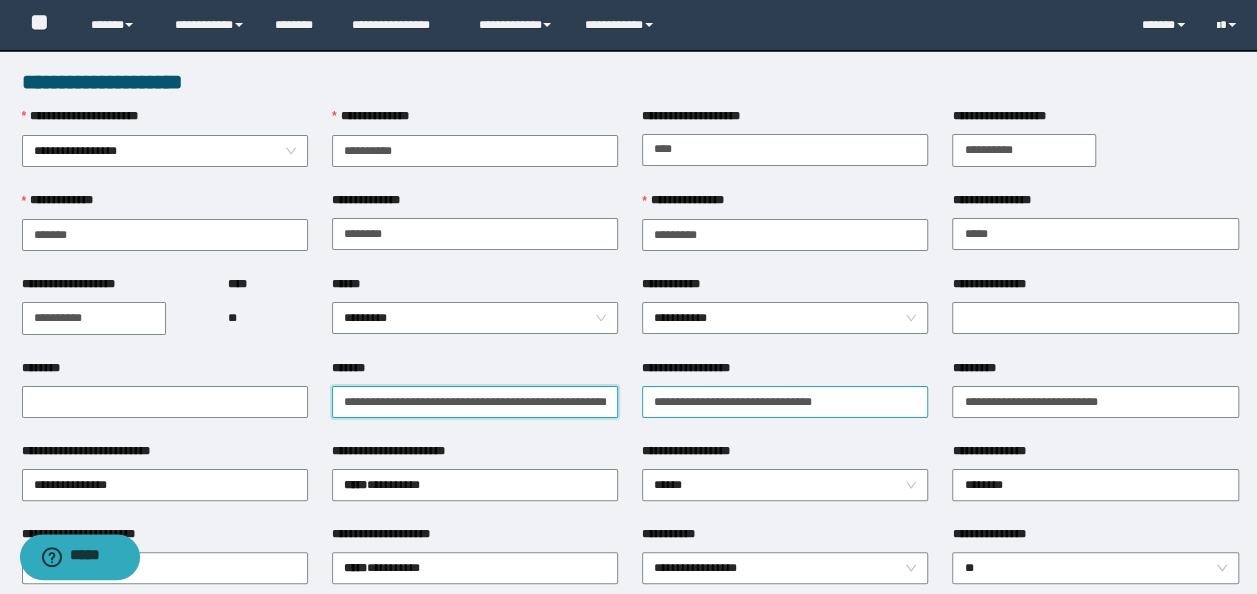 scroll, scrollTop: 0, scrollLeft: 29, axis: horizontal 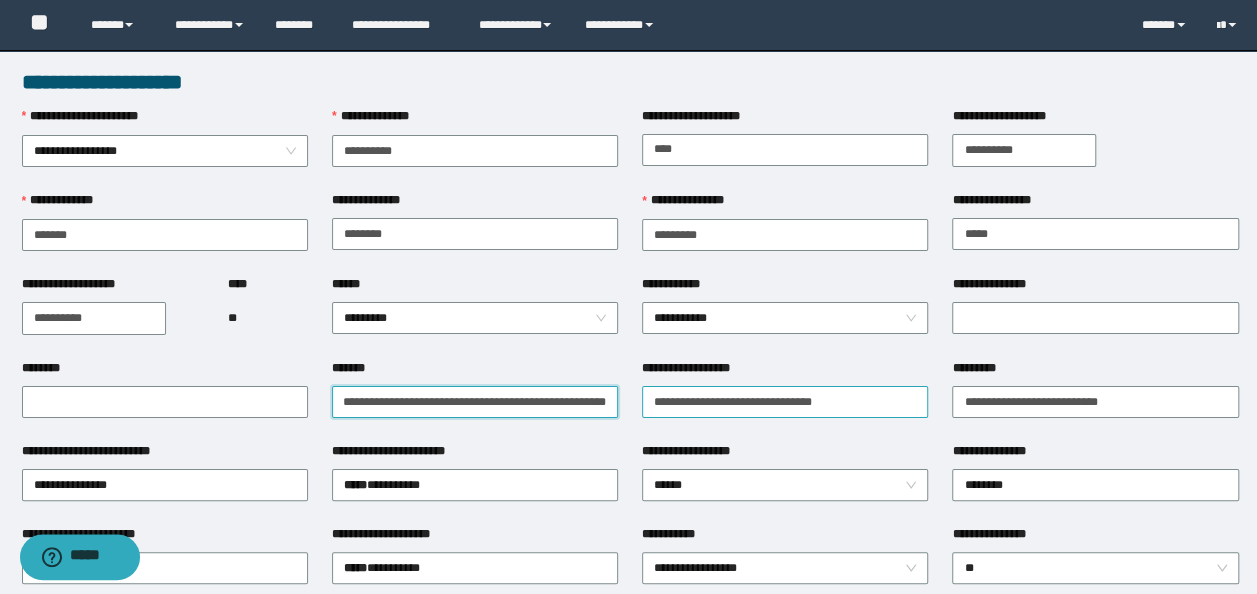drag, startPoint x: 565, startPoint y: 401, endPoint x: 710, endPoint y: 405, distance: 145.05516 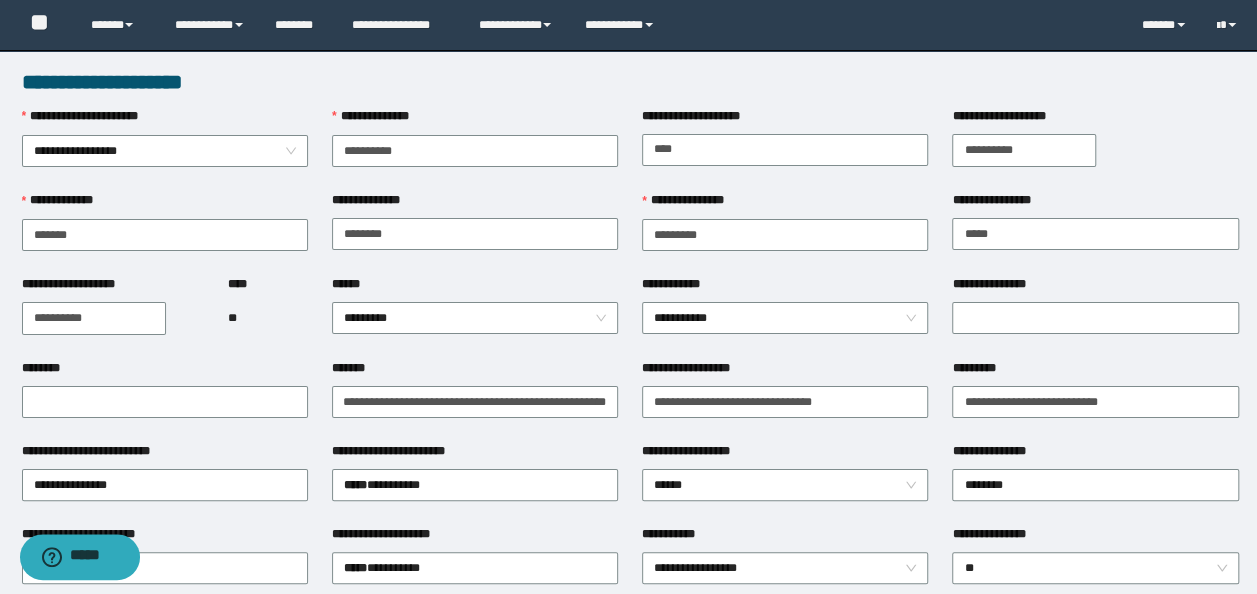 scroll, scrollTop: 0, scrollLeft: 0, axis: both 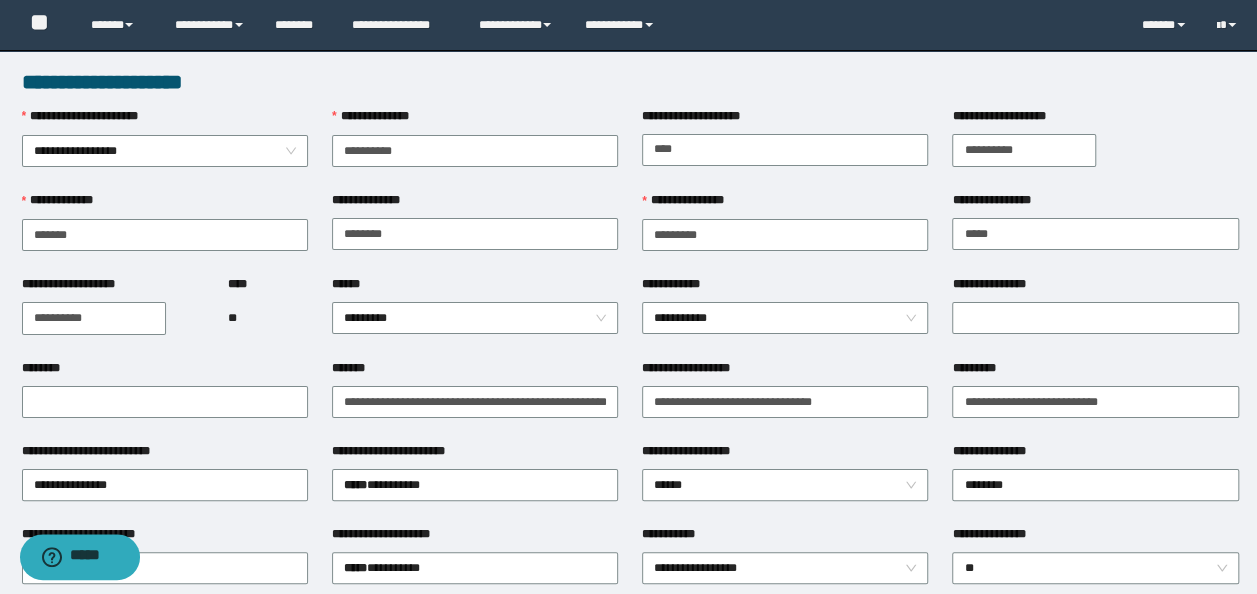 click on "**********" at bounding box center (475, 455) 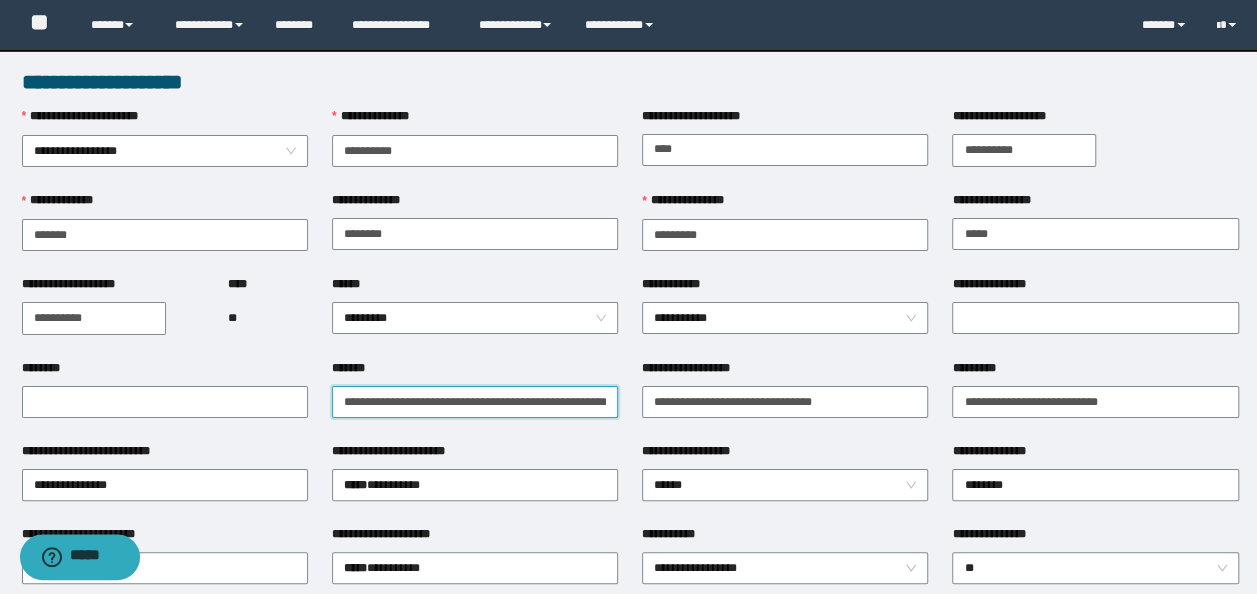 click on "**********" at bounding box center (475, 401) 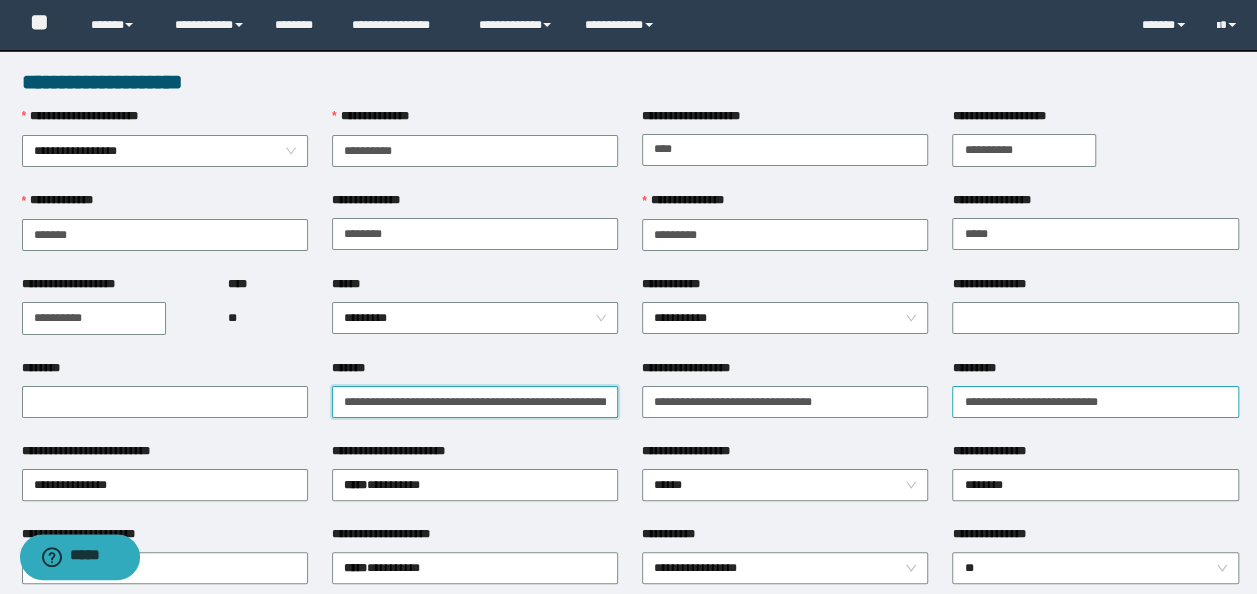 scroll, scrollTop: 0, scrollLeft: 29, axis: horizontal 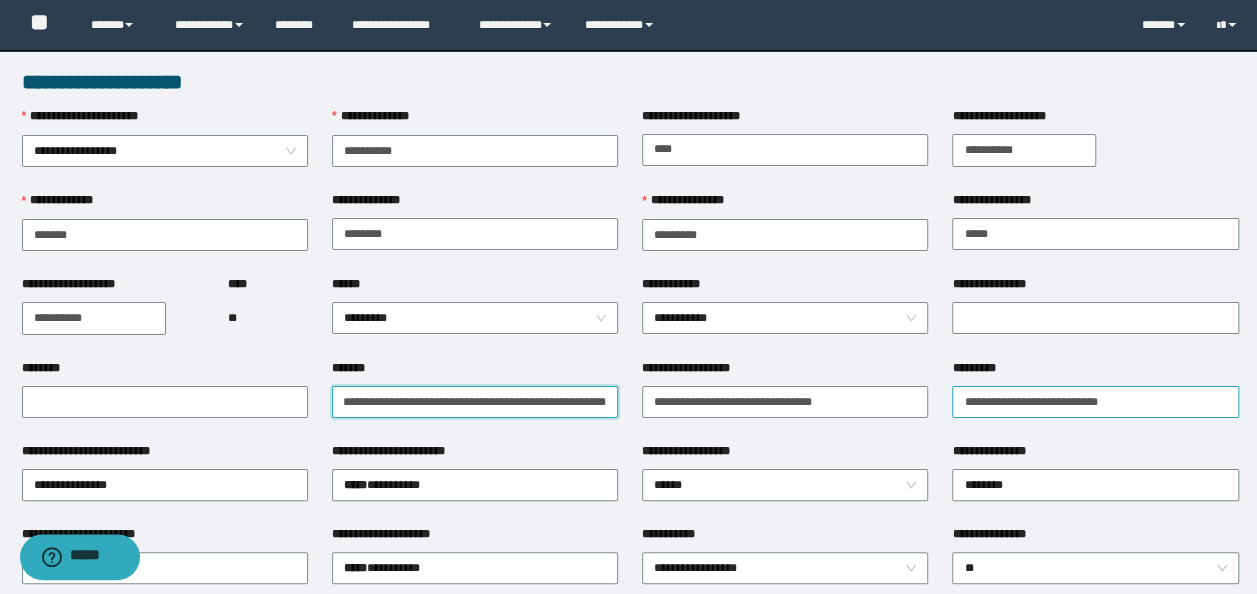 drag, startPoint x: 564, startPoint y: 400, endPoint x: 1101, endPoint y: 392, distance: 537.0596 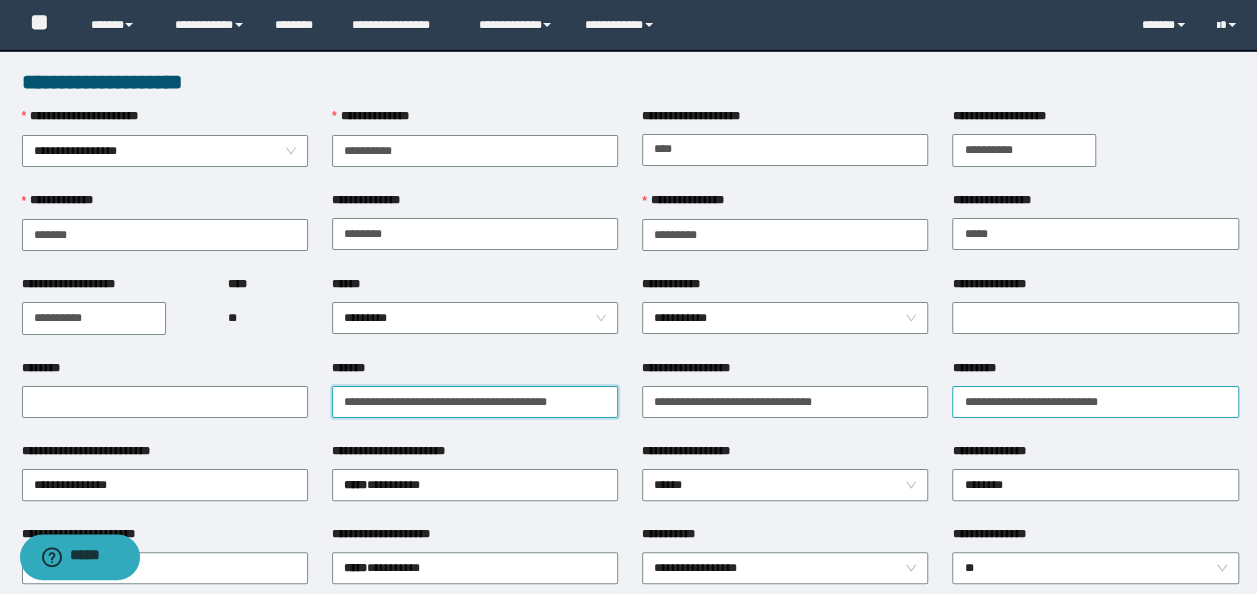 scroll, scrollTop: 0, scrollLeft: 0, axis: both 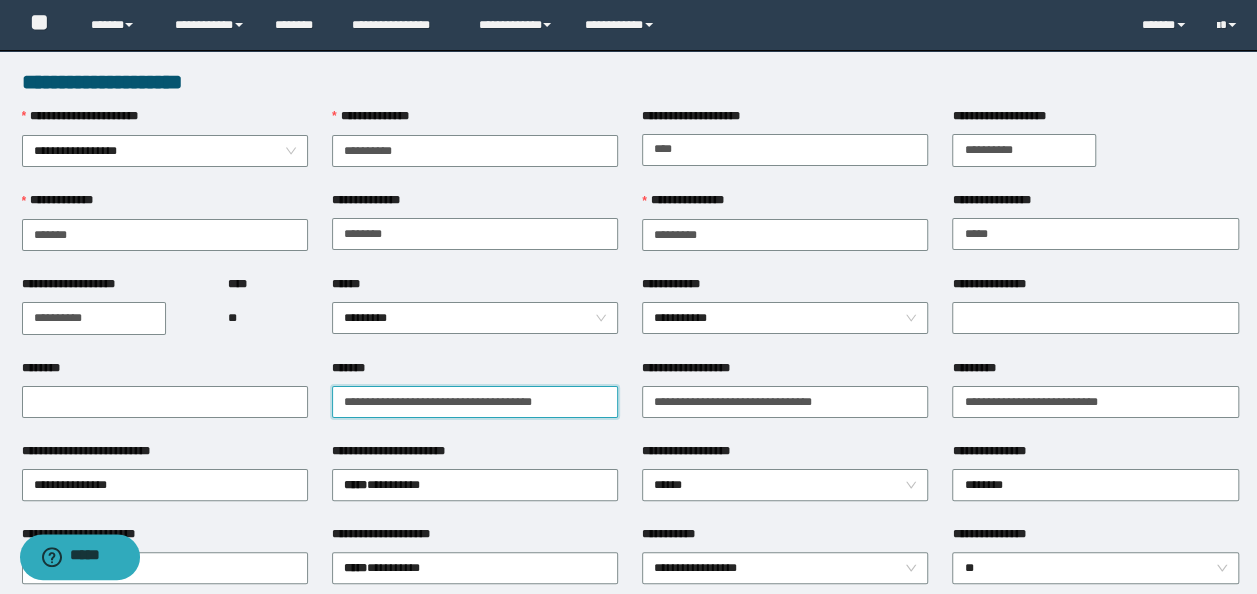 click on "**********" at bounding box center (475, 401) 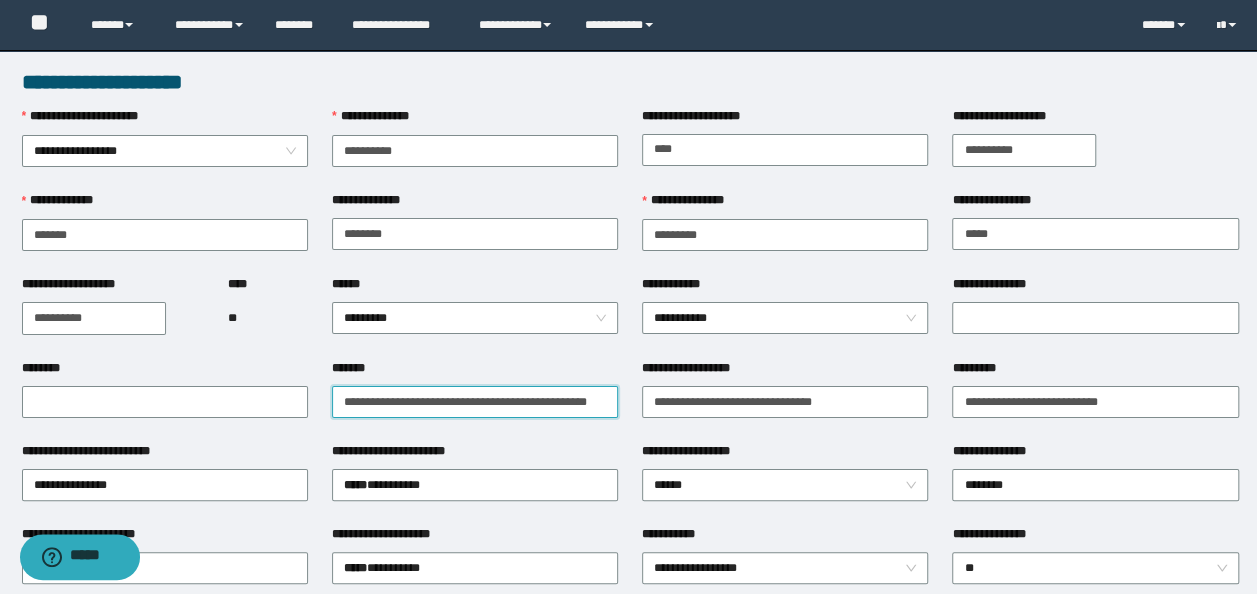 type on "**********" 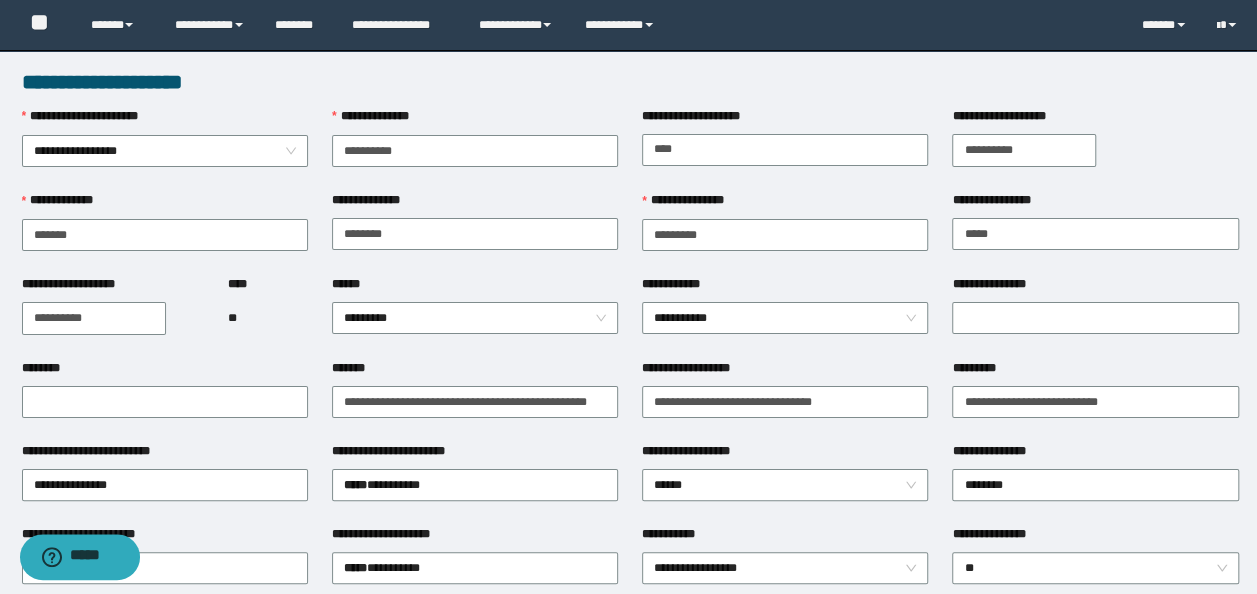 click on "**********" at bounding box center (475, 400) 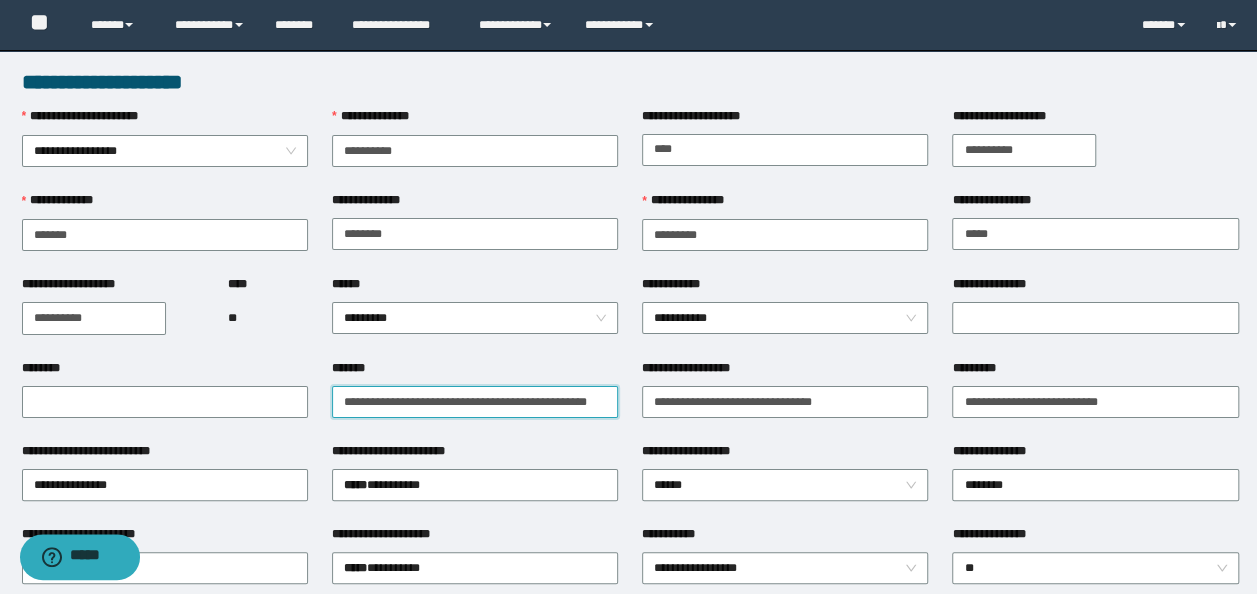 scroll, scrollTop: 0, scrollLeft: 5, axis: horizontal 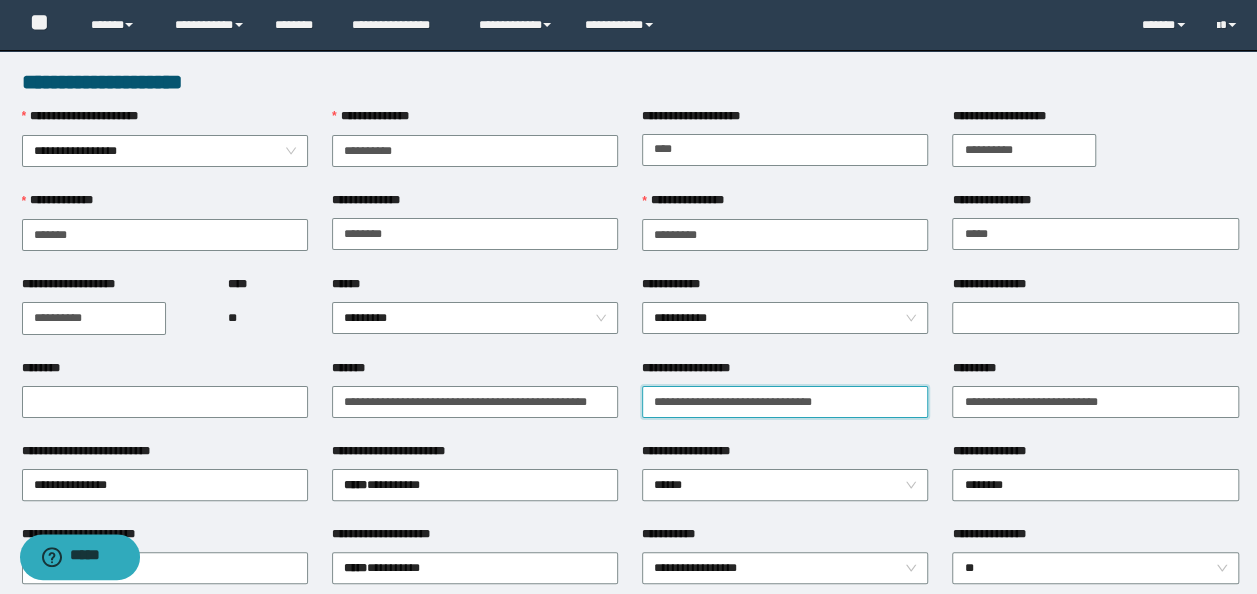 type on "**********" 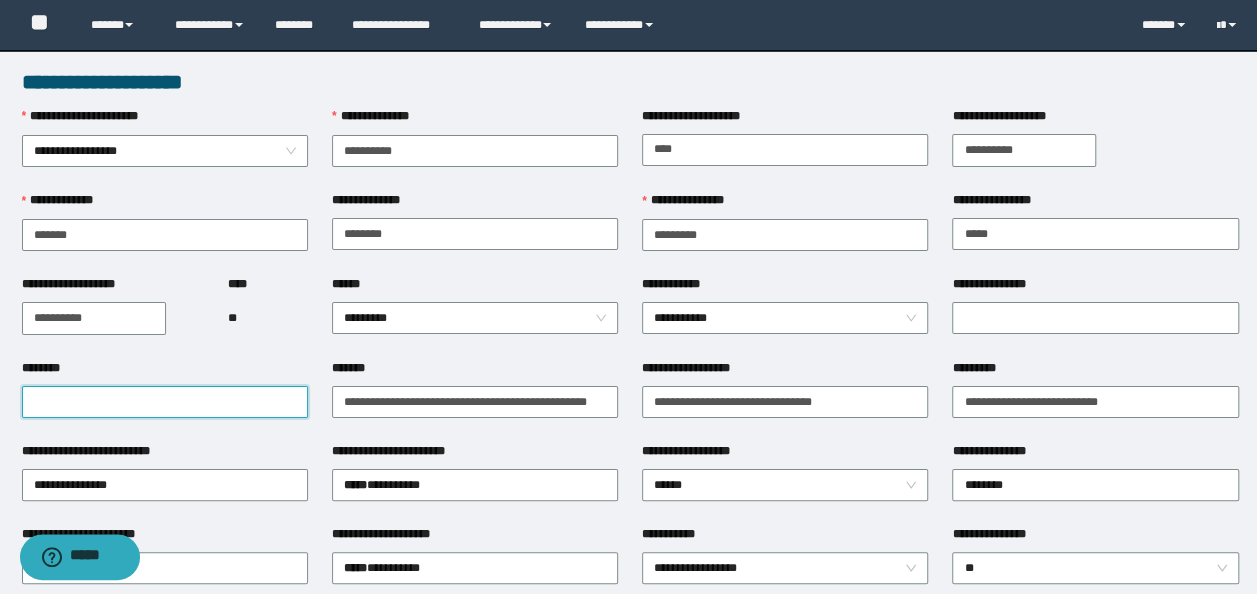 click on "********" at bounding box center (165, 402) 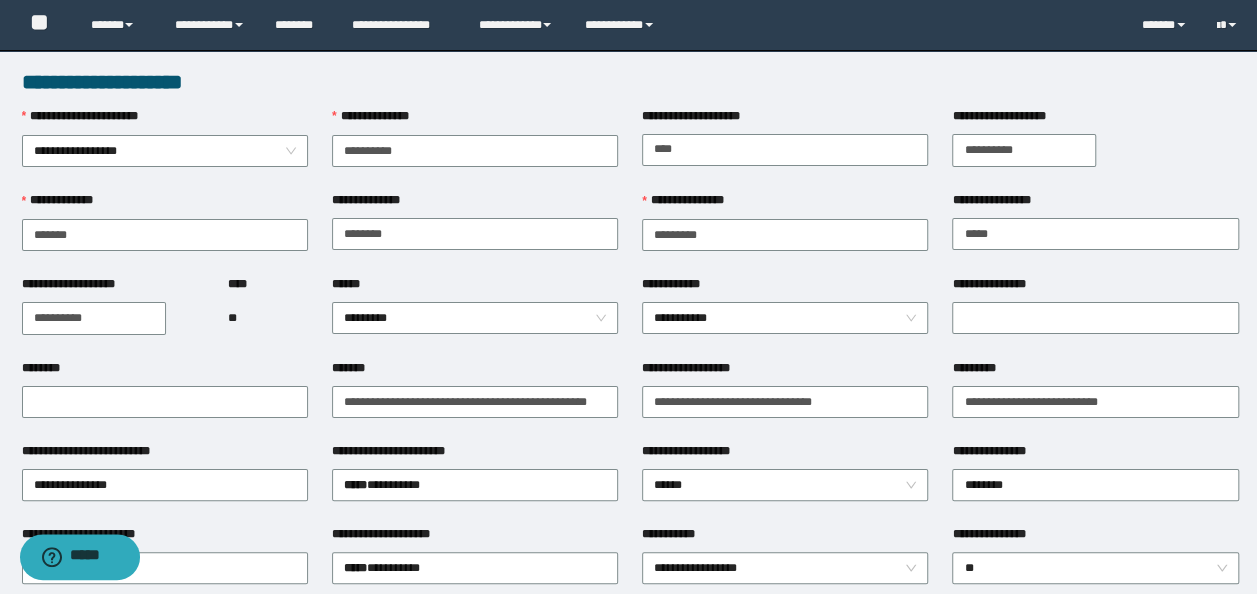 click on "*******" at bounding box center [475, 372] 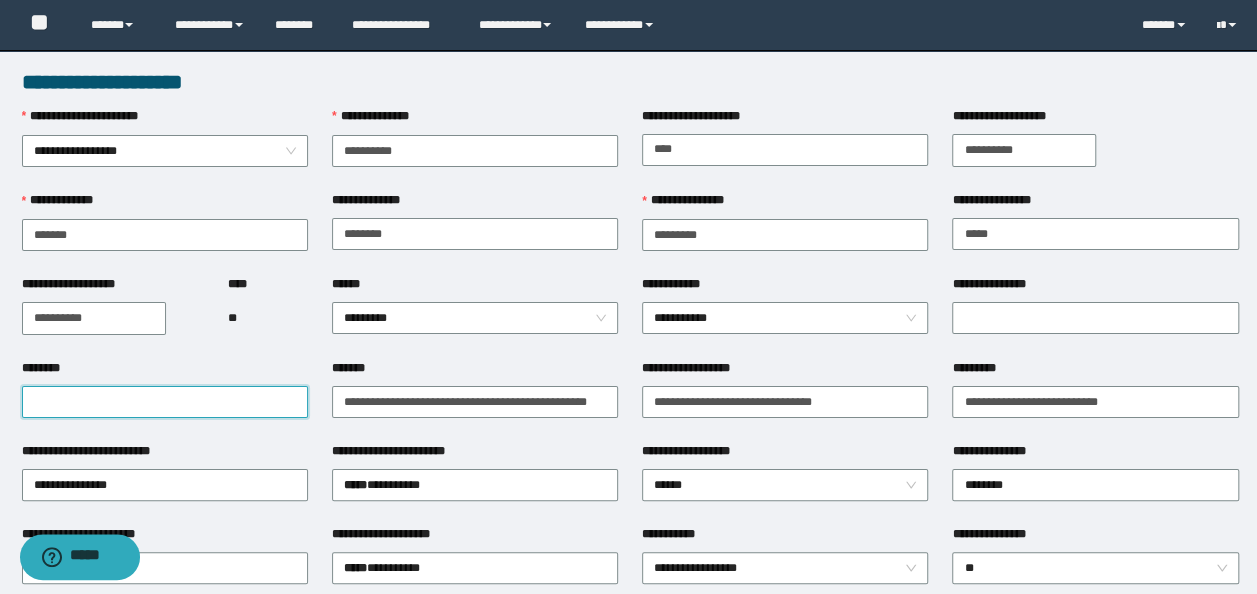 click on "********" at bounding box center [165, 402] 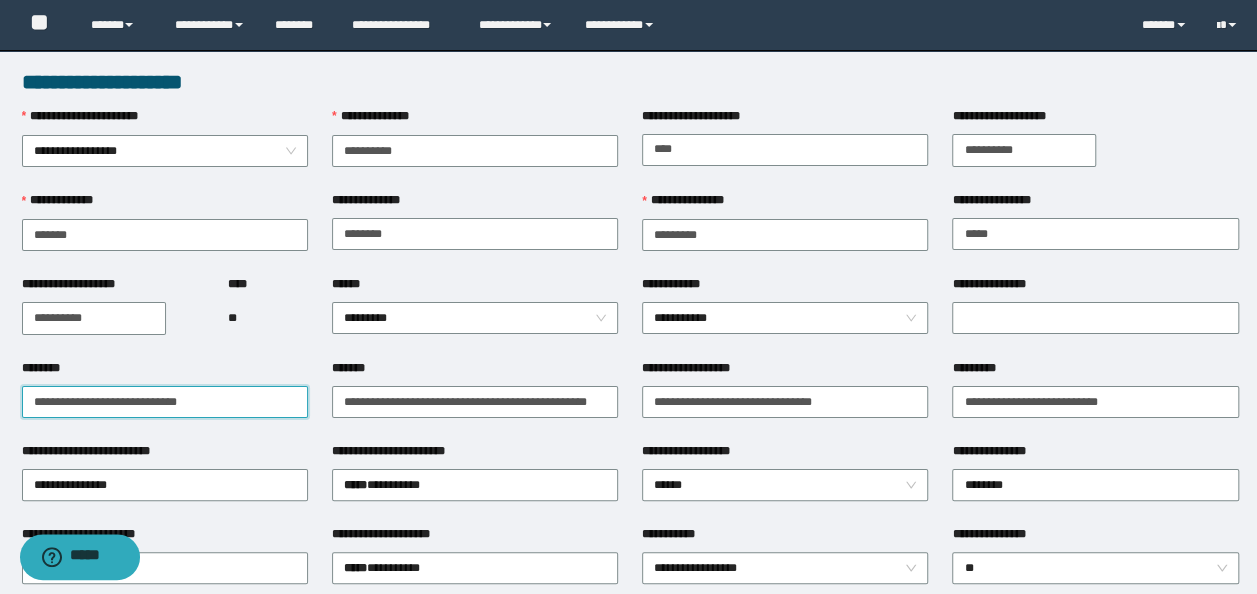 type on "**********" 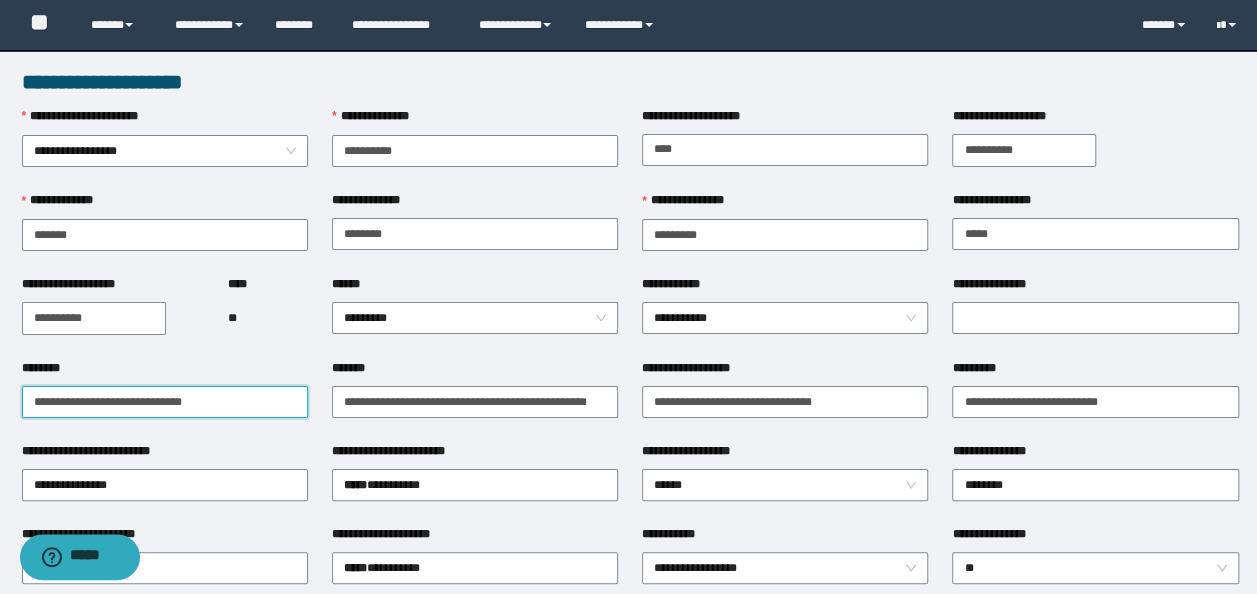 drag, startPoint x: 250, startPoint y: 405, endPoint x: 5, endPoint y: 371, distance: 247.34793 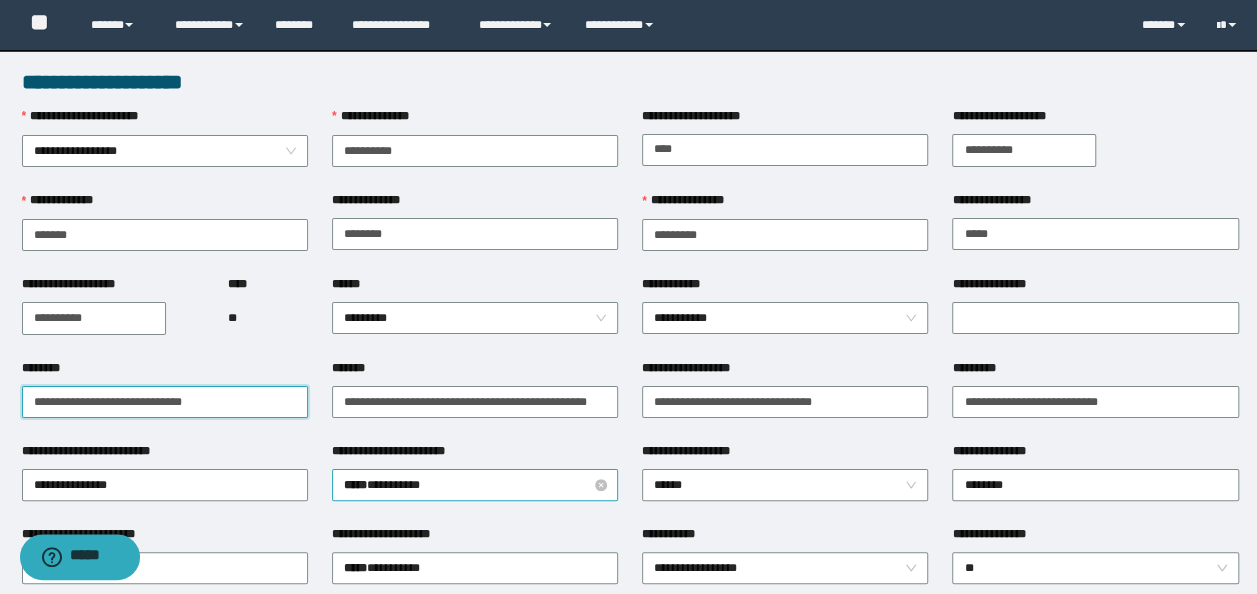 type 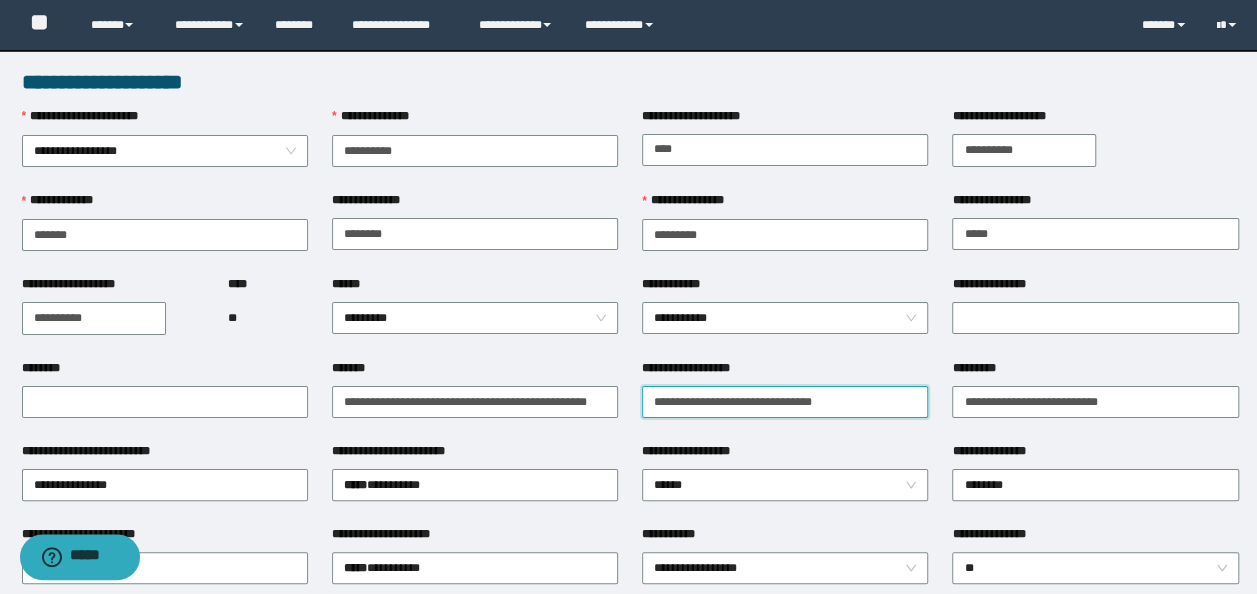 click on "**********" at bounding box center (785, 402) 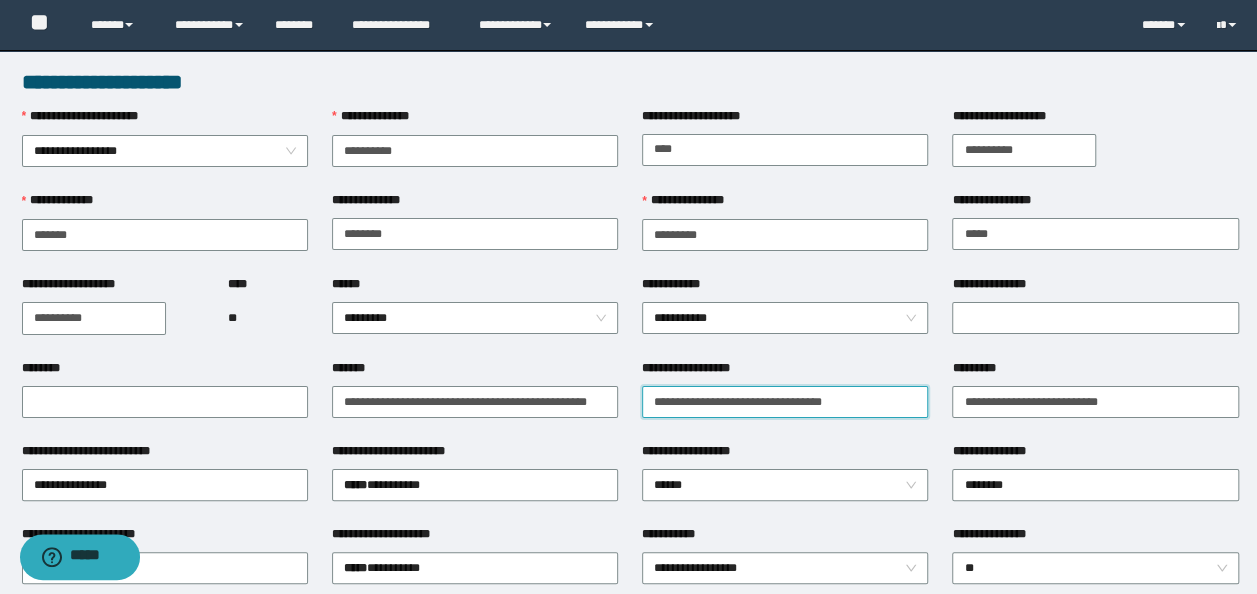 paste on "**********" 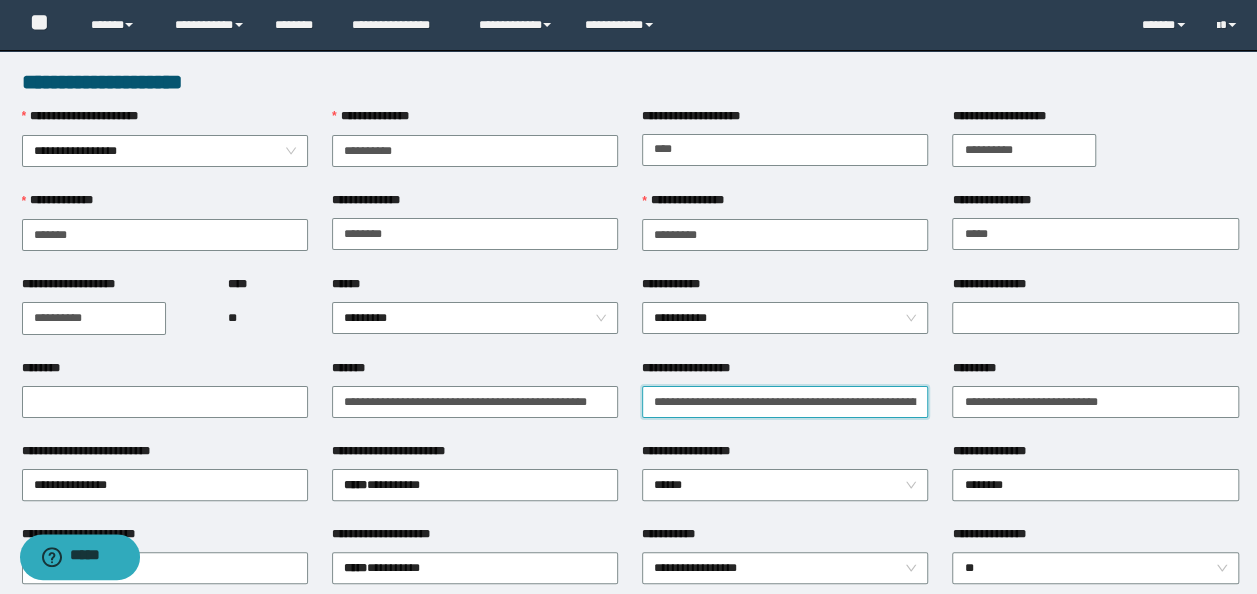 scroll, scrollTop: 0, scrollLeft: 99, axis: horizontal 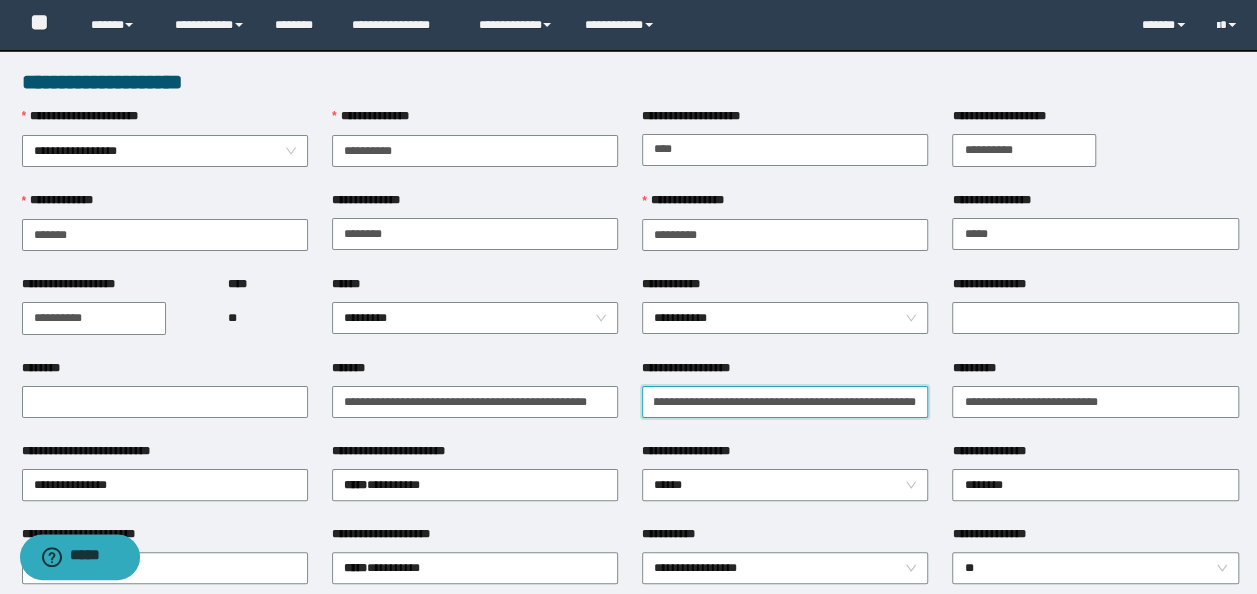 type on "**********" 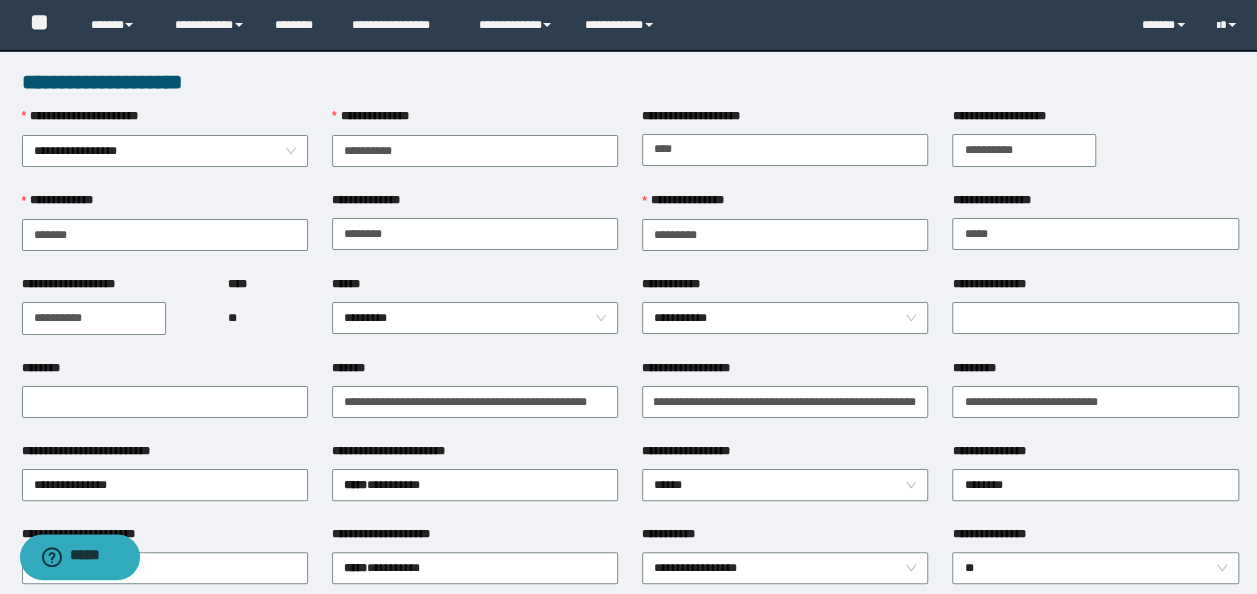 scroll, scrollTop: 0, scrollLeft: 0, axis: both 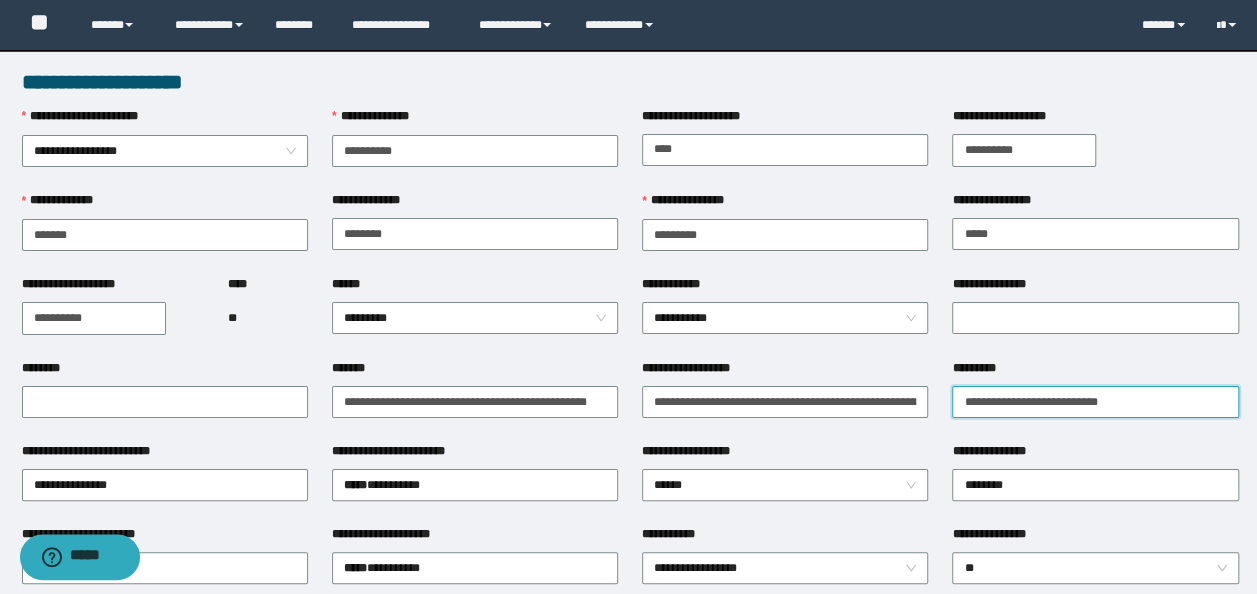 drag, startPoint x: 1016, startPoint y: 399, endPoint x: 1090, endPoint y: 398, distance: 74.00676 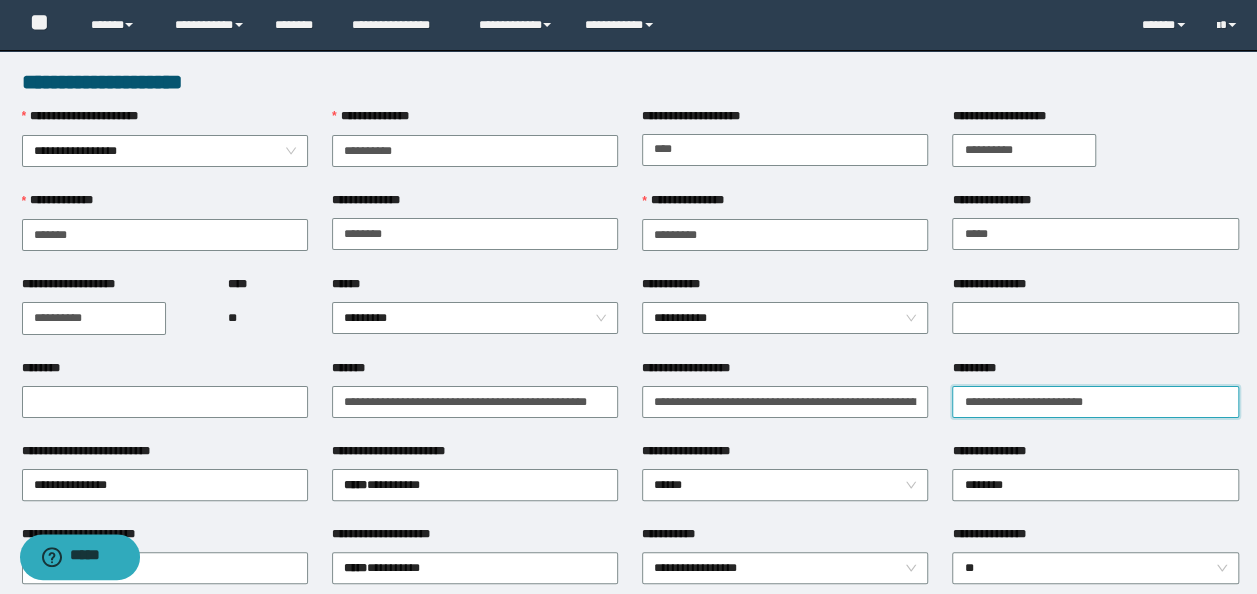 click on "**********" at bounding box center (1095, 402) 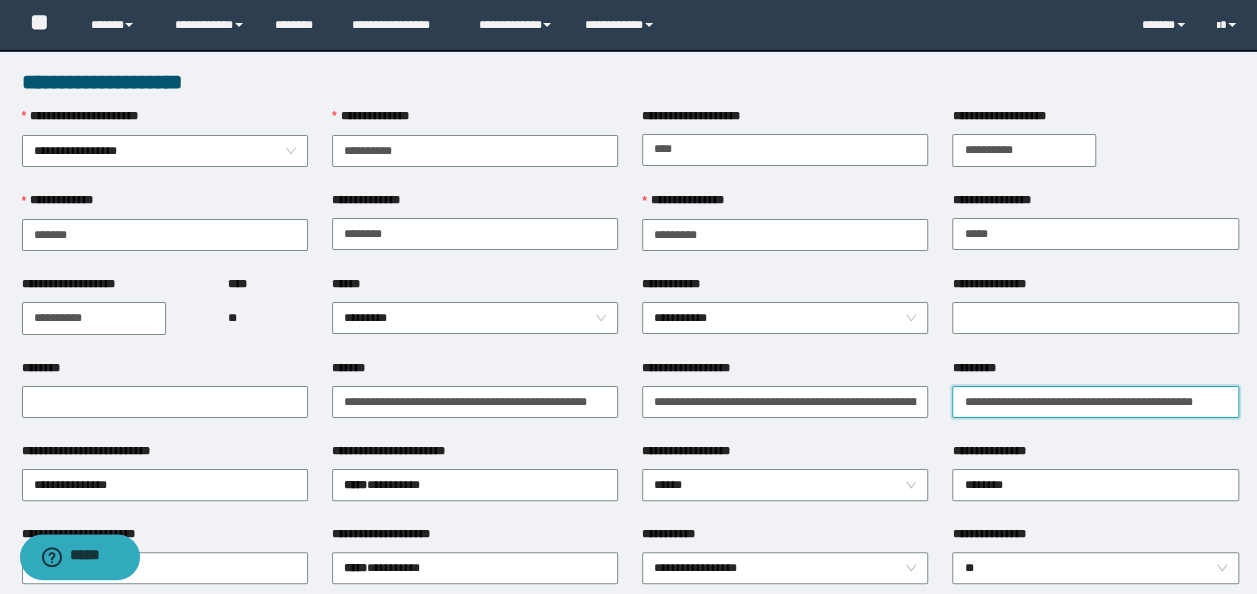 scroll, scrollTop: 0, scrollLeft: 14, axis: horizontal 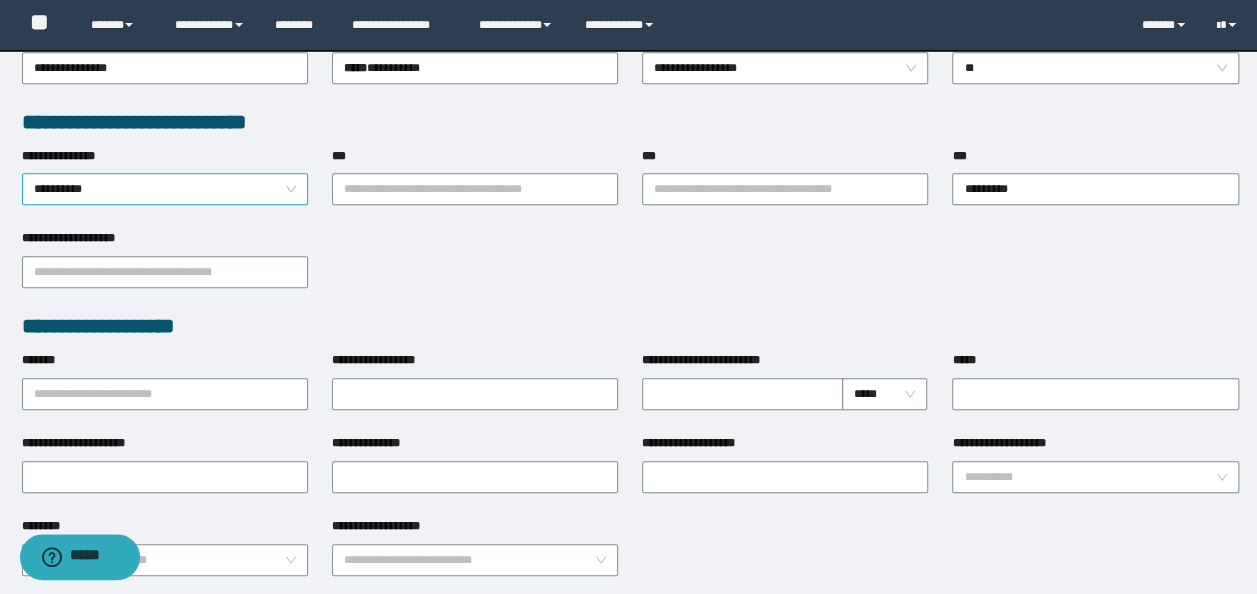 click on "**********" at bounding box center (165, 189) 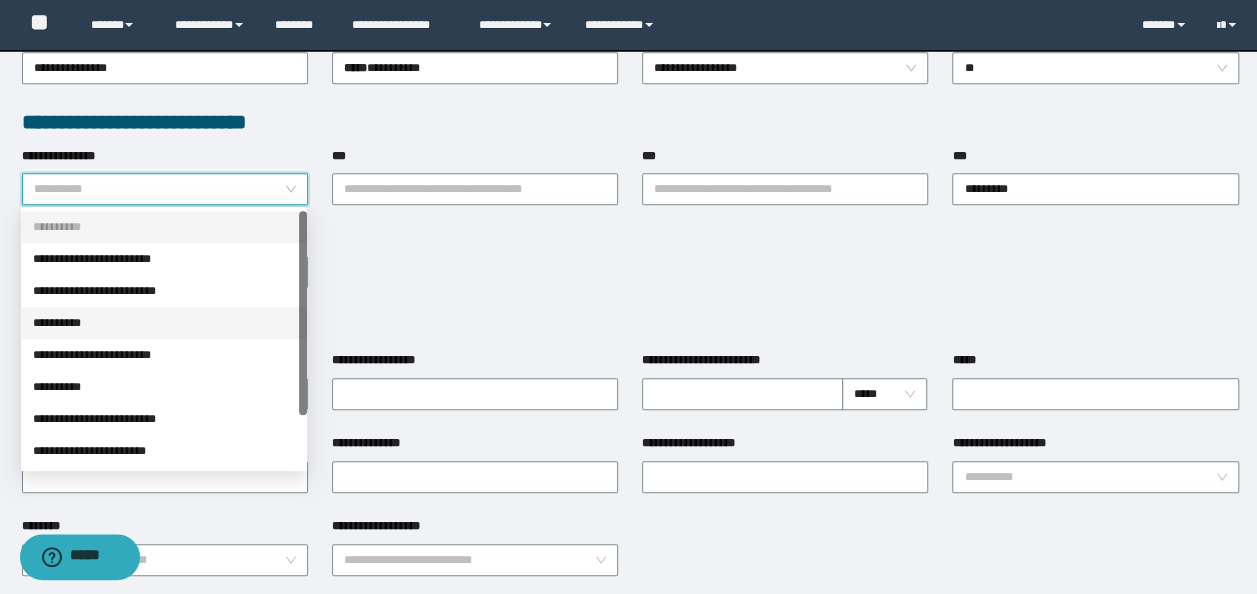 click on "**********" at bounding box center (164, 323) 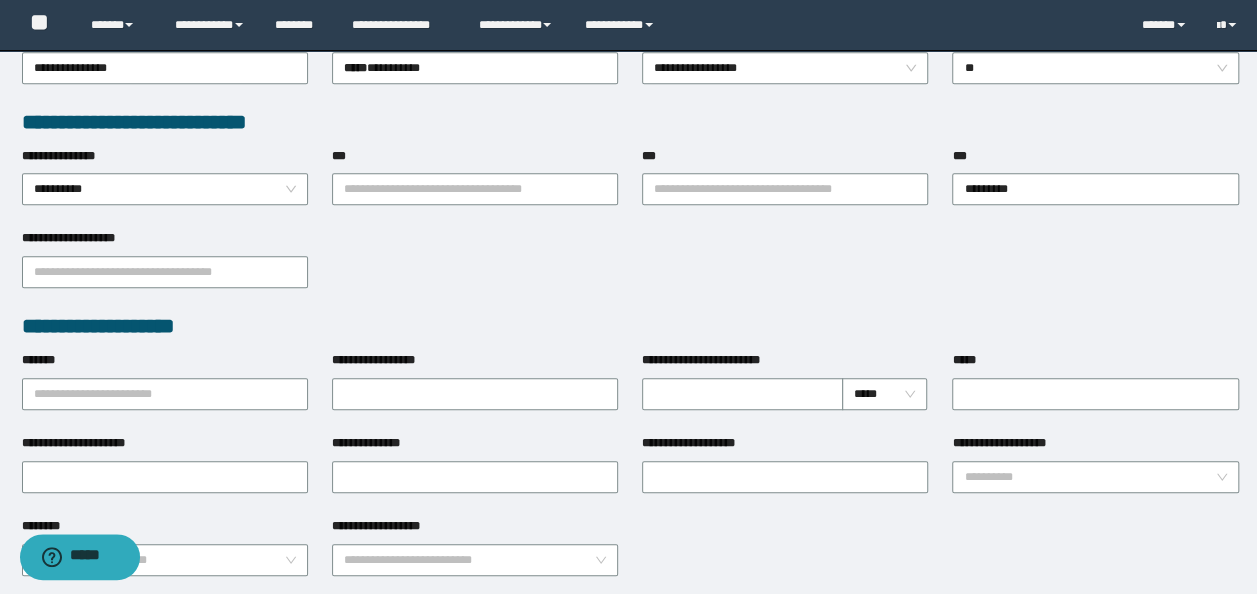 click on "**********" at bounding box center [630, 326] 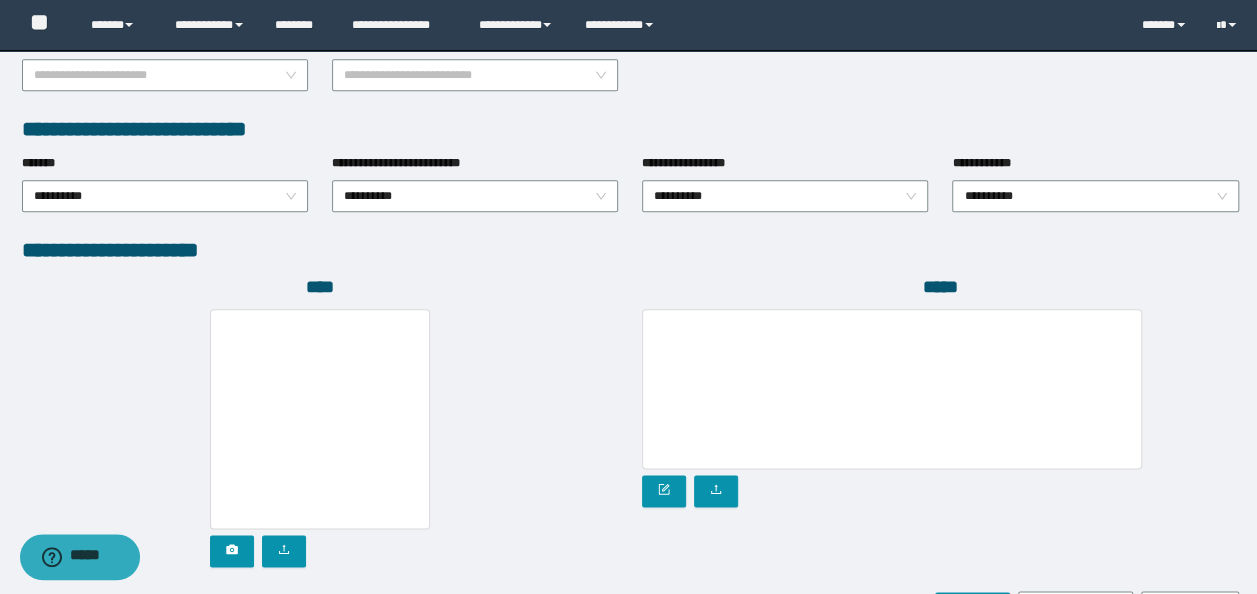 scroll, scrollTop: 1000, scrollLeft: 0, axis: vertical 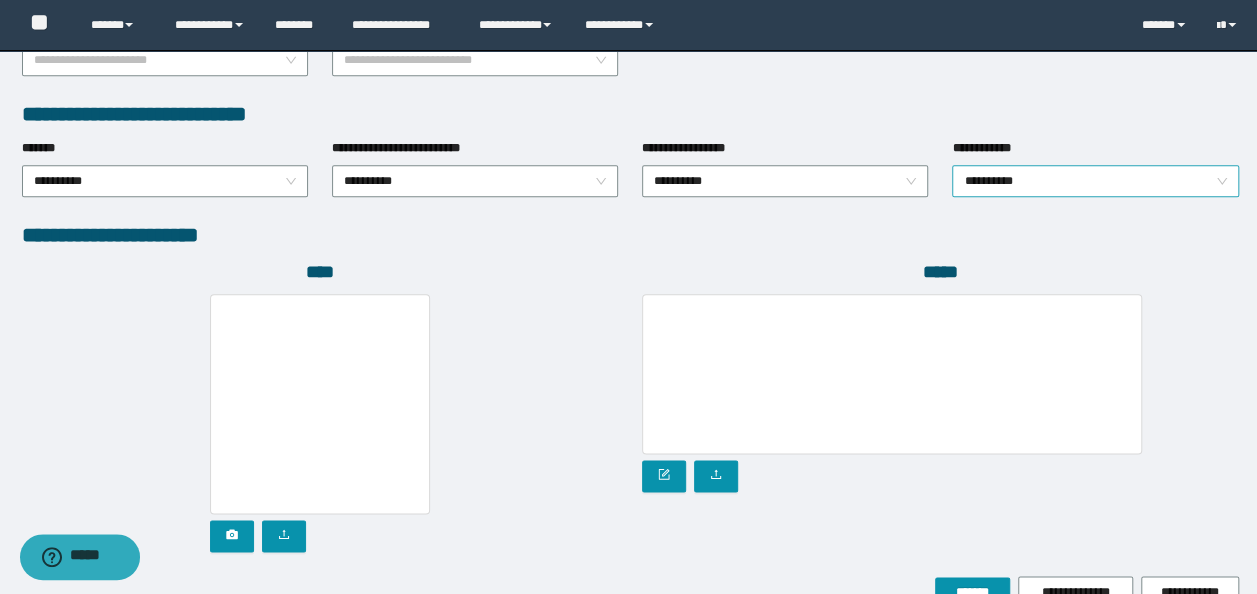click on "**********" at bounding box center (1095, 181) 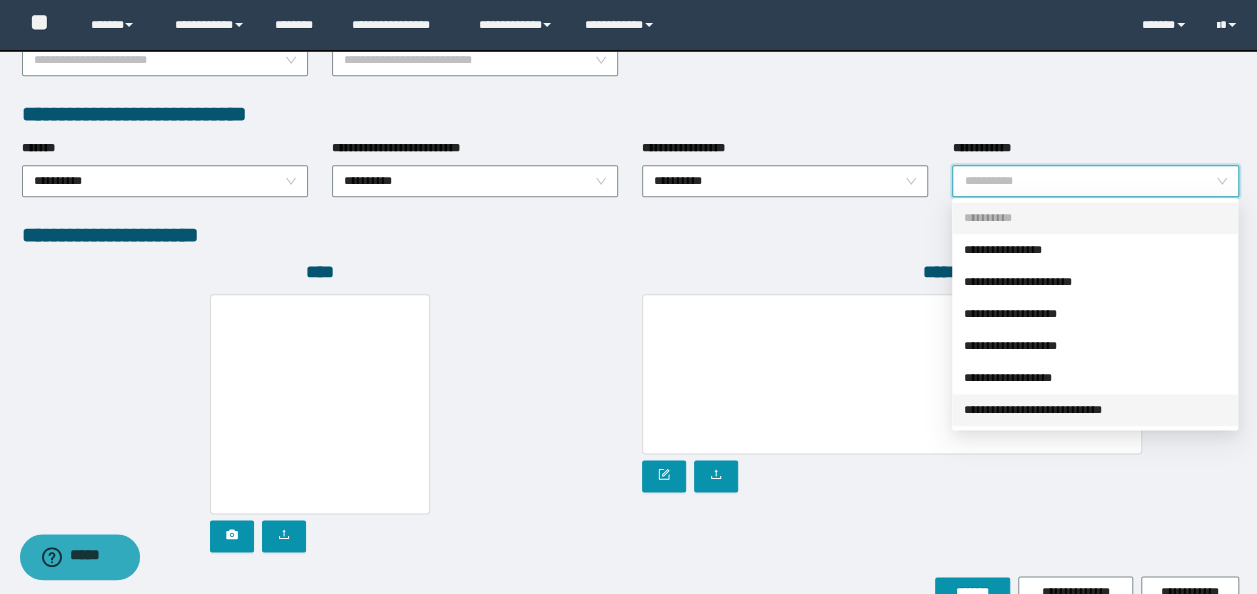 click on "**********" at bounding box center [1095, 410] 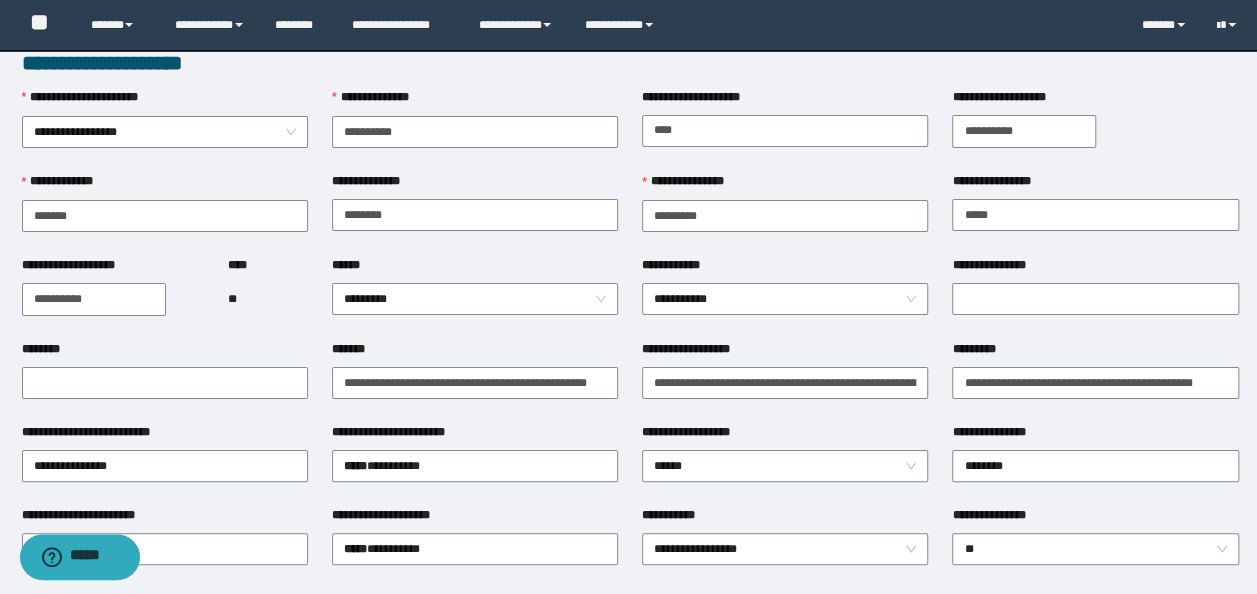scroll, scrollTop: 0, scrollLeft: 0, axis: both 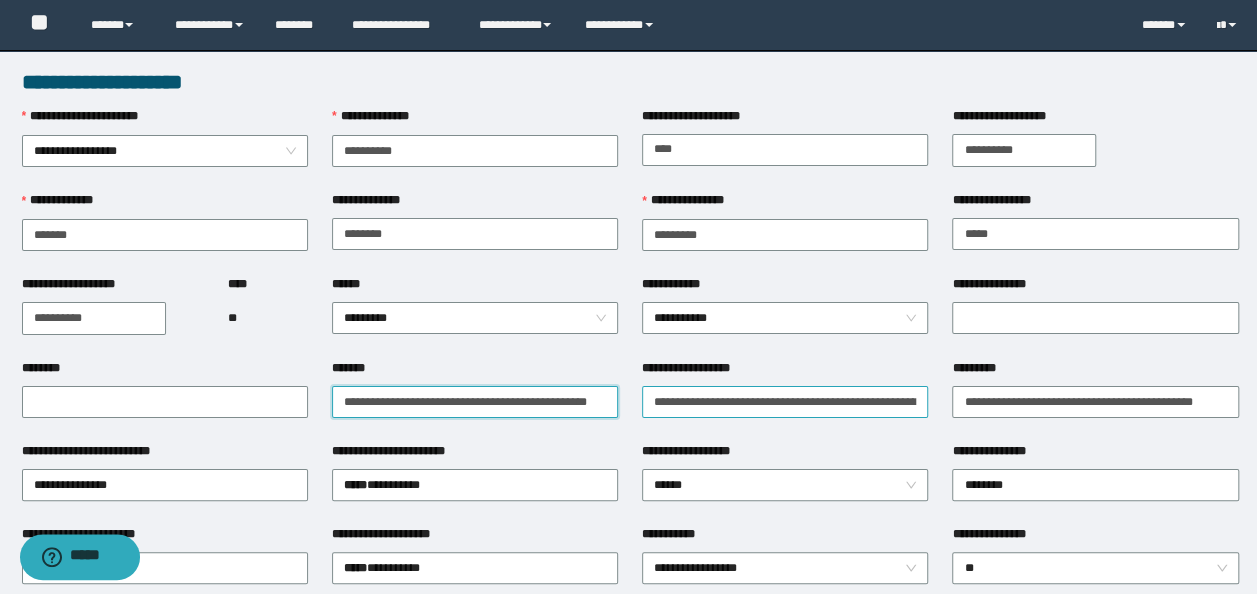 drag, startPoint x: 334, startPoint y: 405, endPoint x: 888, endPoint y: 407, distance: 554.0036 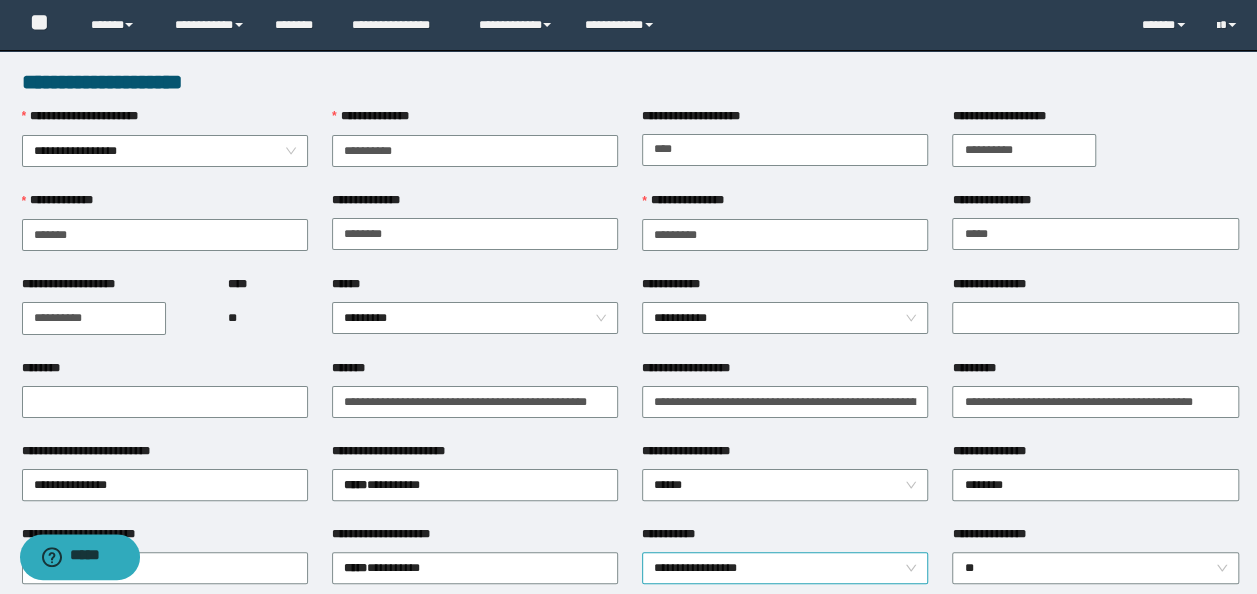 scroll, scrollTop: 0, scrollLeft: 0, axis: both 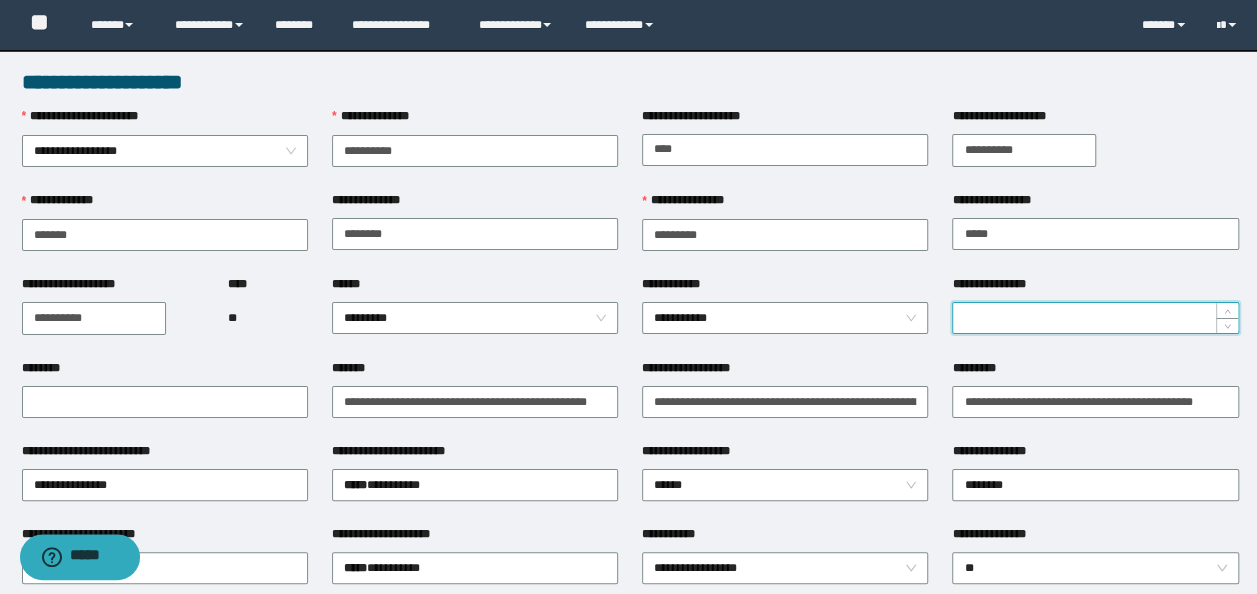 click on "**********" at bounding box center [1095, 318] 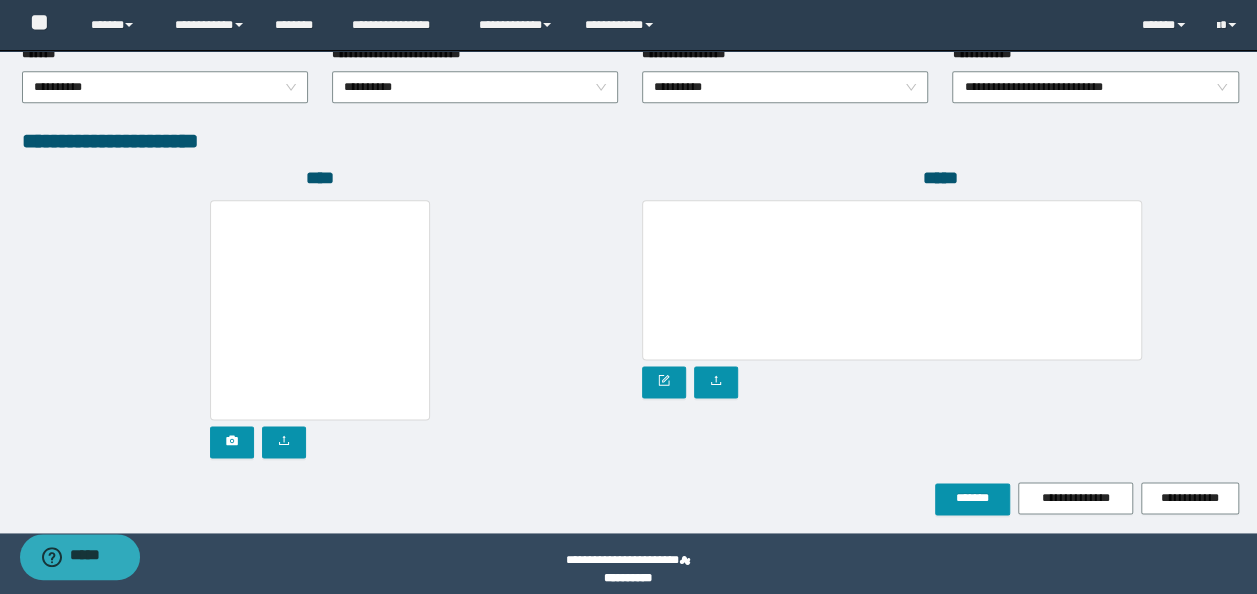 scroll, scrollTop: 1108, scrollLeft: 0, axis: vertical 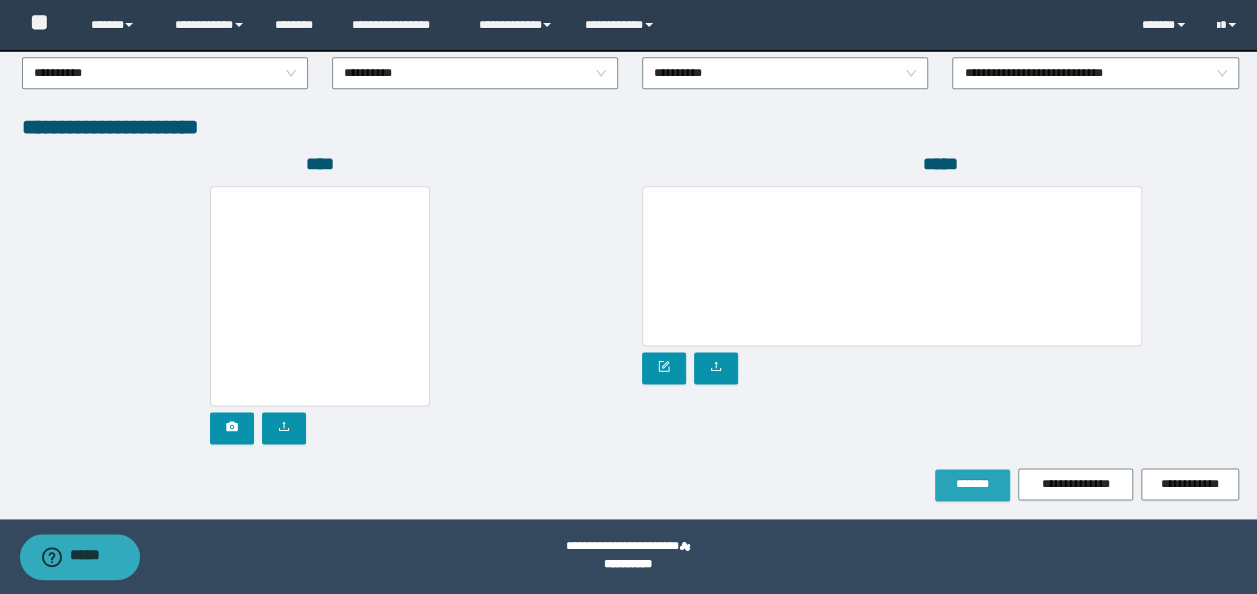 type on "*" 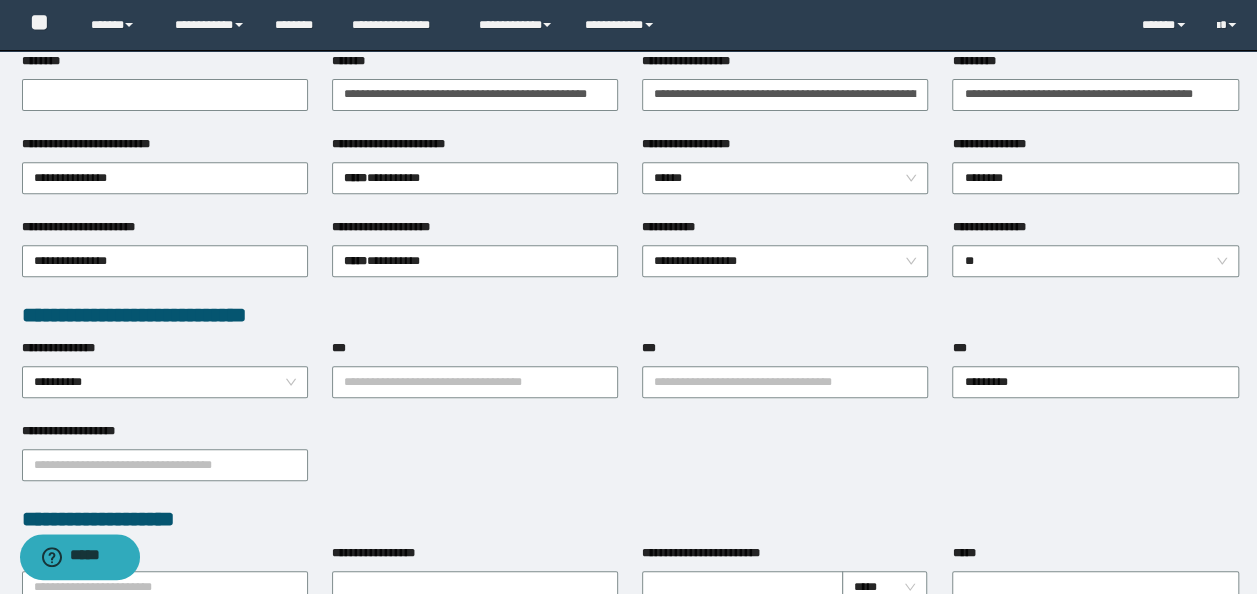 scroll, scrollTop: 0, scrollLeft: 0, axis: both 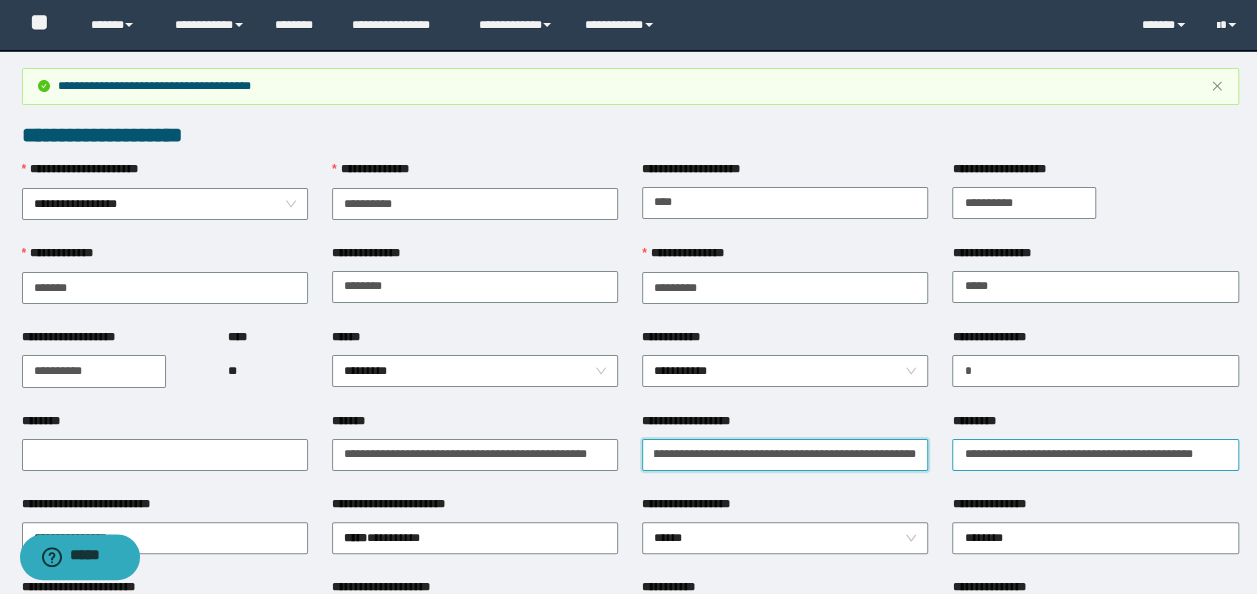 drag, startPoint x: 642, startPoint y: 461, endPoint x: 1086, endPoint y: 462, distance: 444.00113 